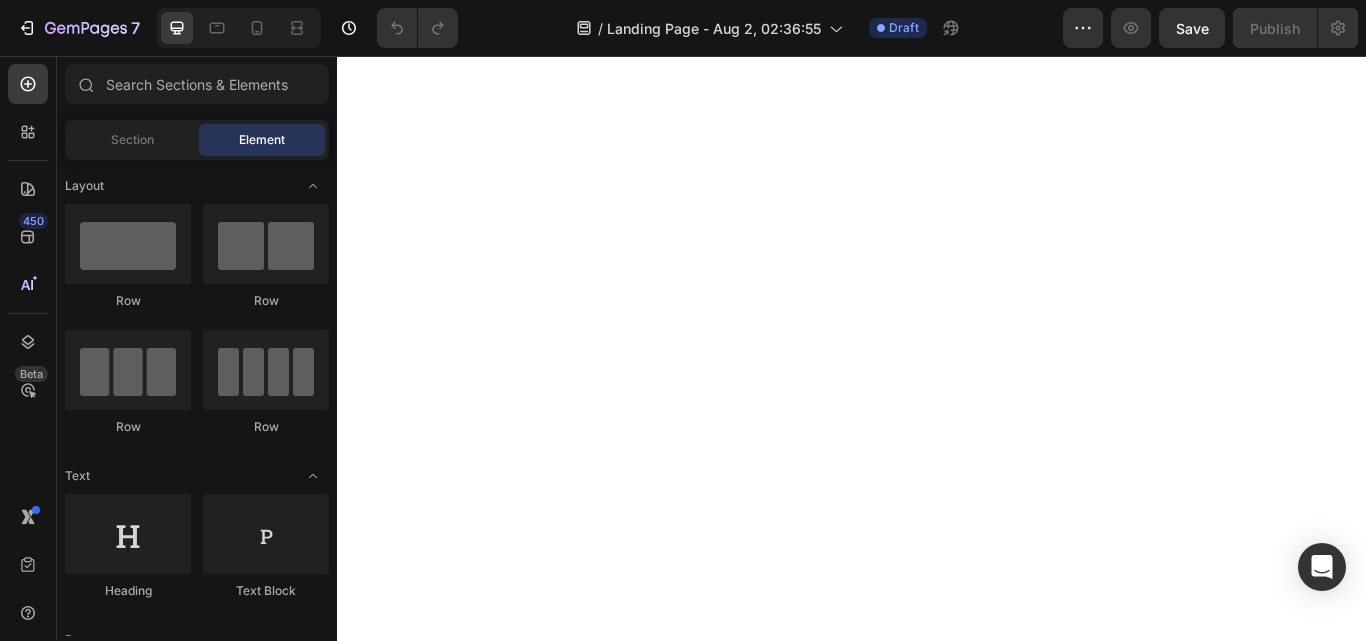 scroll, scrollTop: 0, scrollLeft: 0, axis: both 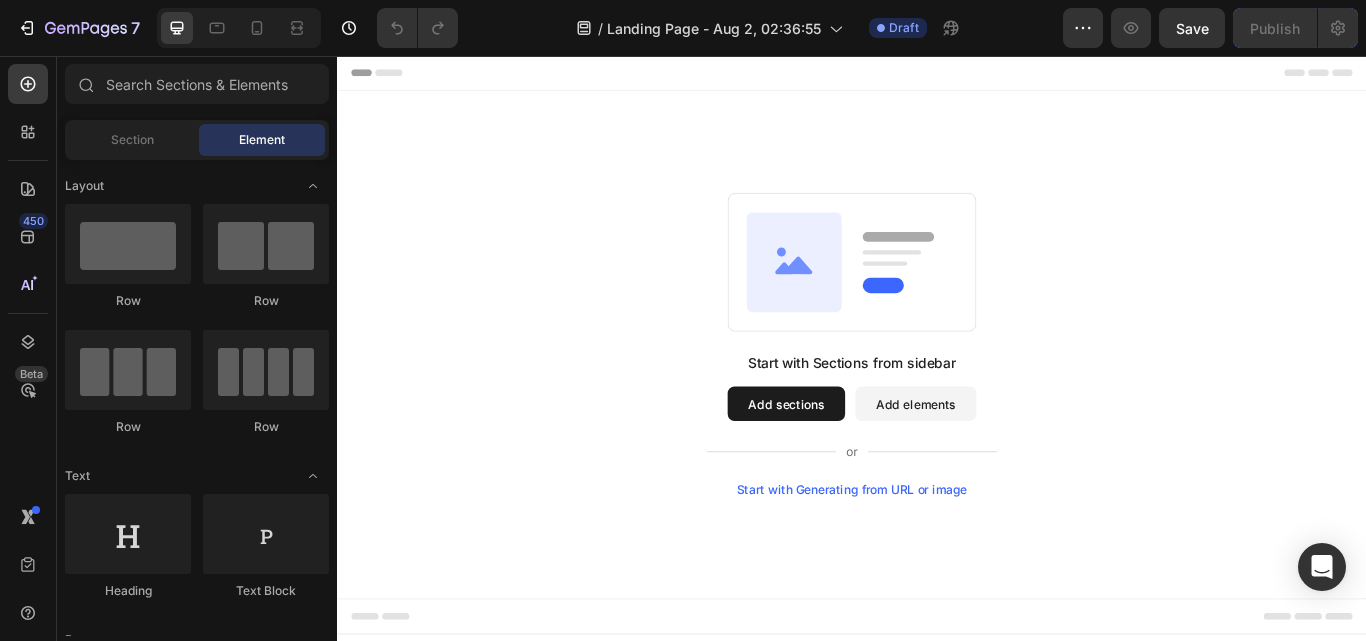 click on "Start with Generating from URL or image" at bounding box center (937, 562) 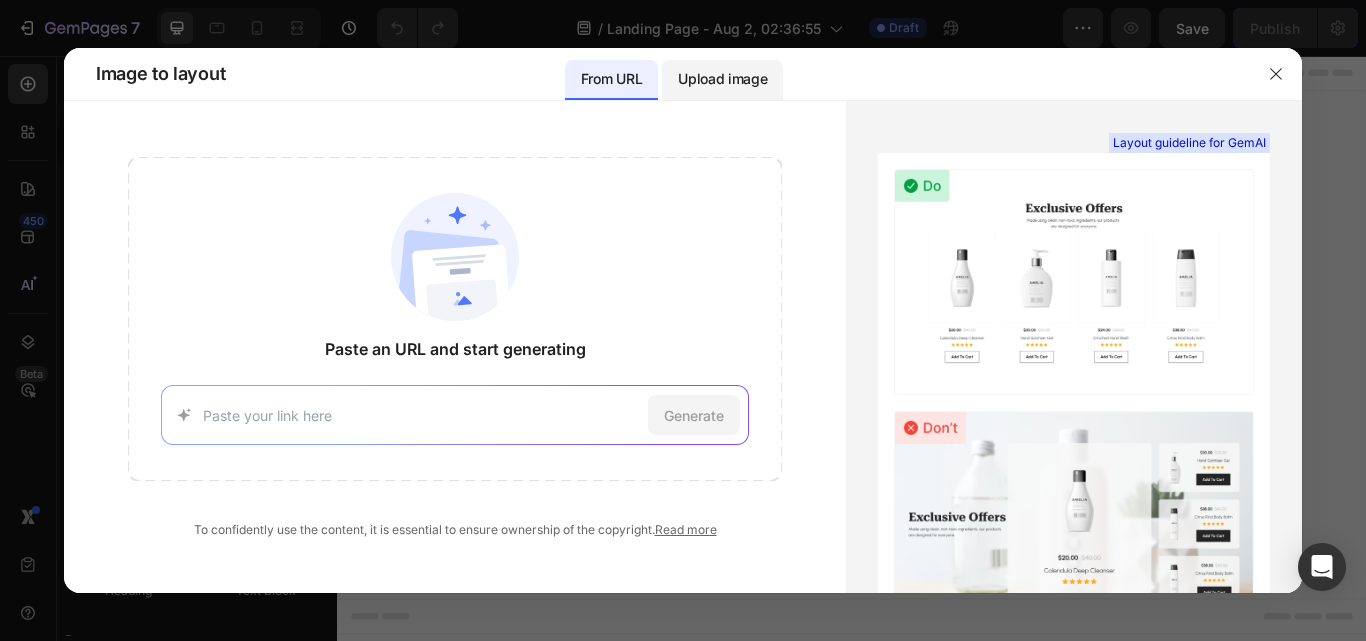 click on "Upload image" at bounding box center (722, 79) 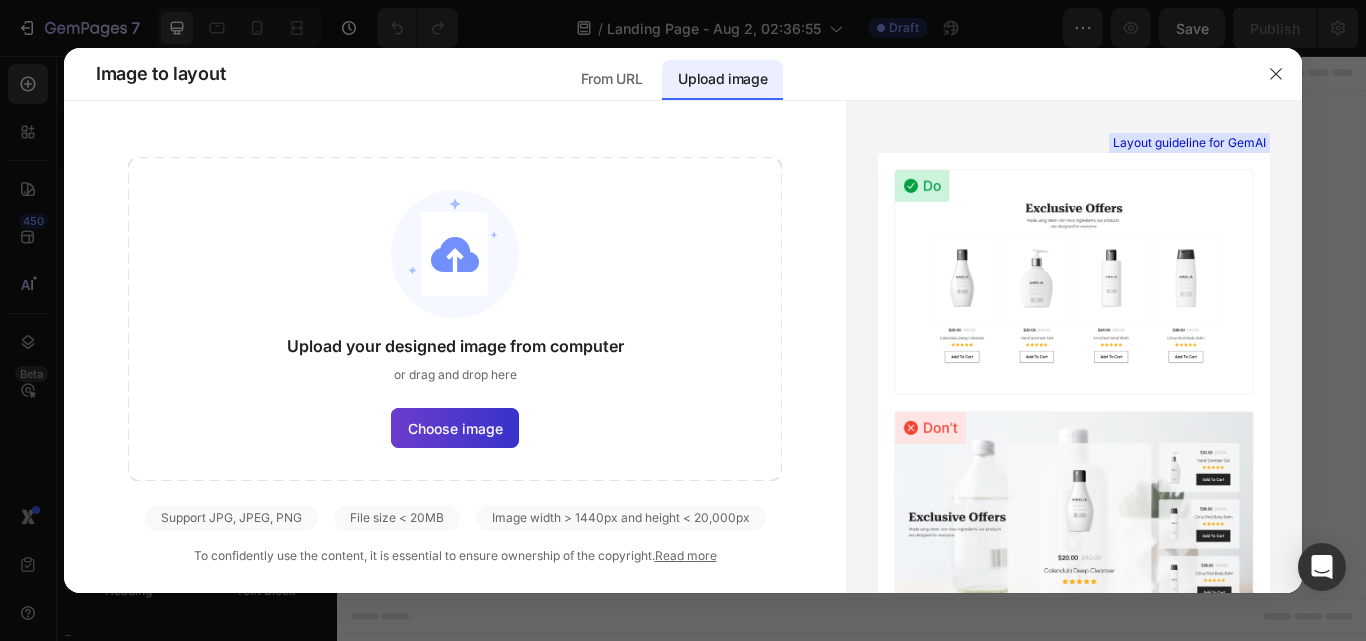 click on "Choose image" at bounding box center [455, 428] 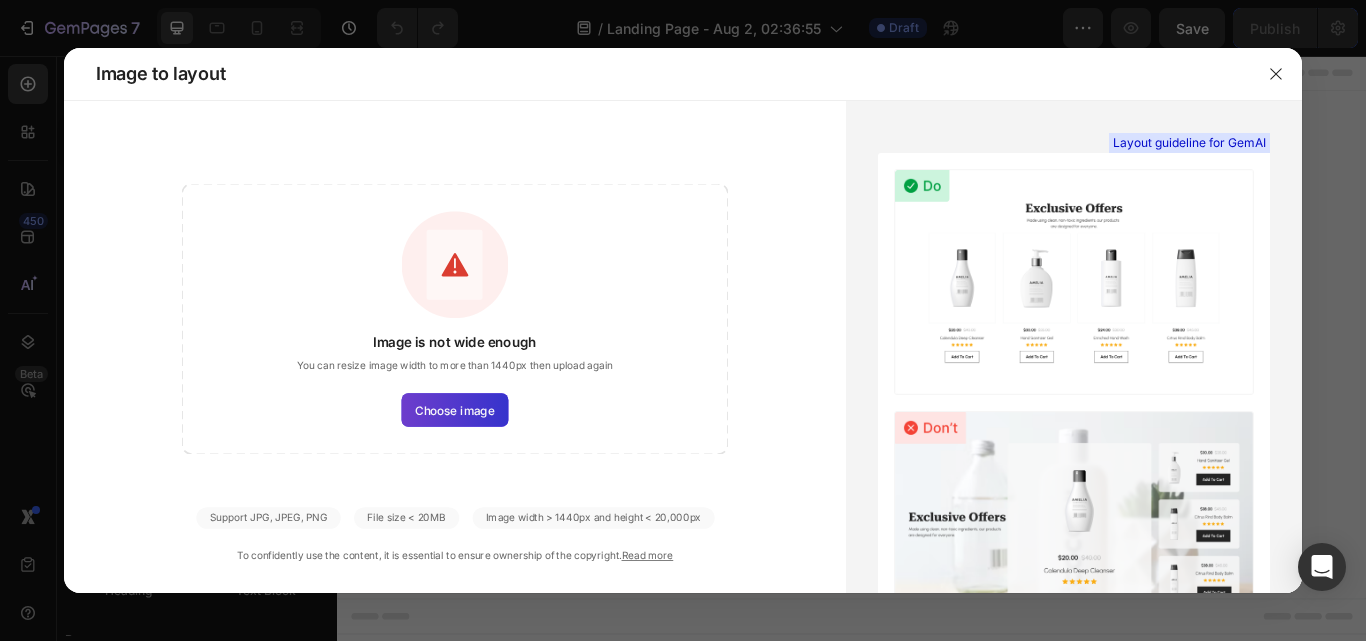 click on "Choose image" at bounding box center (454, 410) 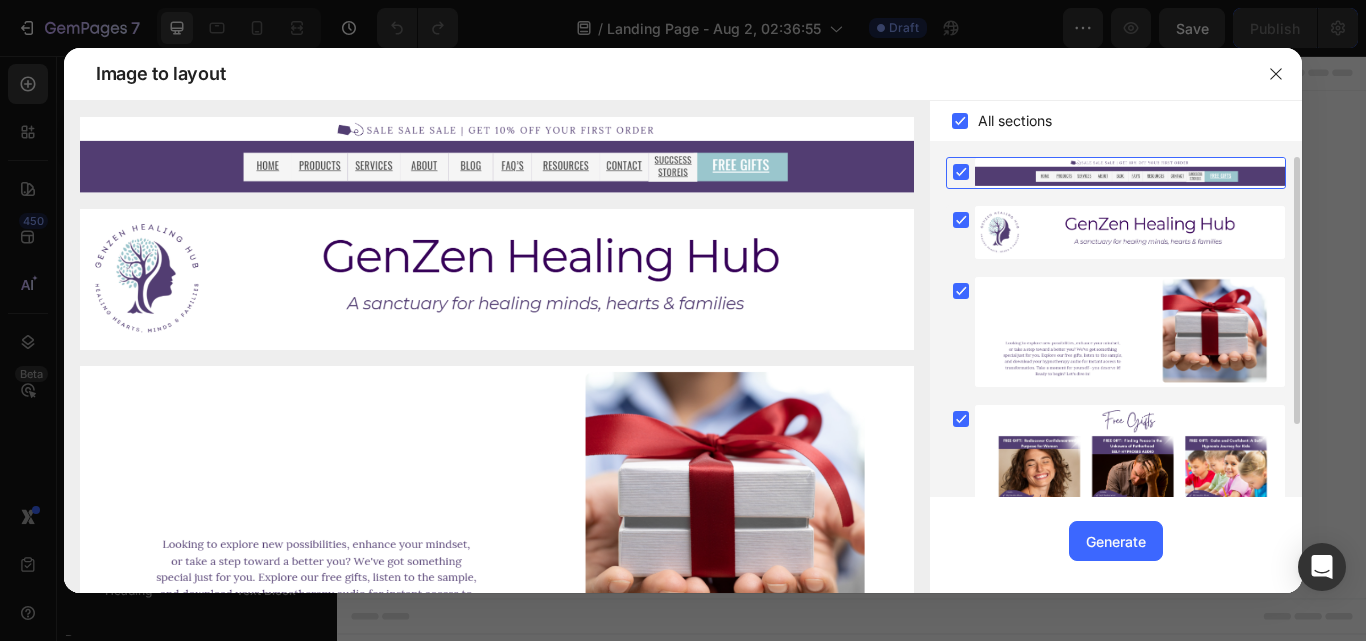 click 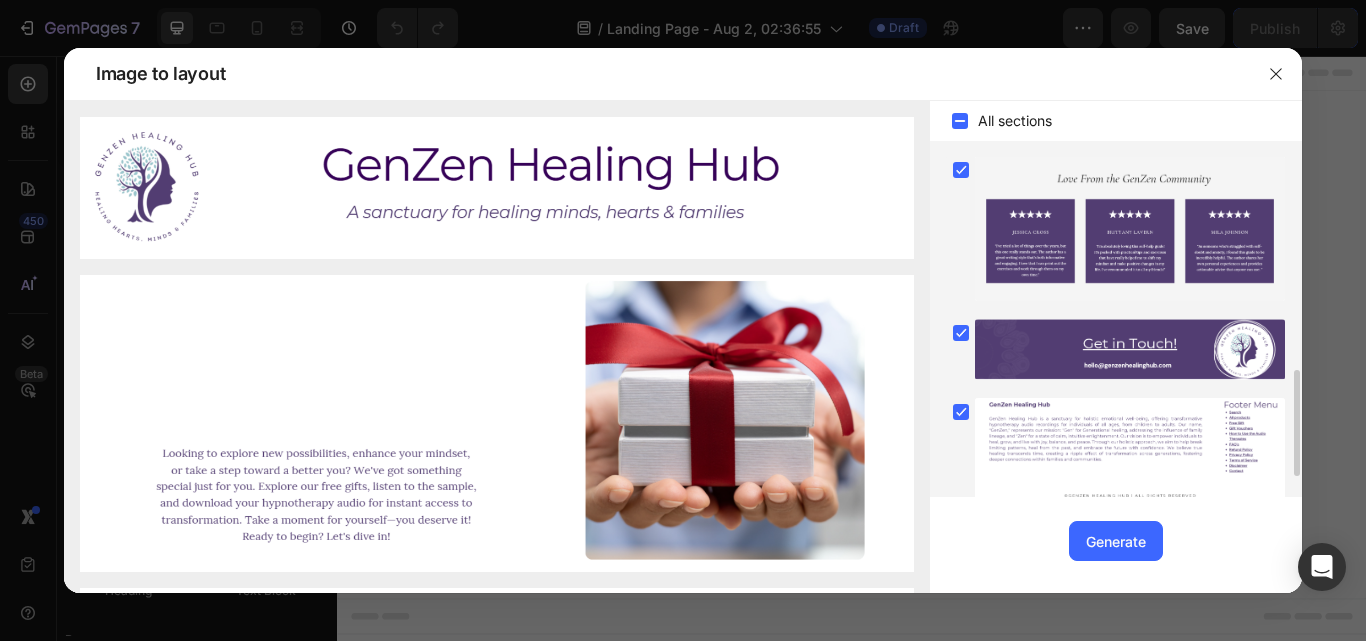 scroll, scrollTop: 744, scrollLeft: 0, axis: vertical 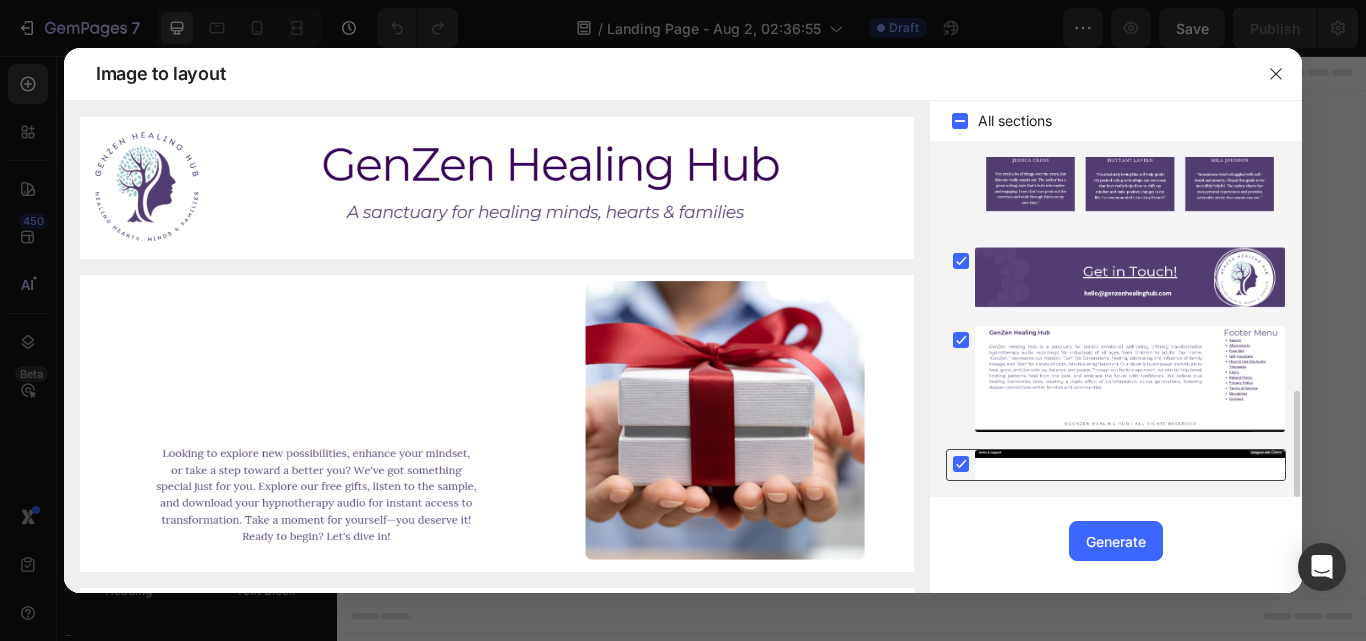 click 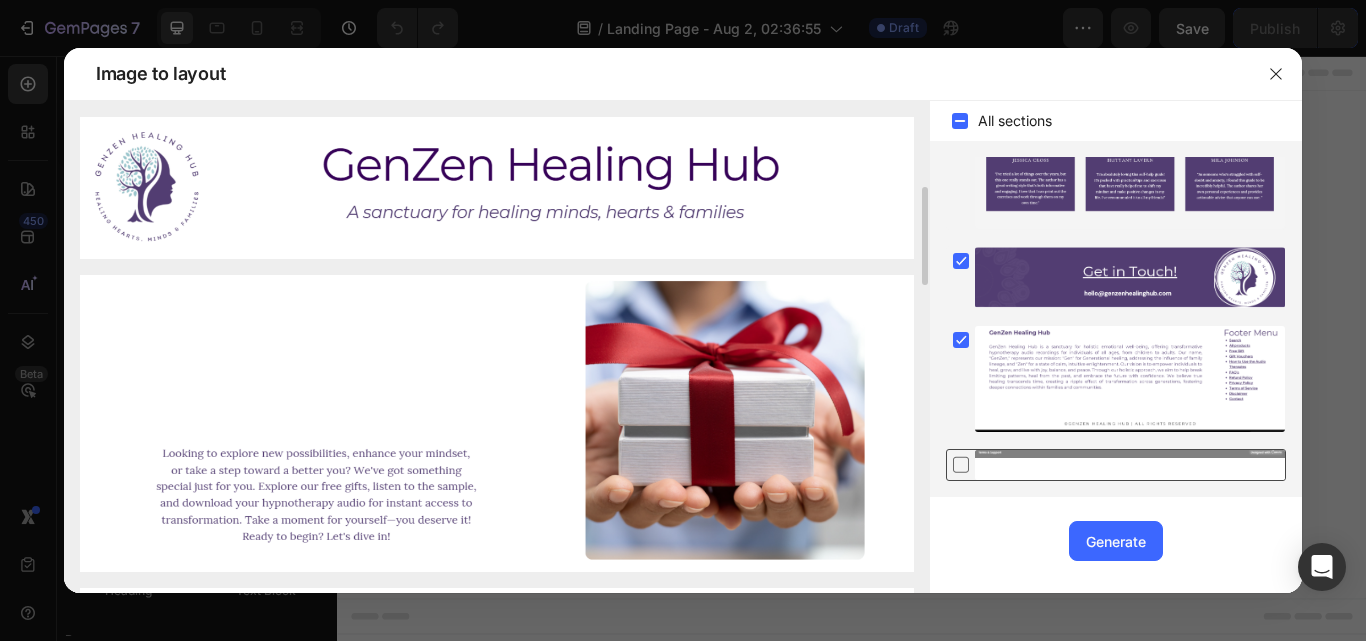 scroll, scrollTop: 189, scrollLeft: 0, axis: vertical 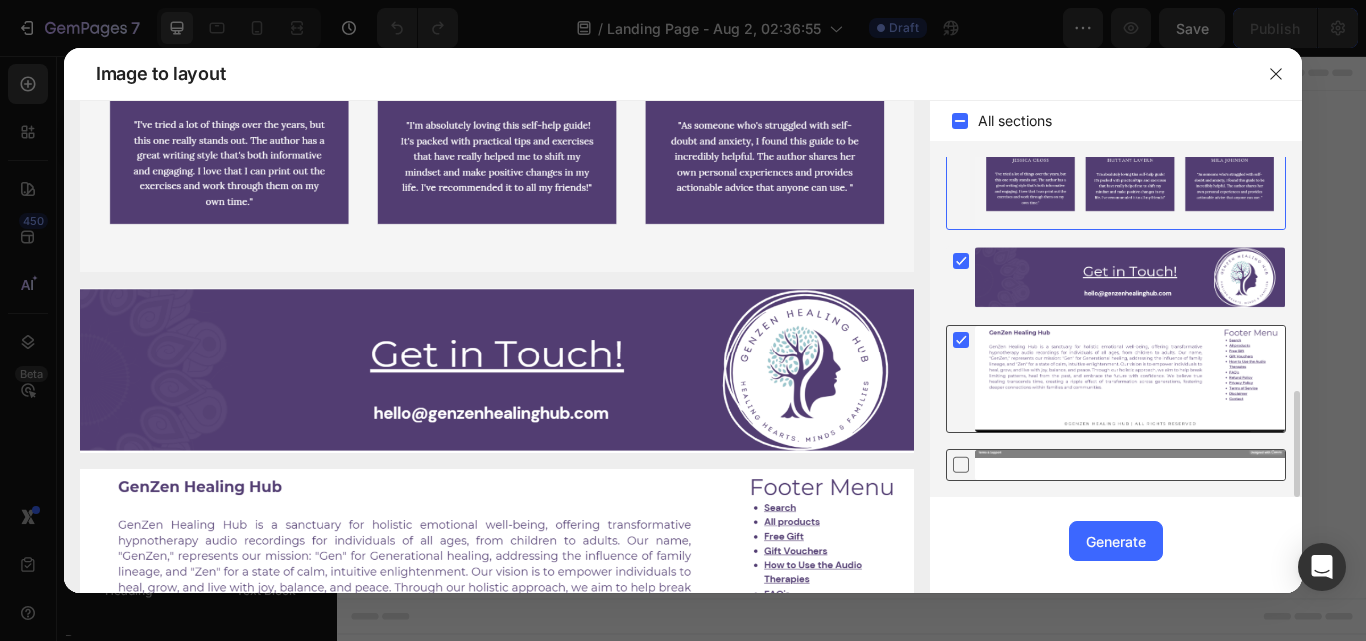 click 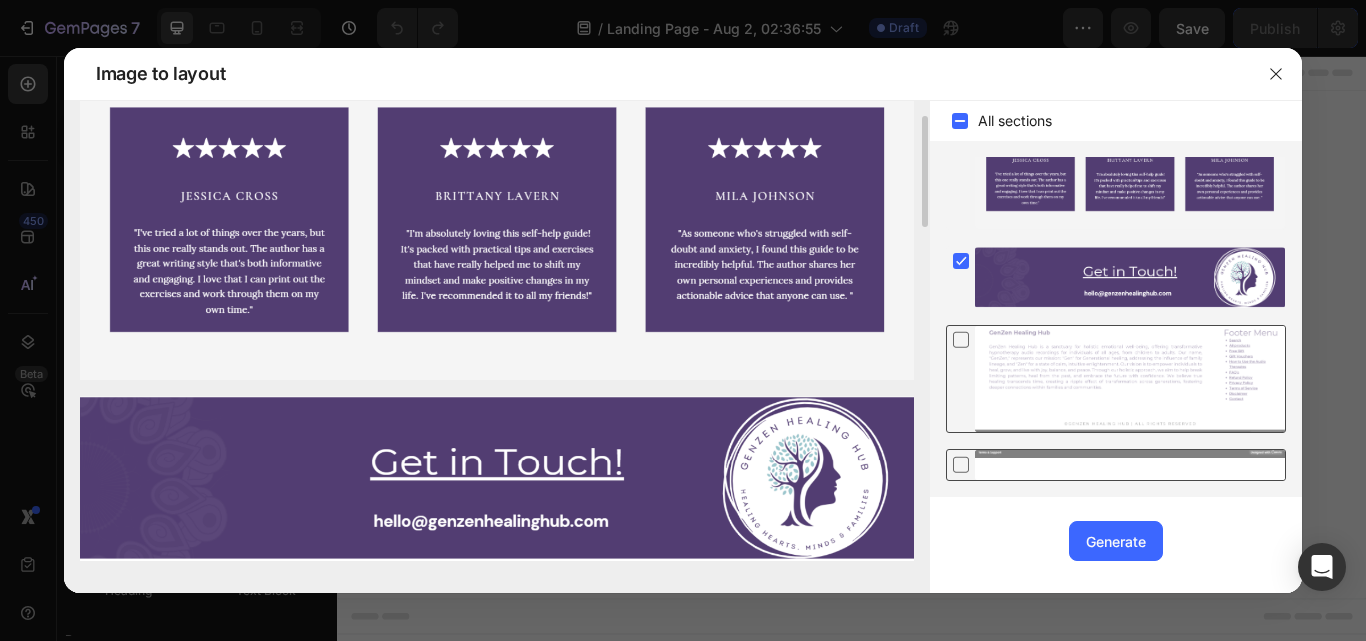 scroll, scrollTop: 1043, scrollLeft: 0, axis: vertical 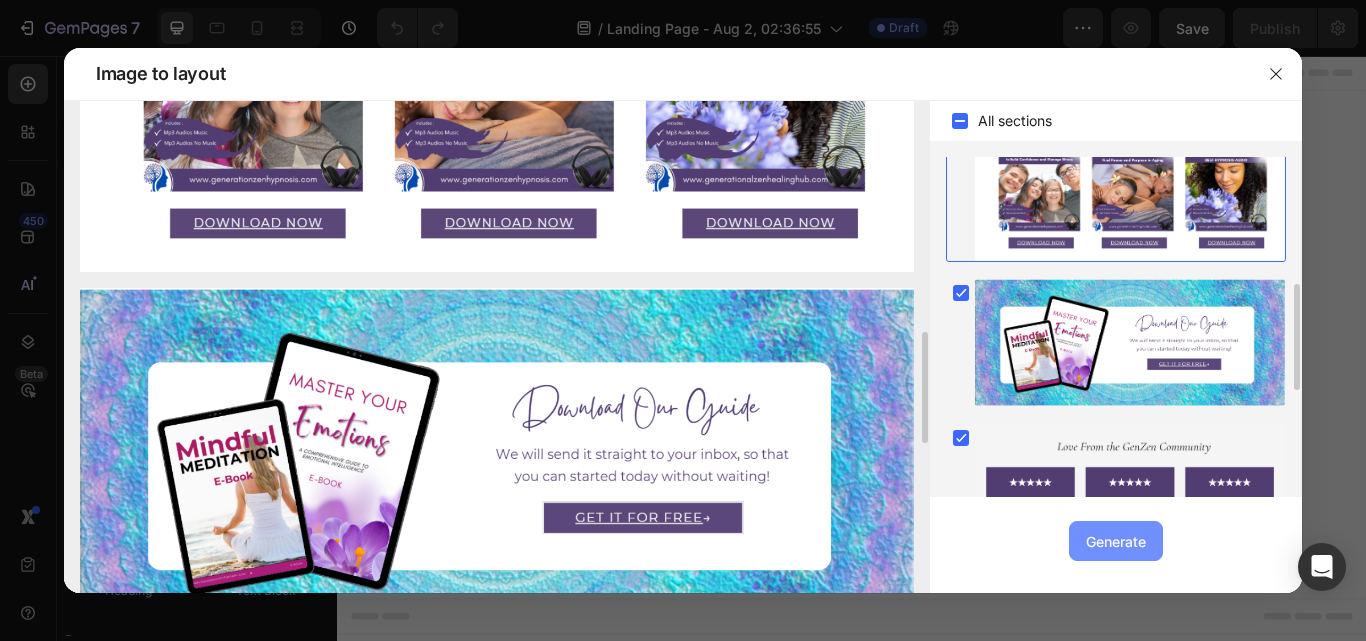 click on "Generate" at bounding box center (1116, 541) 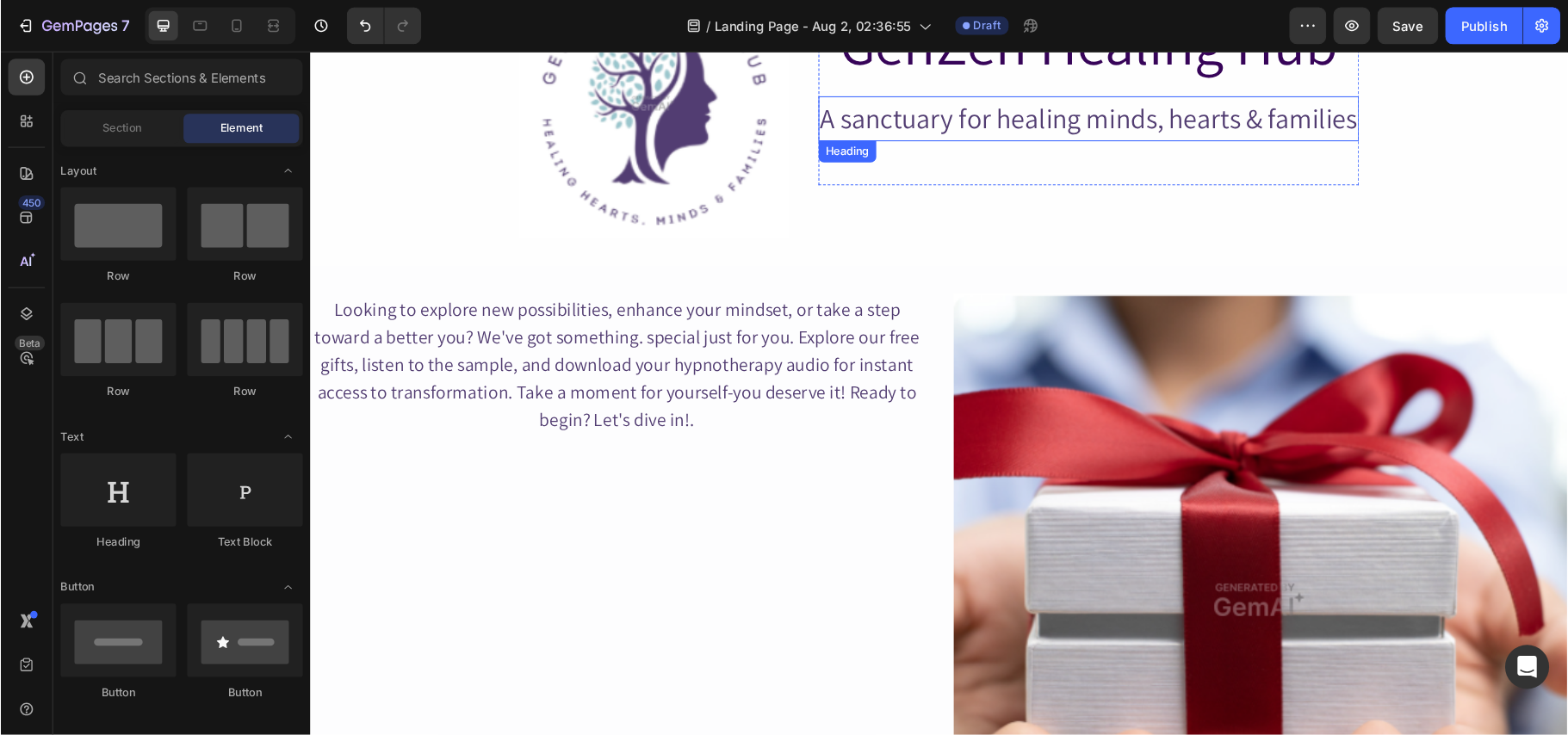 scroll, scrollTop: 0, scrollLeft: 0, axis: both 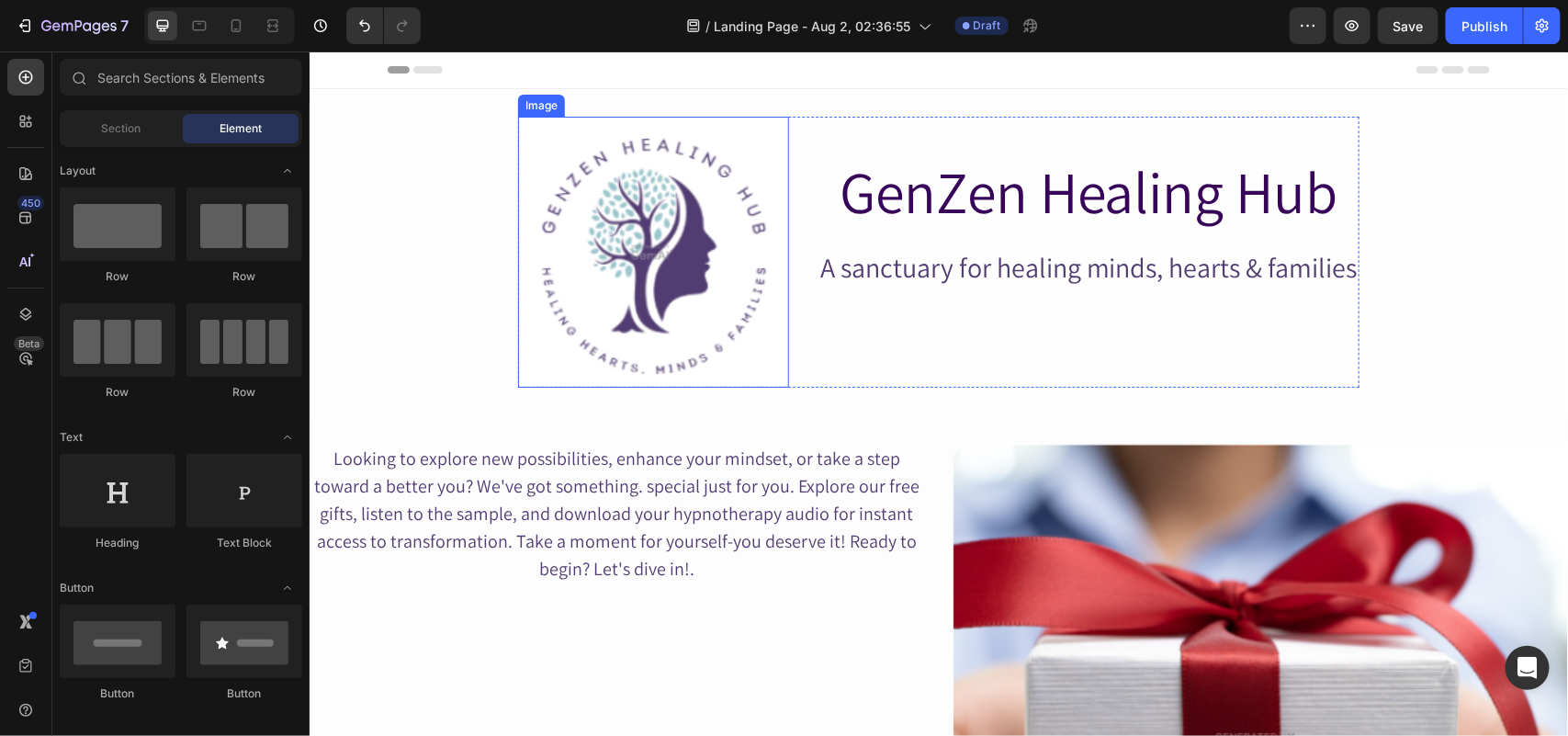 click at bounding box center (652, 251) 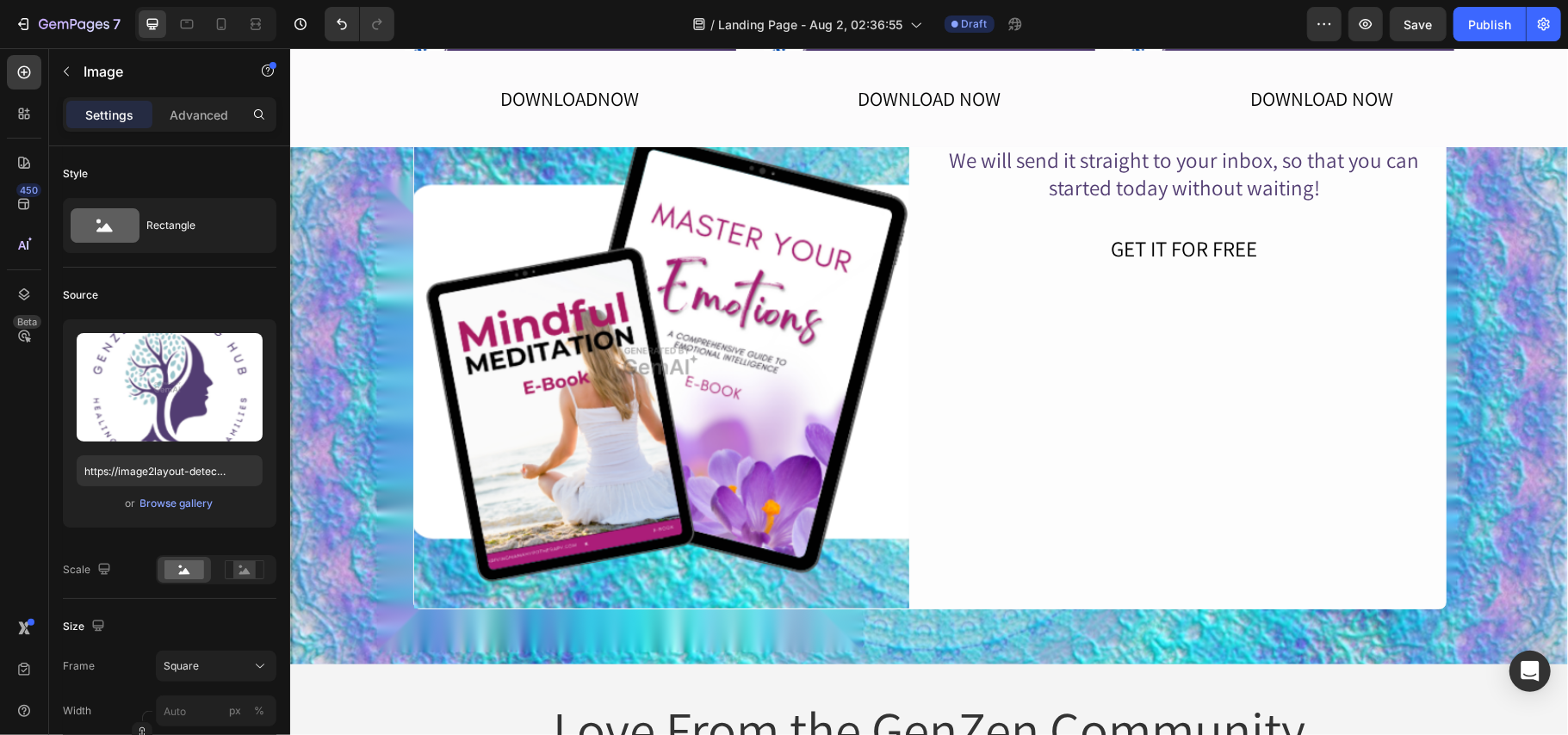 scroll, scrollTop: 2329, scrollLeft: 0, axis: vertical 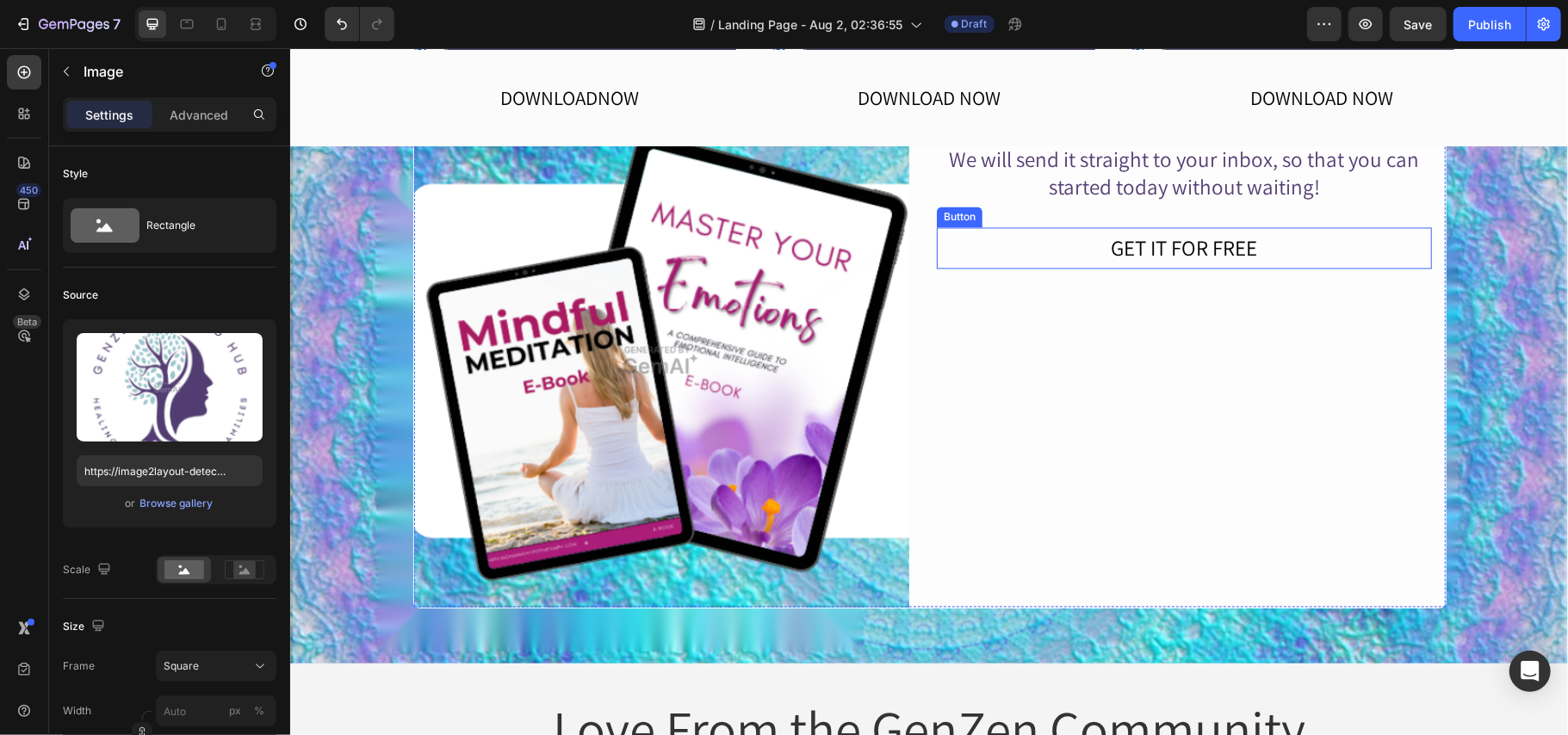 click on "GET IT FOR FREE Button" at bounding box center [1183, 248] 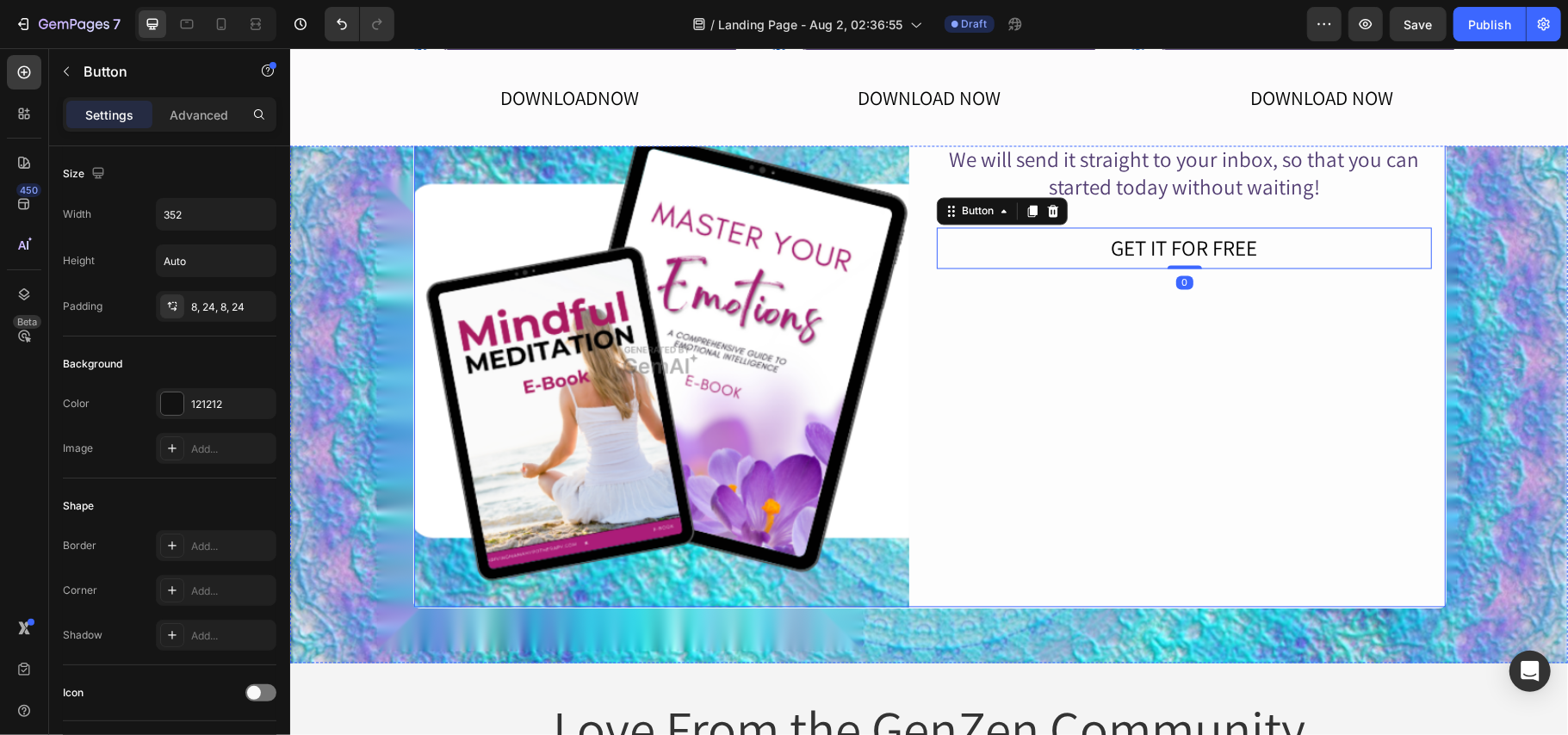 click on "Image Lorem ipsum dolor sit amet, consectetur adipi Text Block We will send it straight to your inbox, so that you can started today without waiting! Text Block GET IT FOR FREE Button   0 Row" at bounding box center (929, 359) 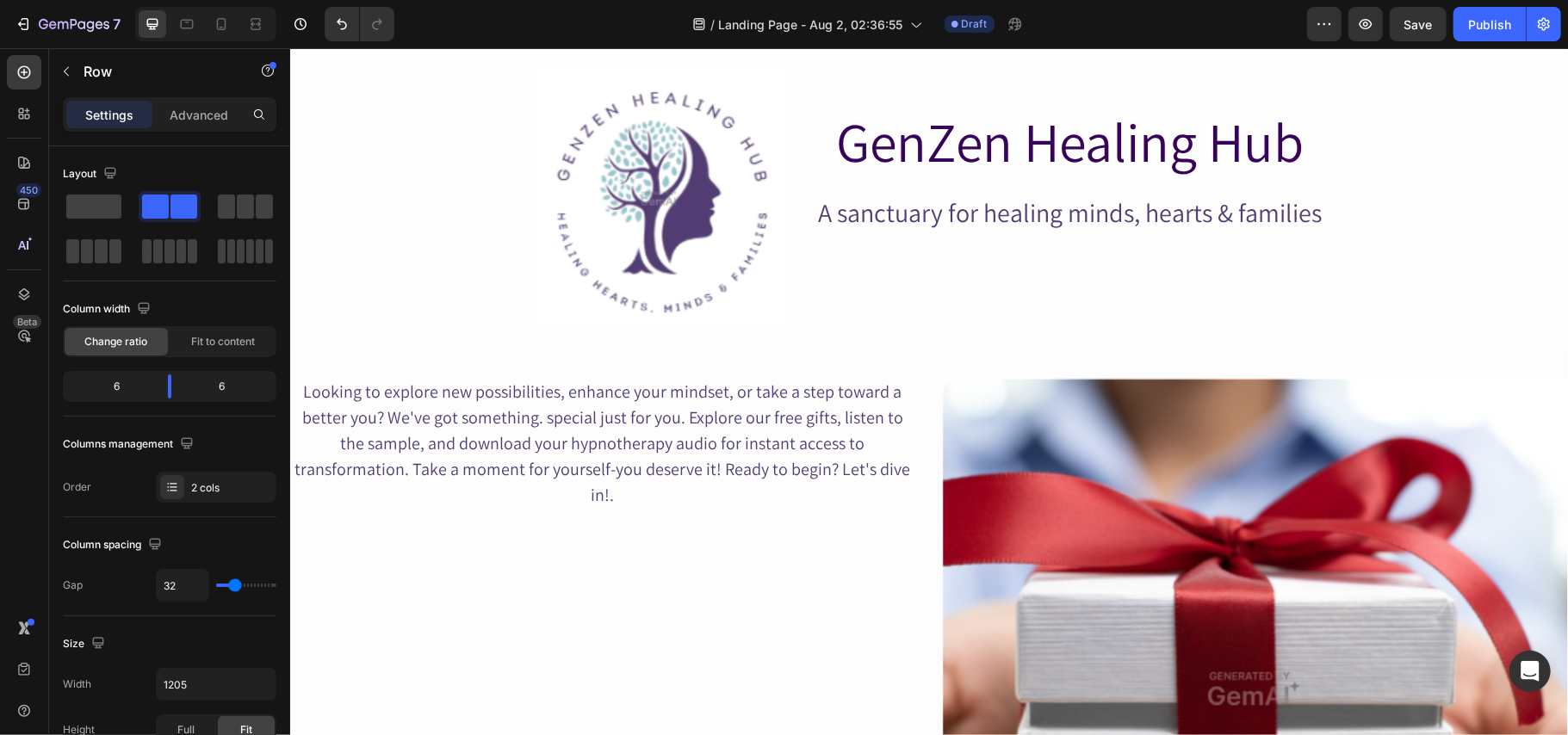 scroll, scrollTop: 0, scrollLeft: 0, axis: both 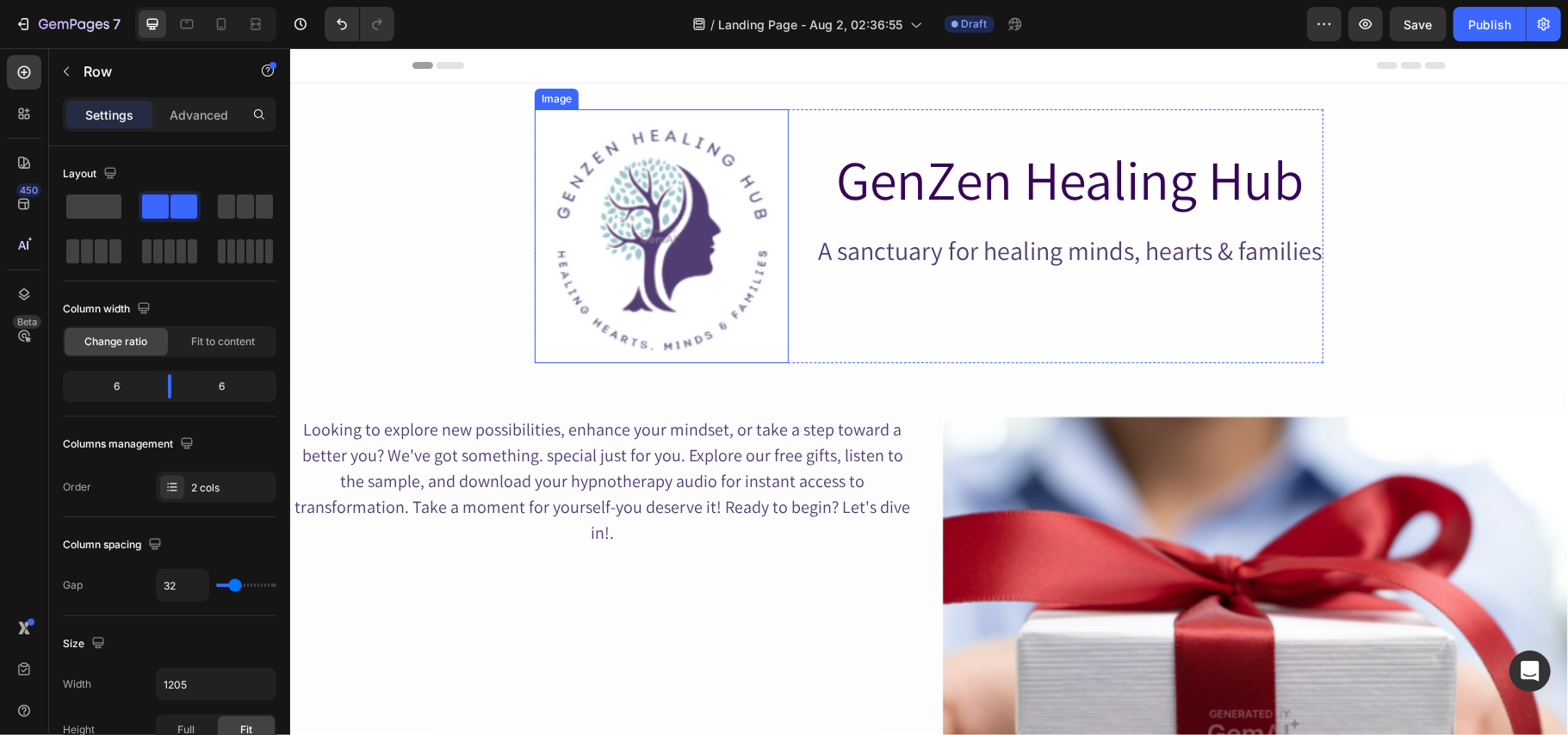 click at bounding box center [660, 235] 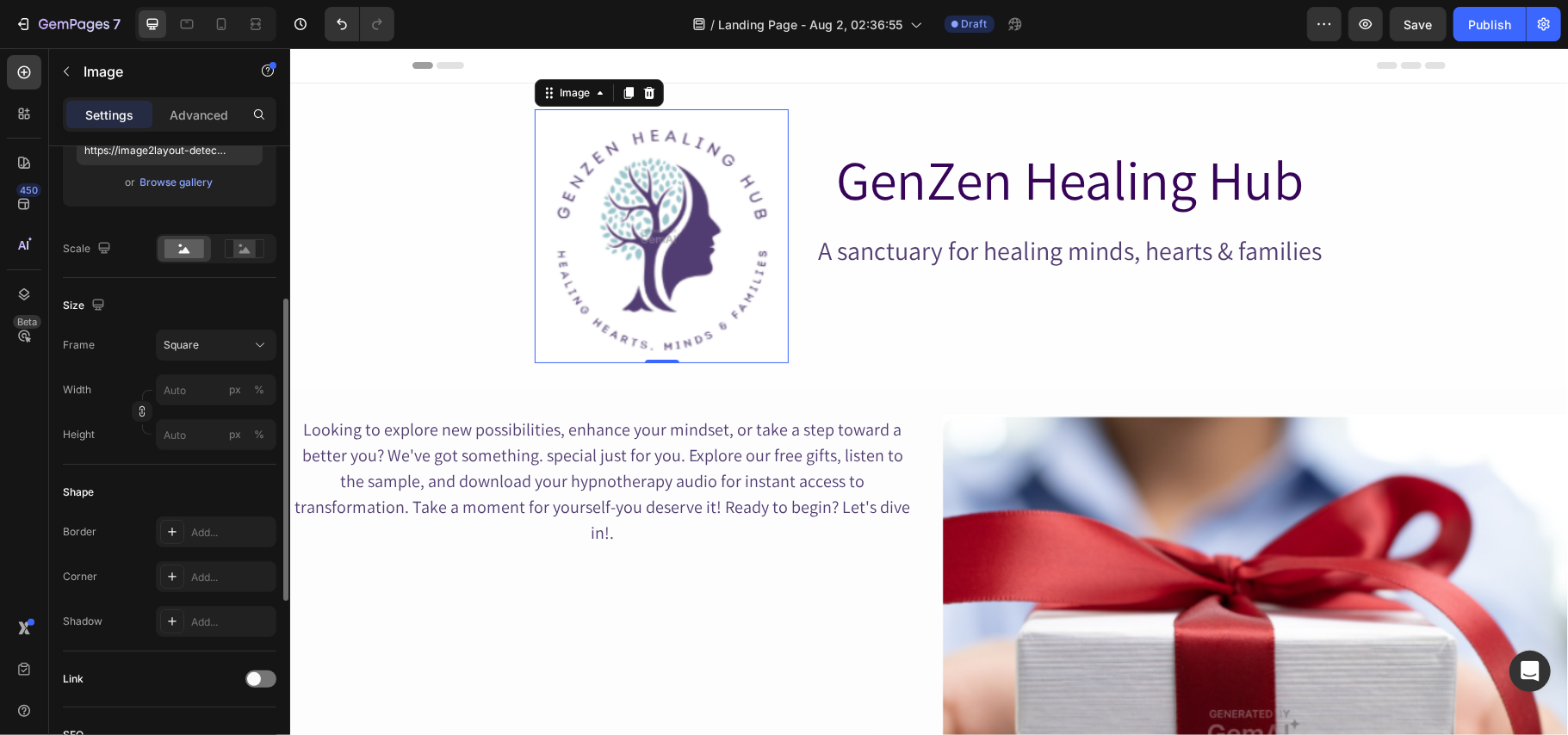 scroll, scrollTop: 321, scrollLeft: 0, axis: vertical 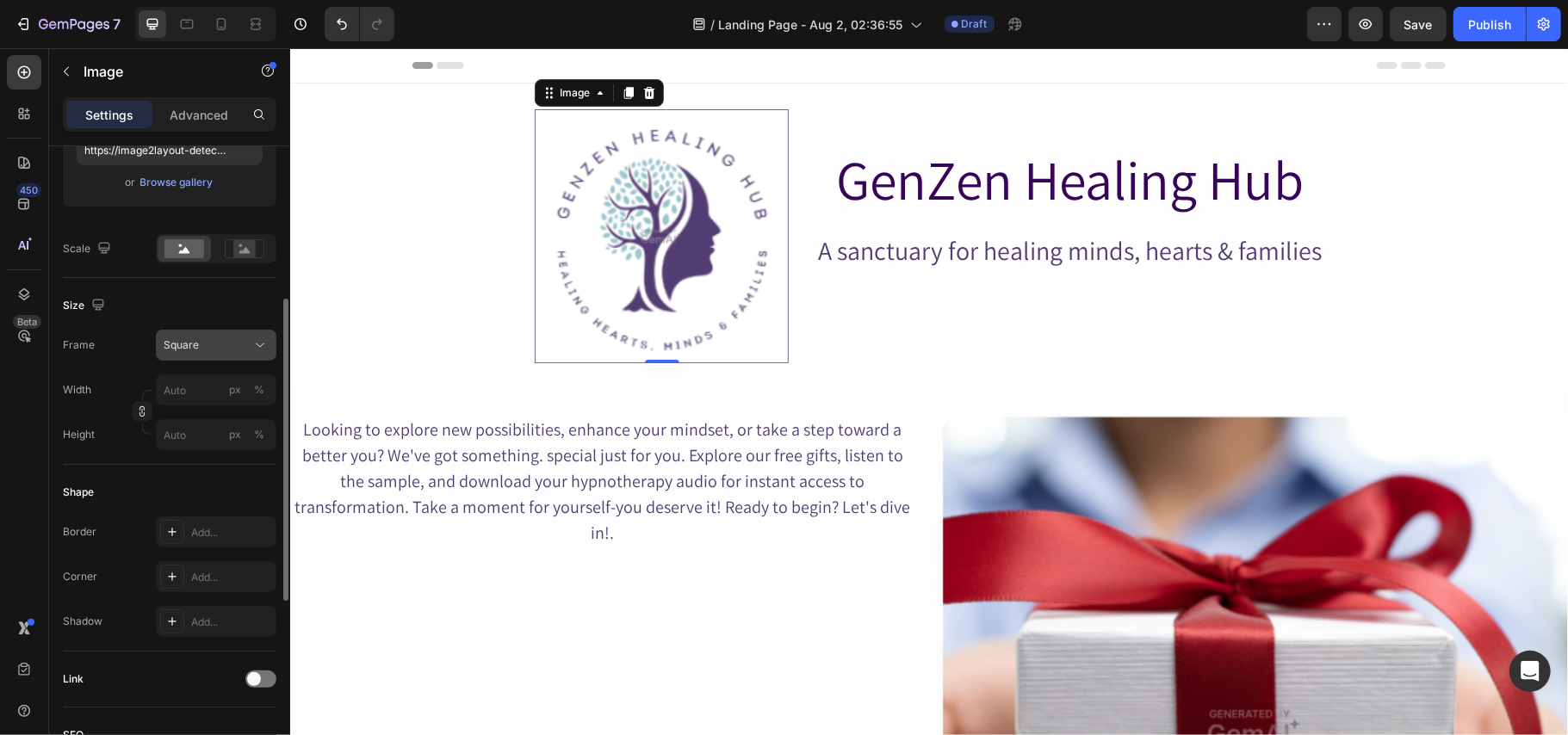 click 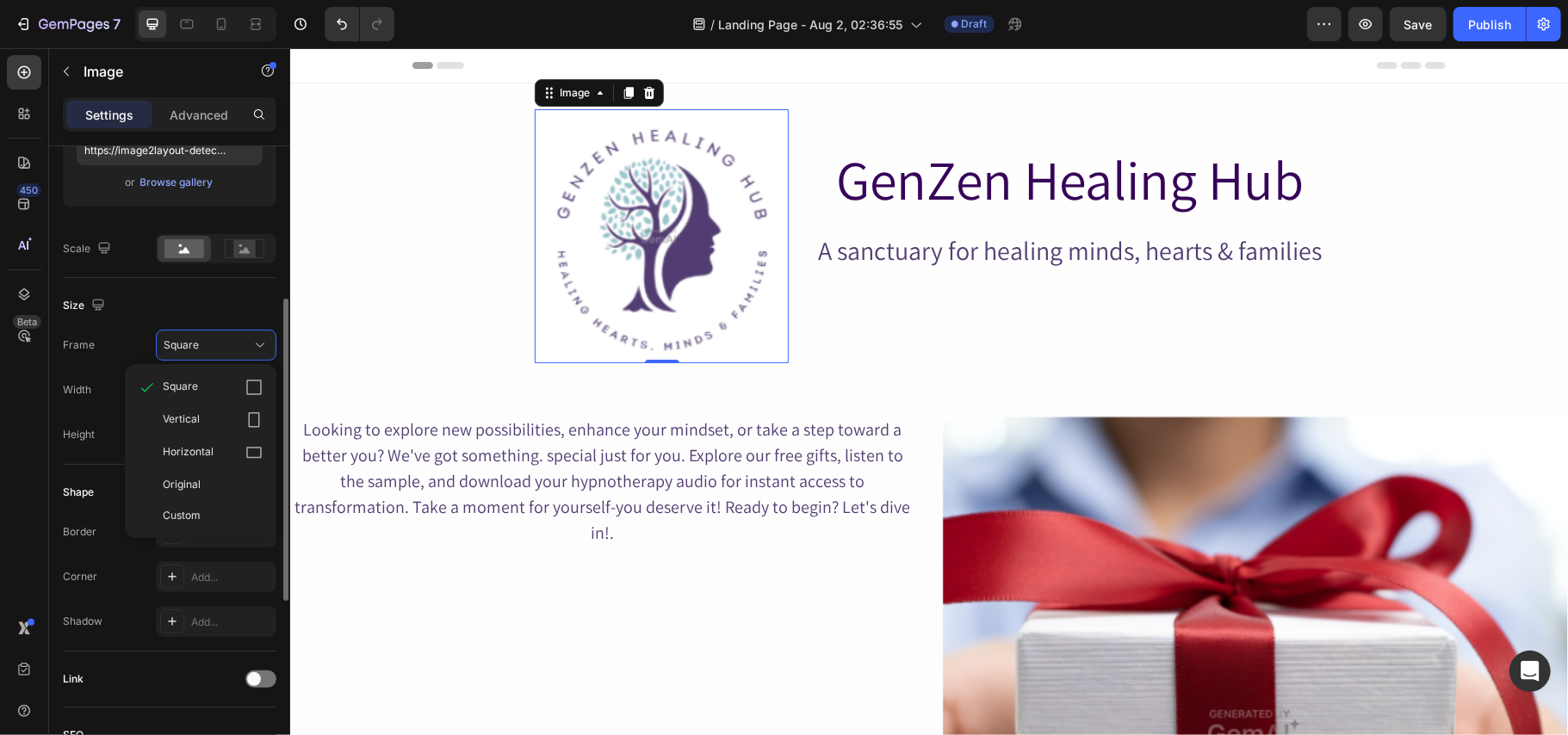 click on "Link" at bounding box center (170, 679) 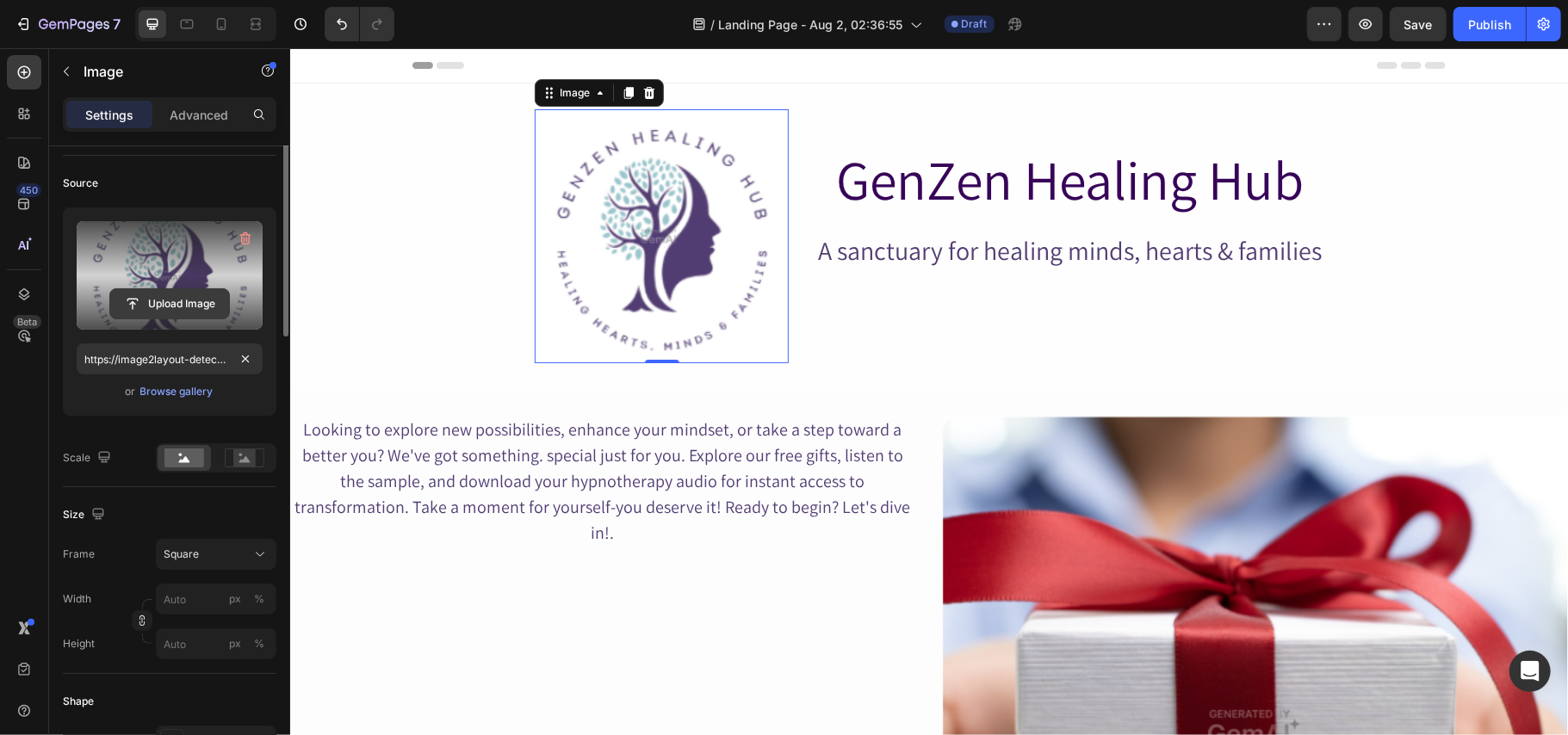 scroll, scrollTop: 0, scrollLeft: 0, axis: both 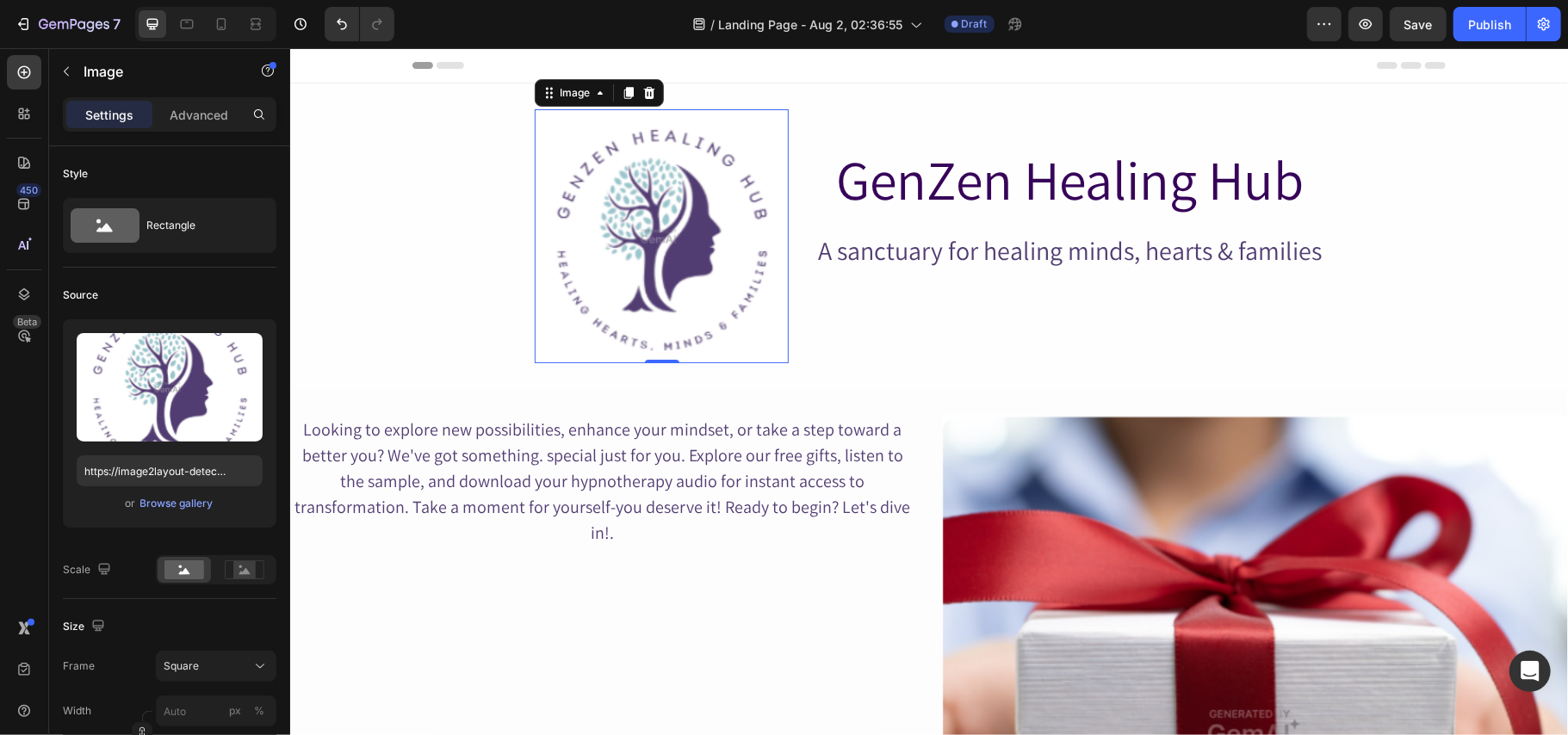click on "Settings" at bounding box center (109, 114) 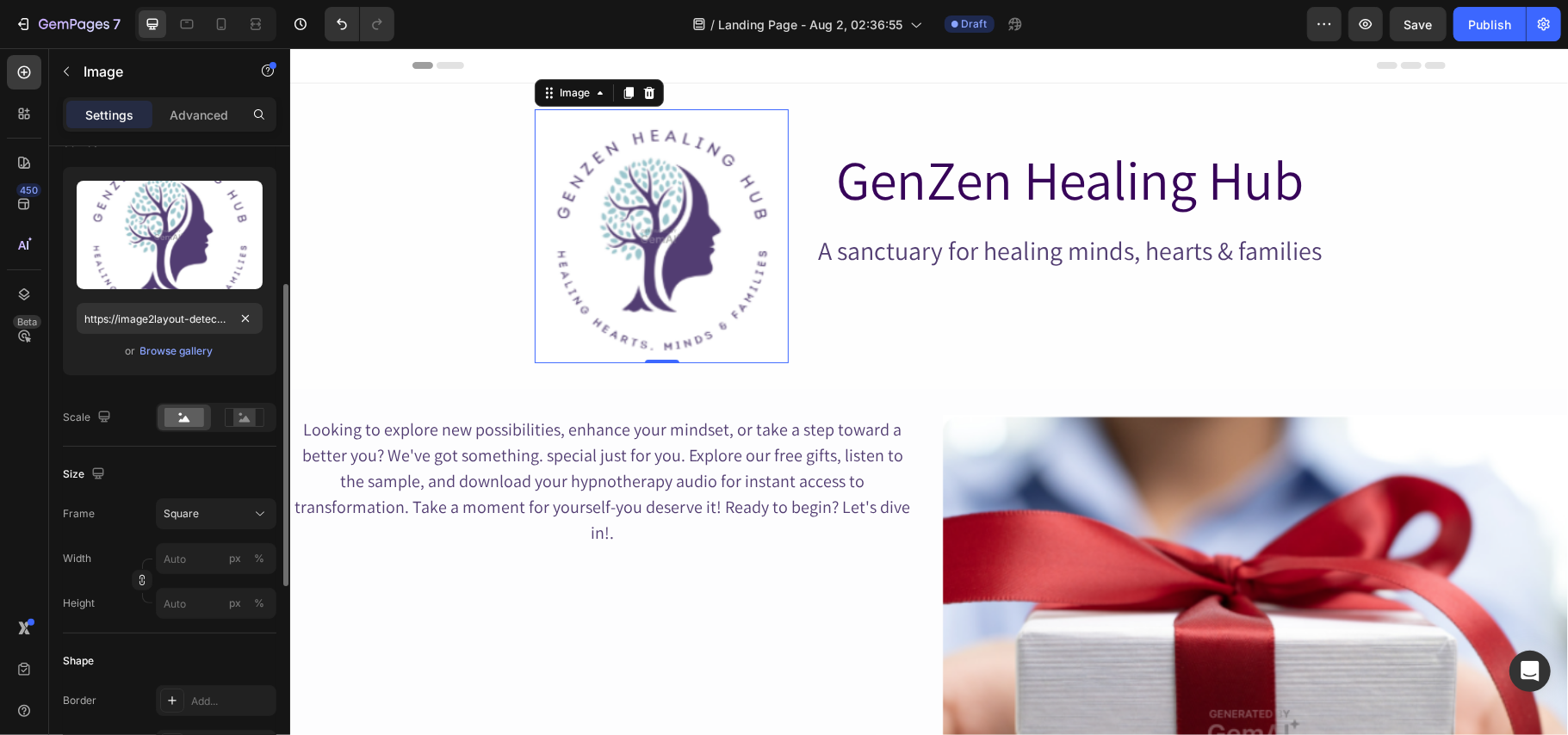 scroll, scrollTop: 242, scrollLeft: 0, axis: vertical 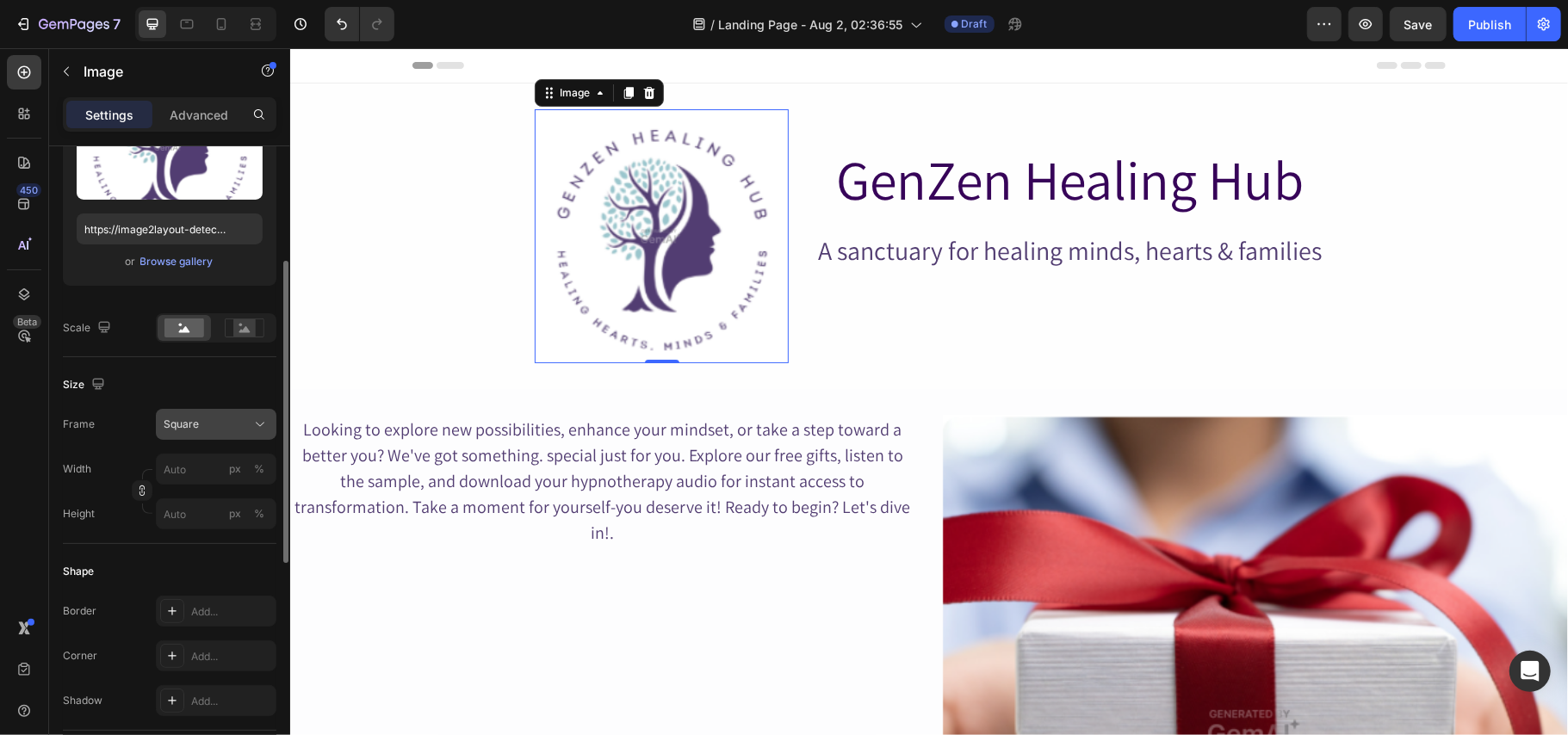 click 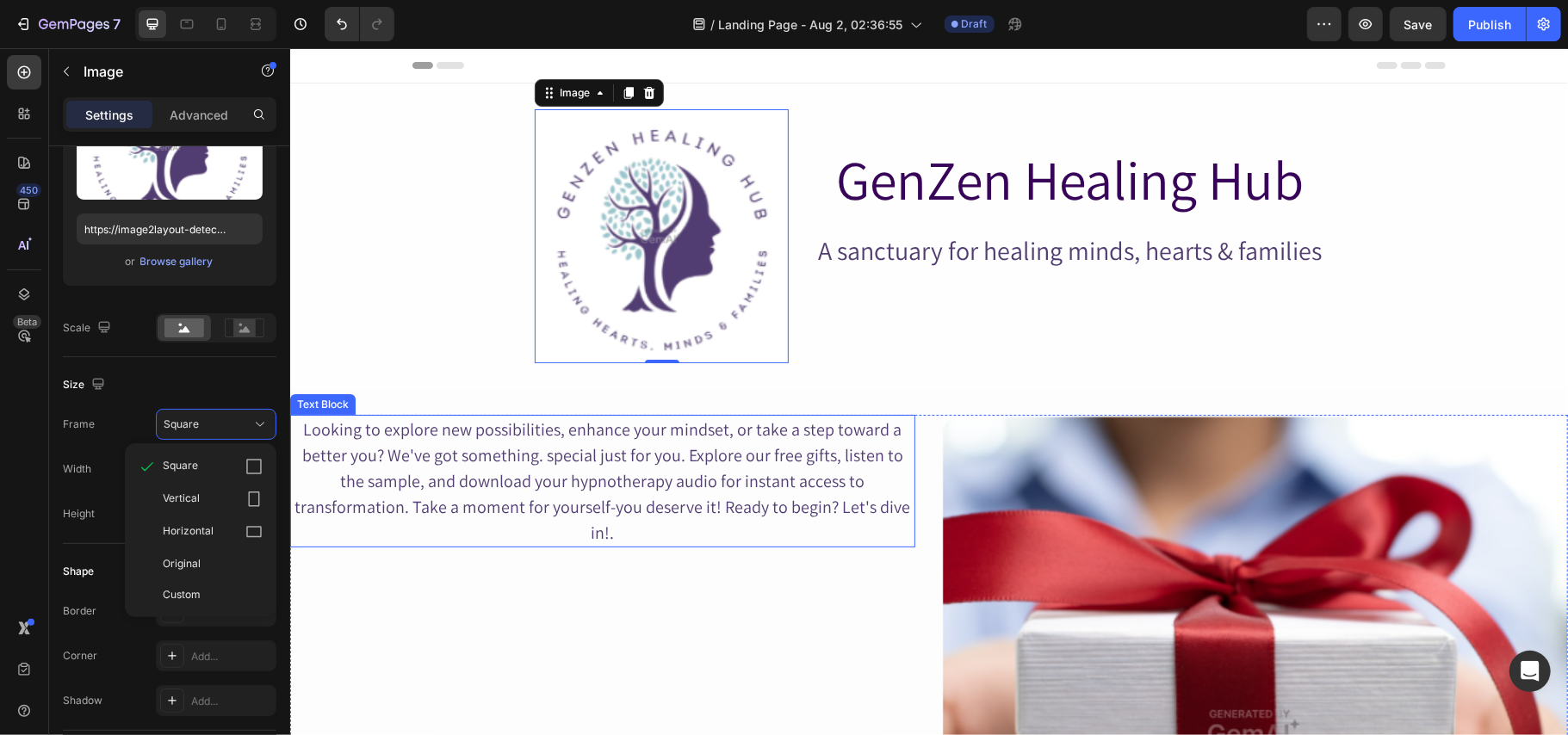 click on "Looking to explore new possibilities, enhance your mindset, or take a step toward a better you? We've got something. special just for you. Explore our free gifts, listen to the sample, and download your hypnotherapy audio for instant access to transformation. Take a moment for yourself-you deserve it! Ready to begin? Let's dive in!." at bounding box center (602, 480) 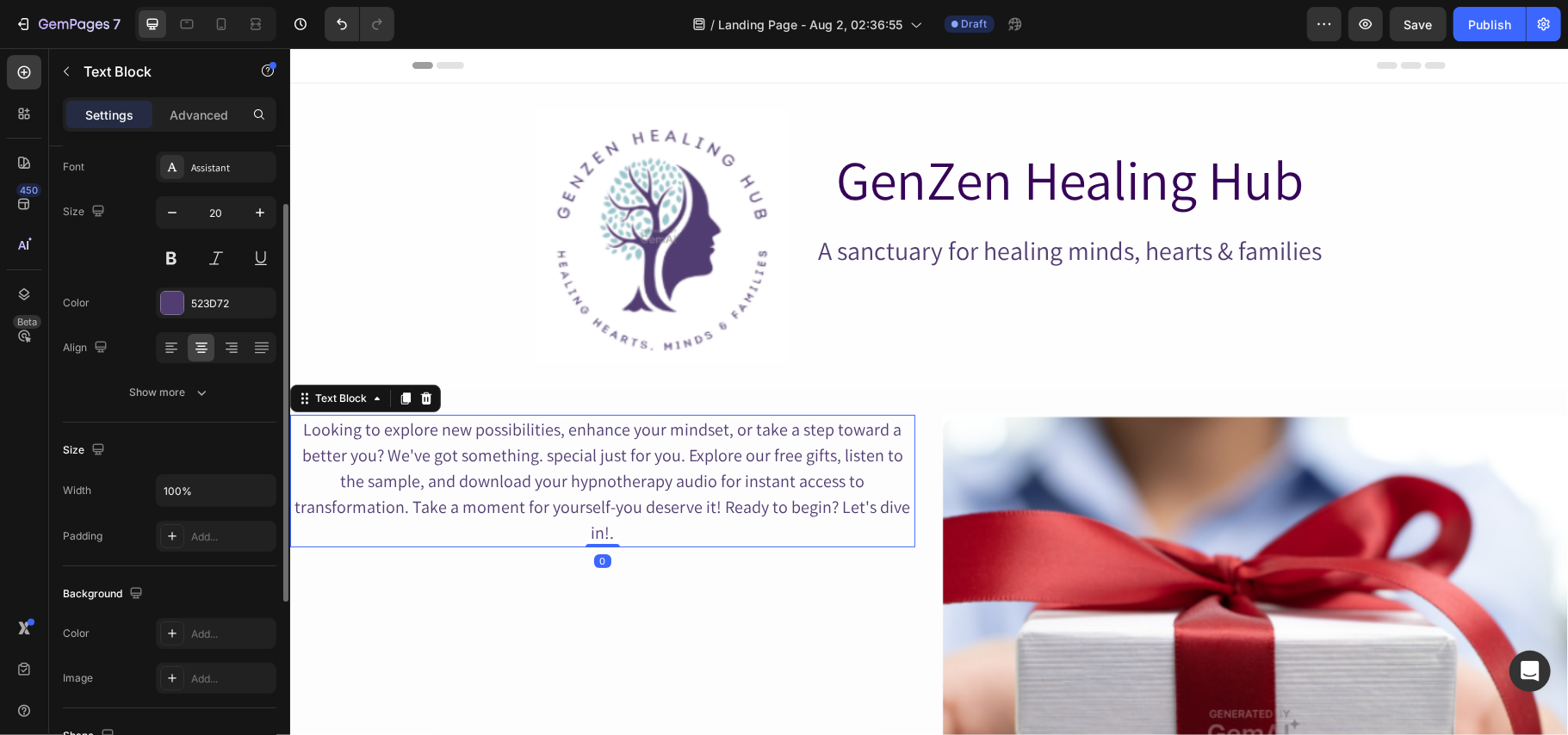 scroll, scrollTop: 96, scrollLeft: 0, axis: vertical 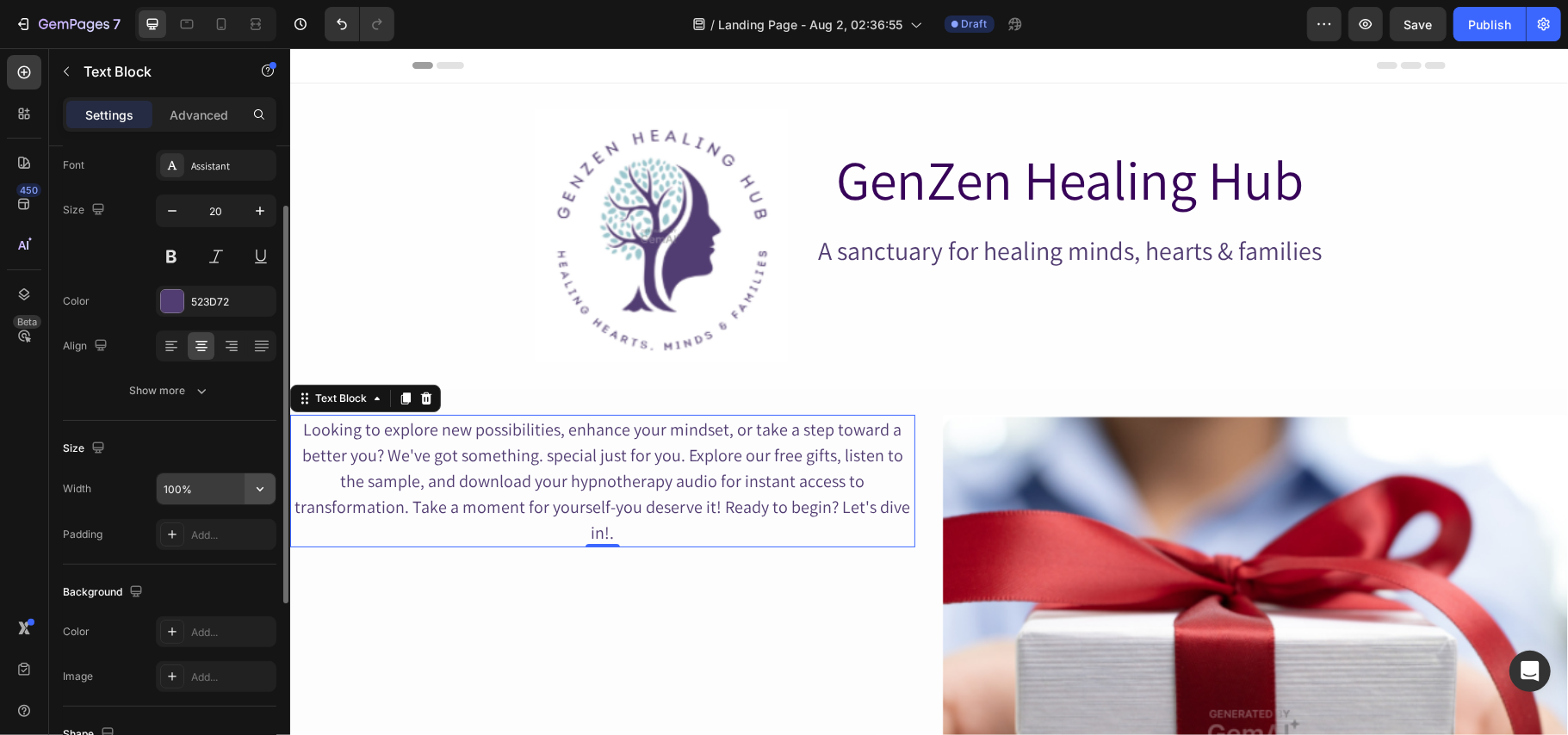 click 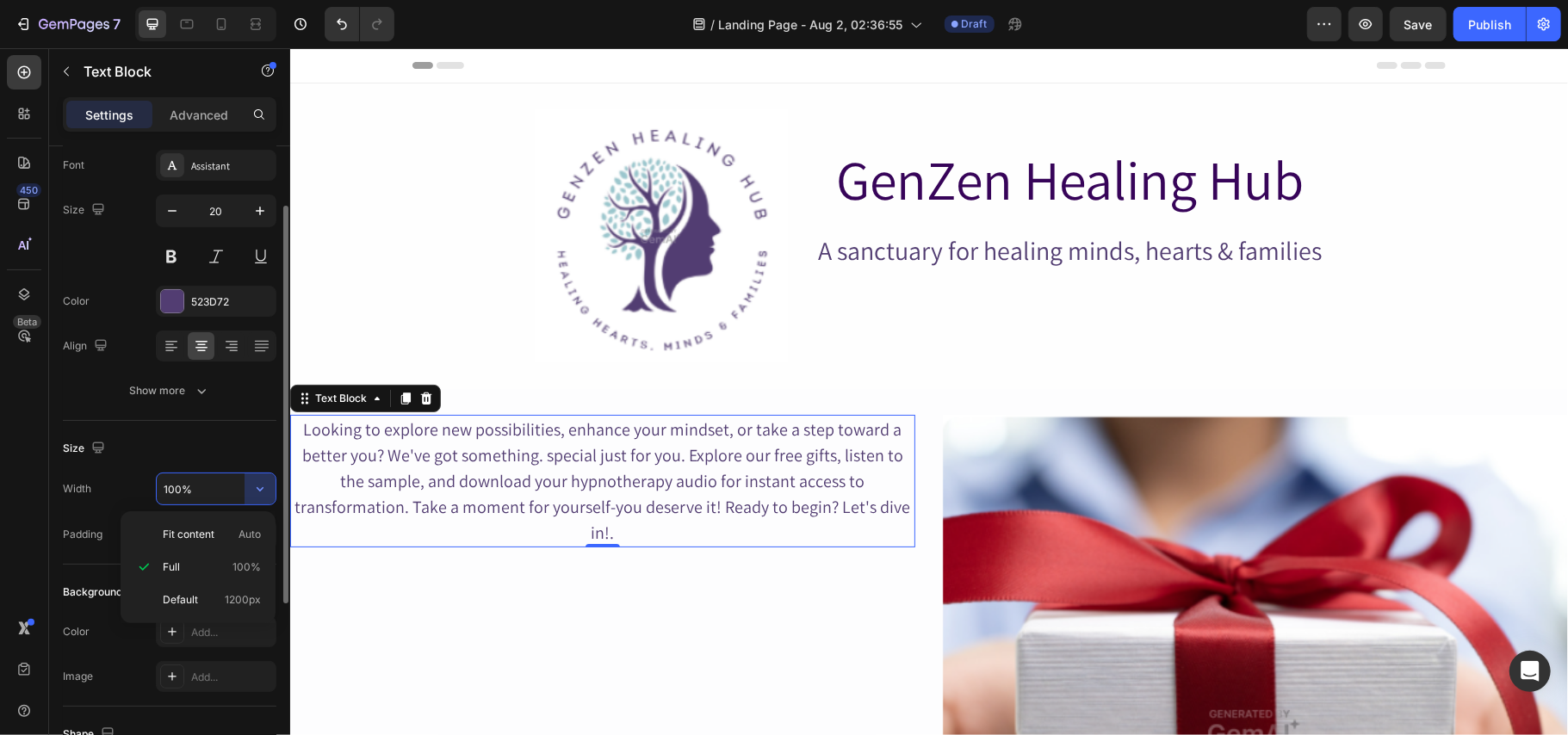 click on "Size" at bounding box center (170, 448) 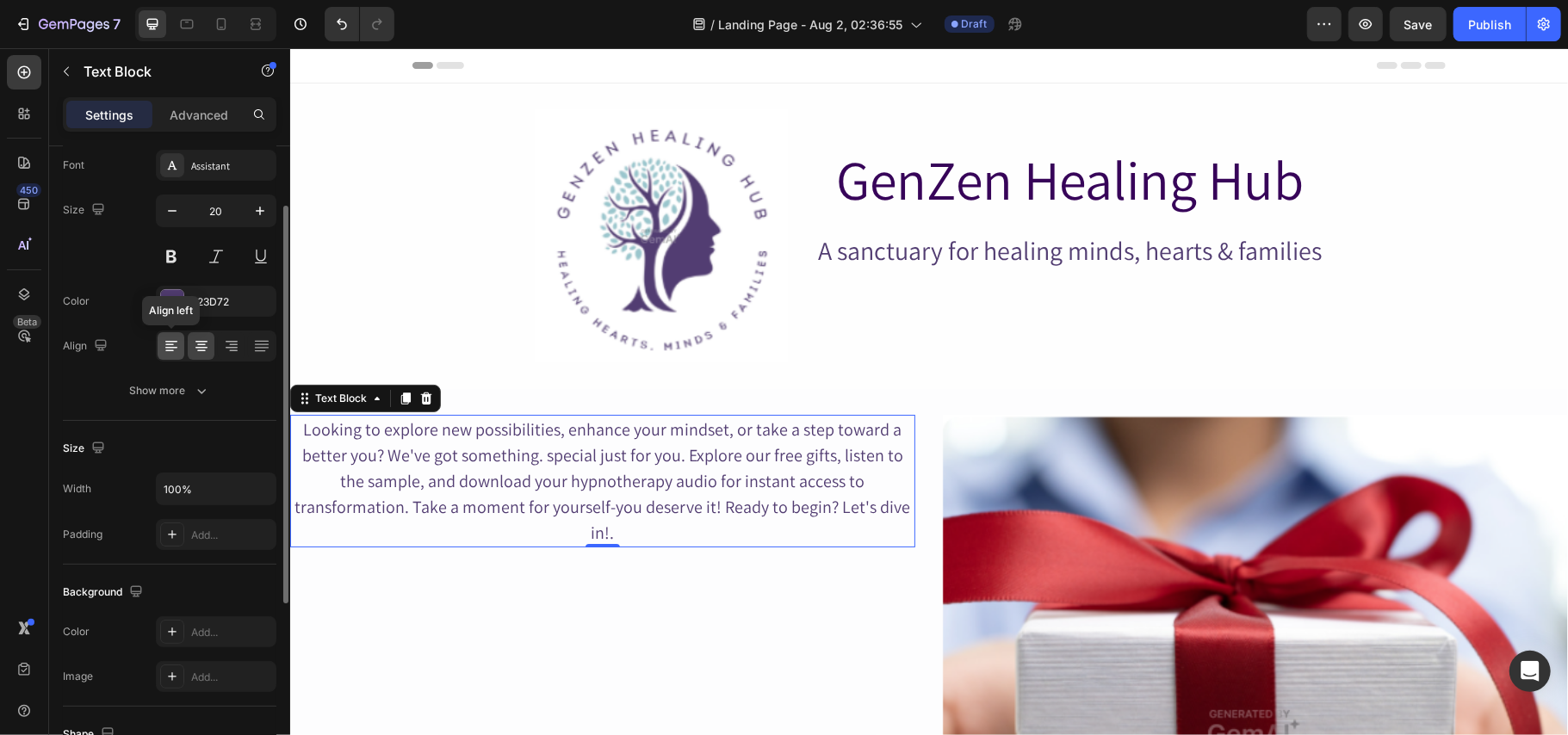 click 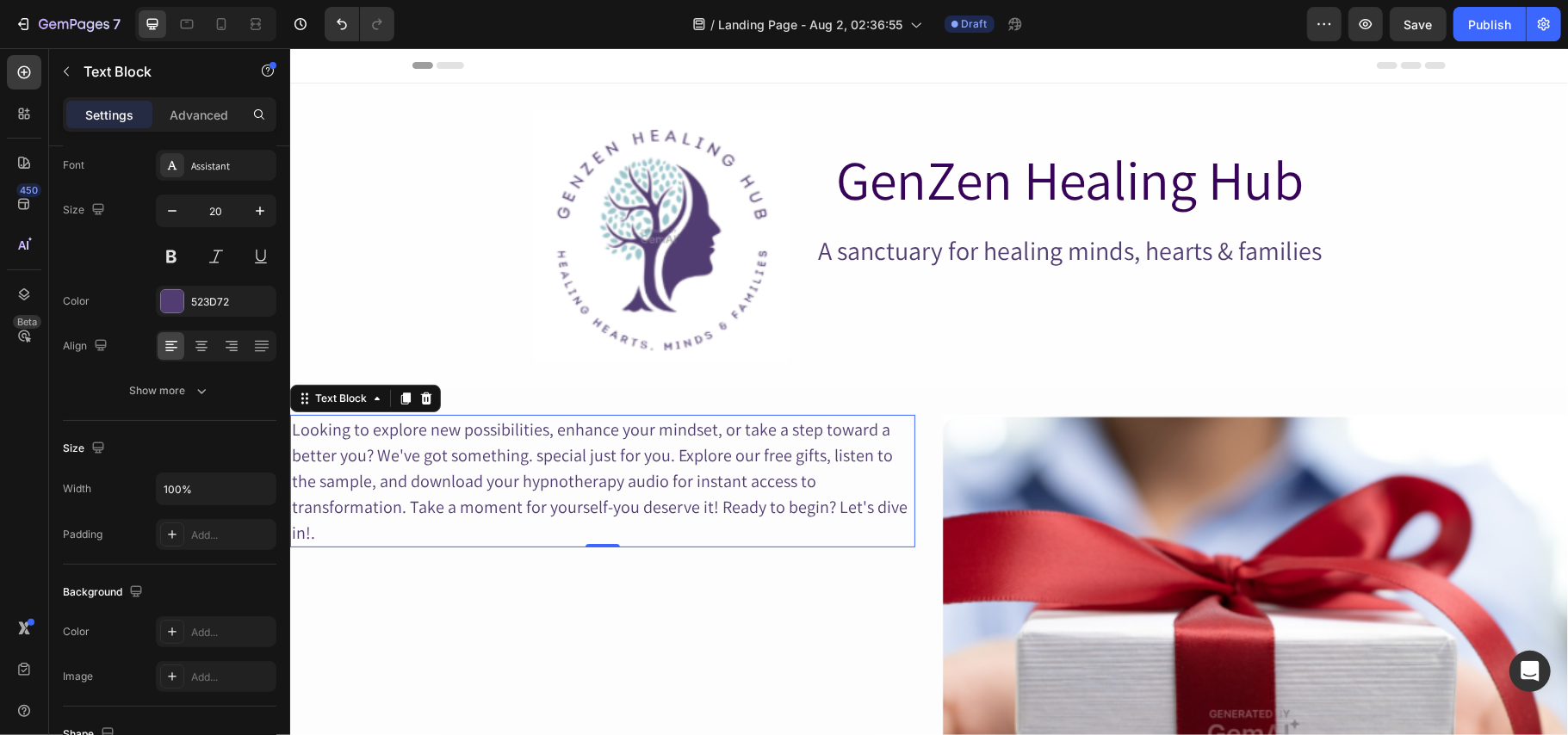 click on "Looking to explore new possibilities, enhance your mindset, or take a step toward a better you? We've got something. special just for you. Explore our free gifts, listen to the sample, and download your hypnotherapy audio for instant access to transformation. Take a moment for yourself-you deserve it! Ready to begin? Let's dive in!." at bounding box center [602, 480] 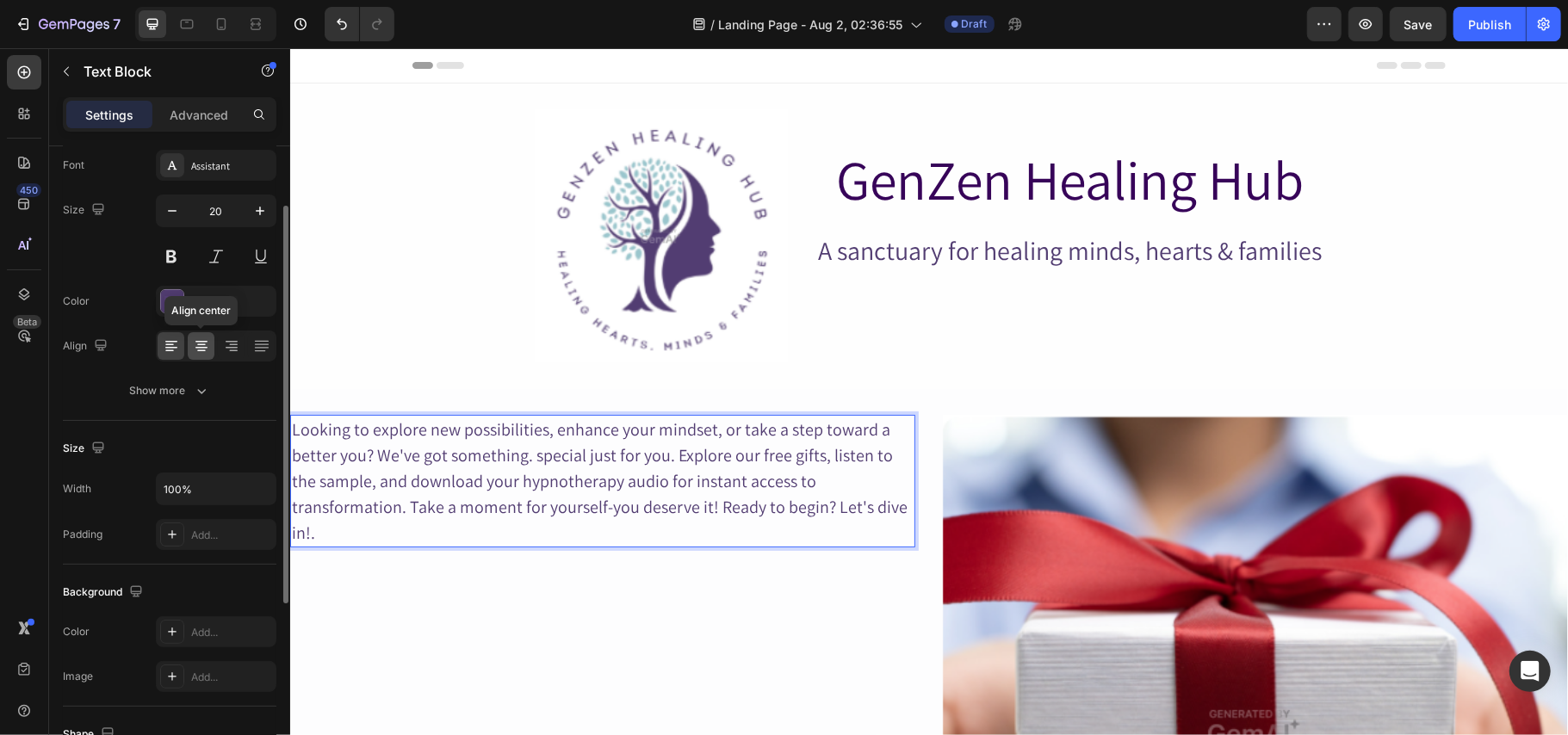 click 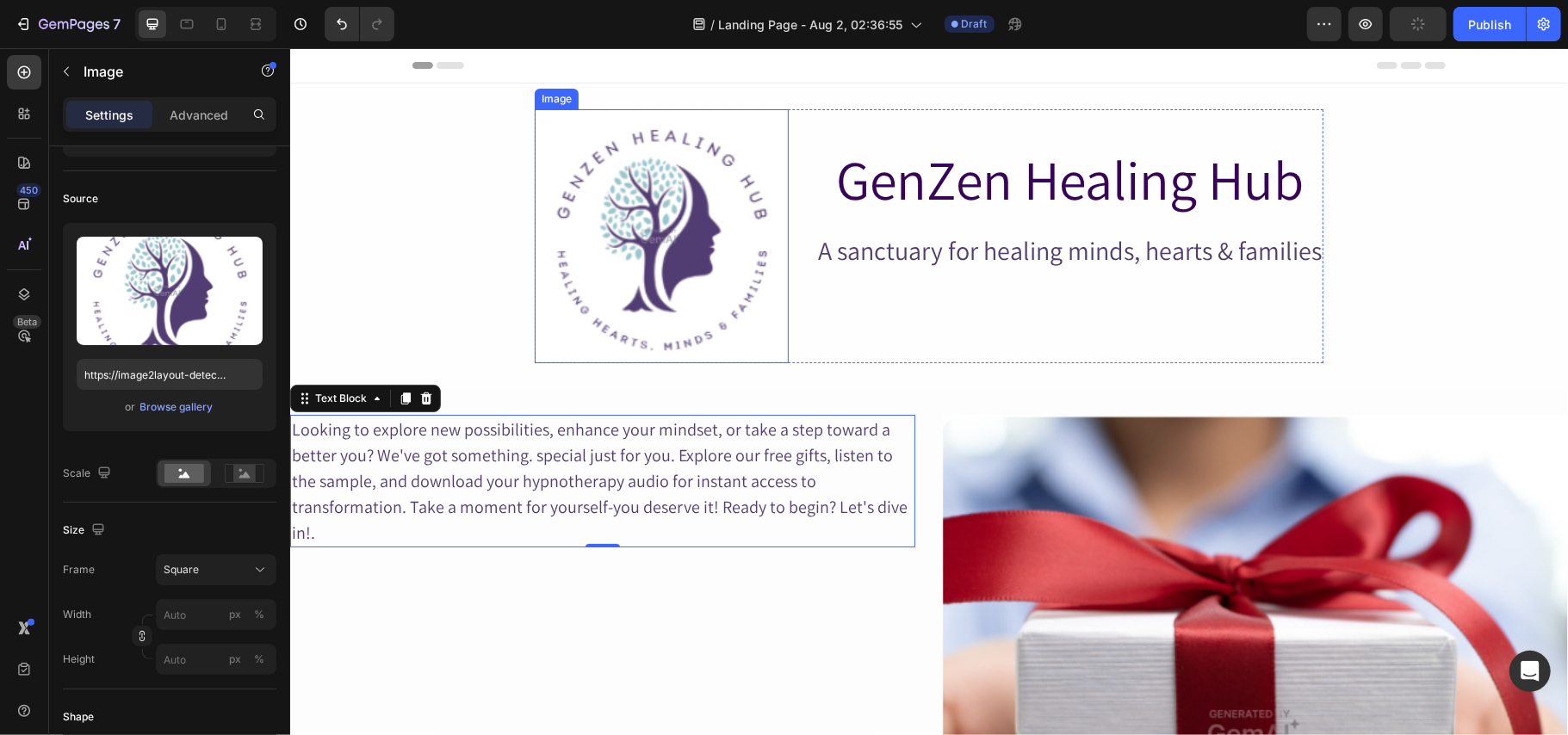 click at bounding box center [660, 235] 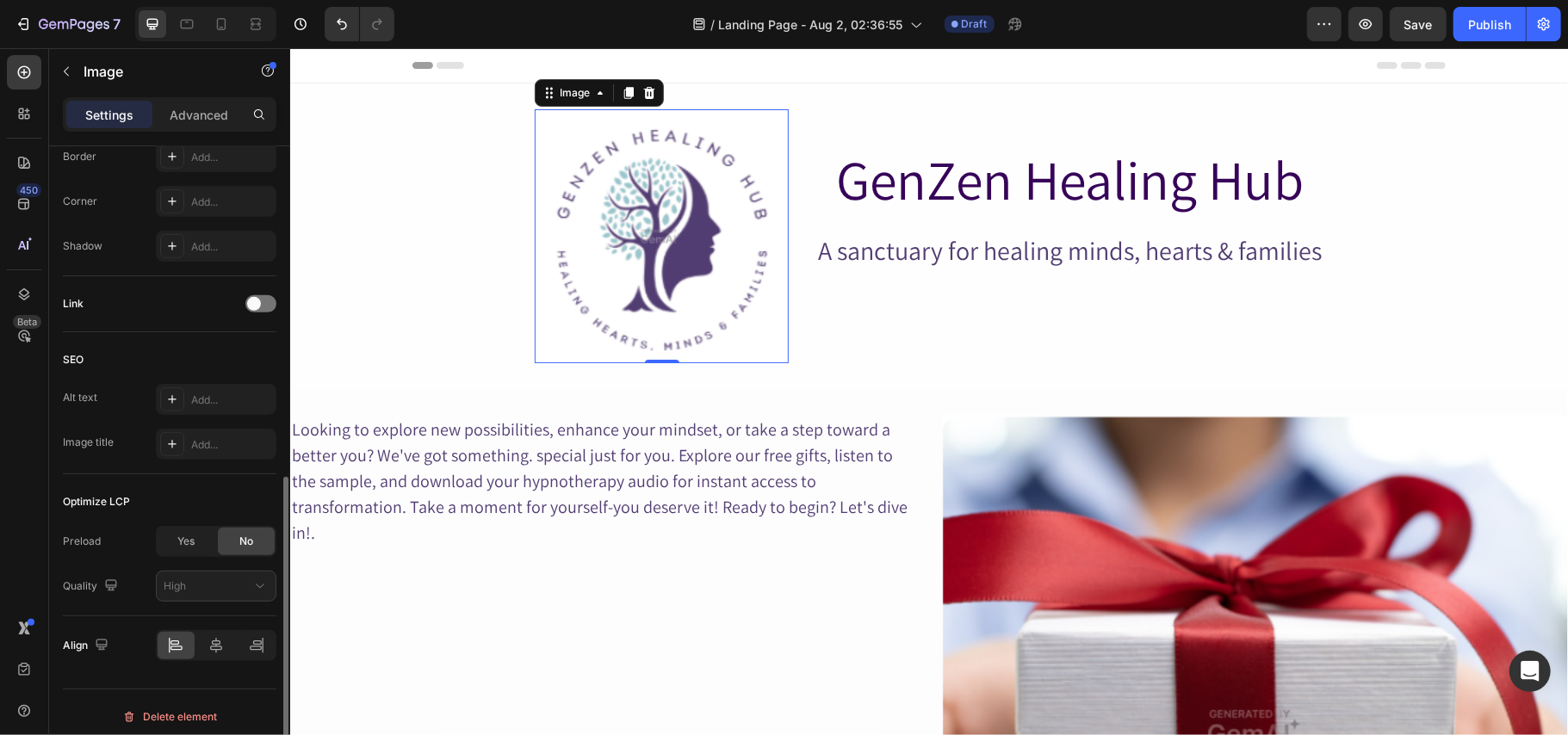 scroll, scrollTop: 696, scrollLeft: 0, axis: vertical 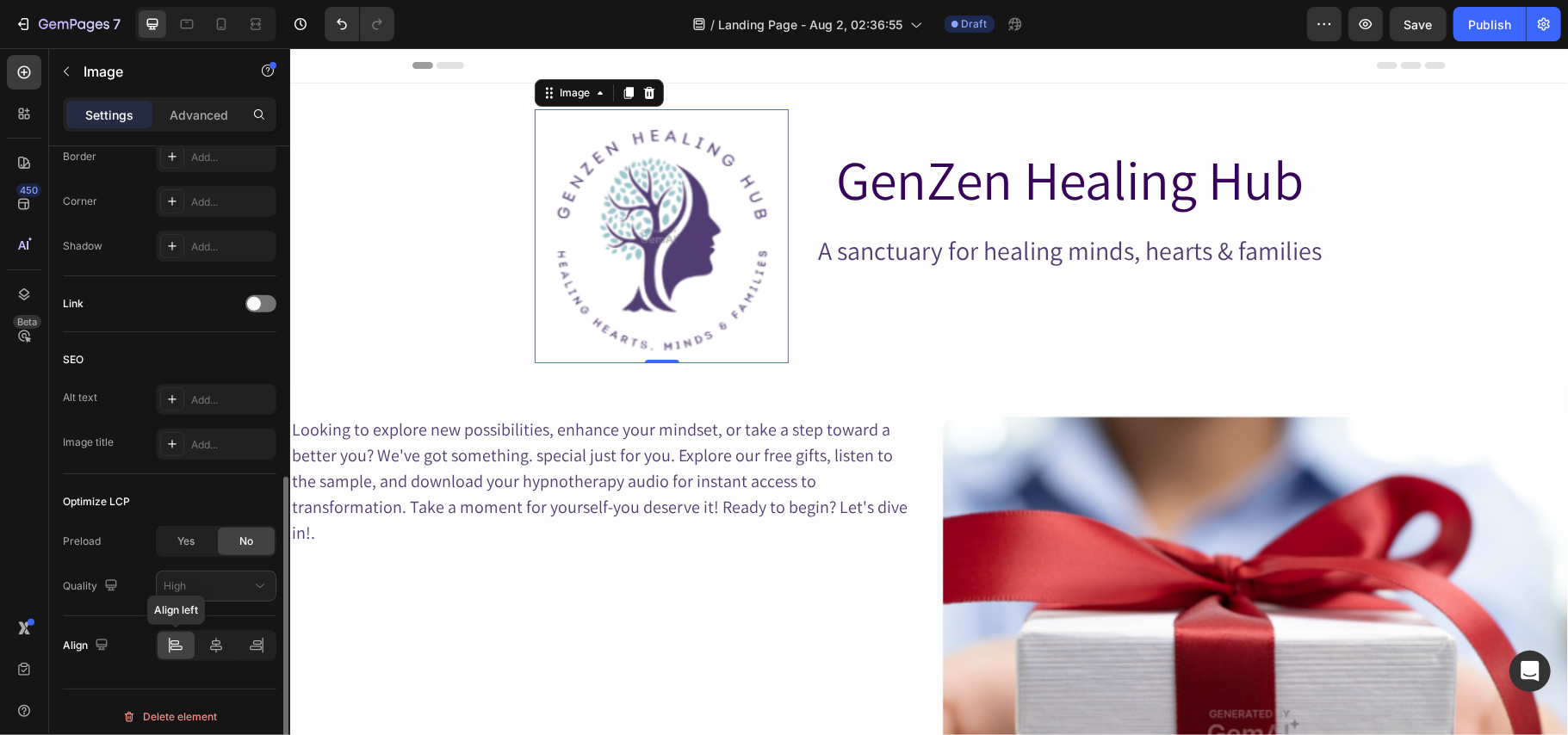 click 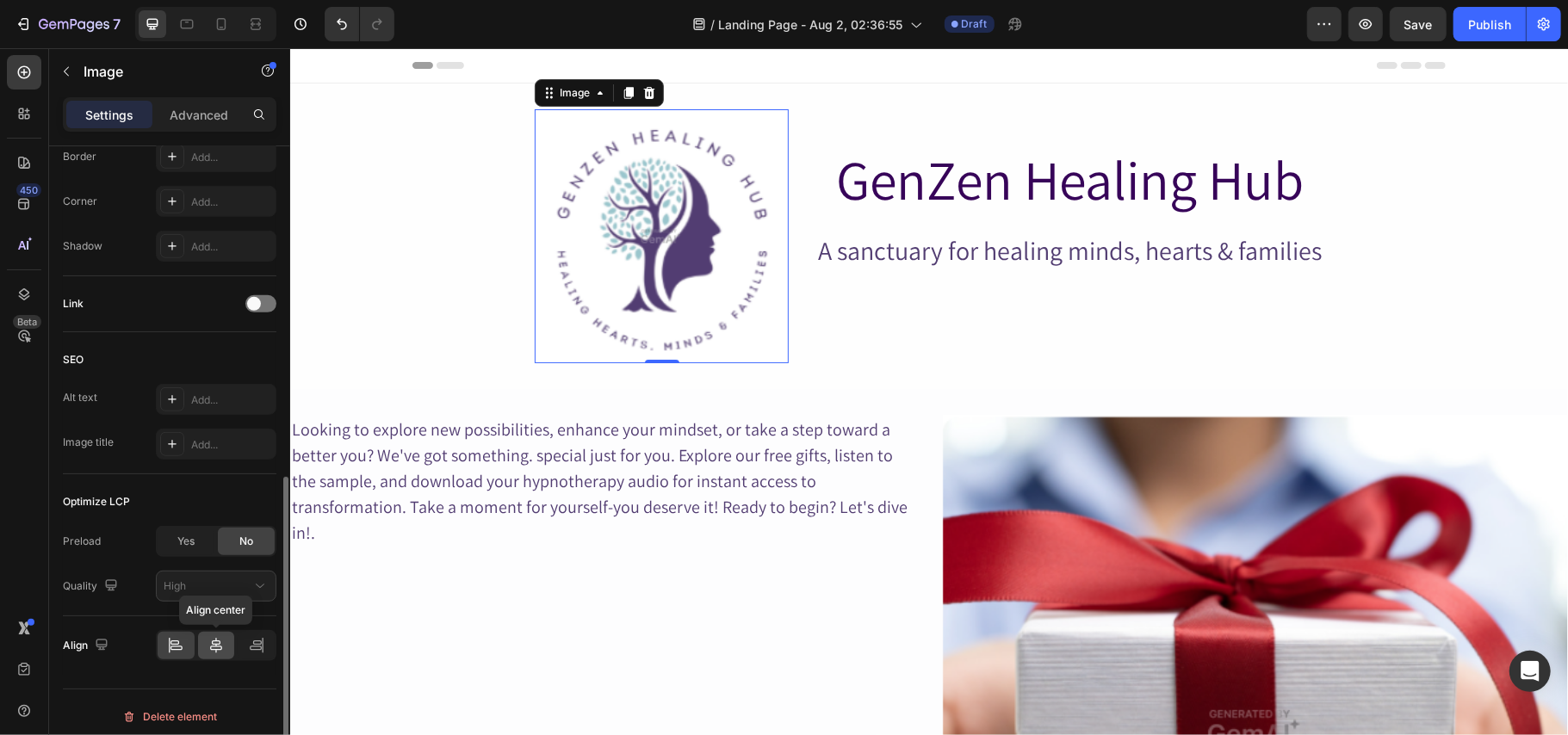click 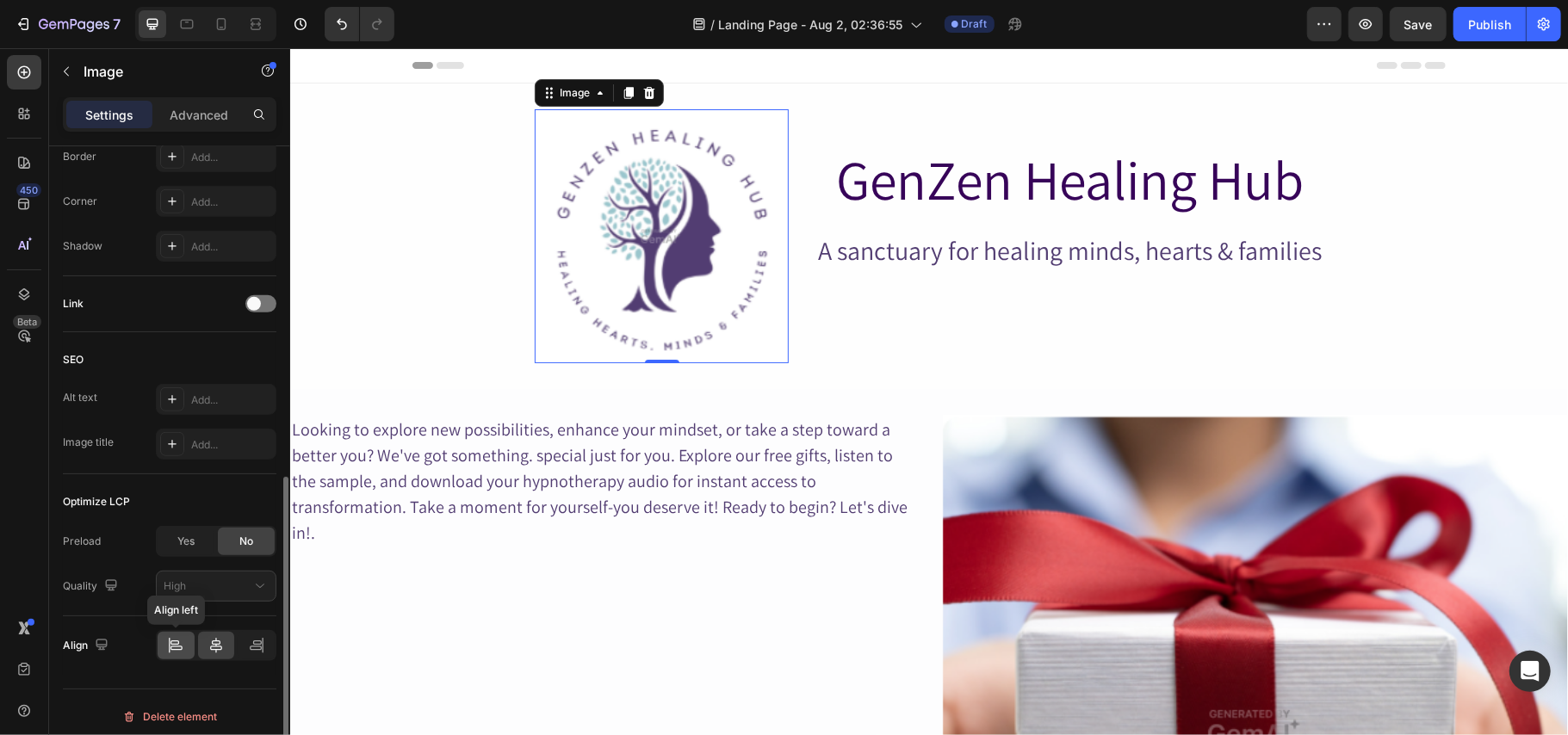 click 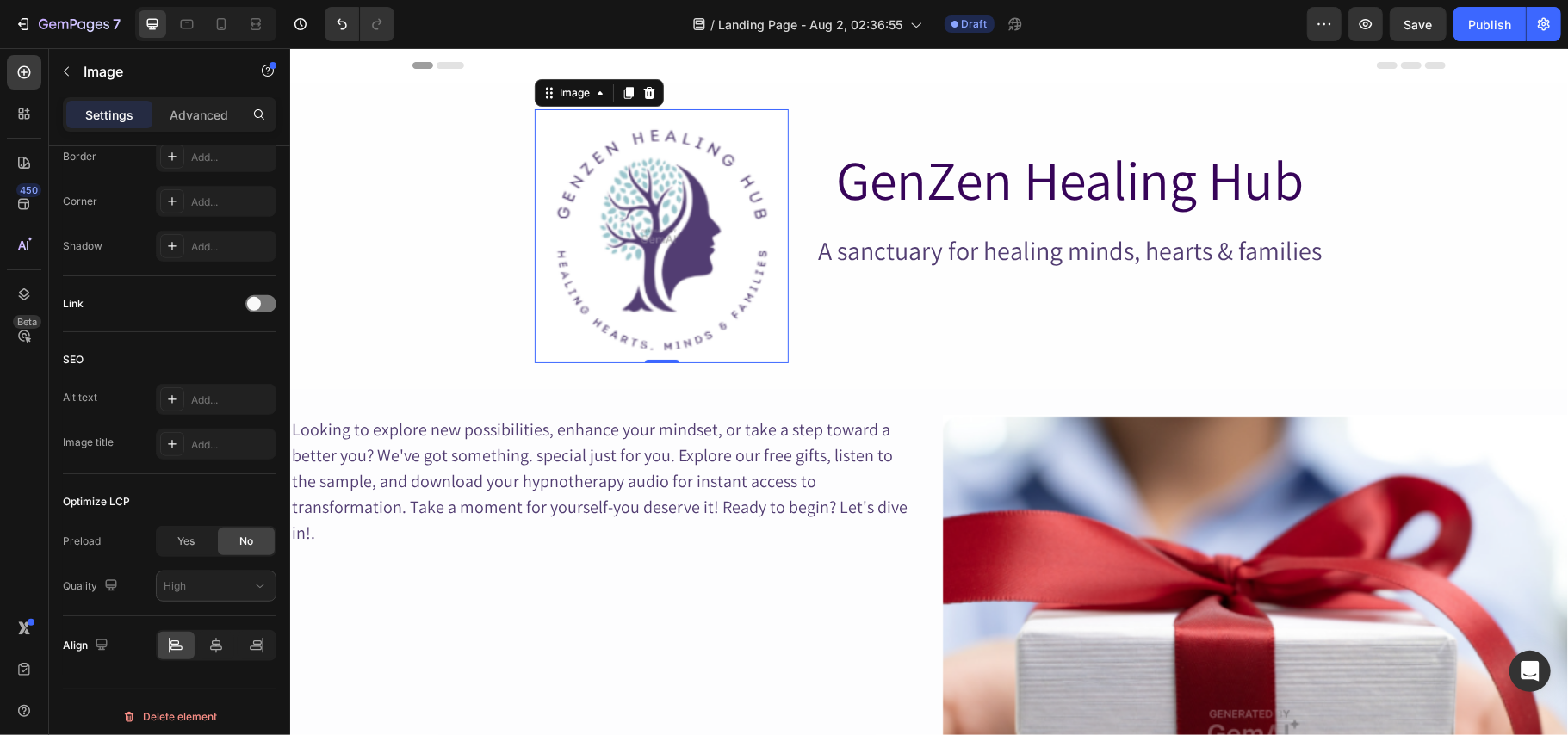 click at bounding box center (660, 235) 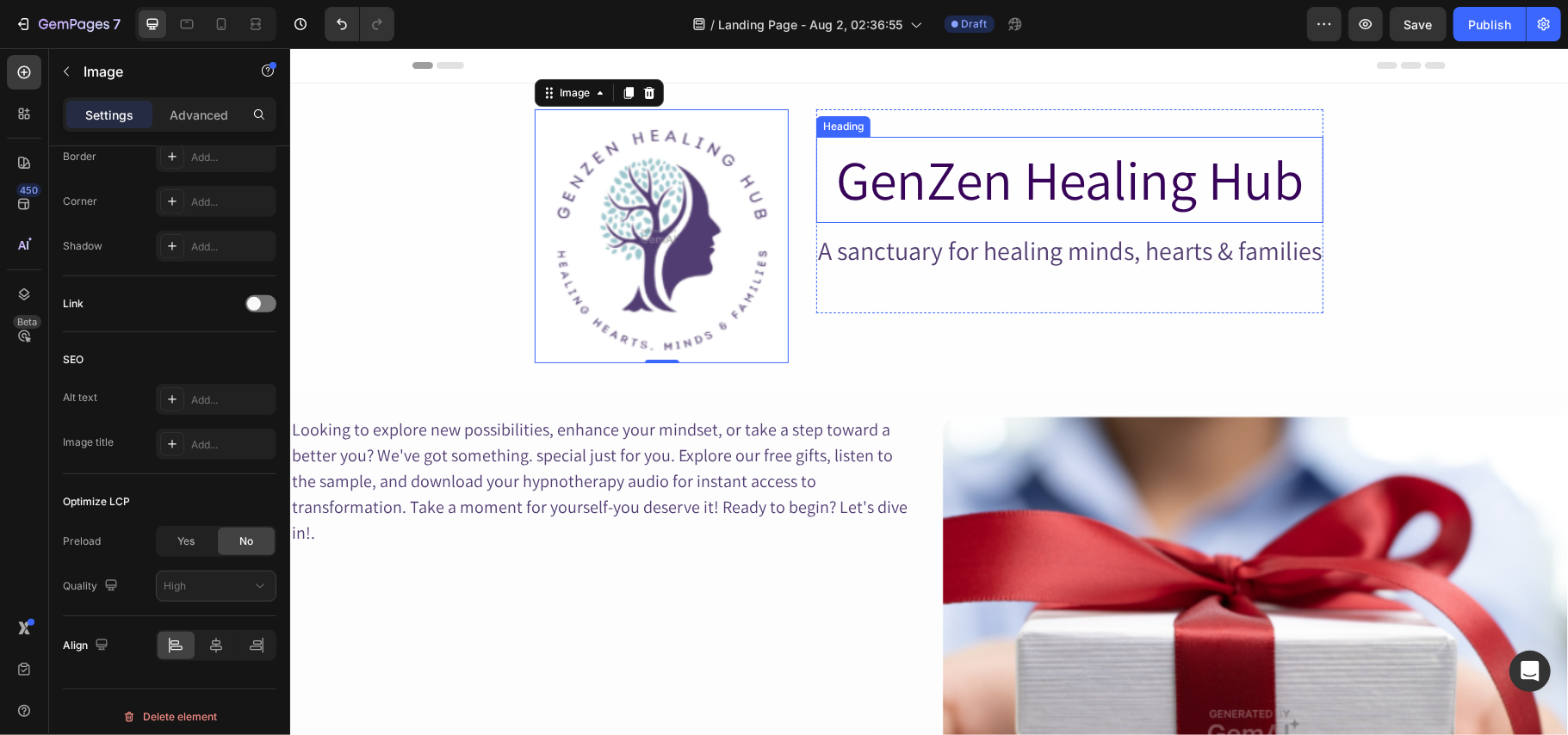 click on "GenZen Healing Hub" at bounding box center [1069, 179] 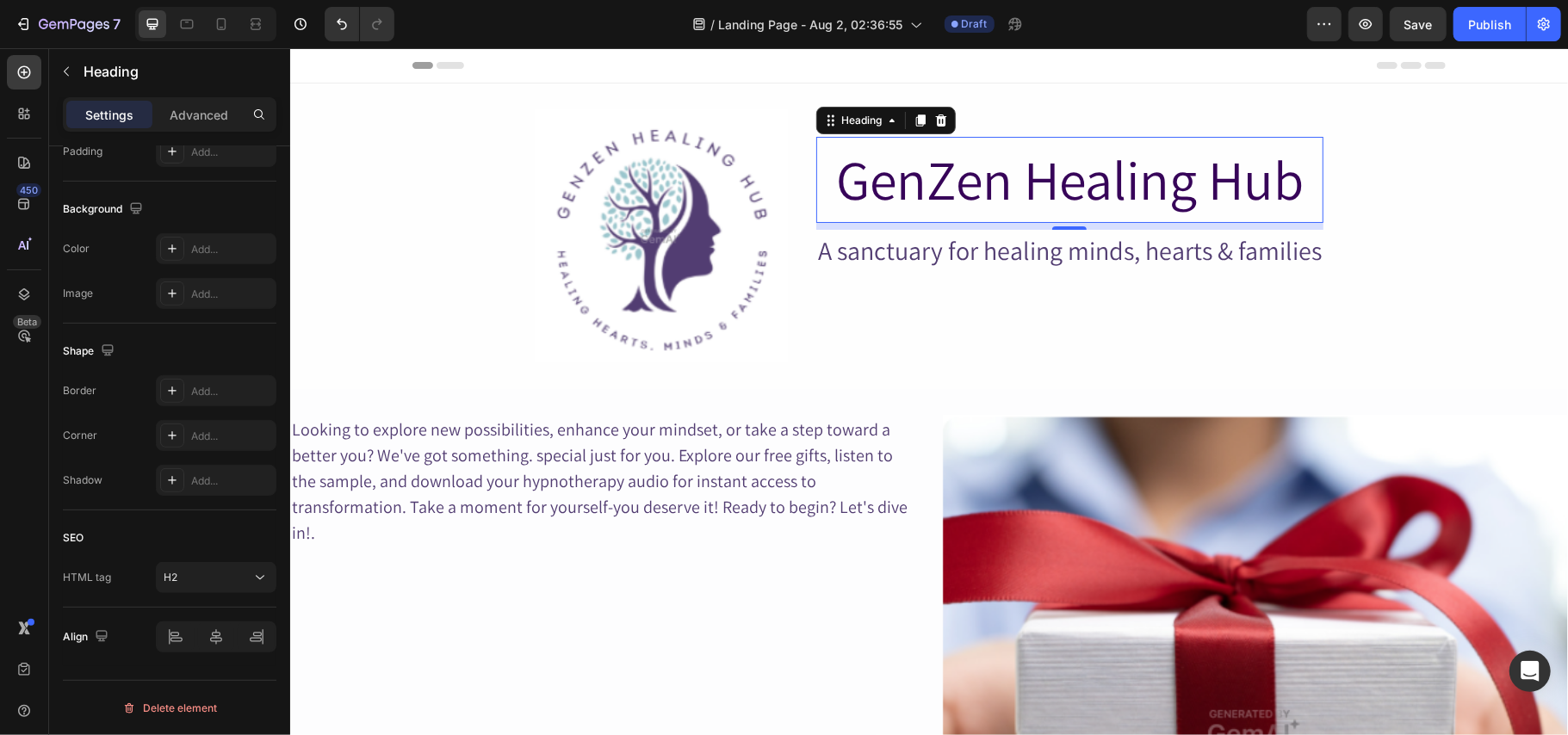 scroll, scrollTop: 0, scrollLeft: 0, axis: both 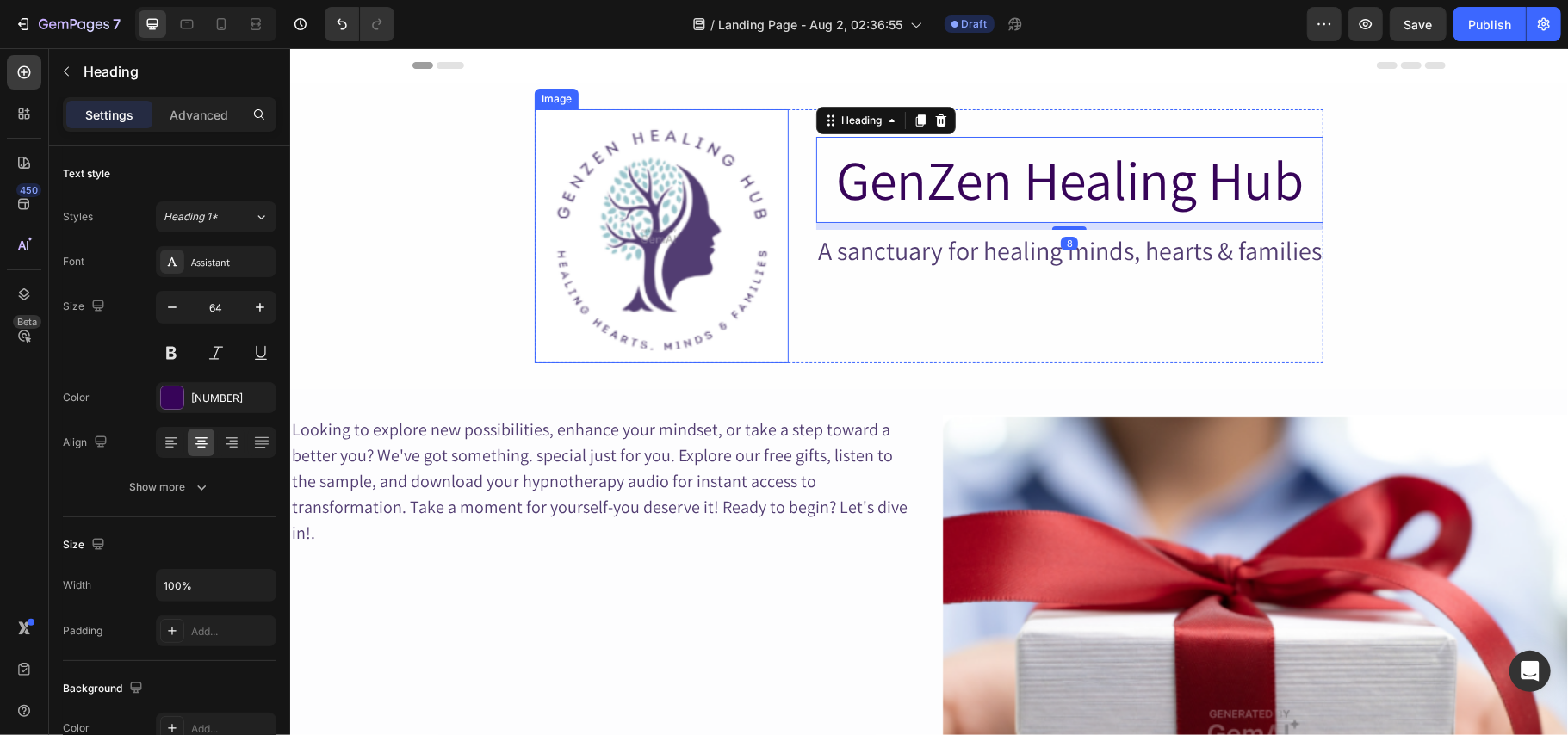 click at bounding box center (660, 235) 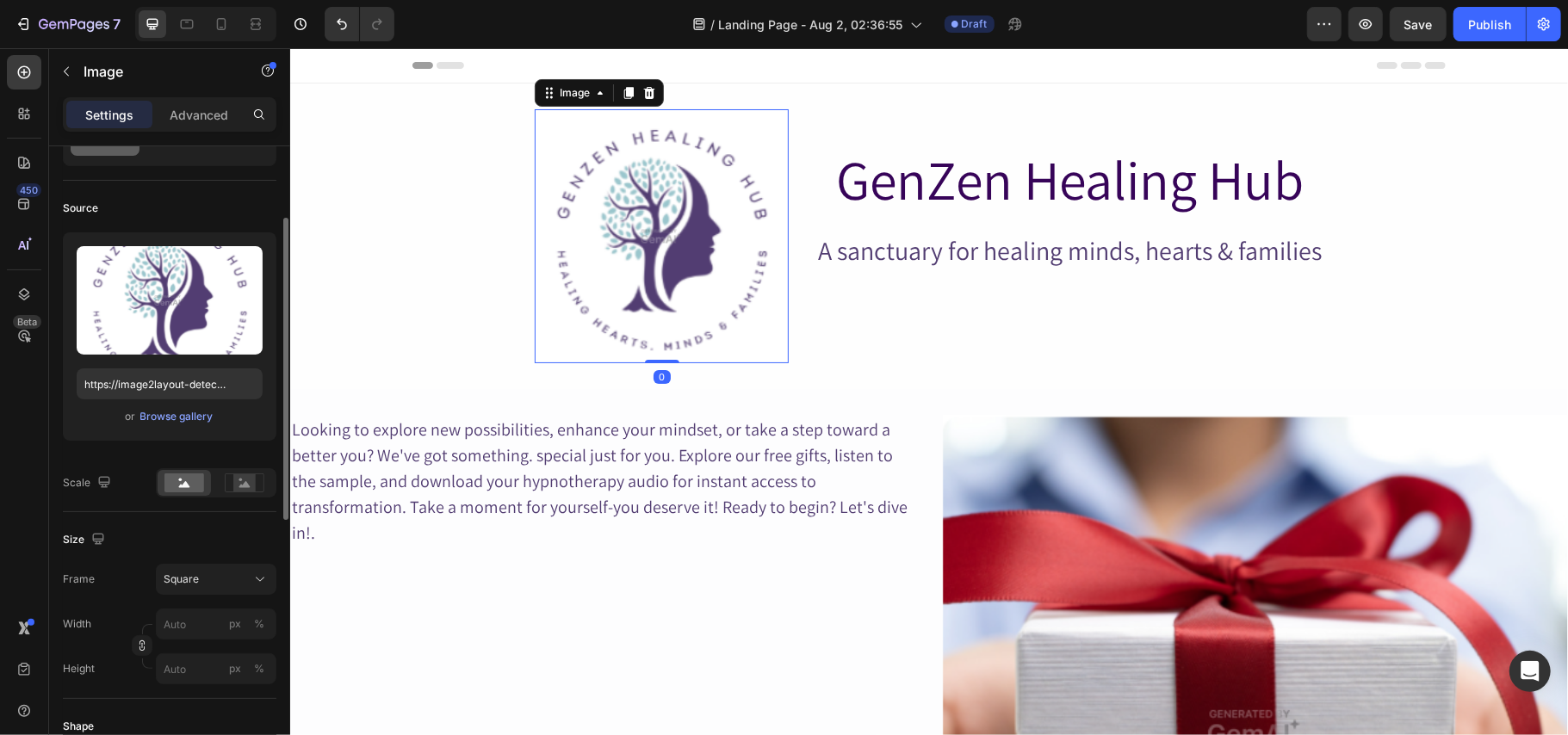 scroll, scrollTop: 108, scrollLeft: 0, axis: vertical 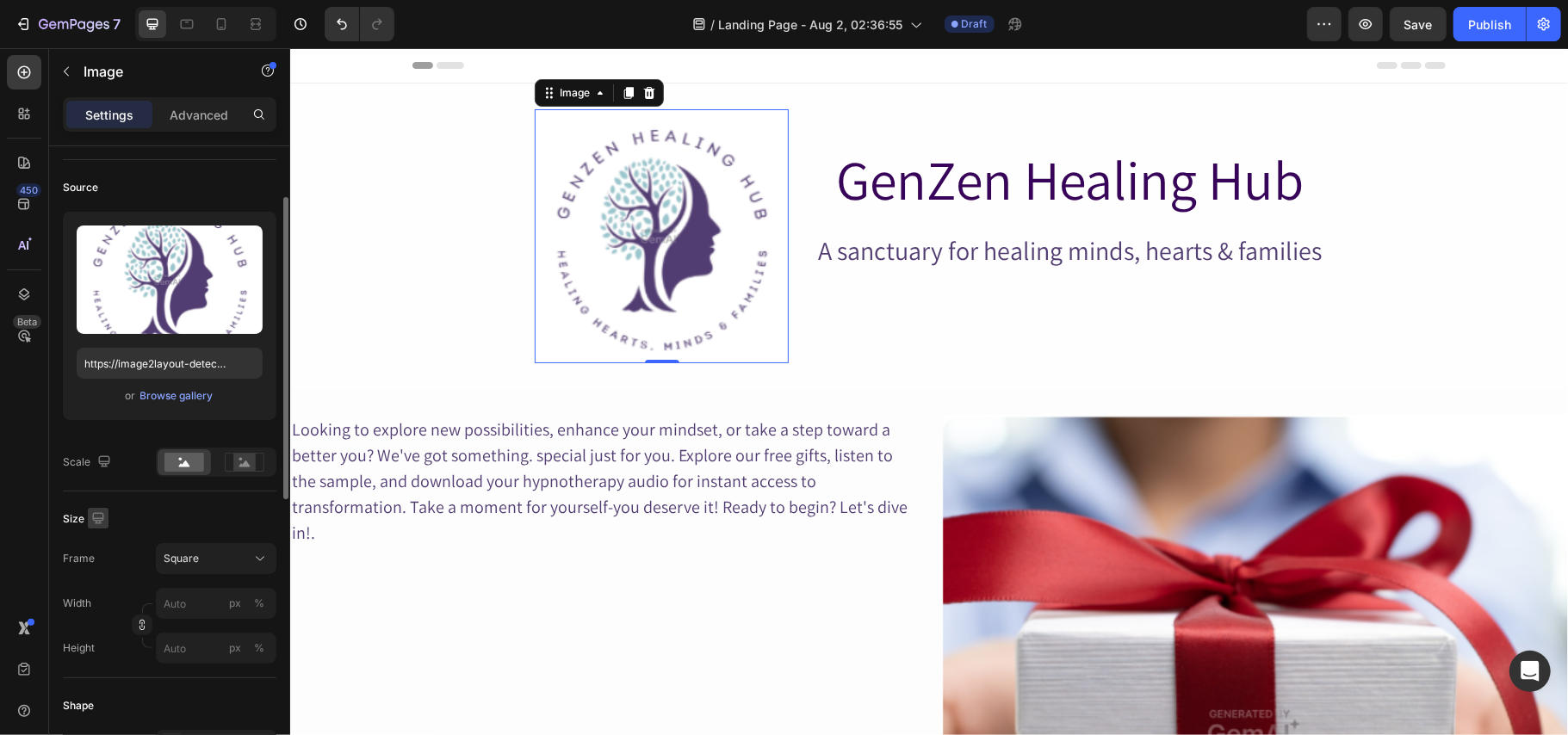 click 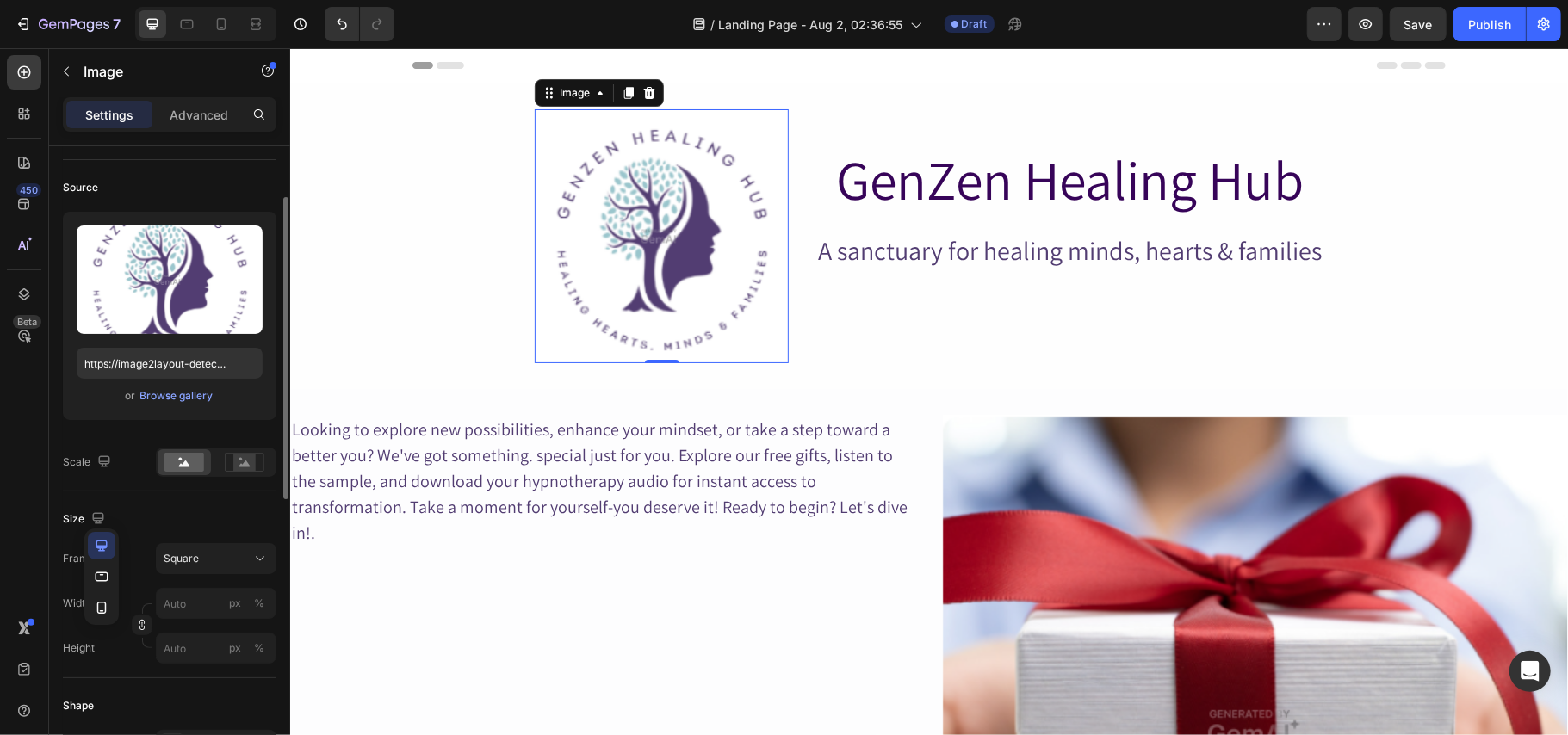 click on "Size" at bounding box center (170, 519) 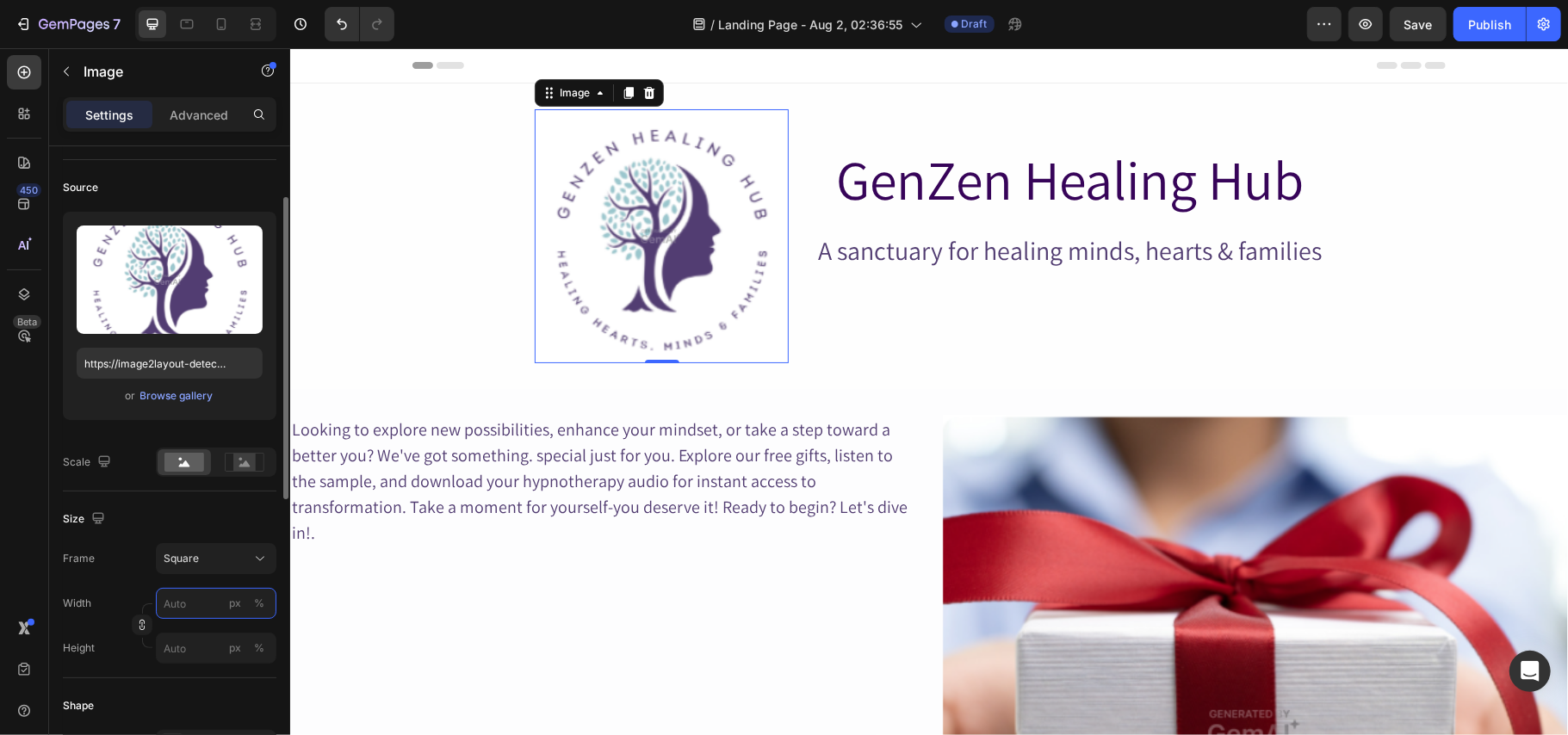 click on "px %" at bounding box center (216, 603) 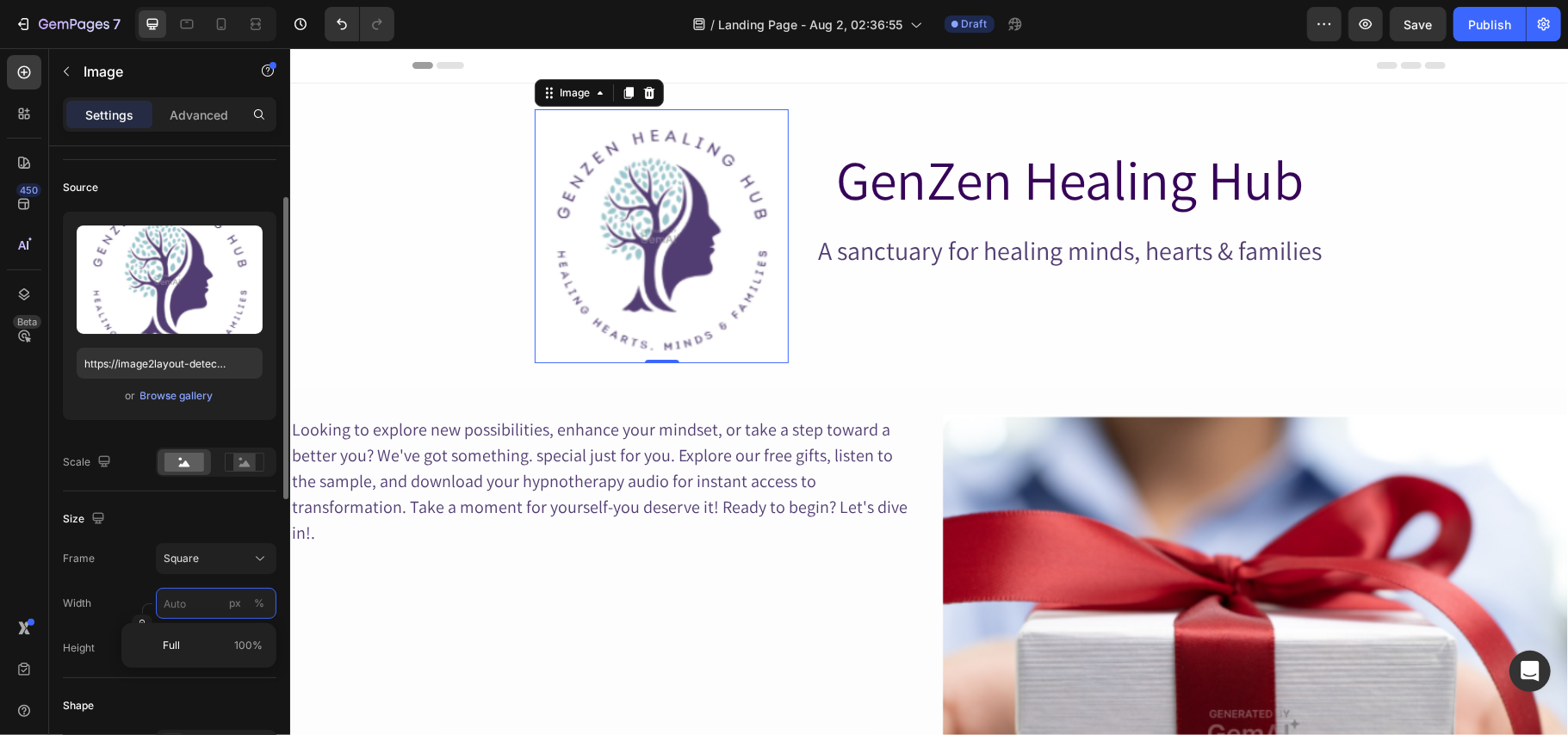 type on "3" 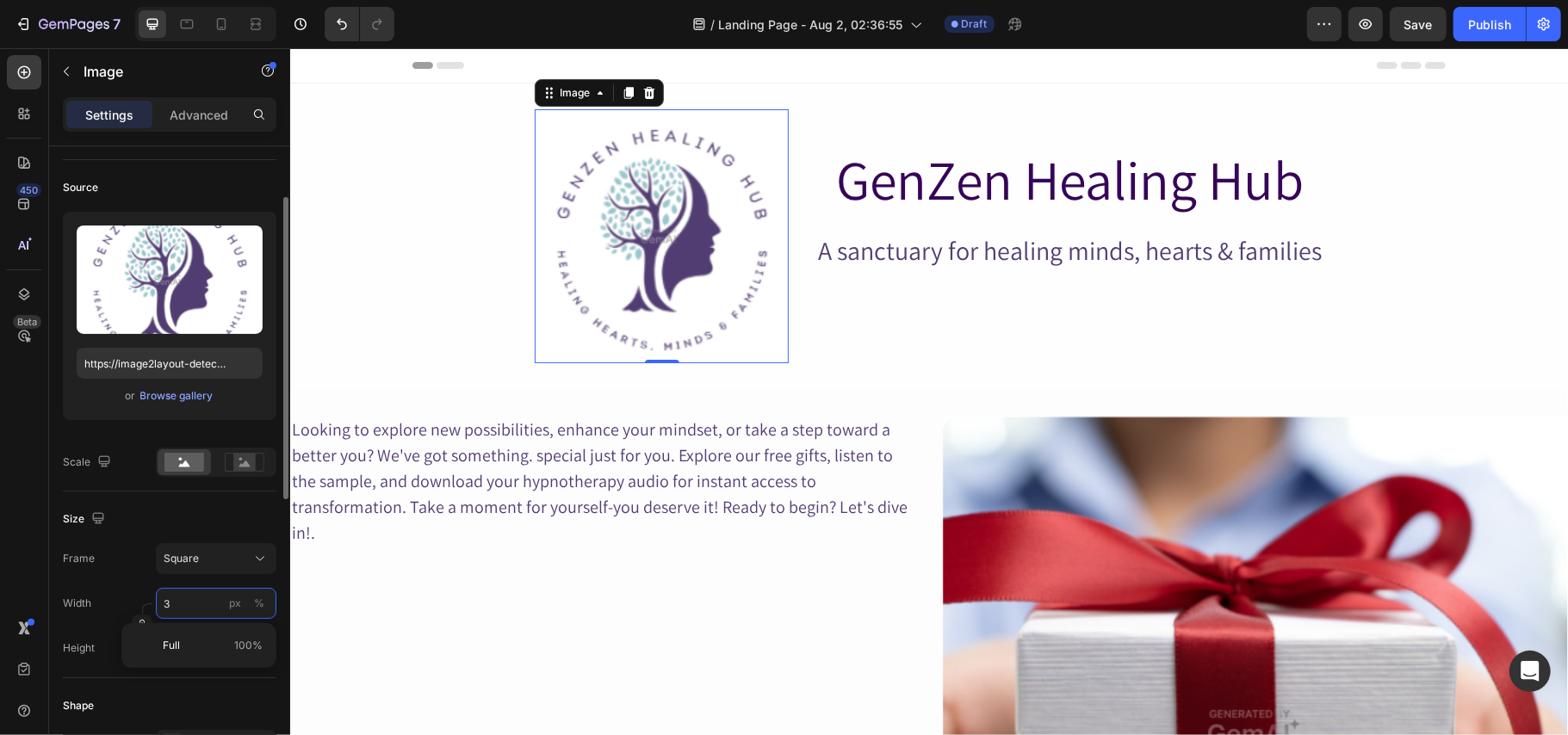type on "3" 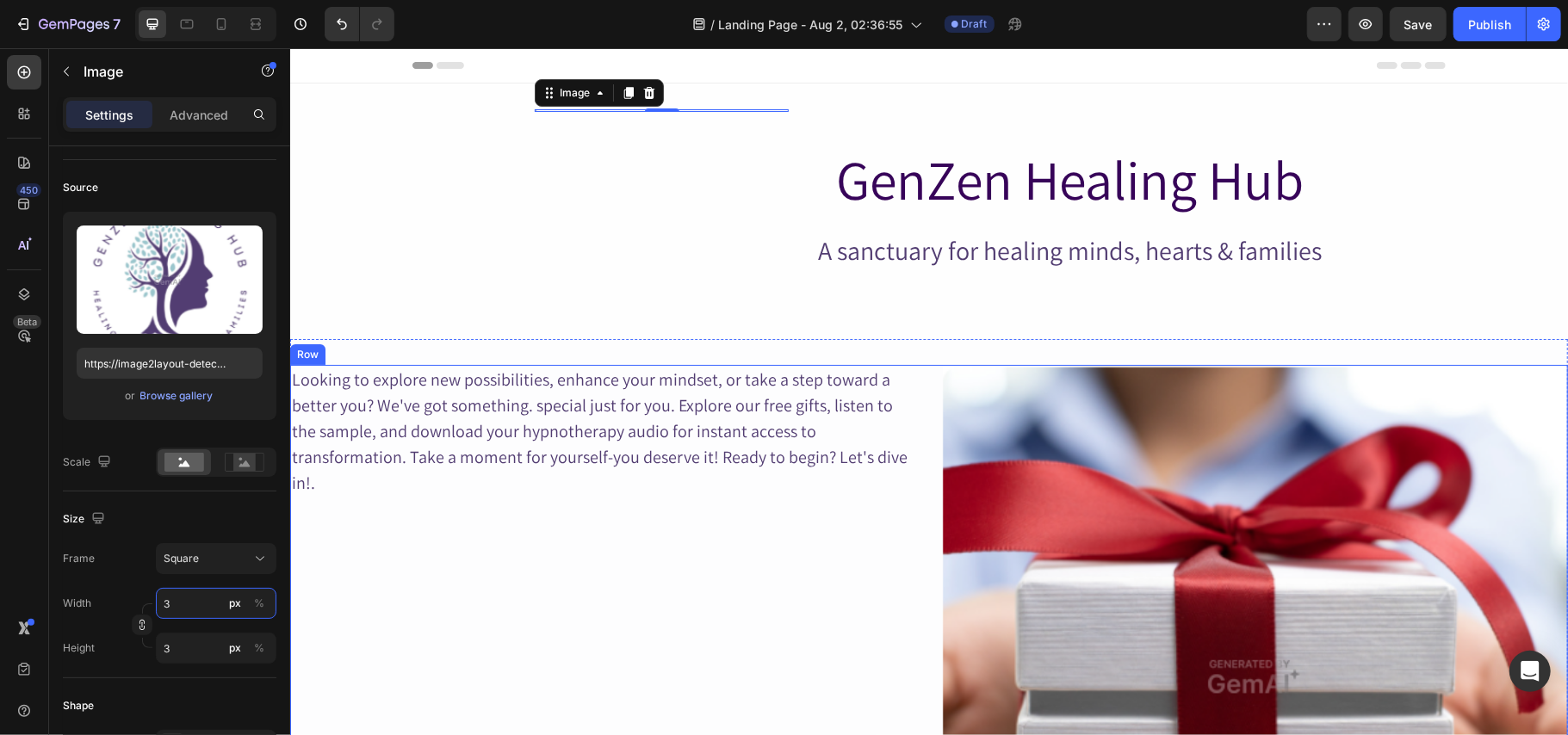 type on "37" 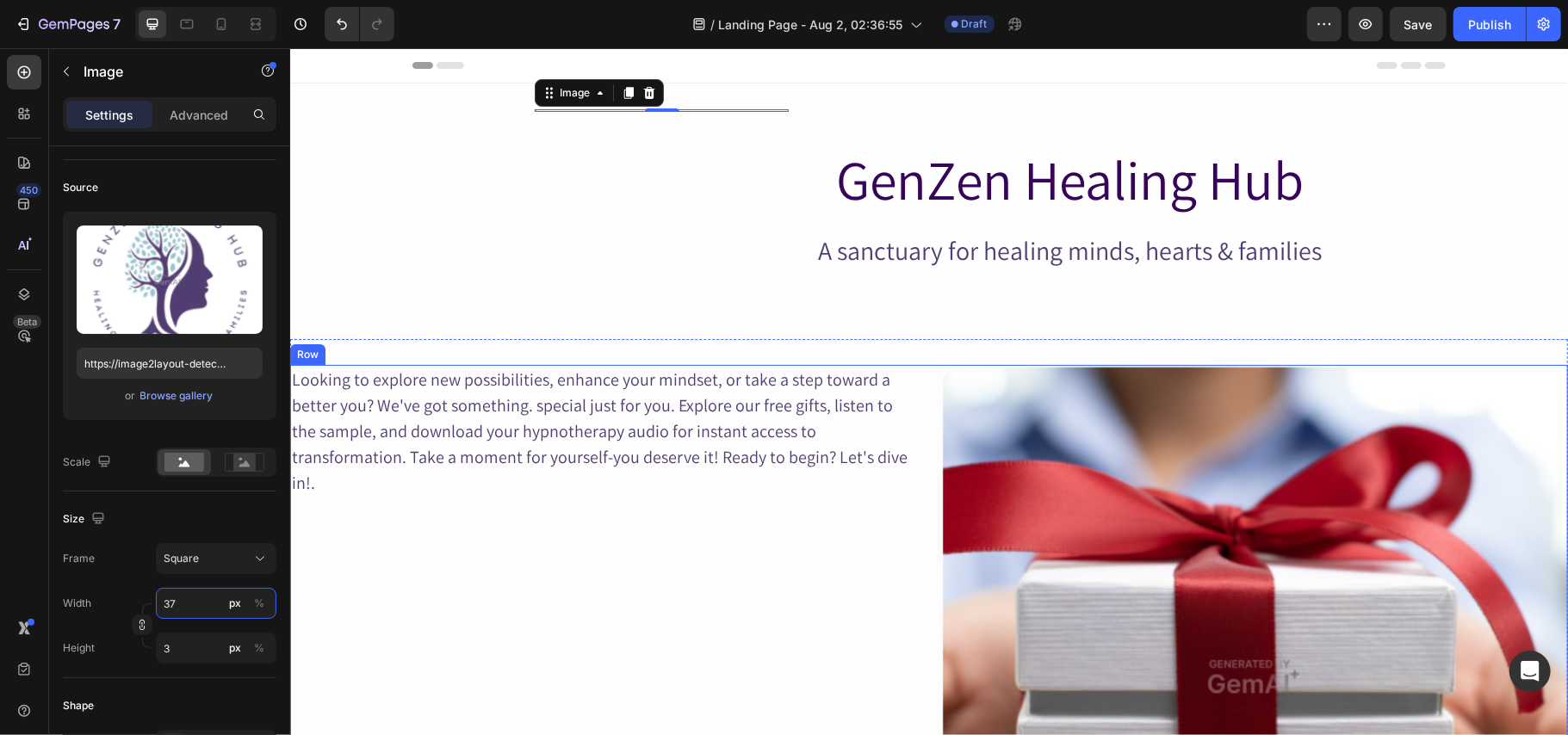 type on "37" 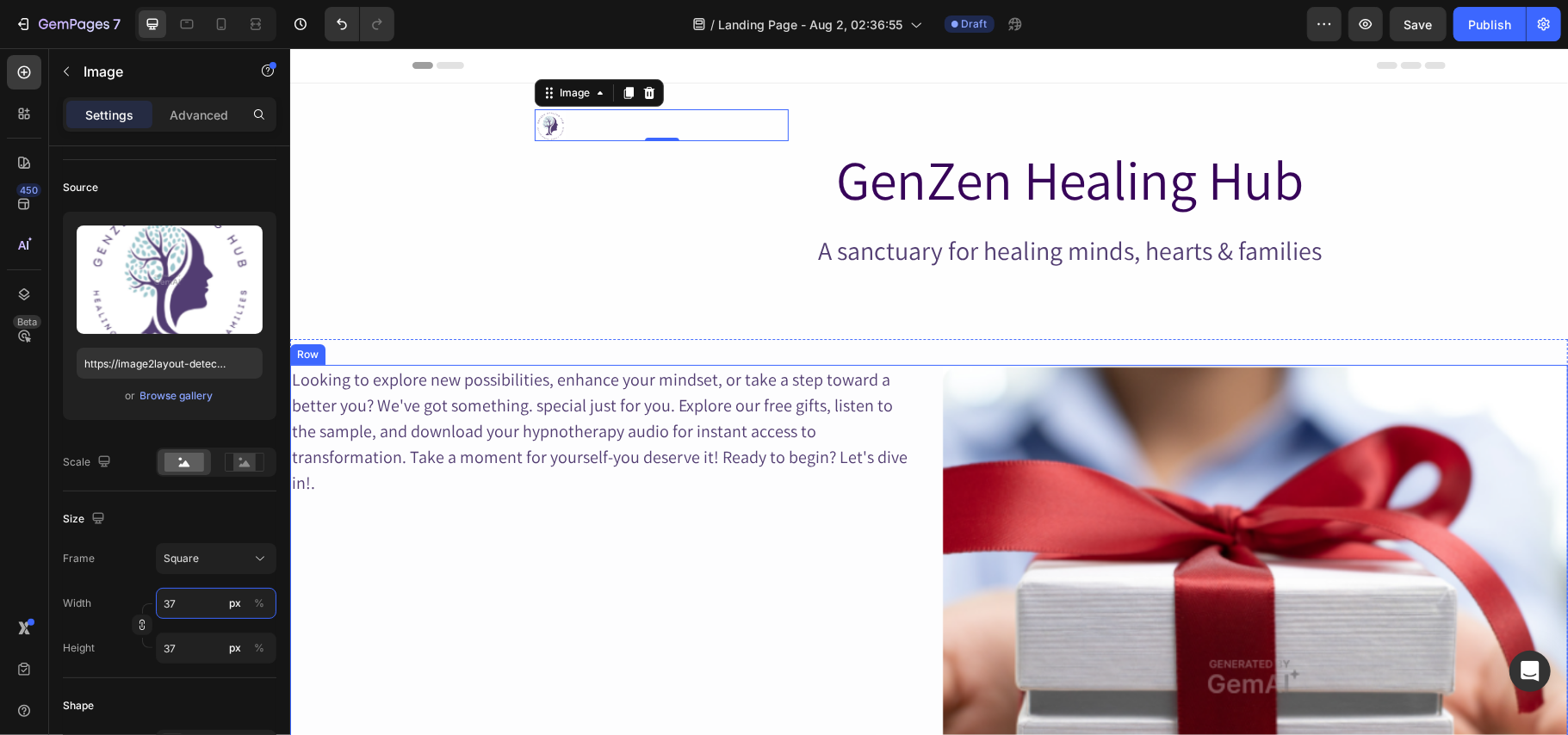 type on "3" 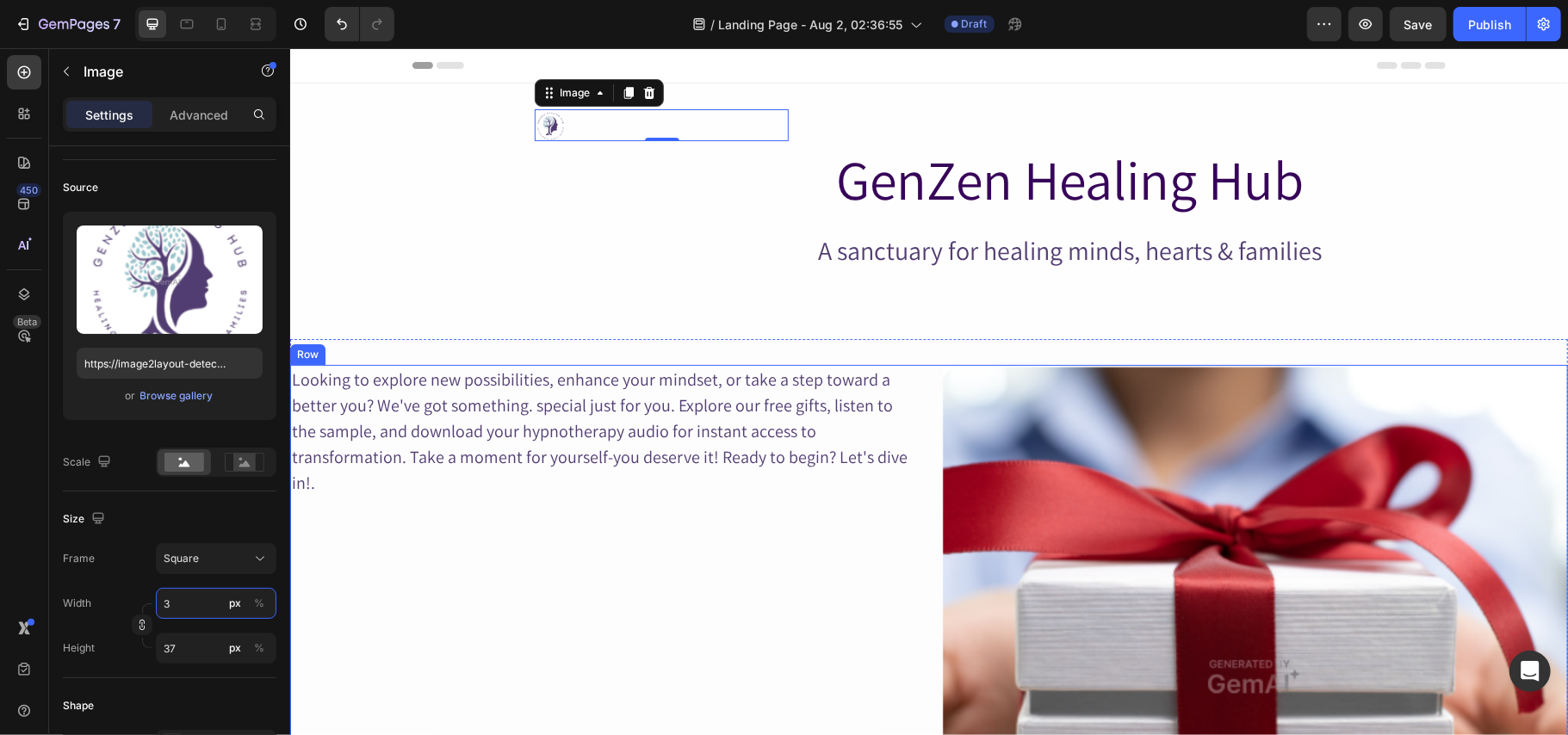 type on "3" 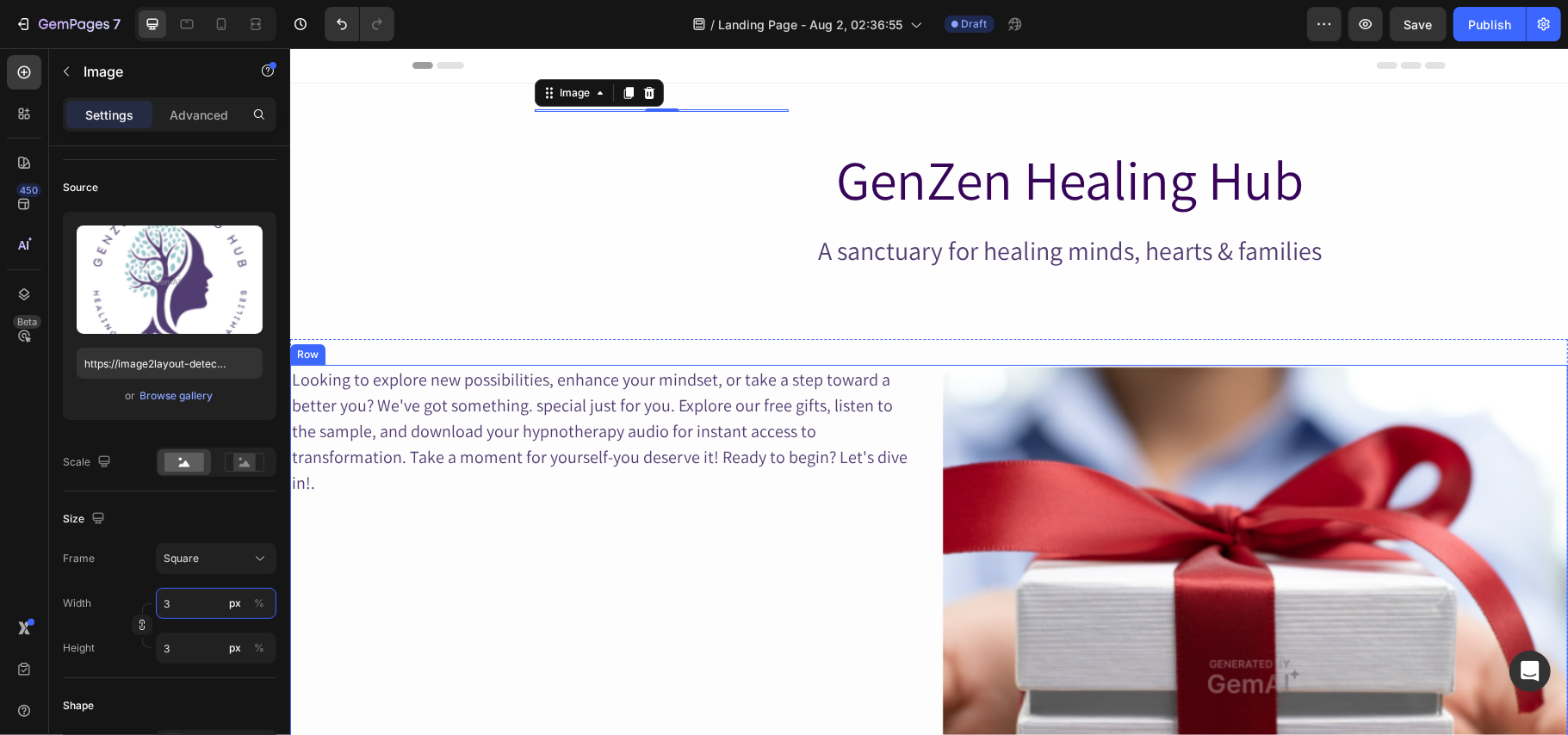 type on "30" 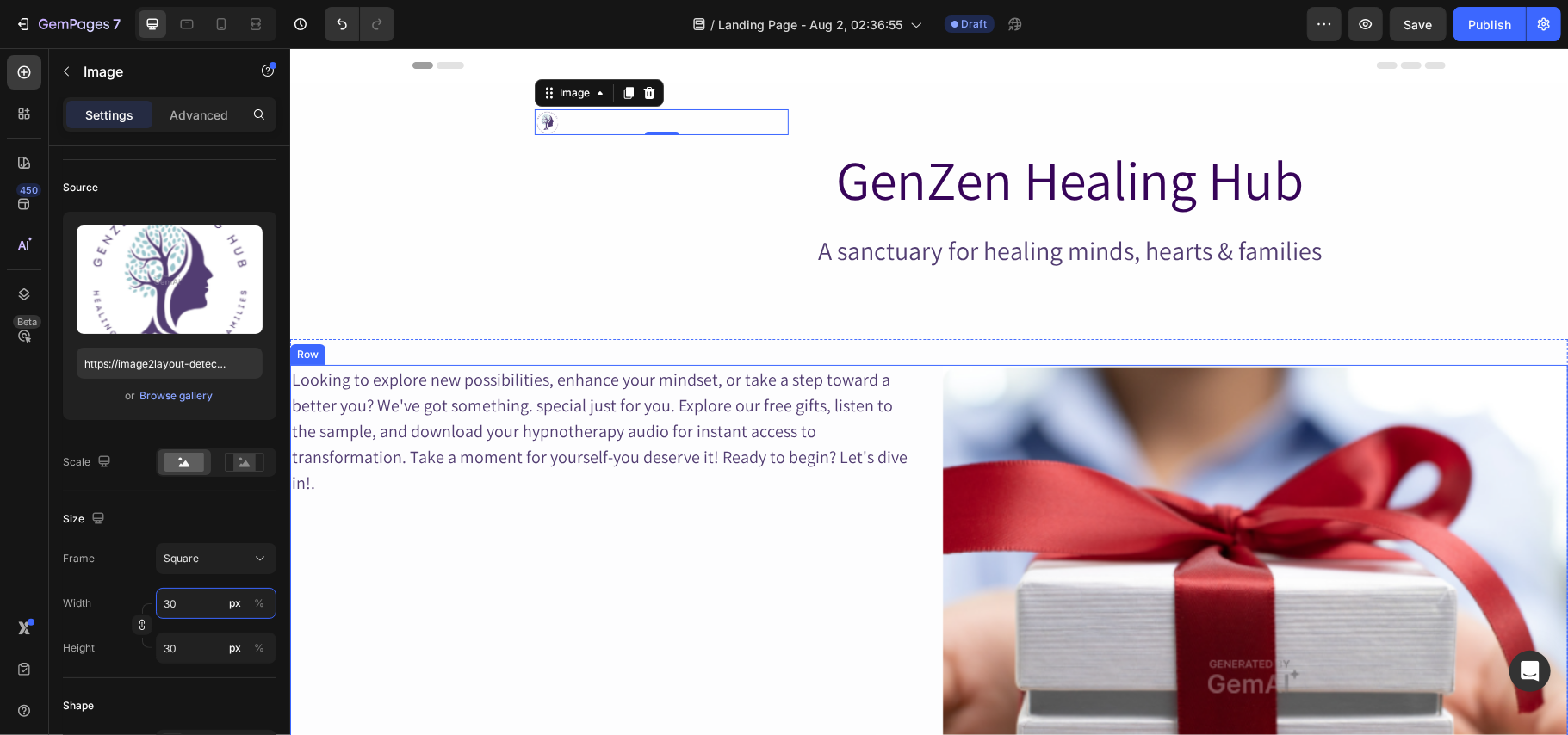 type on "300" 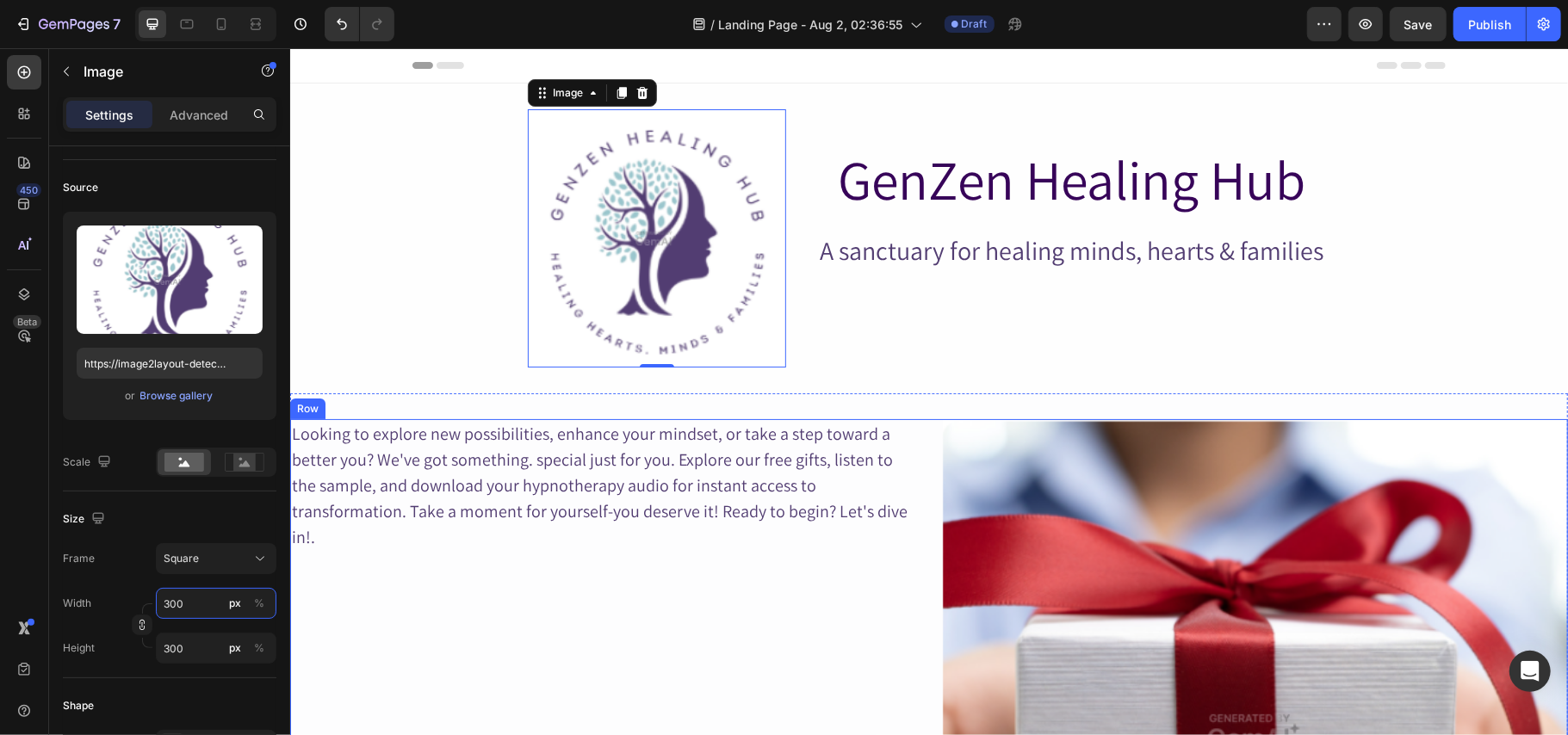 type on "30" 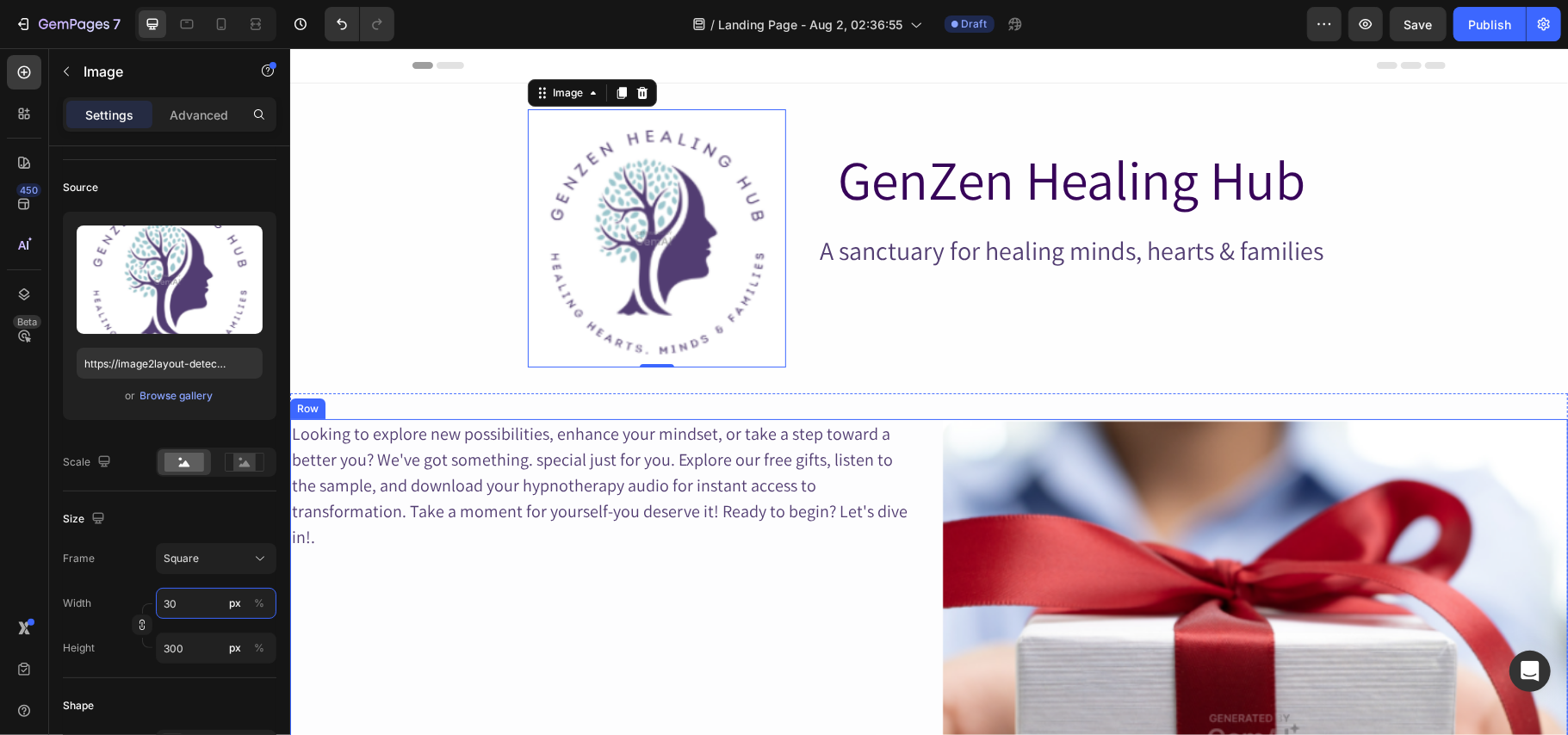 type on "30" 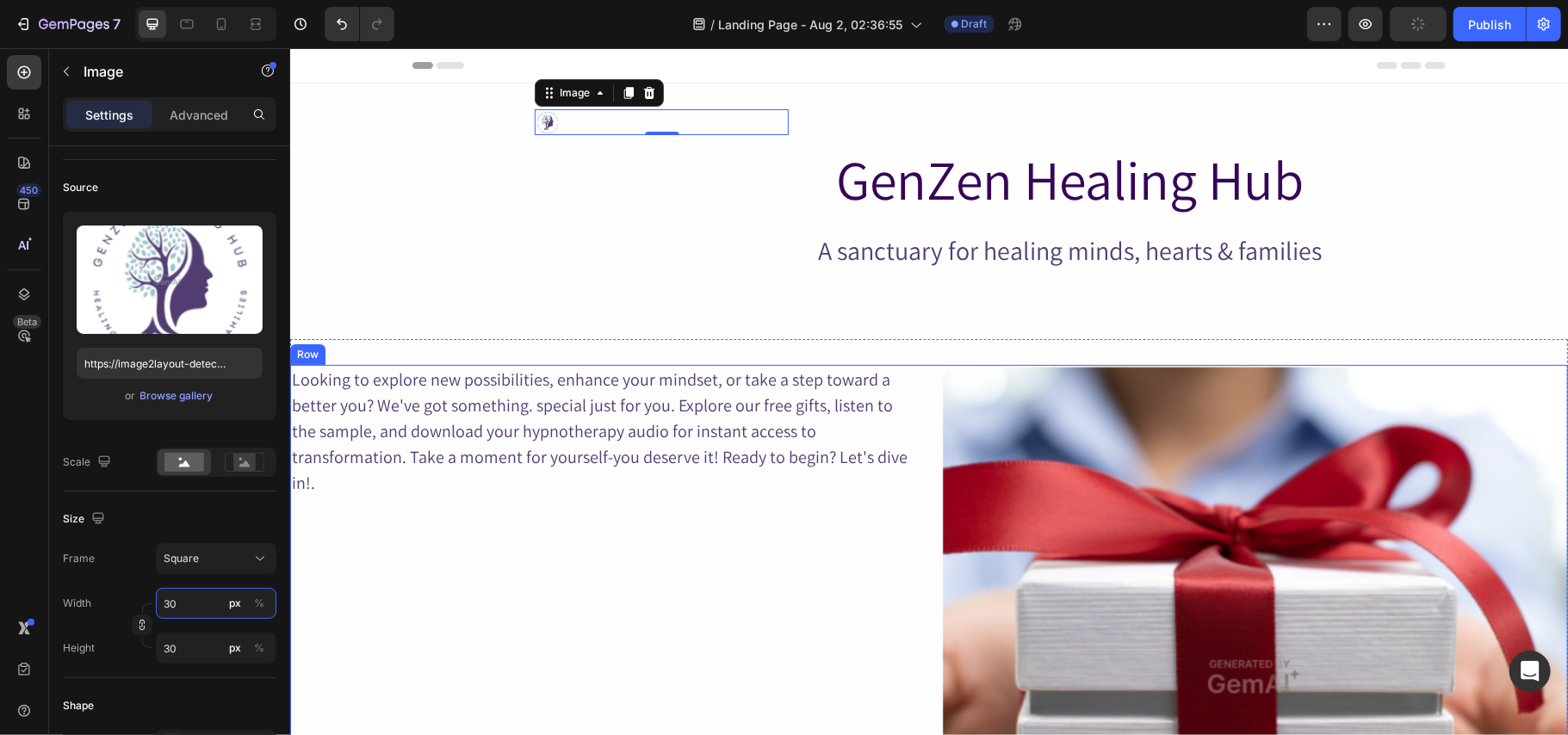 type on "3" 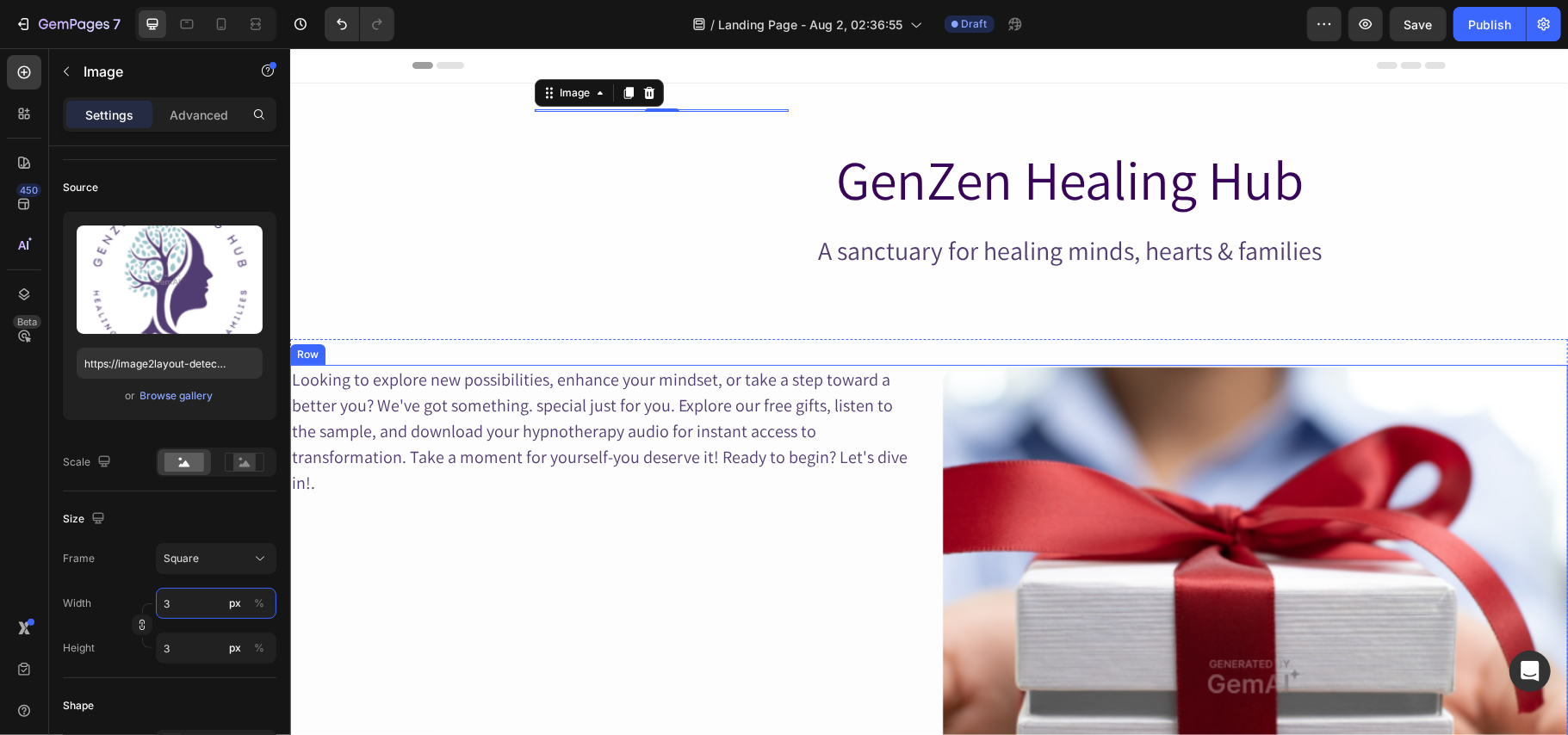 type 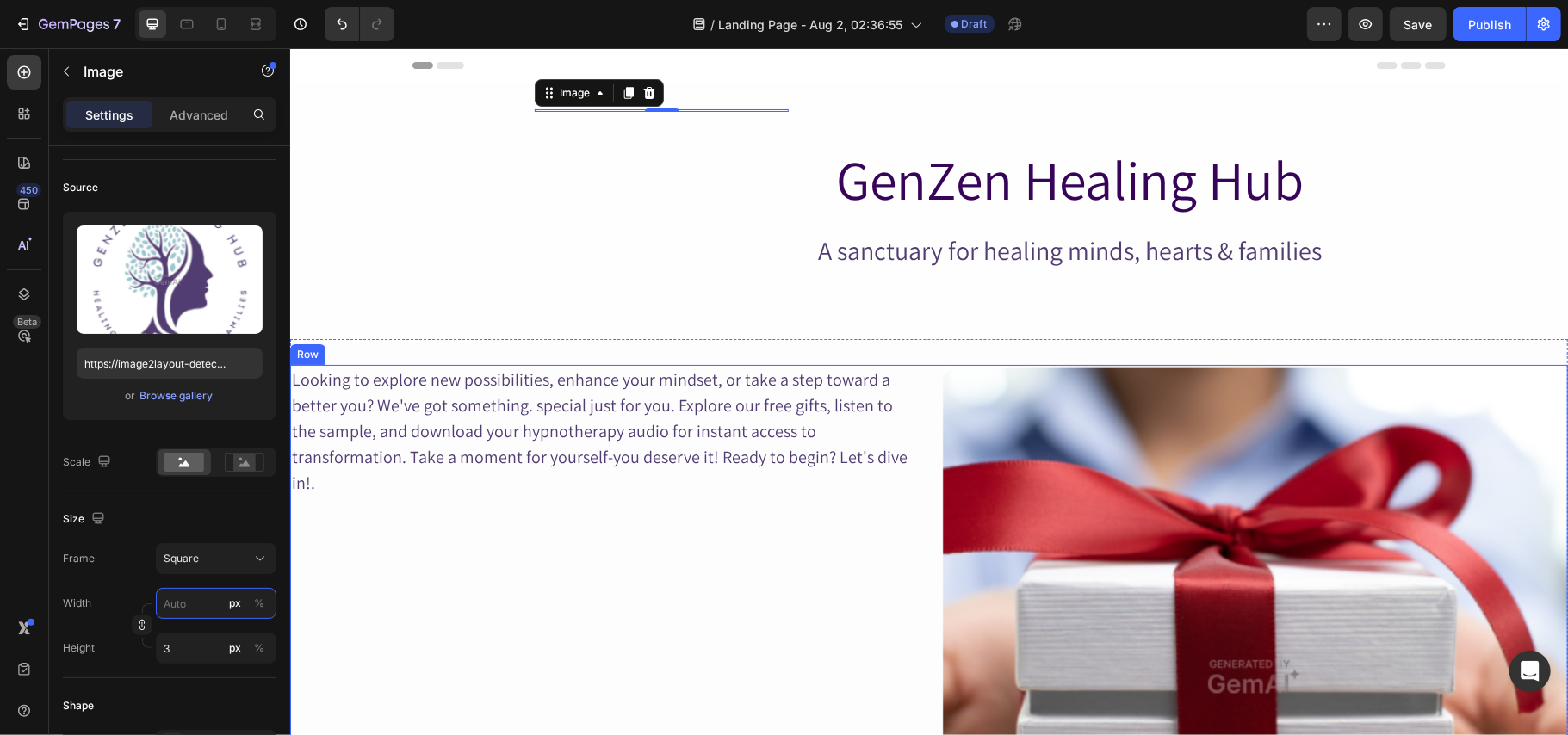 type 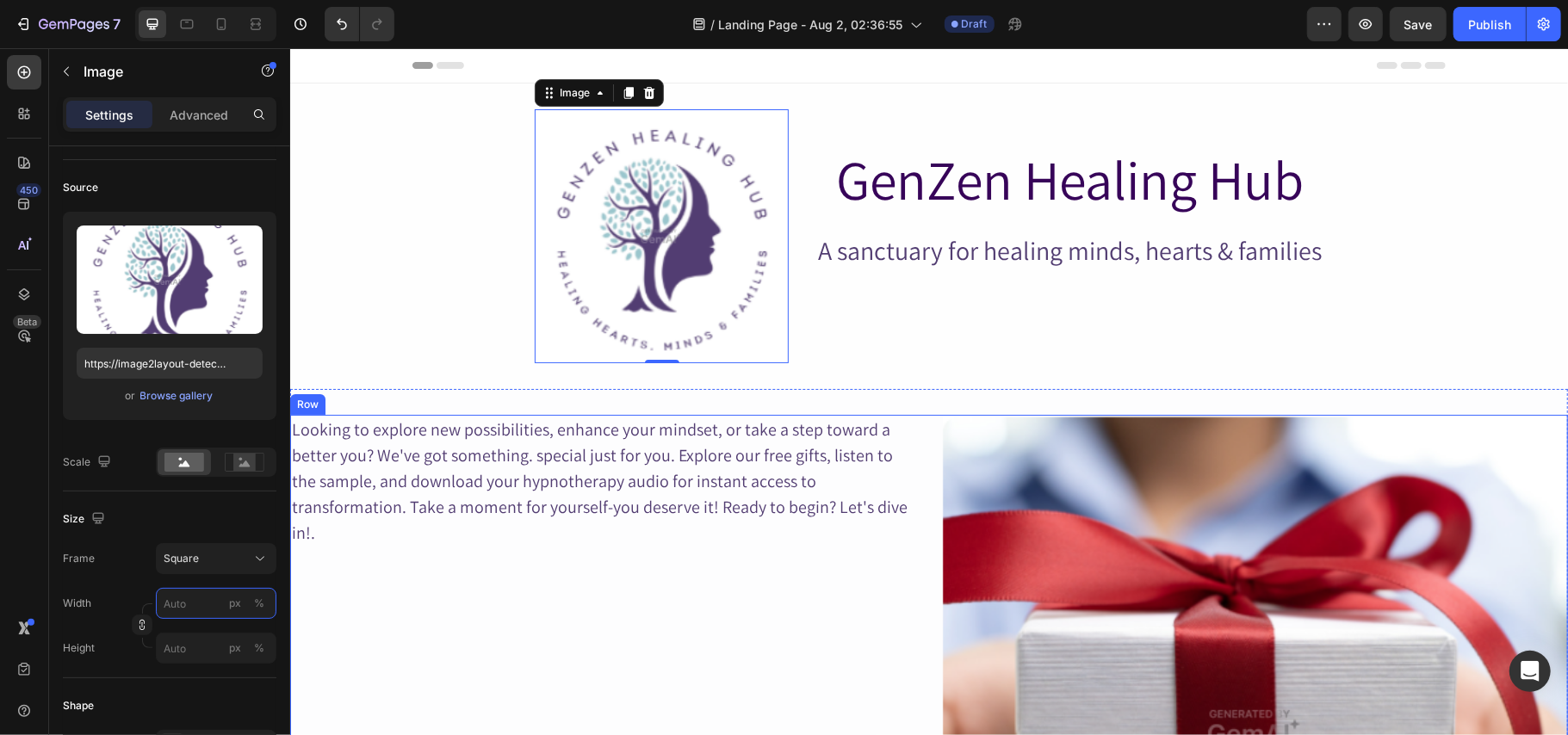 type on "3" 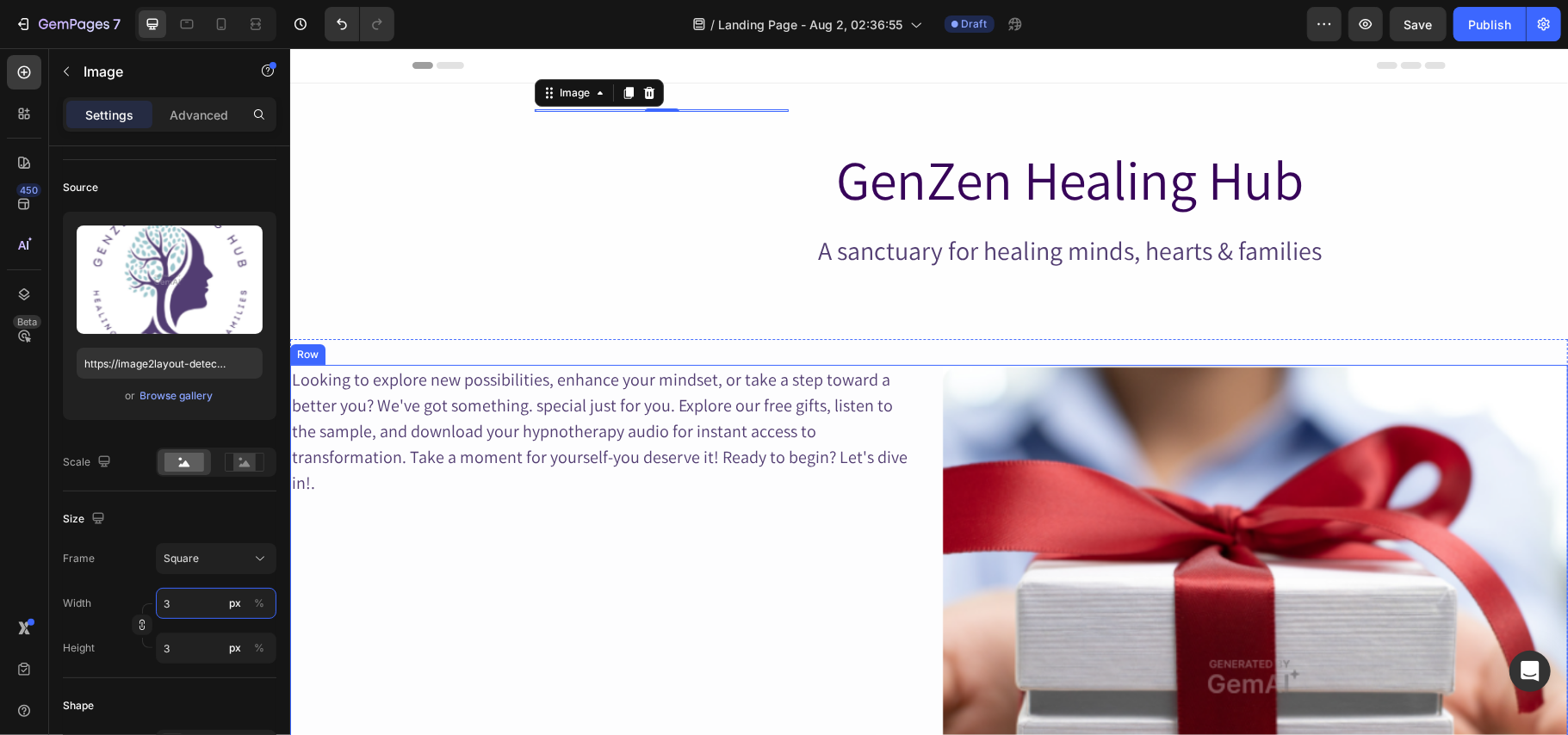 type on "32" 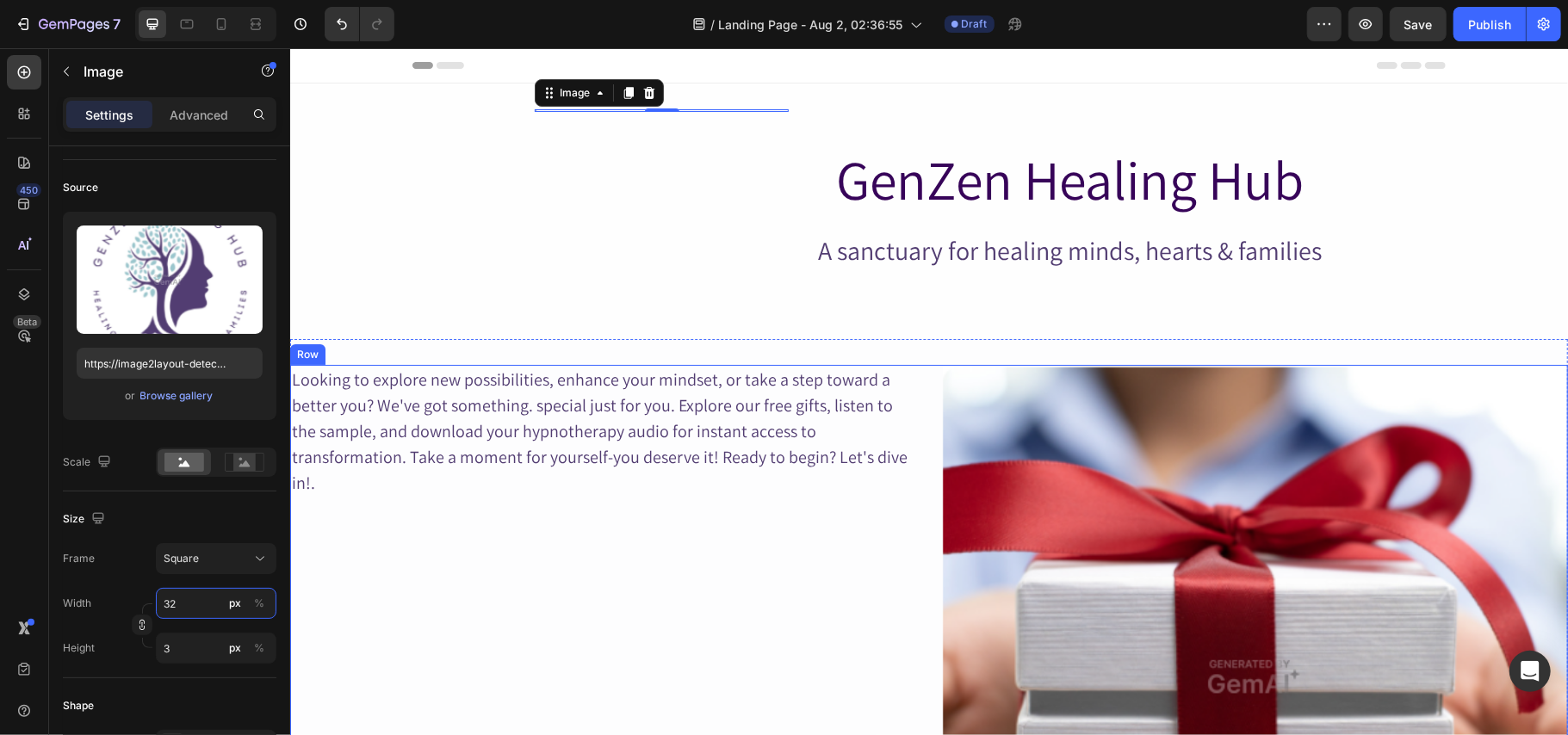 type on "32" 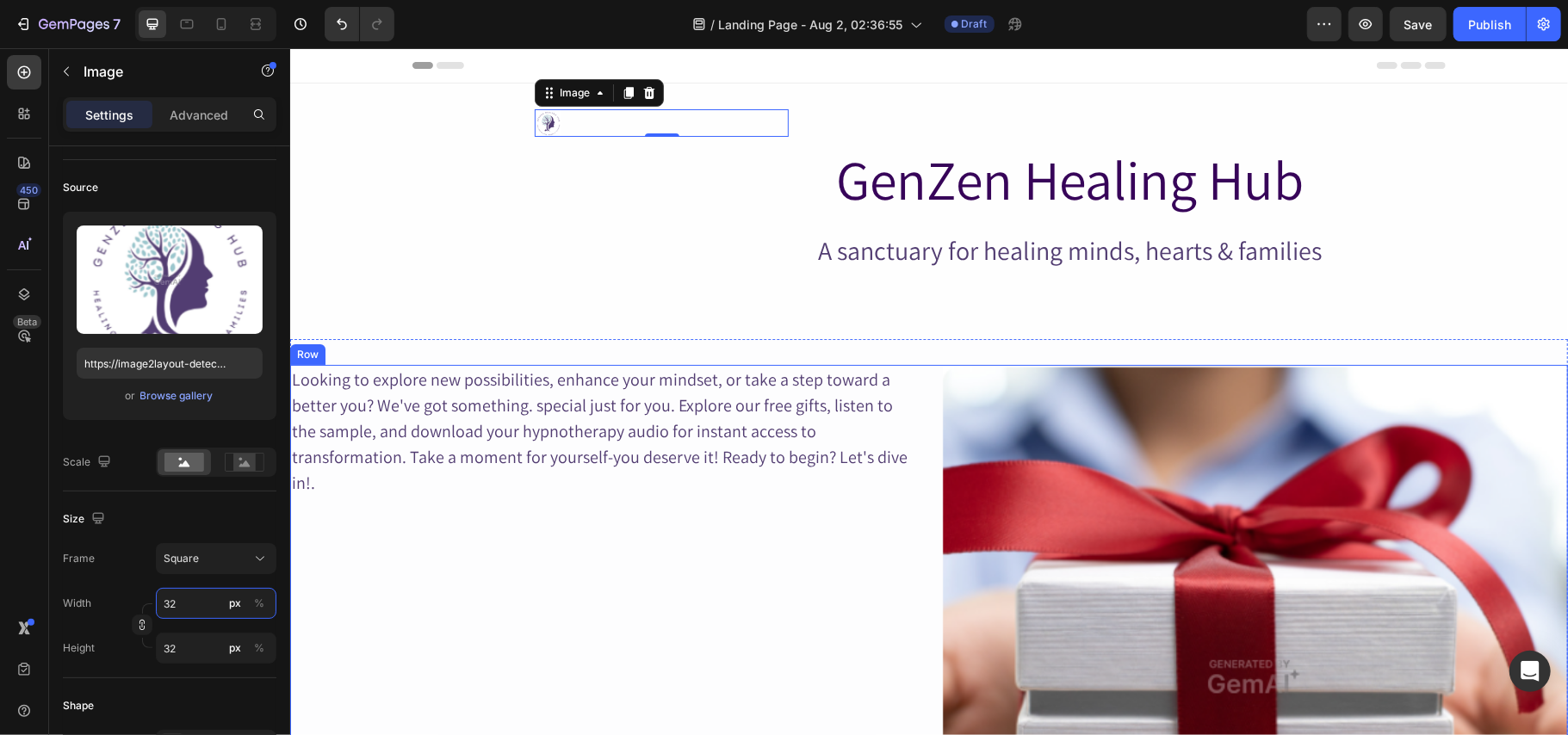 type on "327" 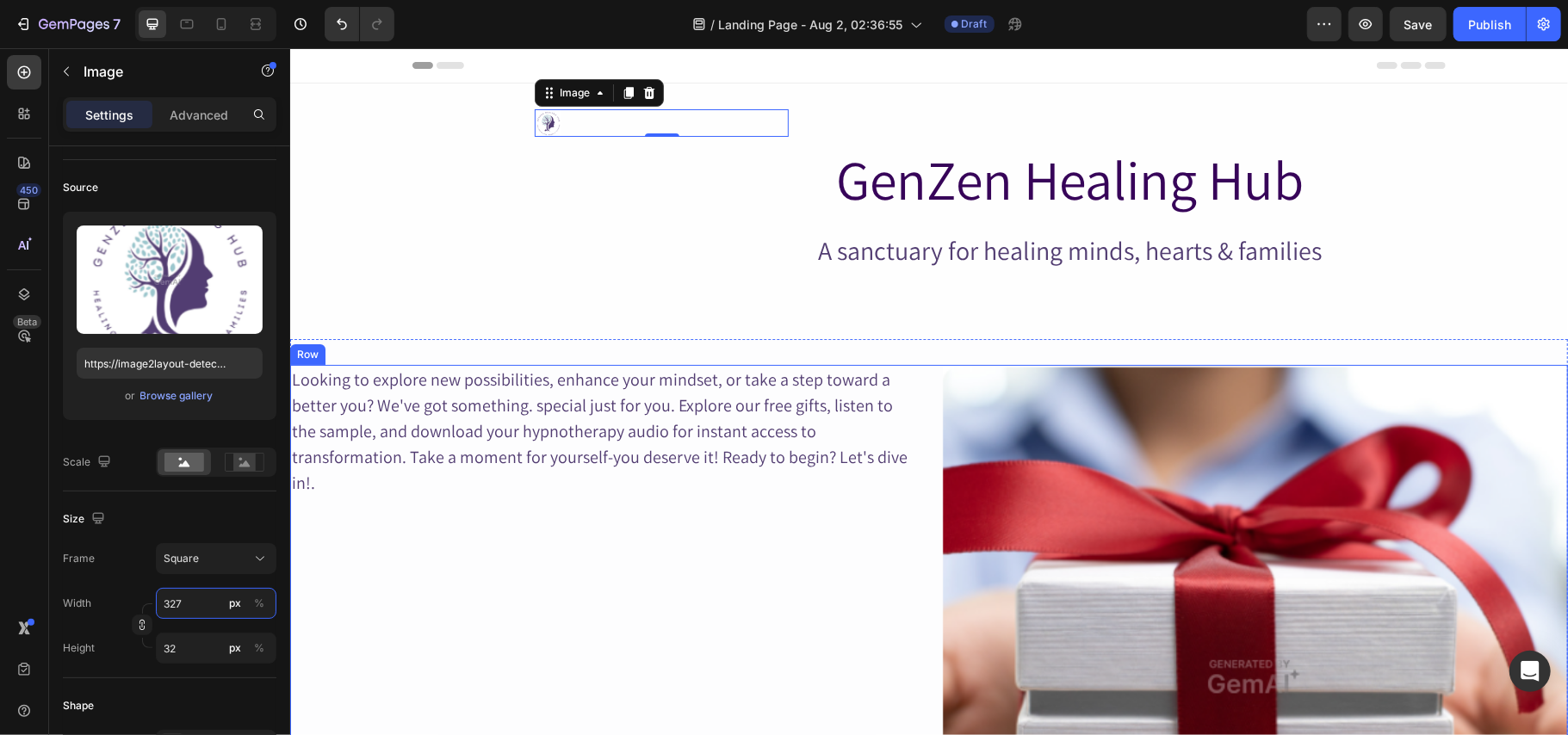 type on "327" 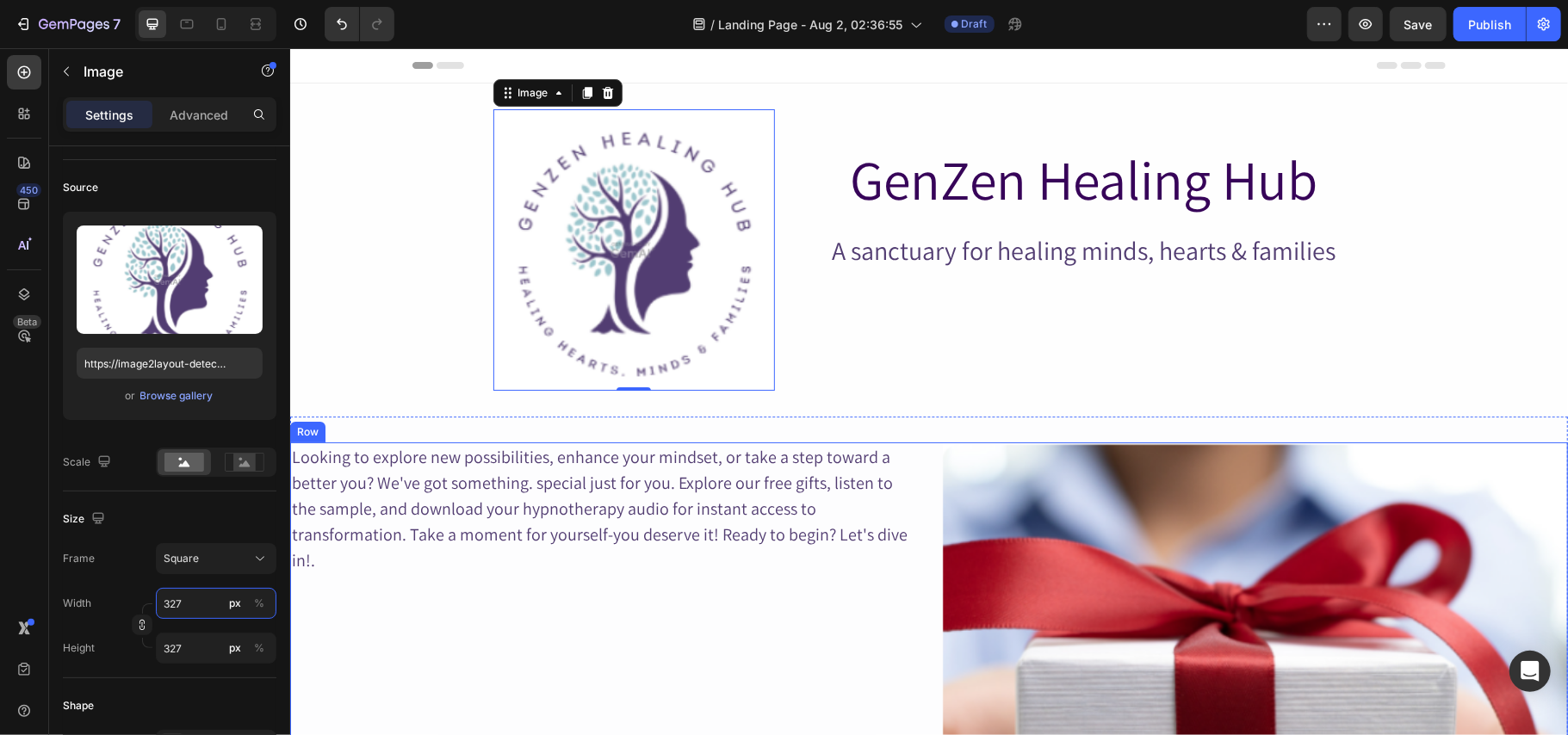 type on "3270" 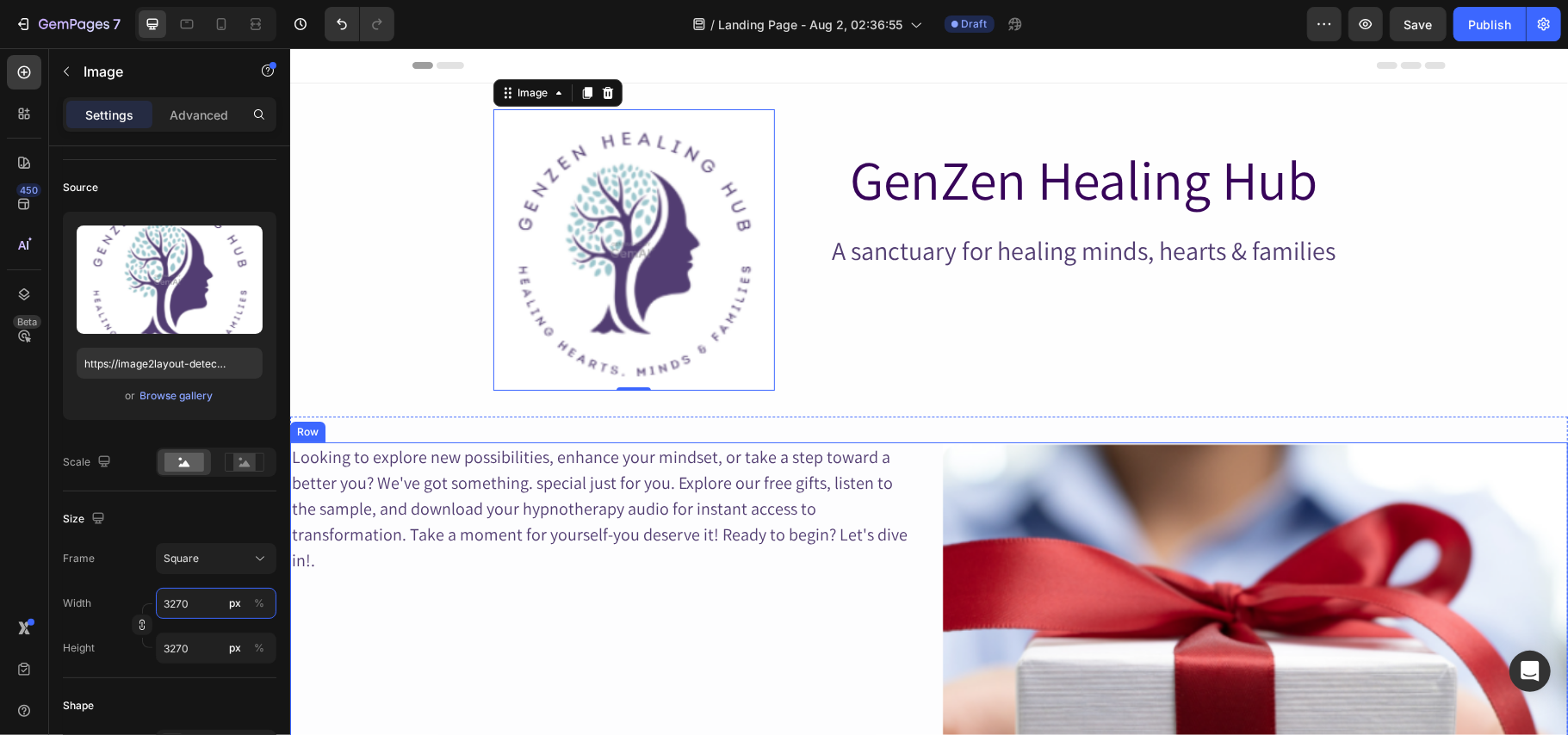 type on "327" 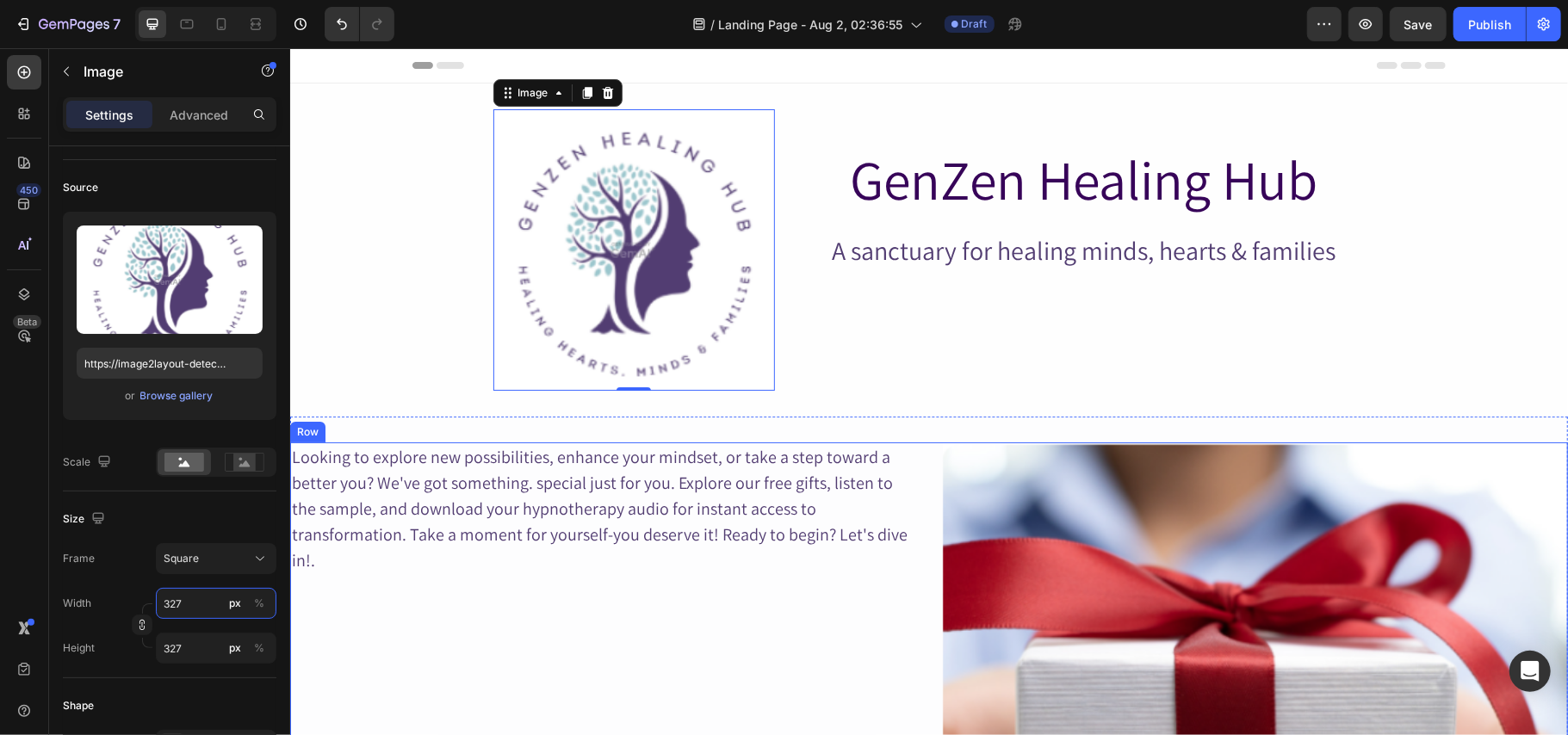 type on "32" 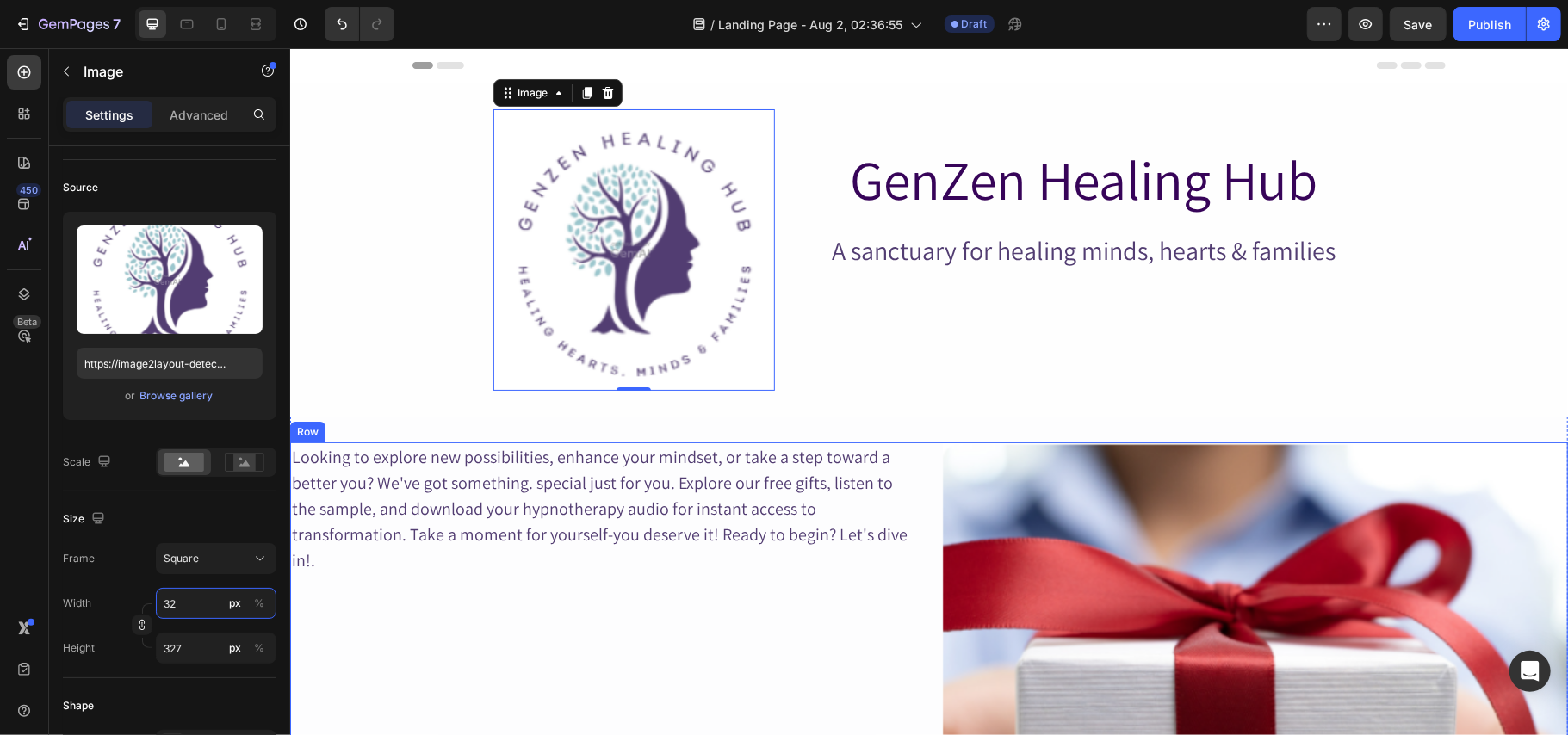 type on "32" 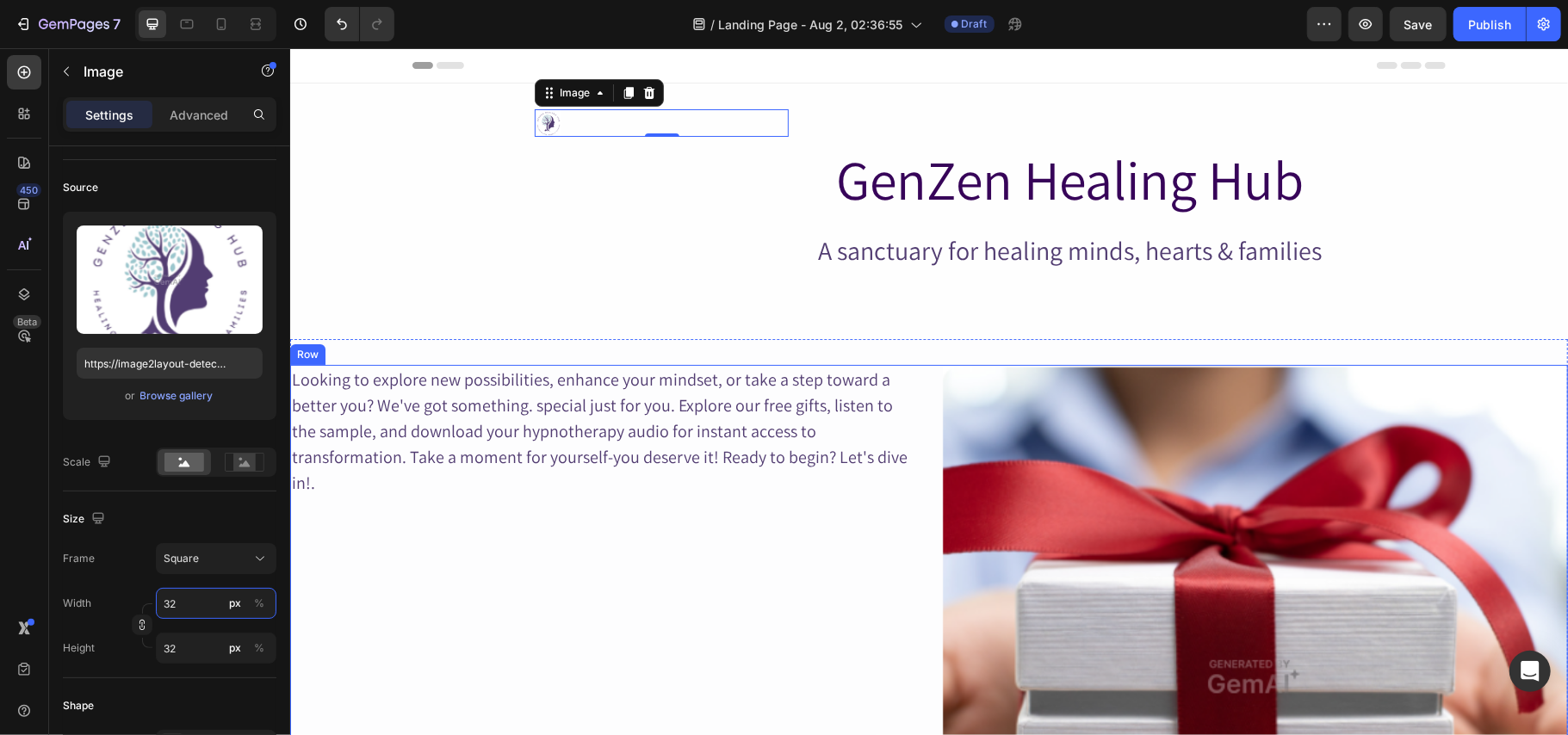 type on "3" 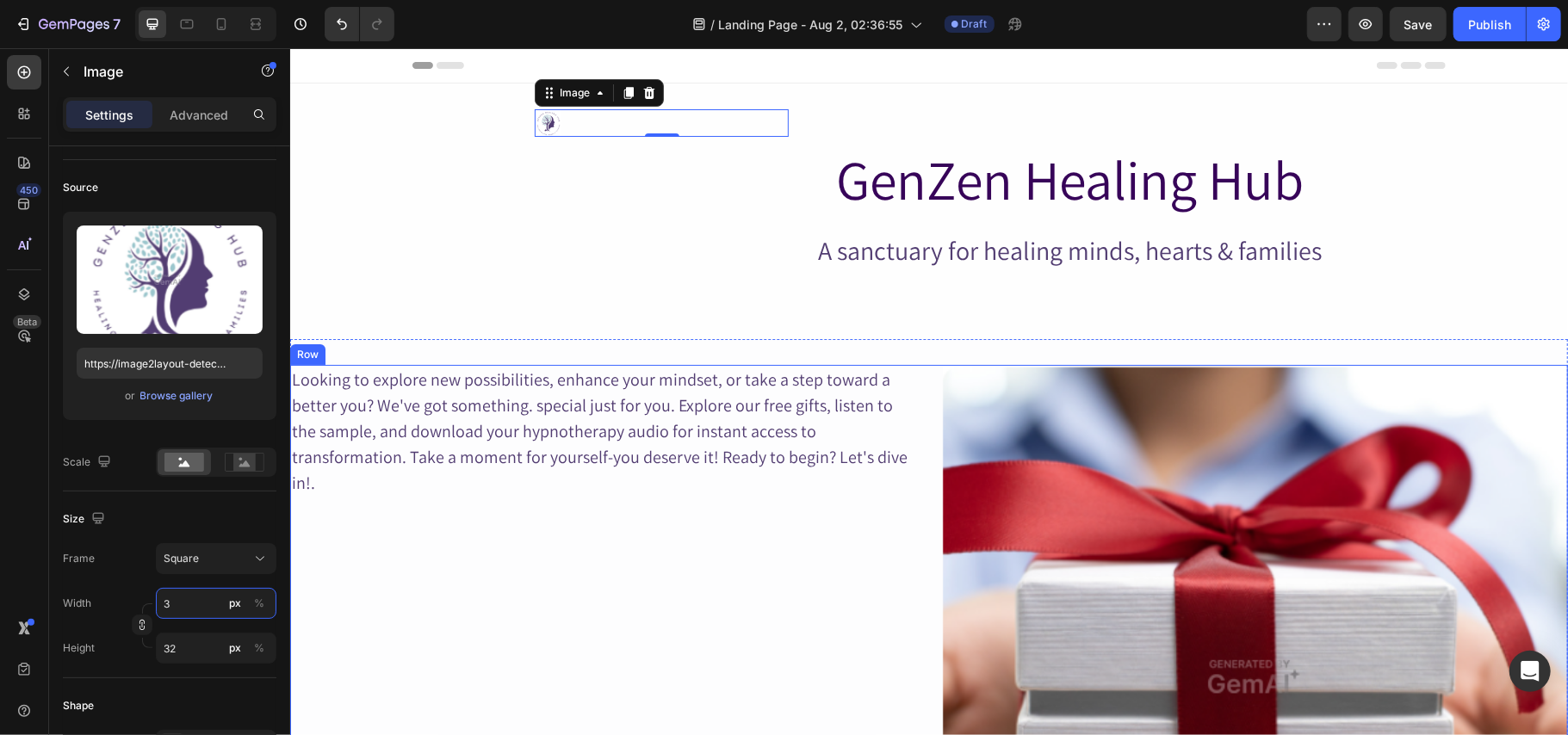 type on "3" 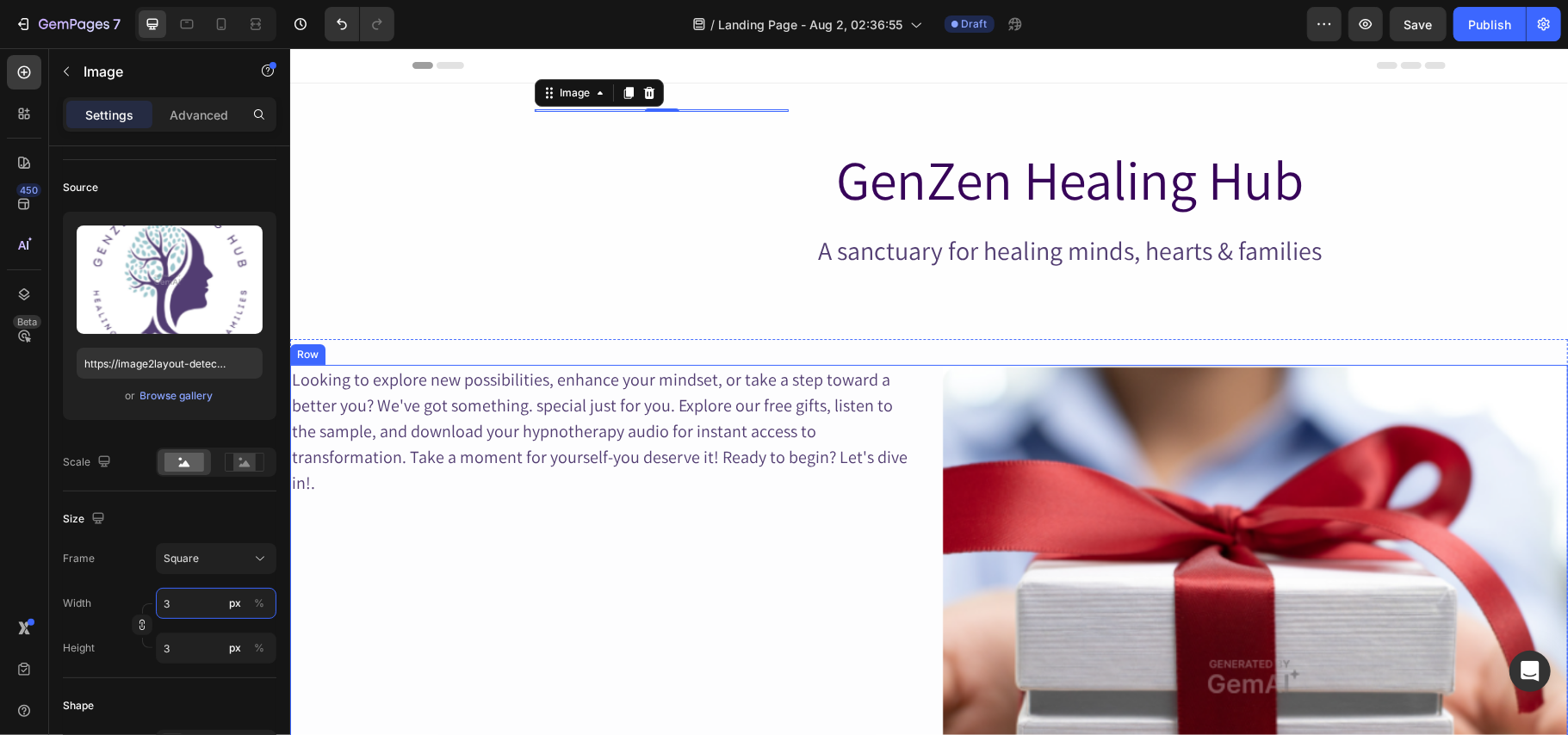 type 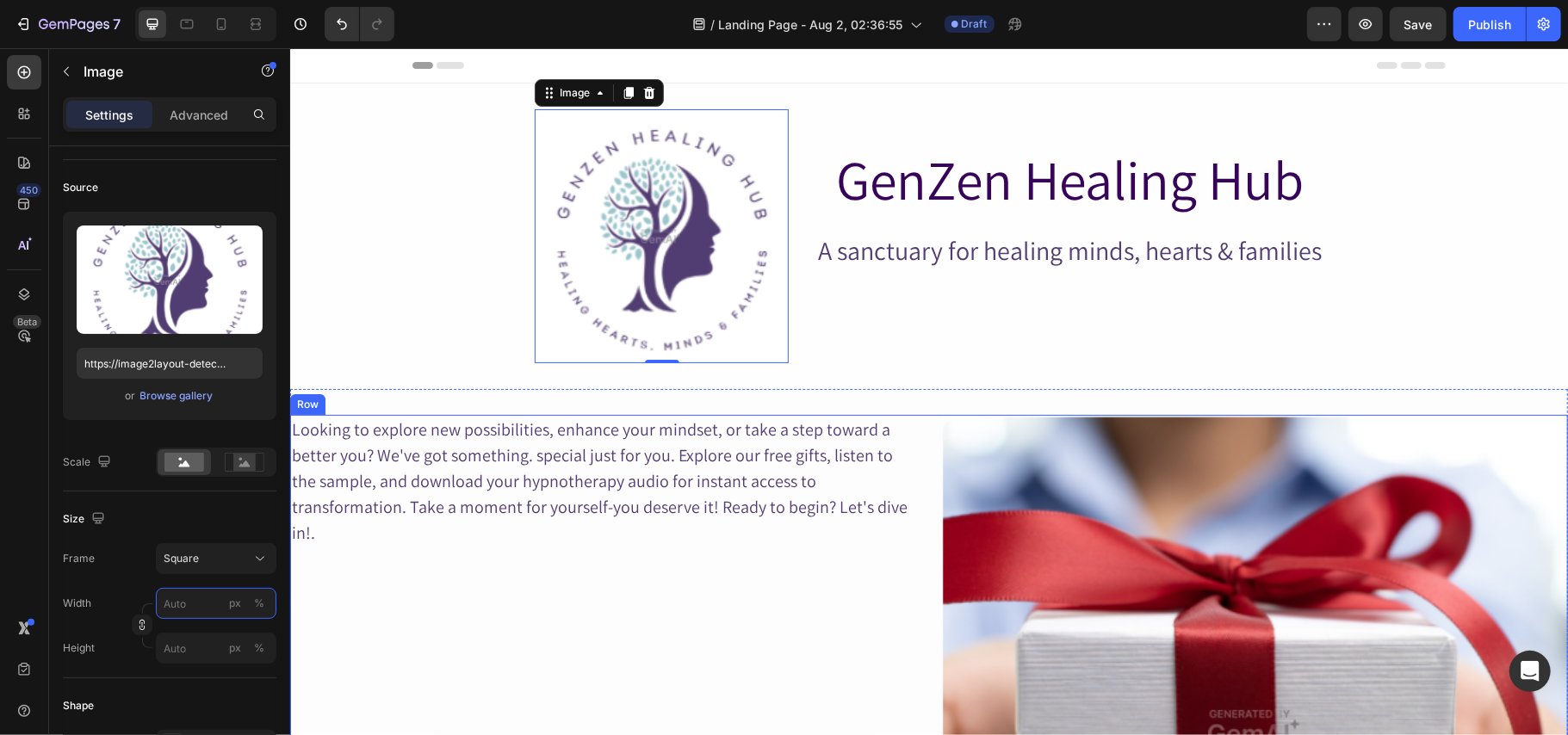 type on "3" 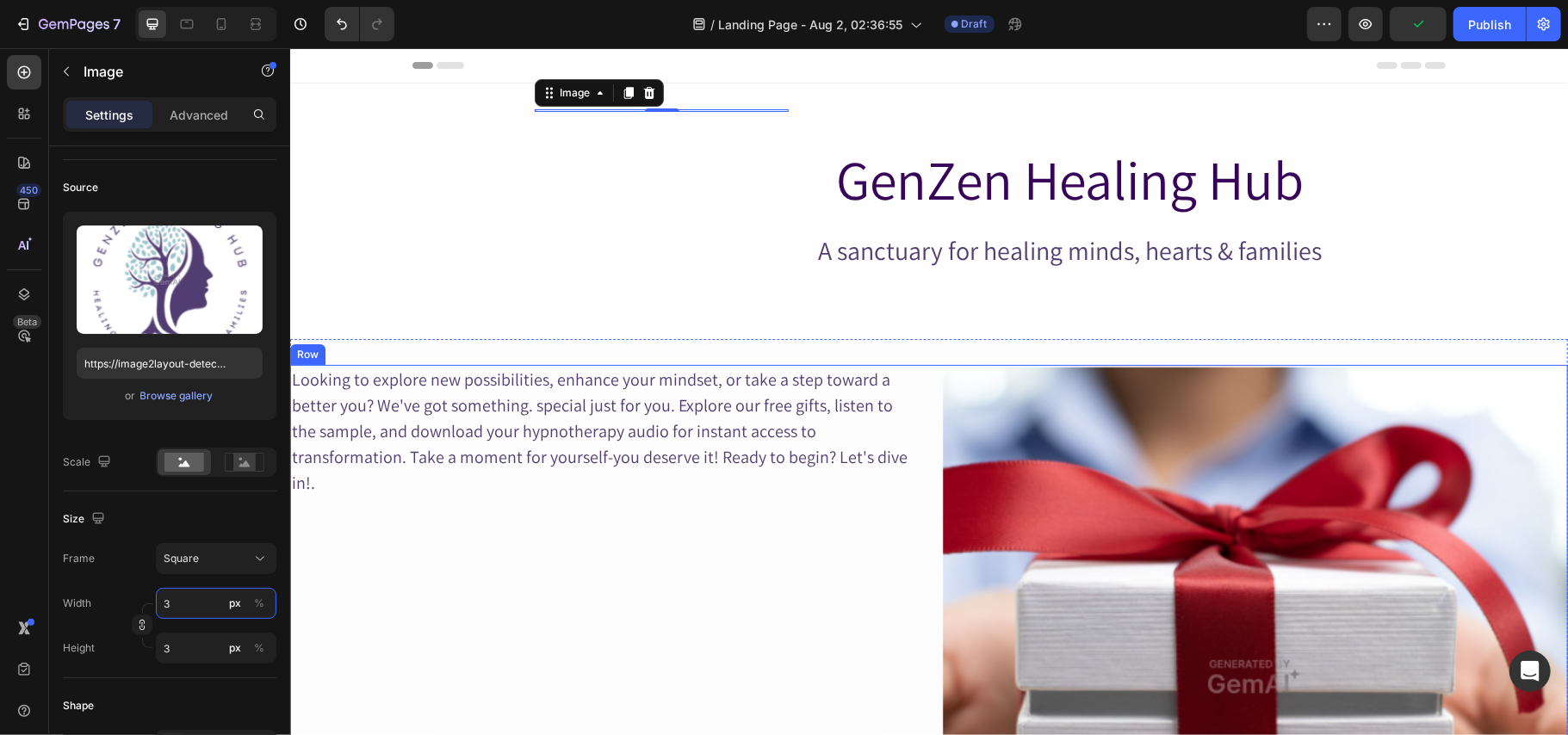 type on "32" 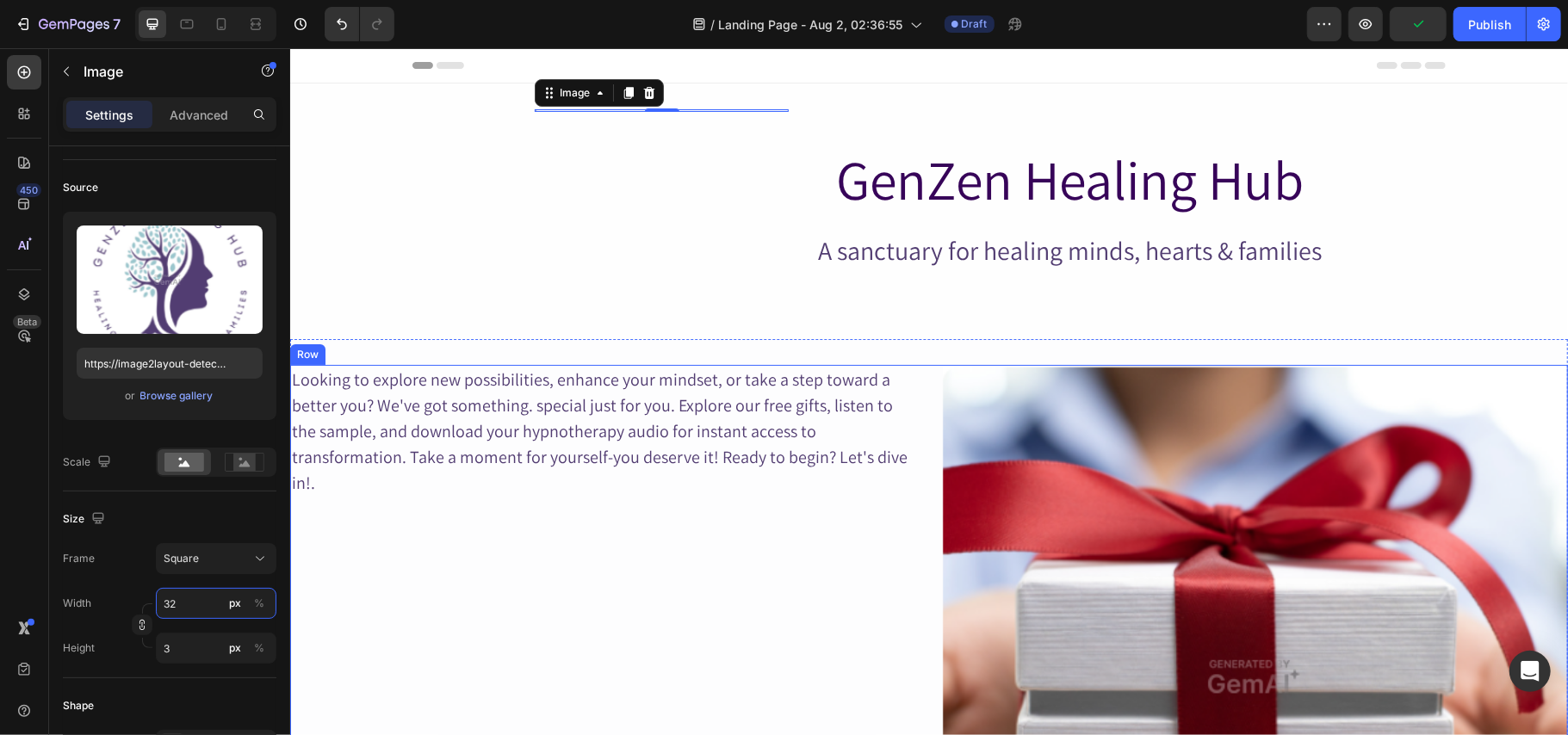 type on "32" 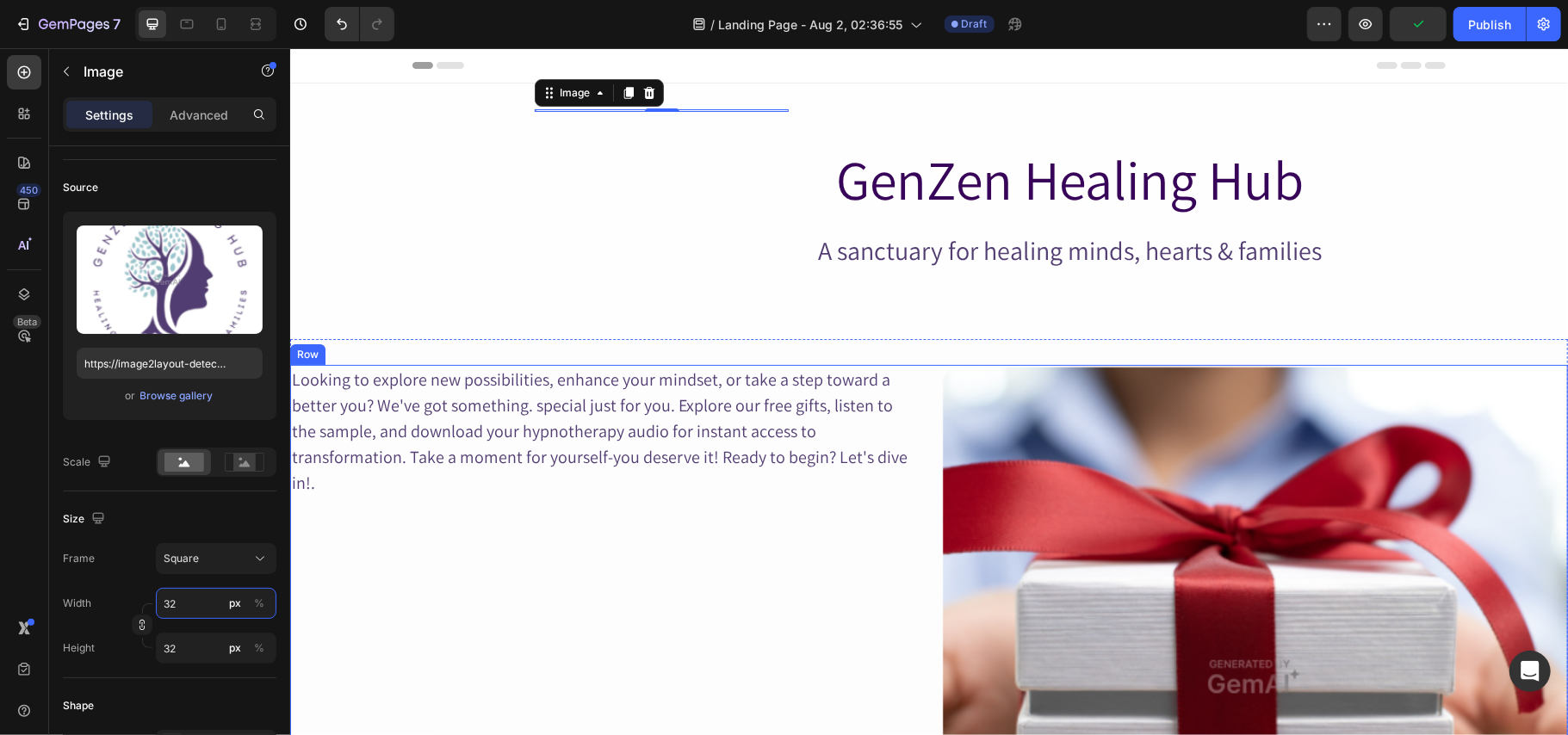type on "3" 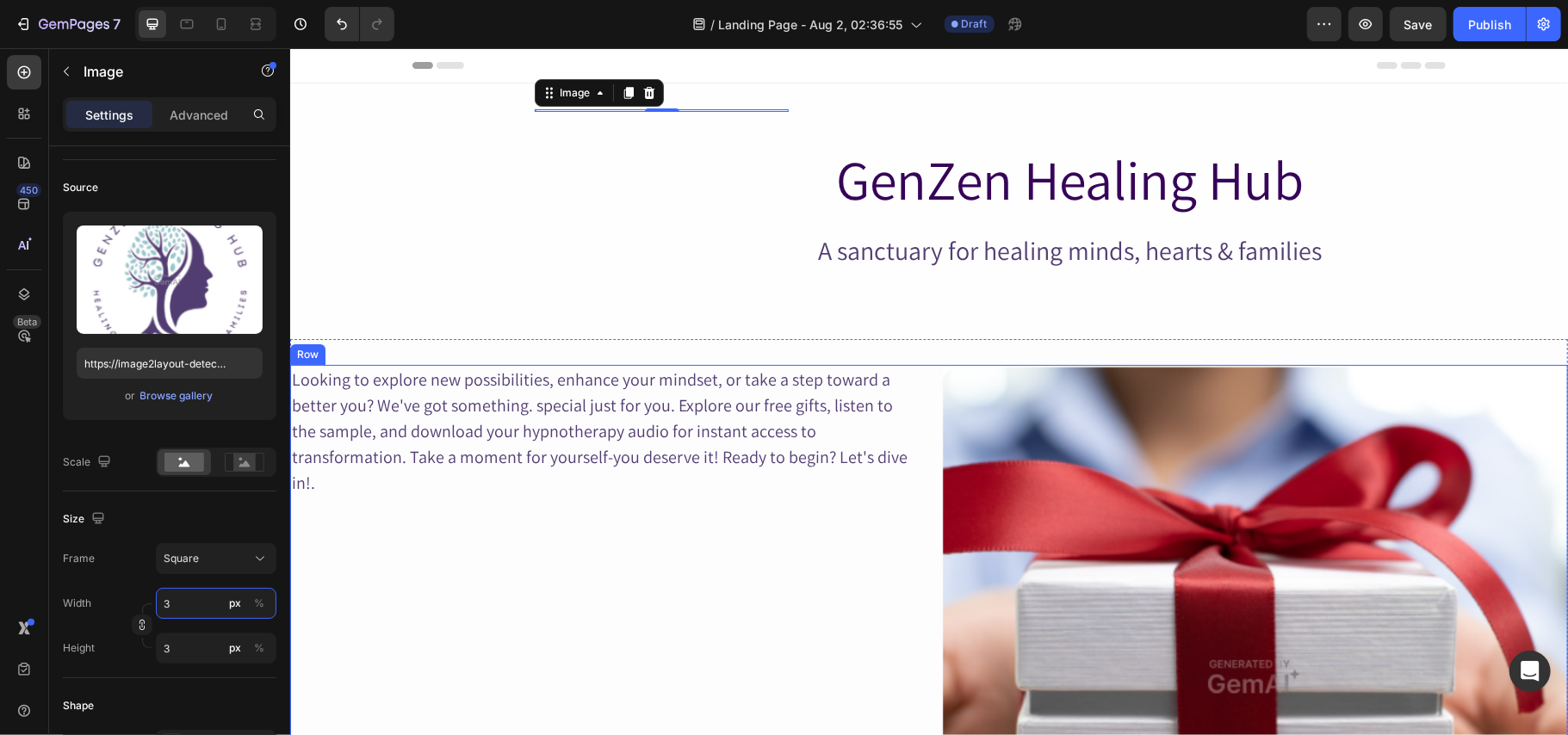 type 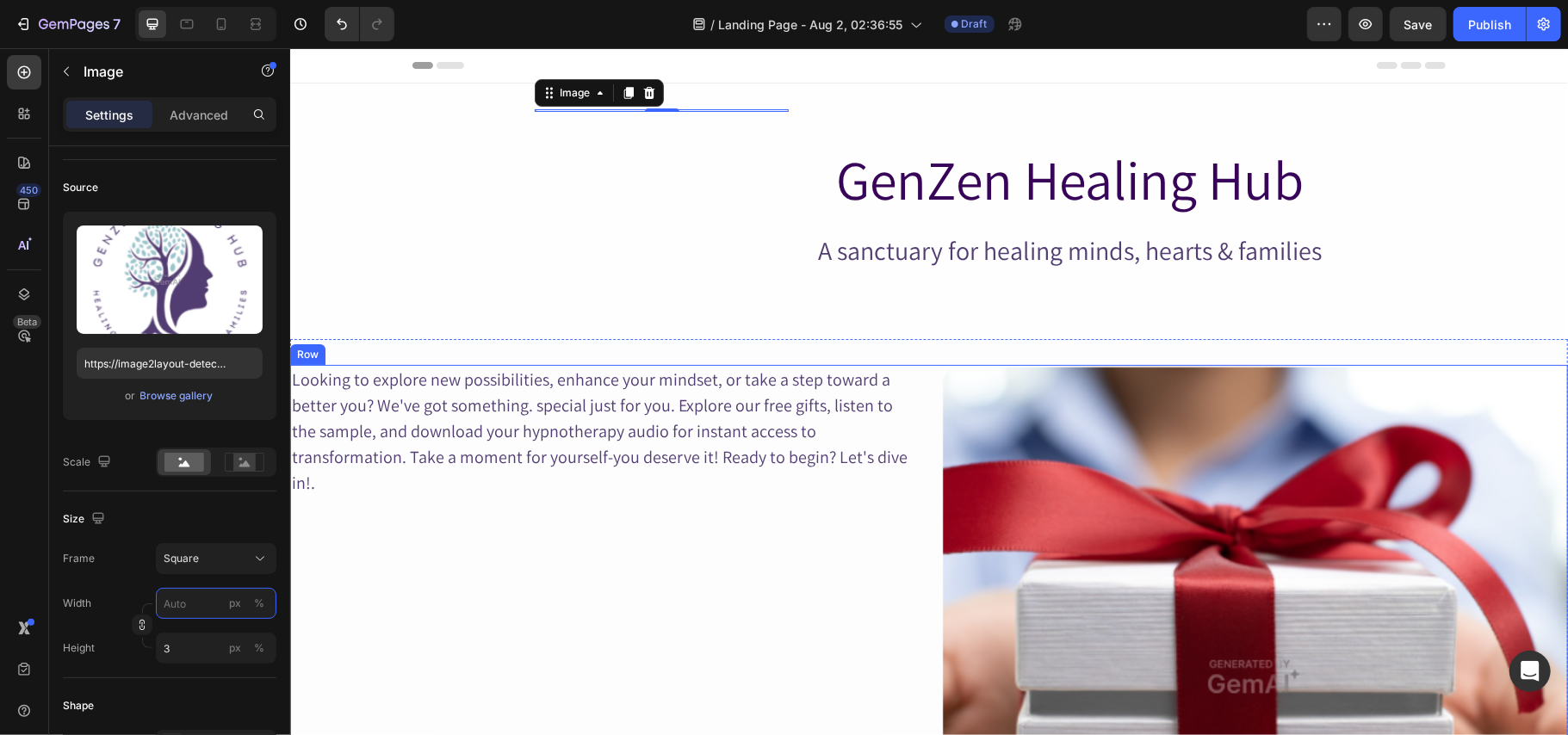 type 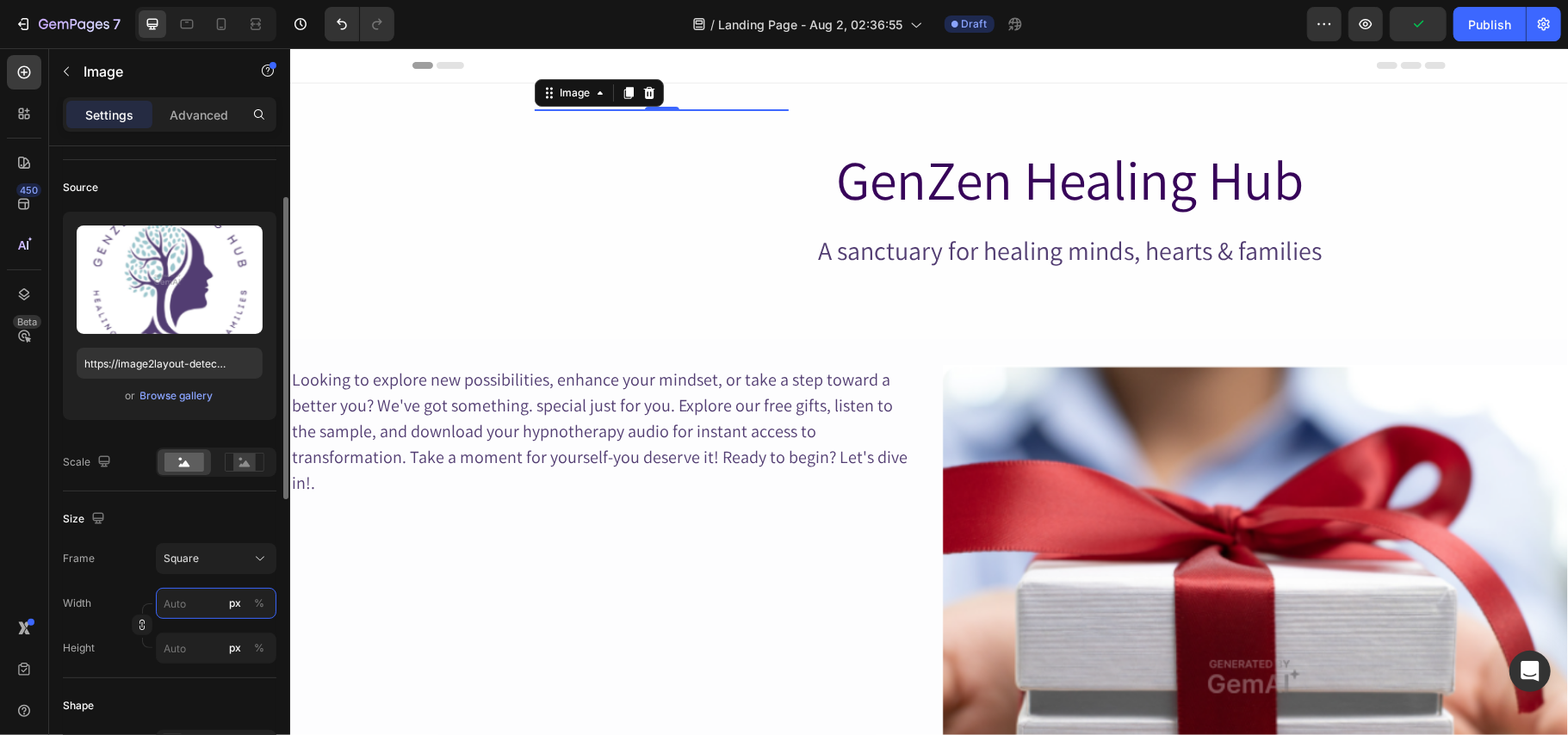 type on "1" 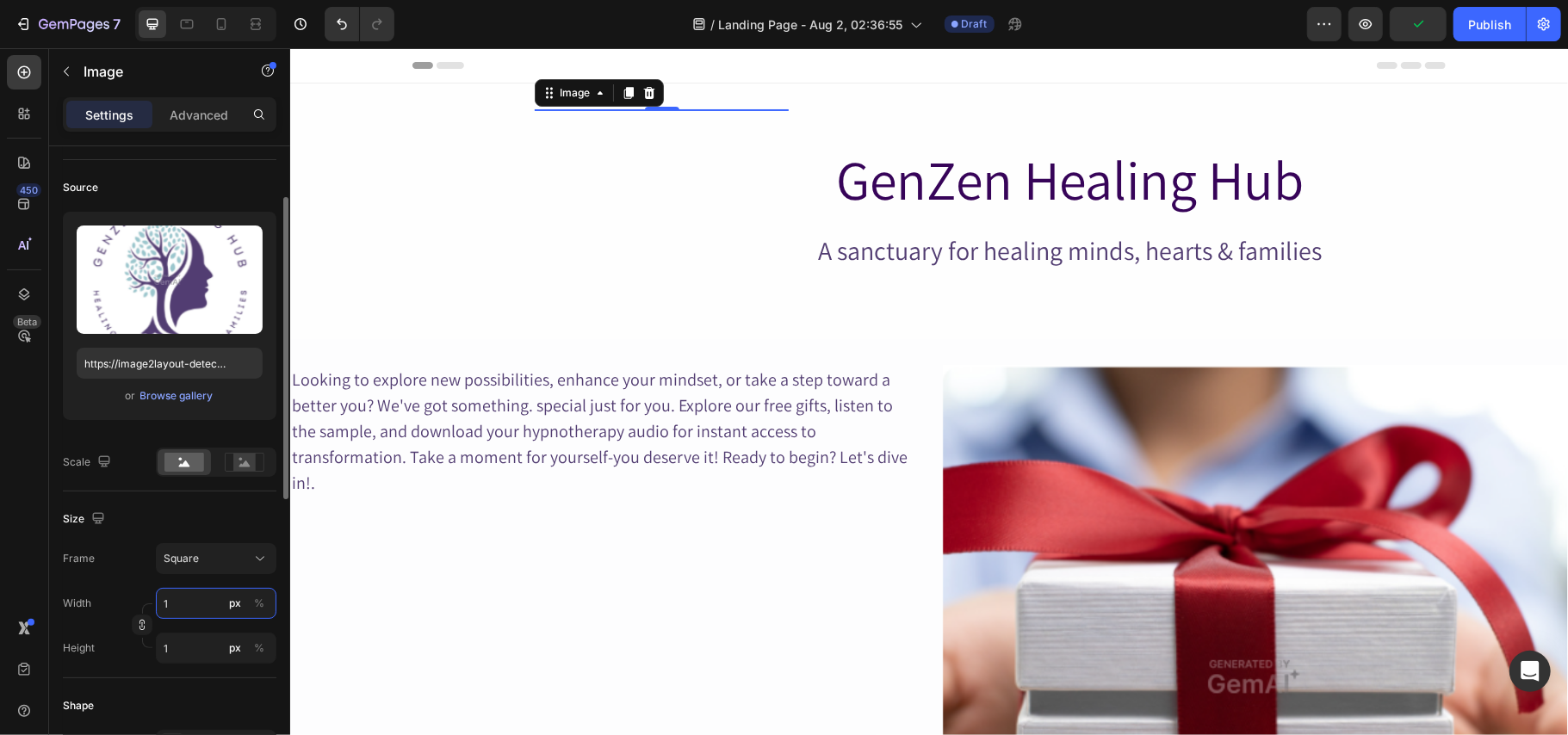 type on "15" 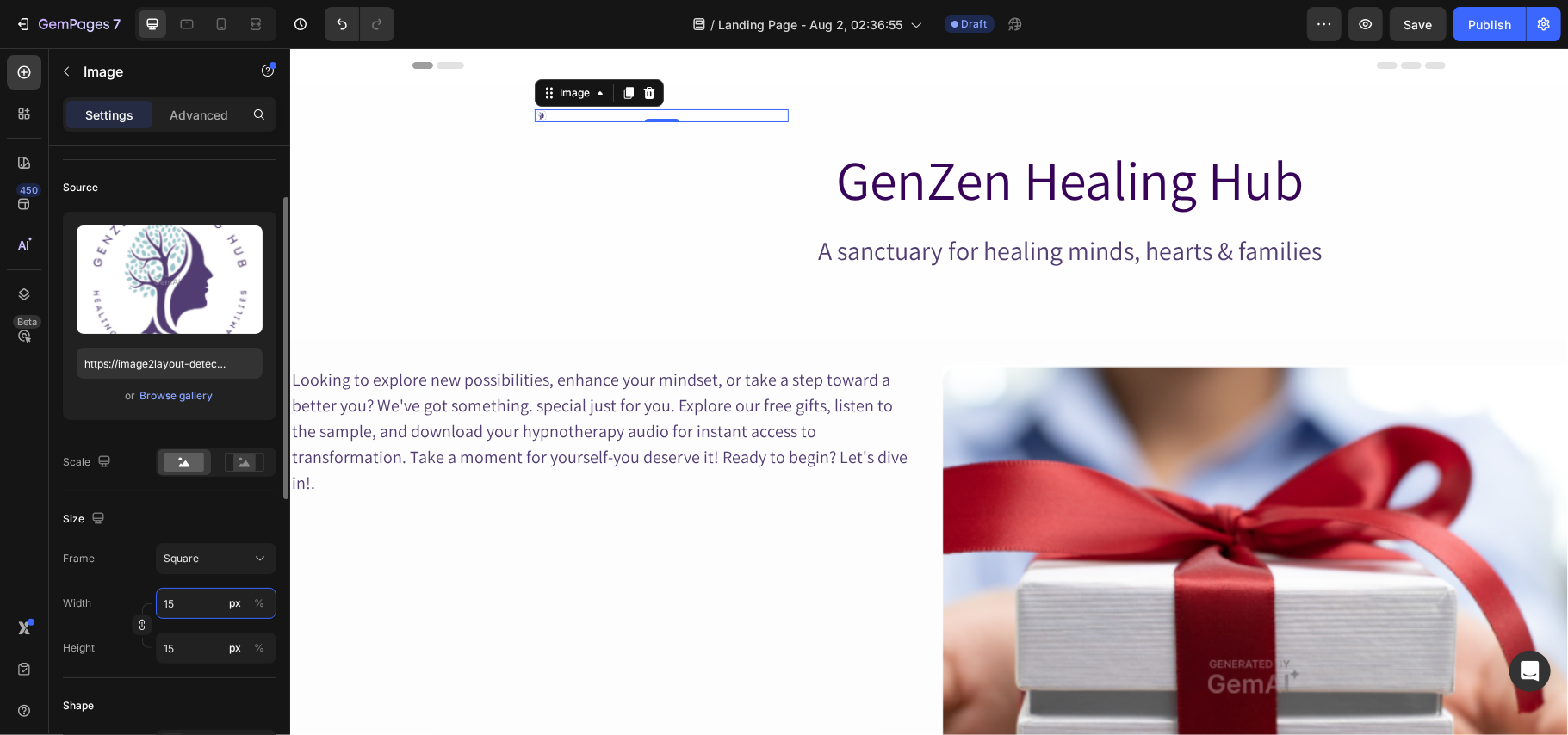 type on "150" 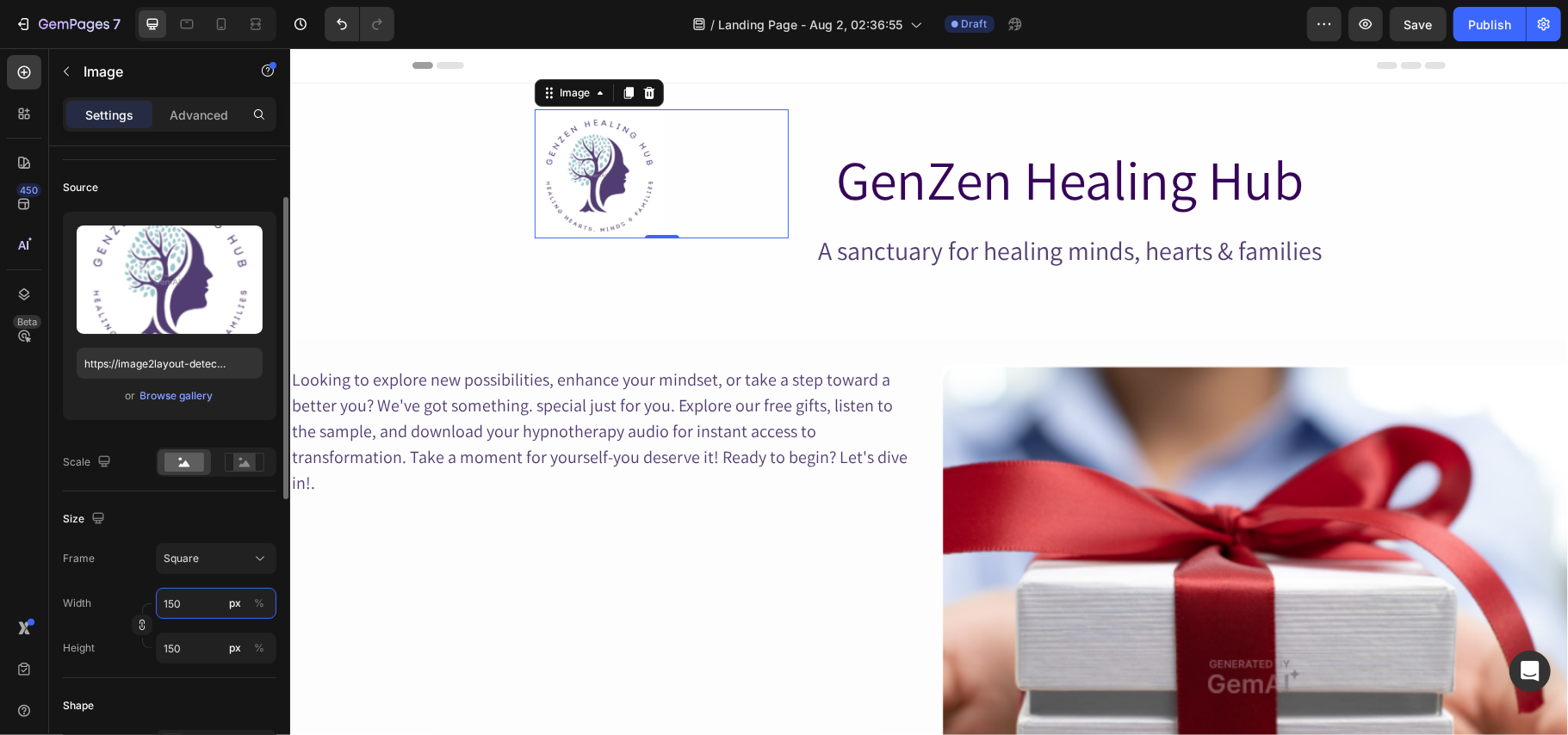 type on "15" 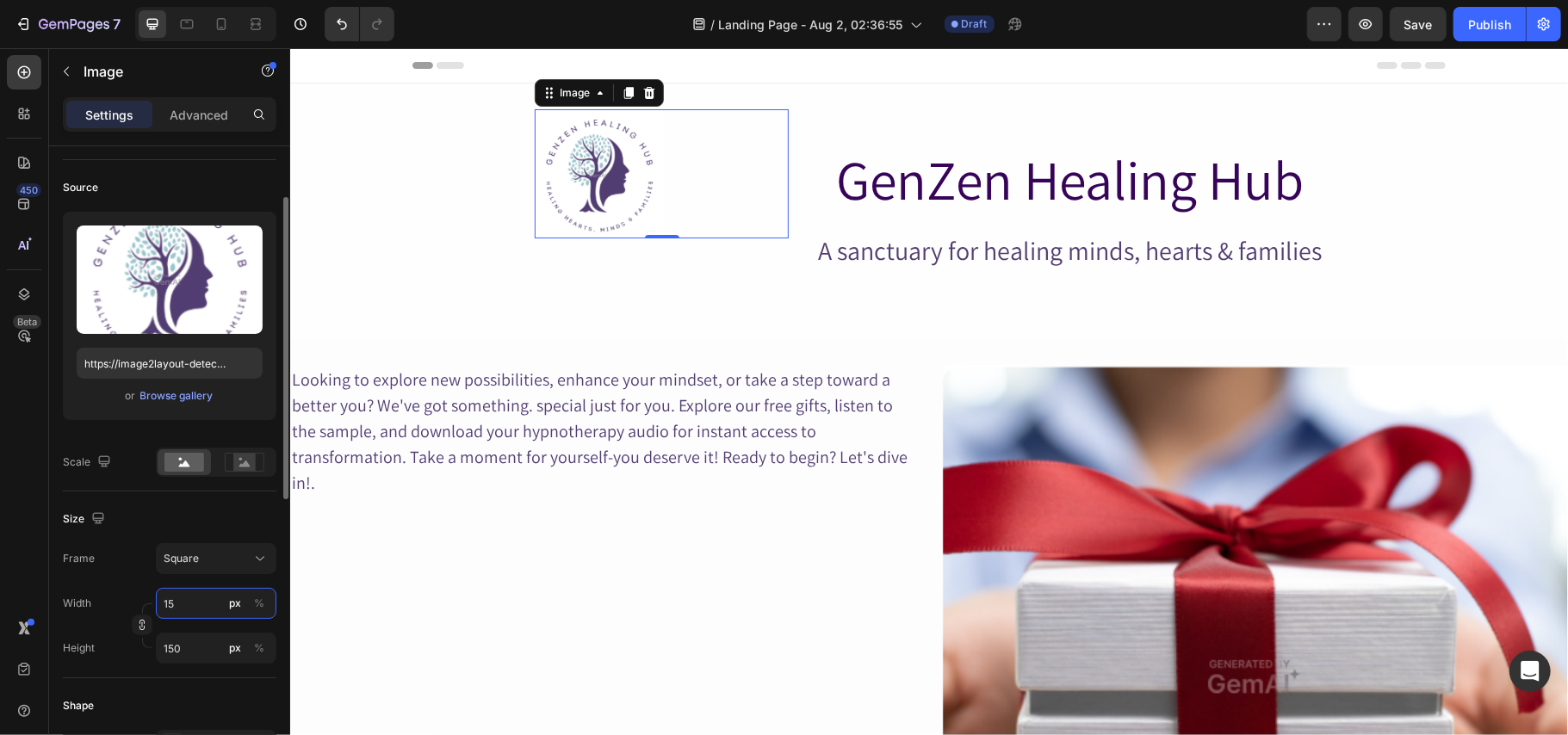 type on "15" 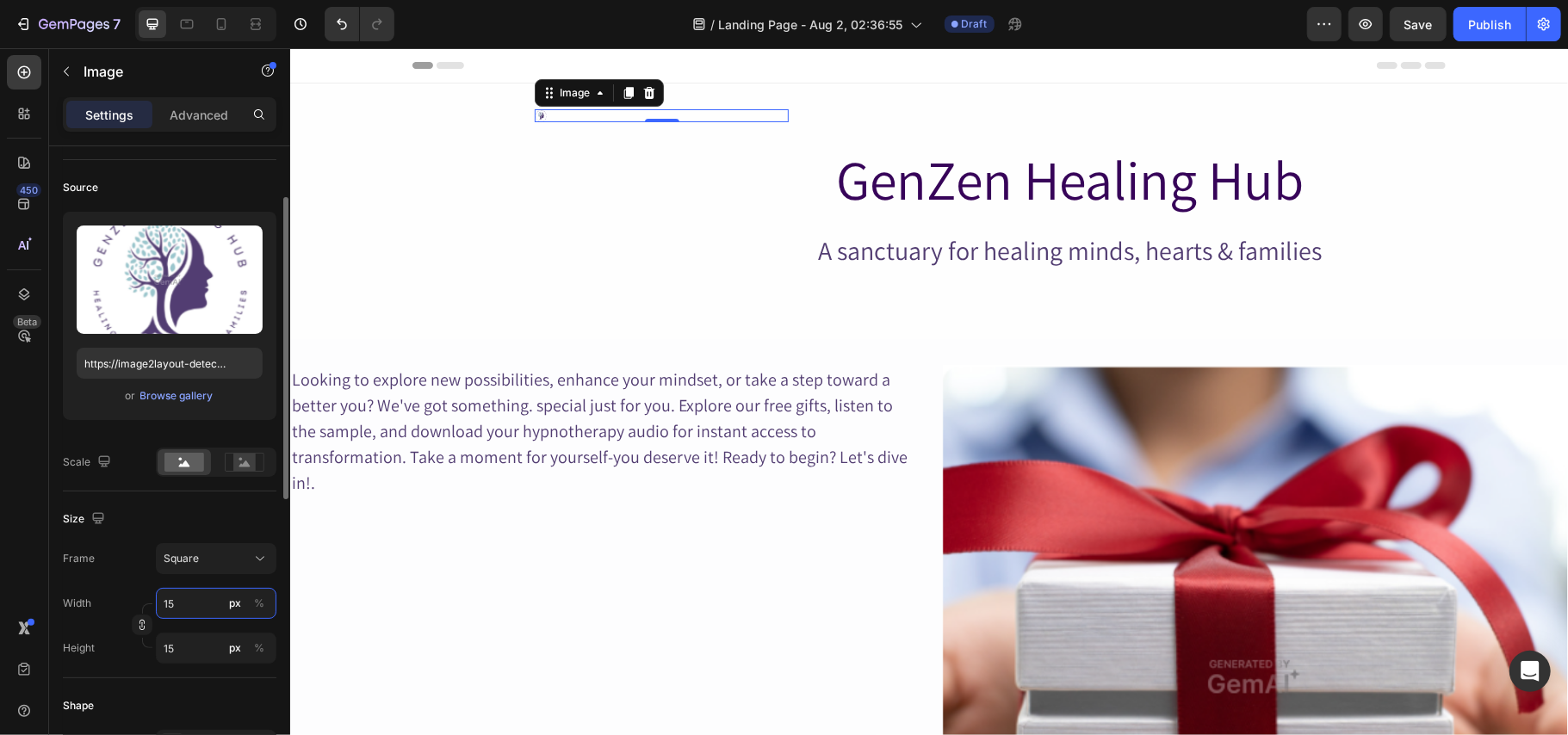 type on "1" 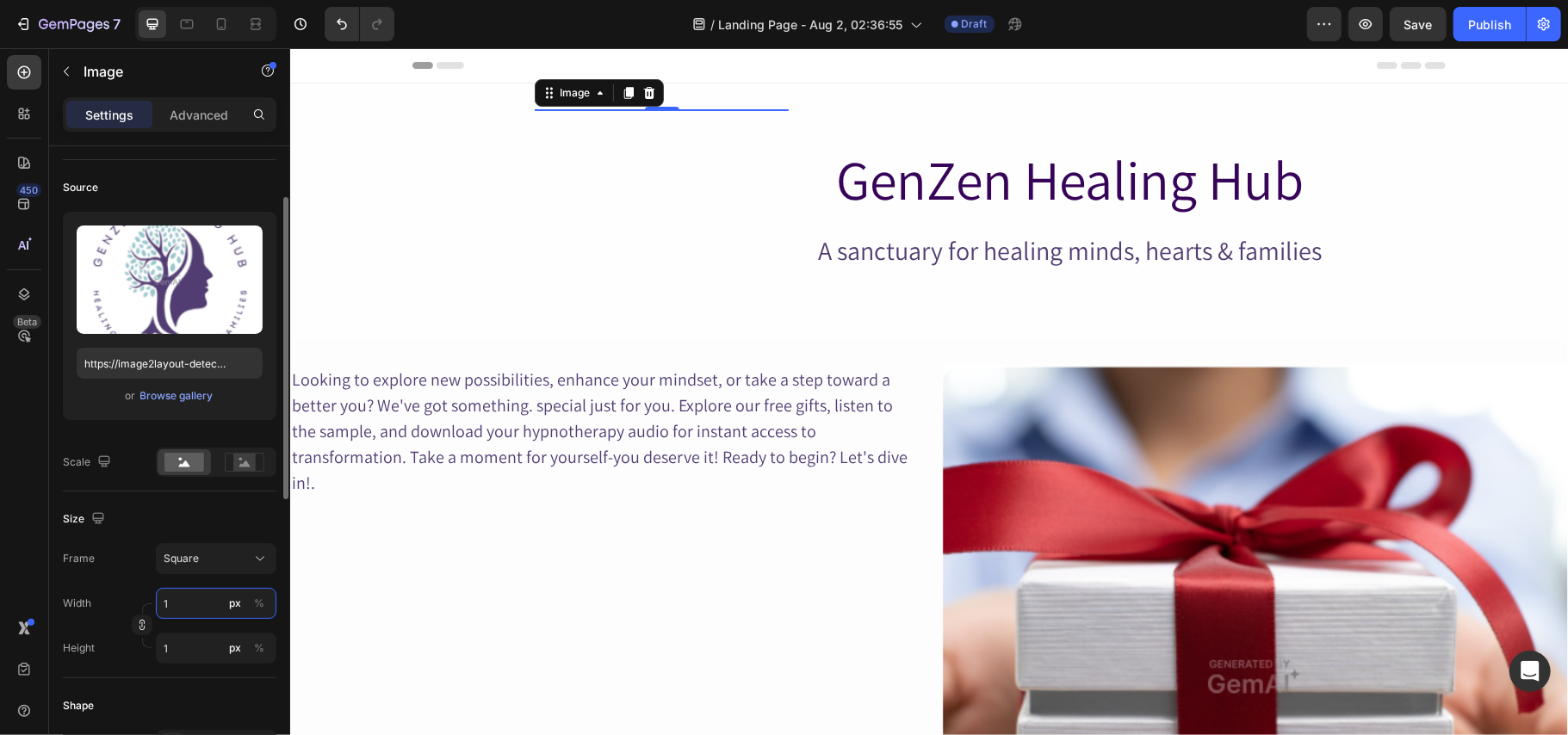 type 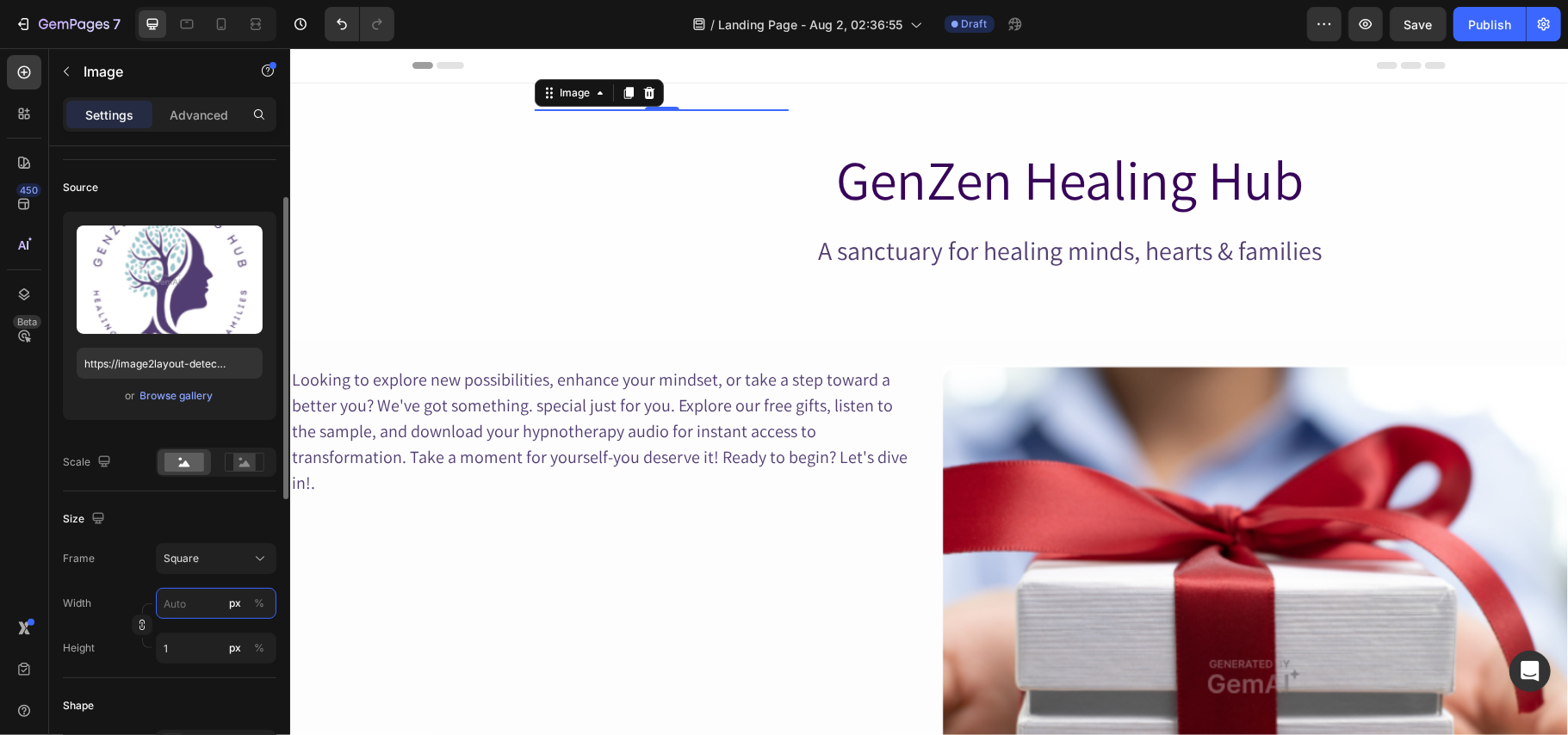 type 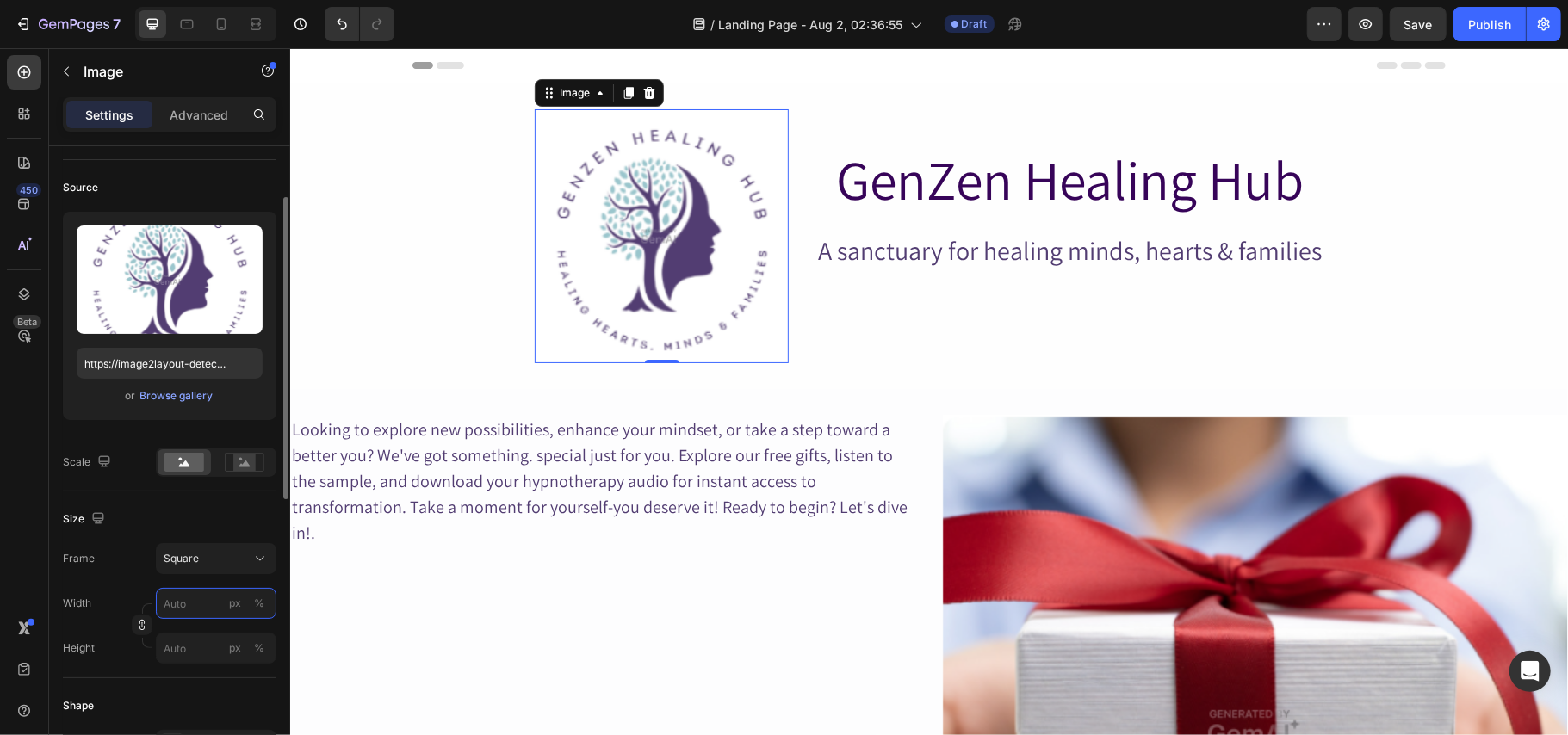 type on "1" 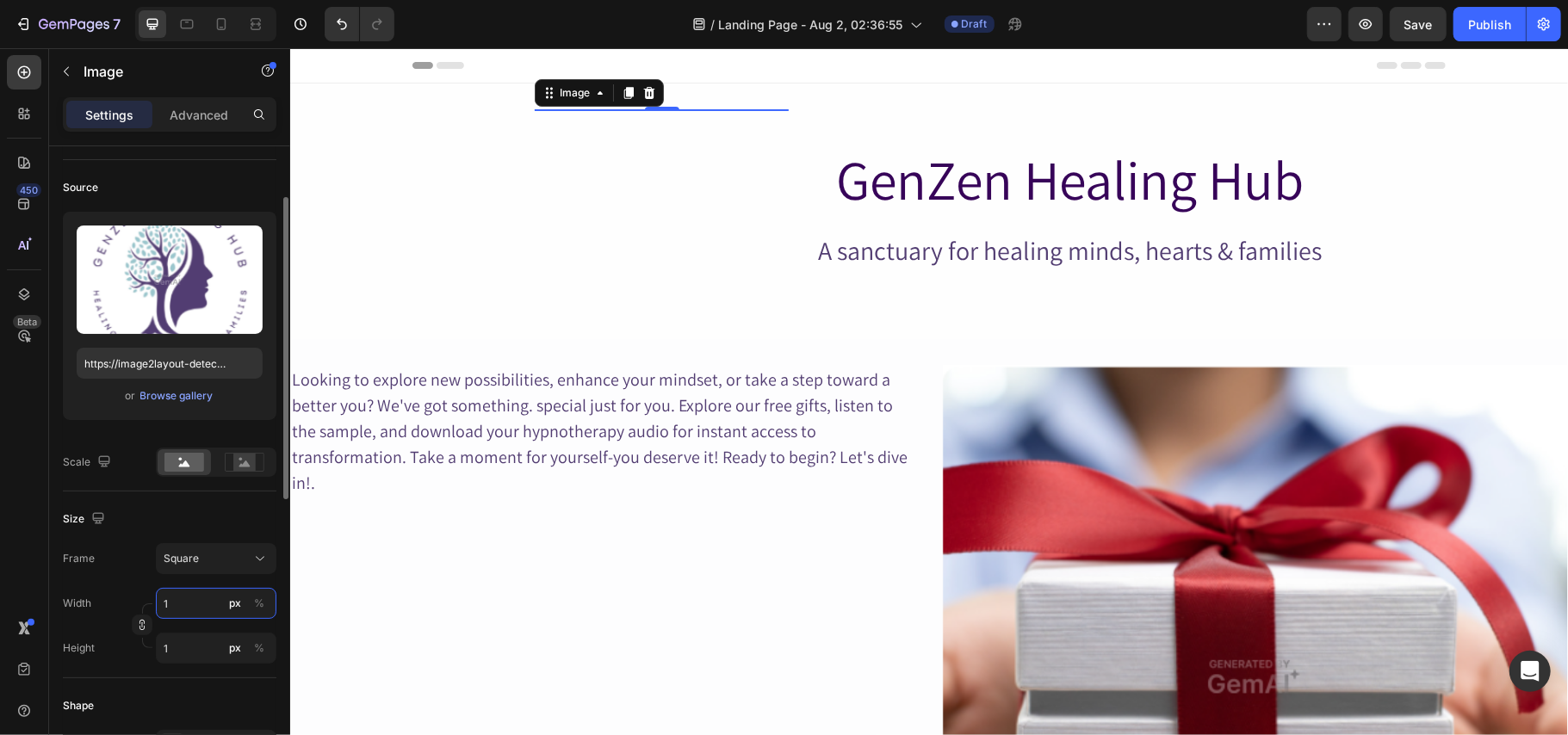 type on "12" 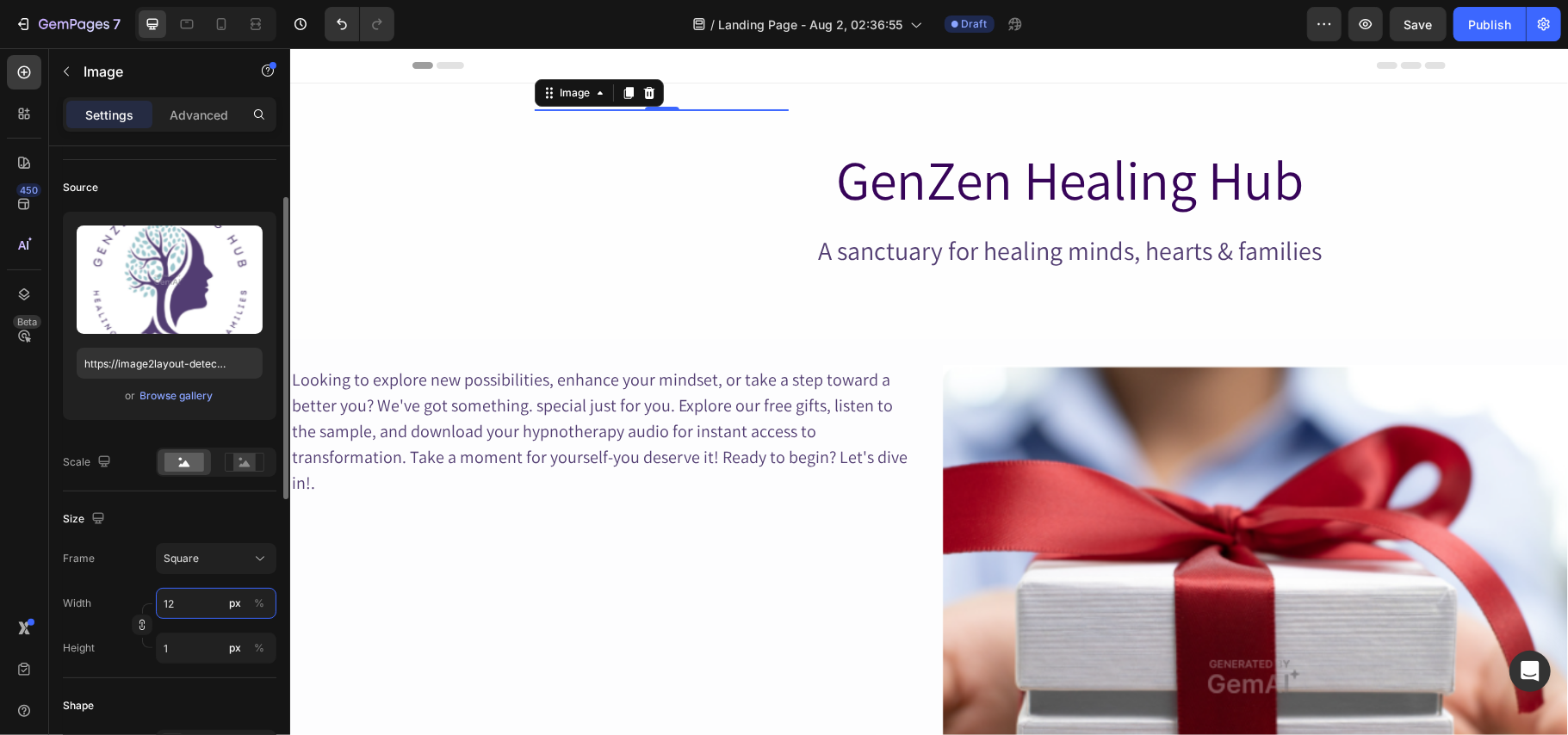 type on "12" 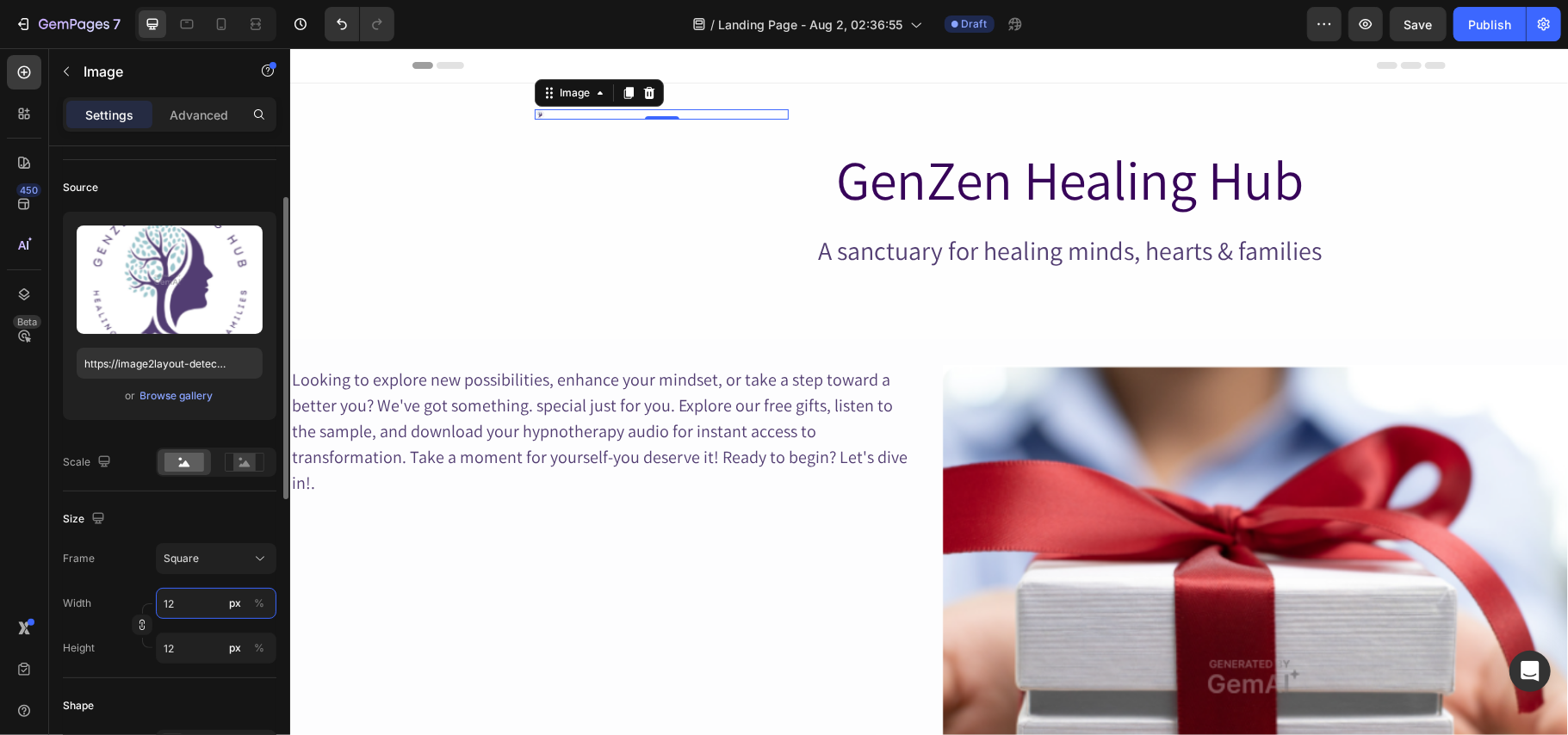 type on "120" 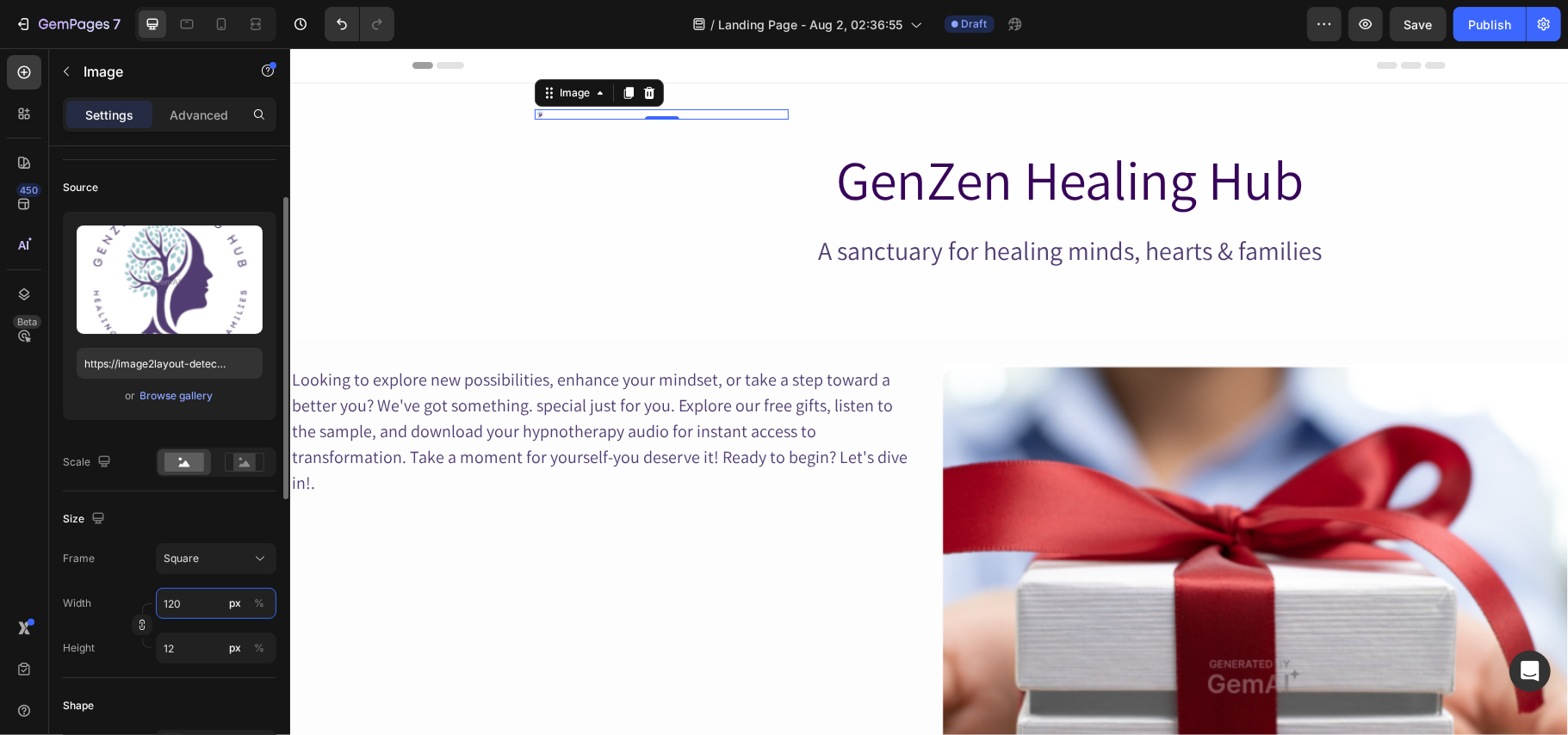 type on "120" 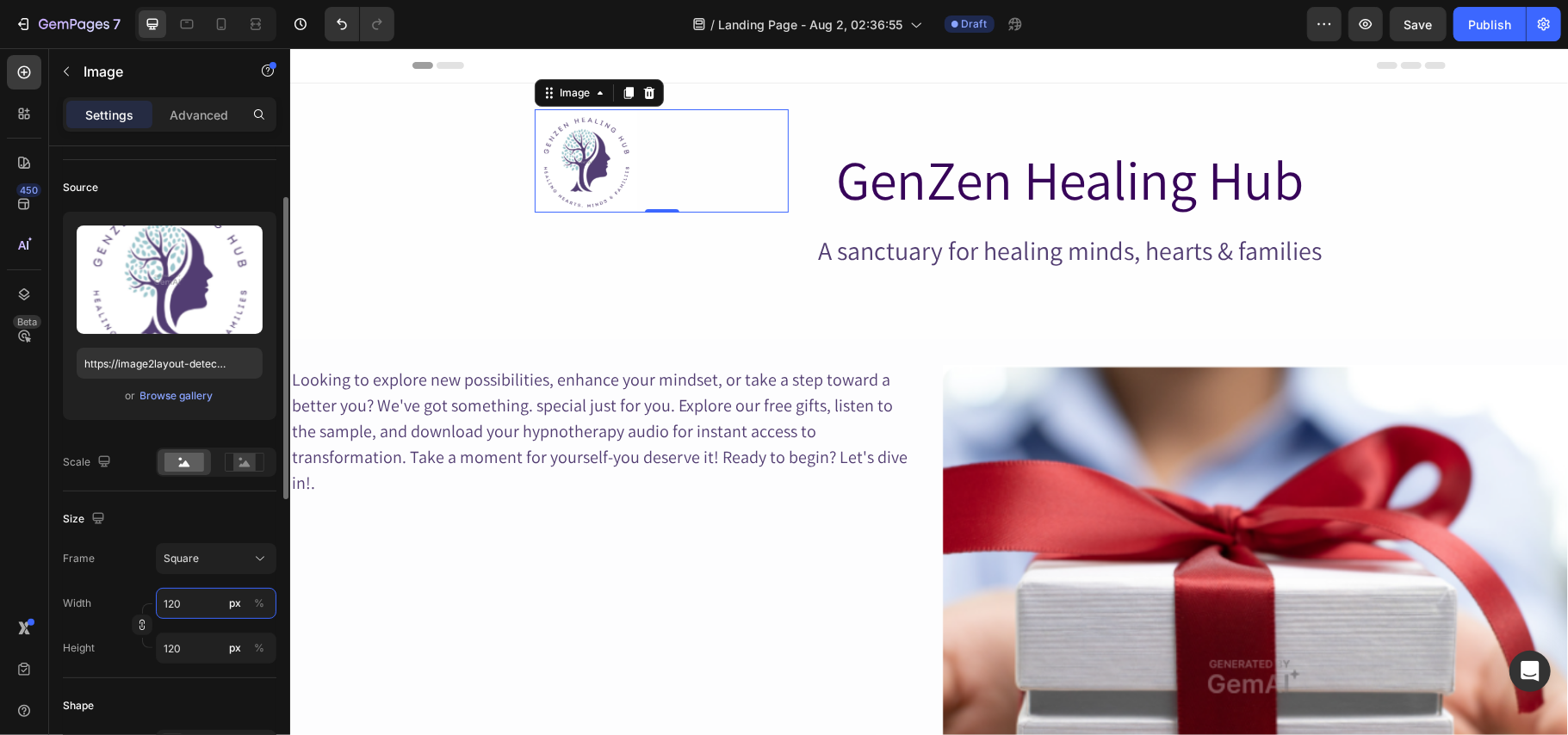 type on "1200" 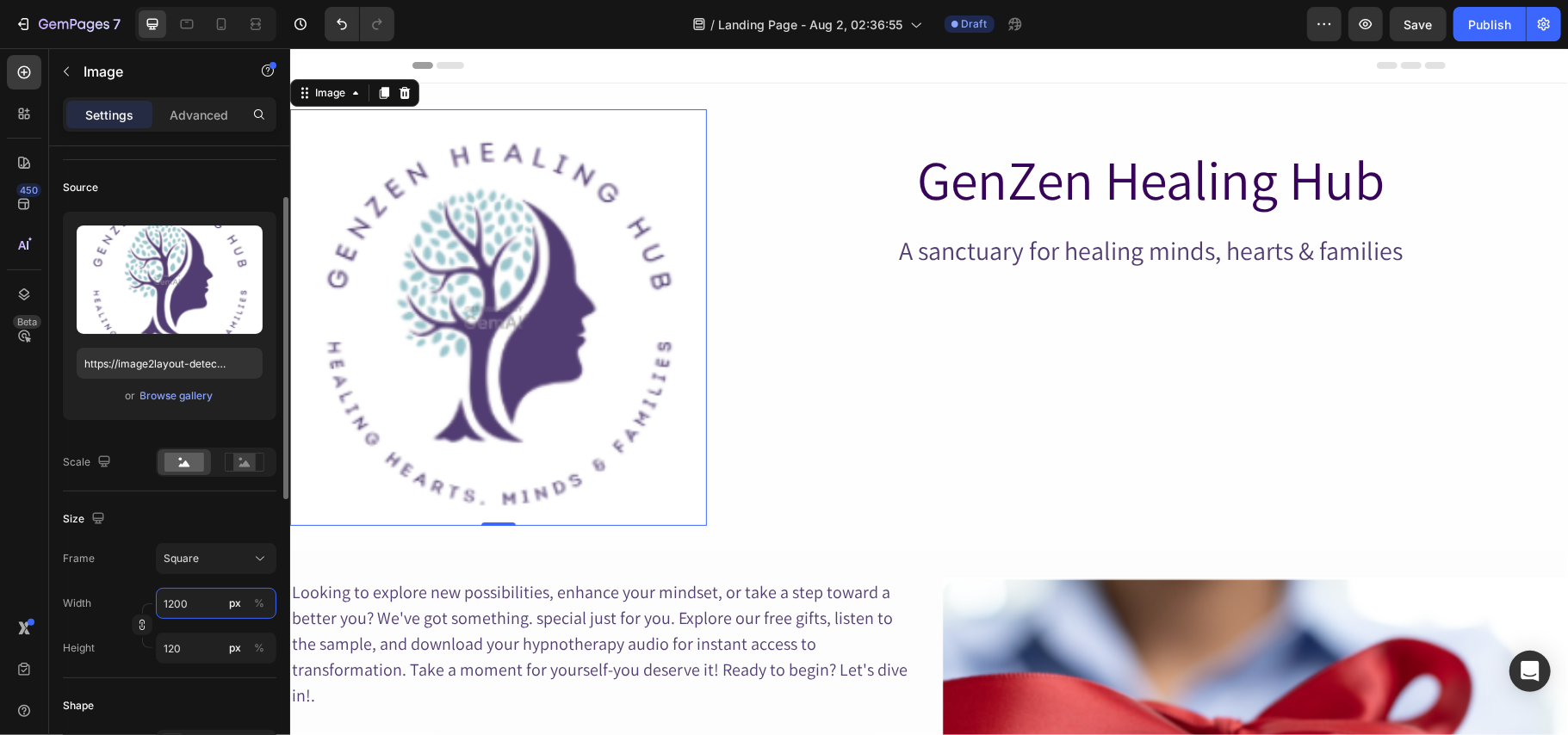type on "1200" 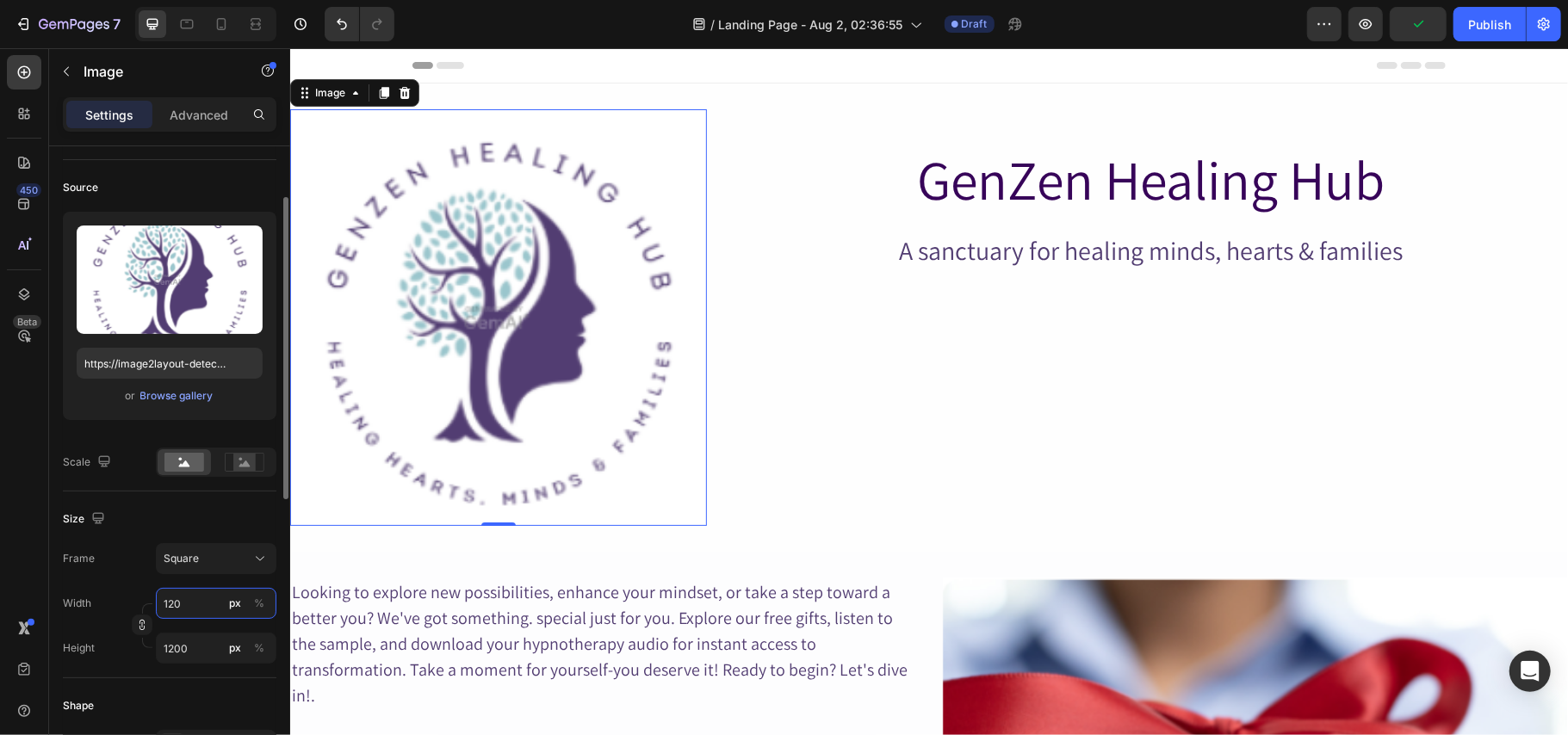 type on "12" 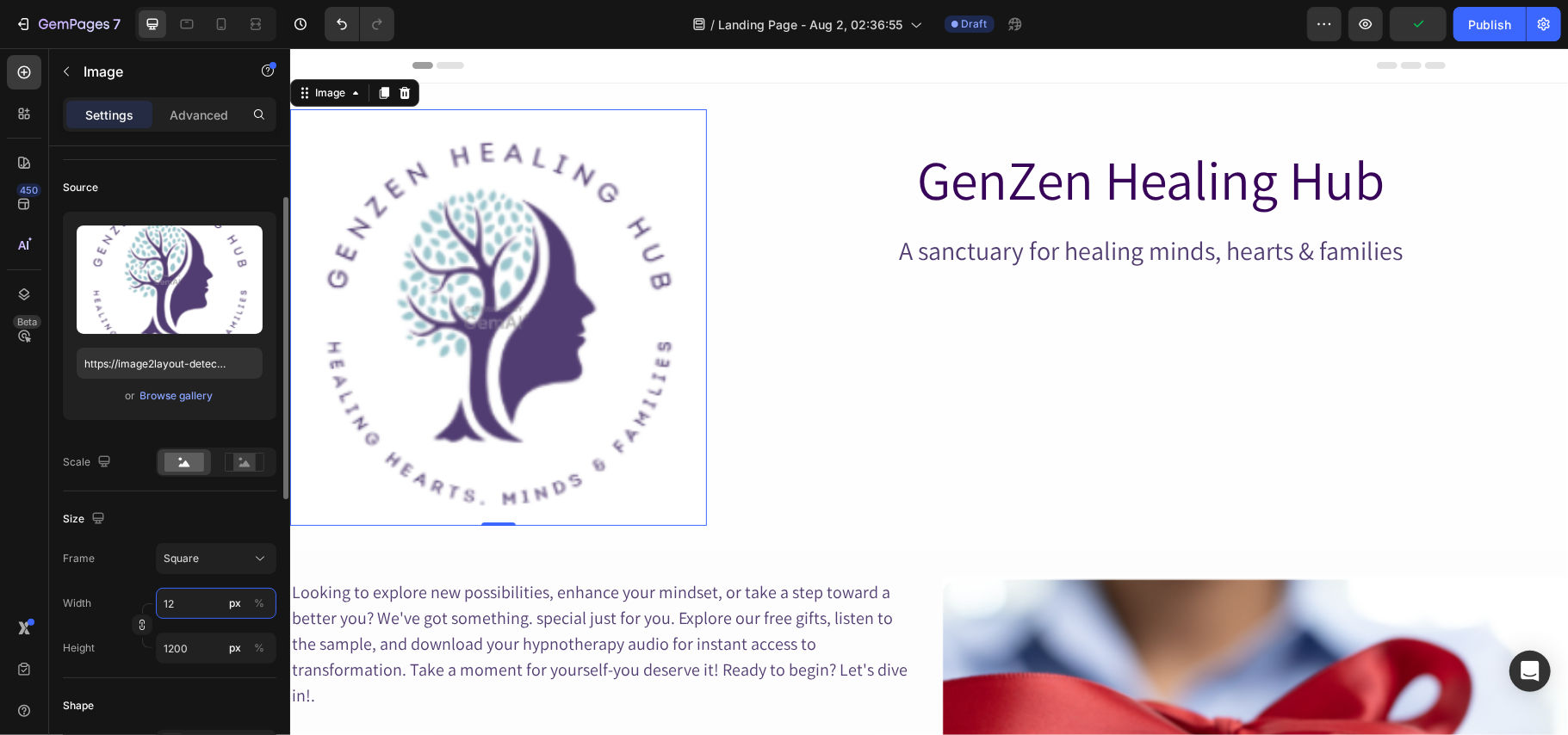 type on "12" 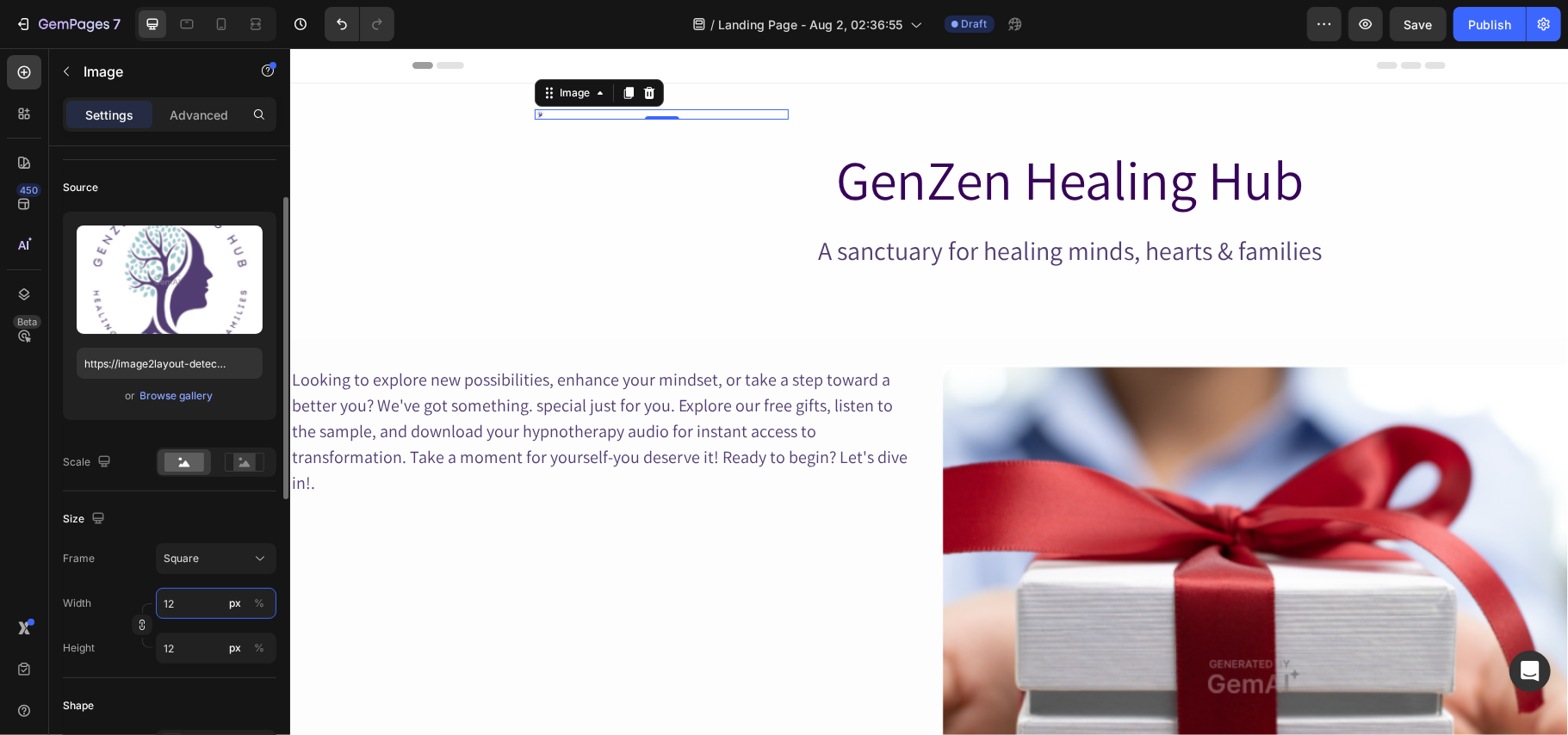 type on "1" 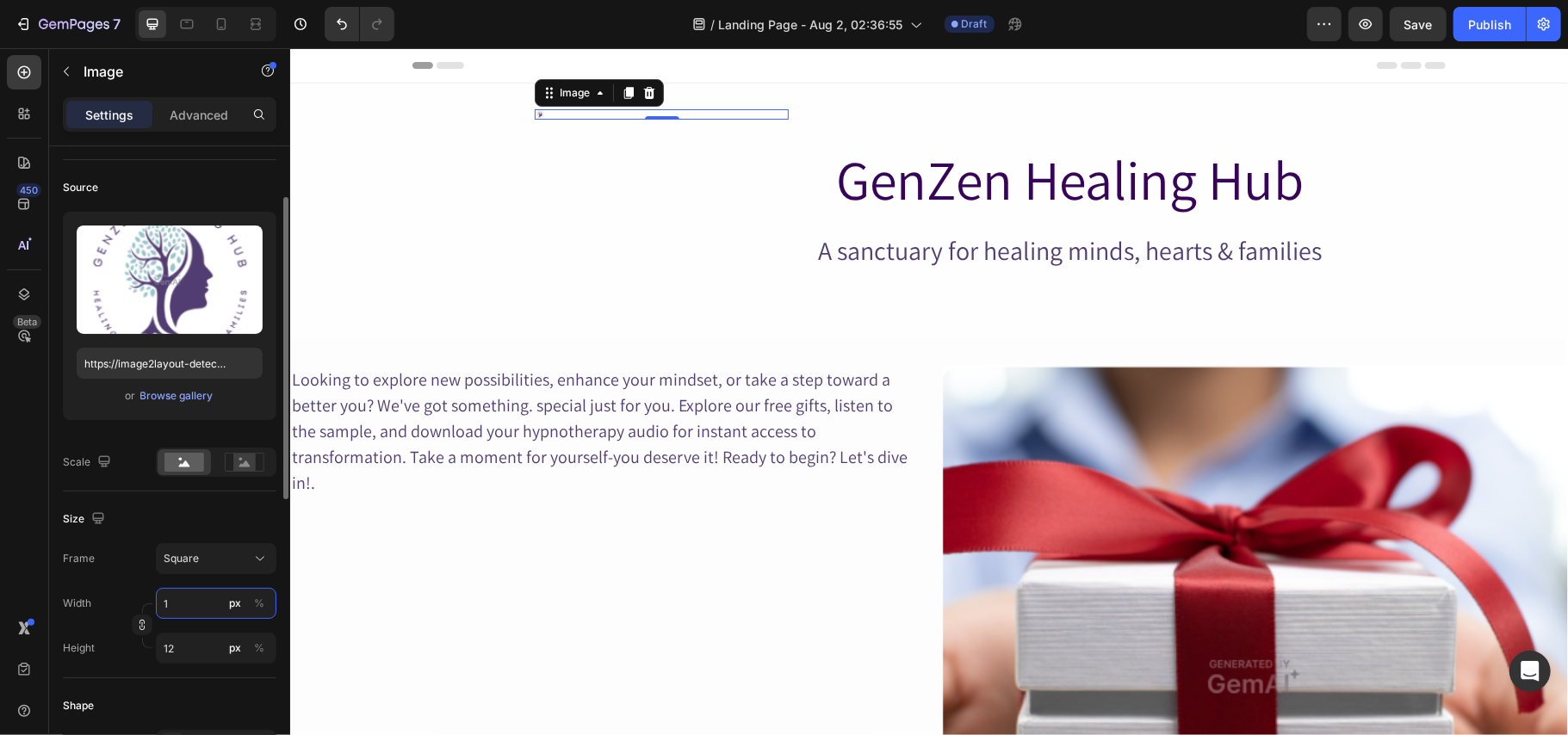 type on "1" 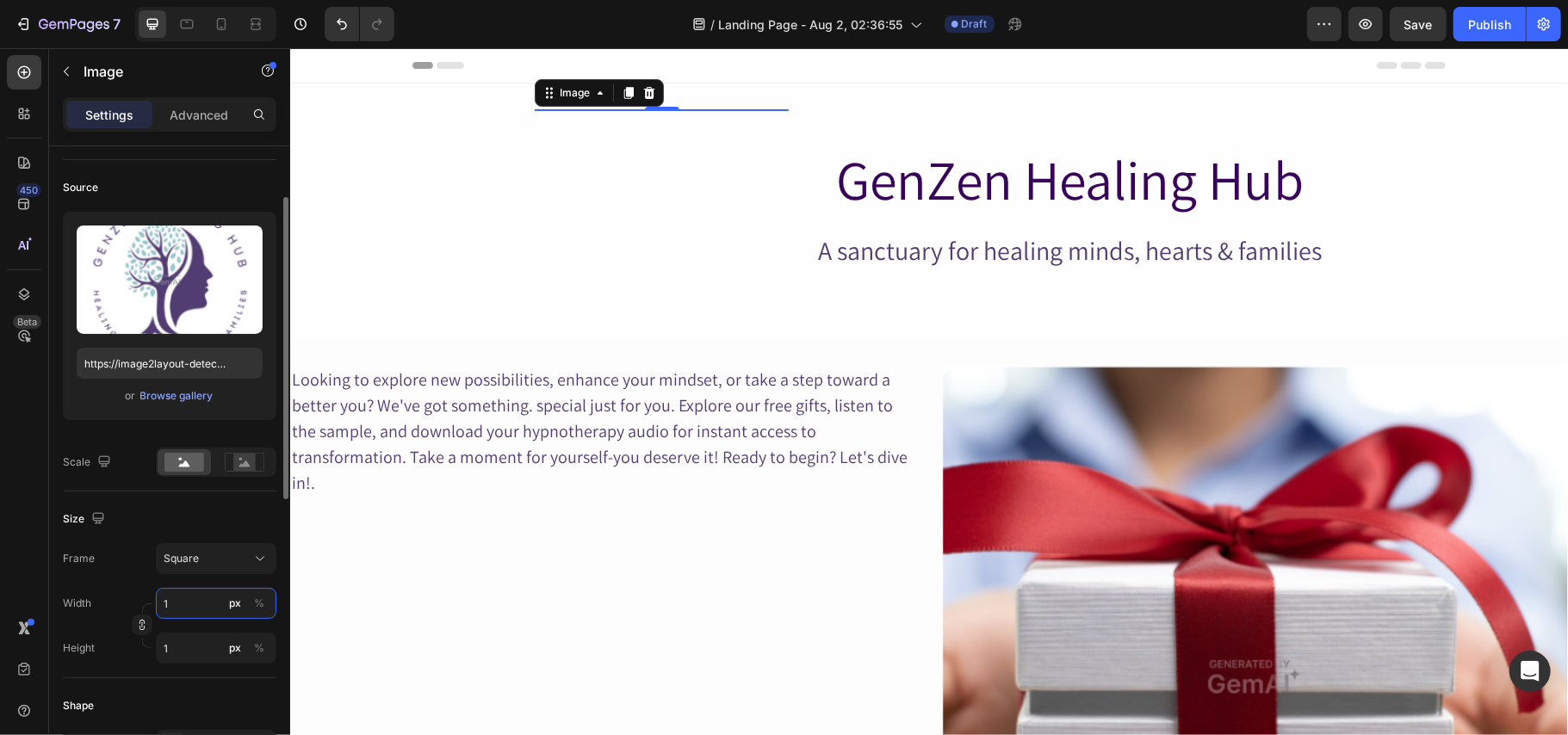type 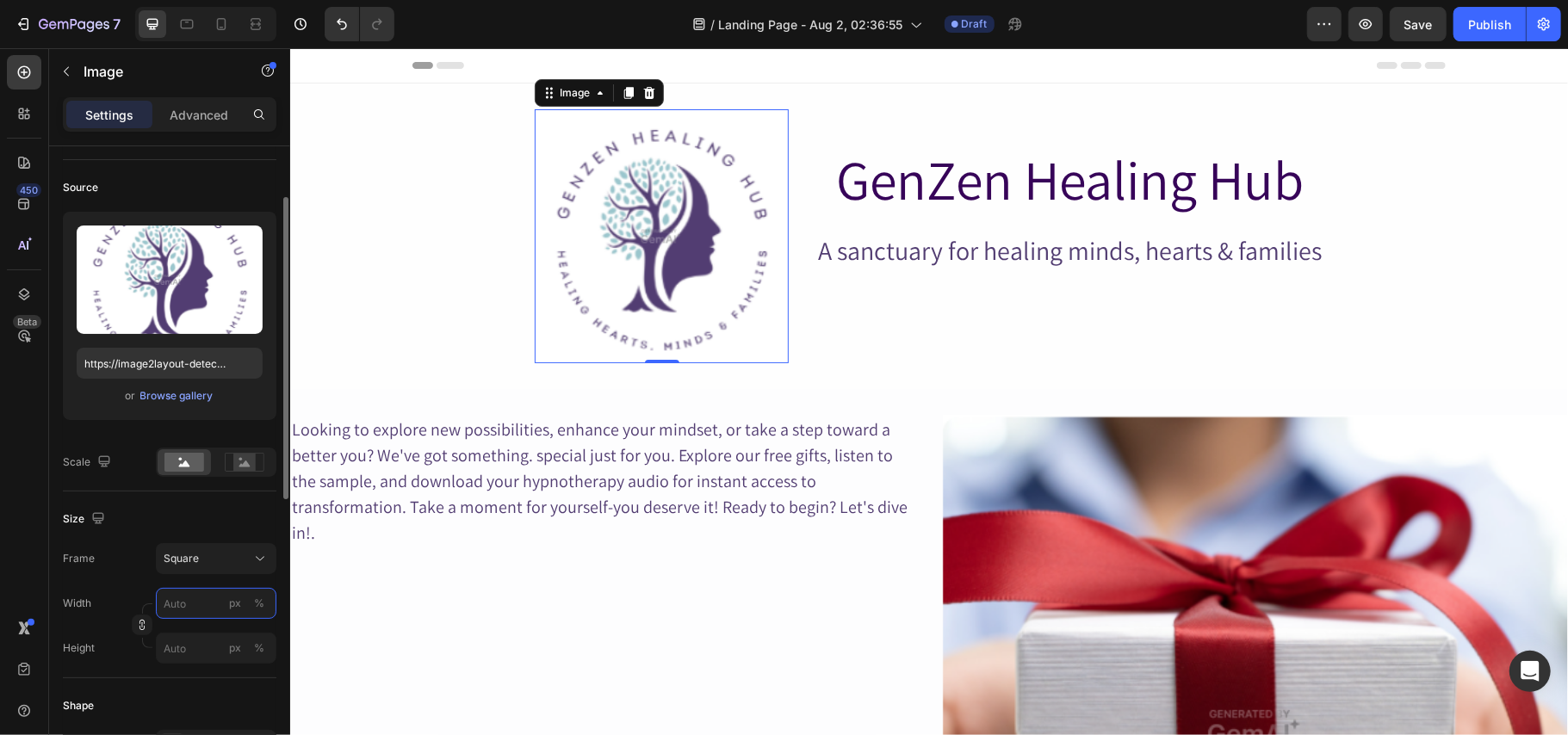 type on "1" 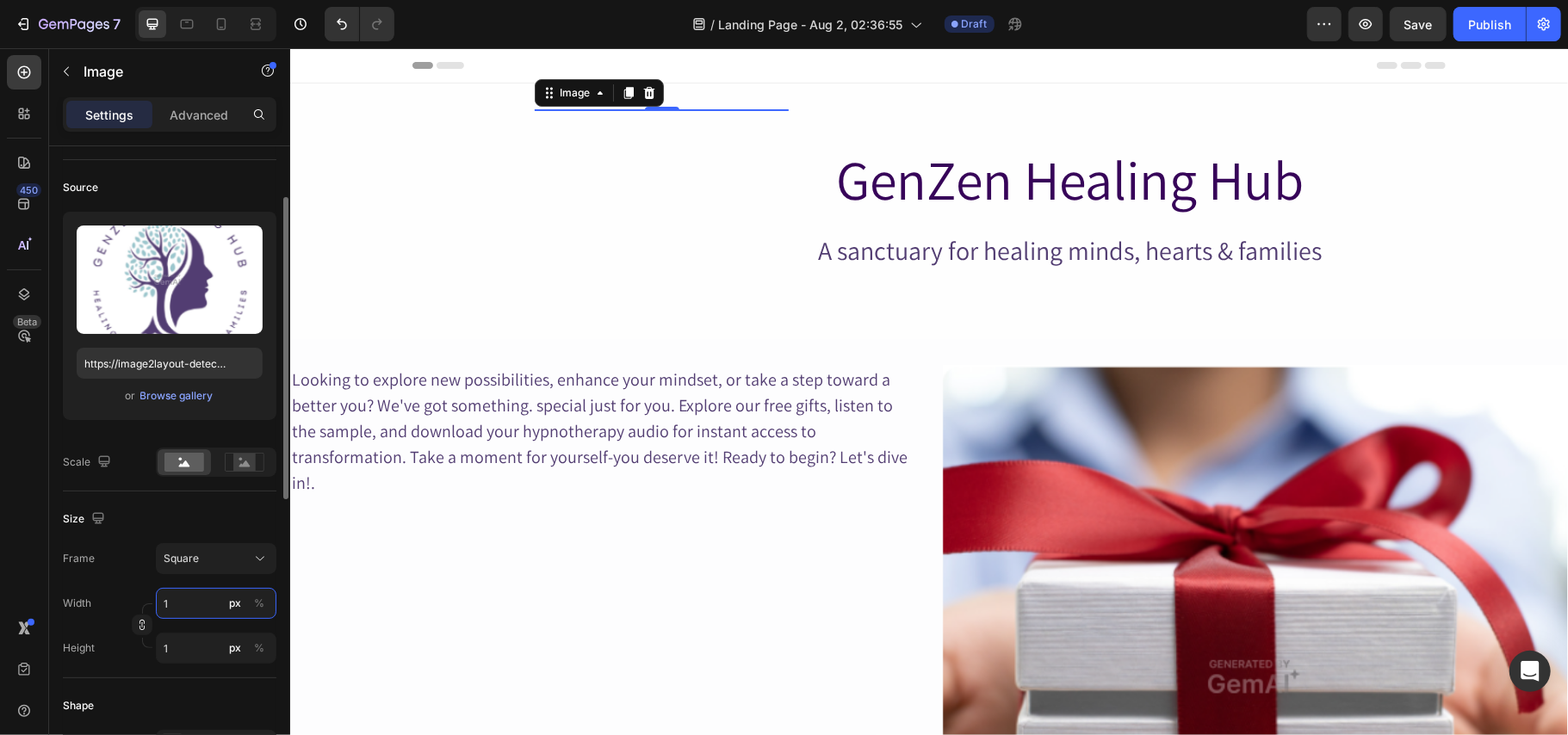 type on "12" 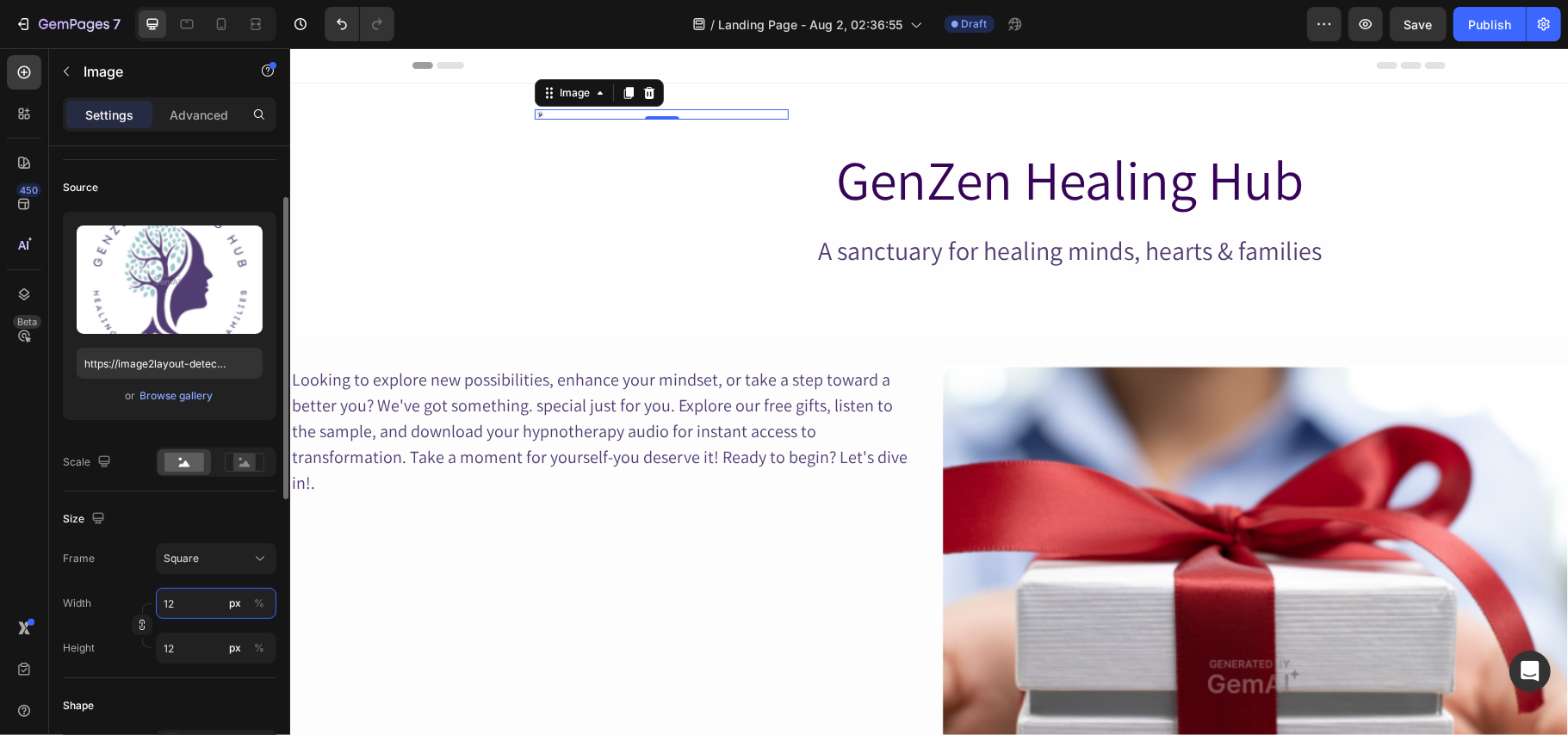 type on "1" 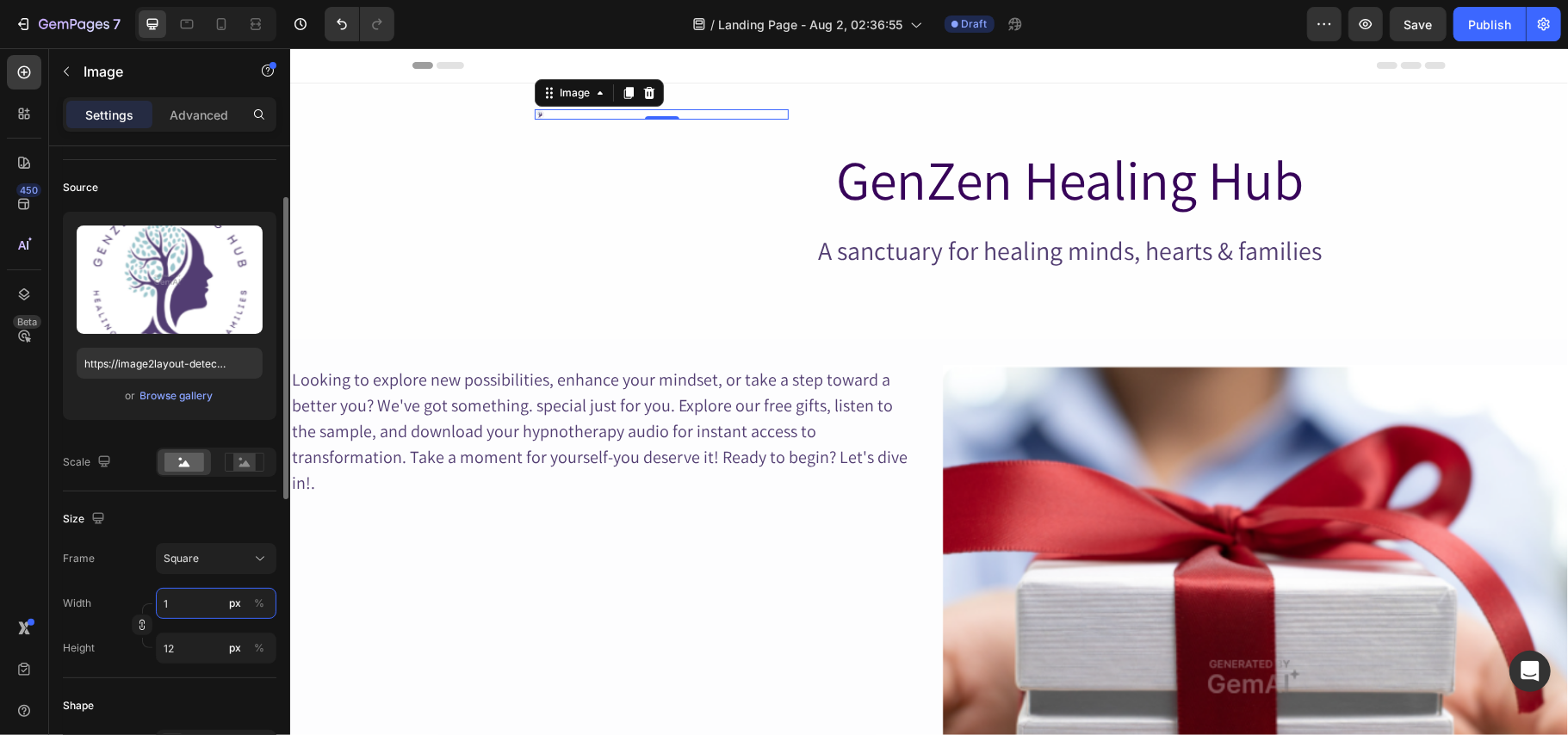type on "1" 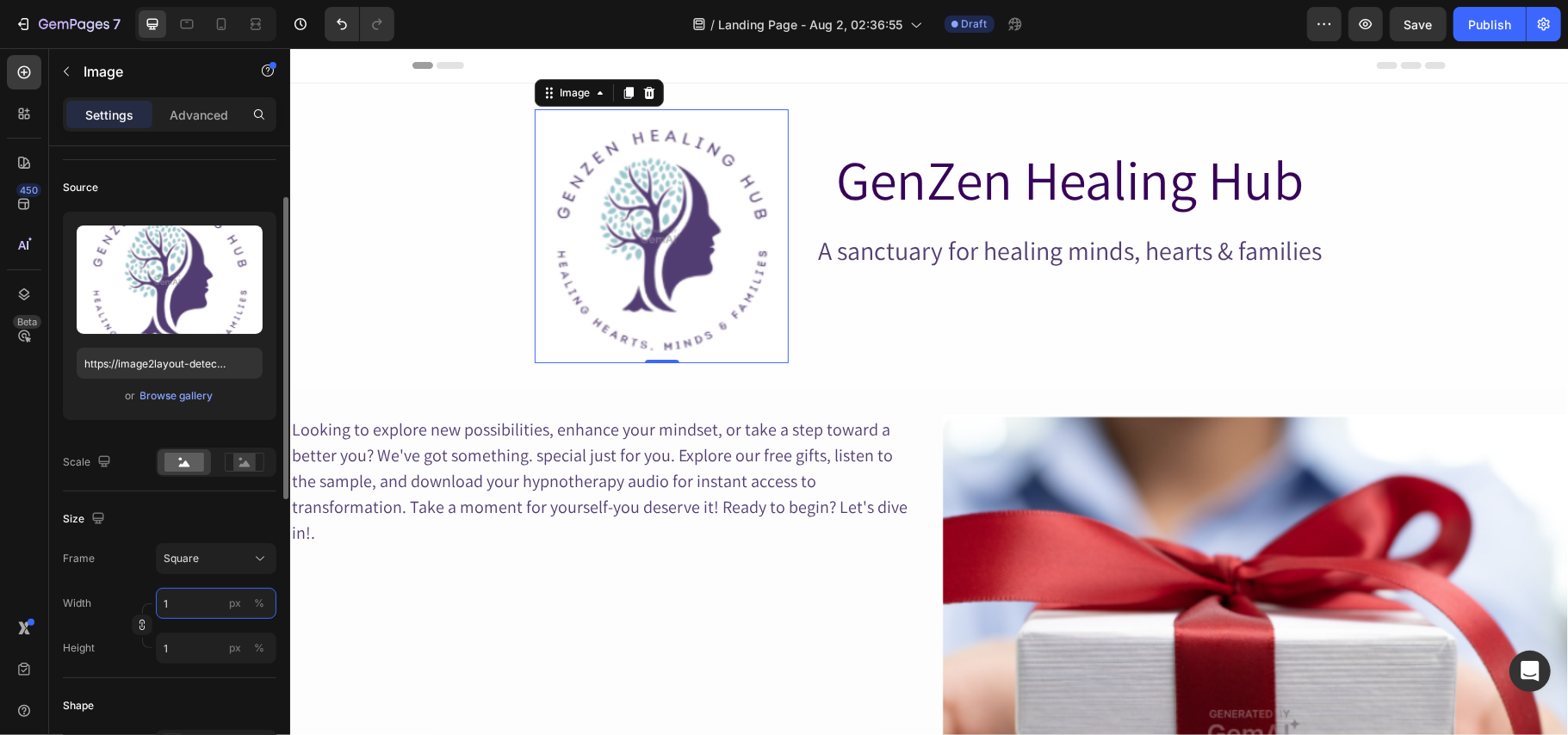 type 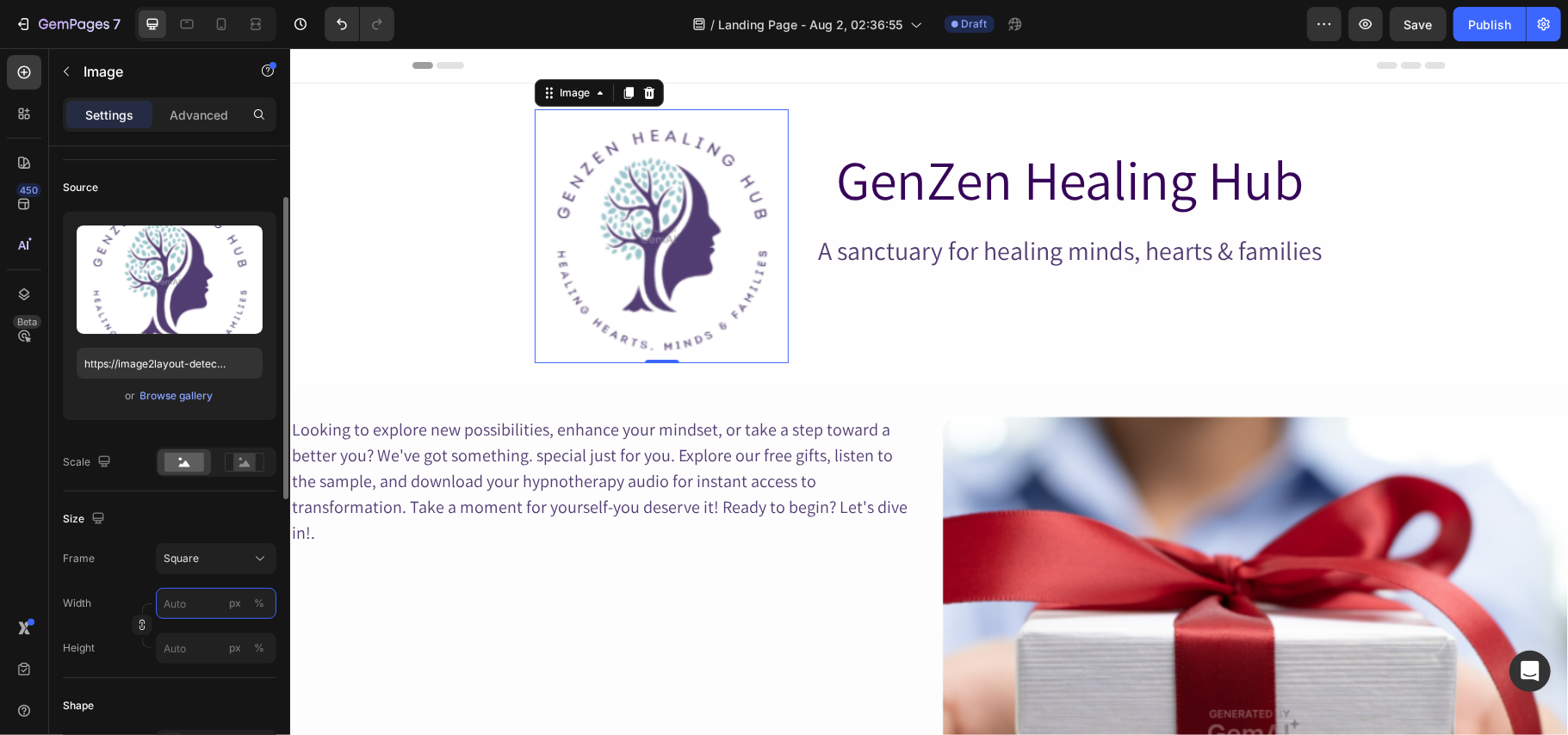 type on "1" 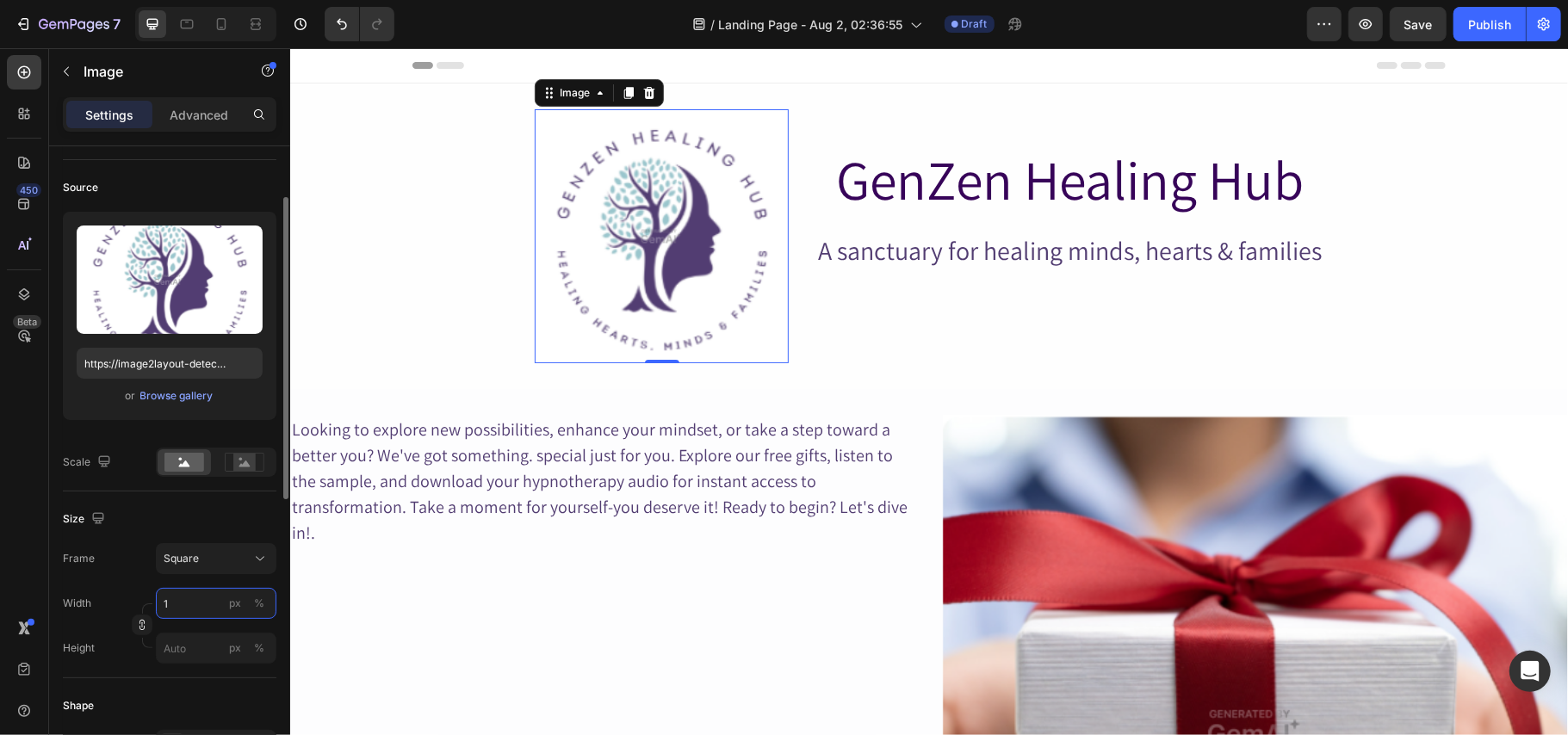 type on "1" 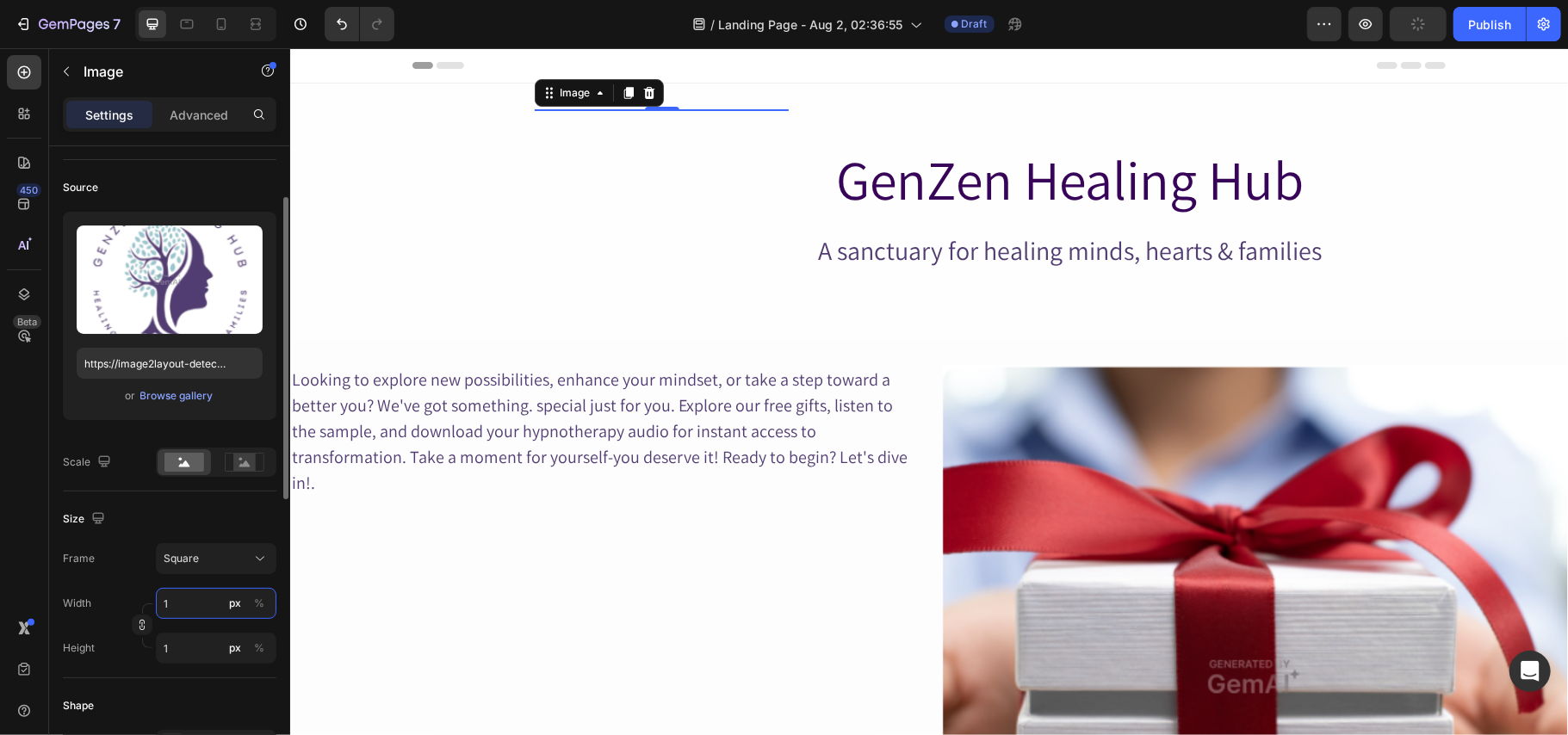 type on "12" 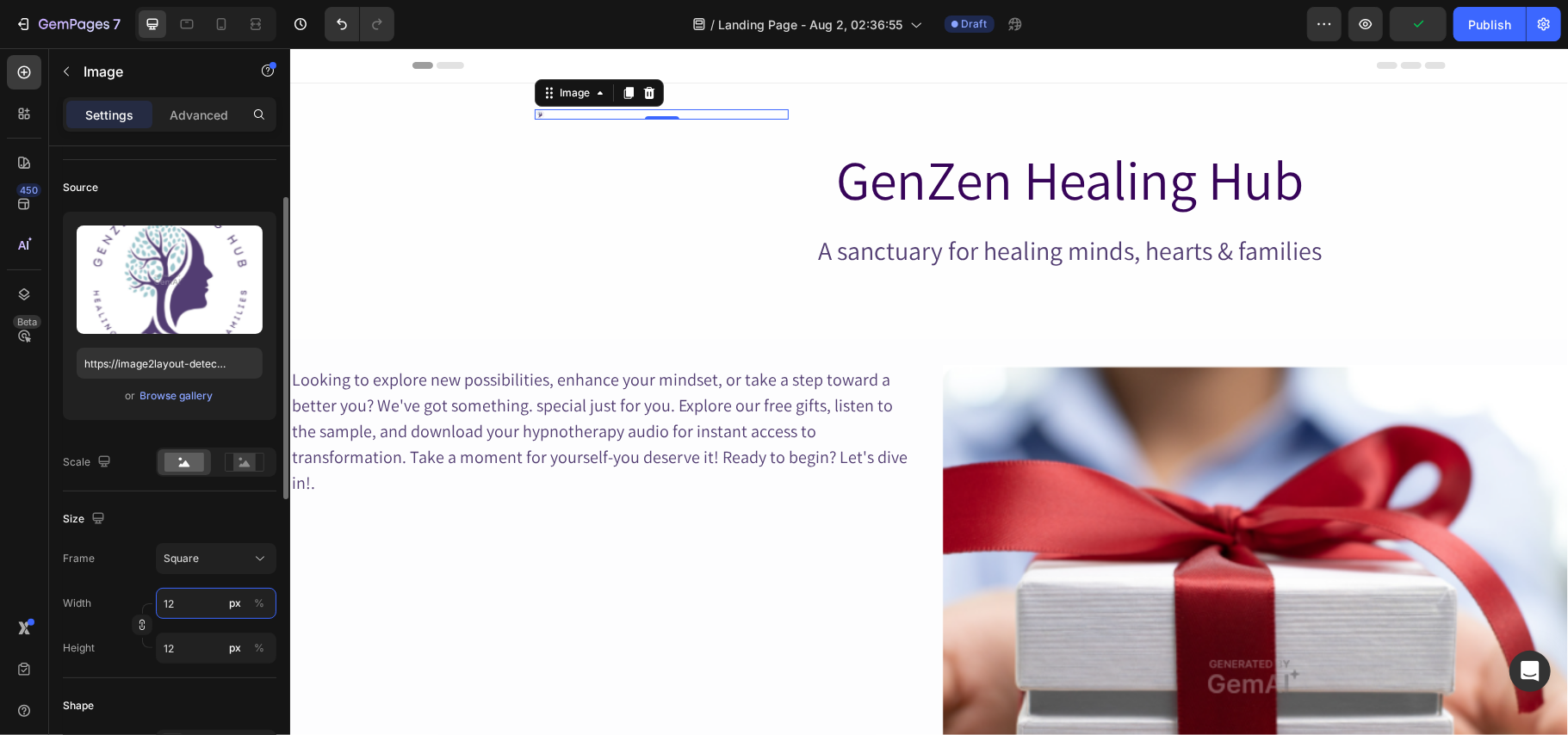 type on "126" 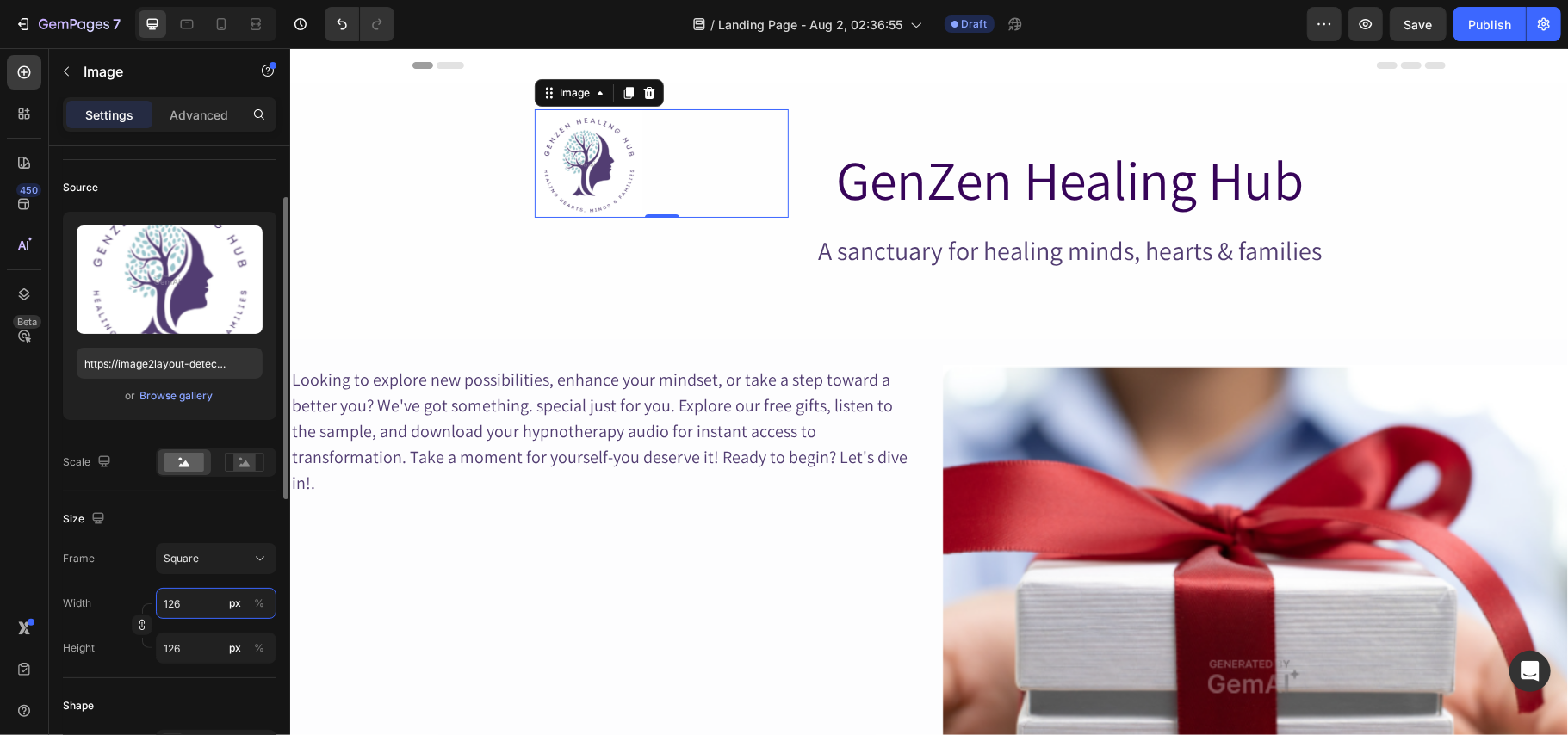type on "12" 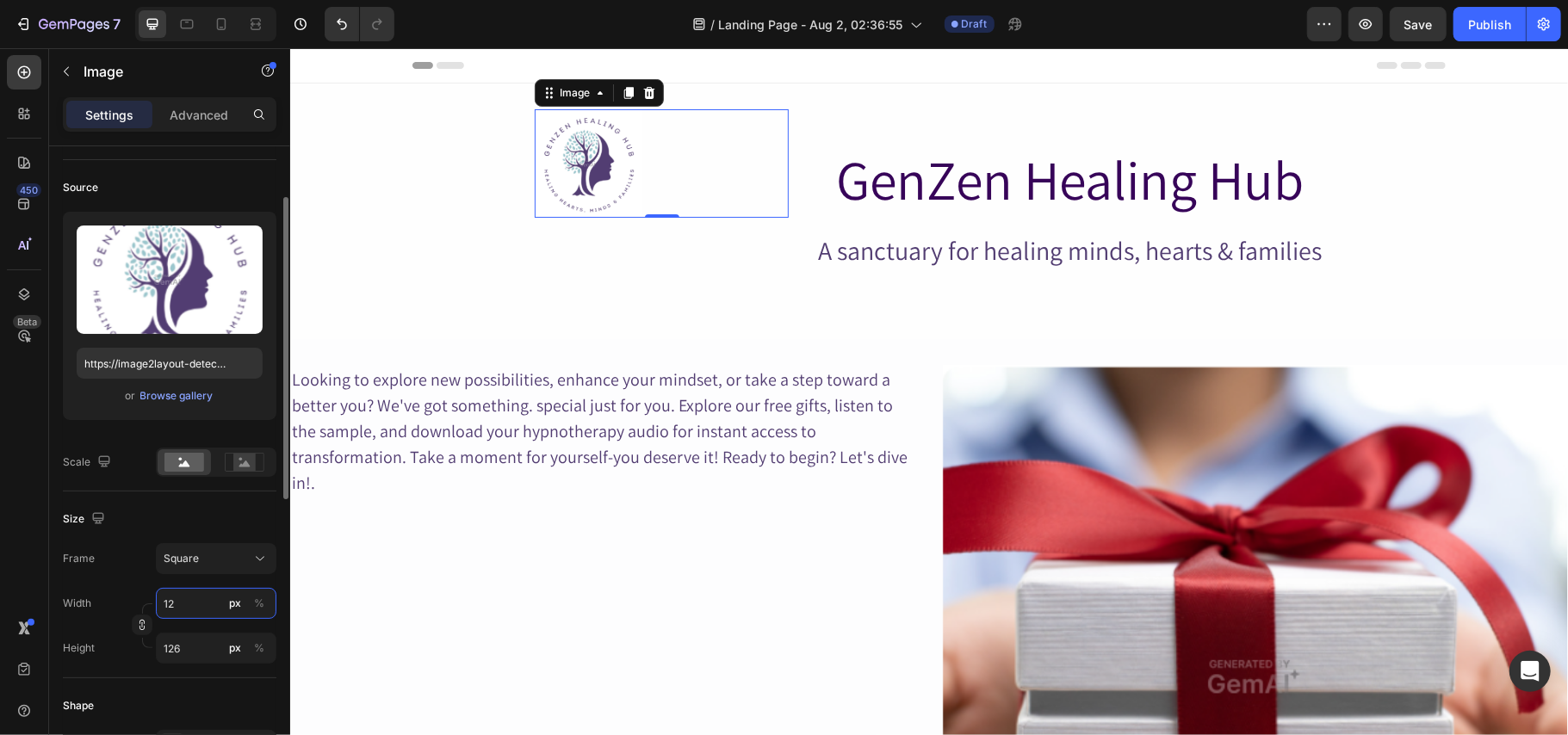 type on "12" 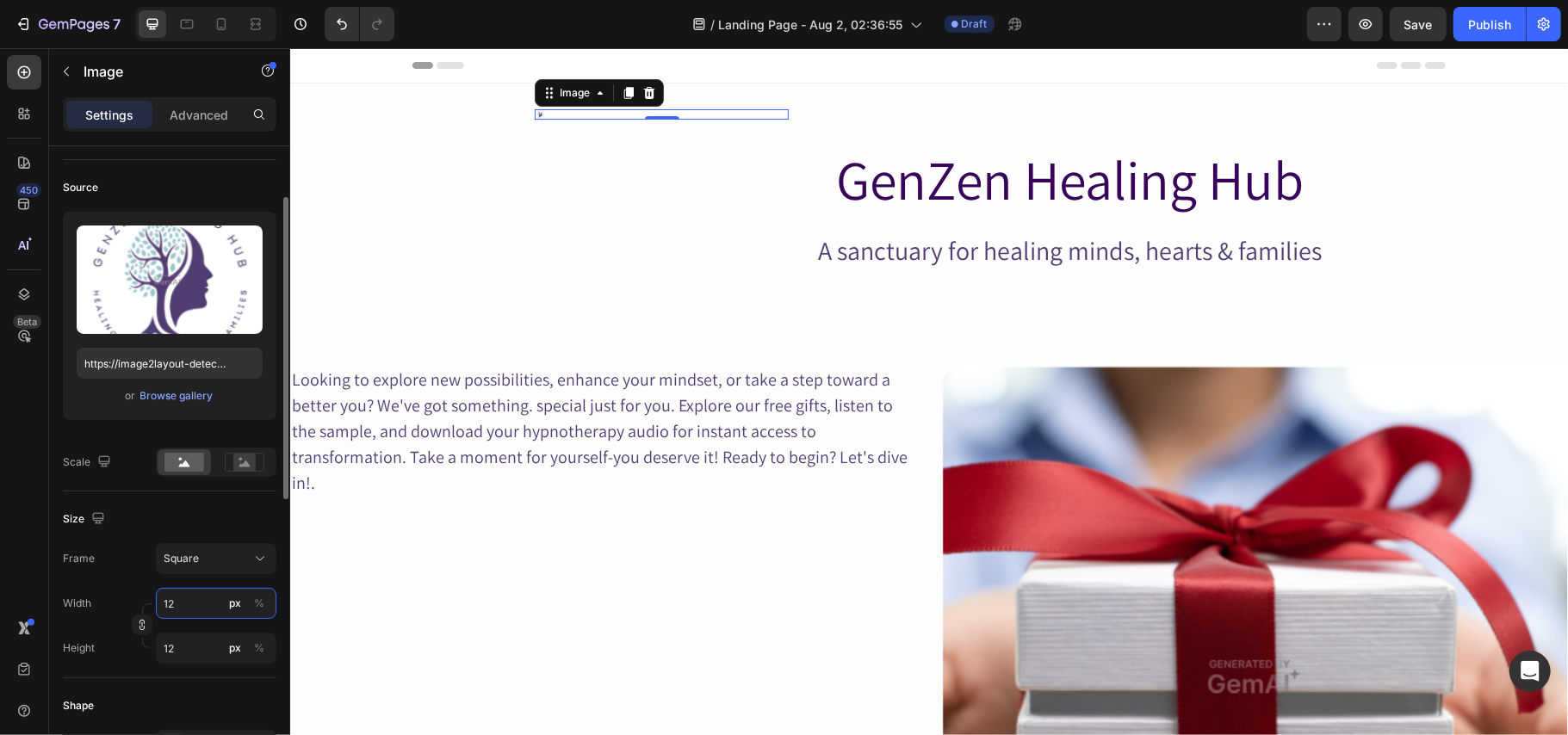 type on "1" 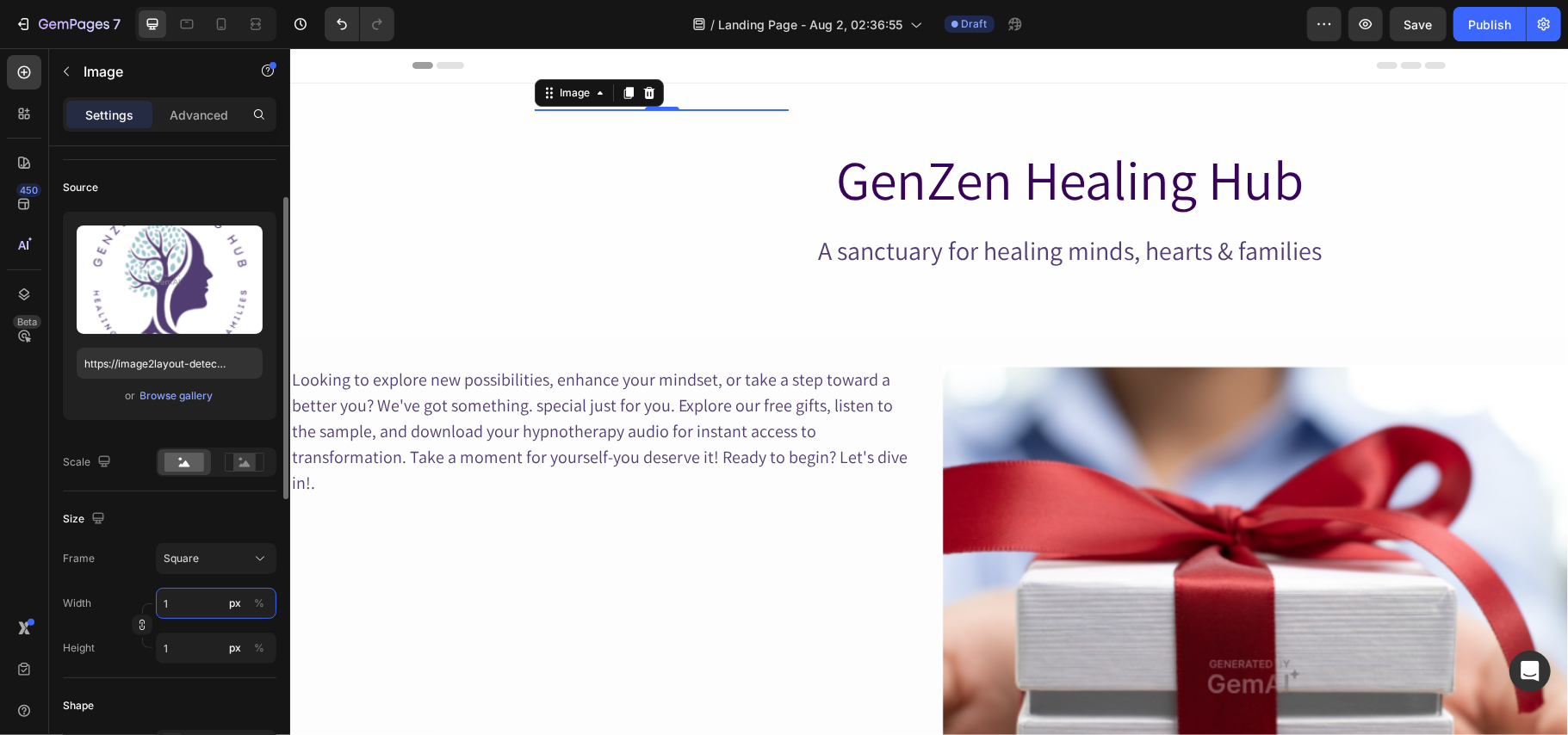 type on "19" 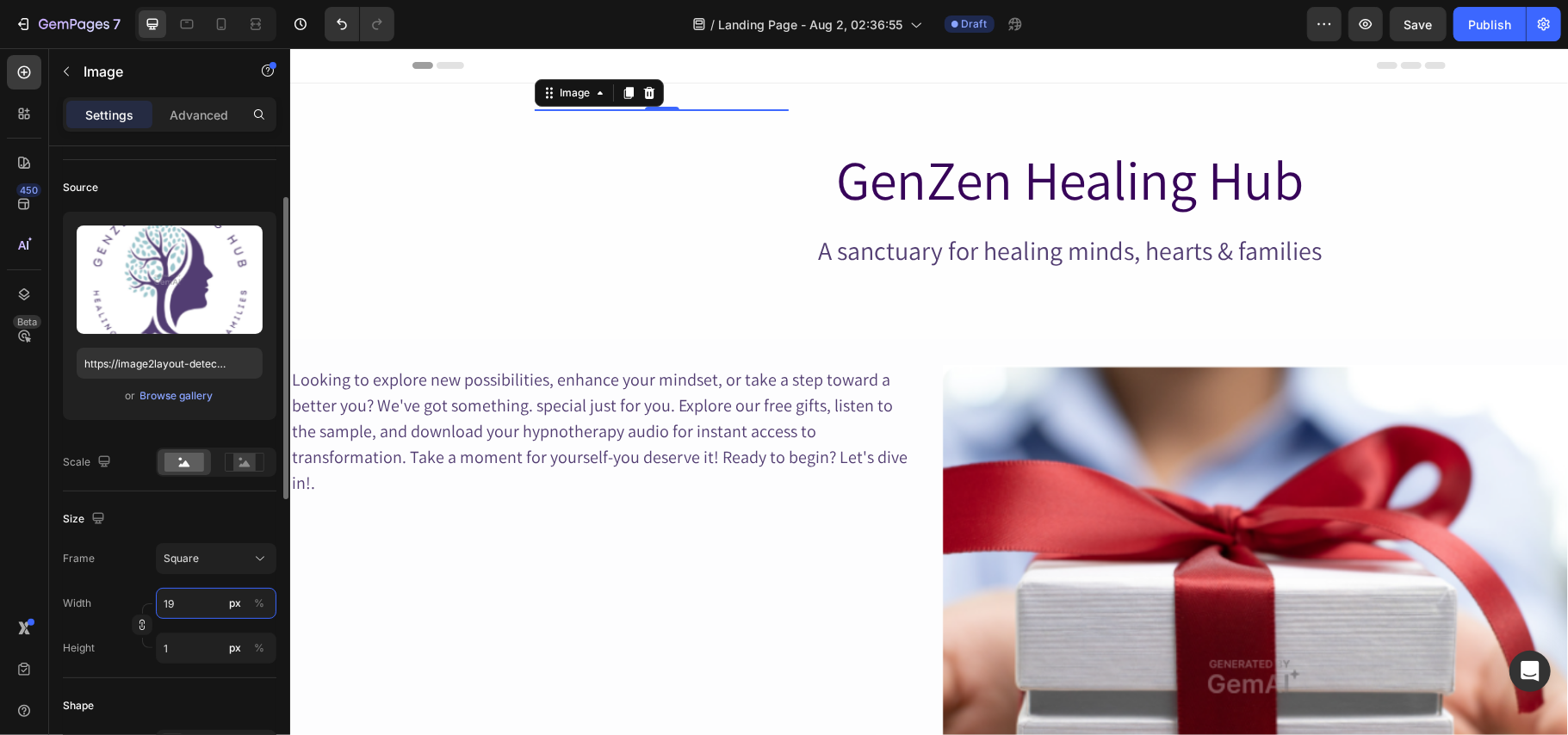 type on "19" 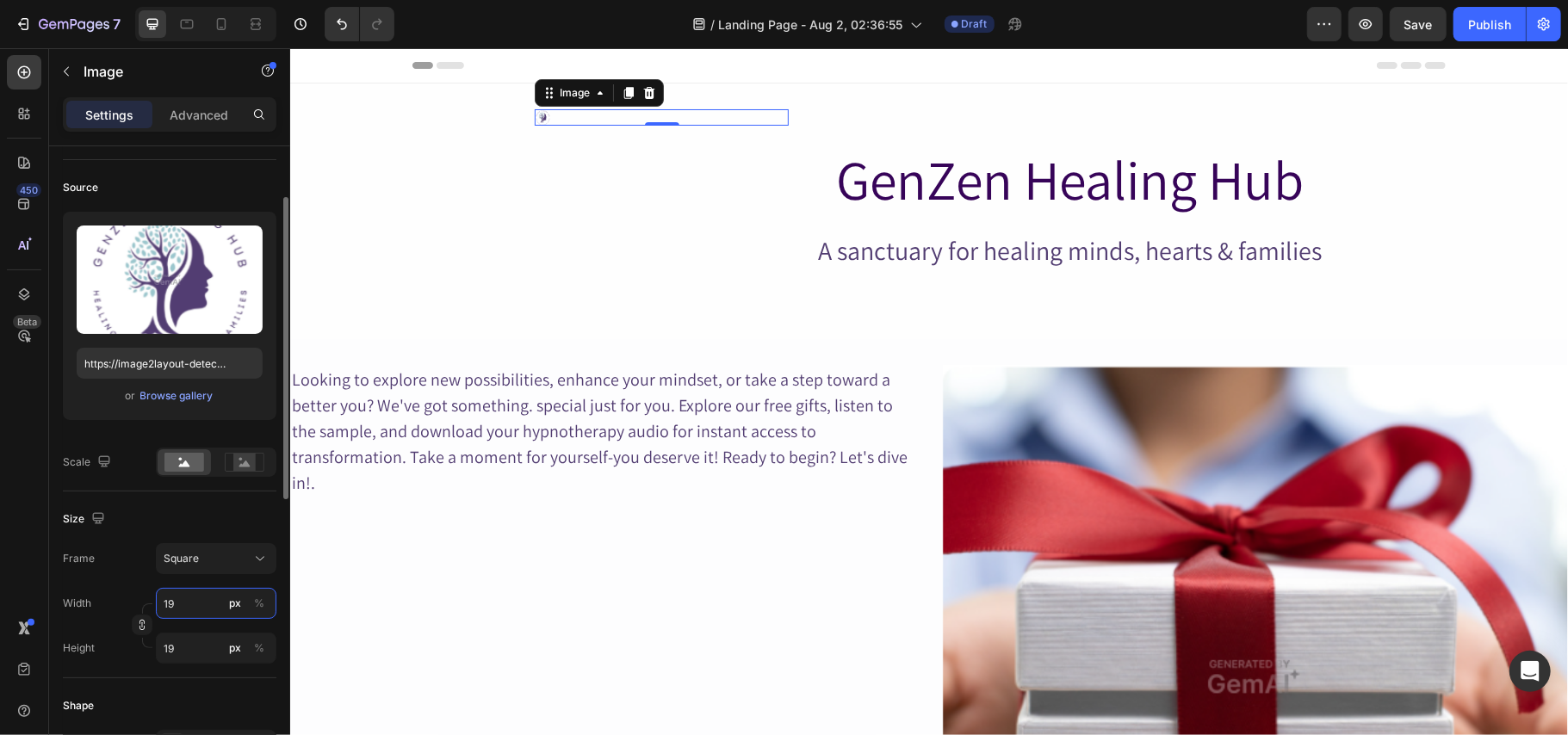 type on "190" 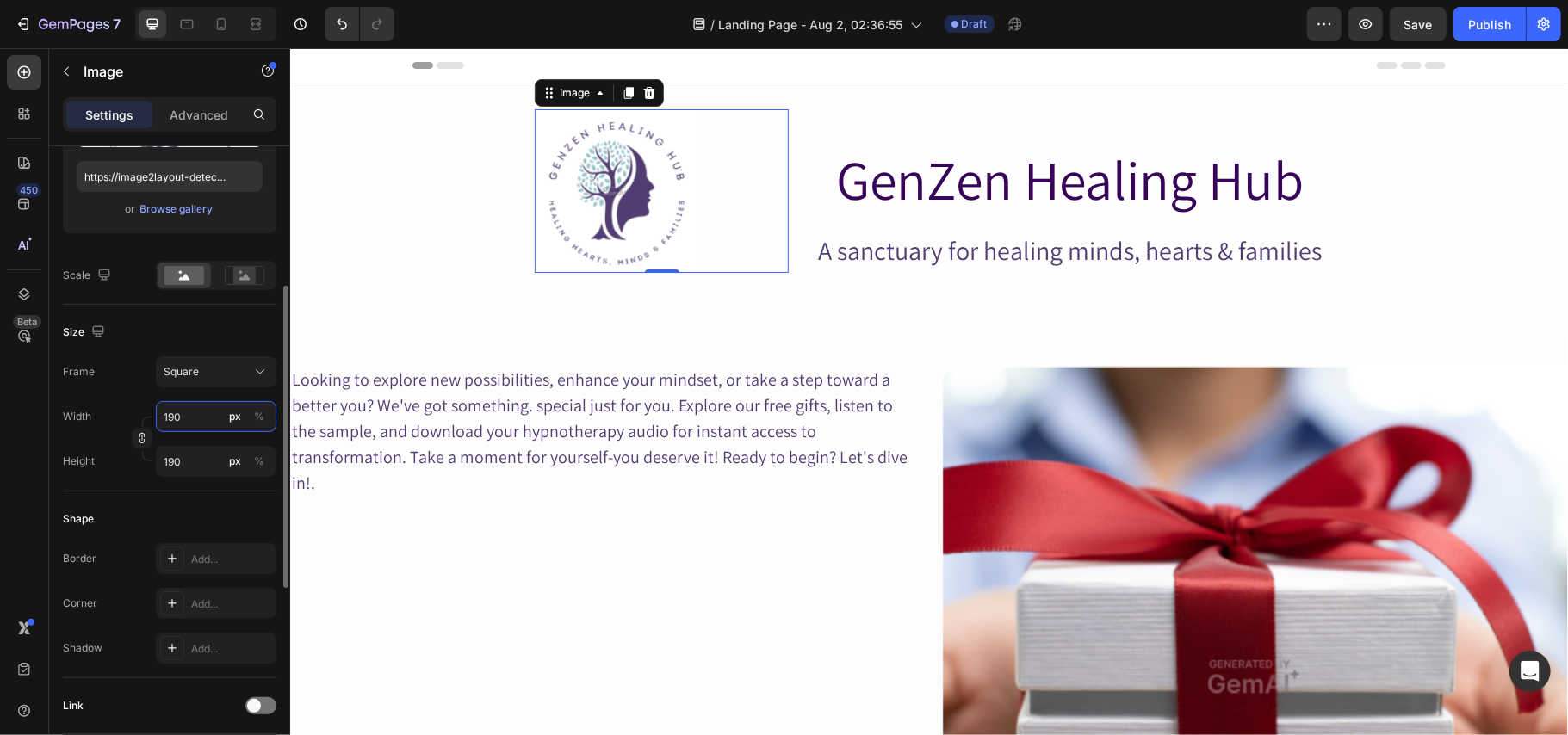 scroll, scrollTop: 366, scrollLeft: 0, axis: vertical 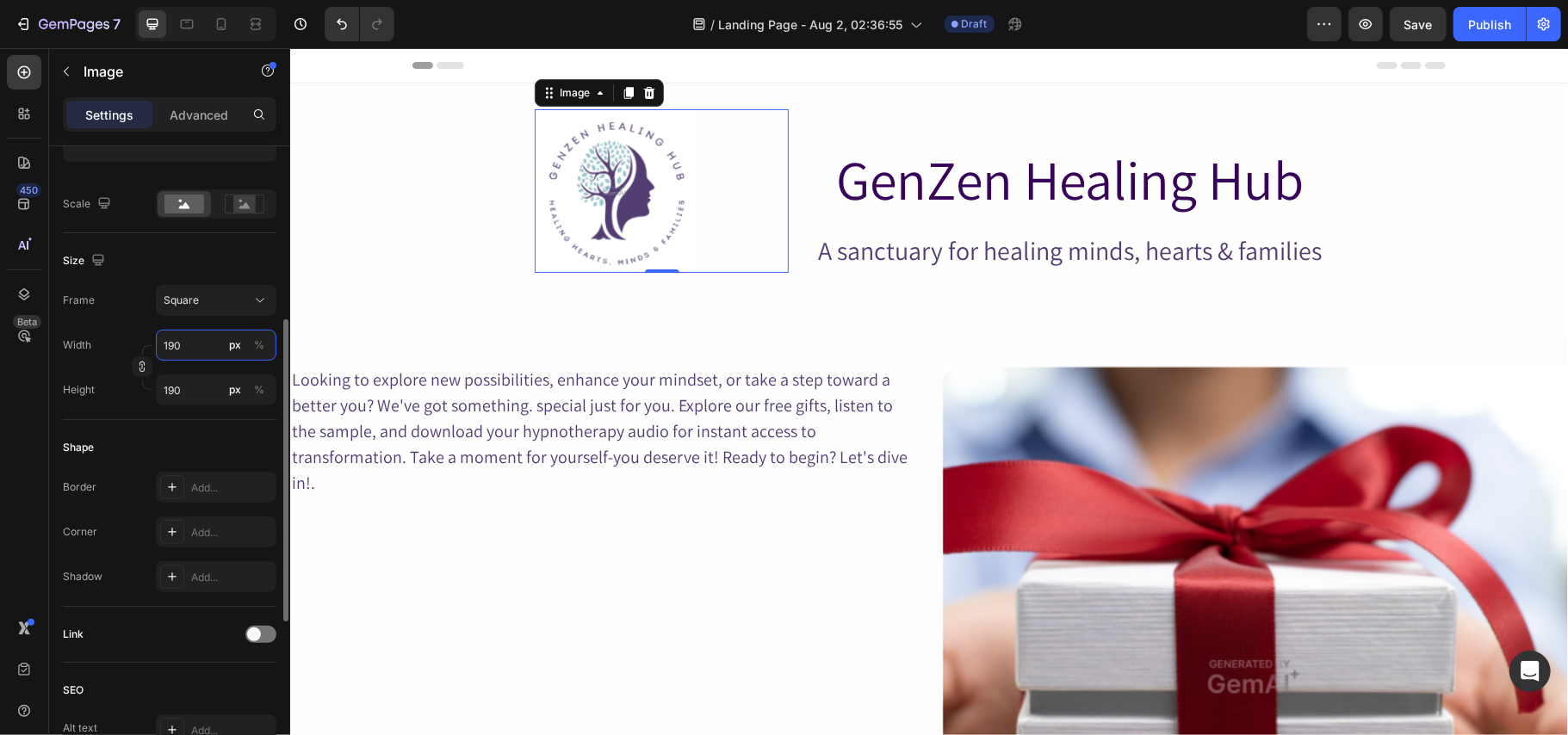 click on "190" at bounding box center [216, 345] 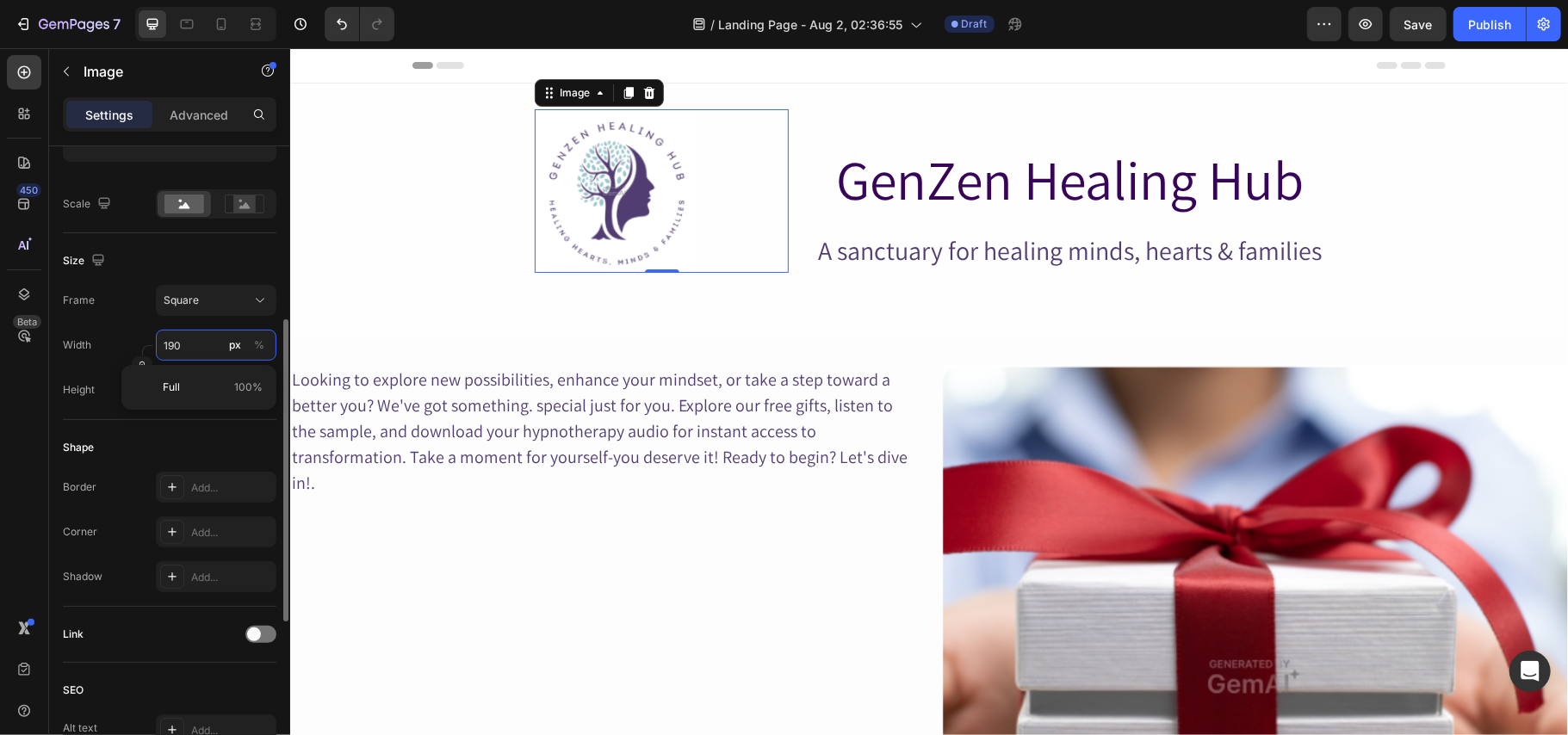 type on "19" 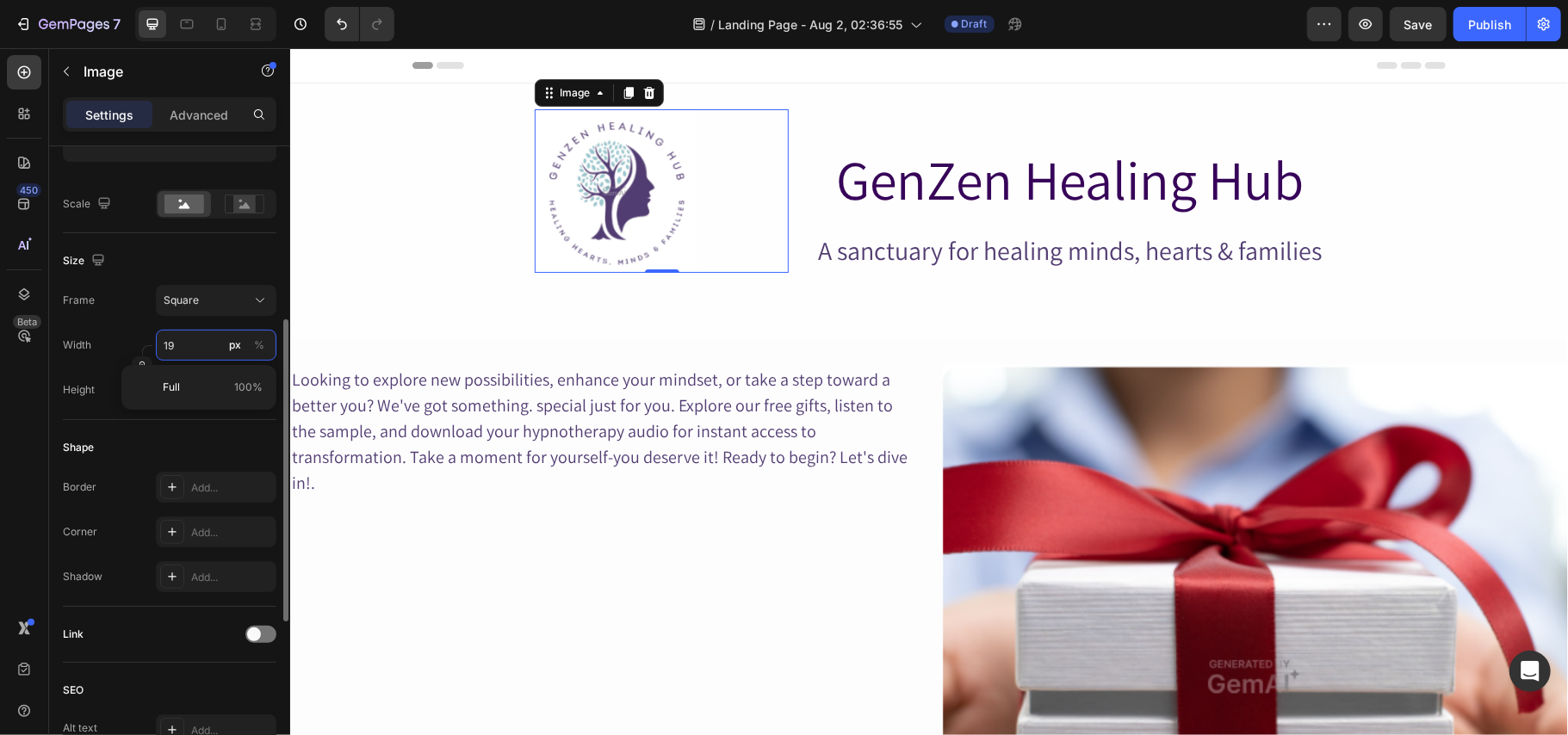 type on "19" 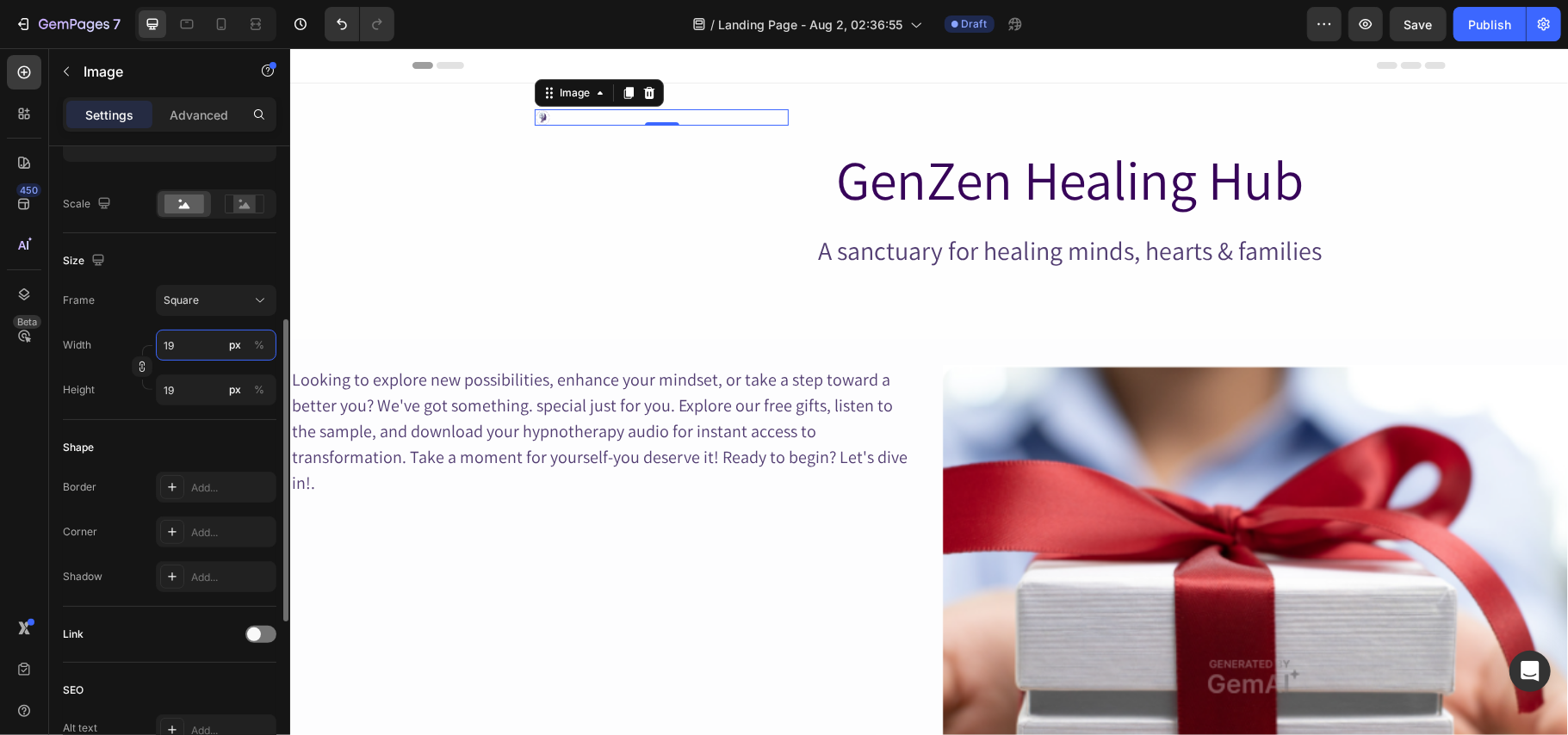 type on "1" 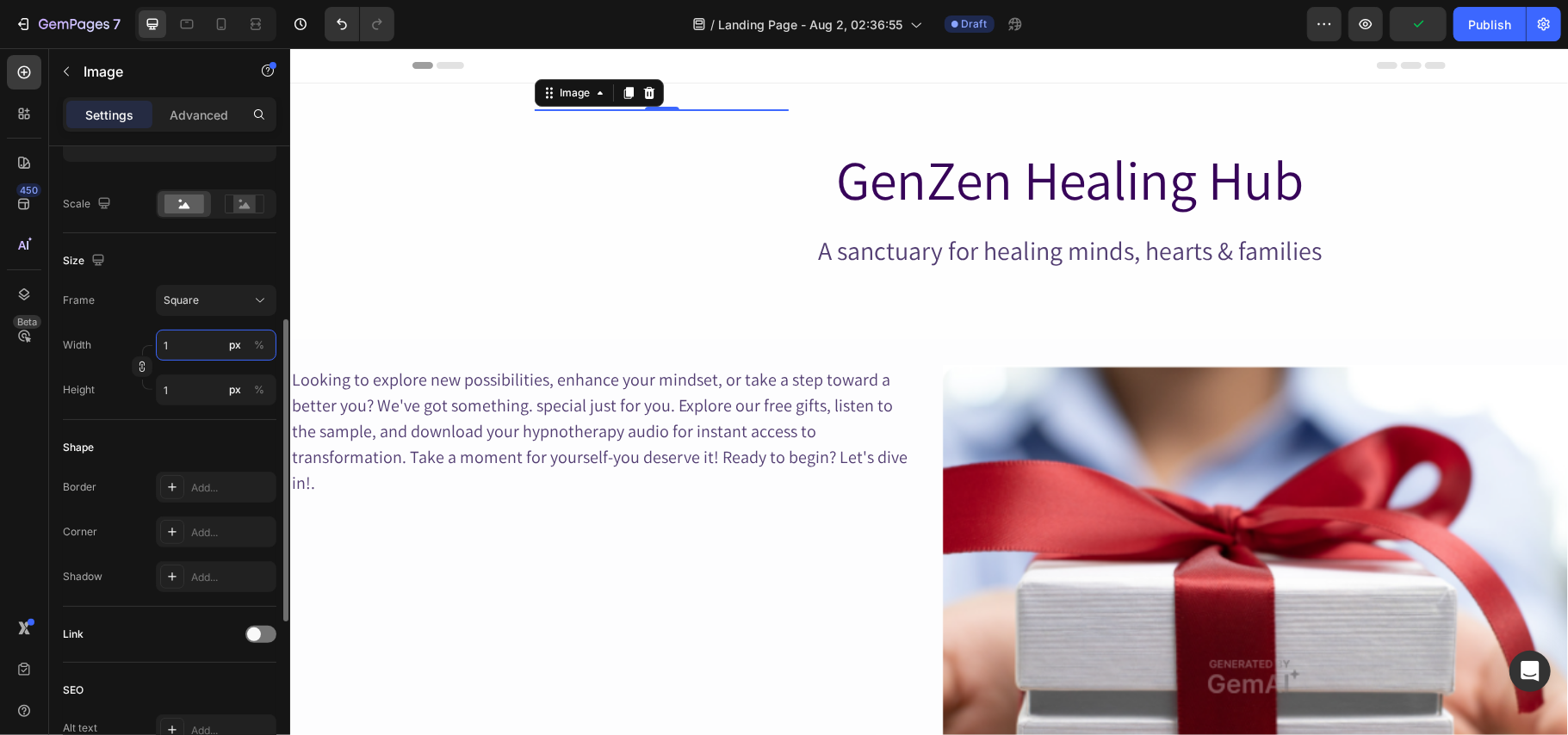 type 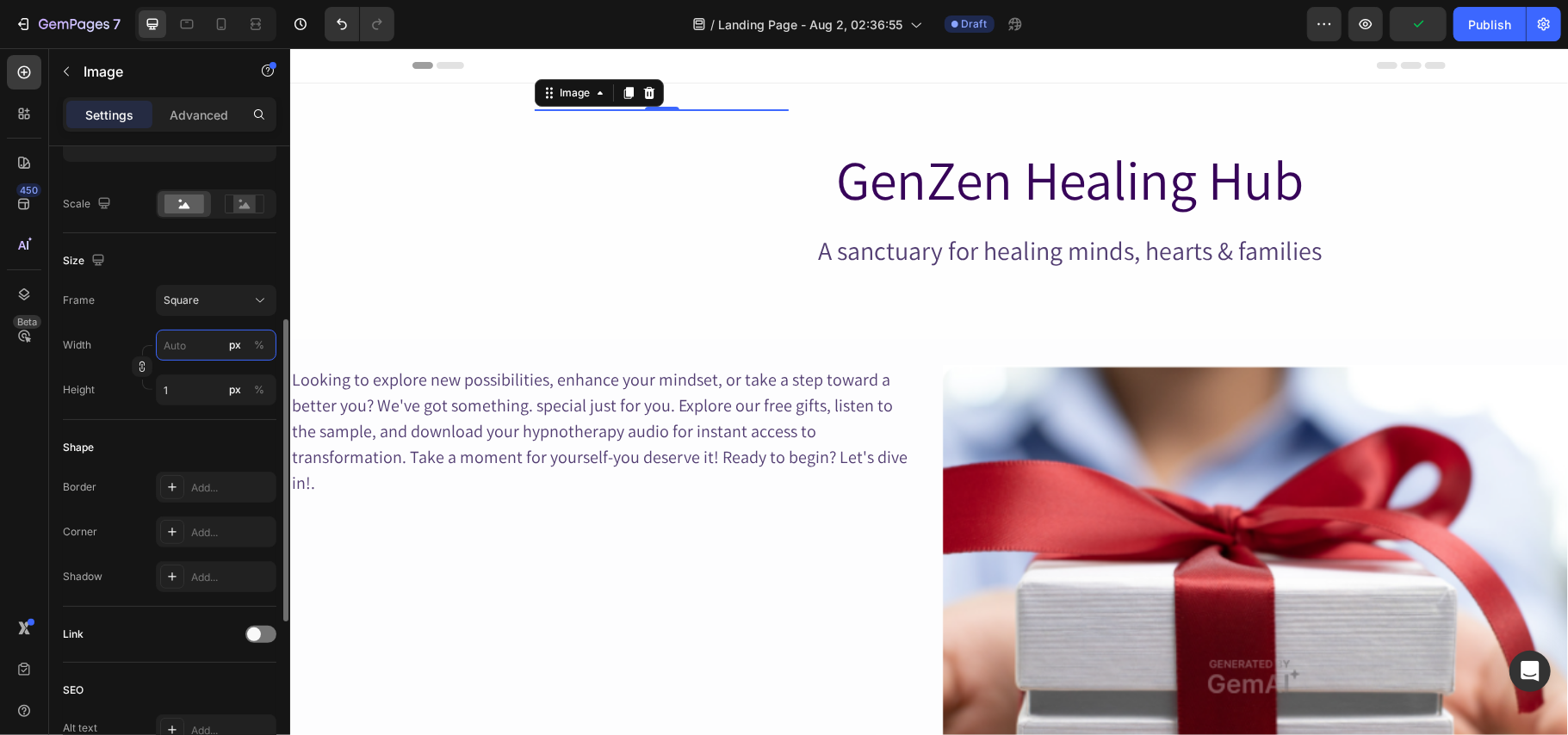 type 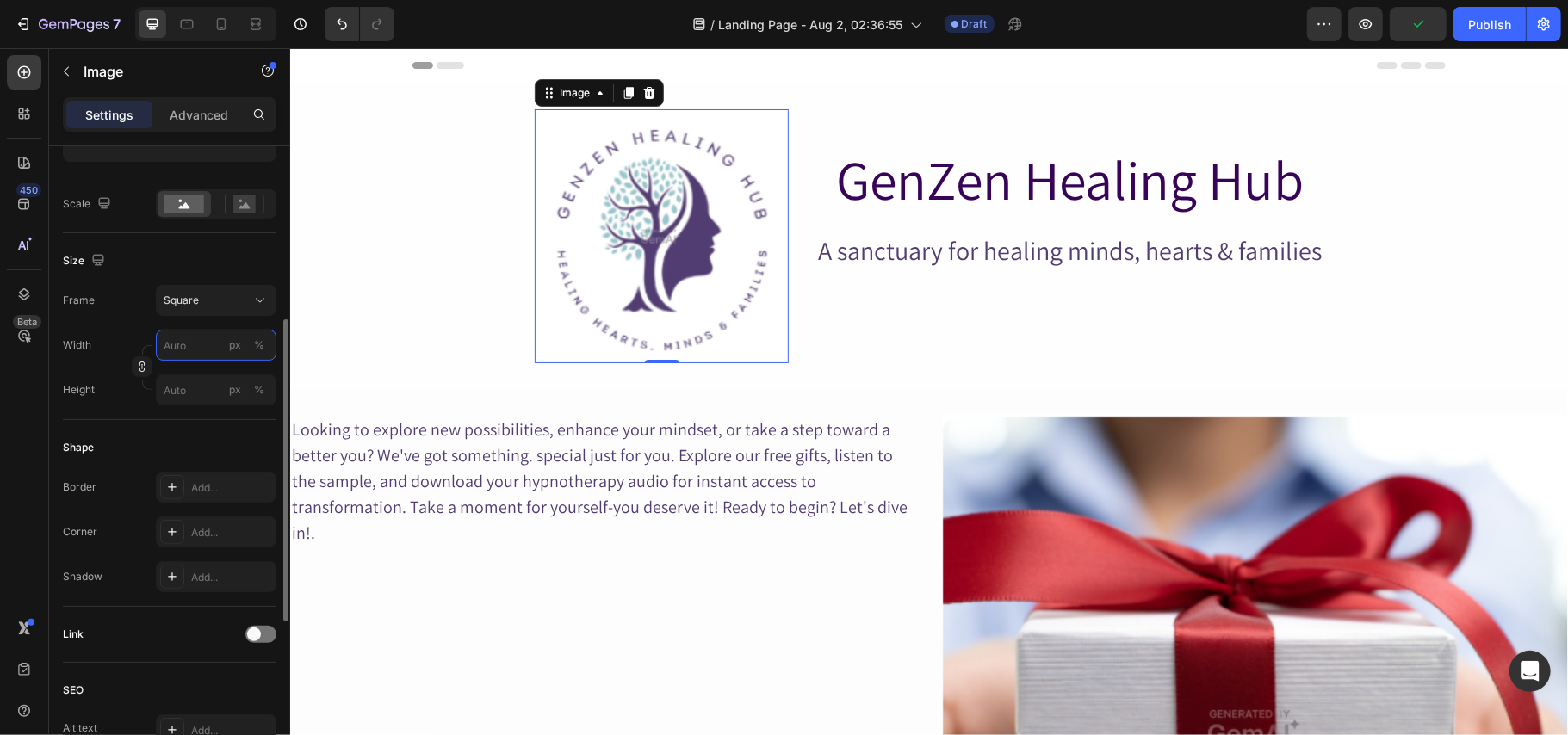 type on "1" 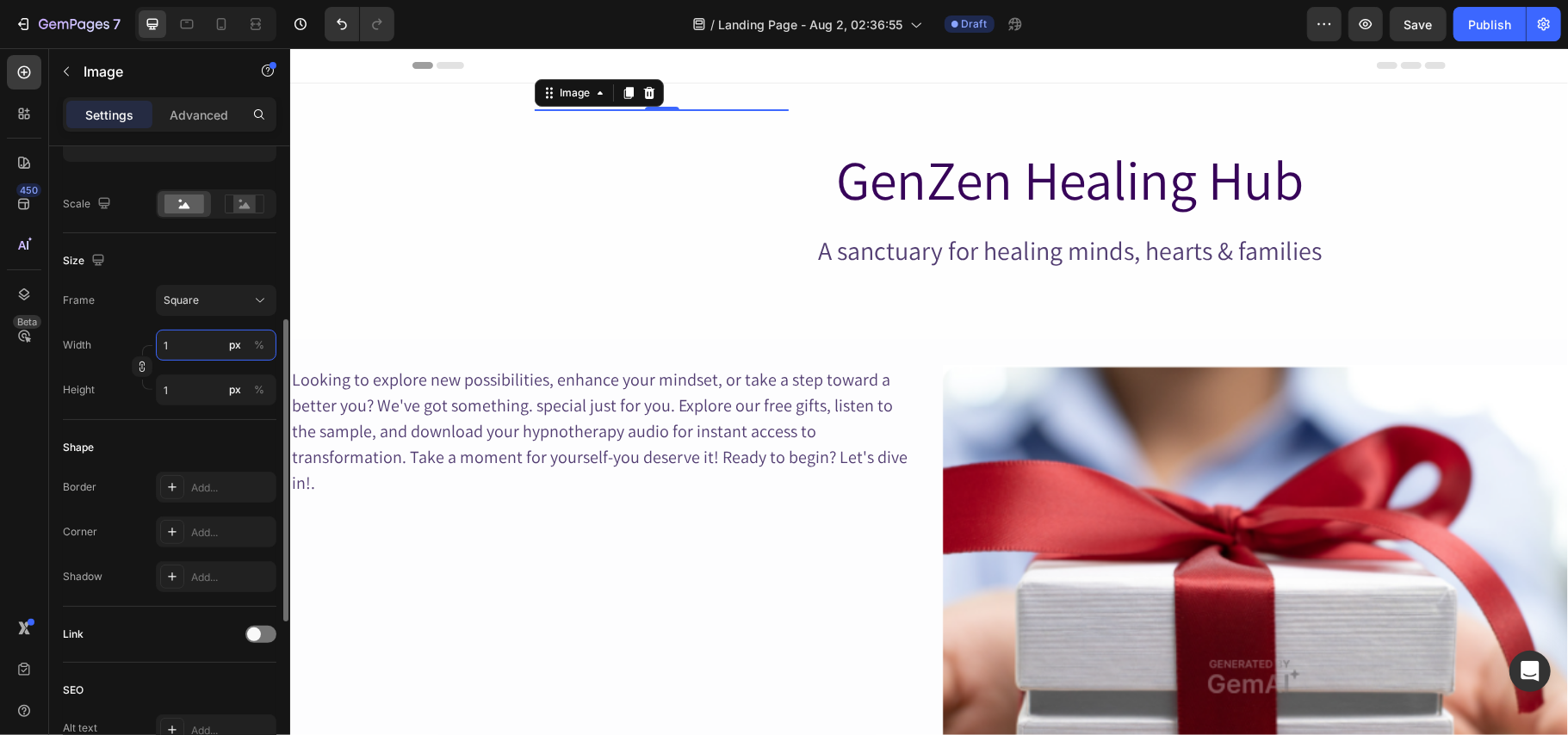 type 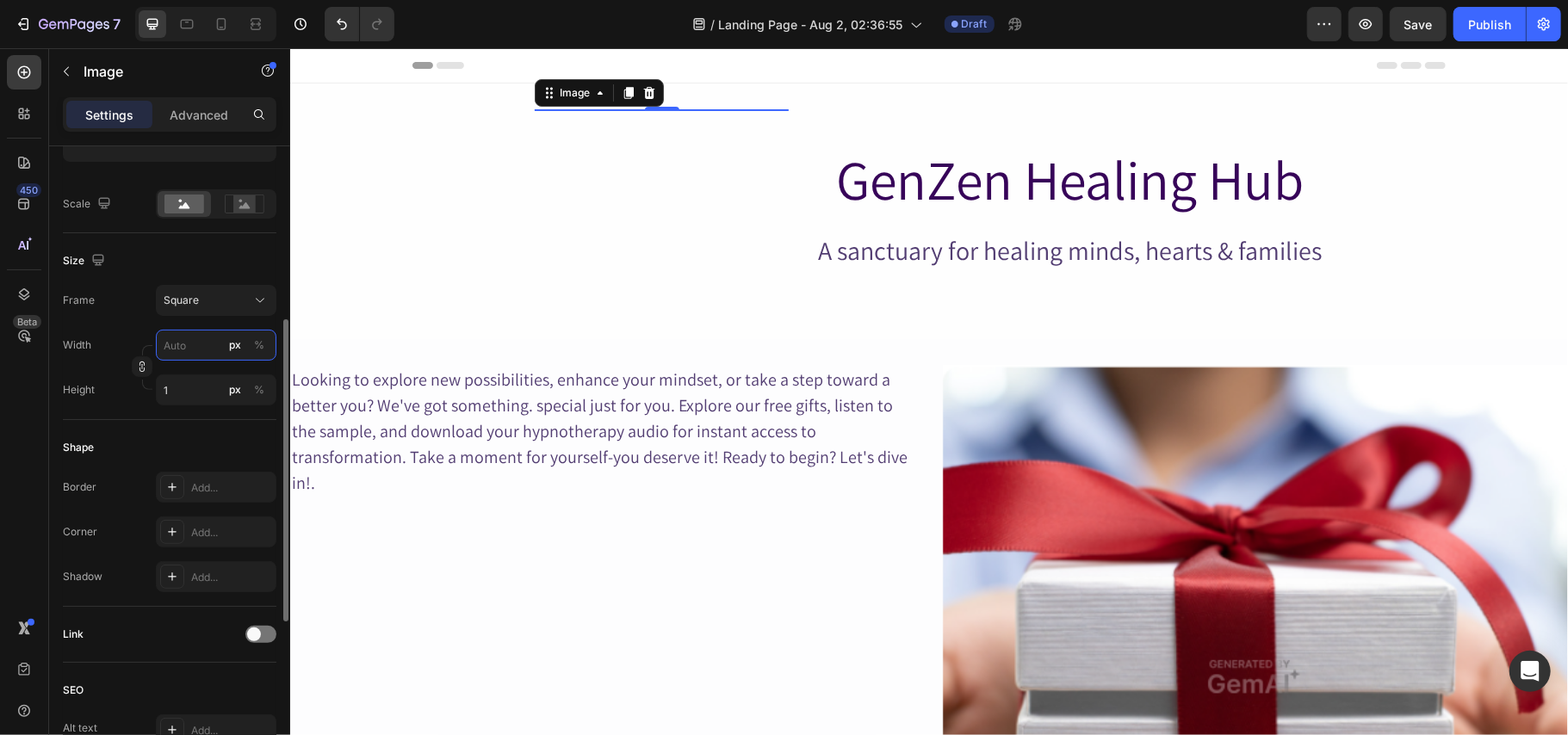 type 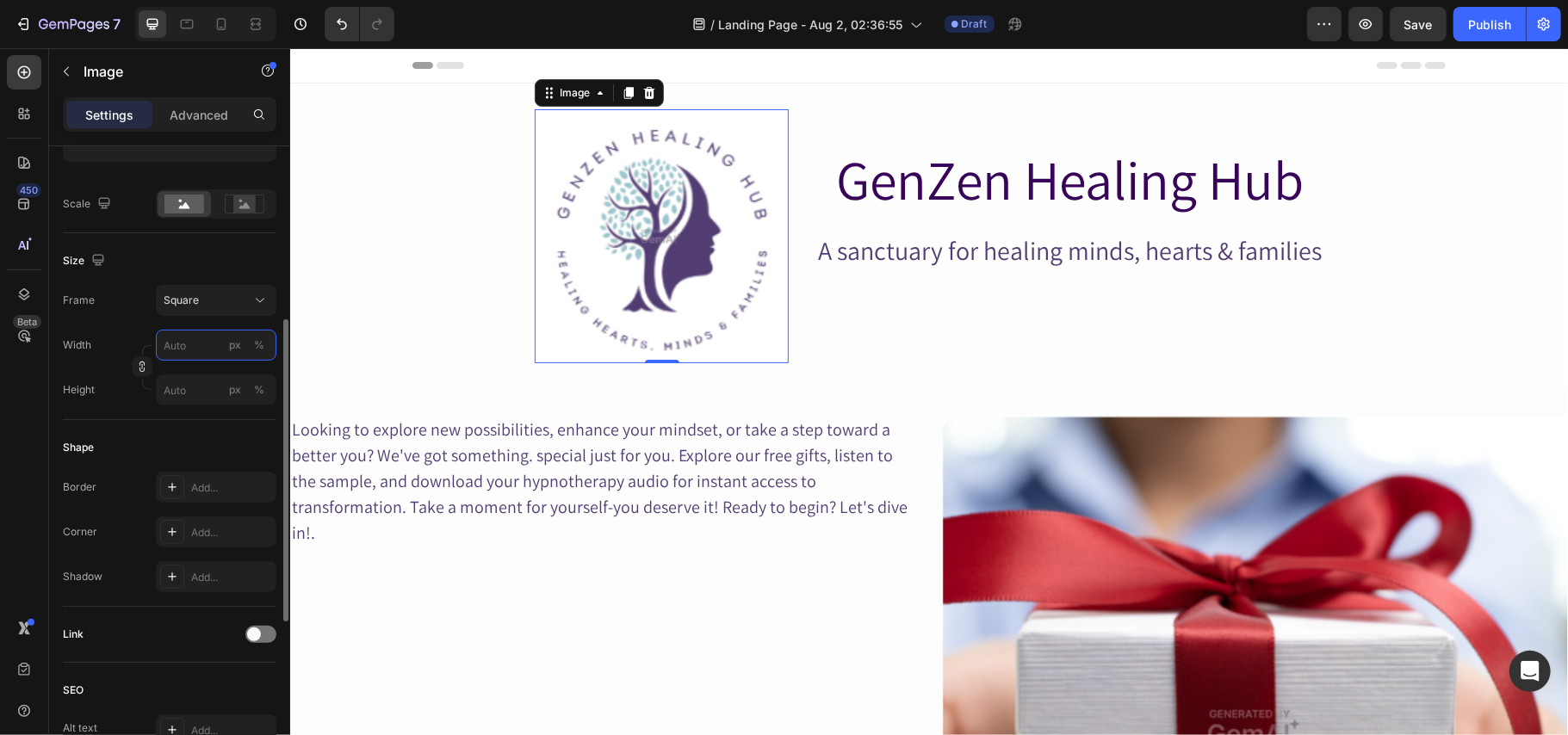 type on "2" 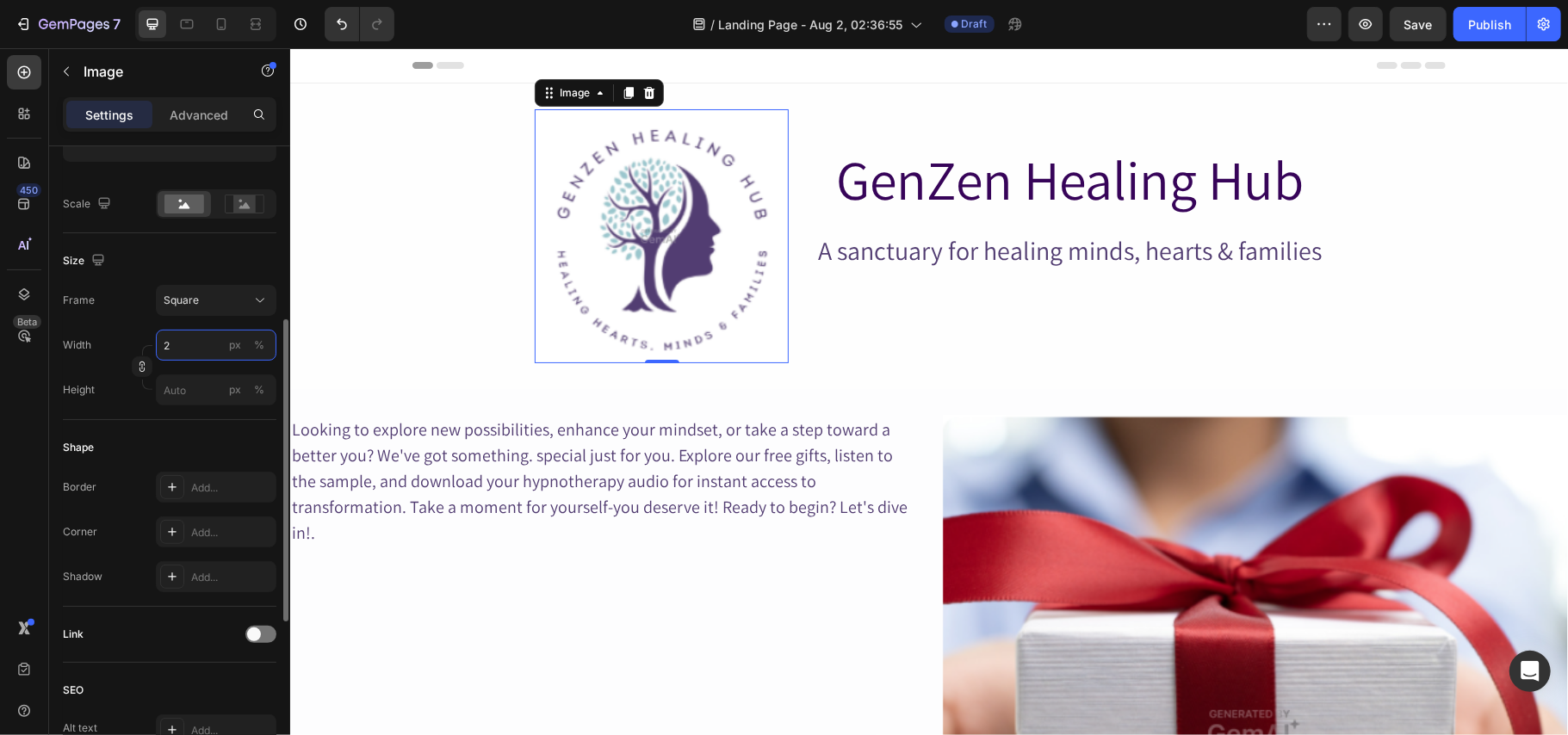 type on "2" 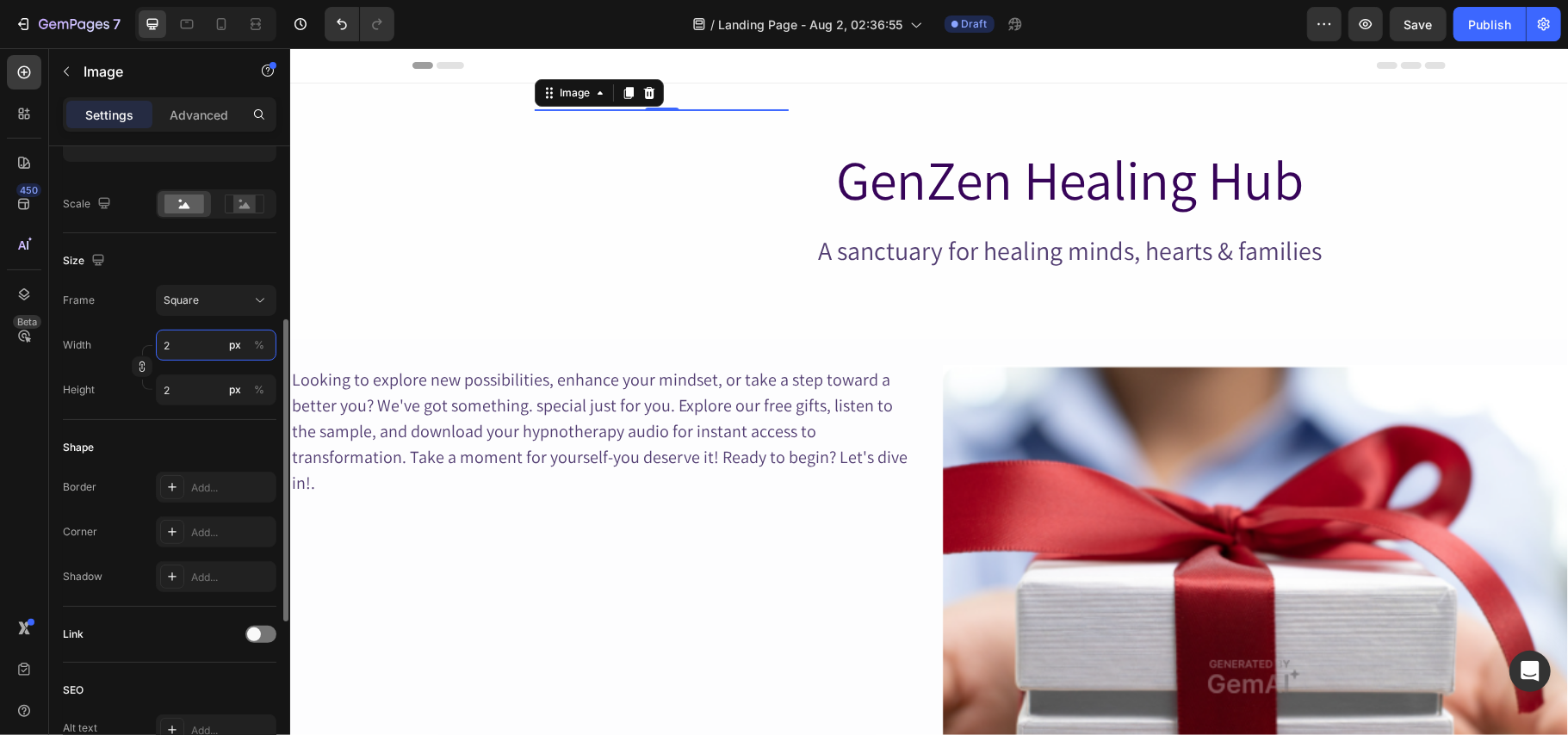 type on "20" 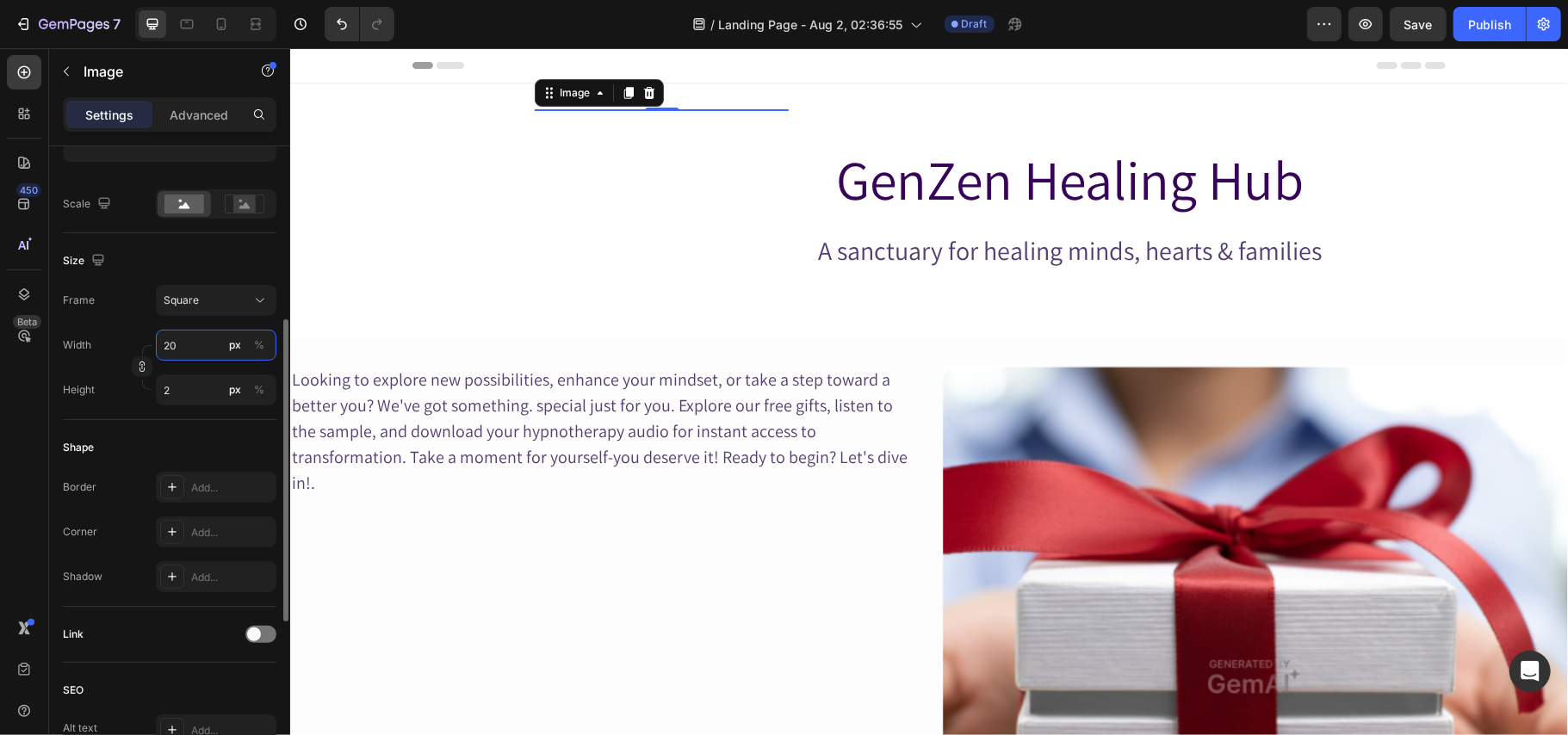 type on "20" 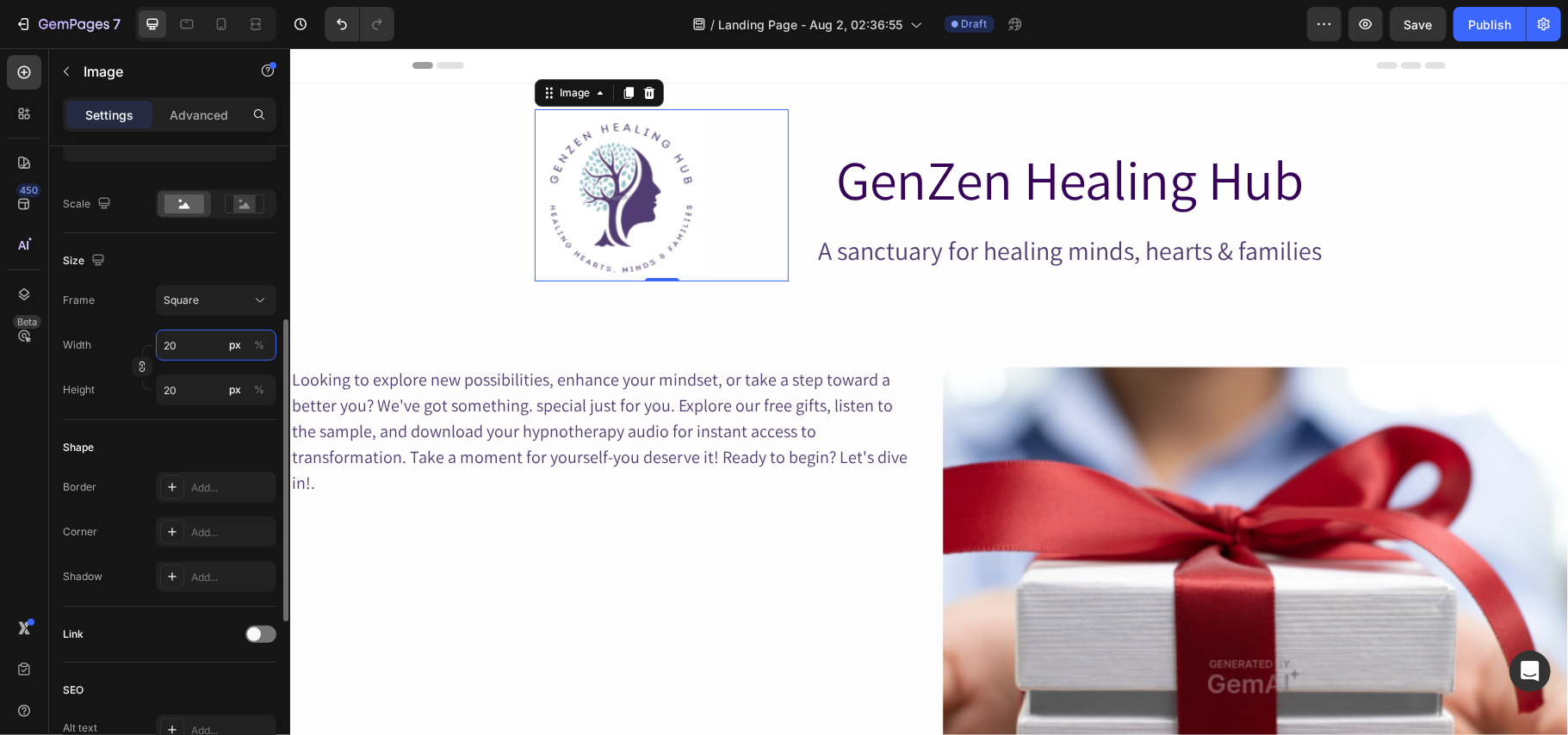 type on "200" 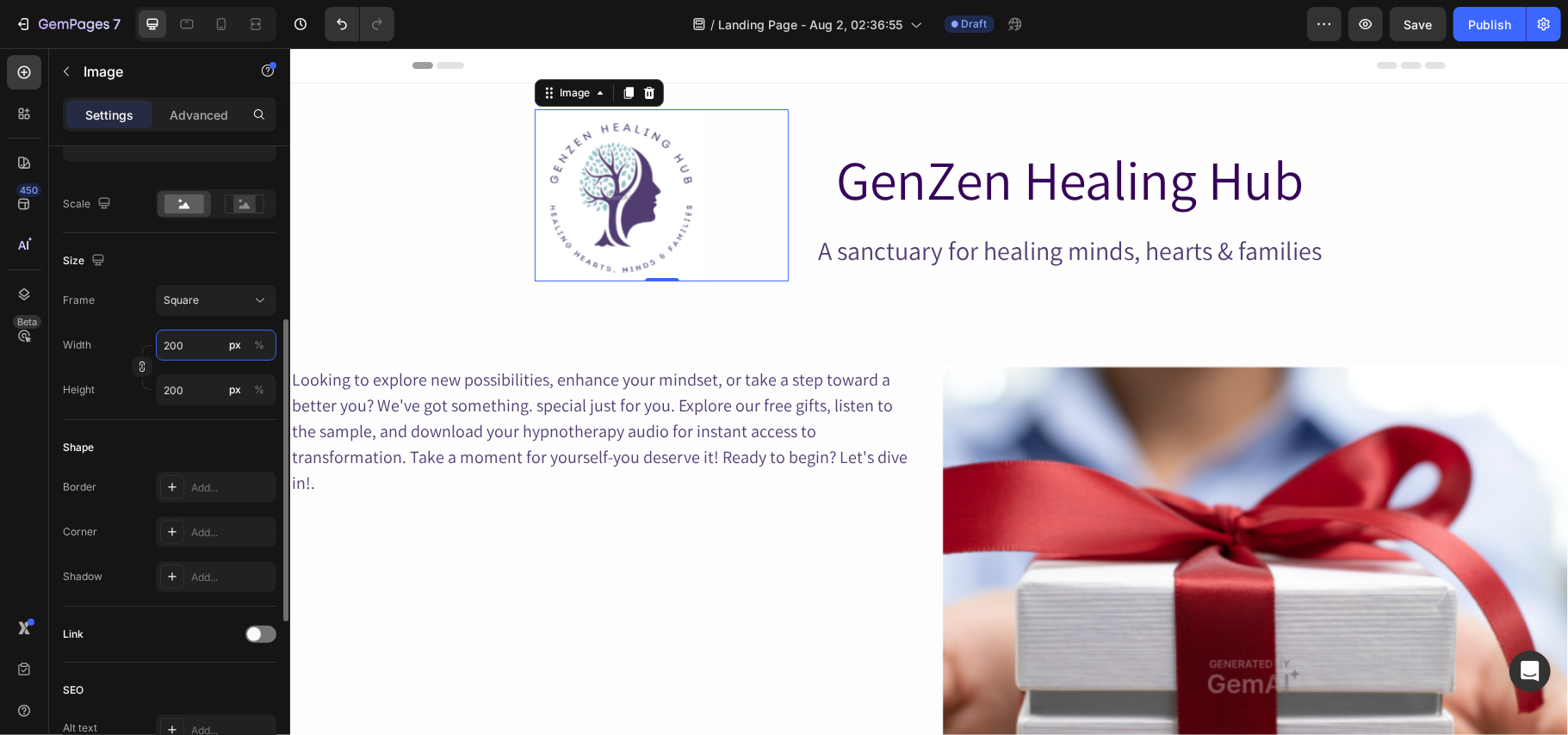 type on "20" 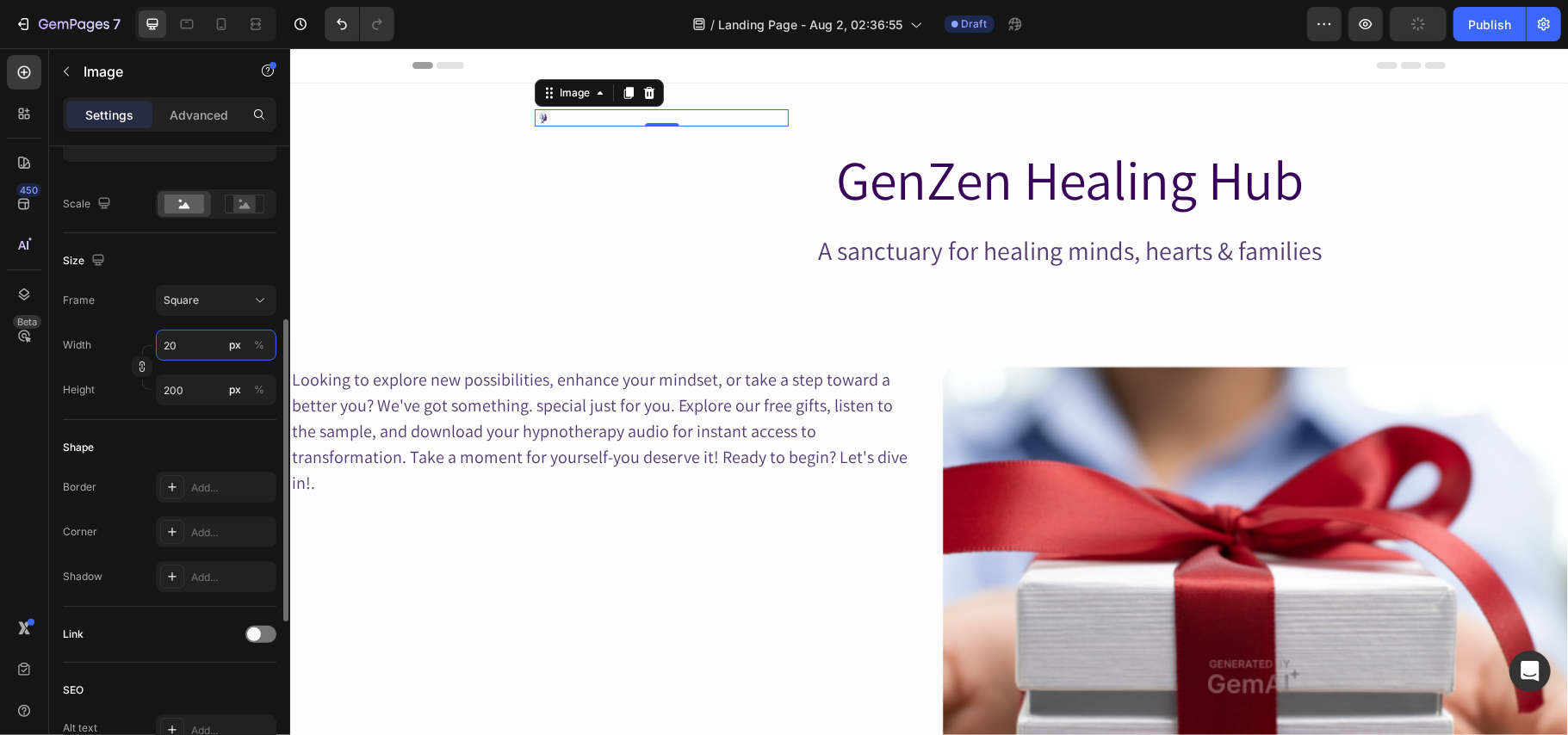 type on "20" 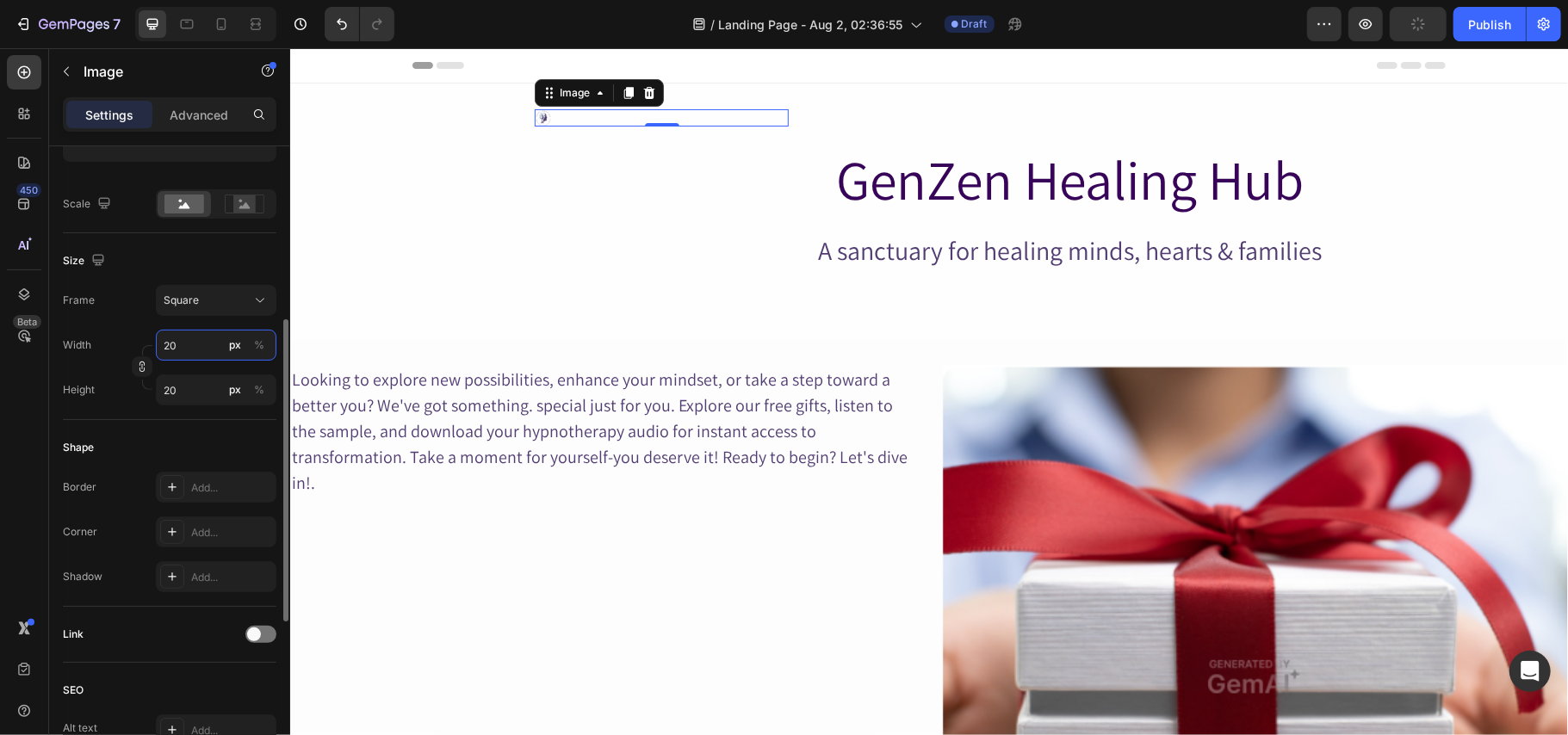 type on "2" 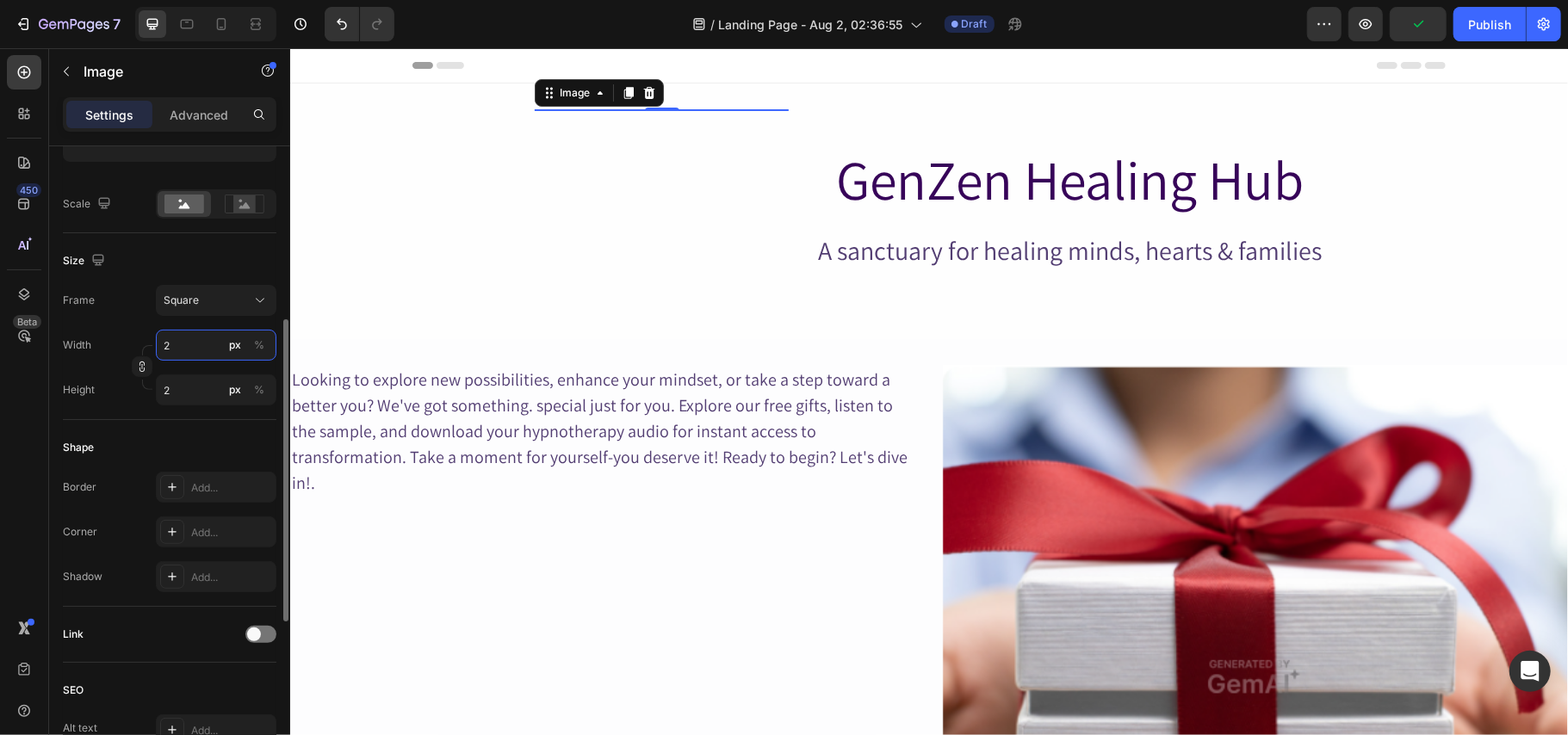 type on "22" 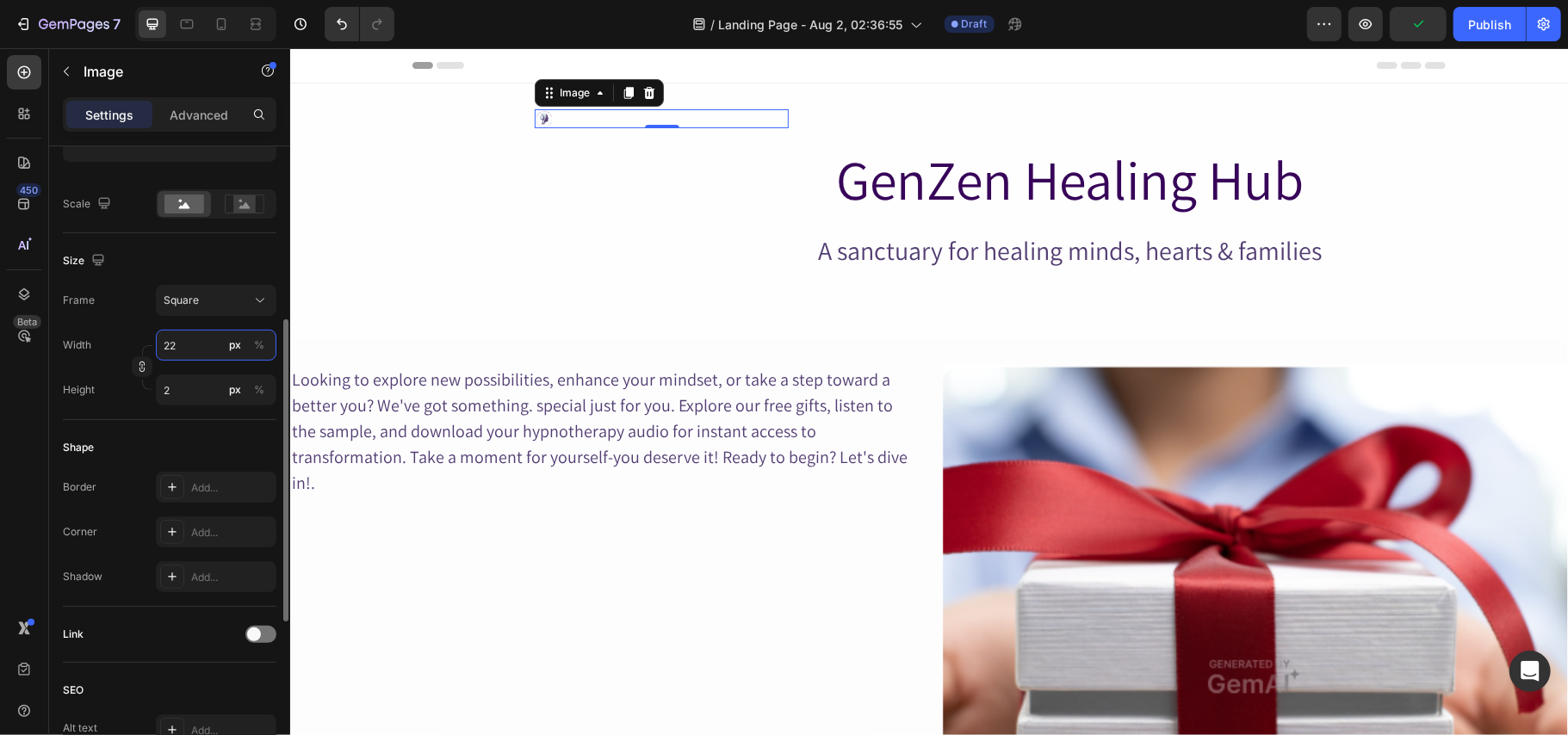 type on "22" 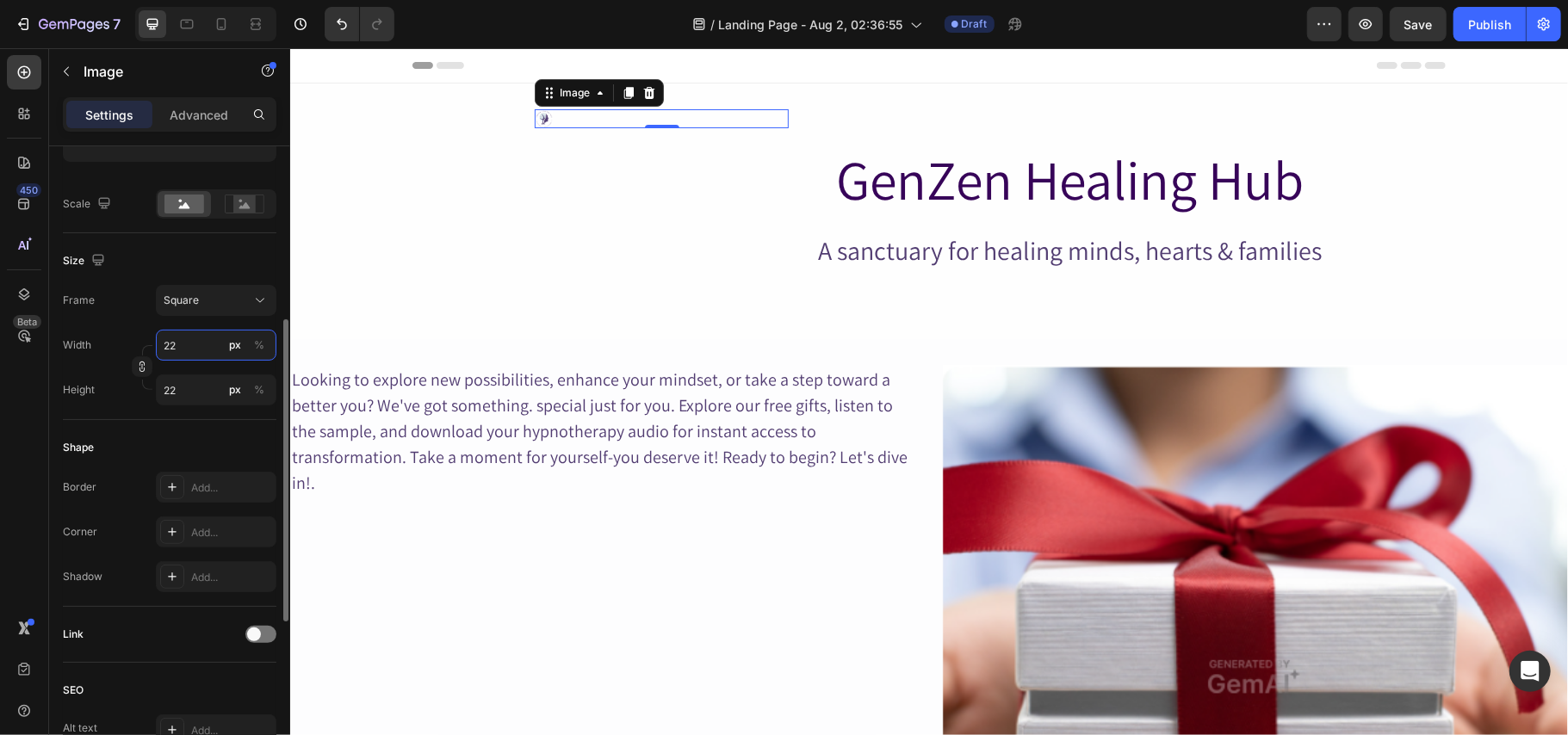 type on "220" 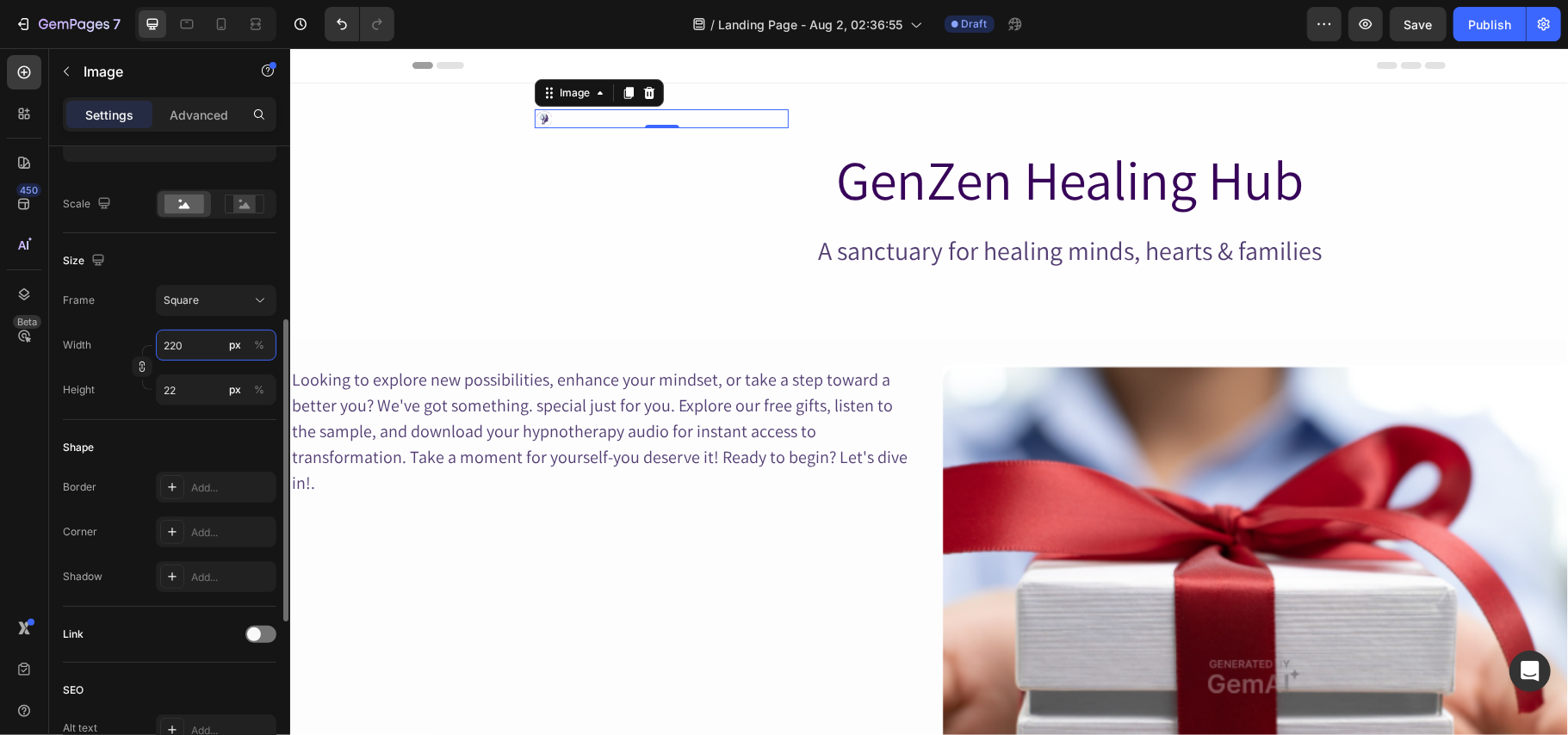 type on "220" 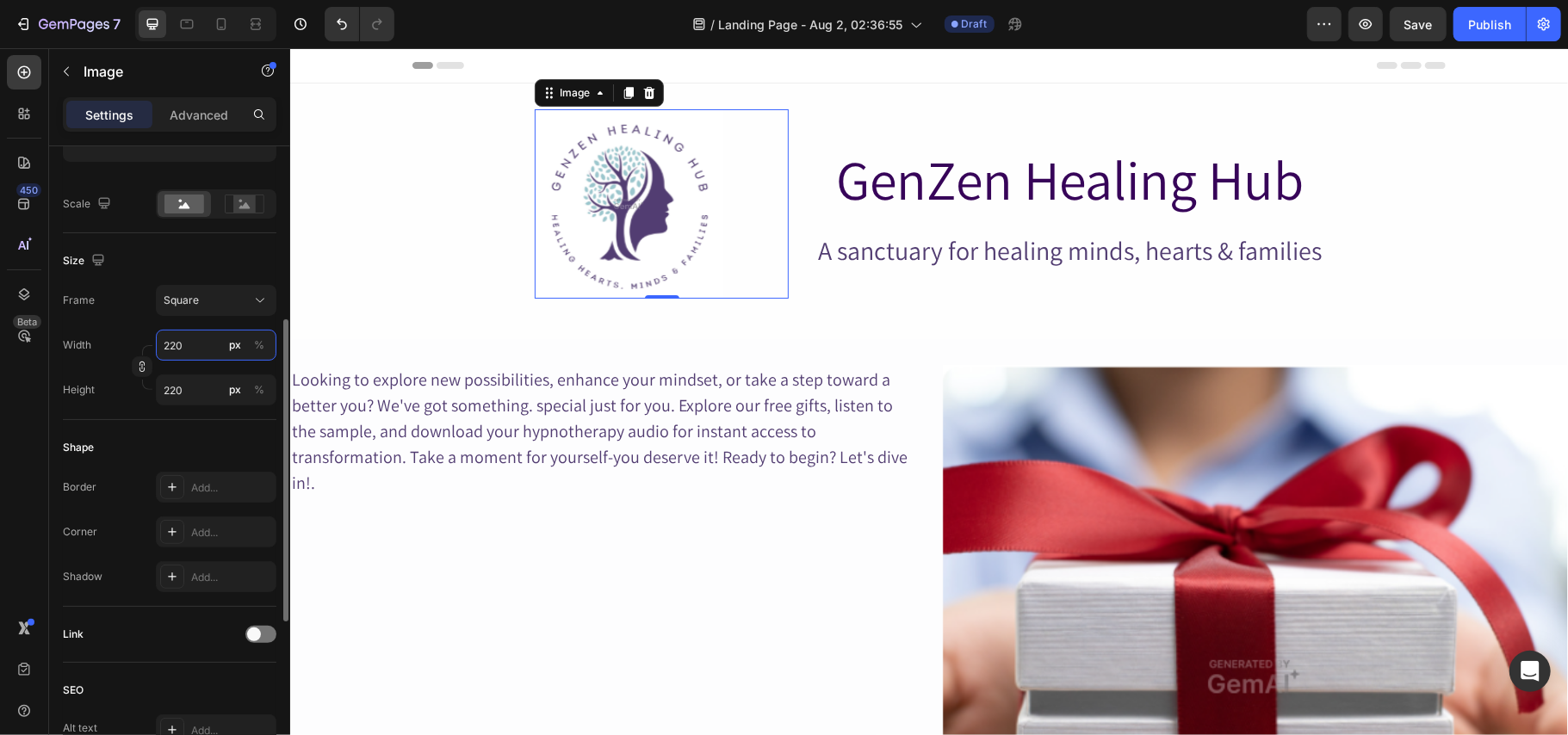 type on "22" 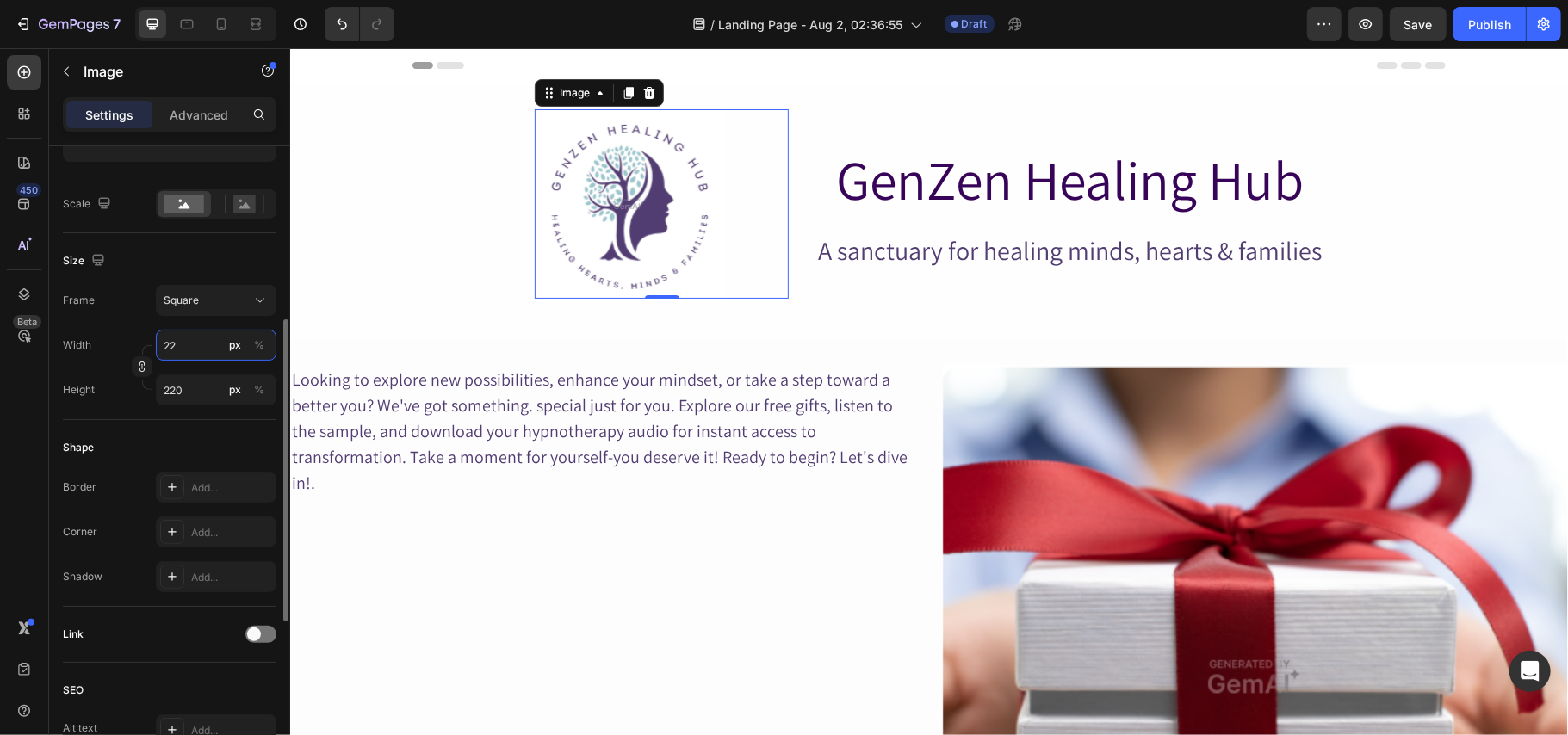 type on "22" 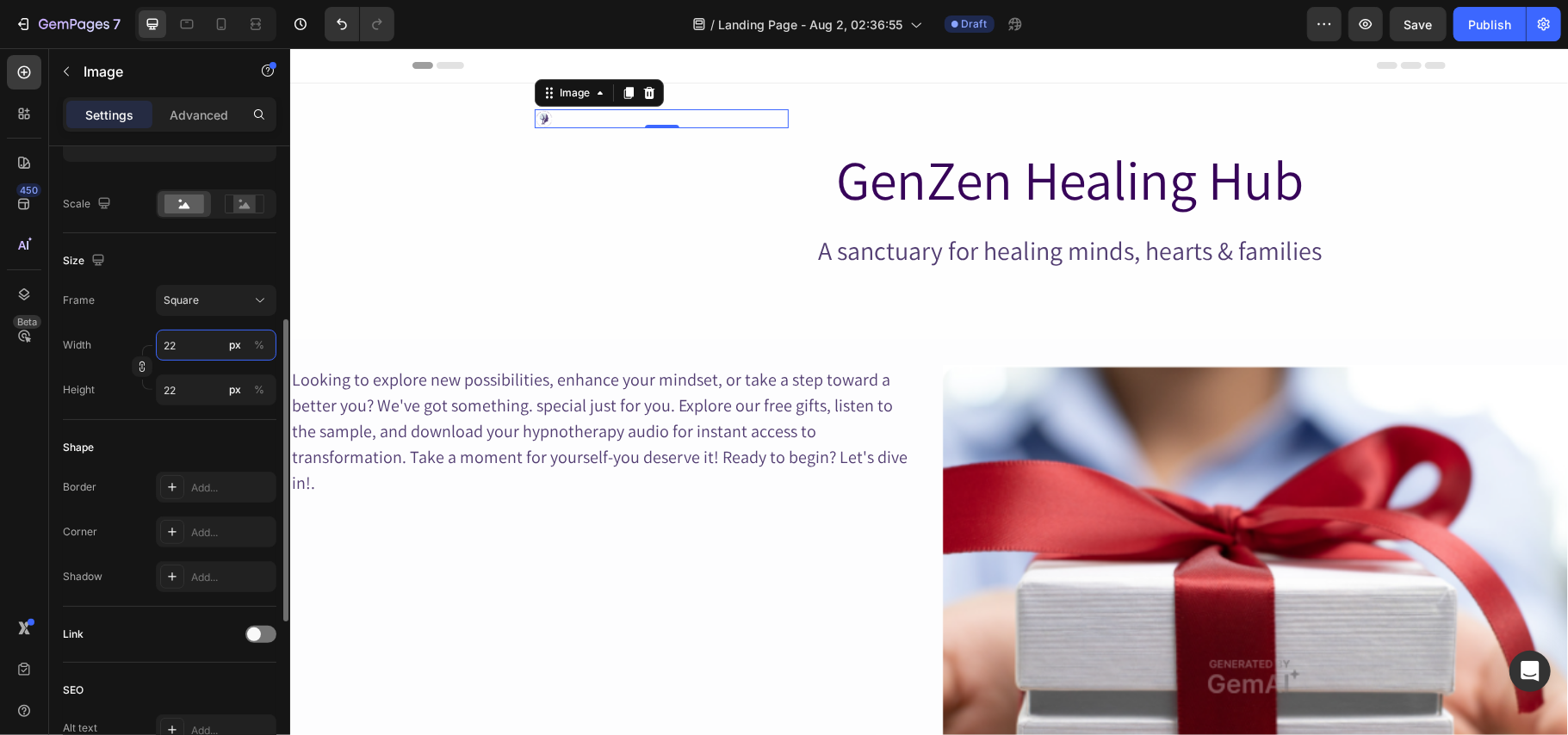 type on "2" 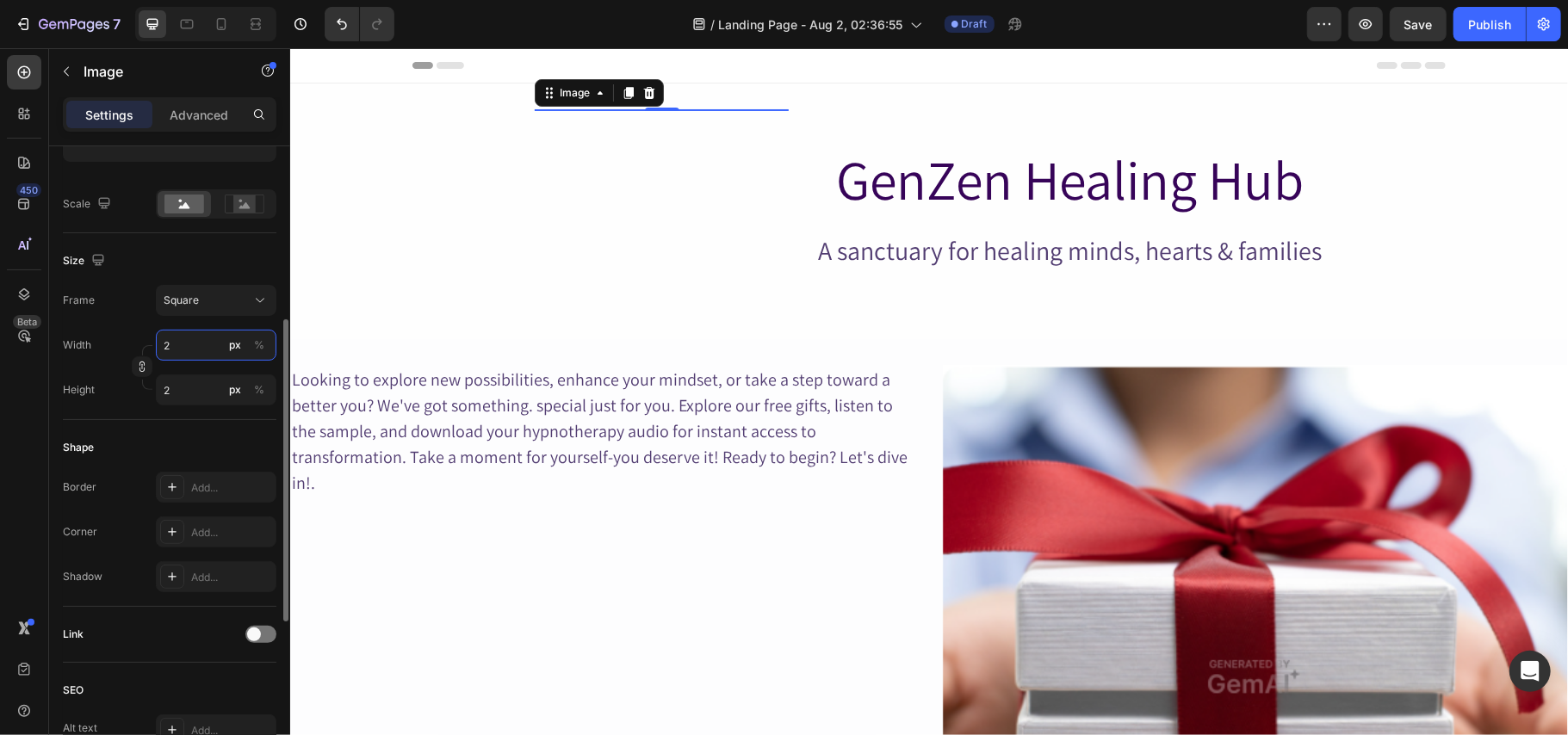 type on "25" 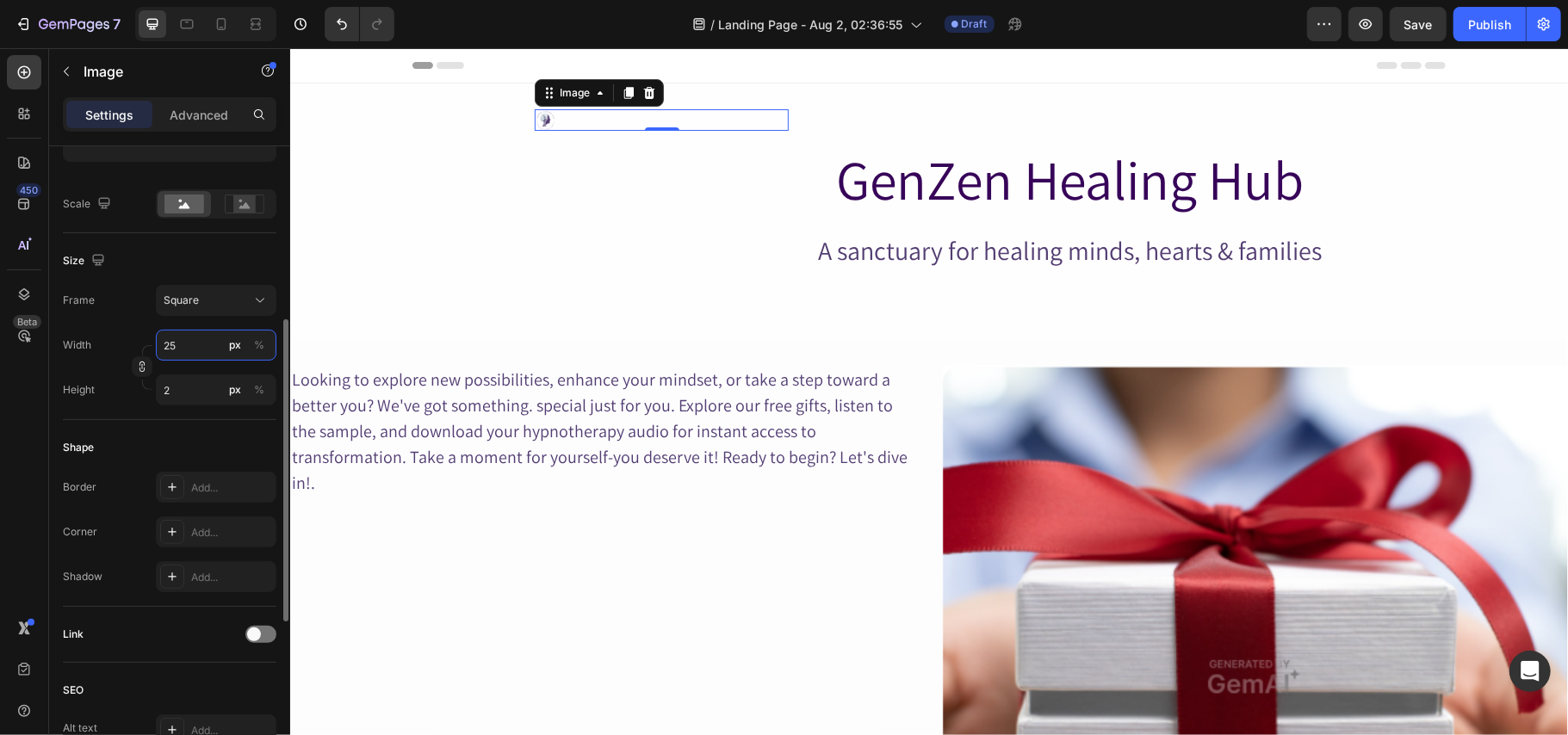 type on "25" 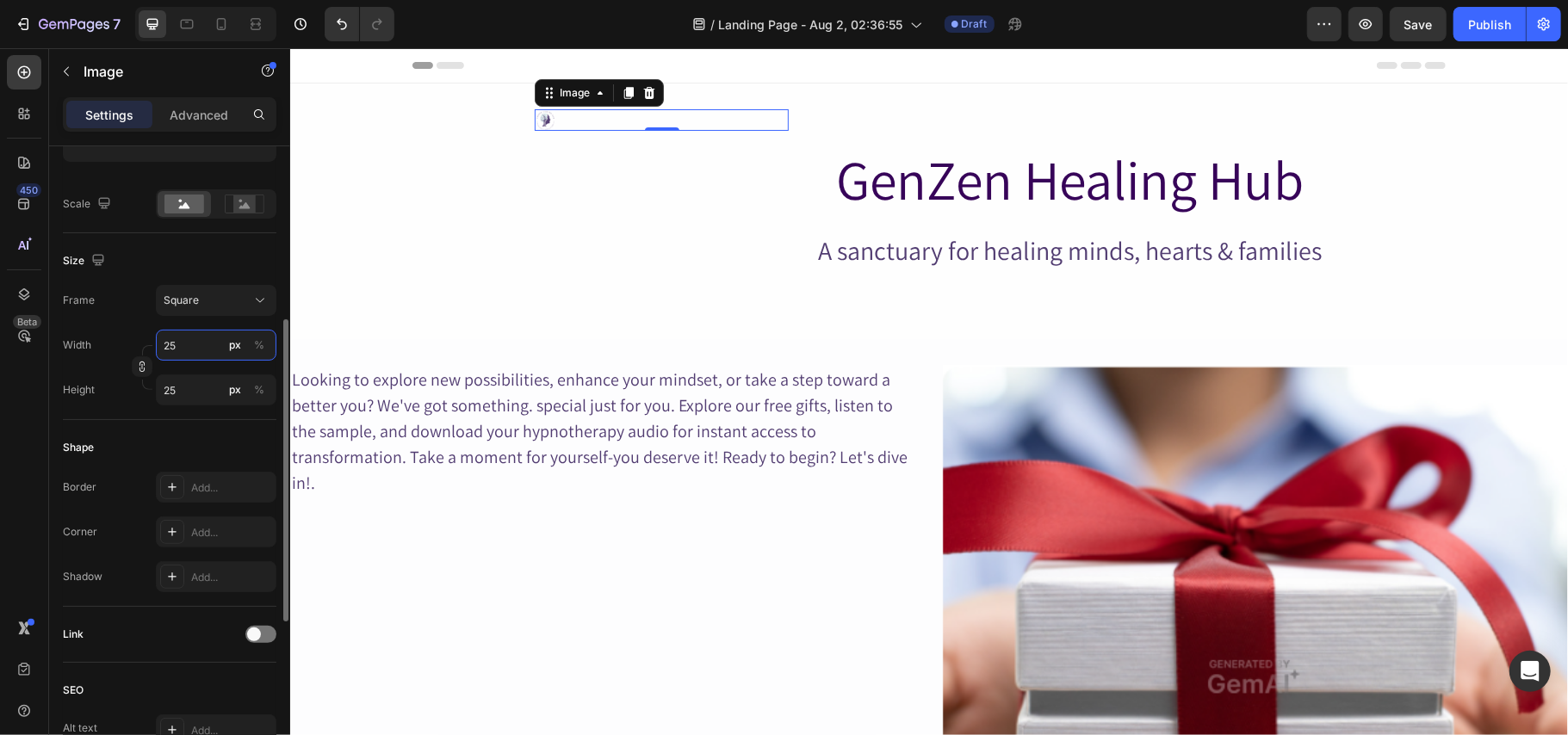 type on "250" 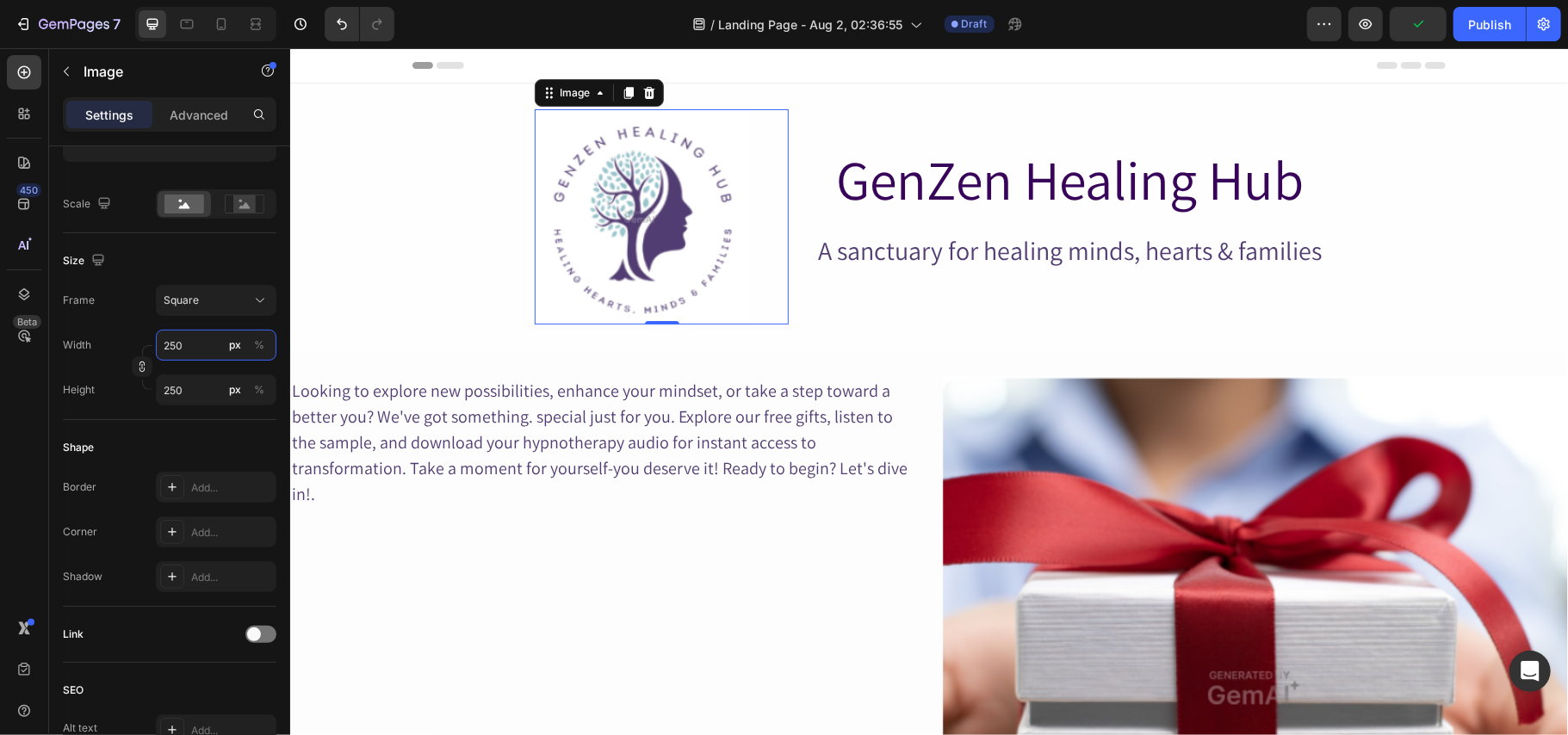 type on "250" 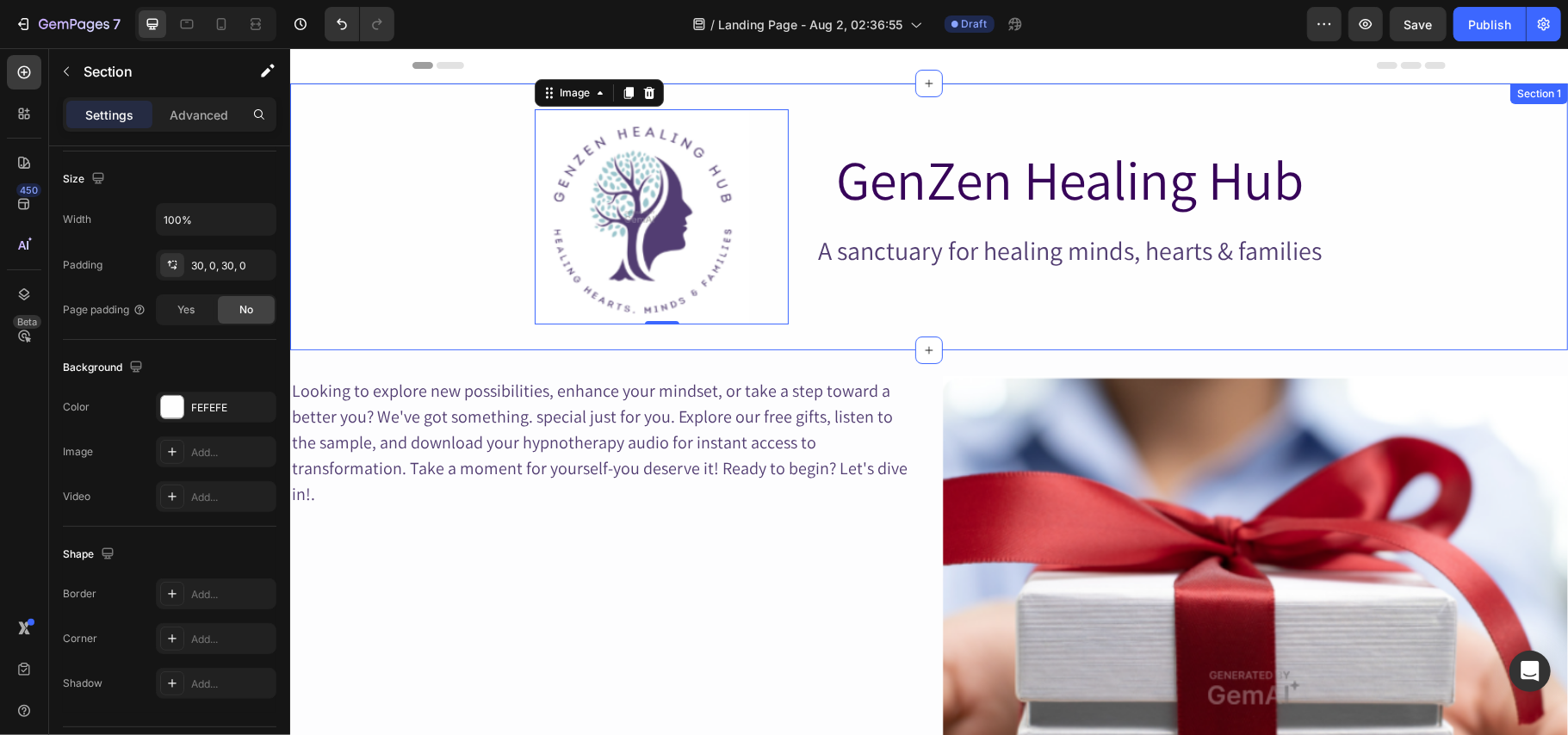 click on "Image   0 GenZen Healing Hub Heading A sanctuary for healing minds, hearts & families Heading Row Row" at bounding box center [928, 216] 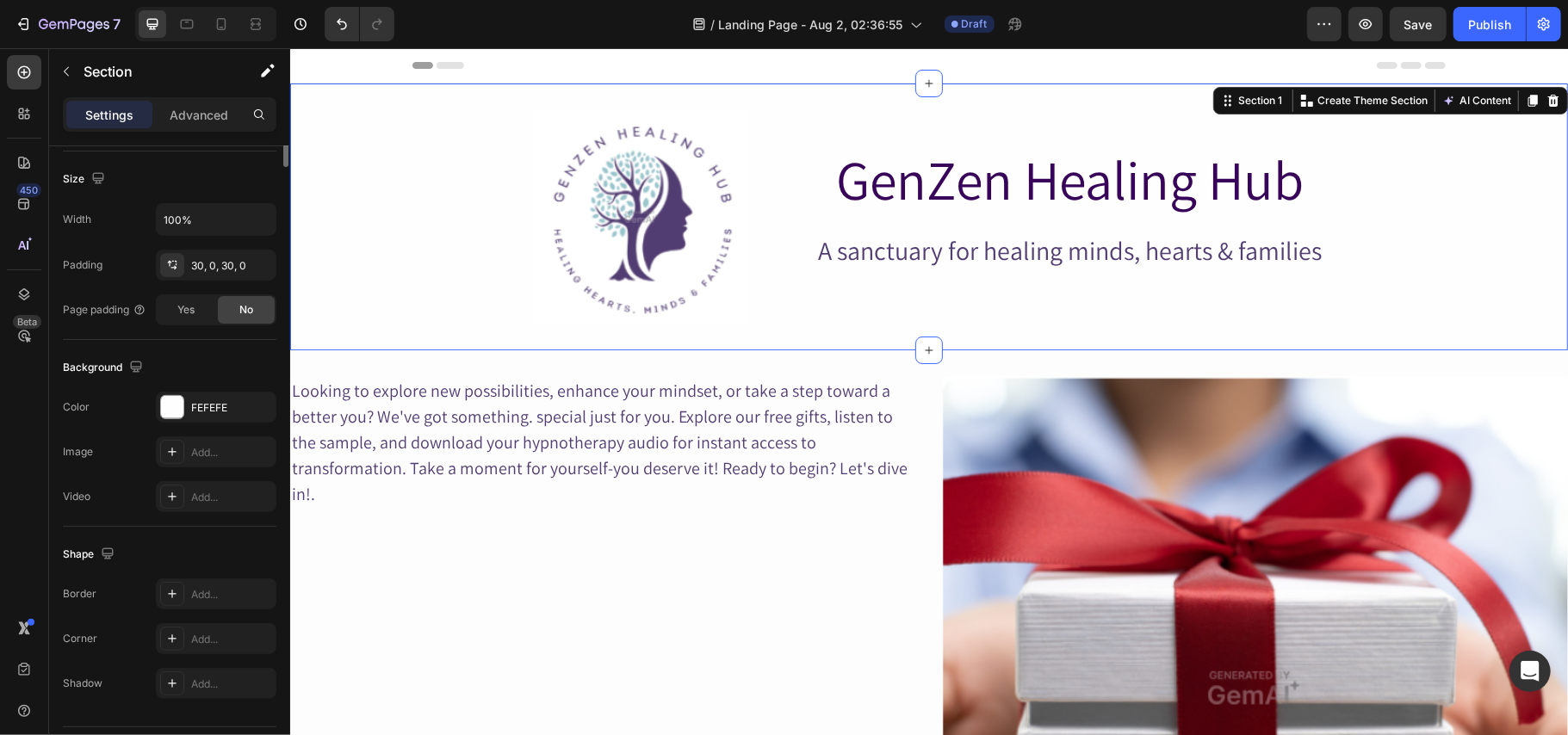 scroll, scrollTop: 0, scrollLeft: 0, axis: both 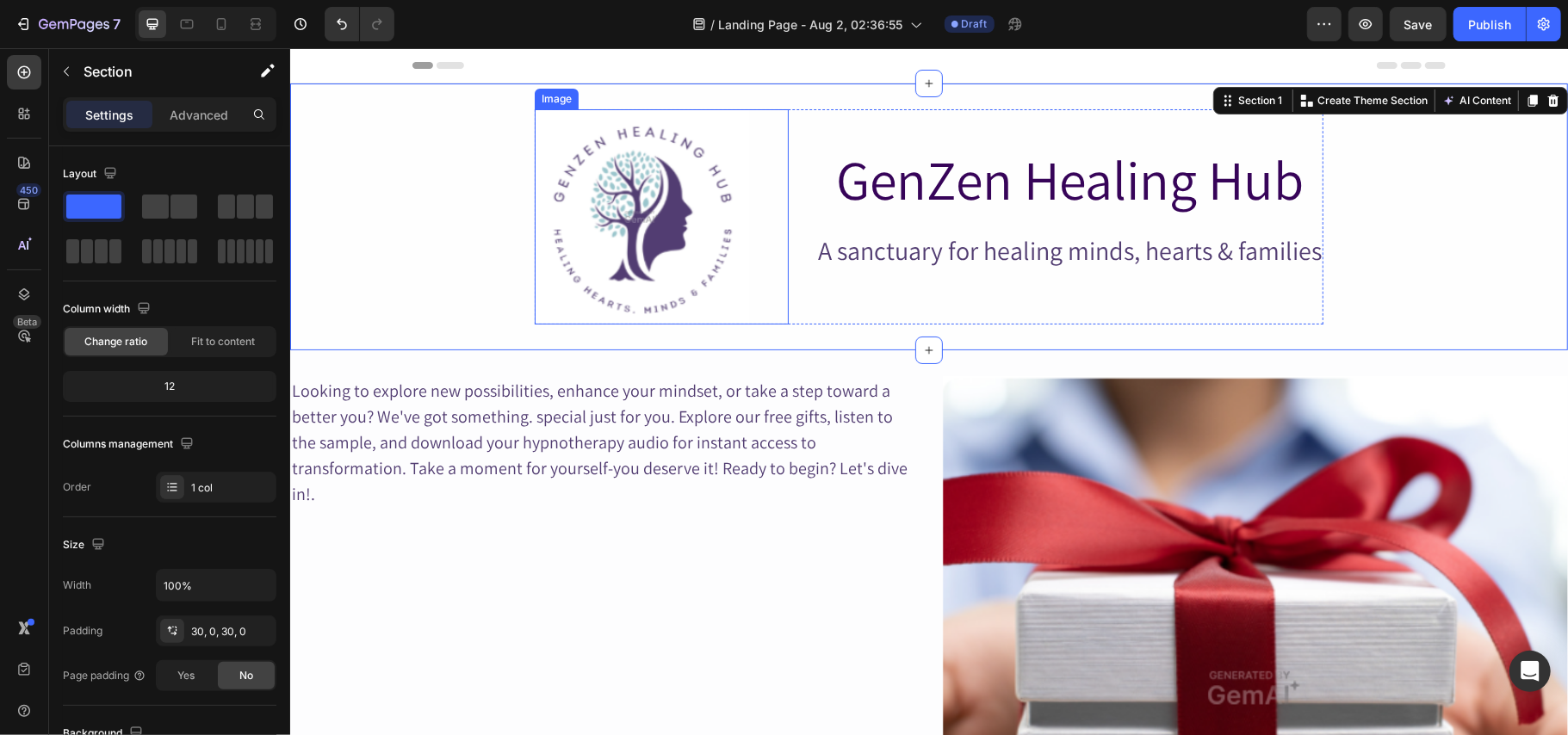 click at bounding box center (641, 216) 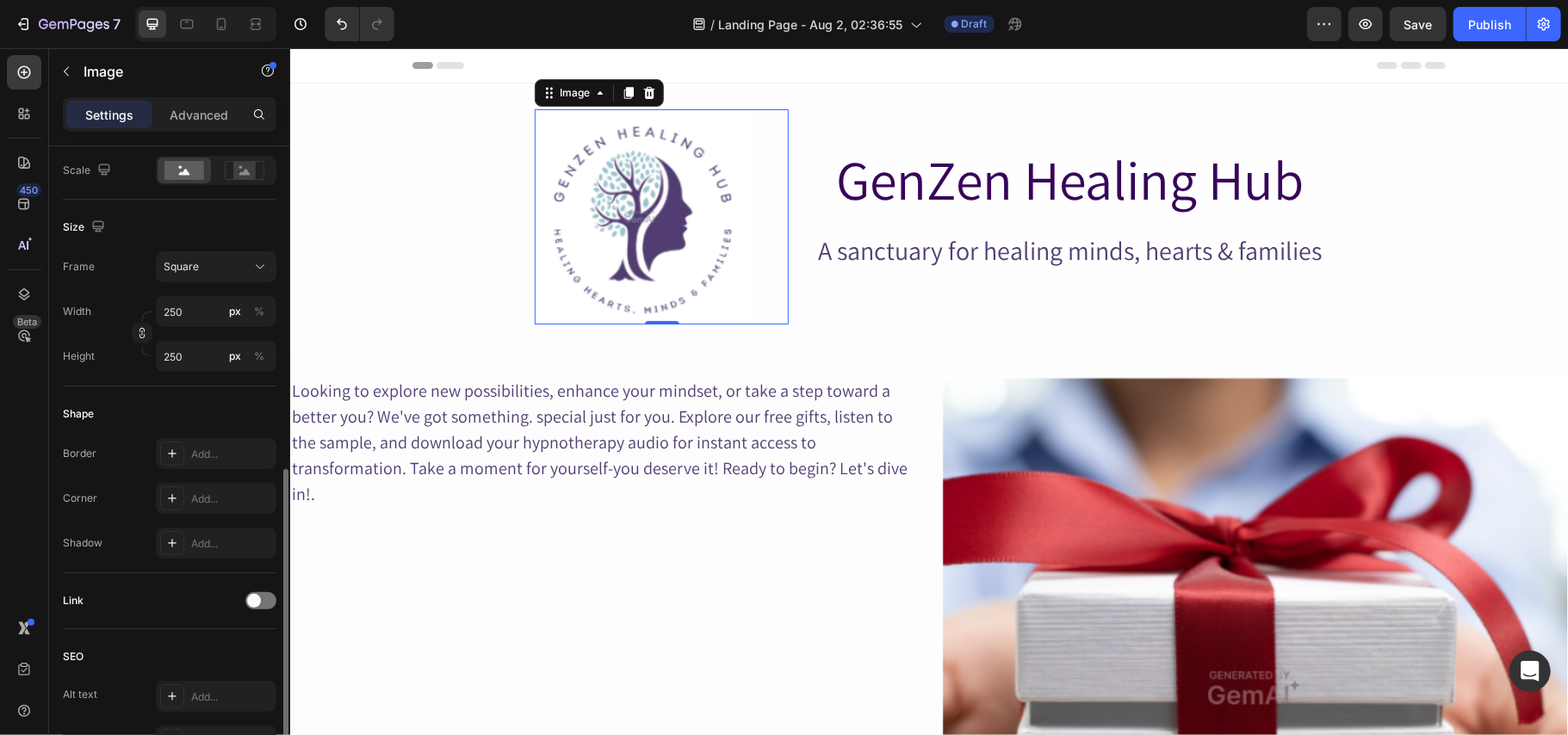 scroll, scrollTop: 707, scrollLeft: 0, axis: vertical 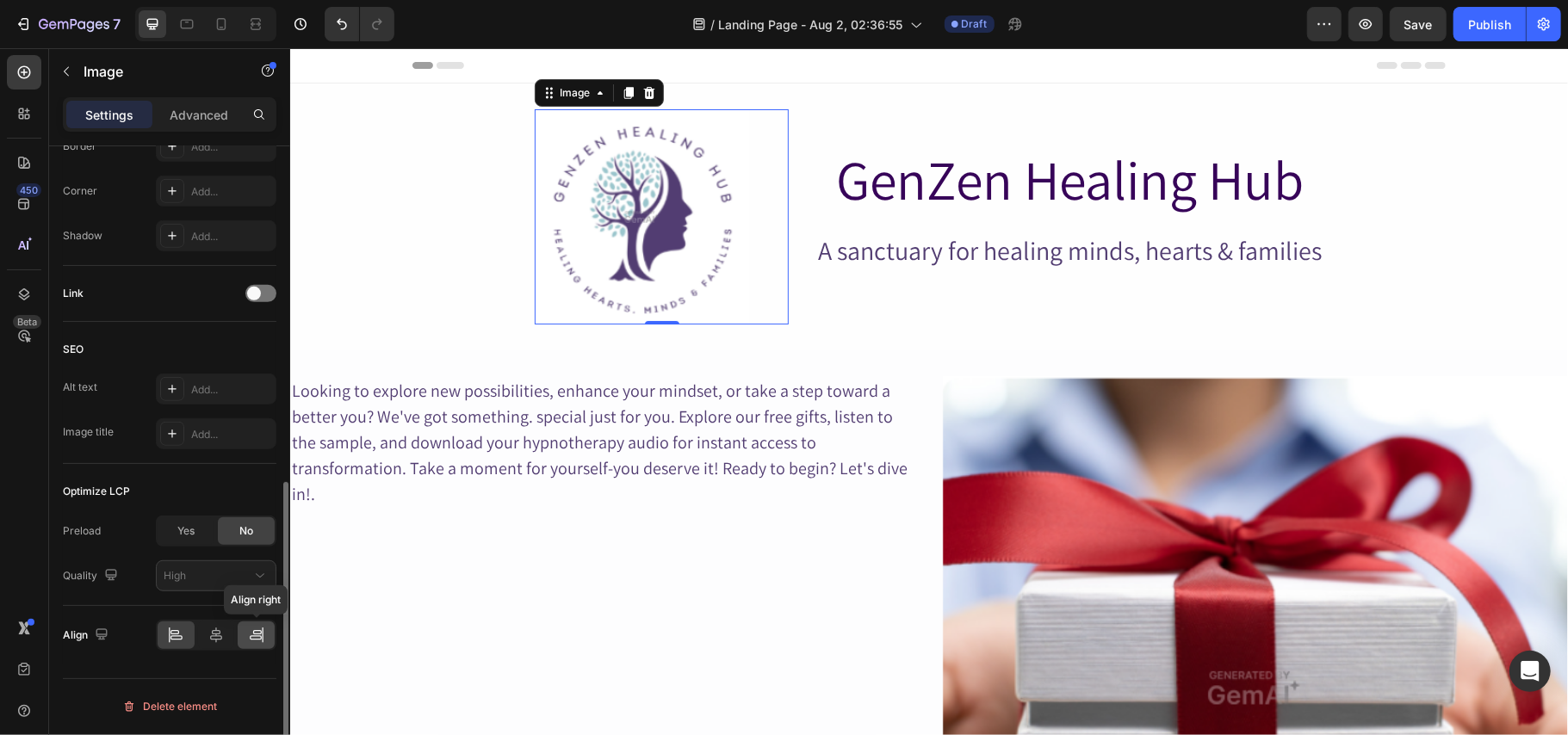 click 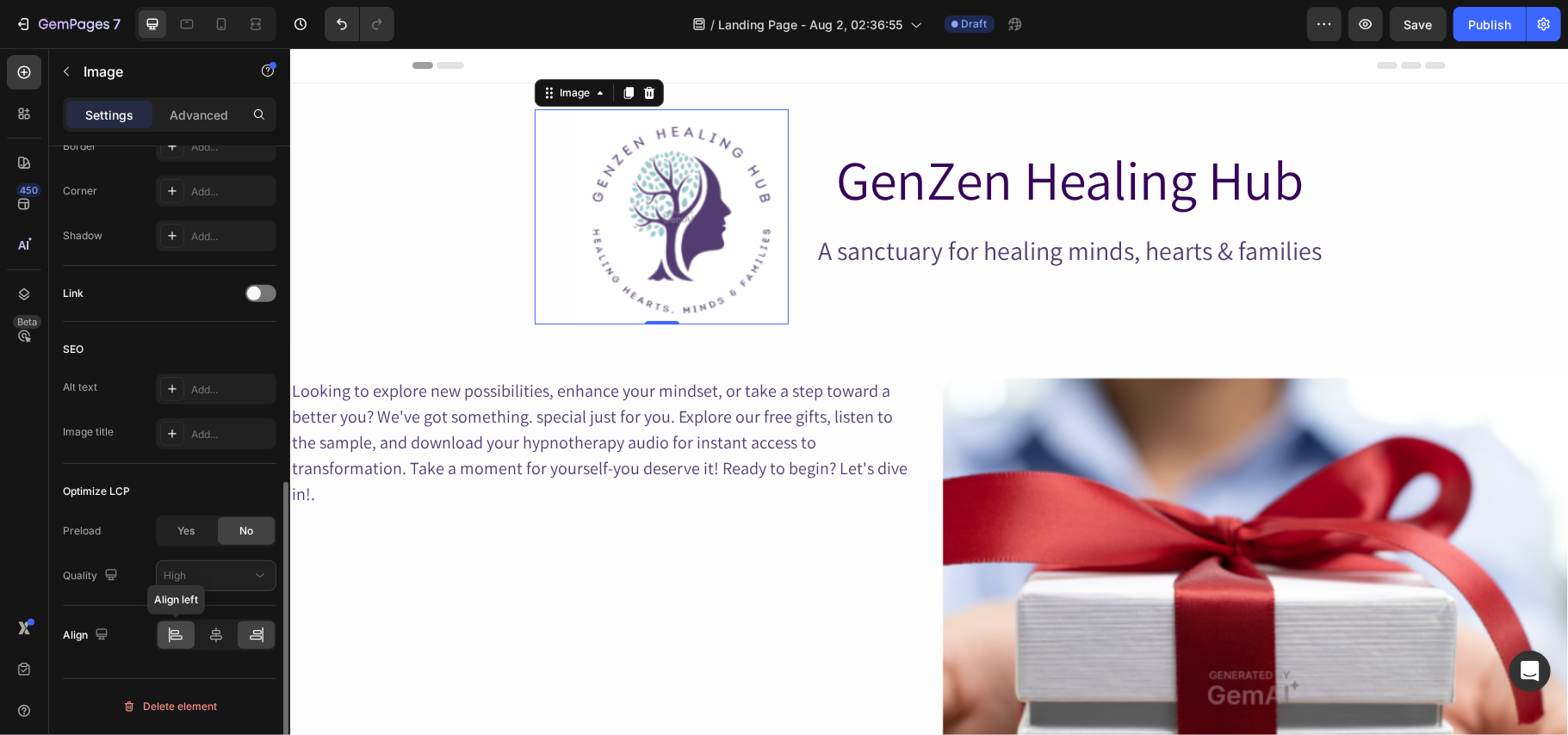 click 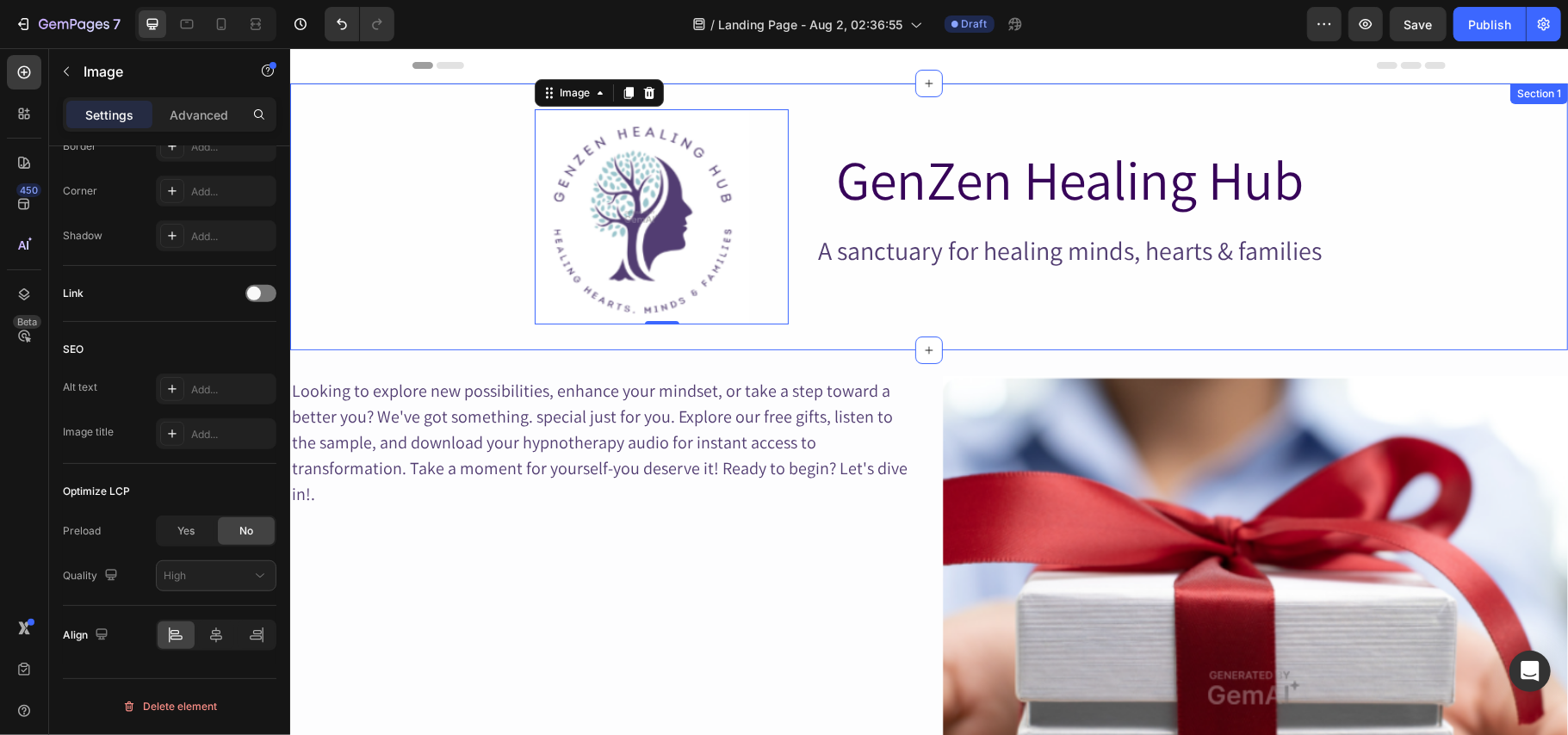 click on "Image   0 GenZen Healing Hub Heading A sanctuary for healing minds, hearts & families Heading Row Row Section 1" at bounding box center (928, 216) 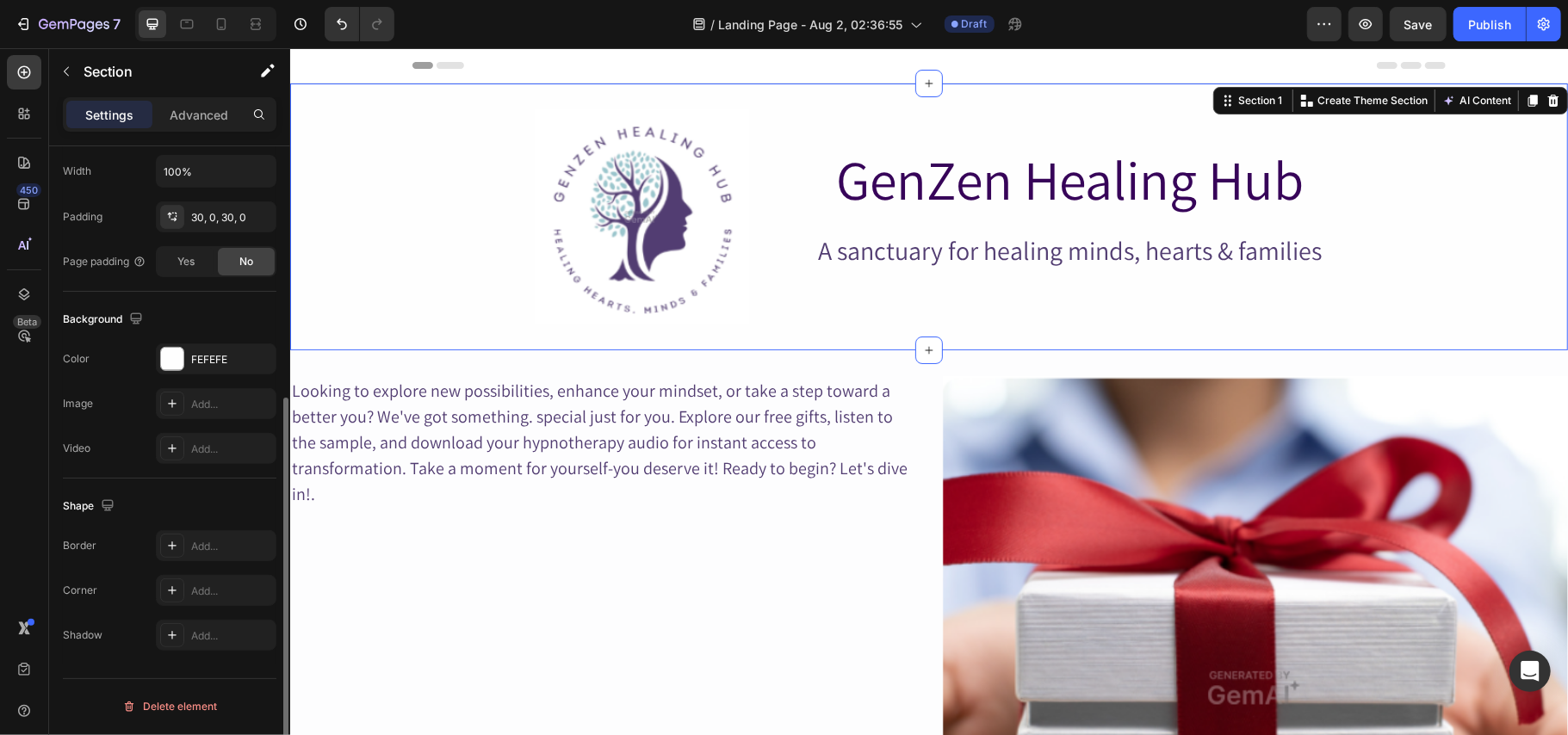 scroll, scrollTop: 0, scrollLeft: 0, axis: both 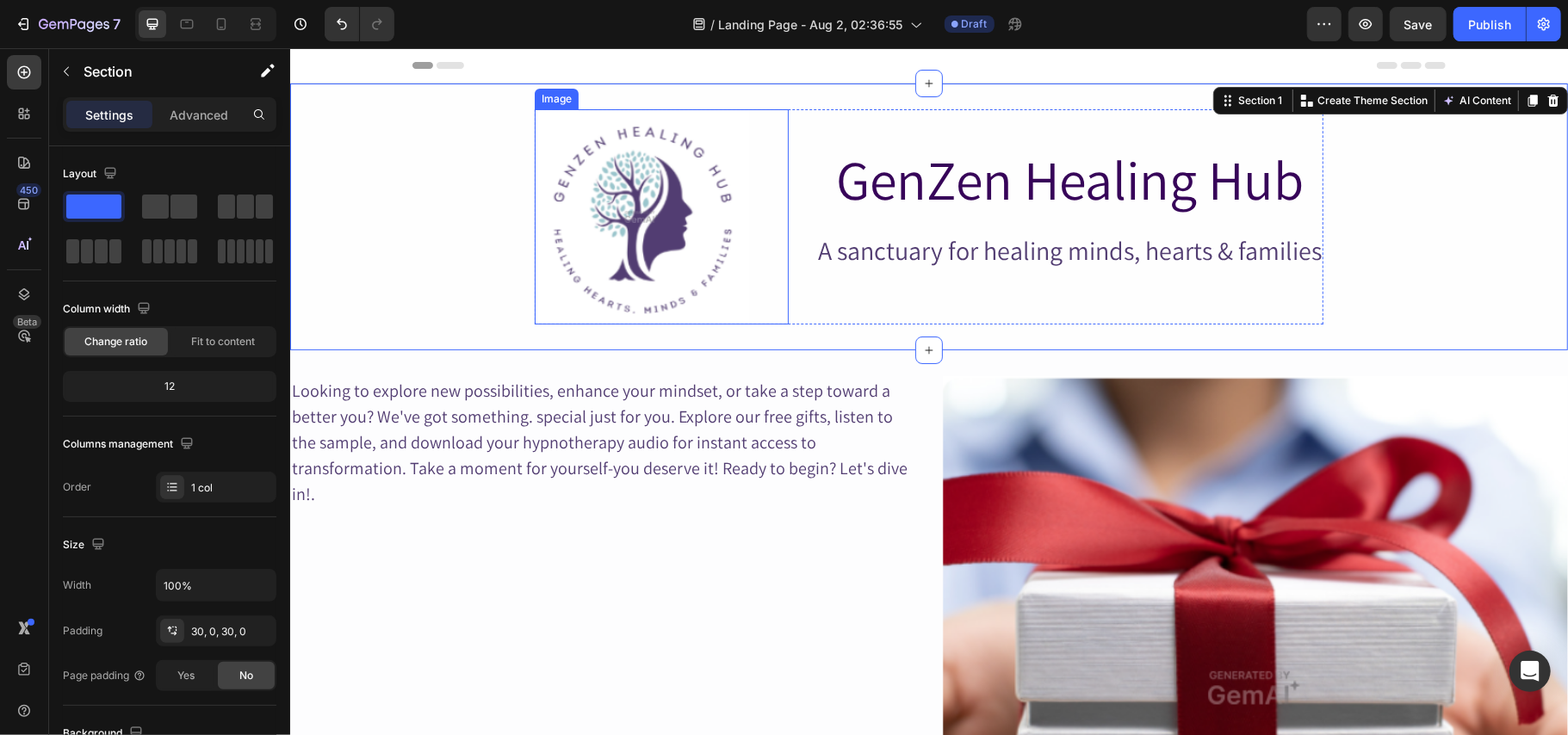click at bounding box center [641, 216] 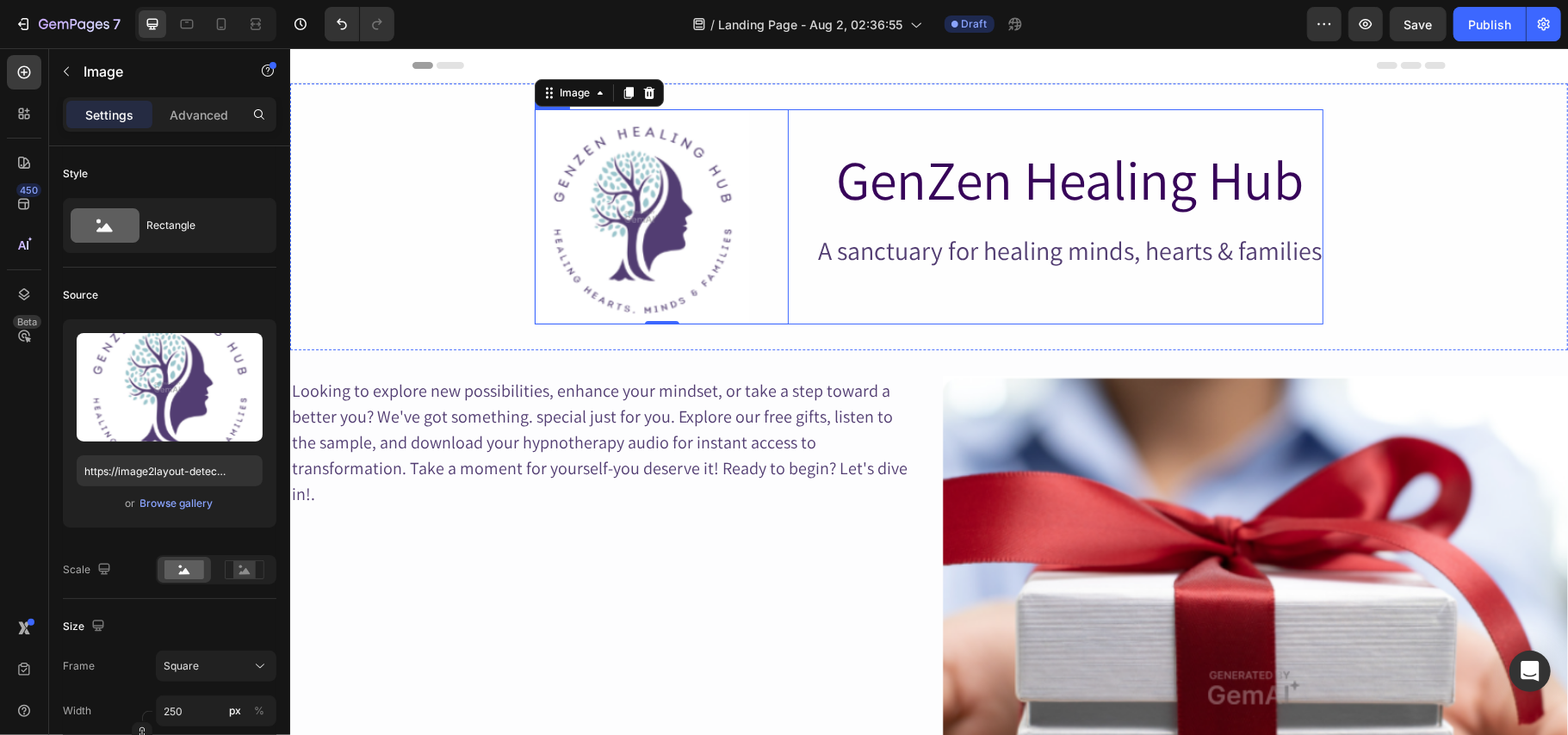 click on "Image   0 GenZen Healing Hub Heading A sanctuary for healing minds, hearts & families Heading Row Row" at bounding box center [928, 216] 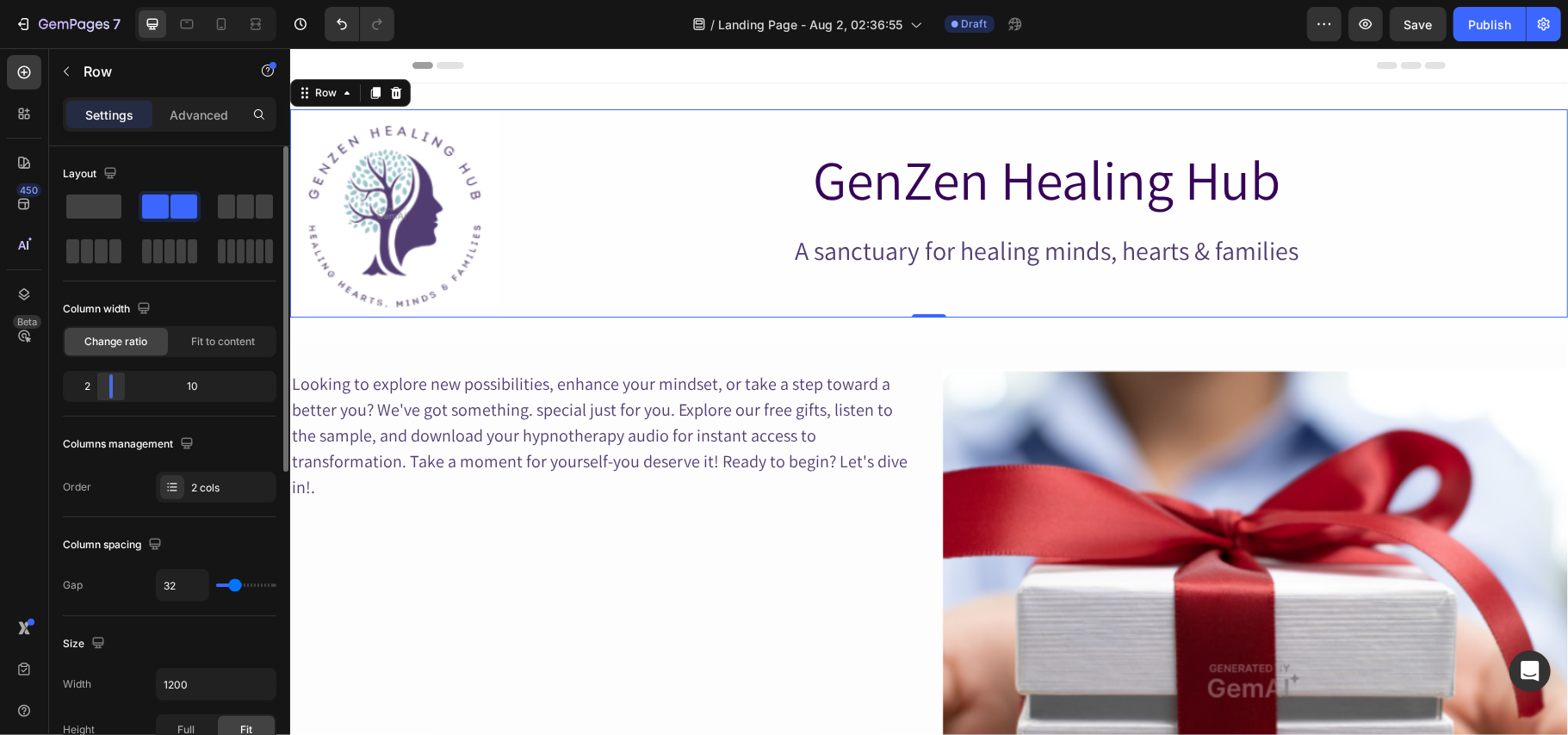 drag, startPoint x: 146, startPoint y: 386, endPoint x: 108, endPoint y: 389, distance: 38.118237 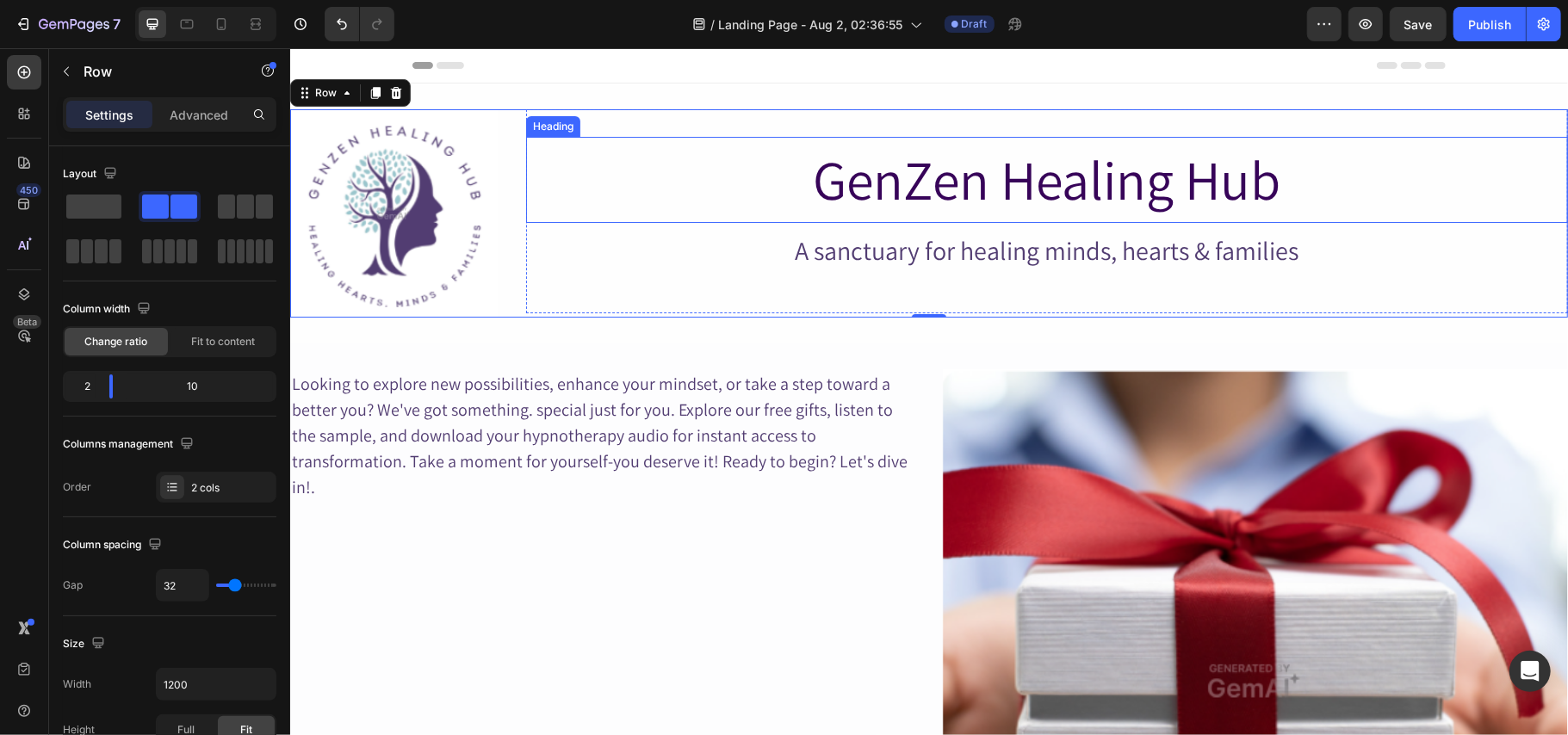click on "GenZen Healing Hub" at bounding box center (1046, 179) 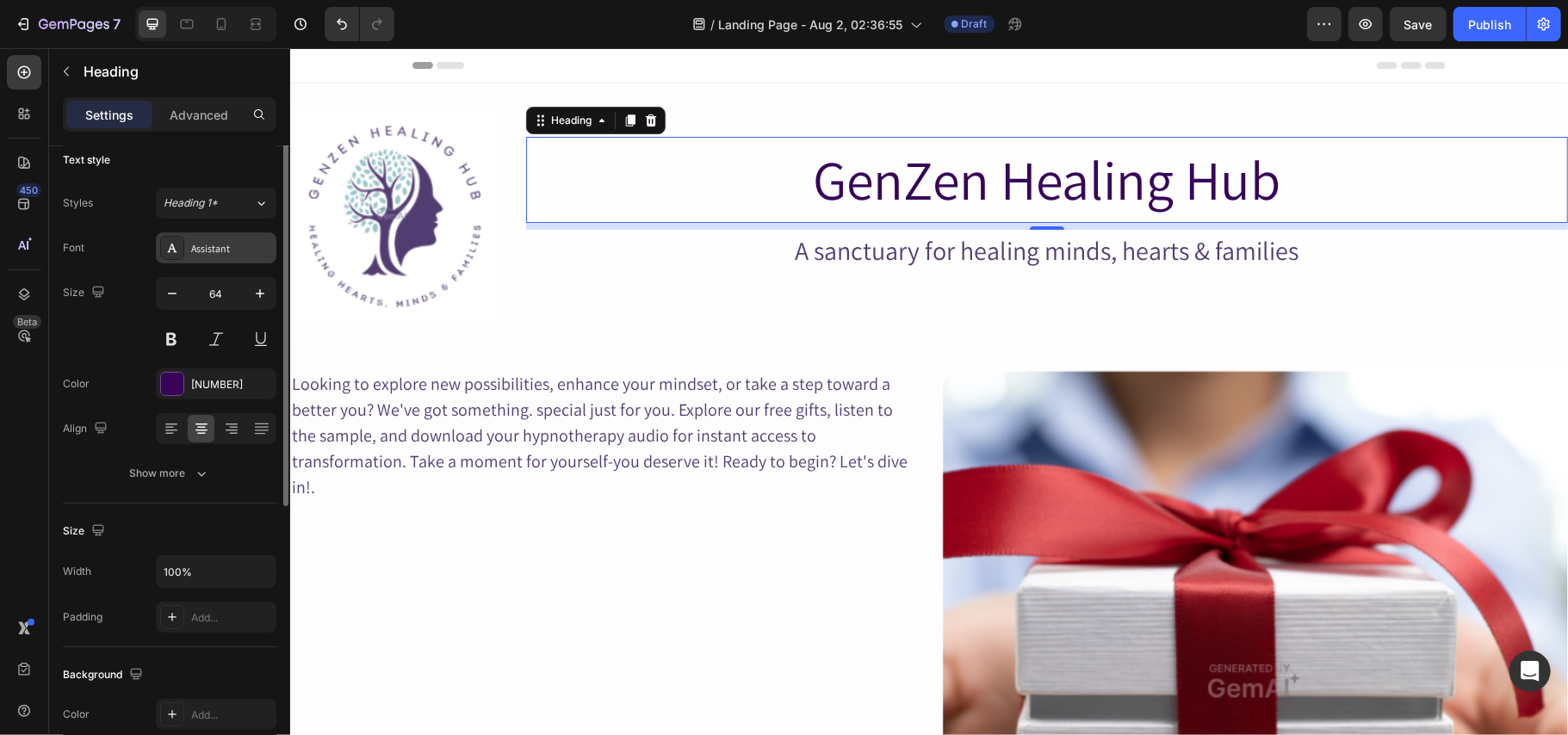 scroll, scrollTop: 7, scrollLeft: 0, axis: vertical 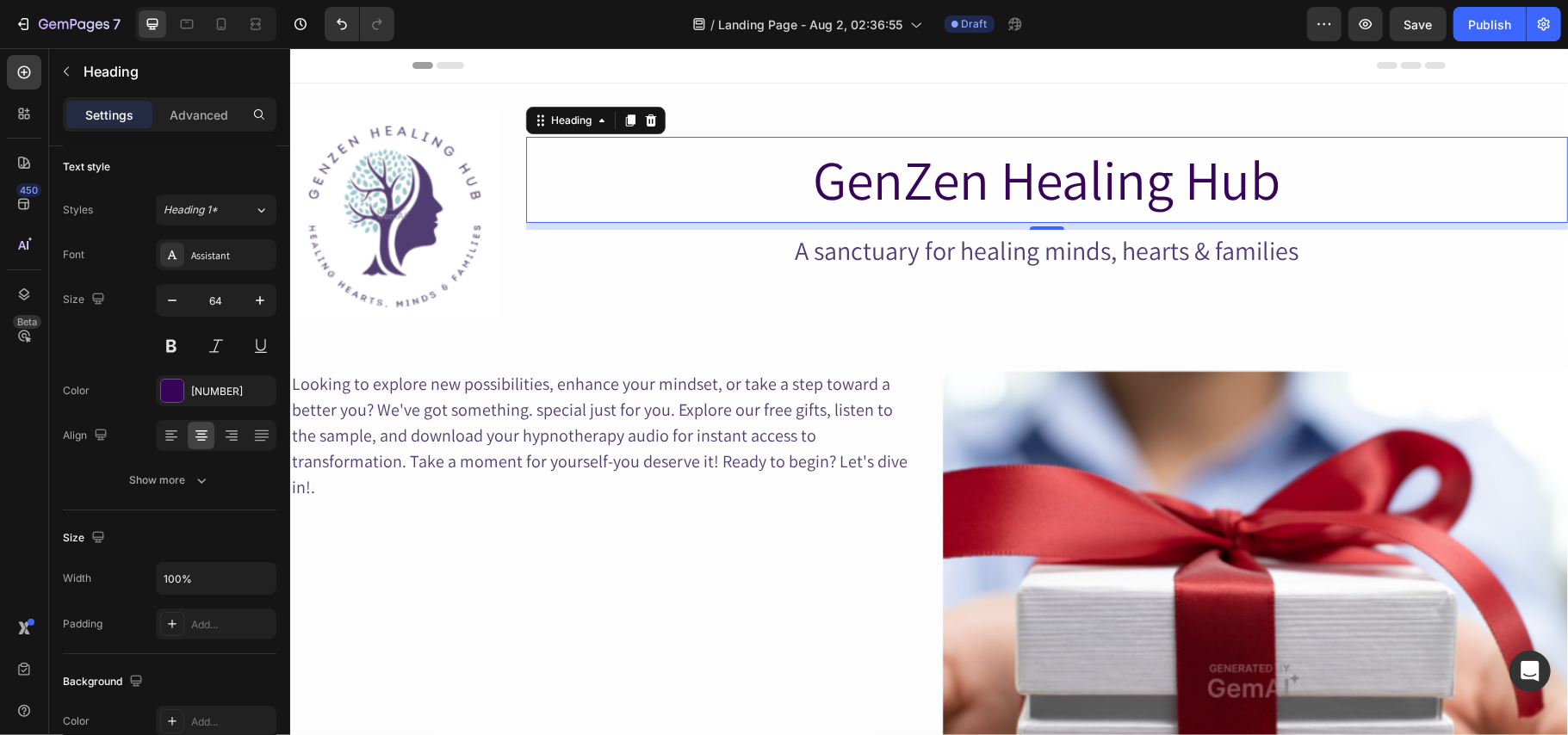 click on "GenZen Healing Hub" at bounding box center (1046, 179) 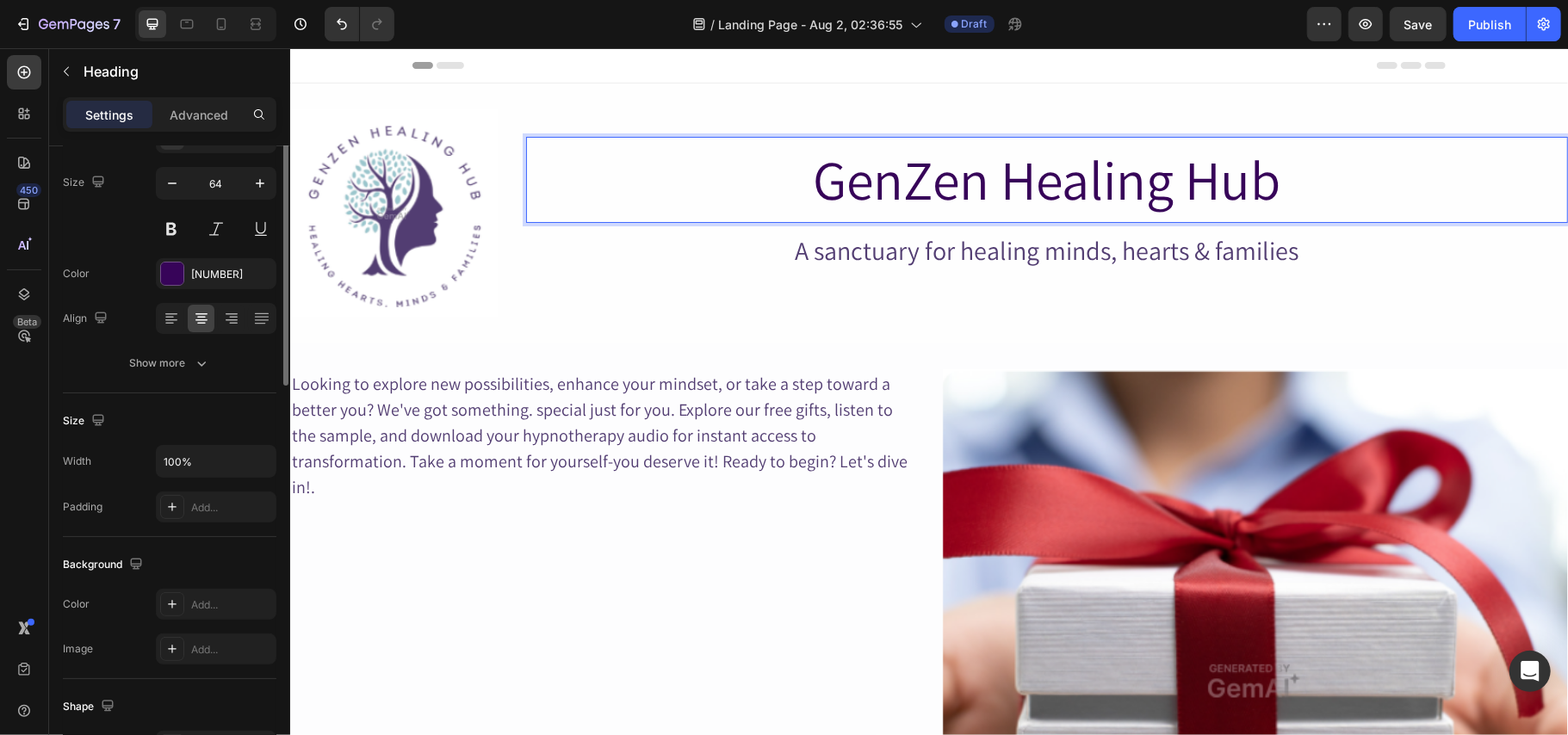 scroll, scrollTop: 0, scrollLeft: 0, axis: both 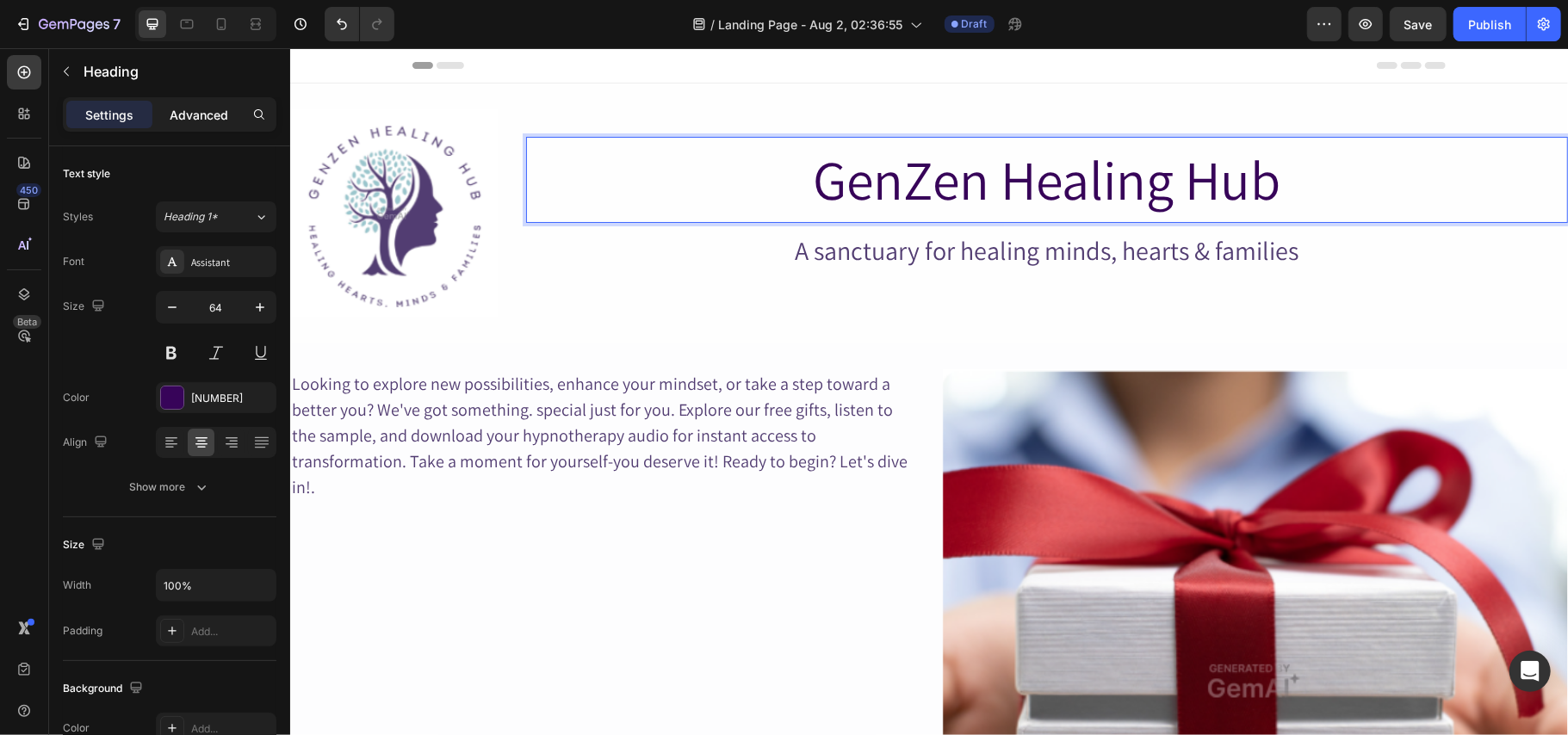 click on "Advanced" at bounding box center [199, 114] 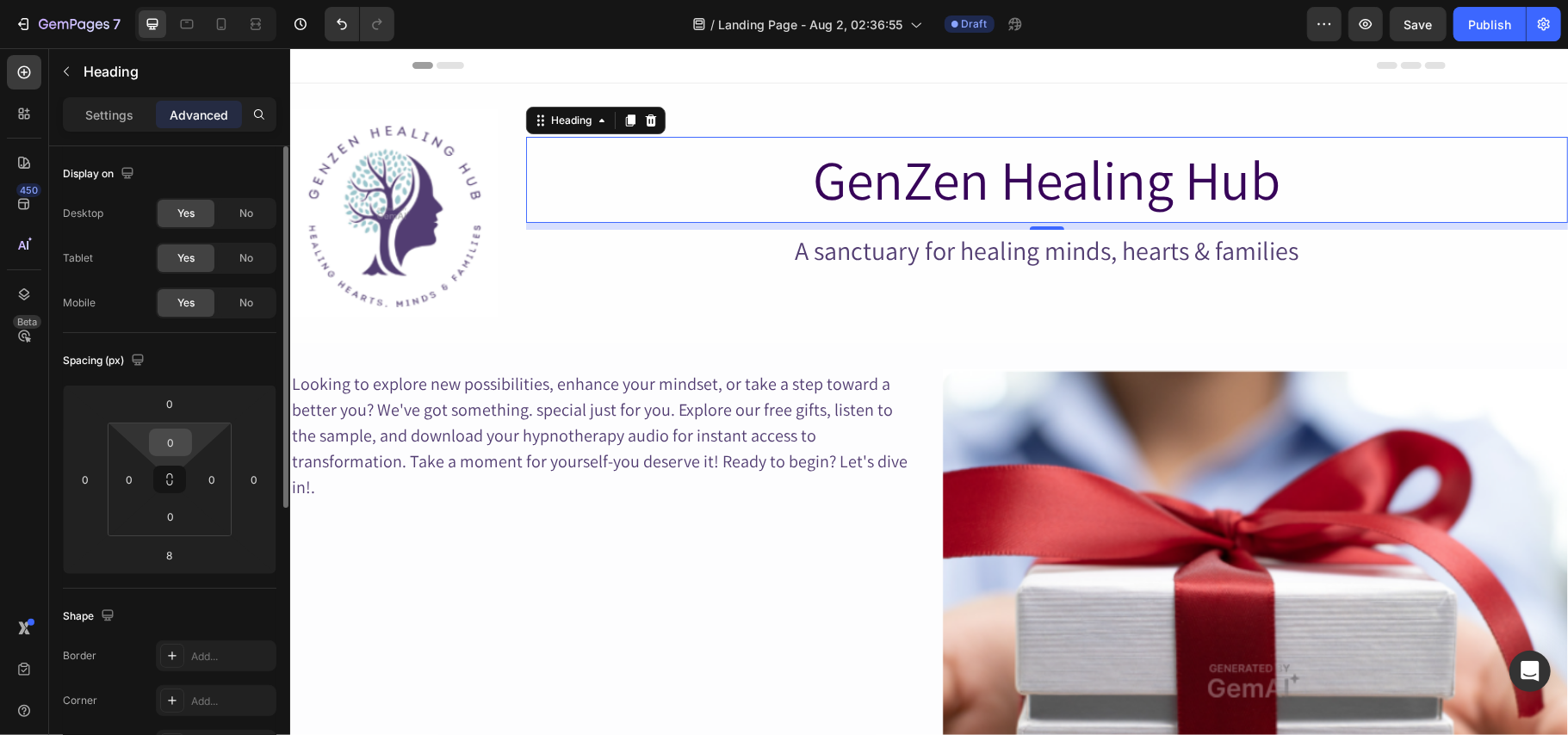 click on "0" at bounding box center (170, 442) 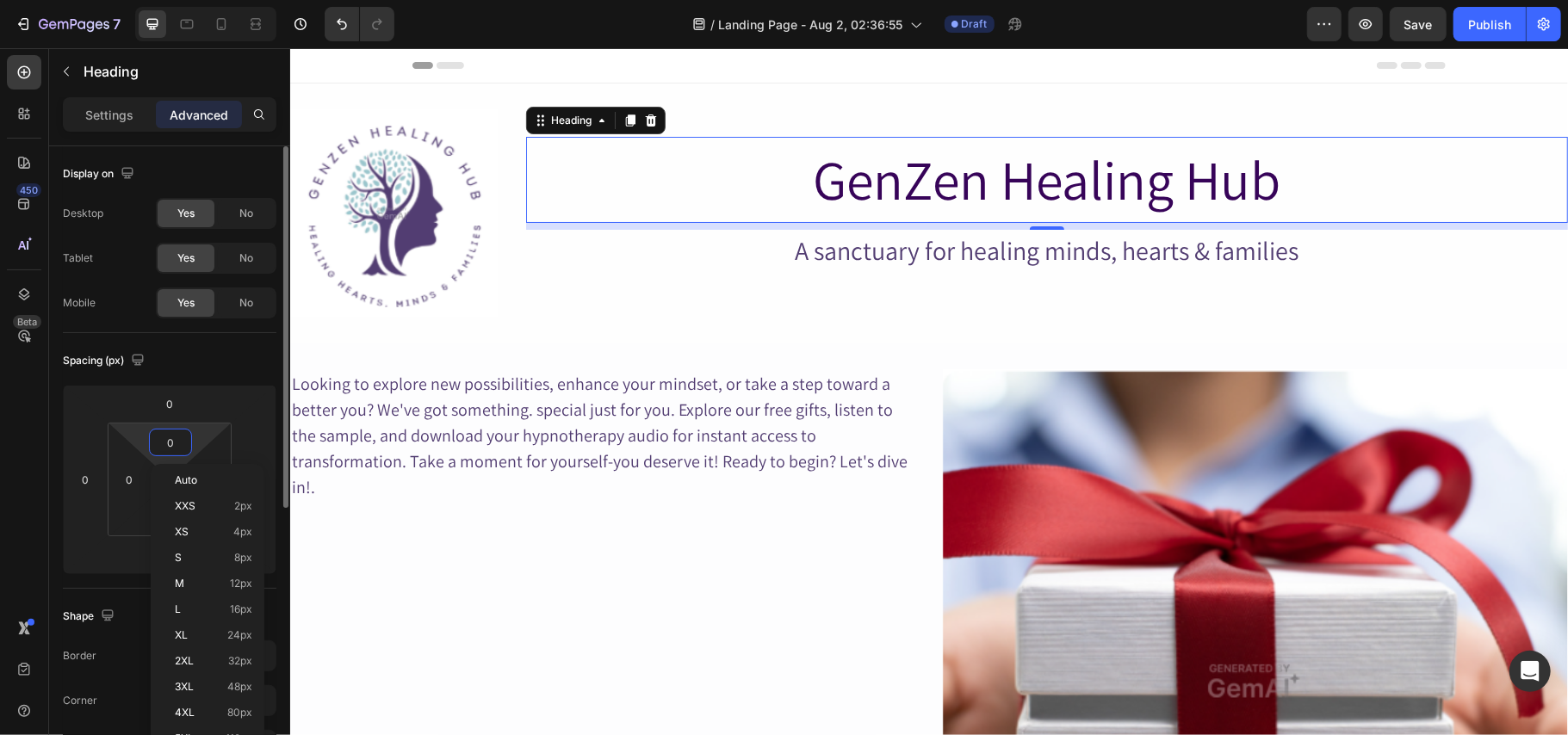 type on "6" 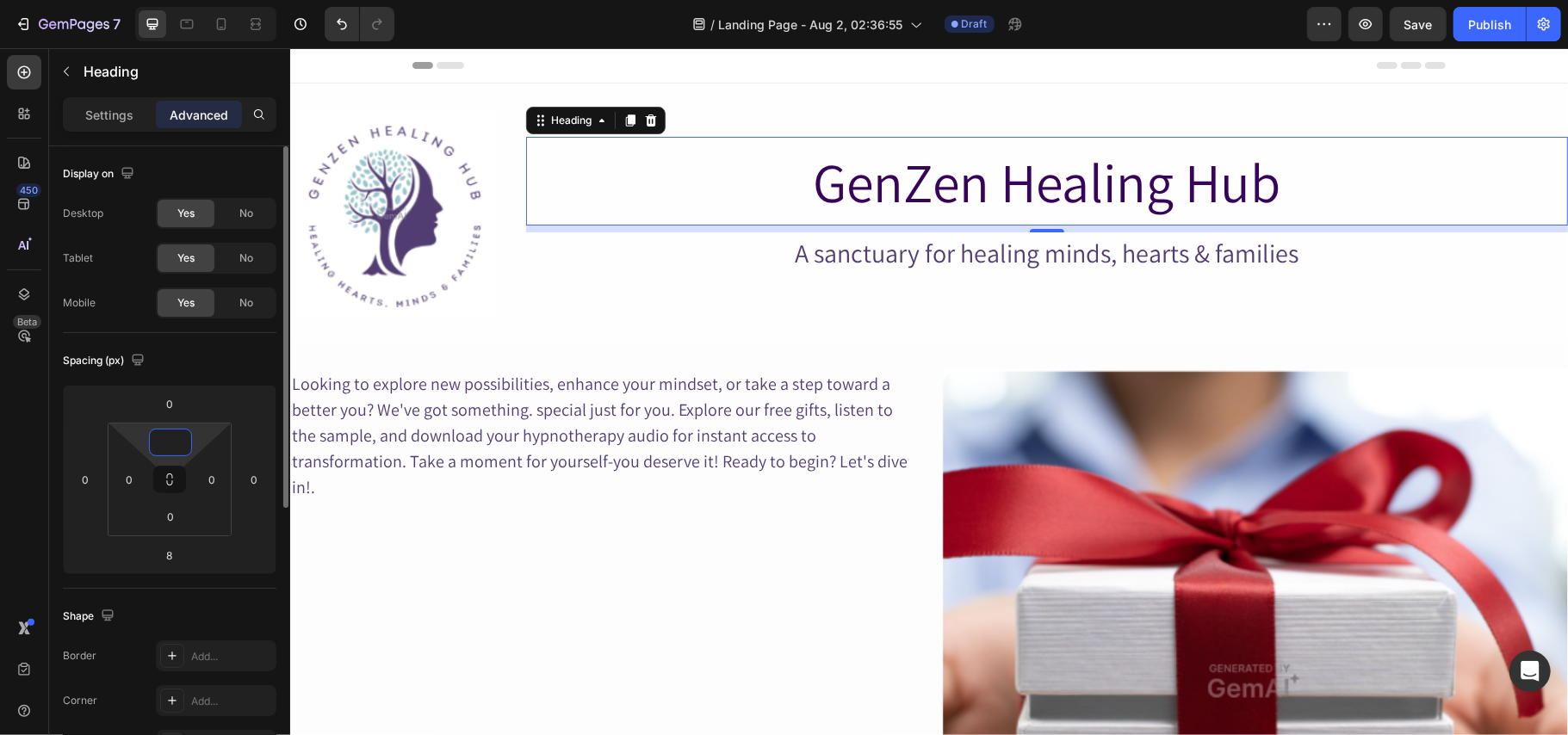 type on "3" 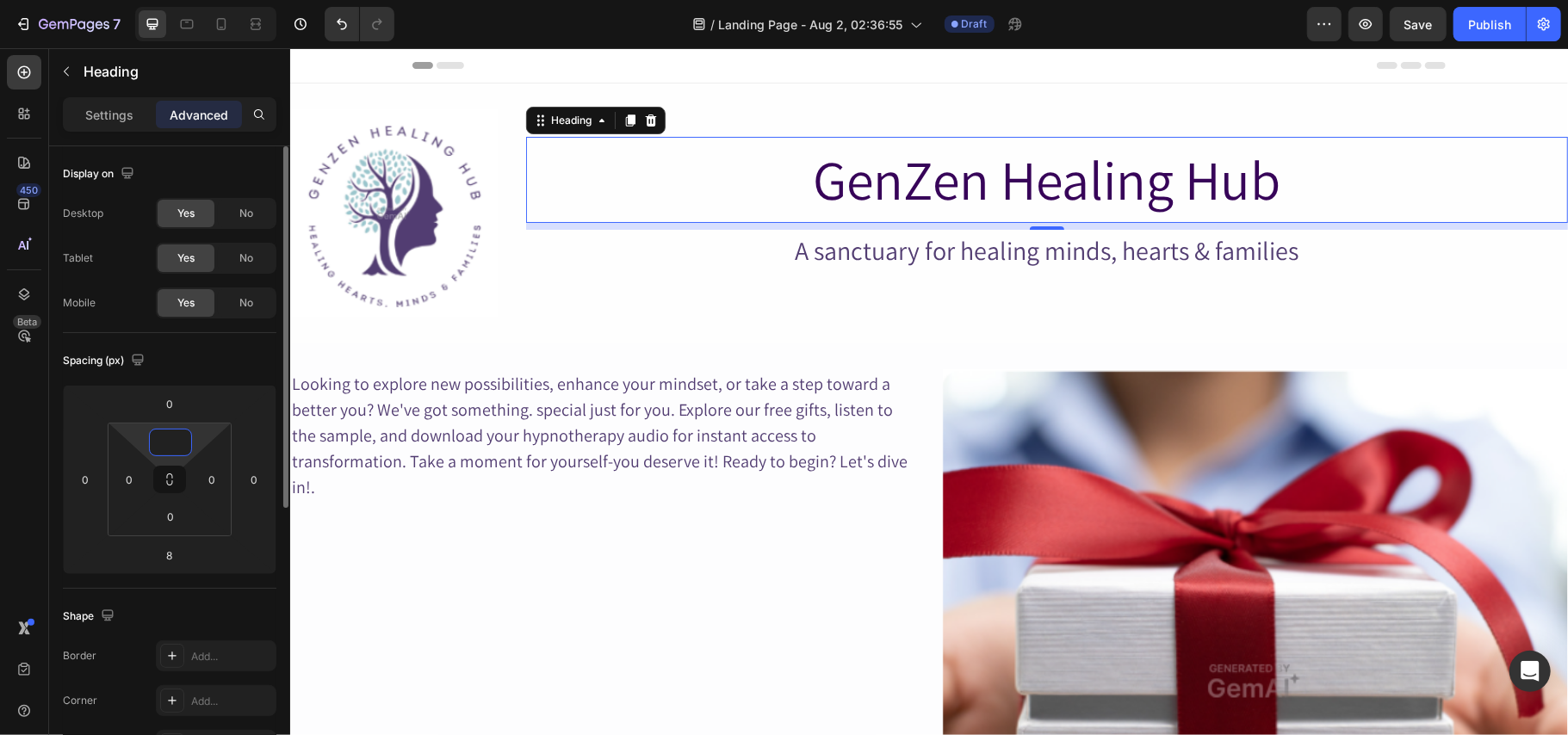 type on "8" 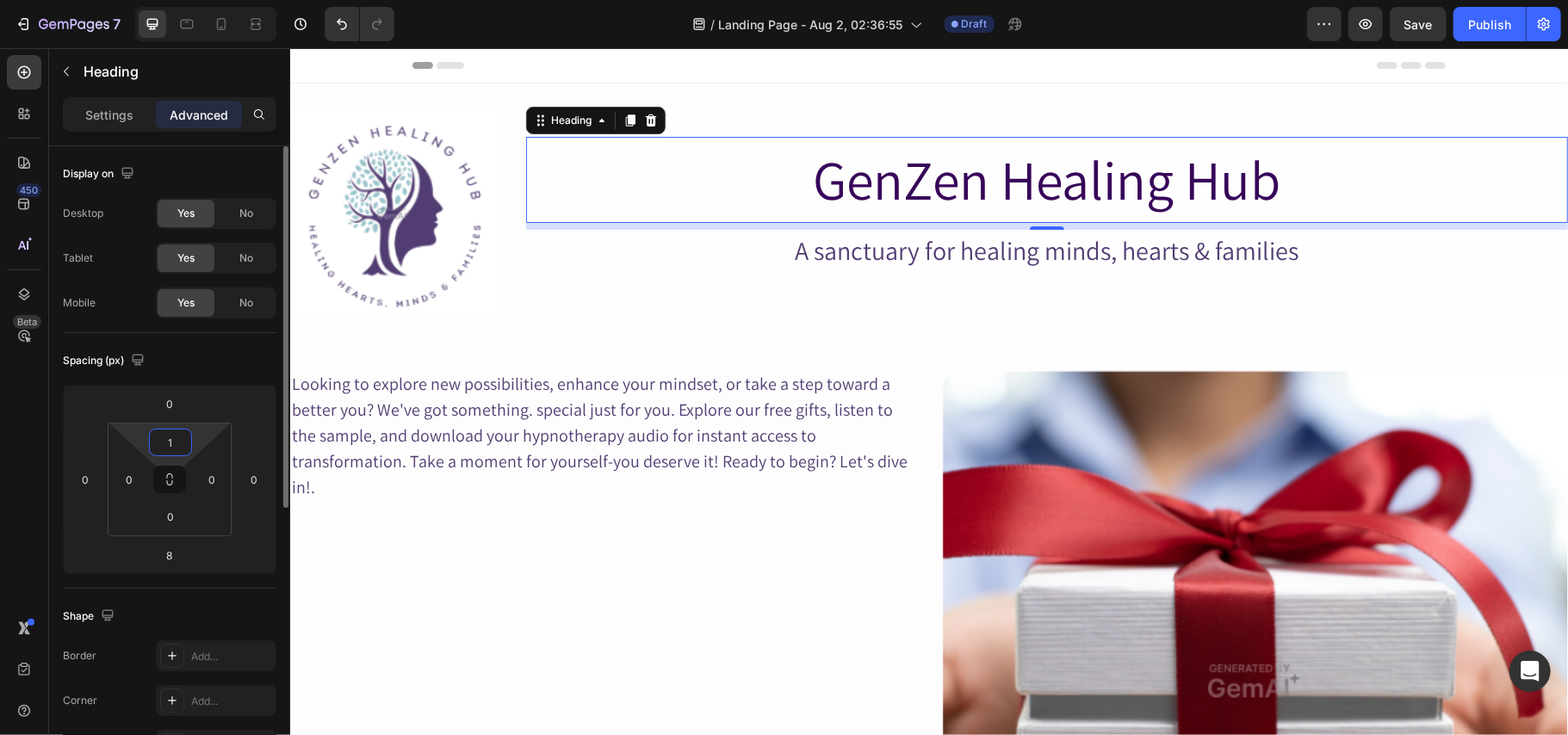 type on "10" 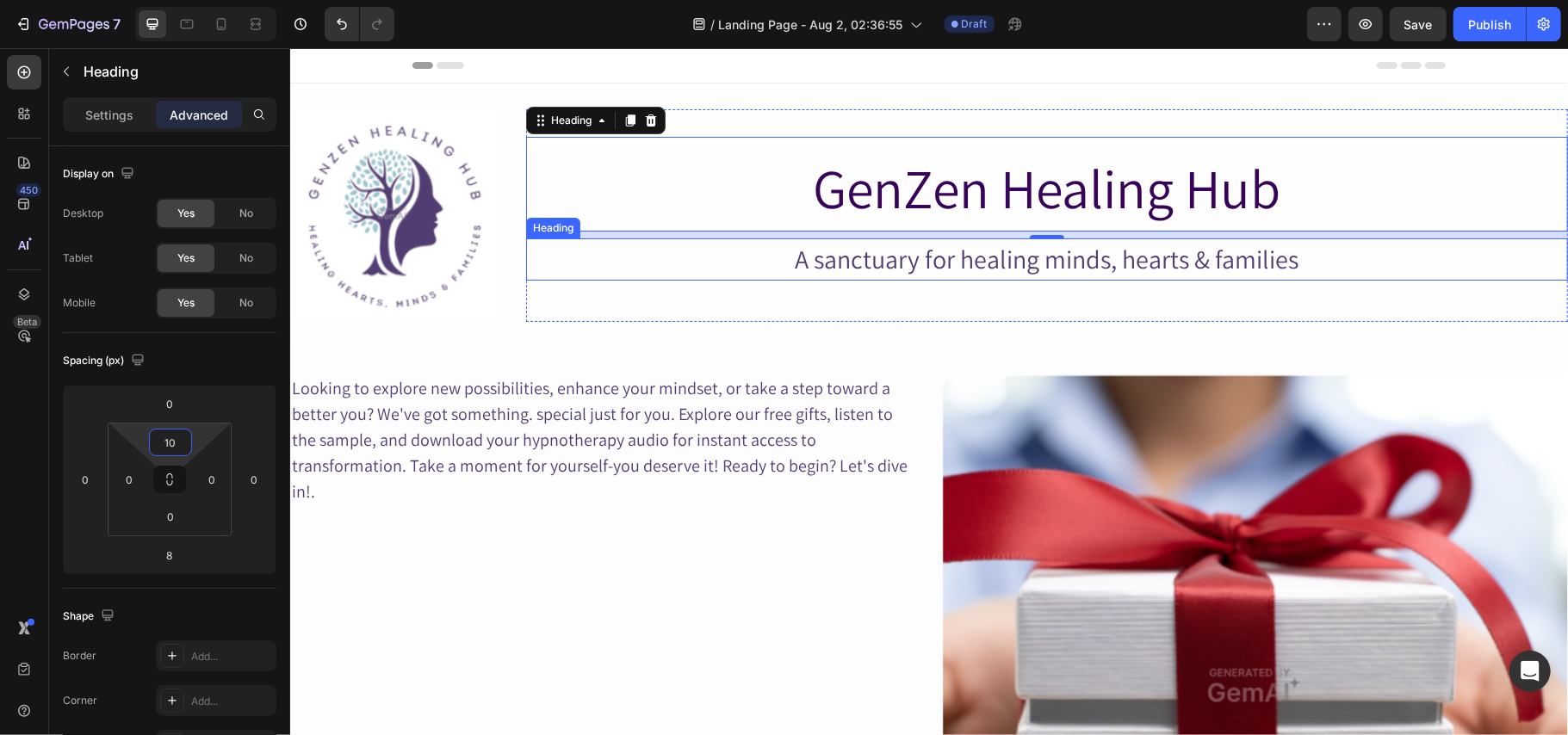 click on "A sanctuary for healing minds, hearts & families" at bounding box center (1046, 258) 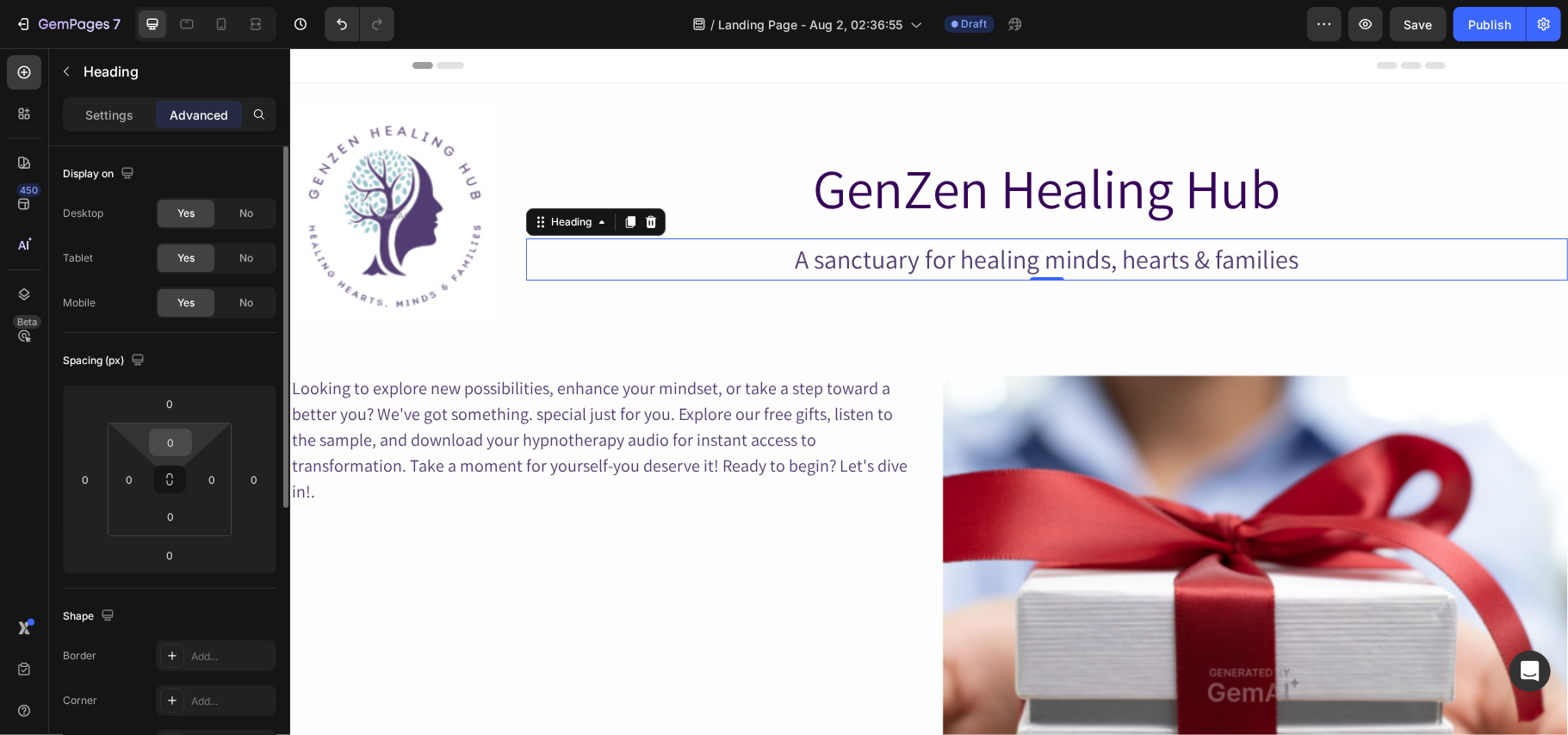click on "0" at bounding box center (170, 442) 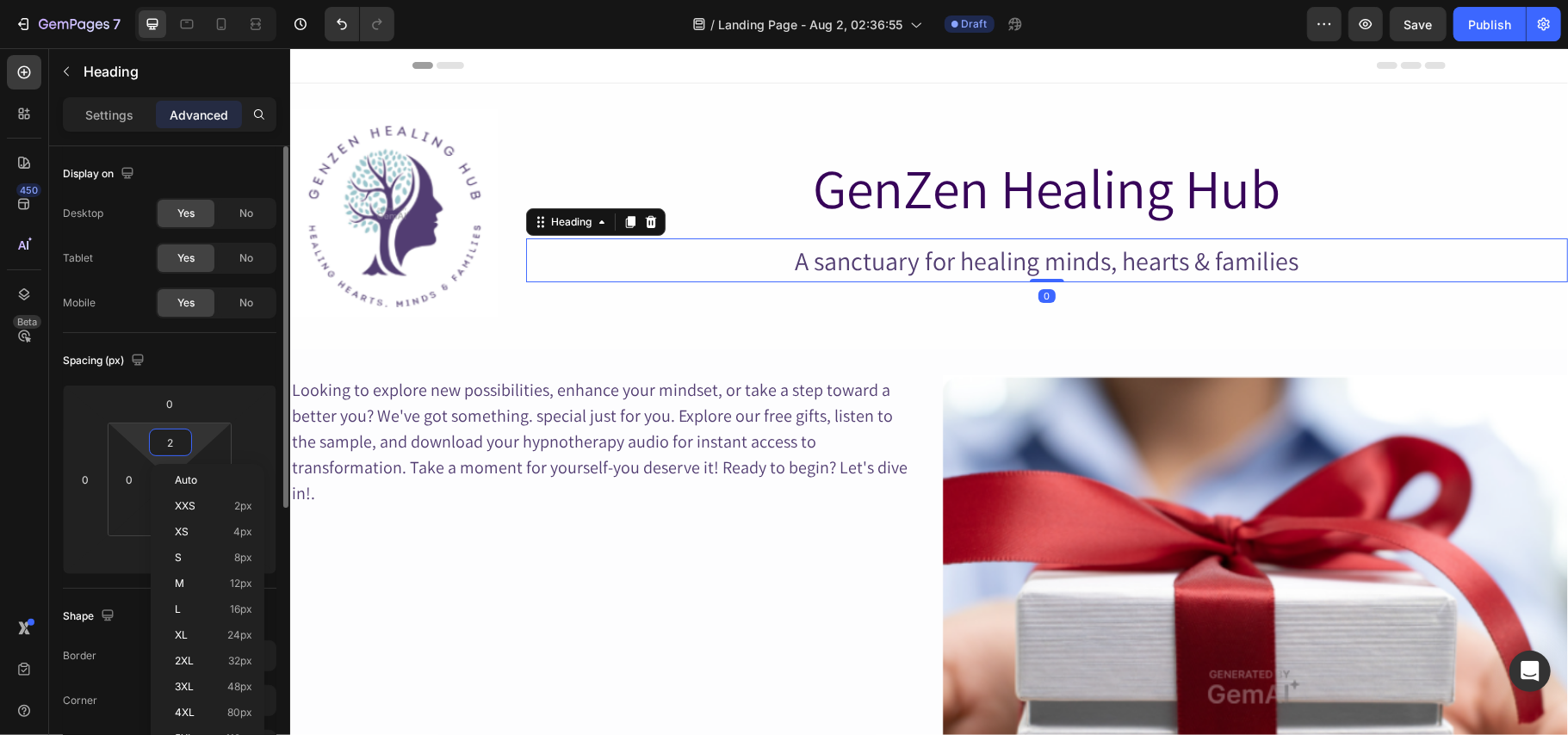 type on "29" 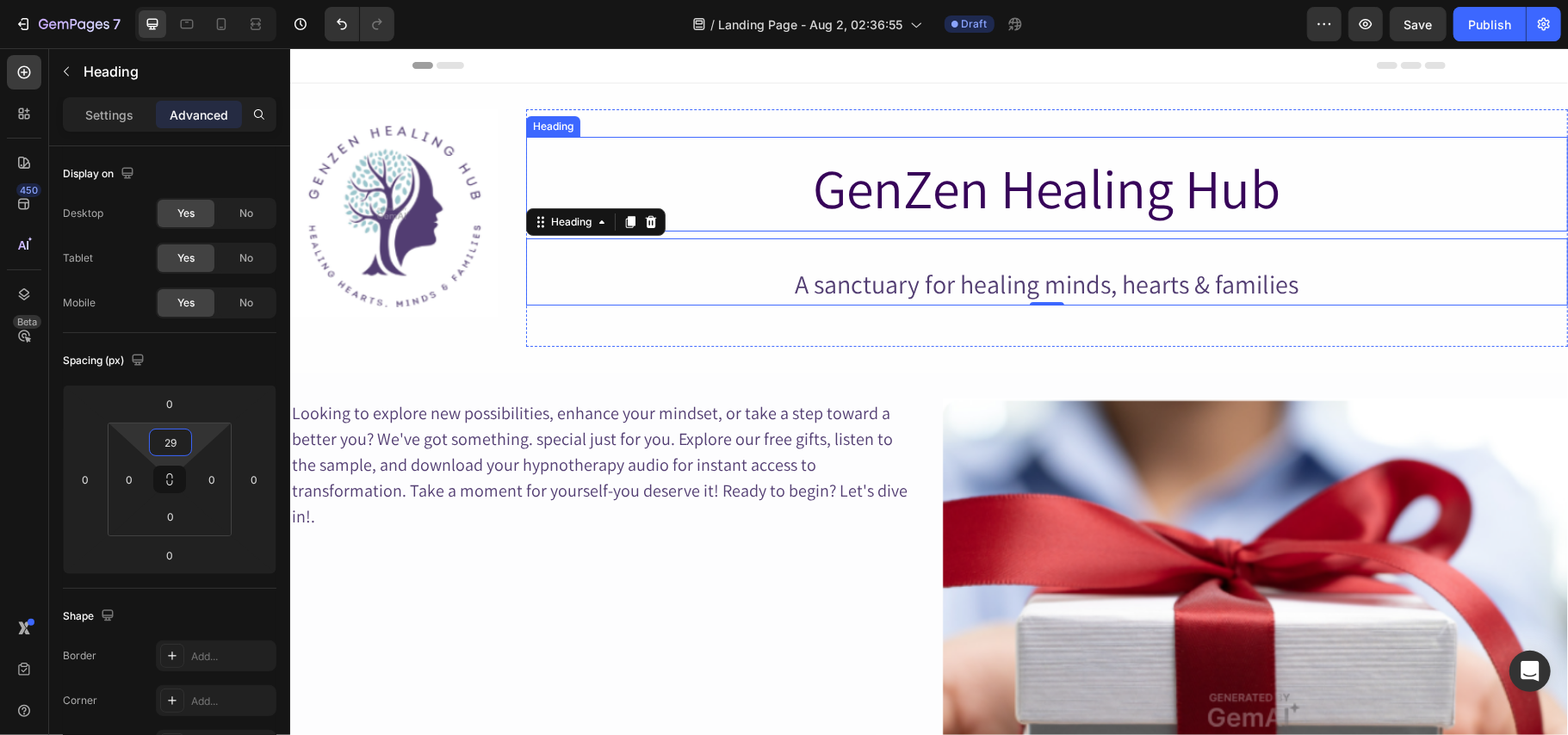 click on "GenZen Healing Hub" at bounding box center (1046, 188) 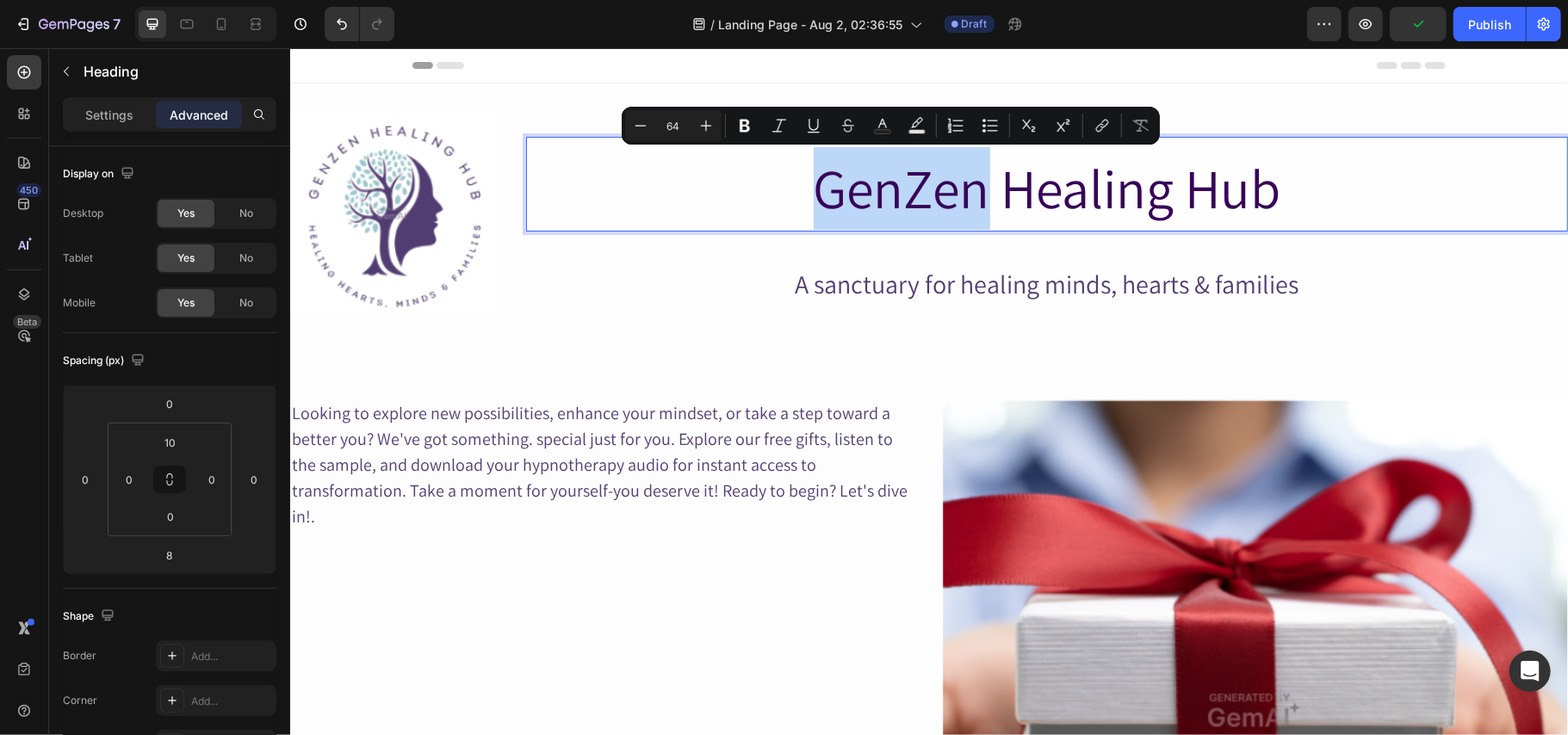 click on "GenZen Healing Hub" at bounding box center (1046, 188) 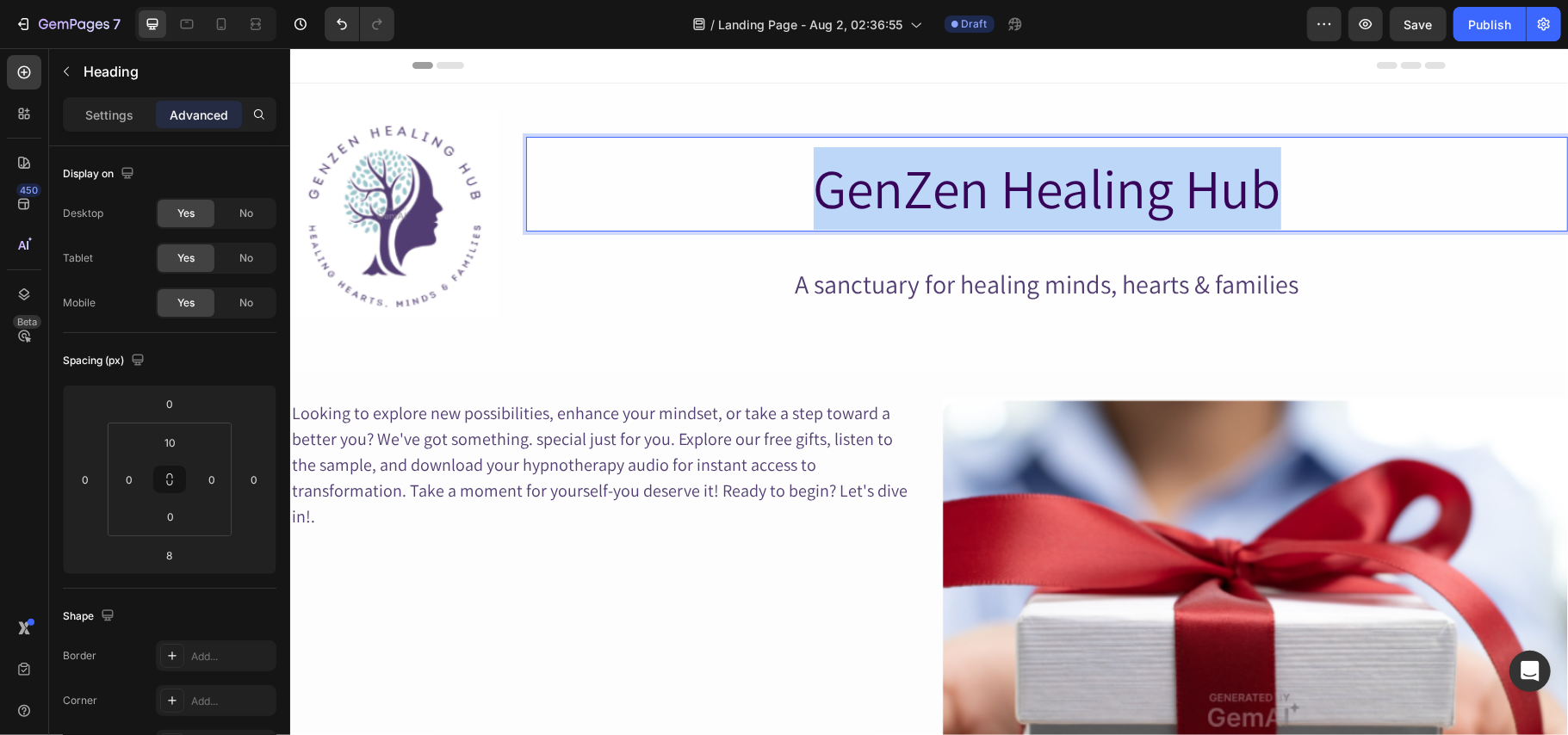 drag, startPoint x: 803, startPoint y: 182, endPoint x: 1267, endPoint y: 175, distance: 464.0528 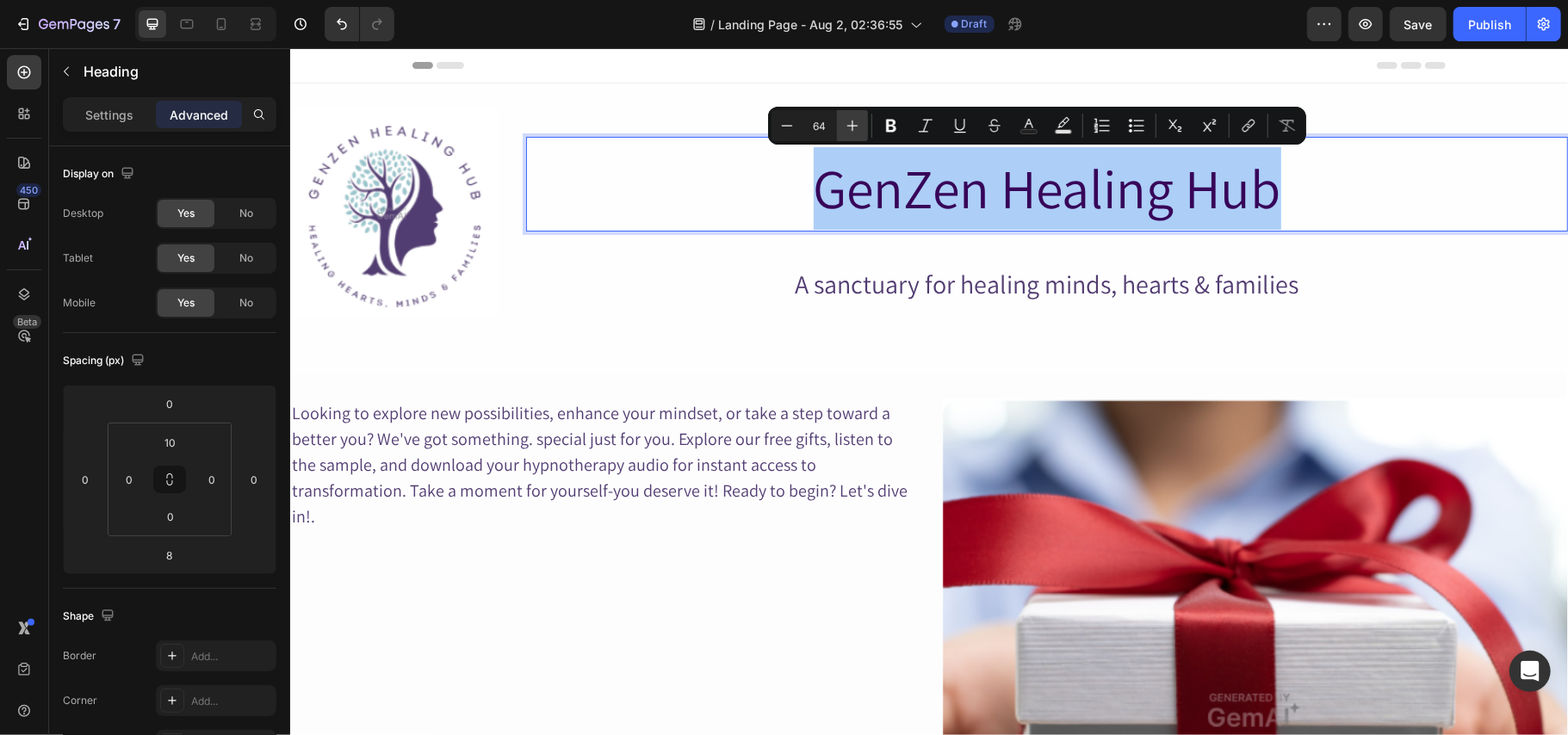 click 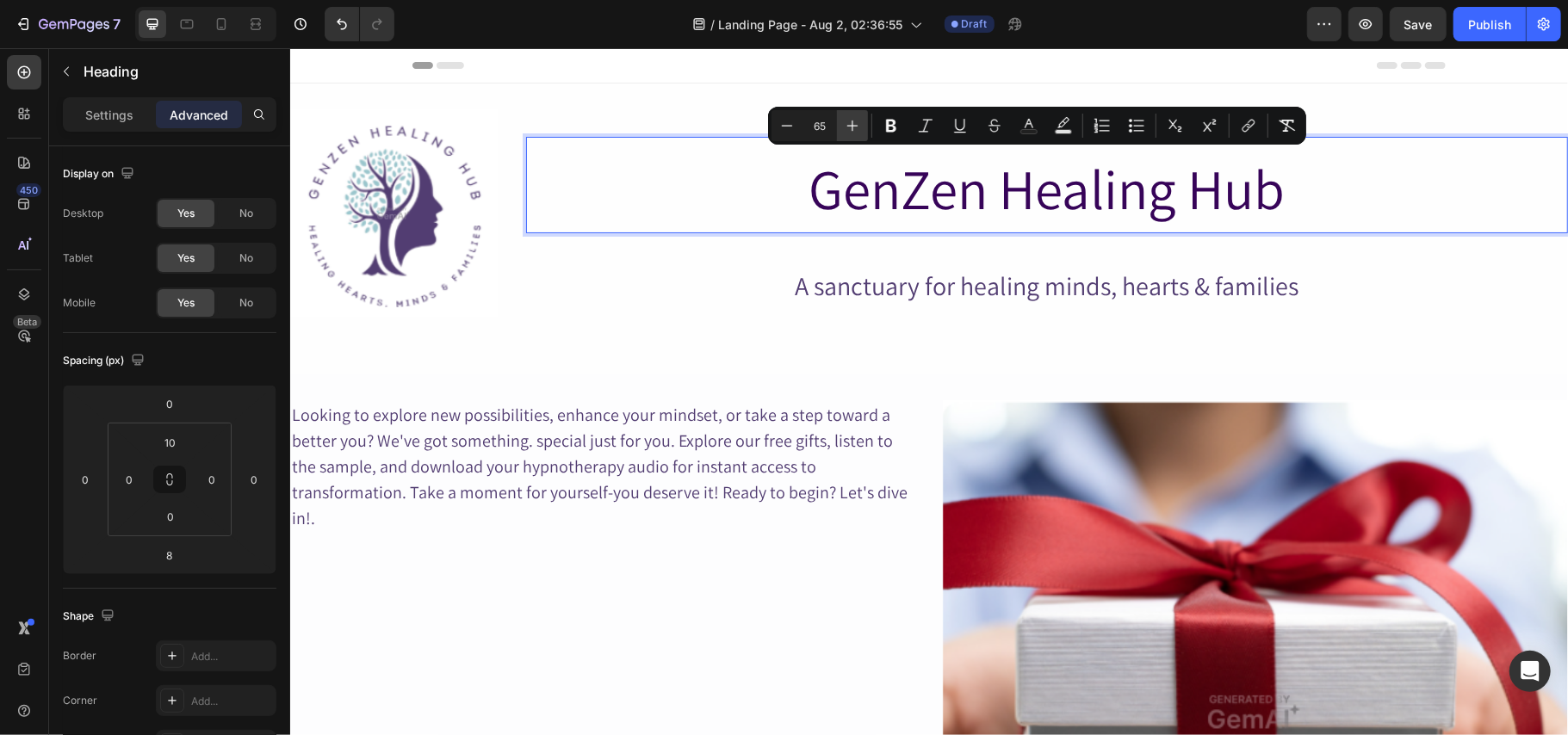 click 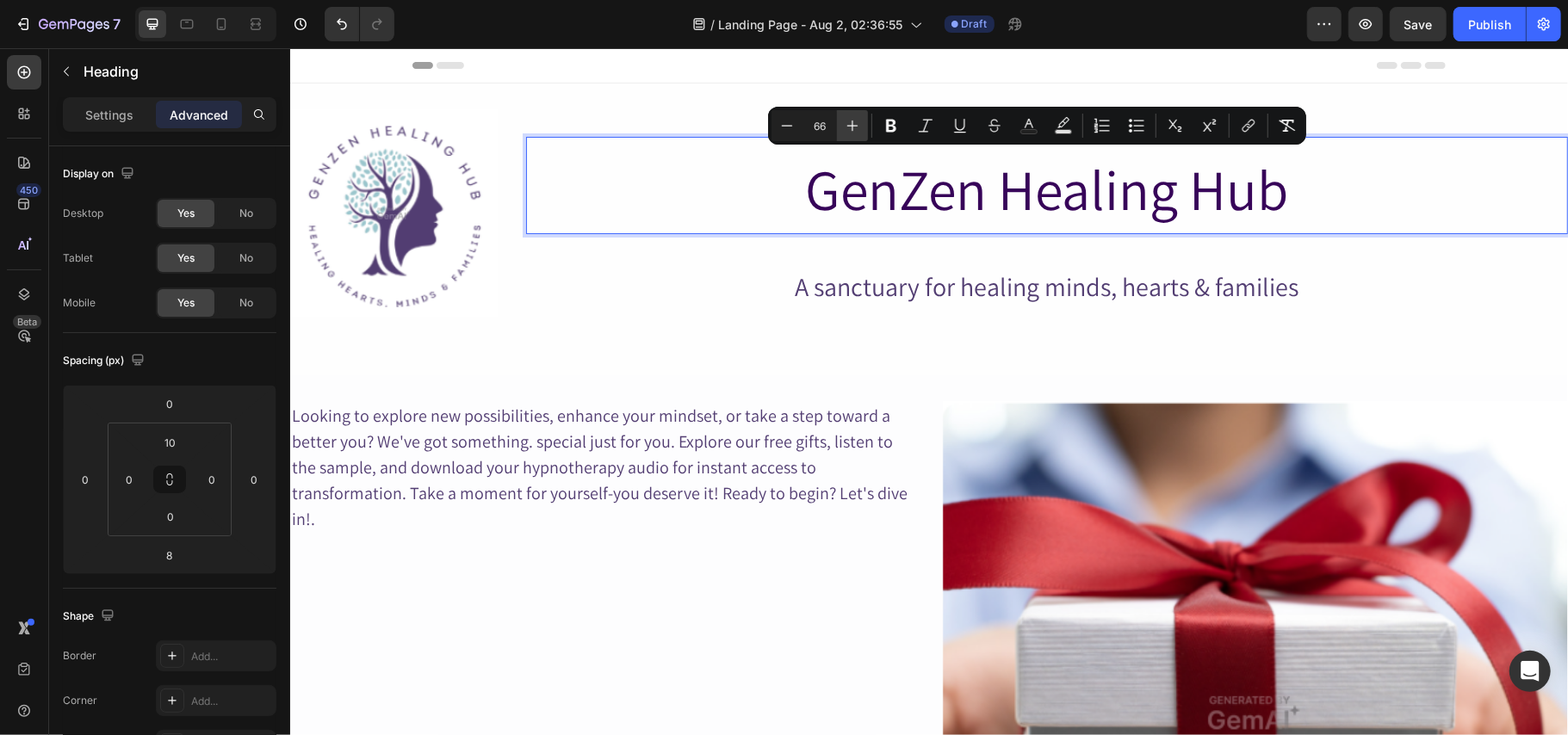click 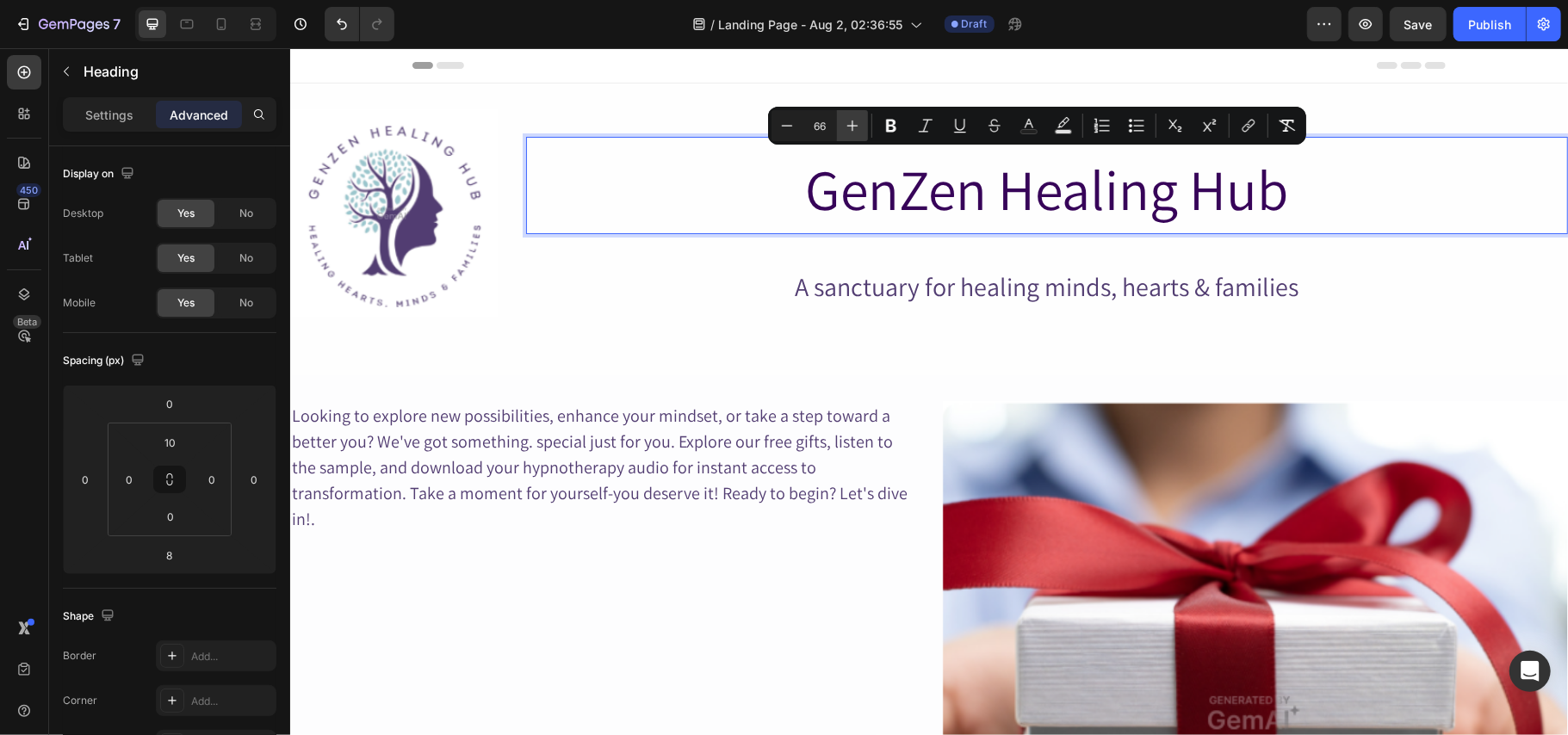 click 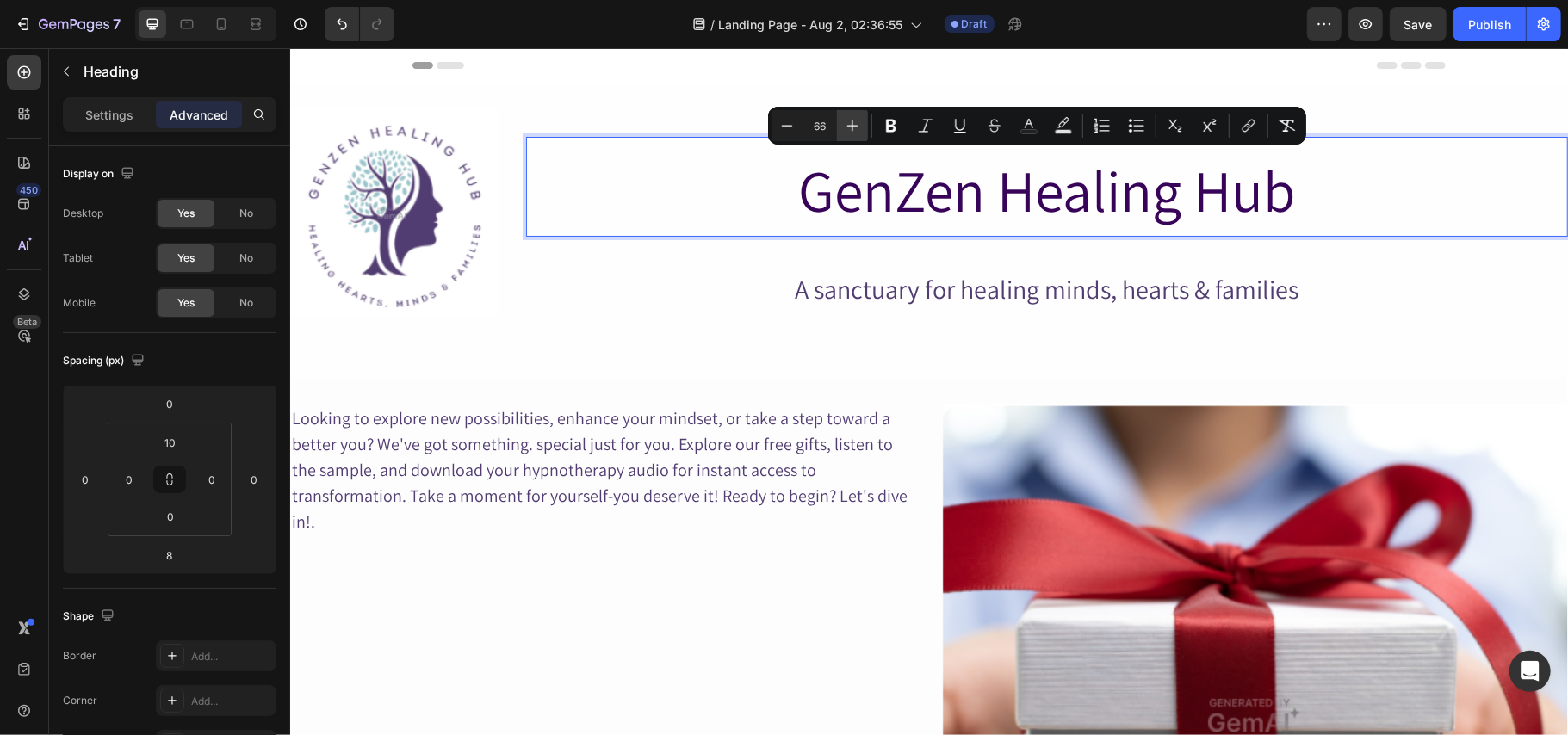 type on "68" 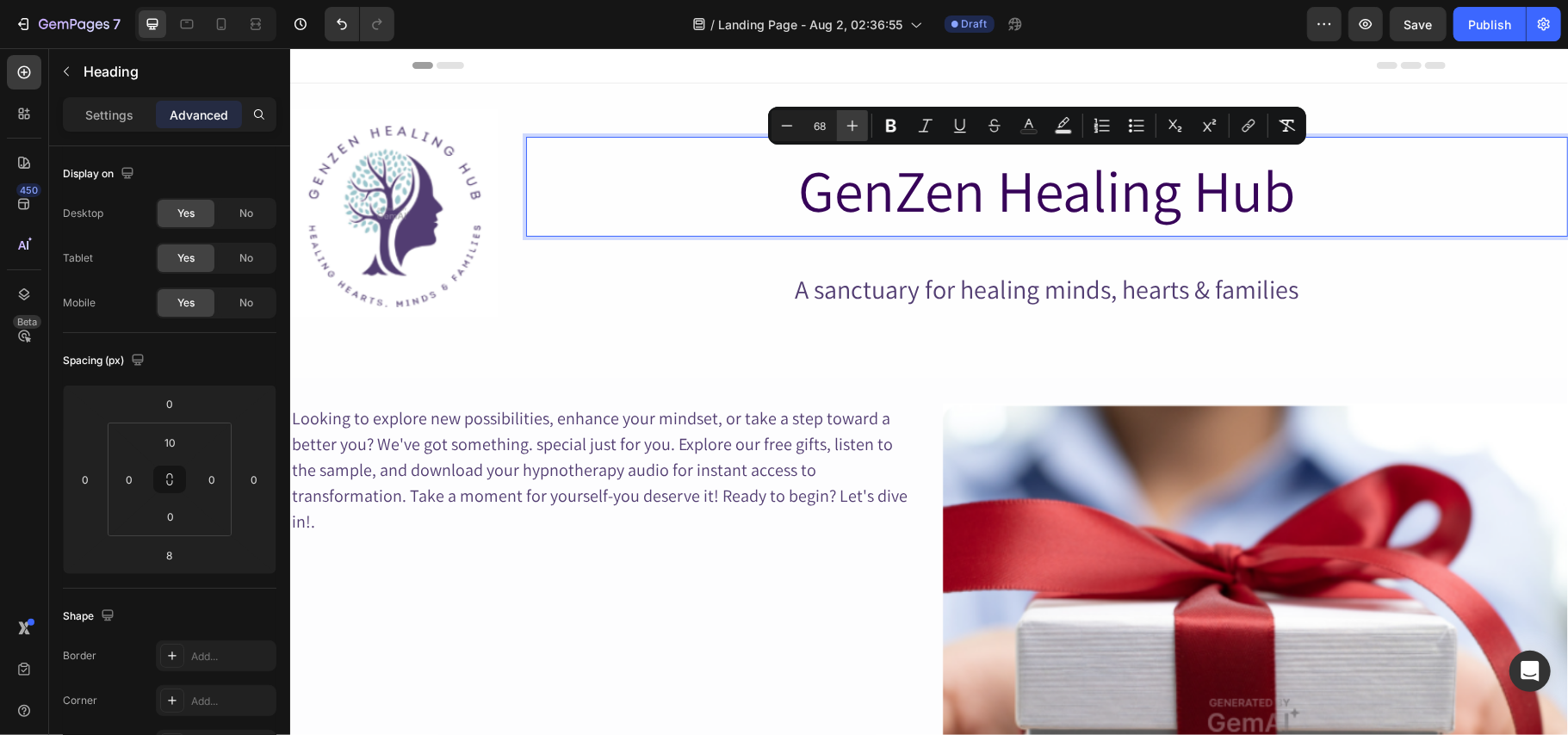 click 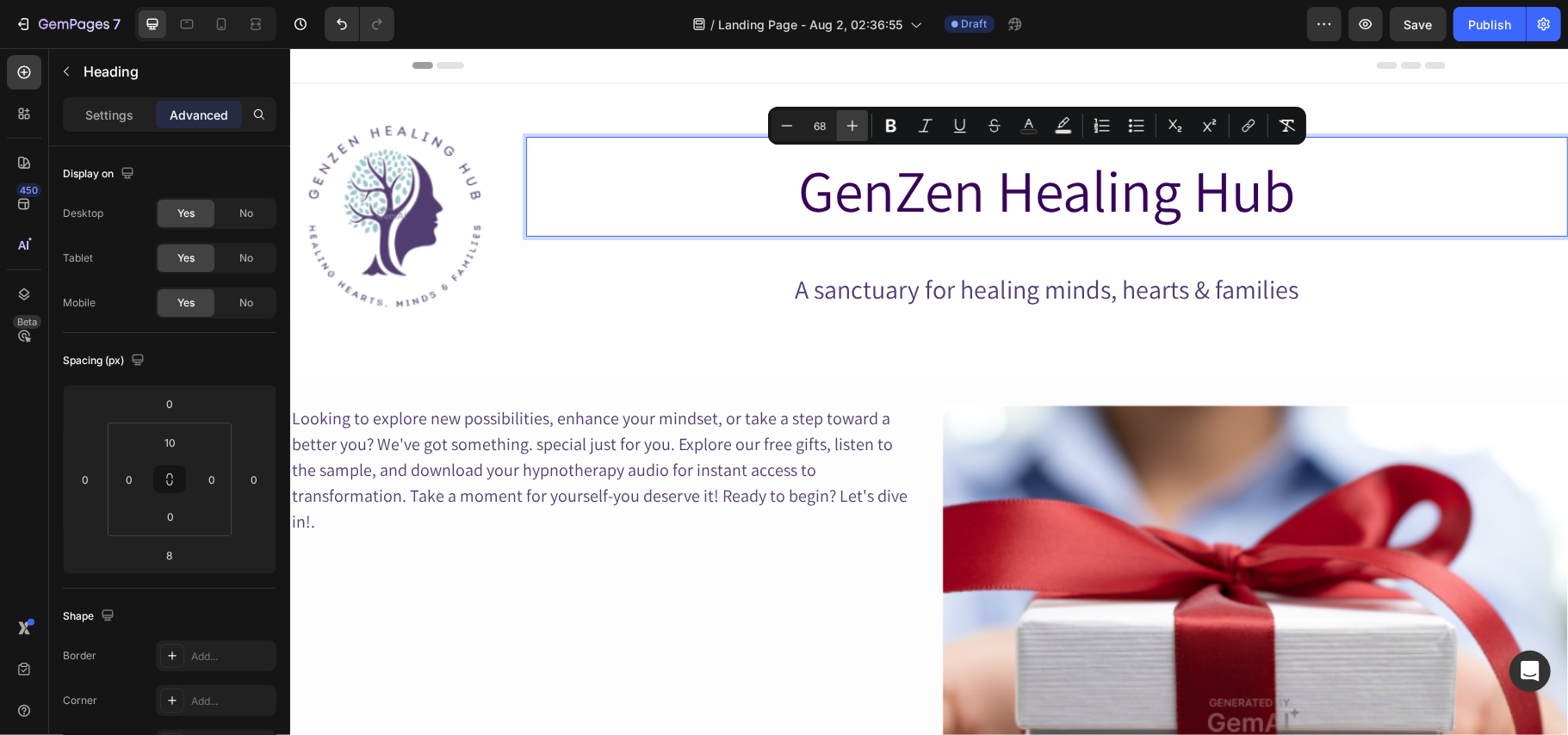 click 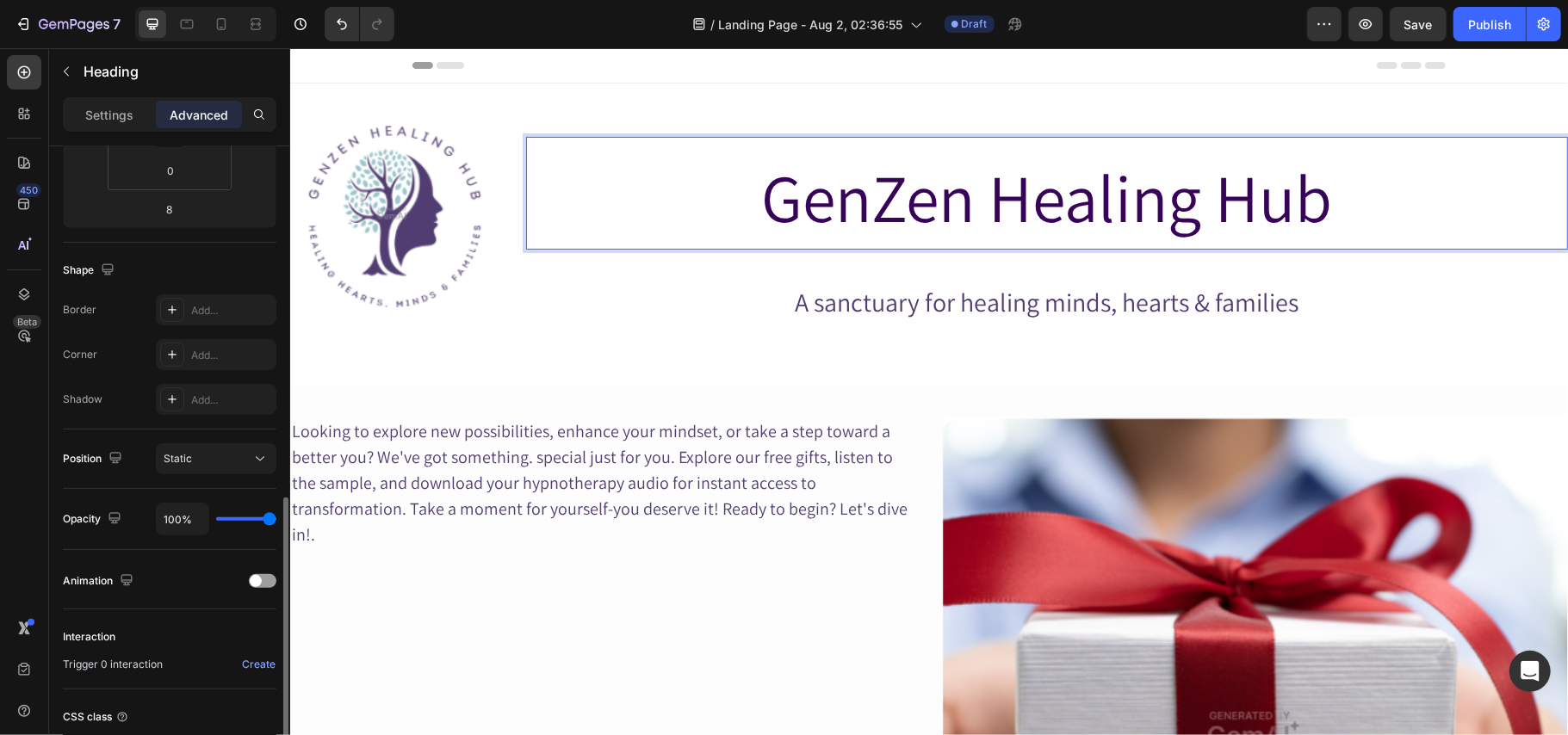 scroll, scrollTop: 445, scrollLeft: 0, axis: vertical 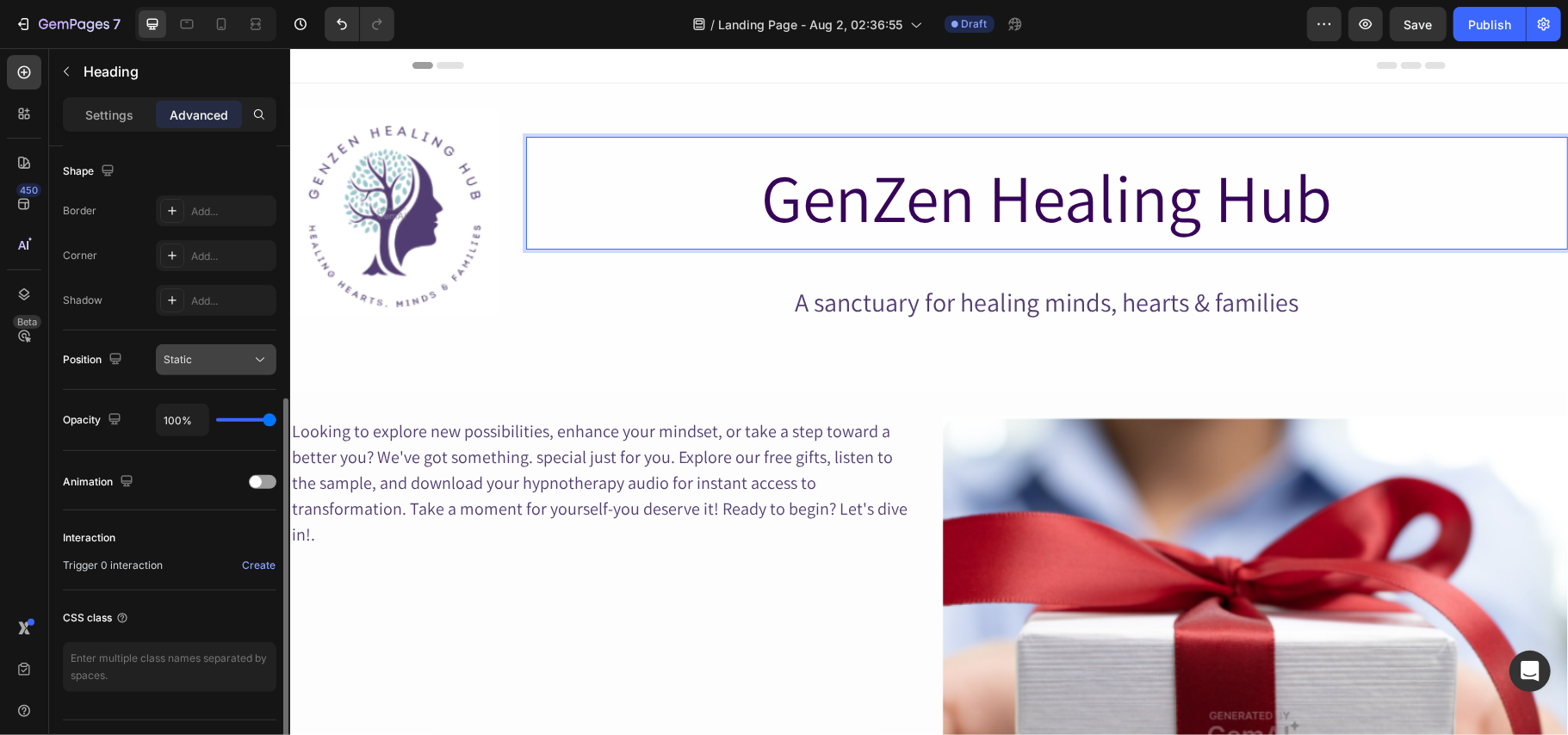 click 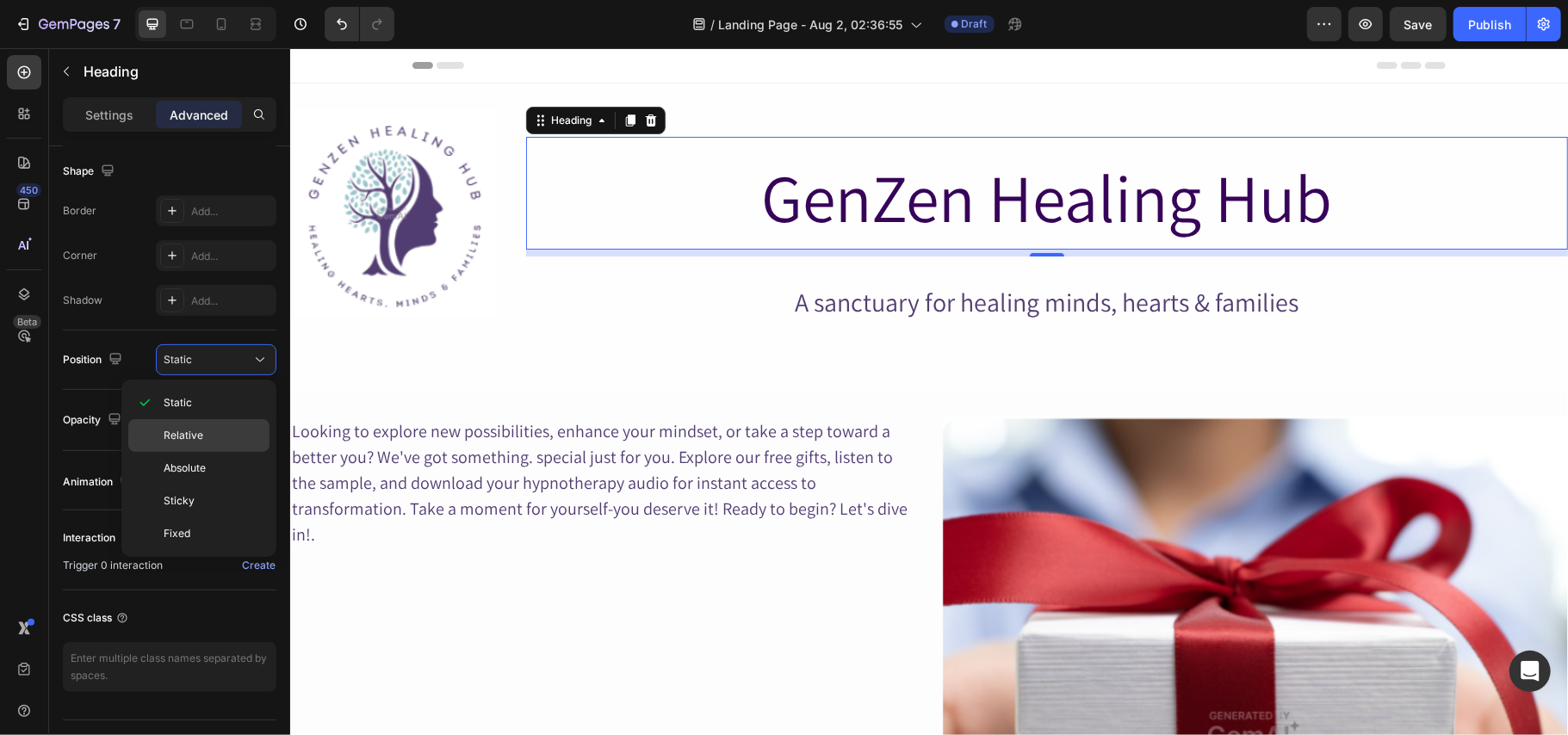 click on "Relative" at bounding box center (213, 435) 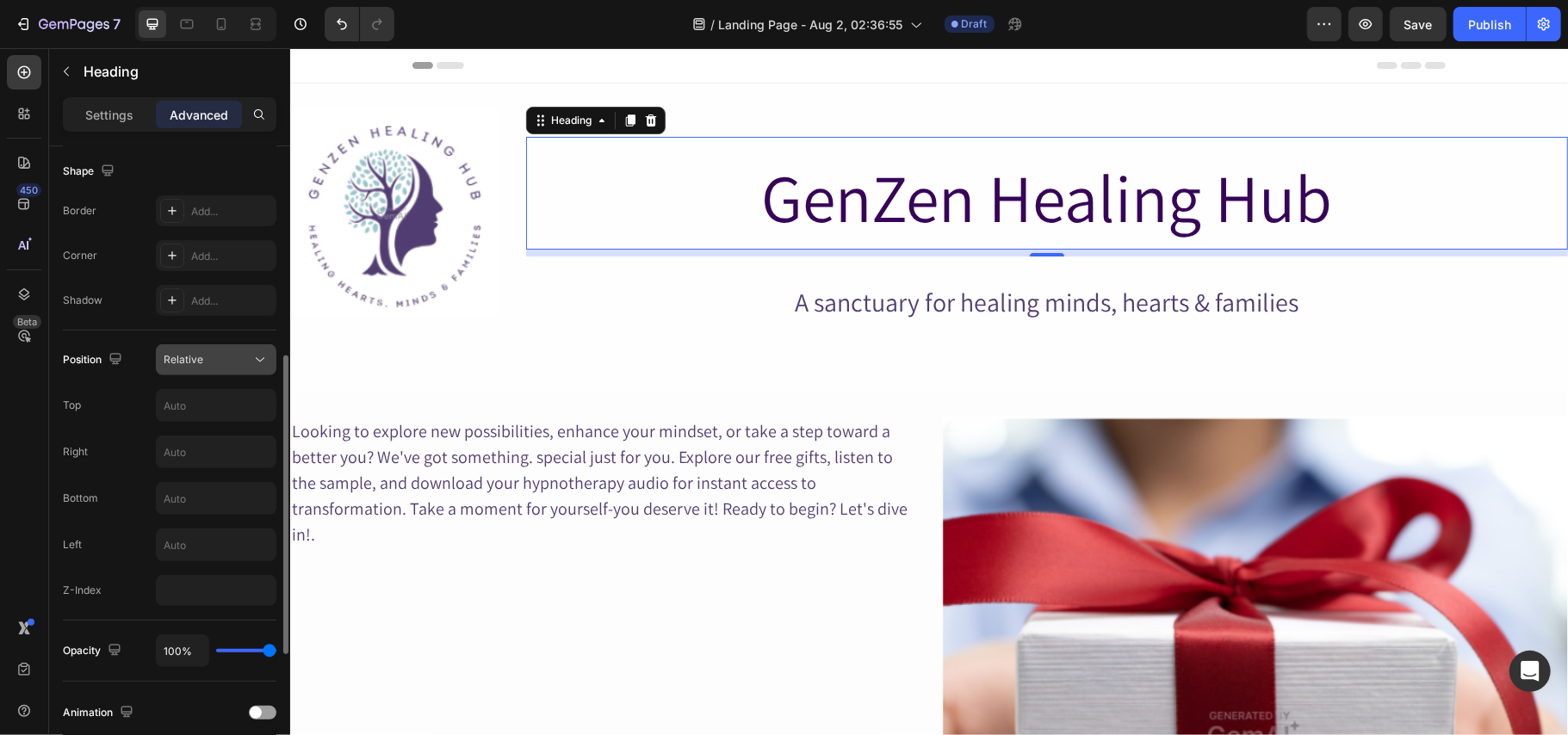 click on "Relative" at bounding box center [208, 360] 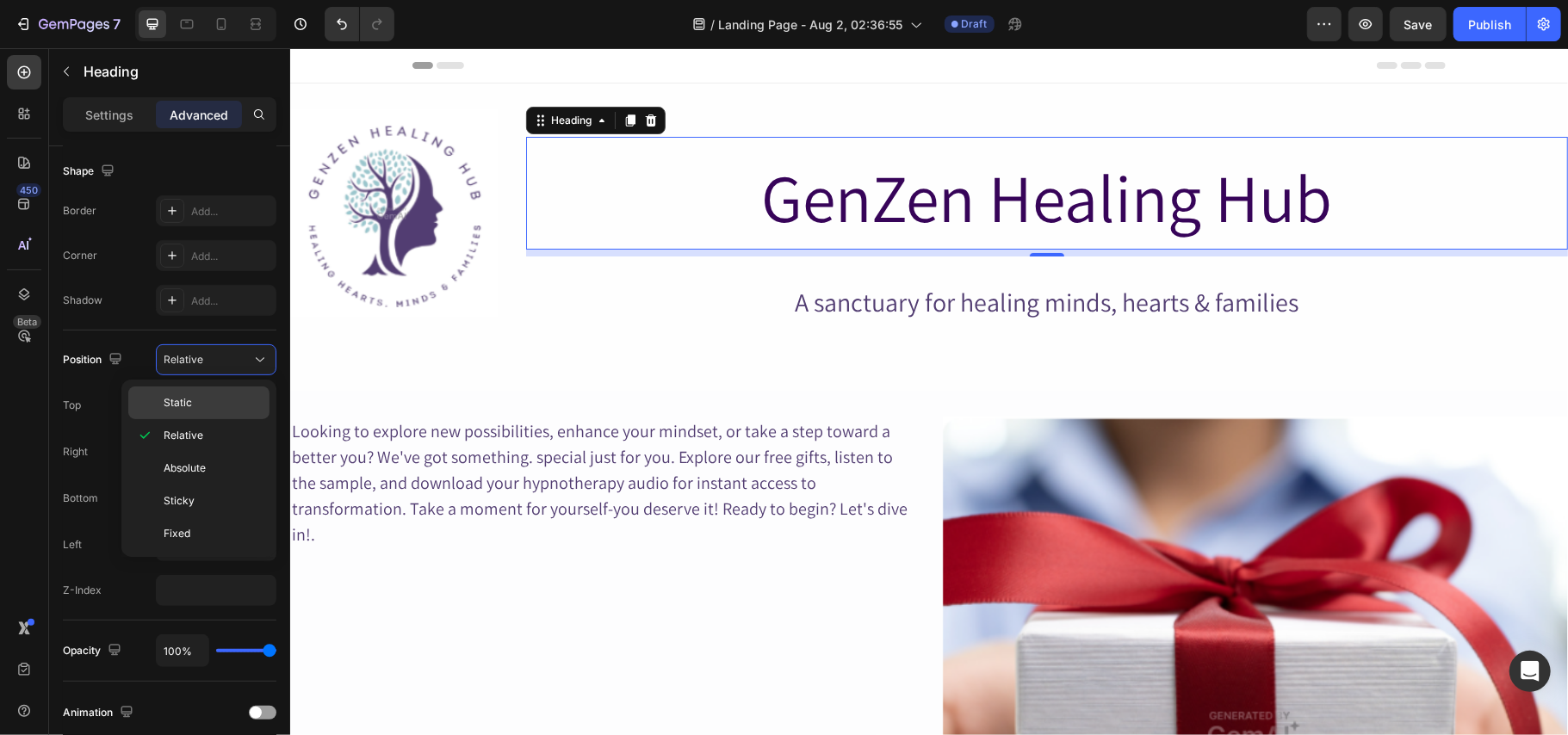 click on "Static" at bounding box center [213, 403] 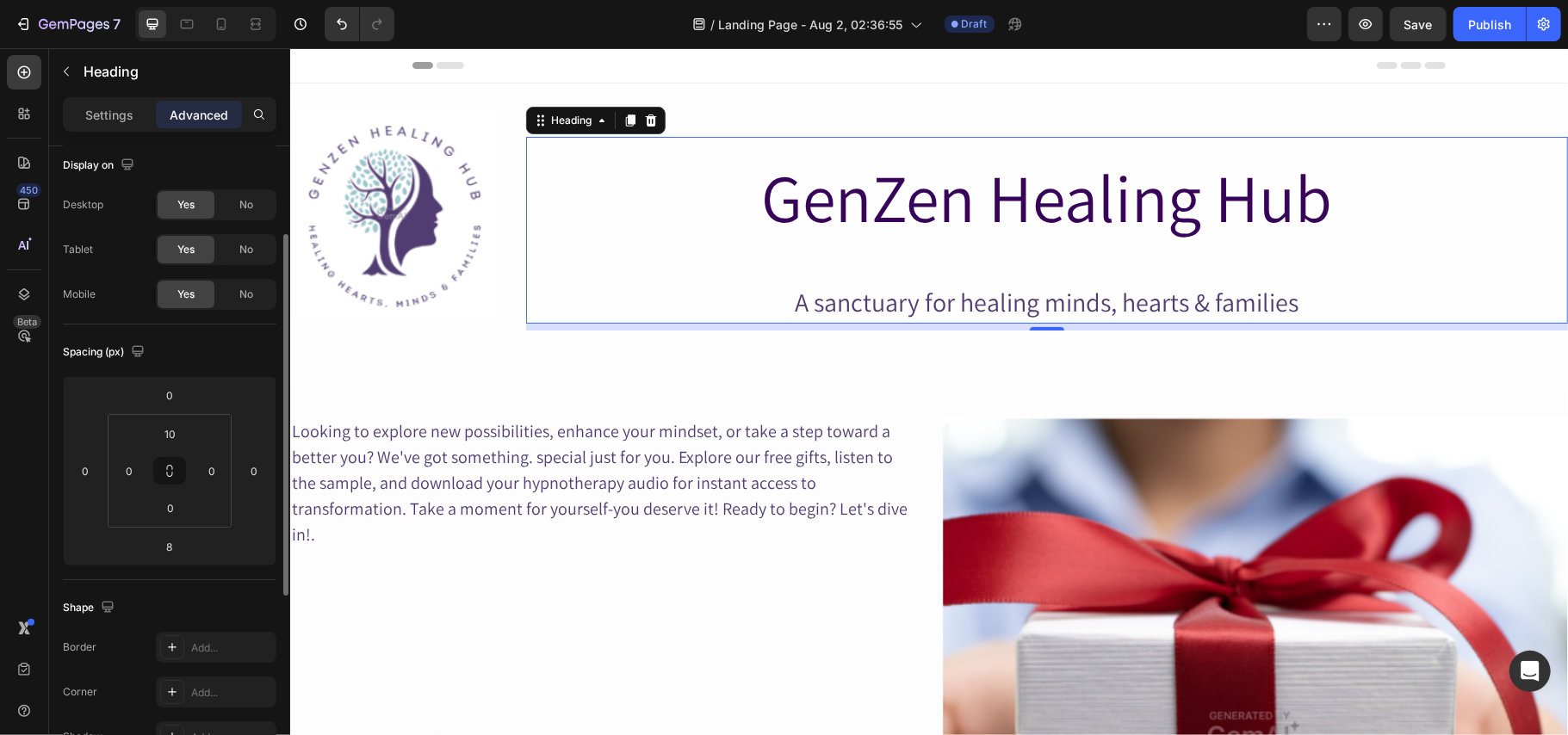 scroll, scrollTop: 0, scrollLeft: 0, axis: both 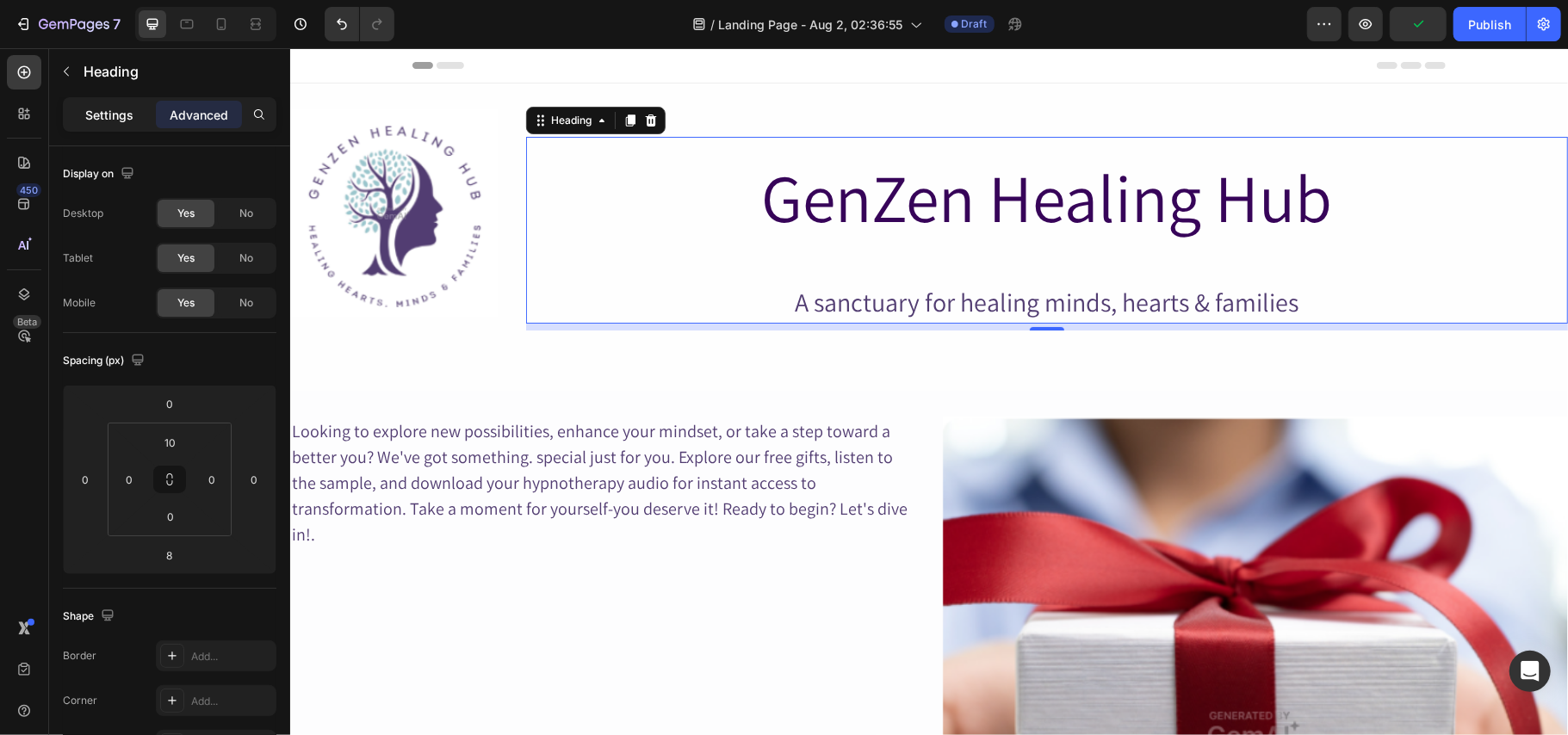 click on "Settings" at bounding box center [109, 114] 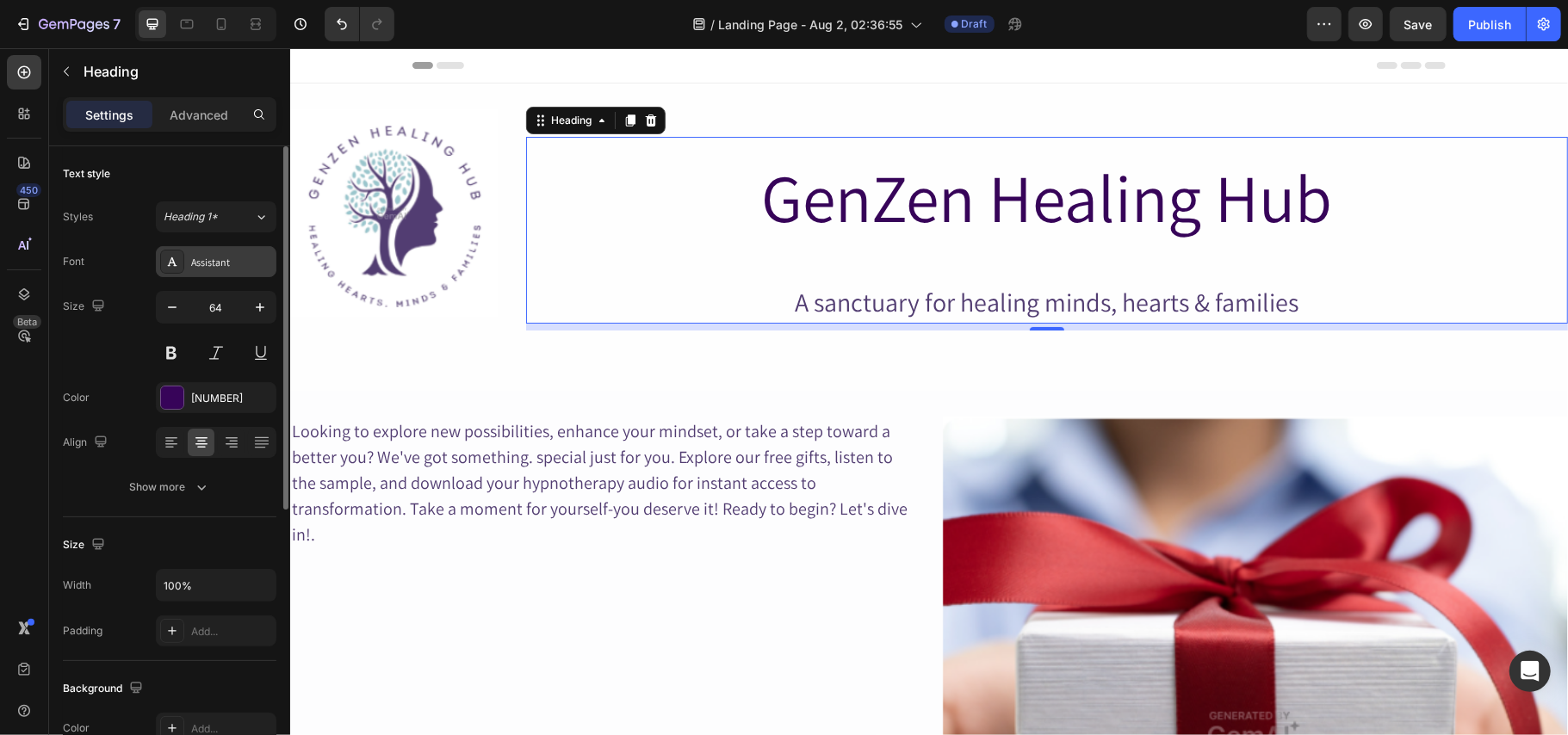 click on "Assistant" at bounding box center [232, 262] 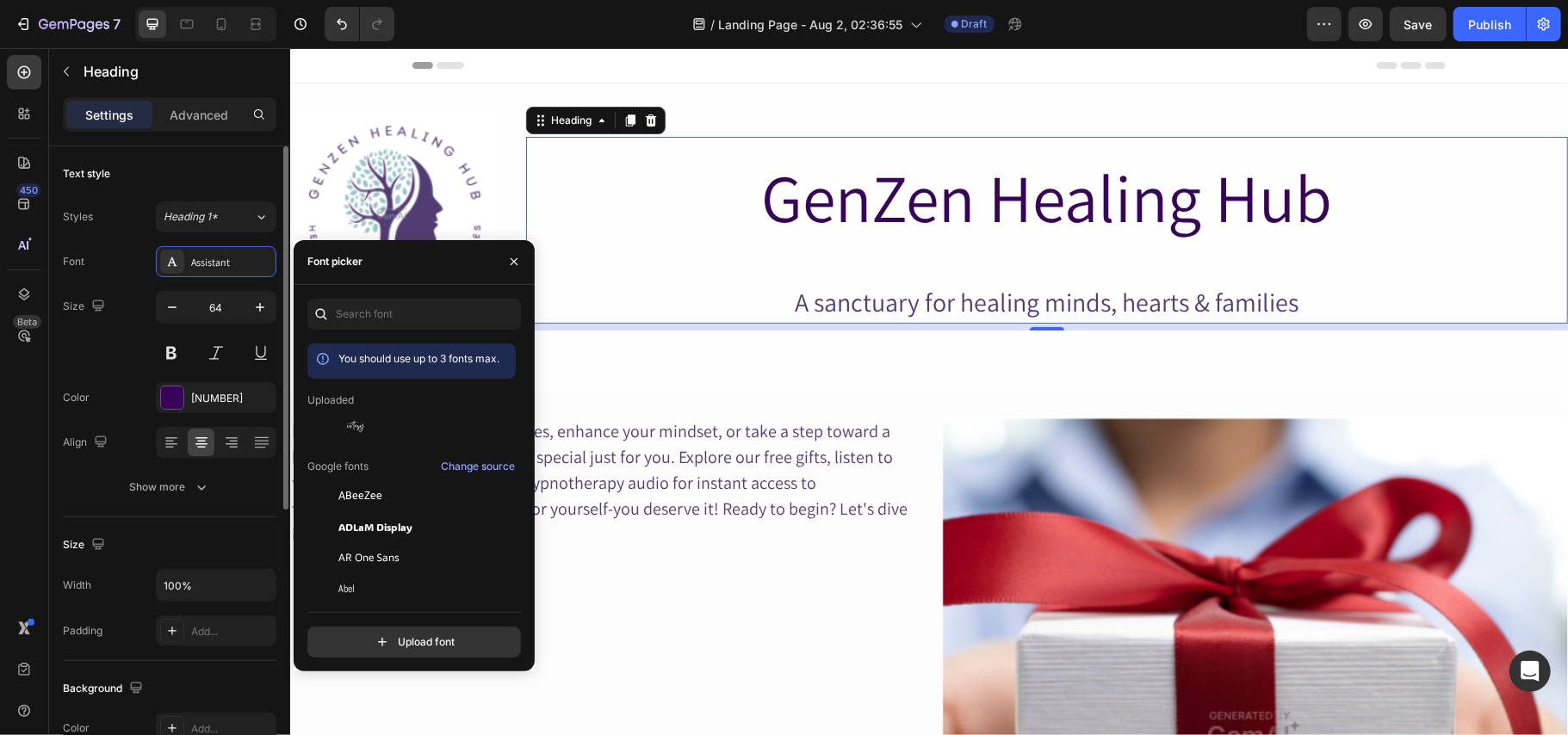 click on "Font Assistant" at bounding box center [170, 262] 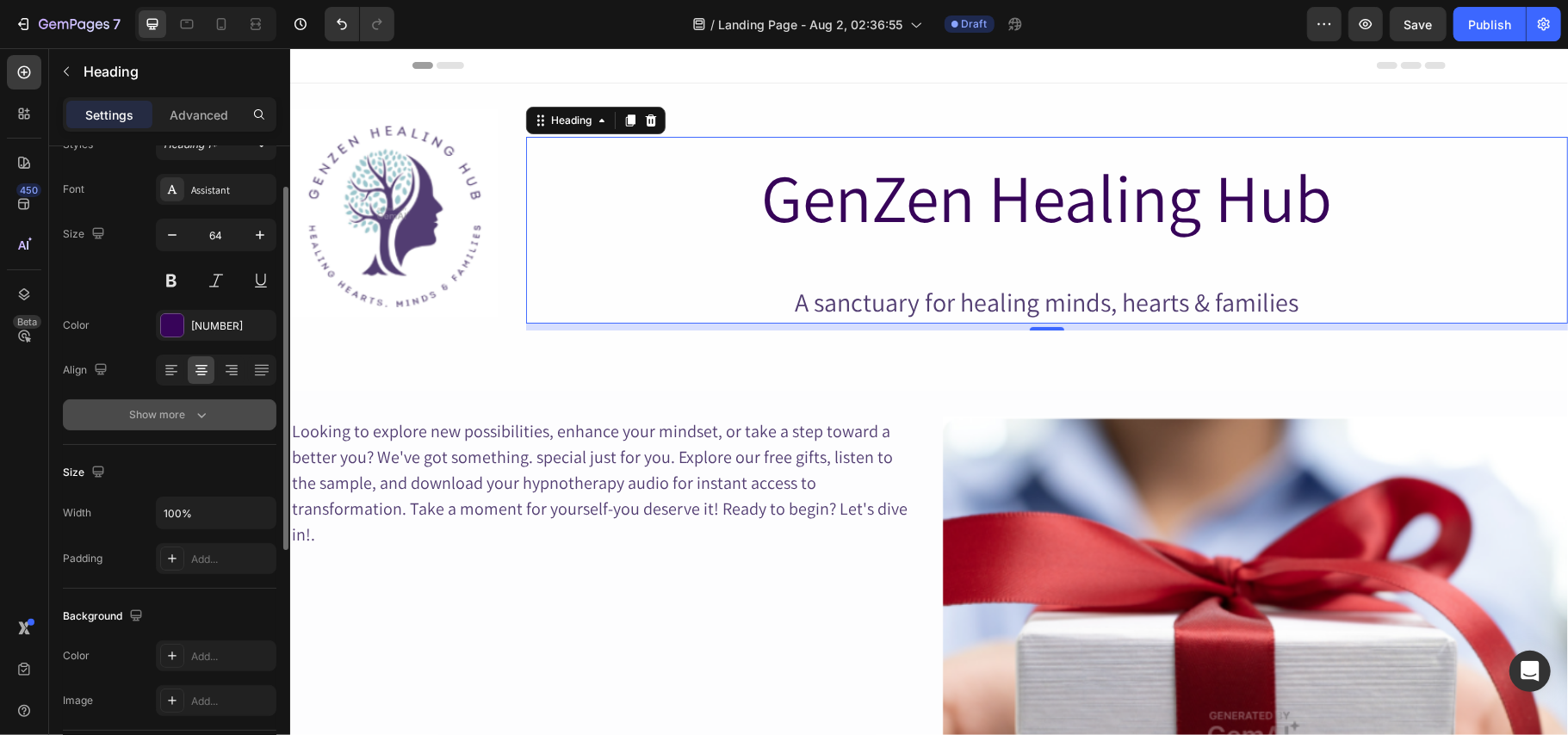 scroll, scrollTop: 73, scrollLeft: 0, axis: vertical 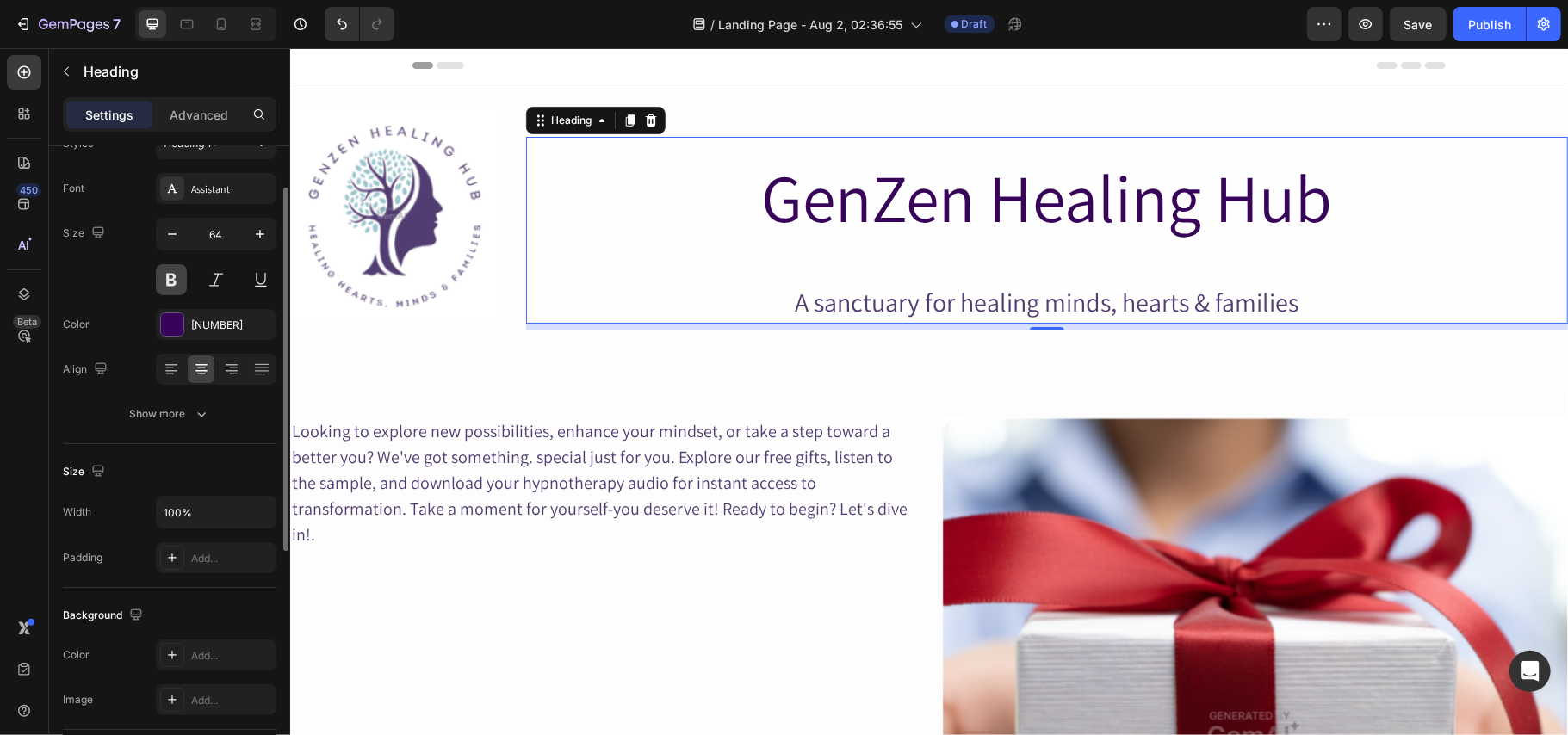 click at bounding box center [171, 280] 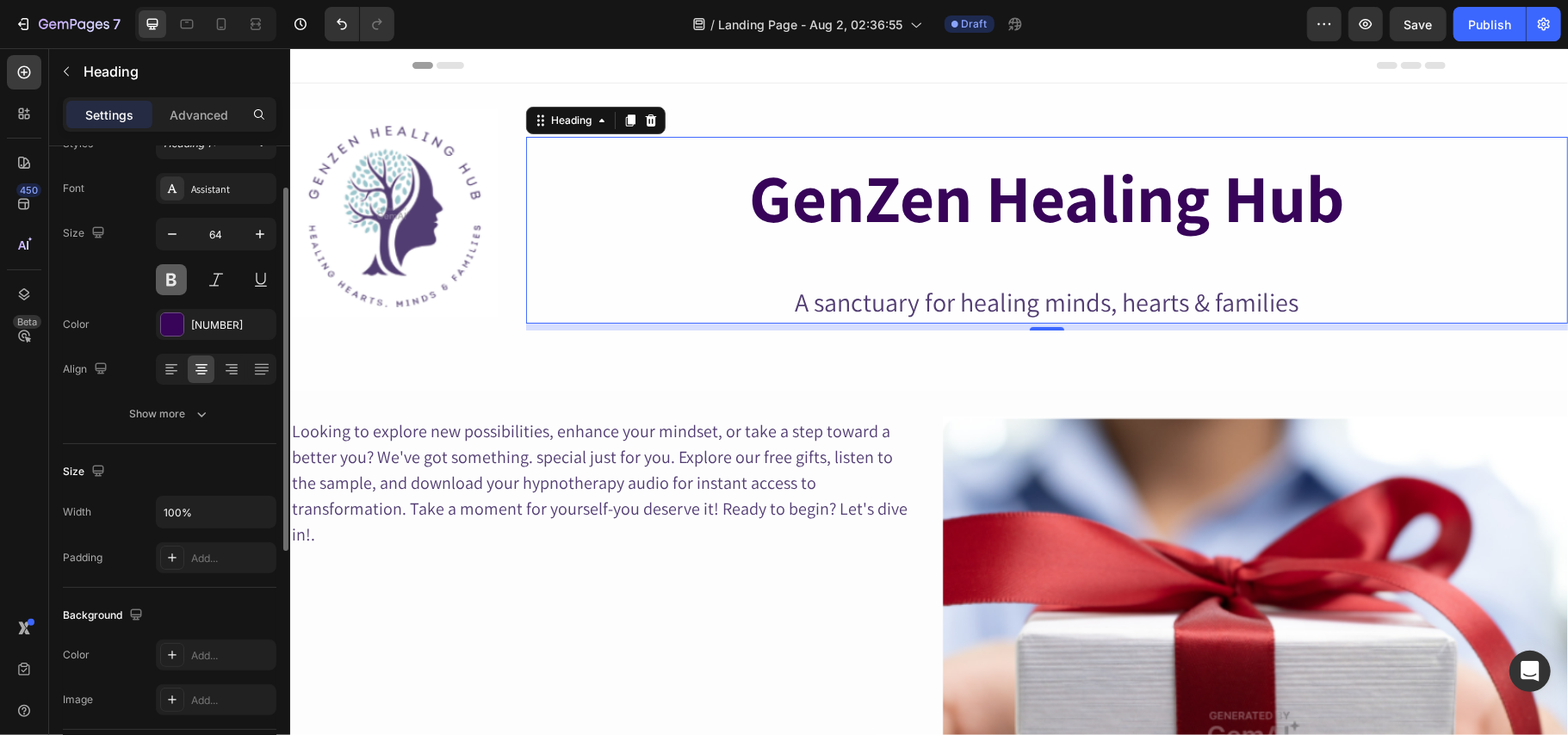 click at bounding box center [171, 280] 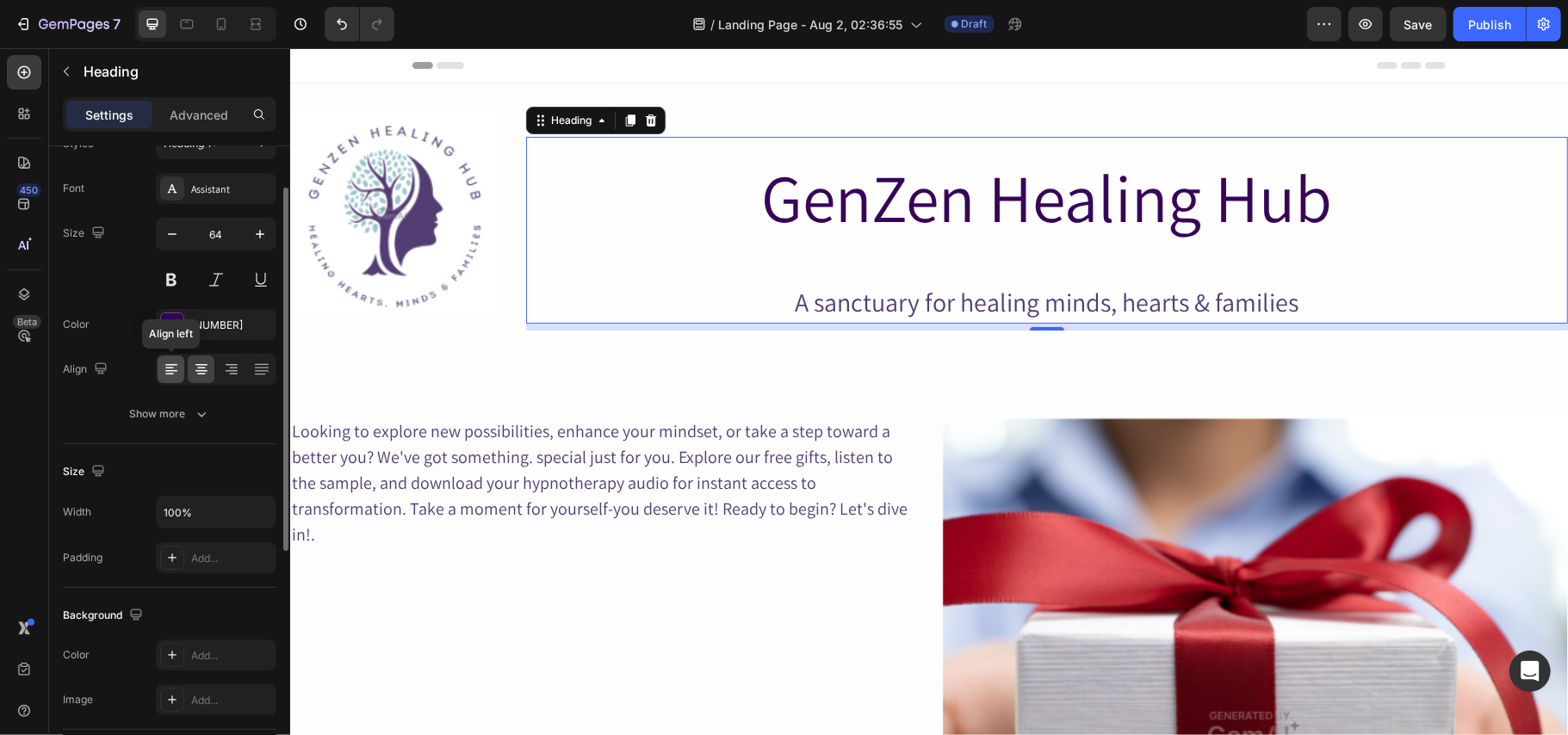 click 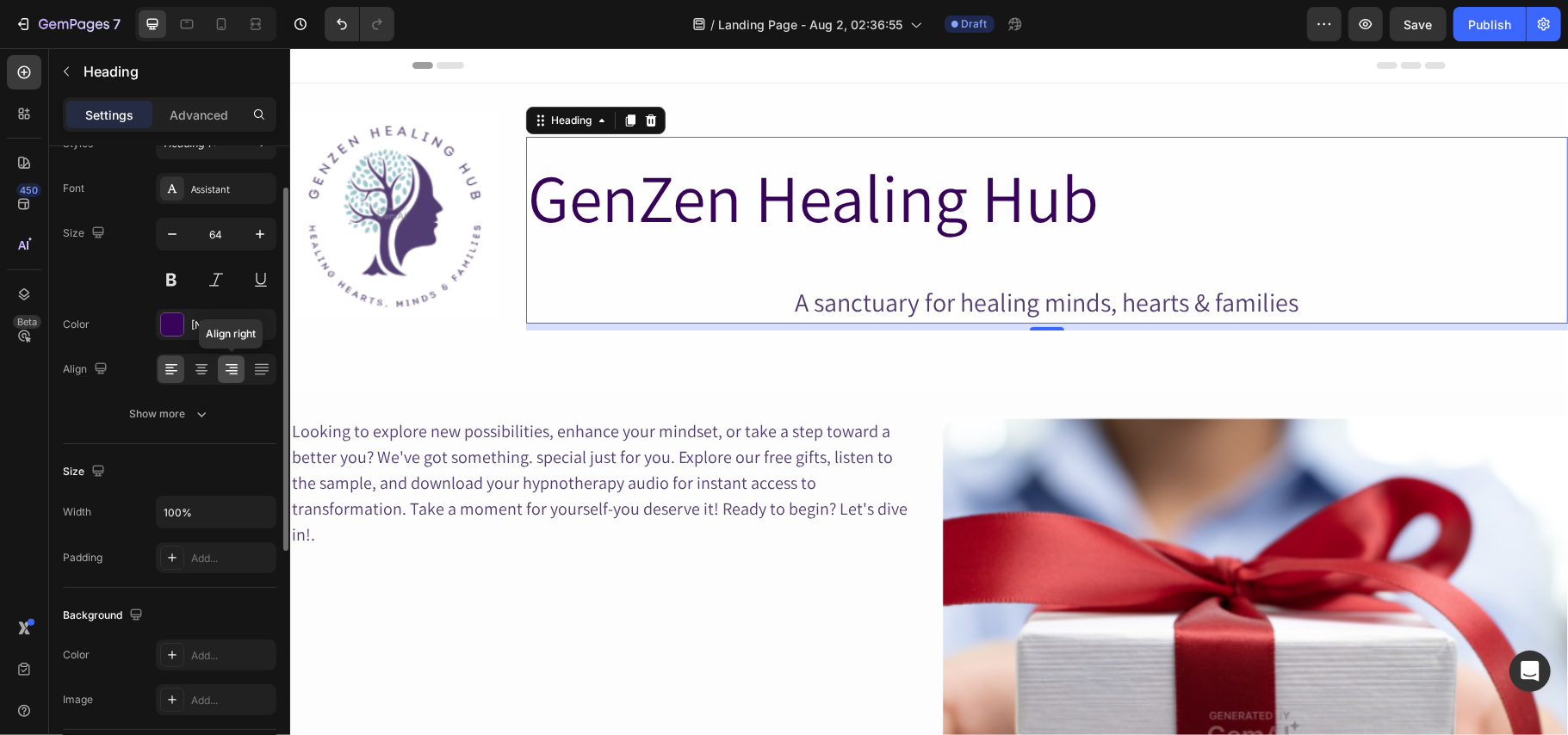 click 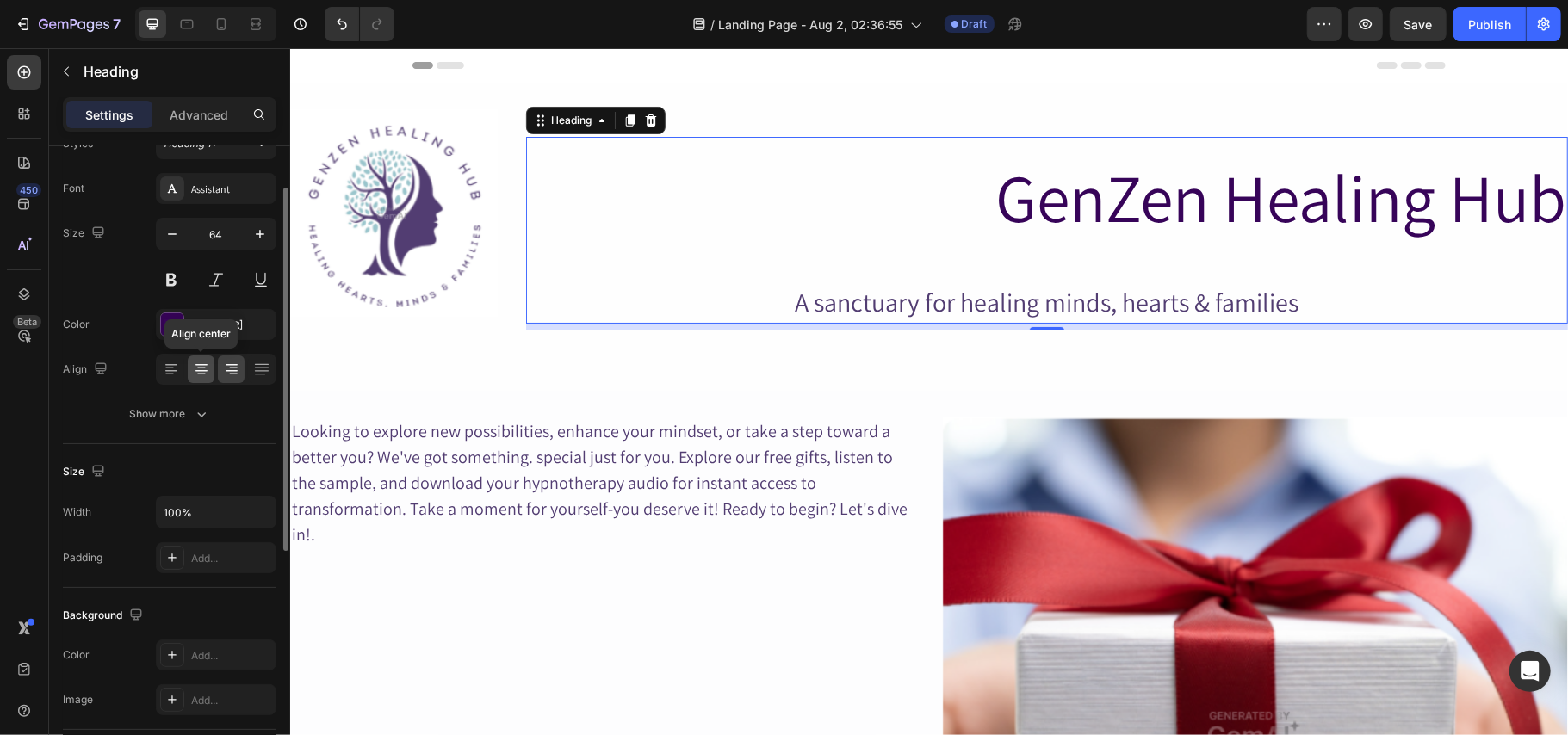 click 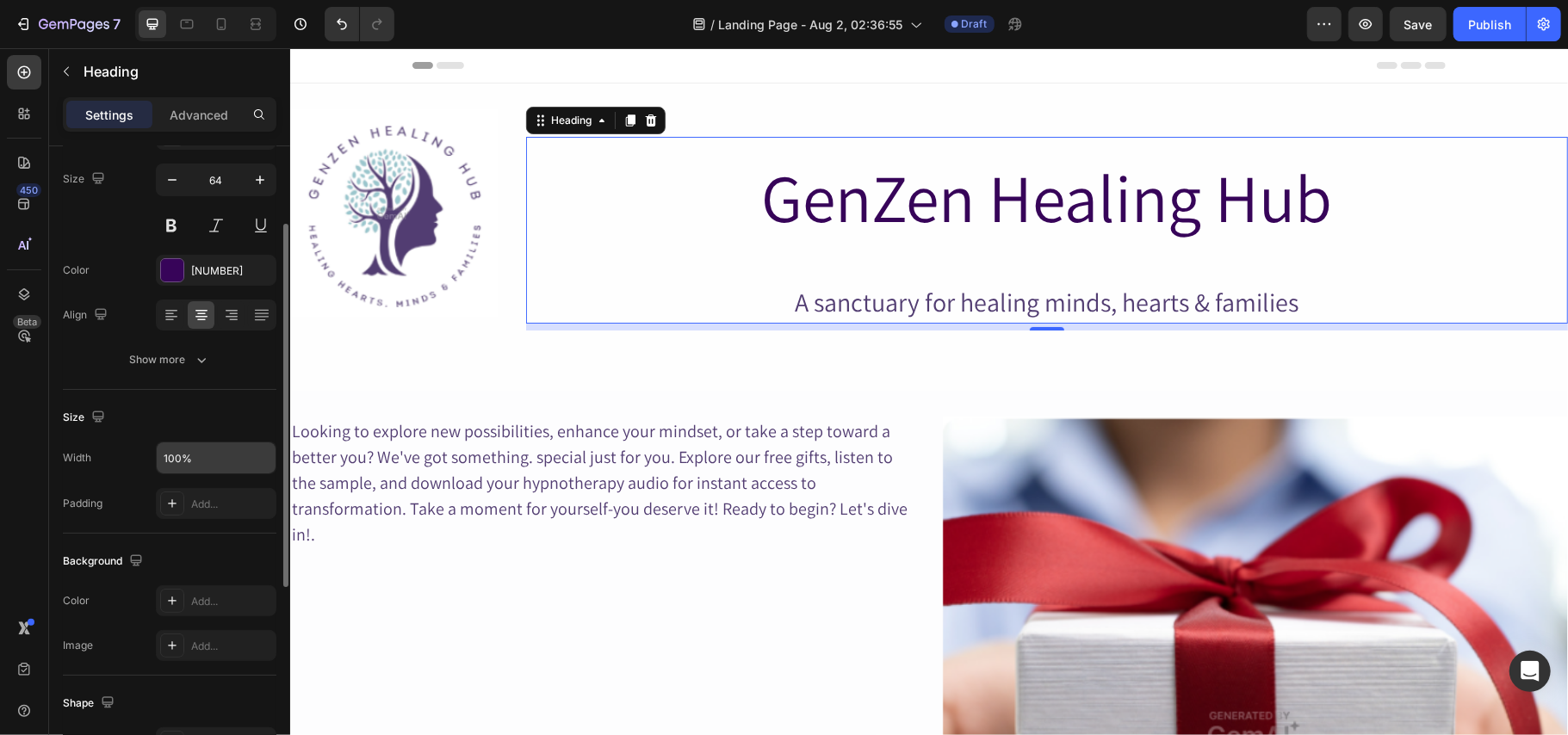 scroll, scrollTop: 133, scrollLeft: 0, axis: vertical 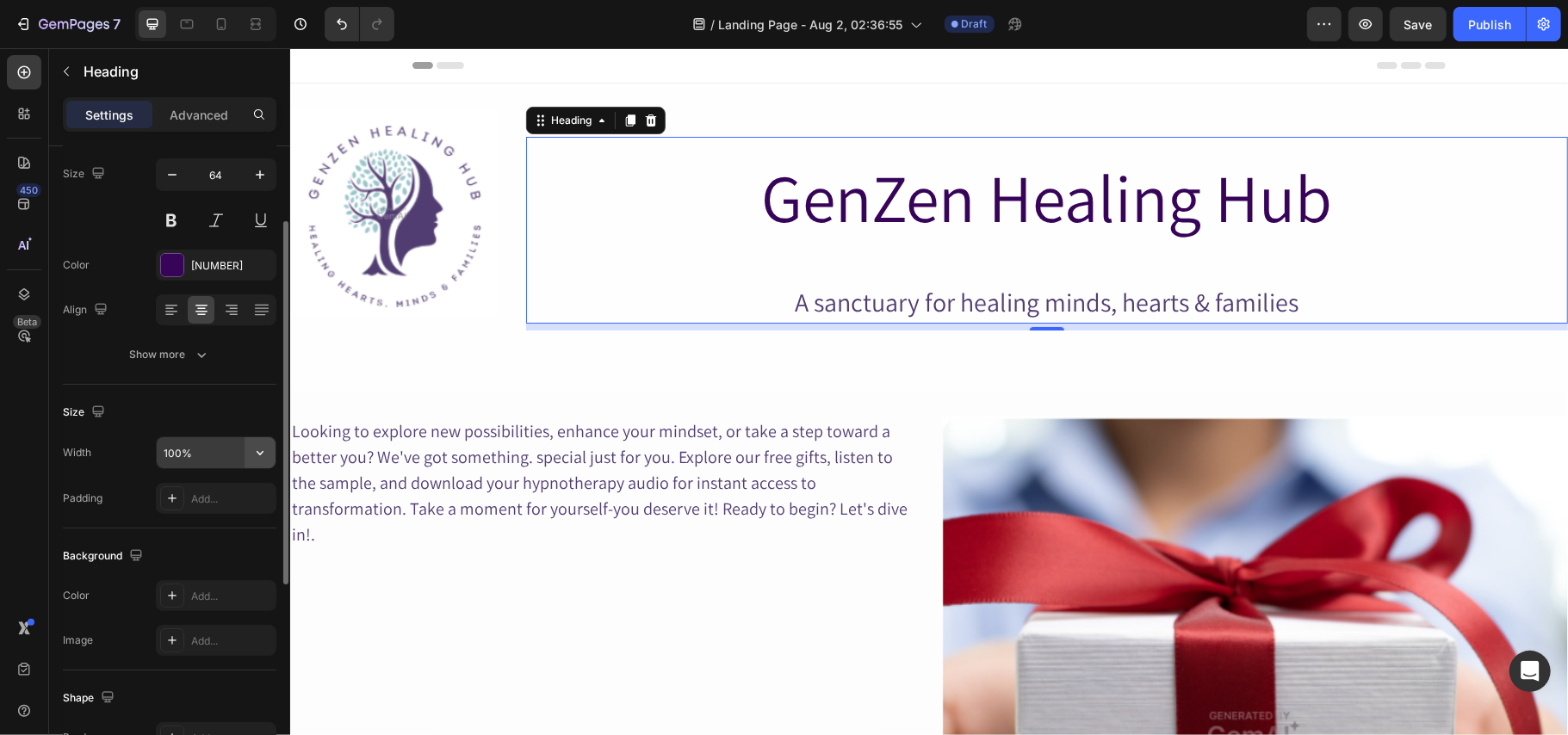 click 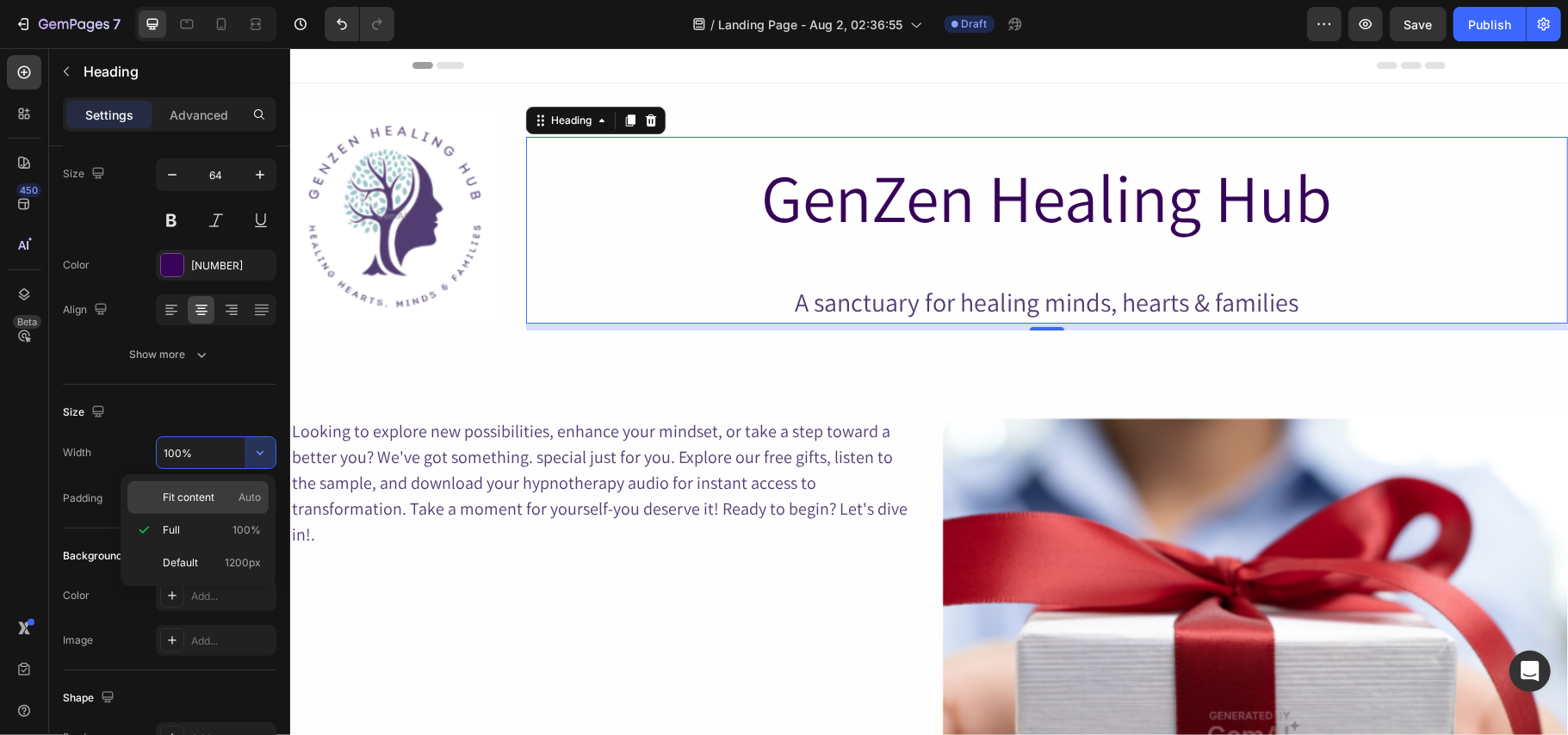 click on "Fit content Auto" at bounding box center [212, 497] 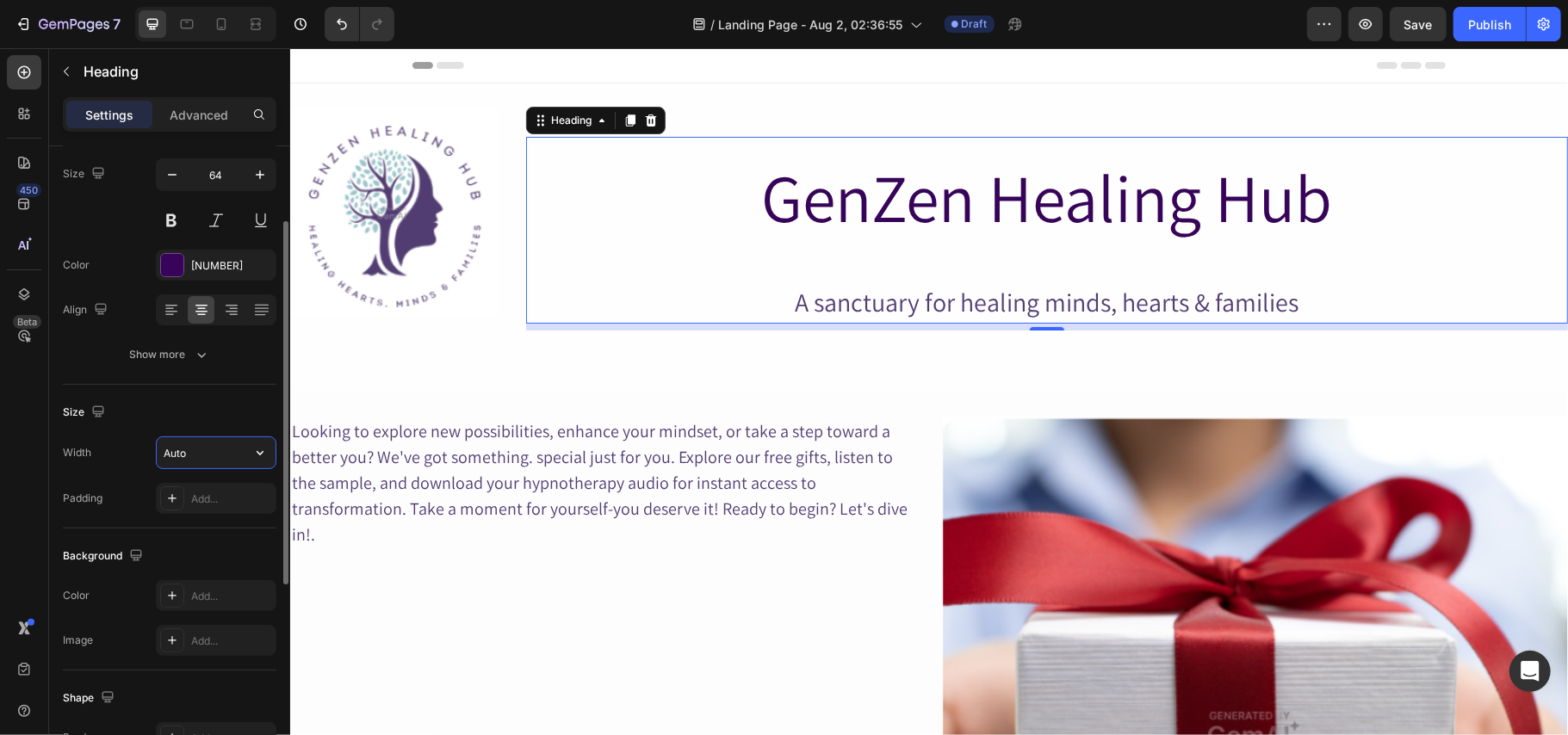 click on "Auto" at bounding box center (216, 453) 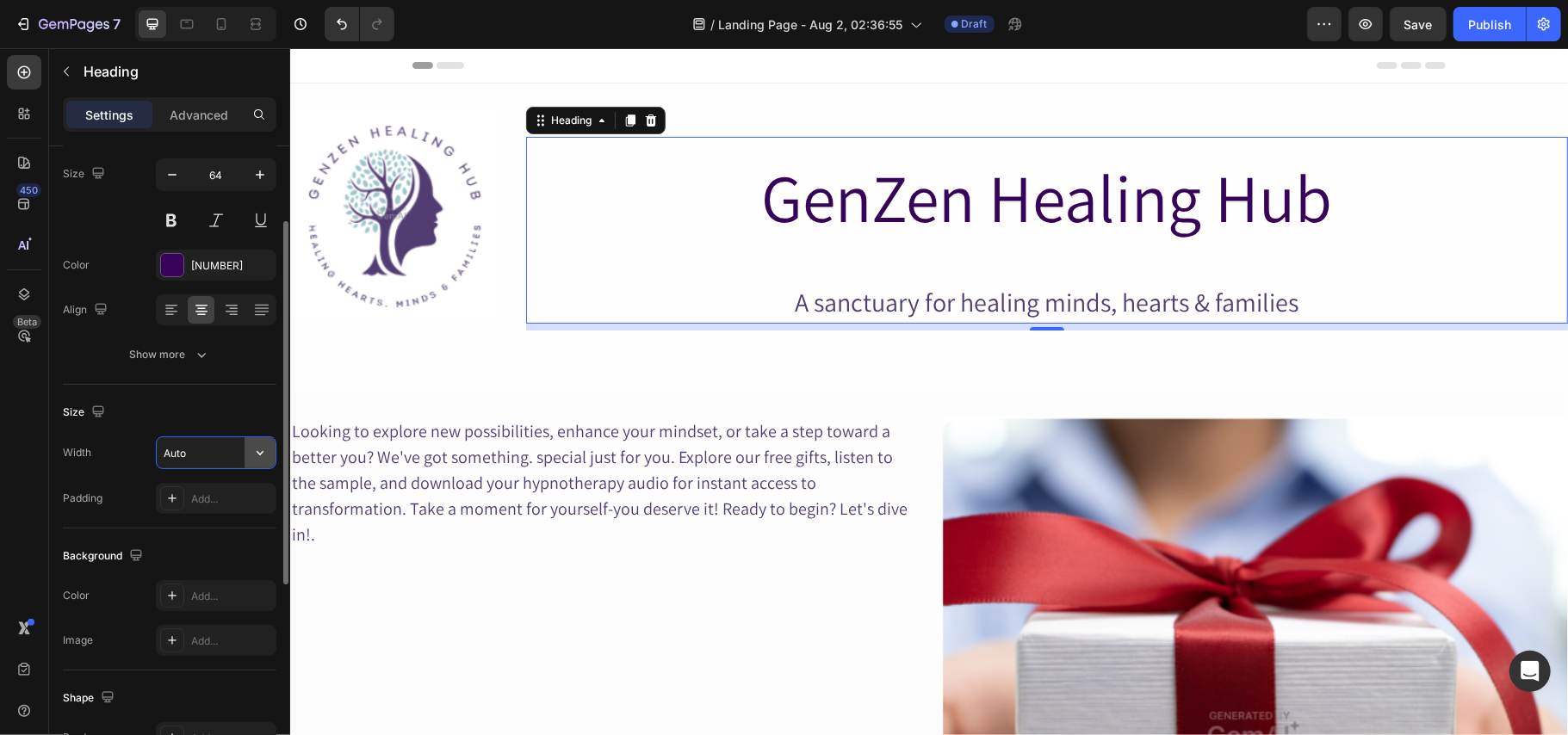click 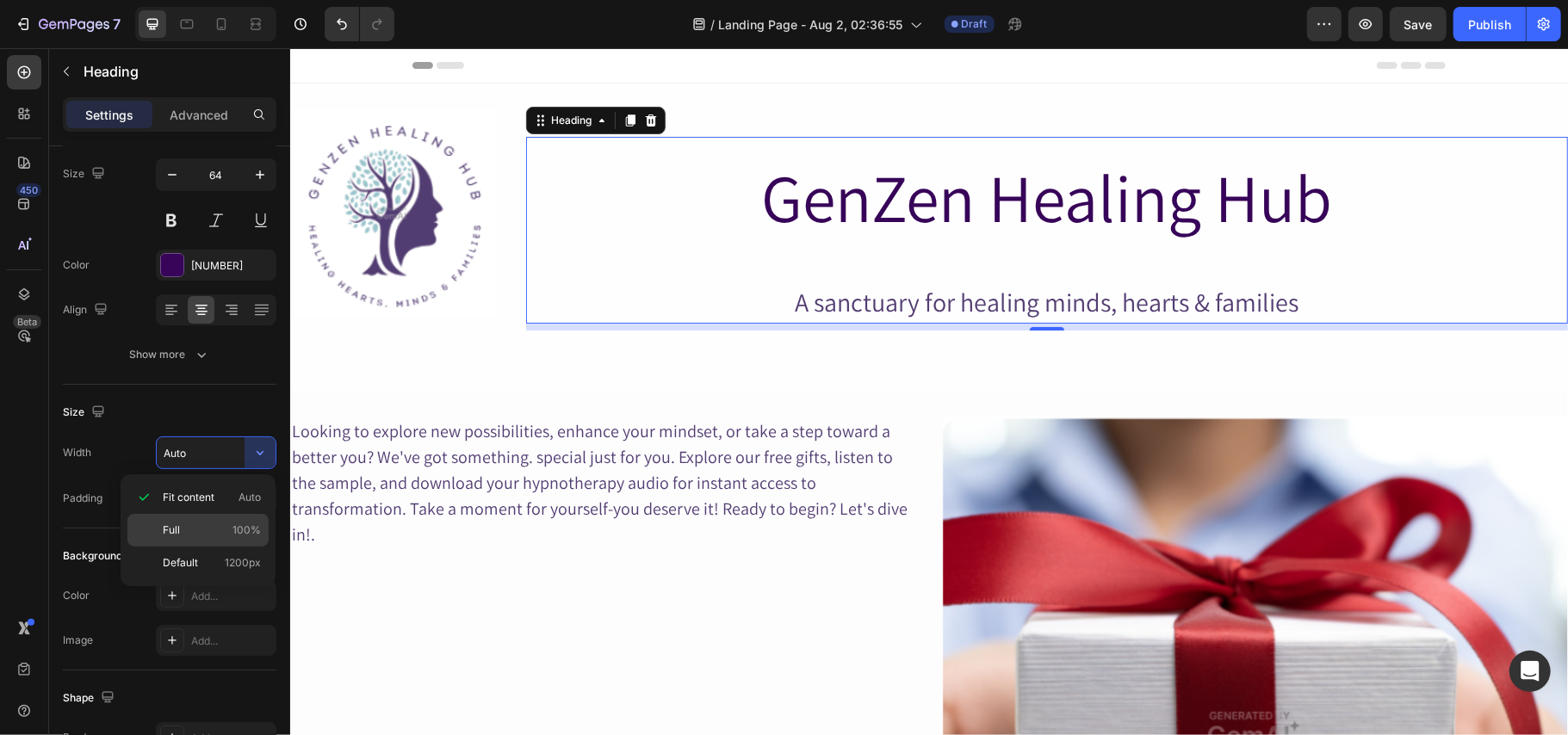 click on "100%" at bounding box center (246, 530) 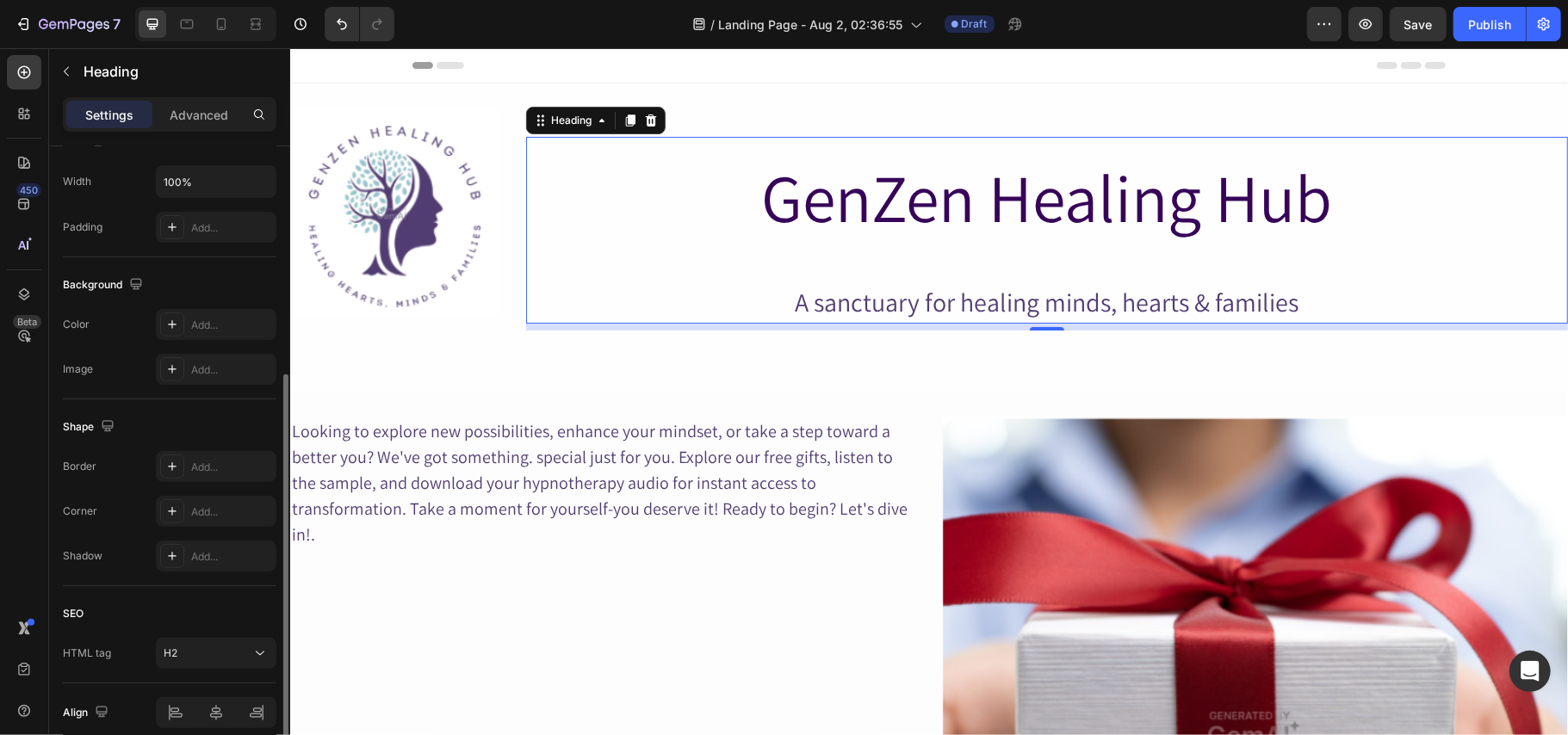 scroll, scrollTop: 403, scrollLeft: 0, axis: vertical 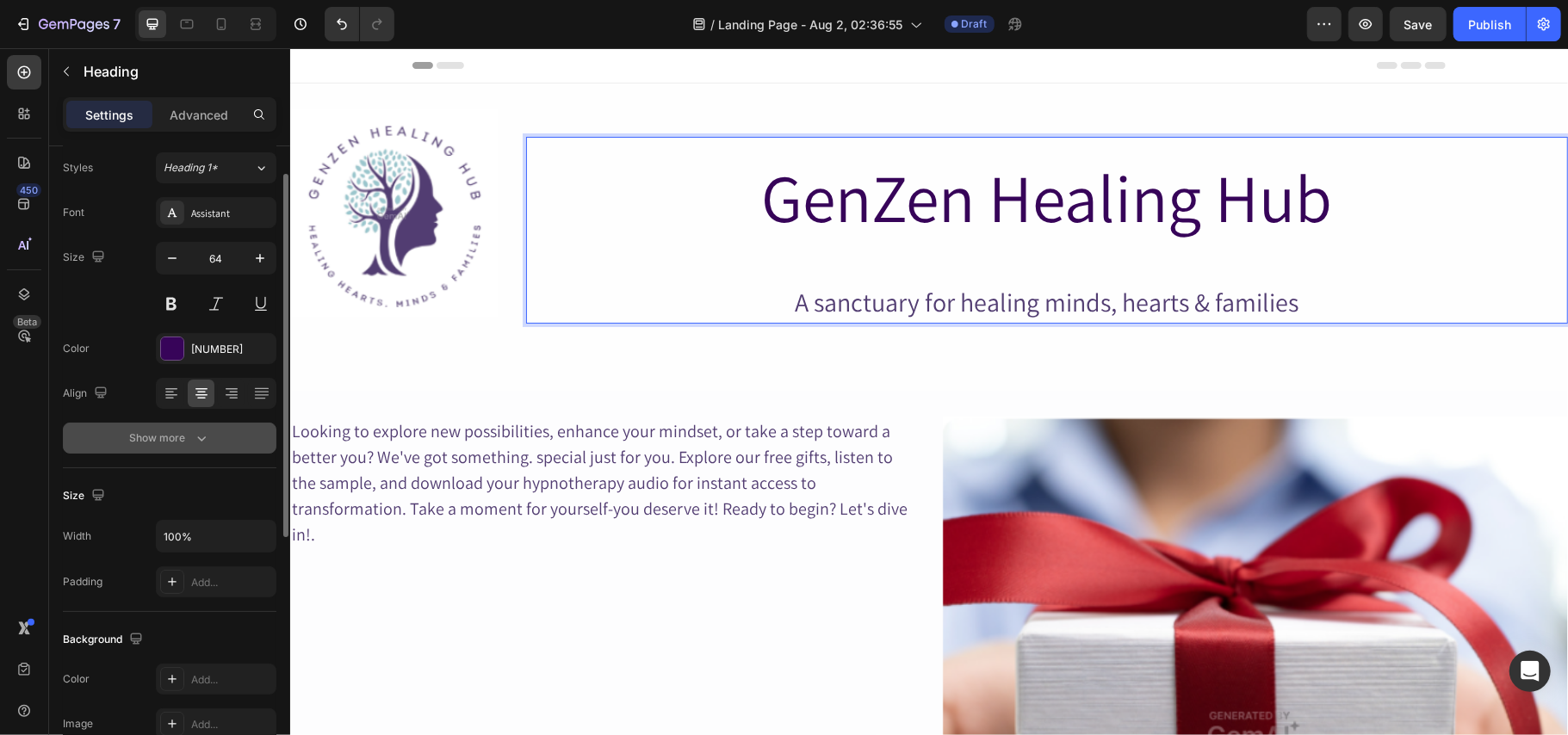 click 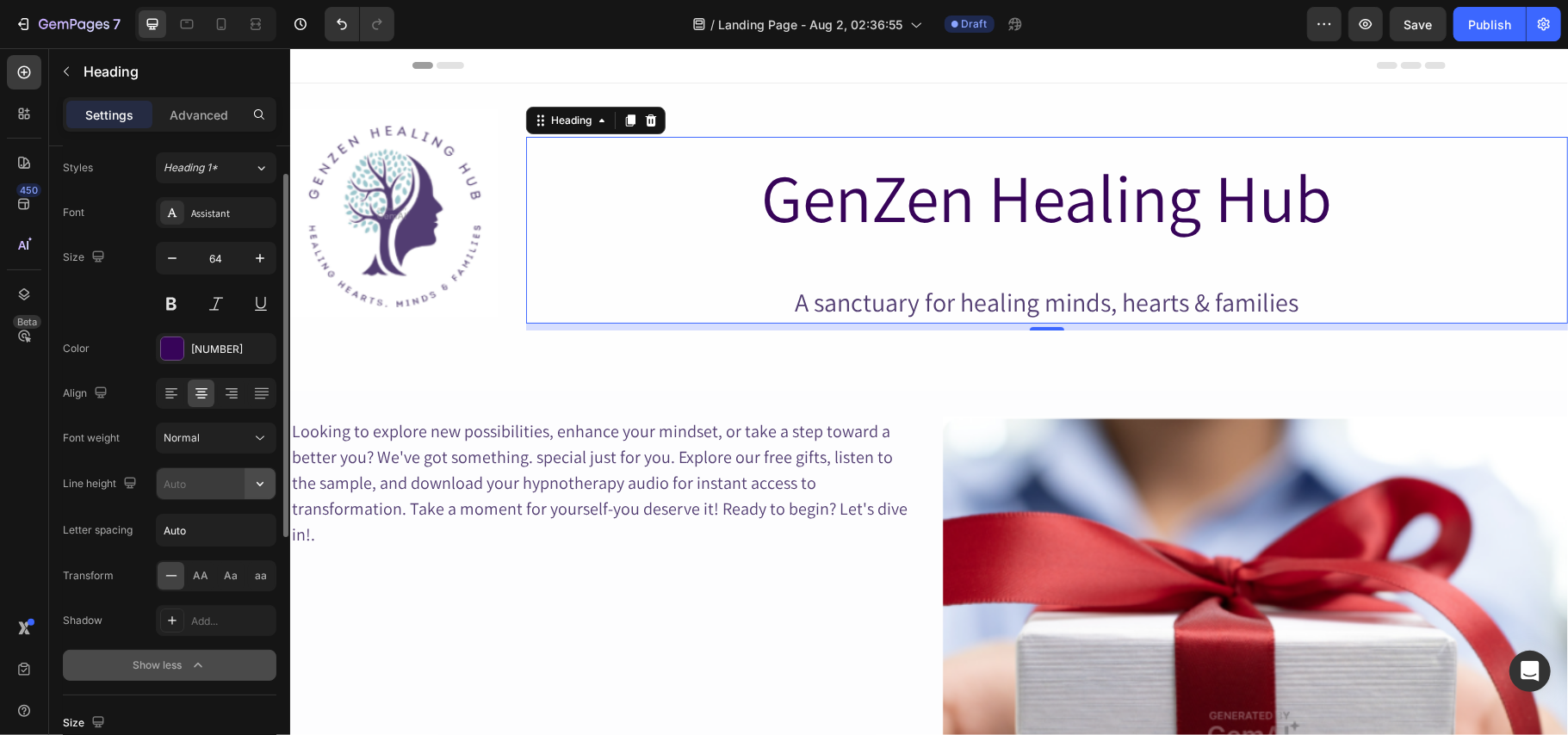 click 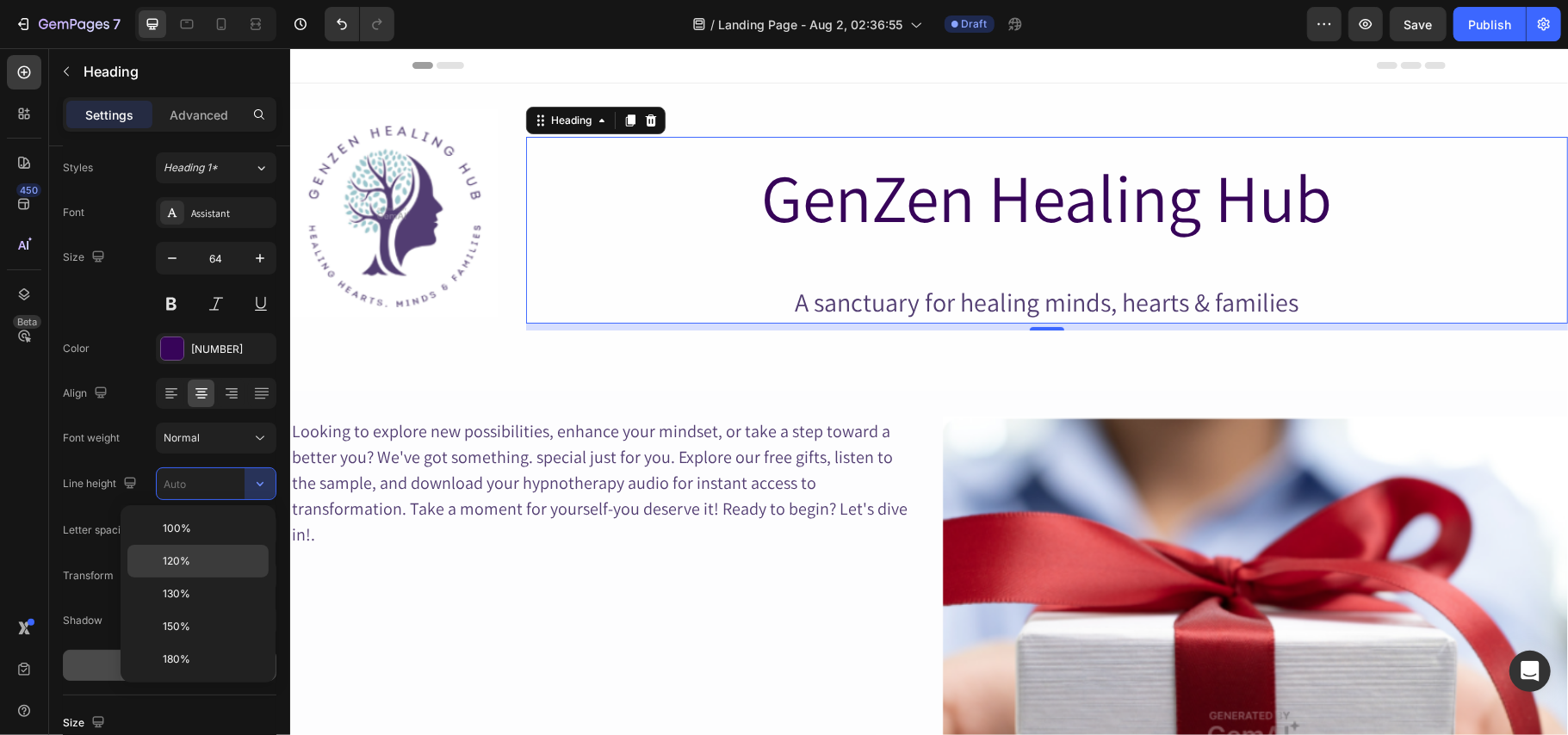 click on "120%" 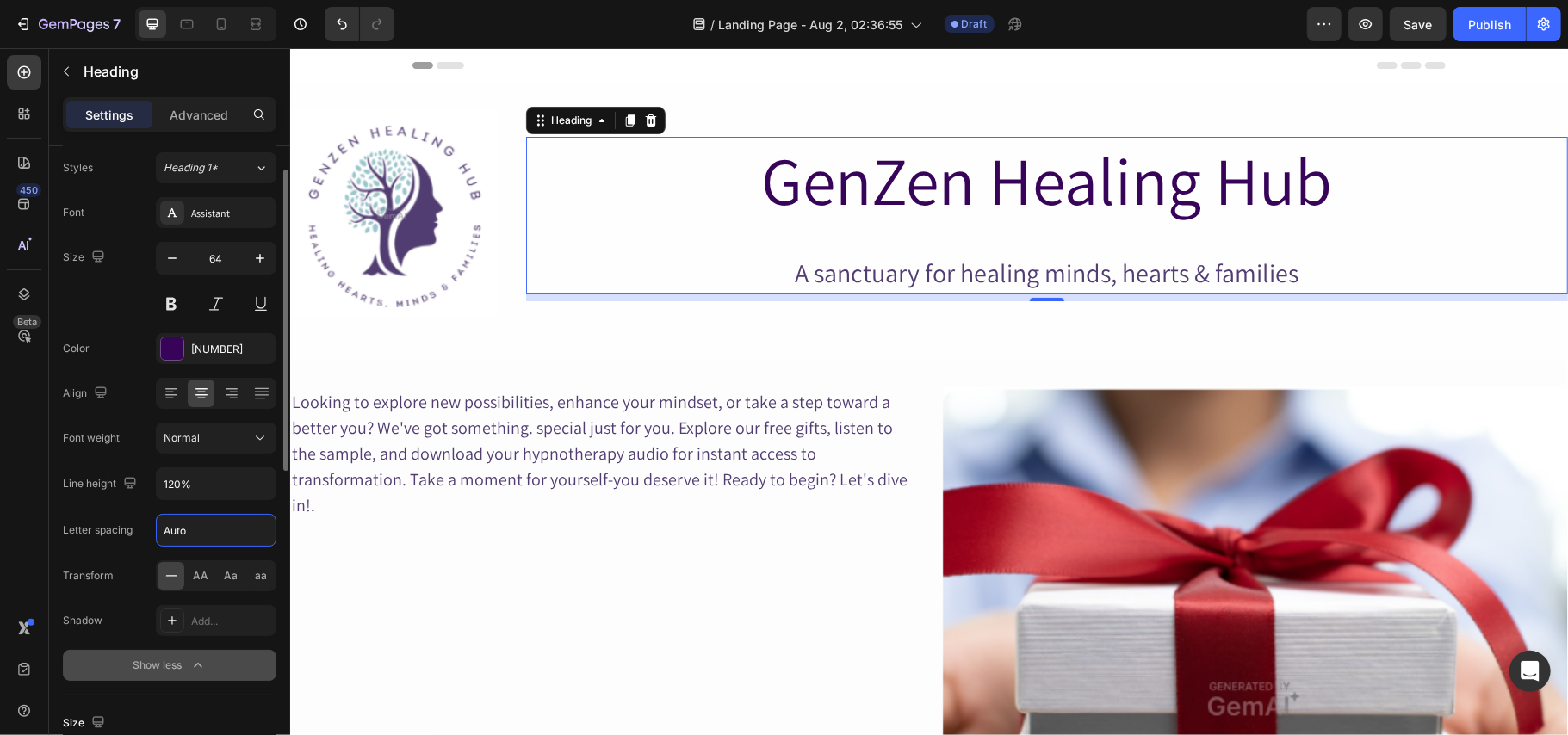 click on "Auto" at bounding box center [216, 530] 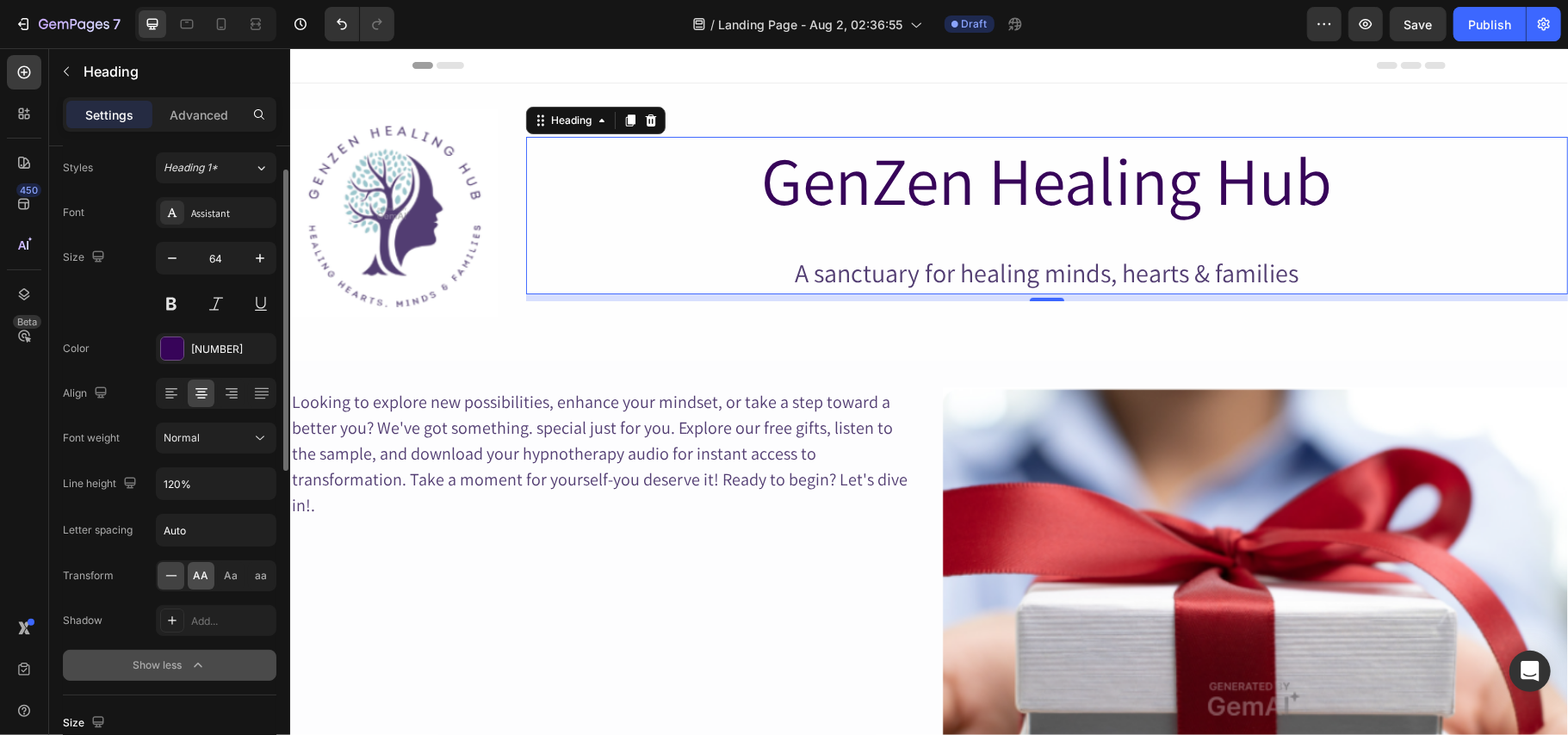 click on "AA" 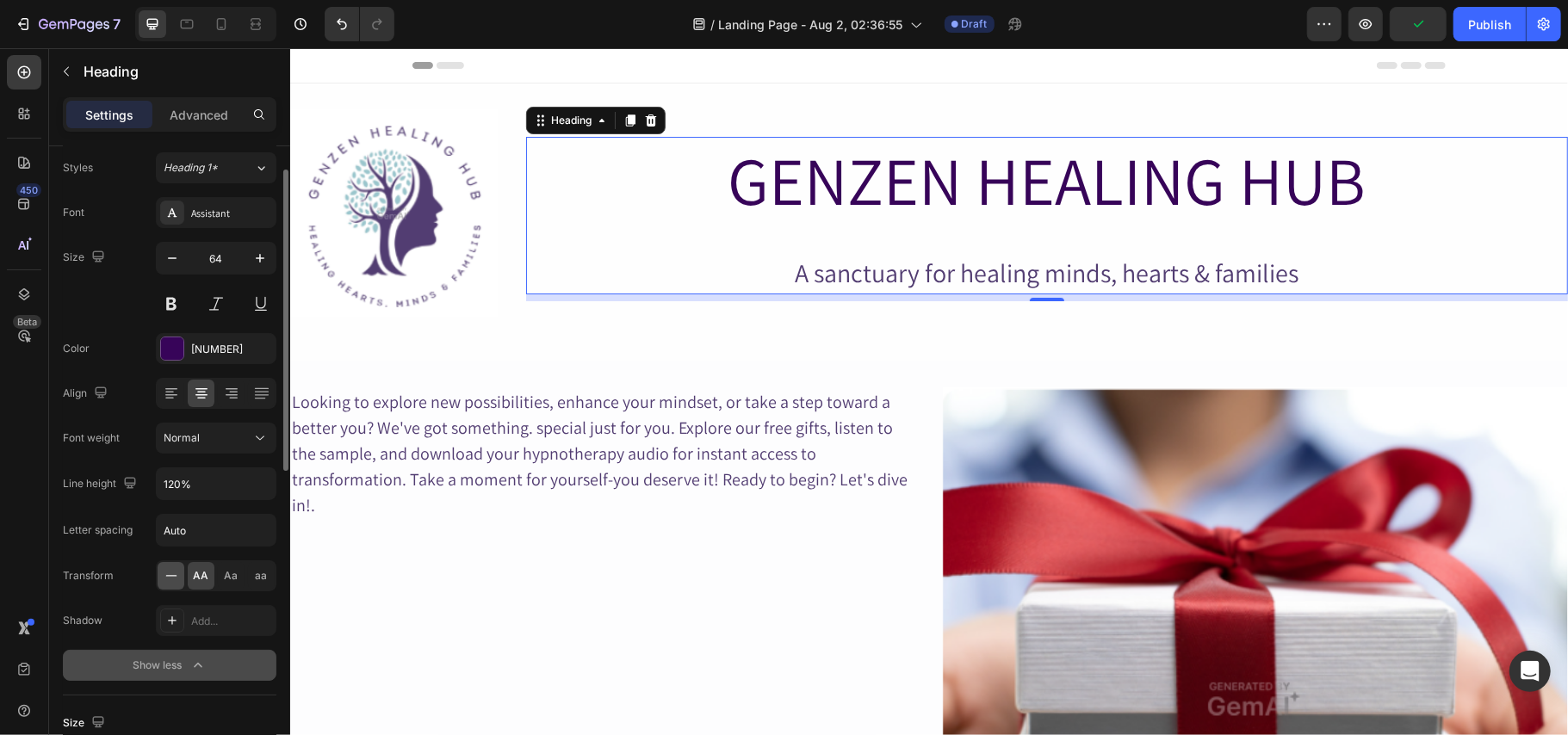 click 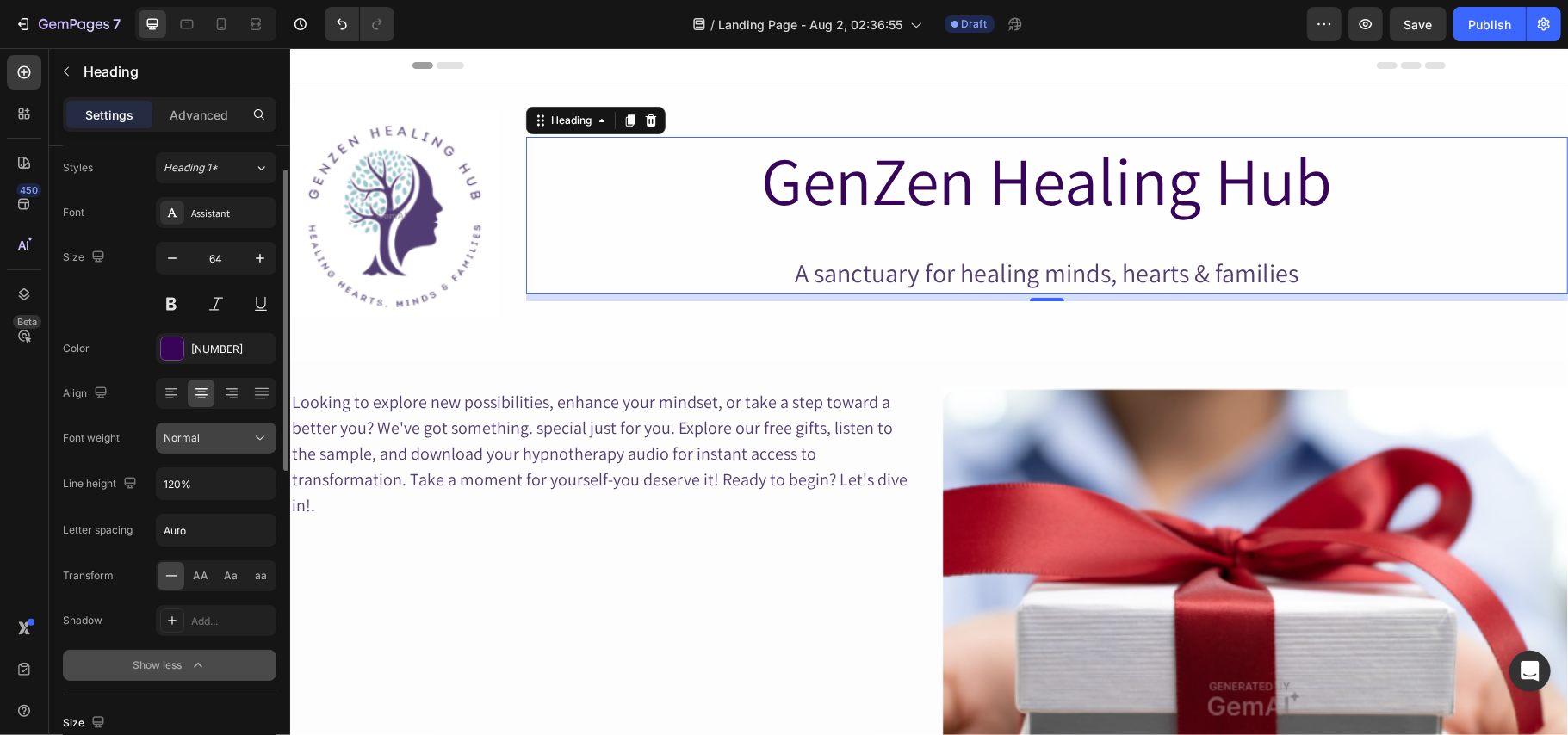 click 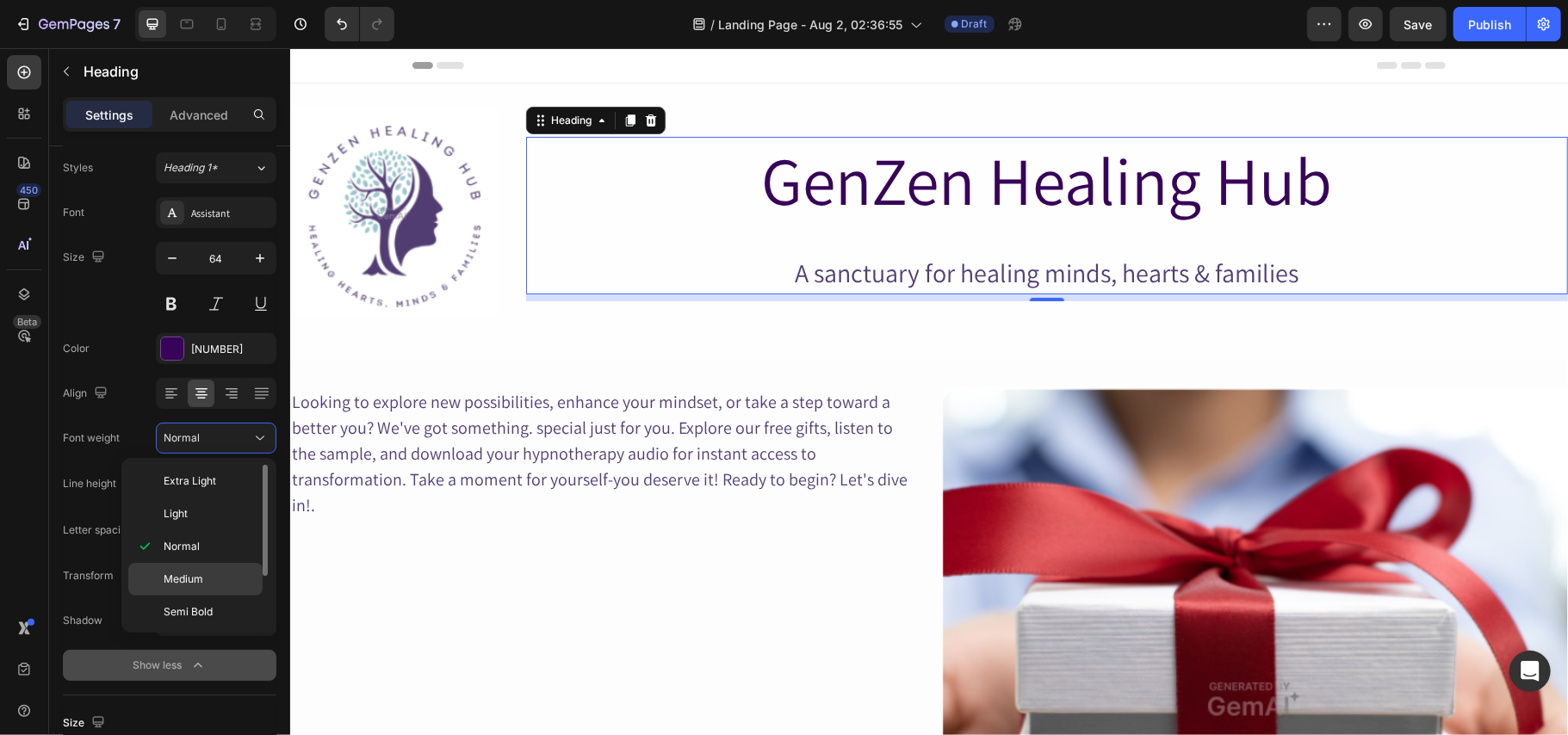 click on "Medium" 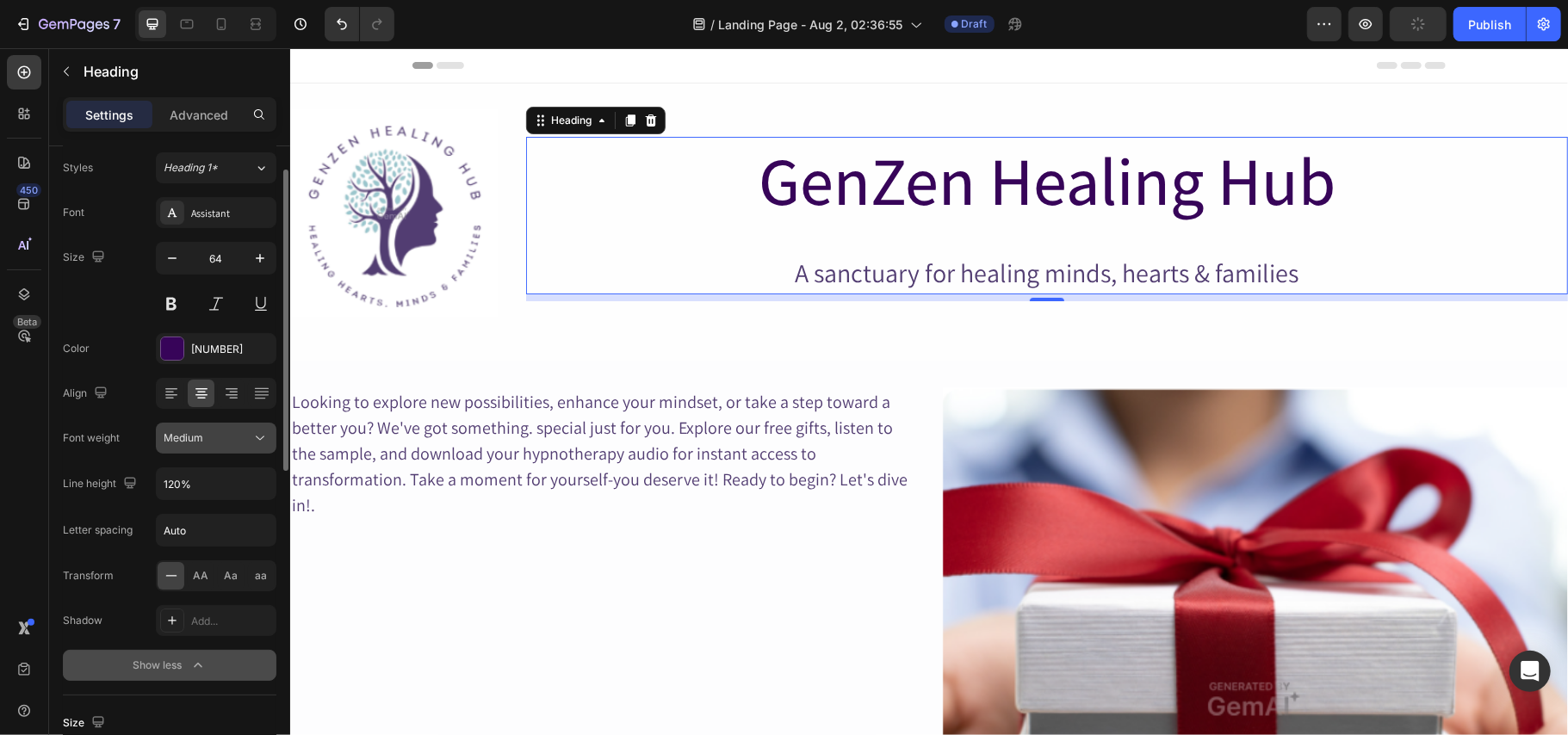 click on "Medium" at bounding box center (208, 438) 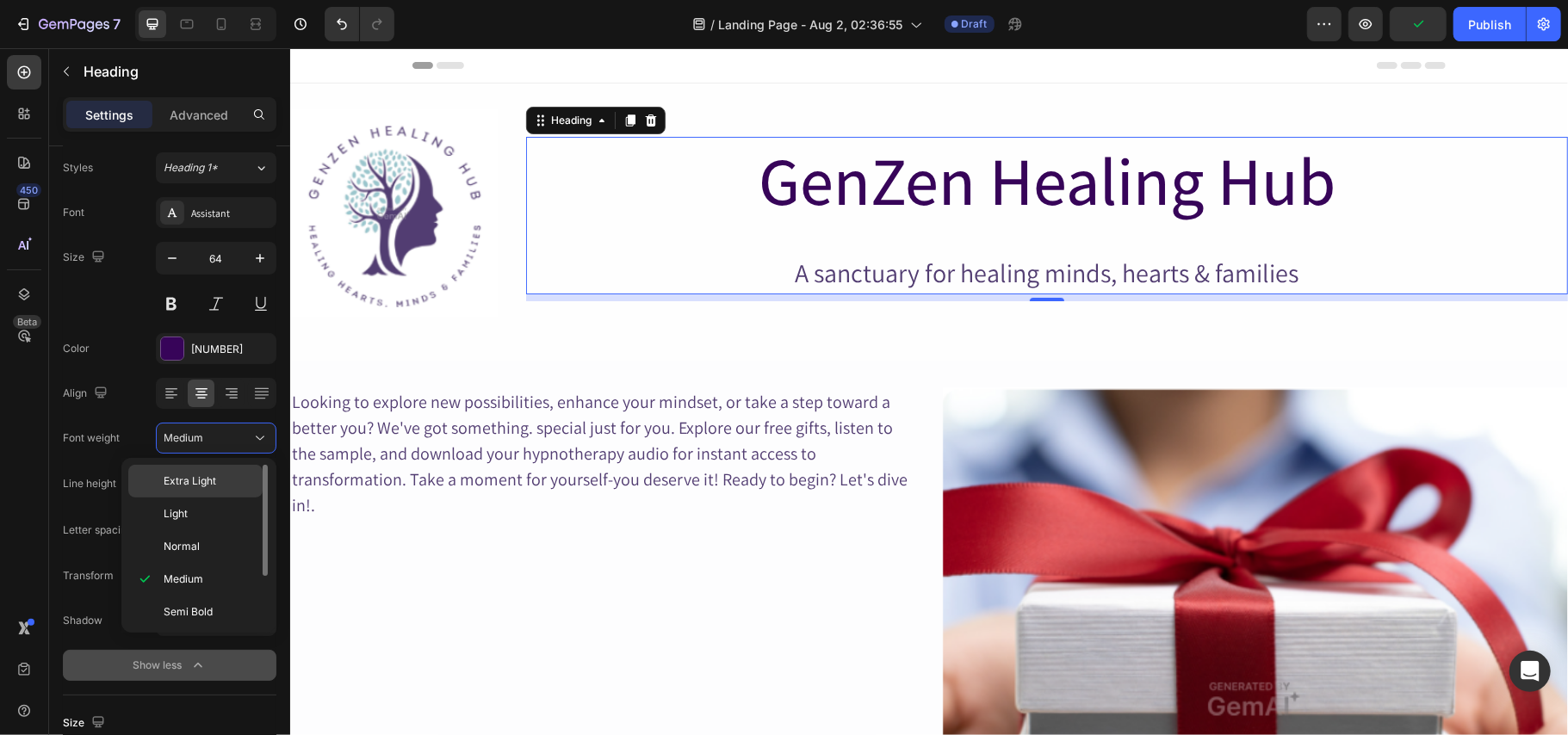 click on "Extra Light" 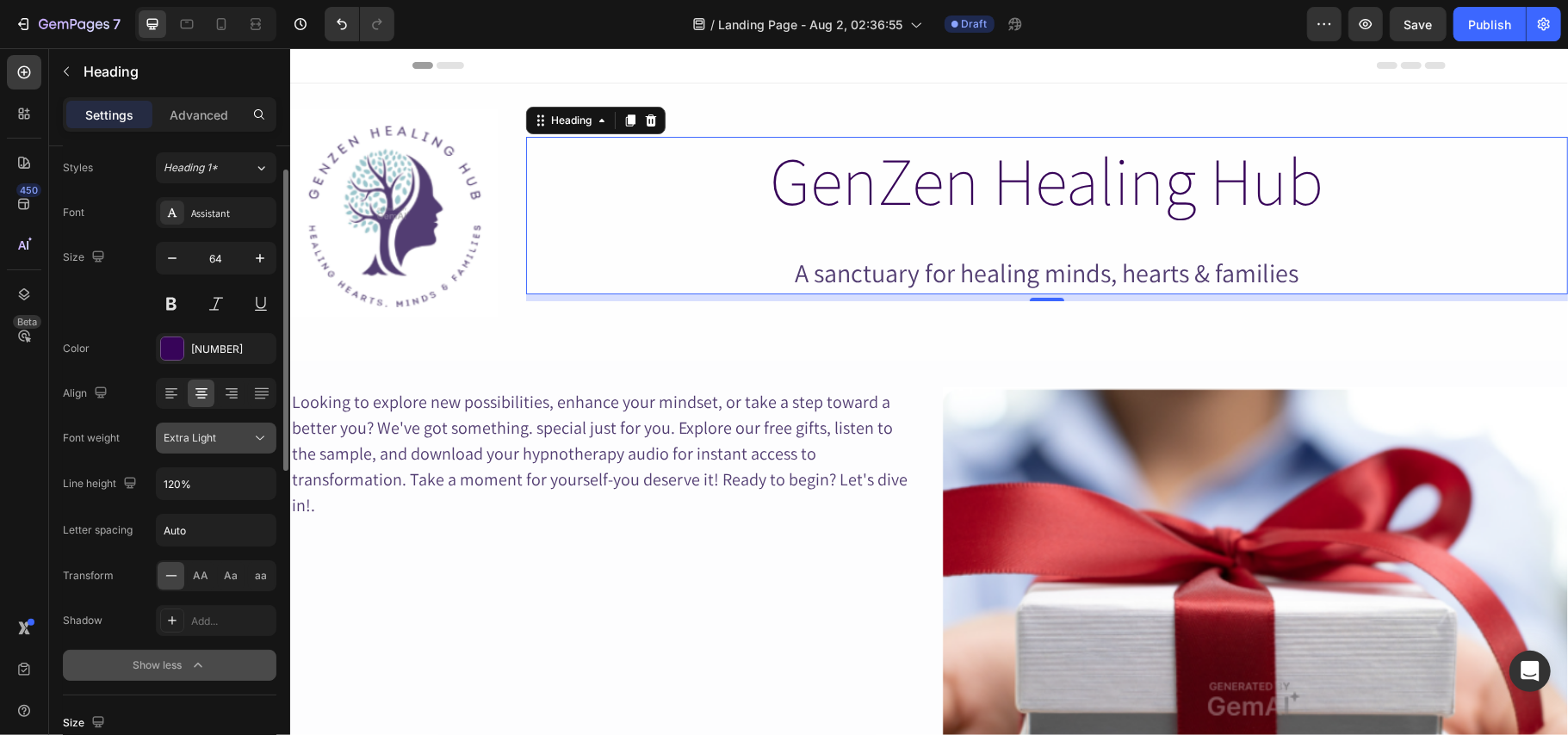 click 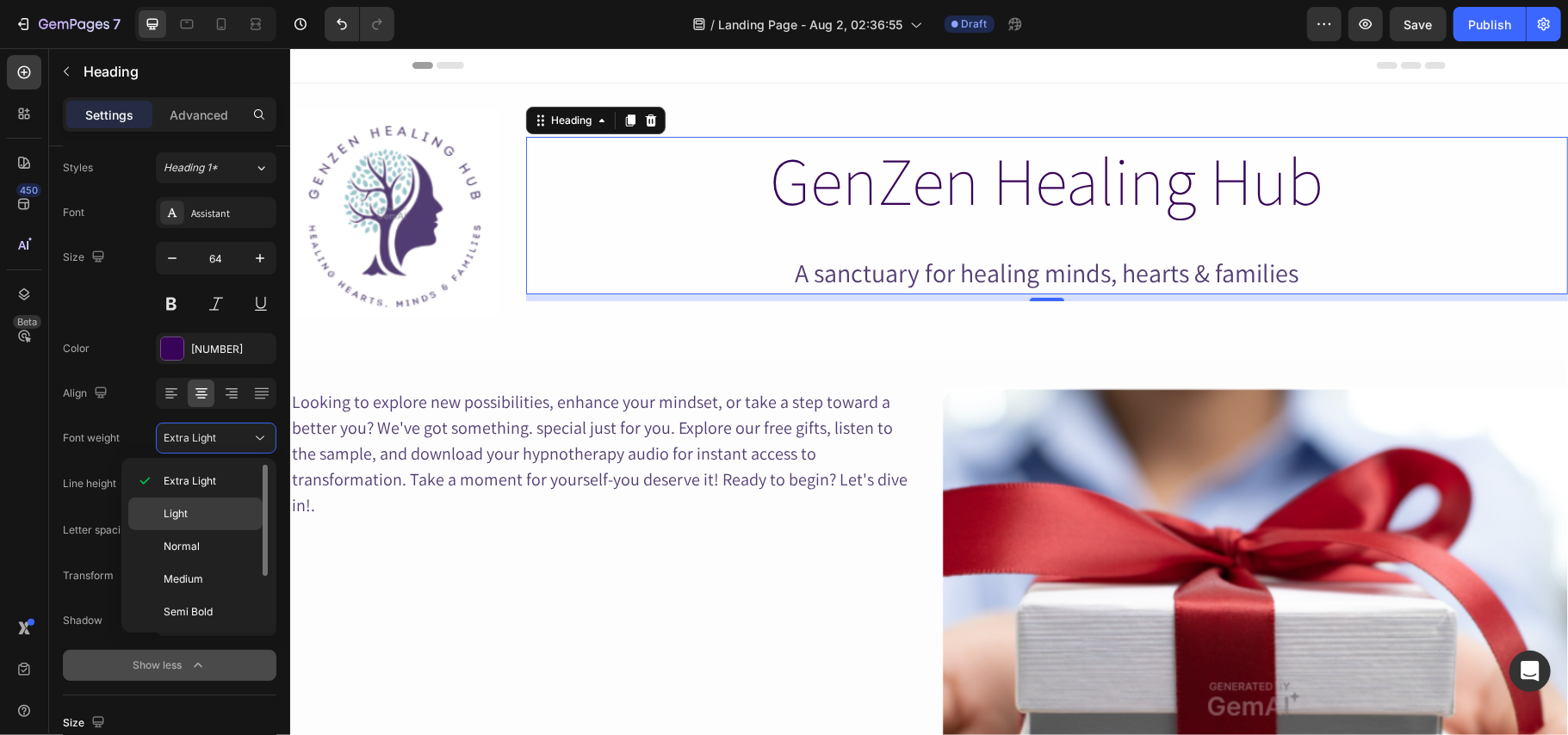 click on "Light" at bounding box center (209, 514) 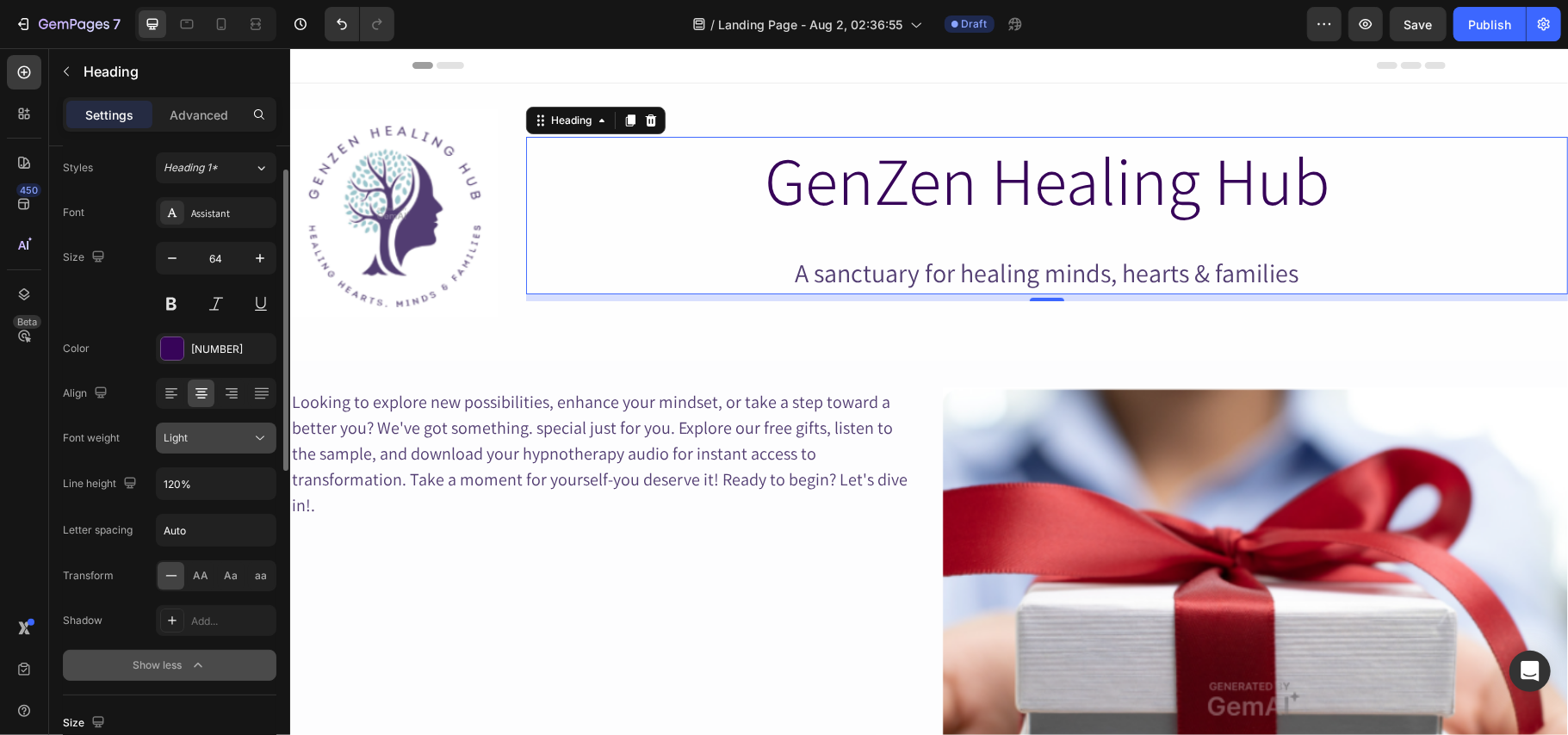 click 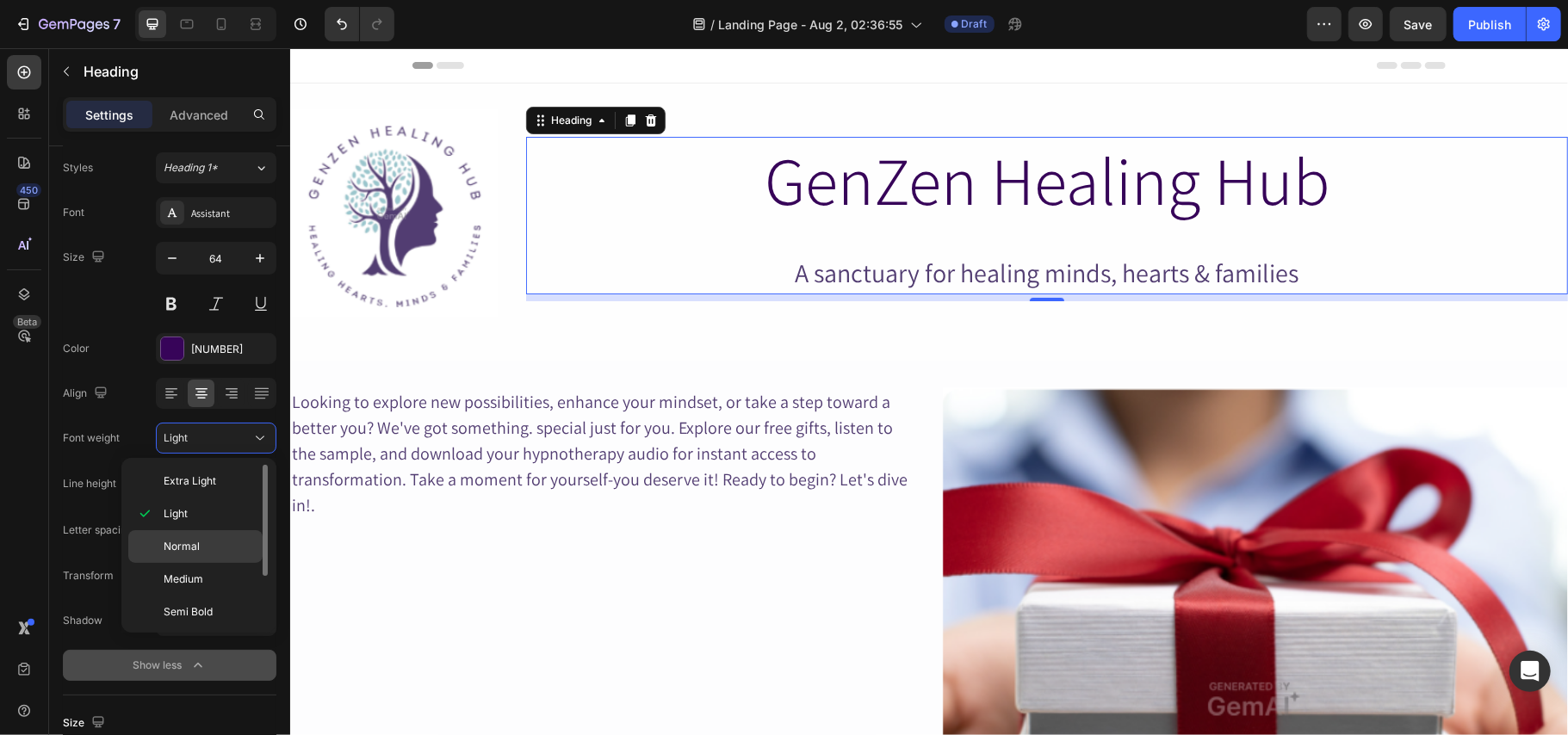 click on "Normal" 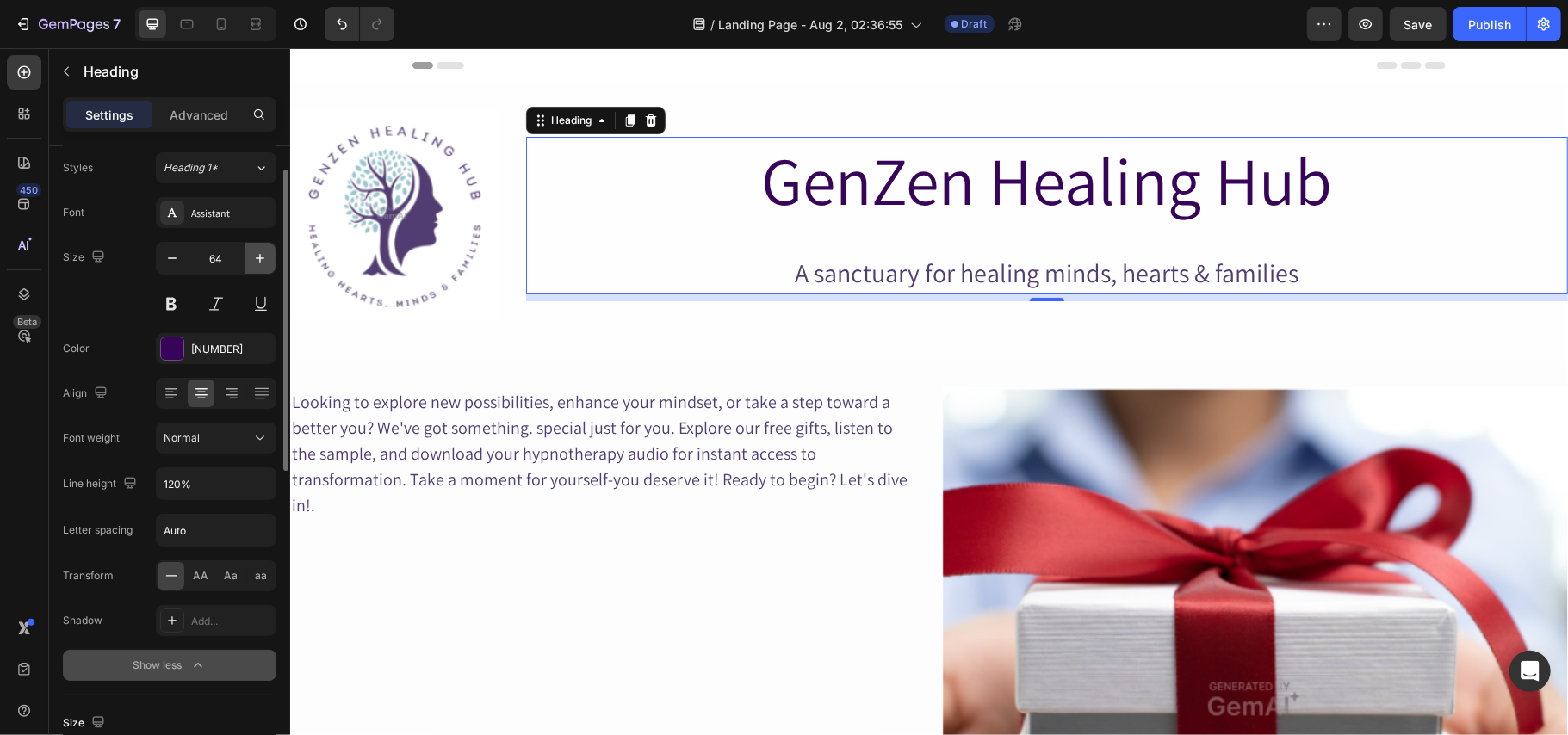 click 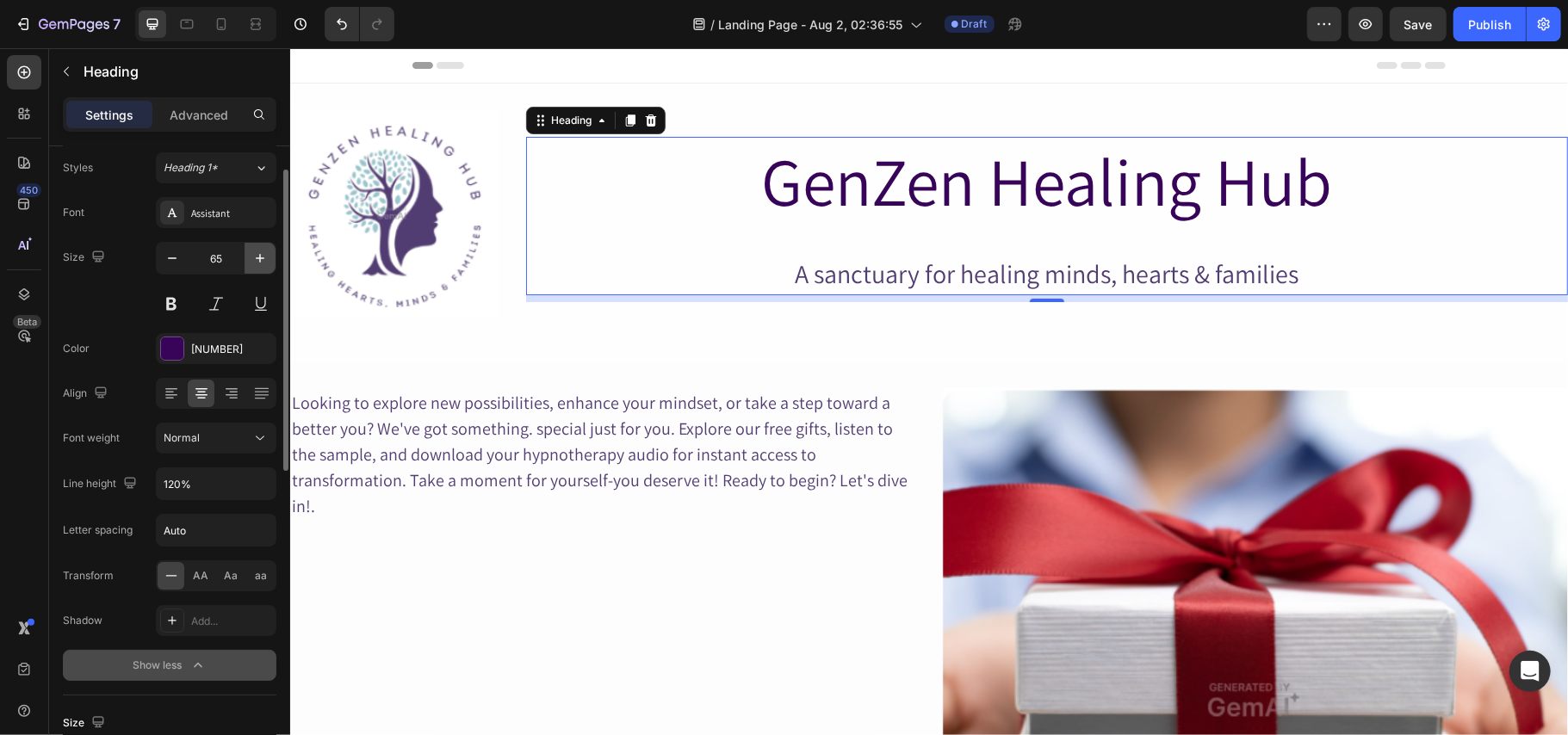 click 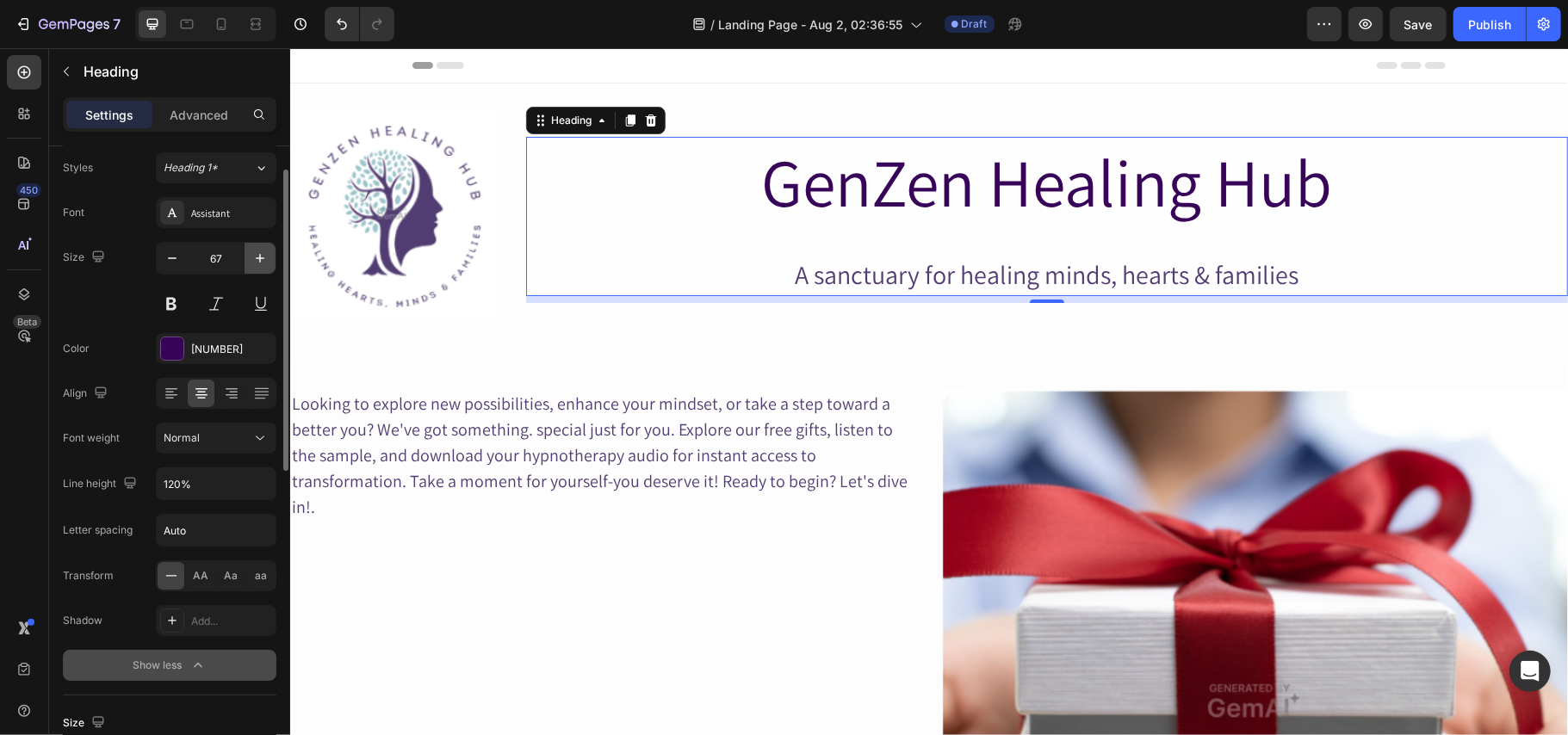 click 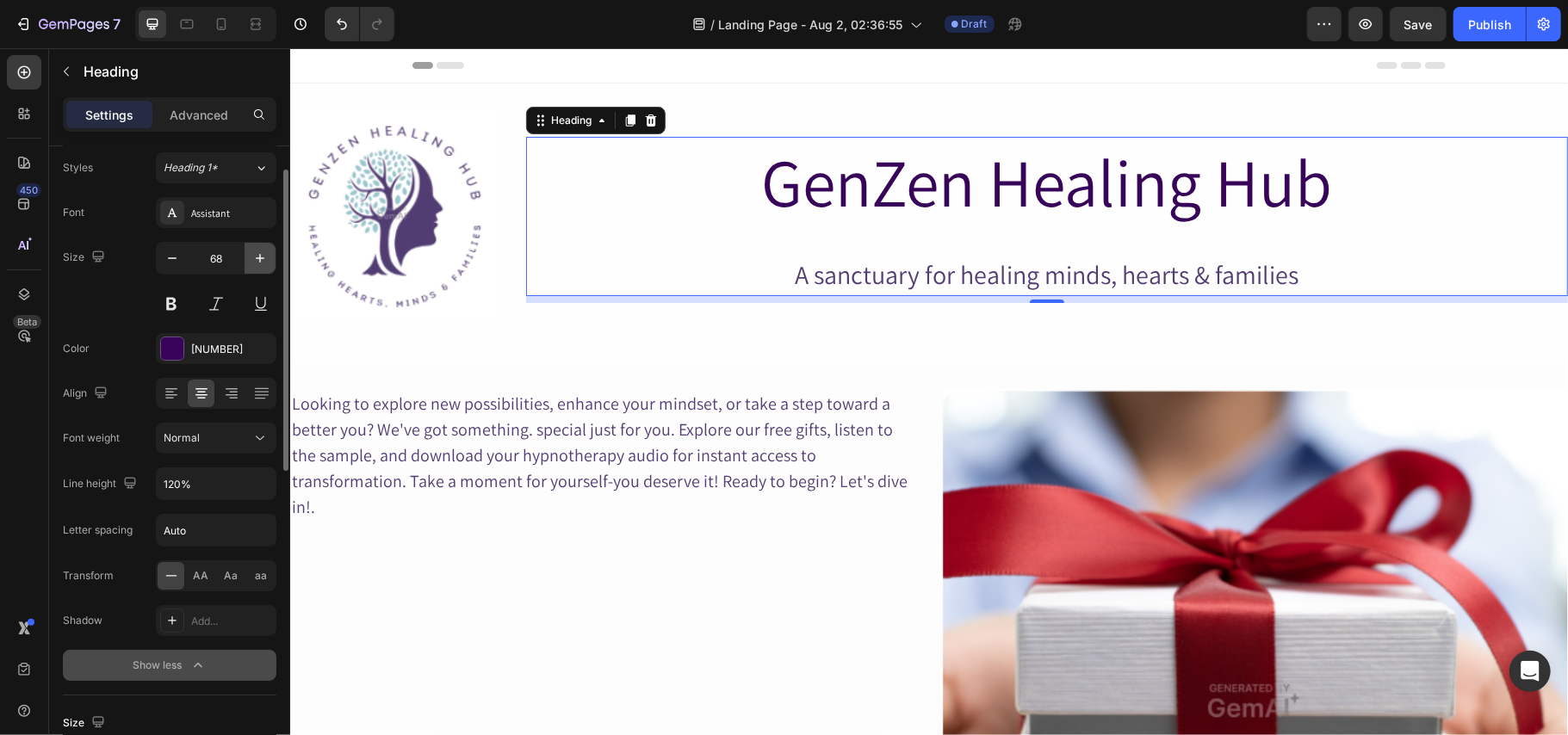 click 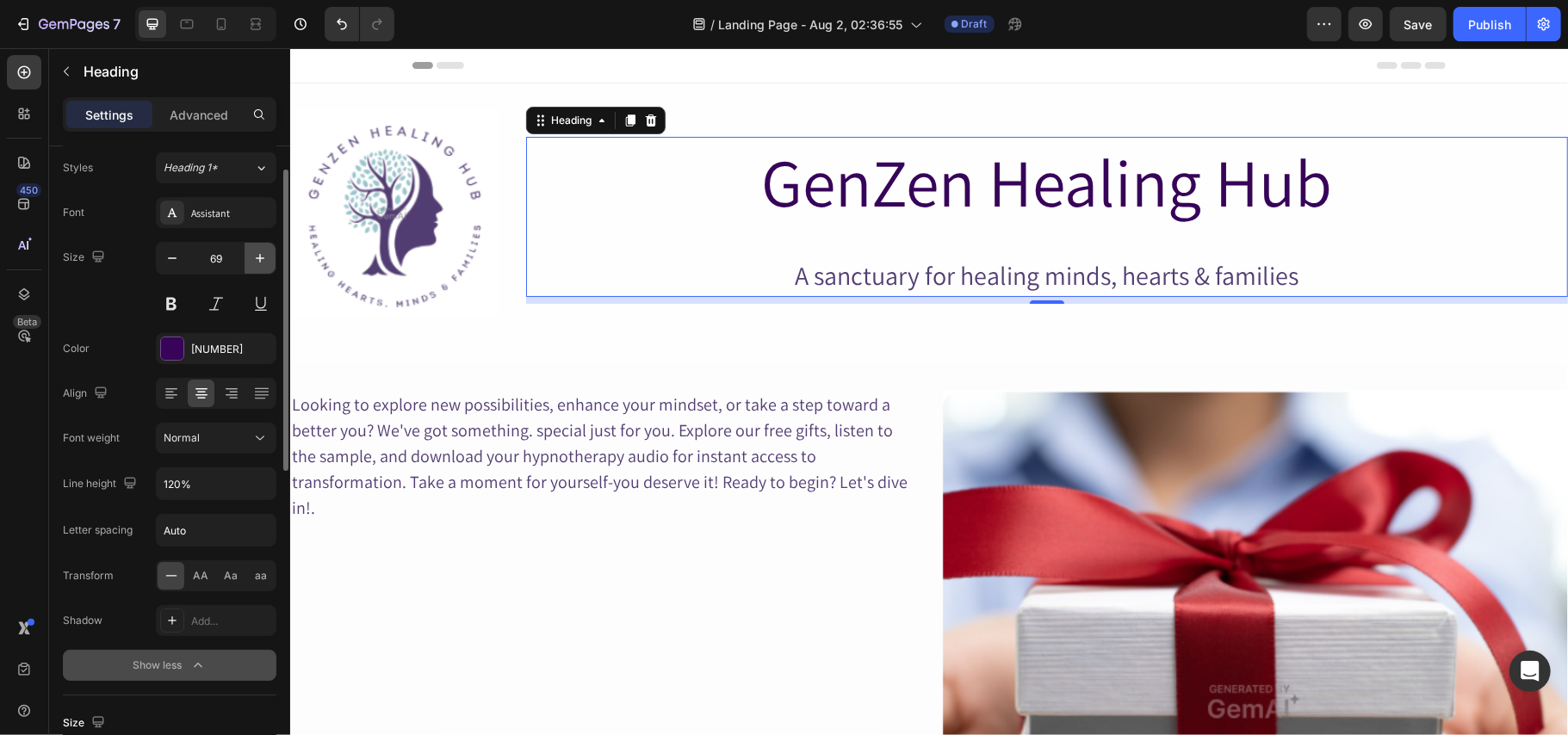 click 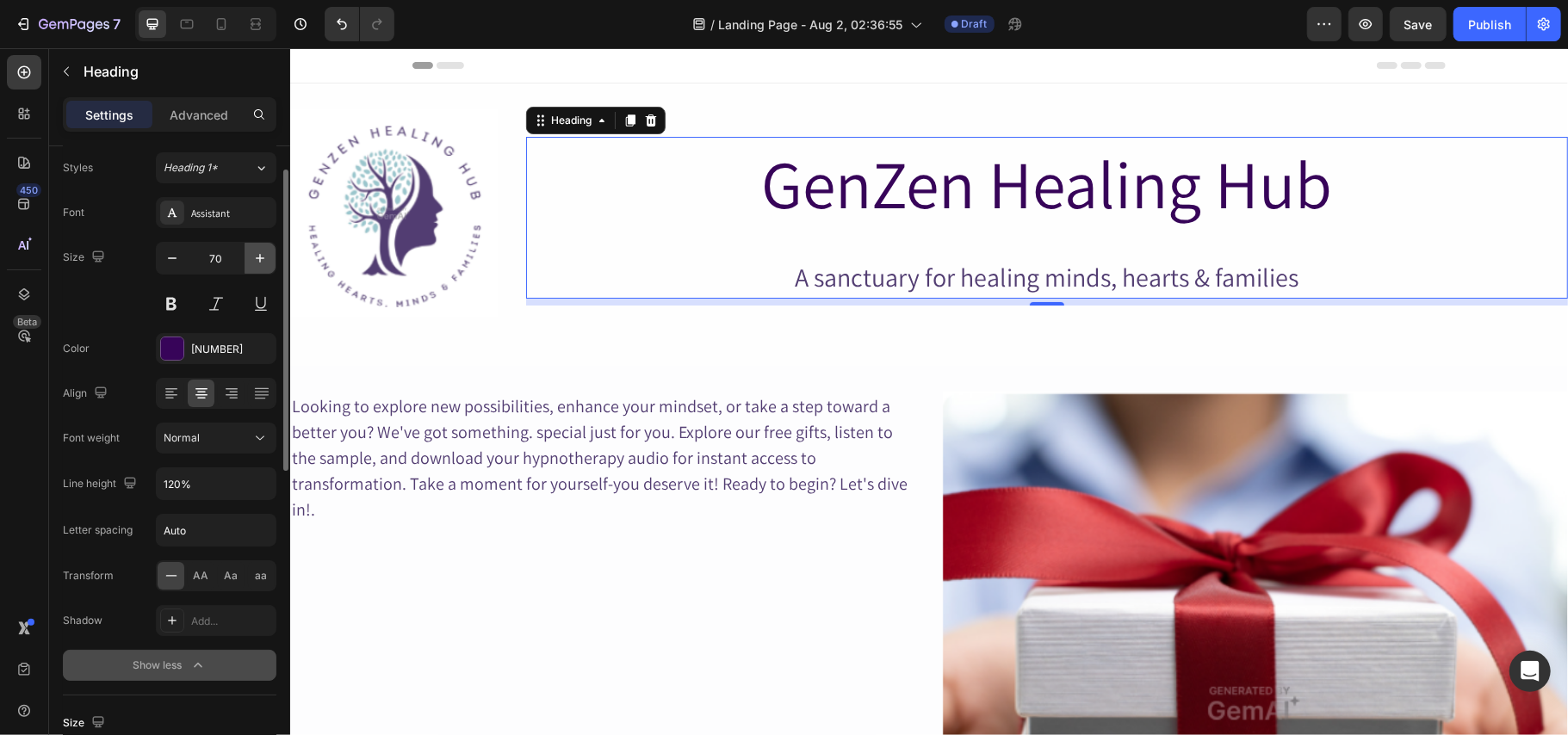 click 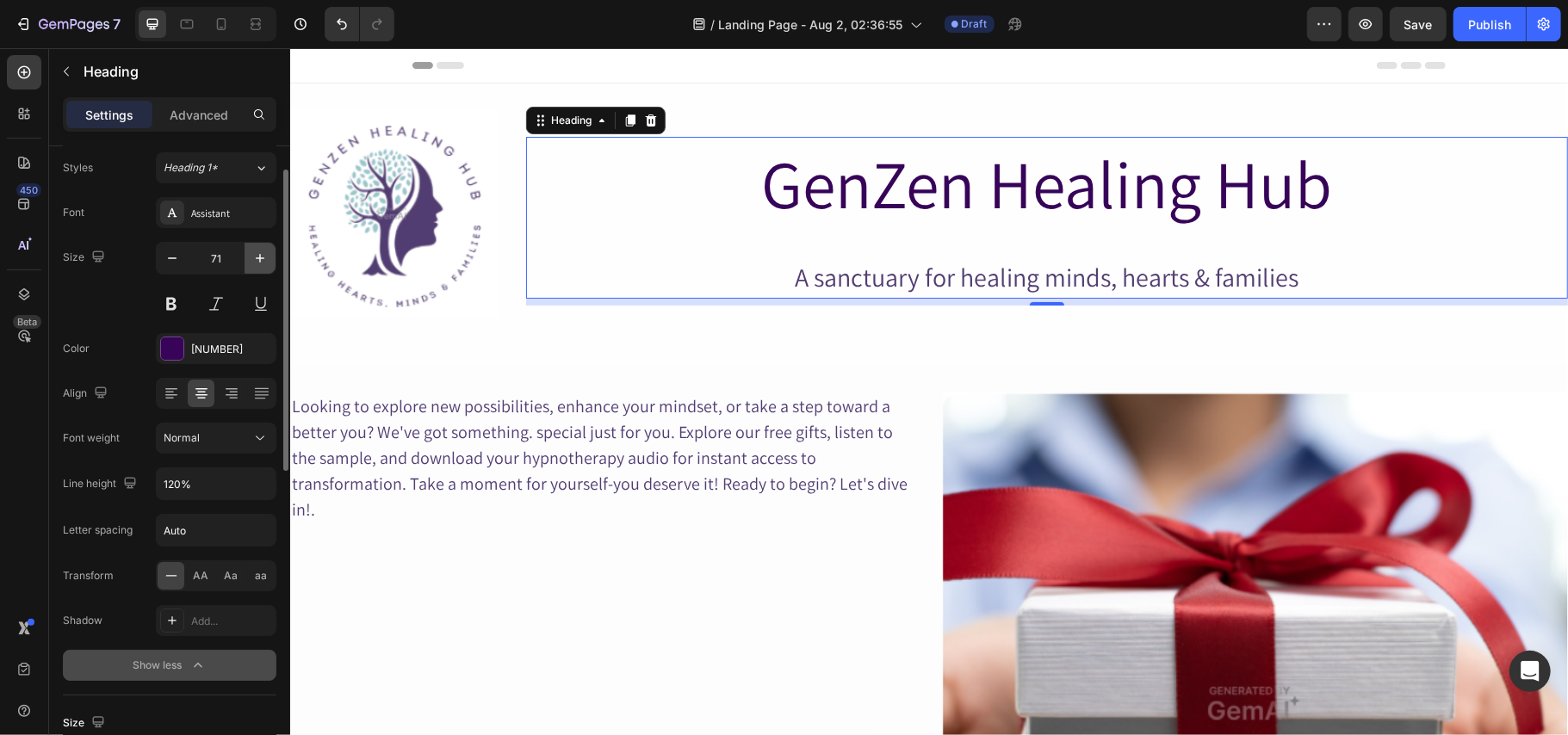 click 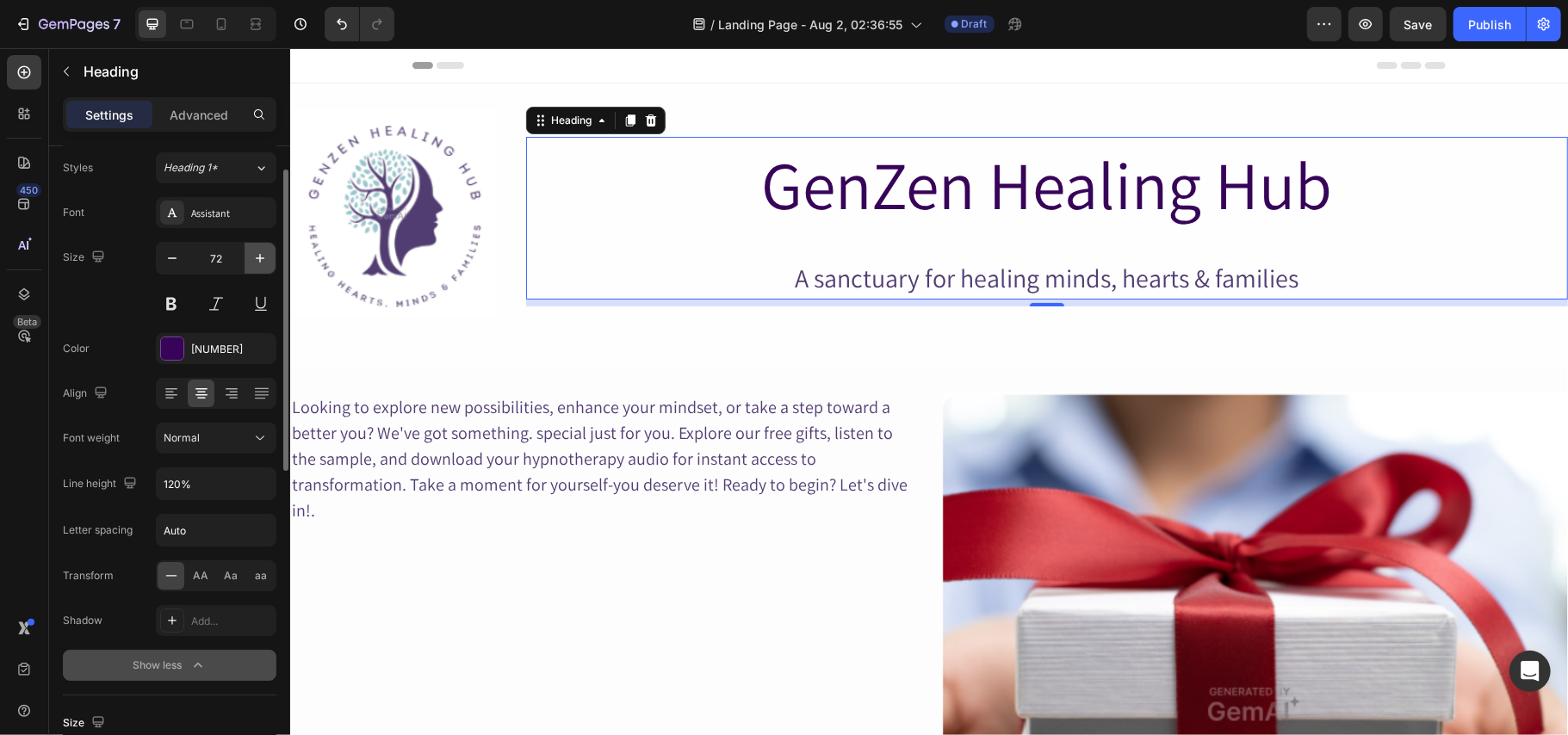 click 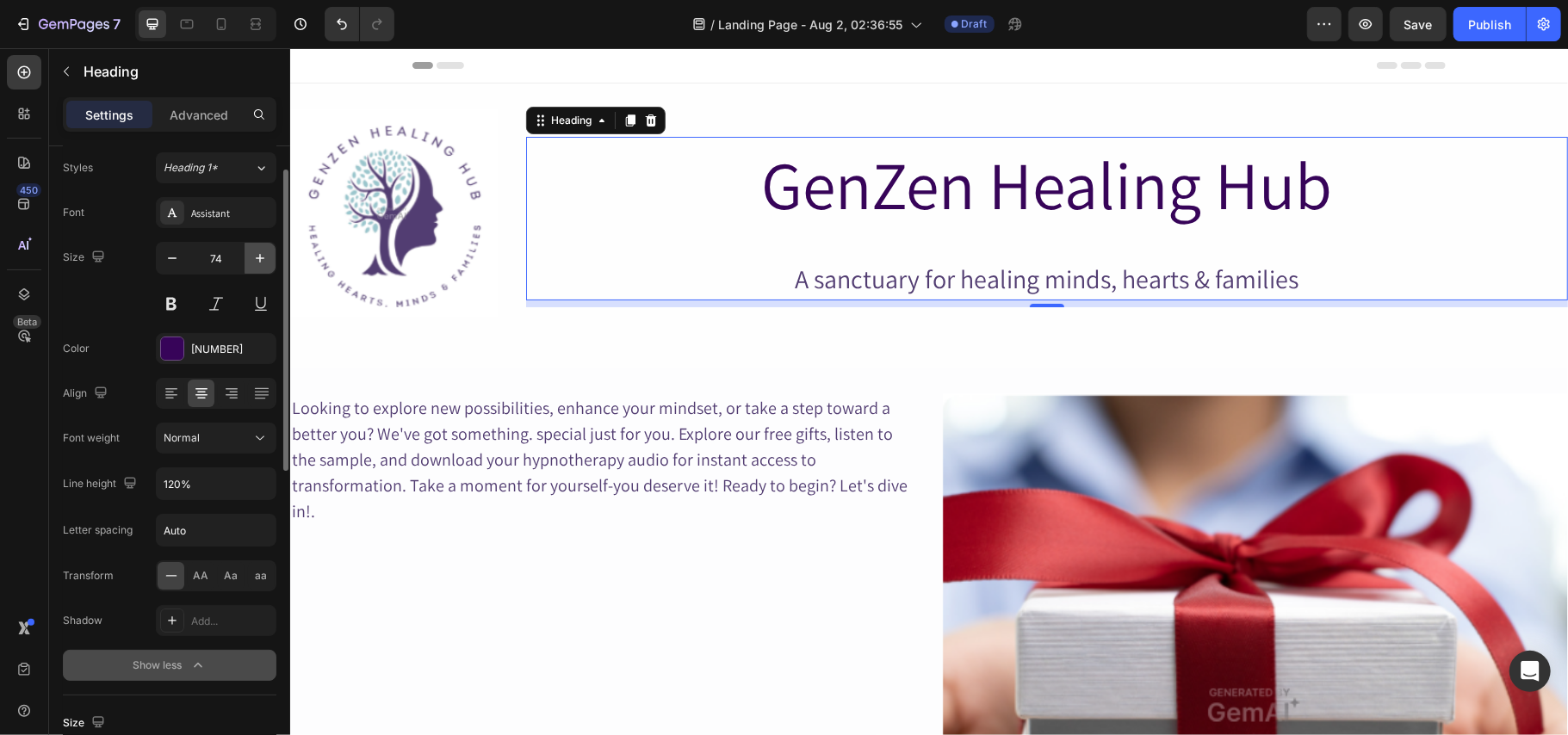 click 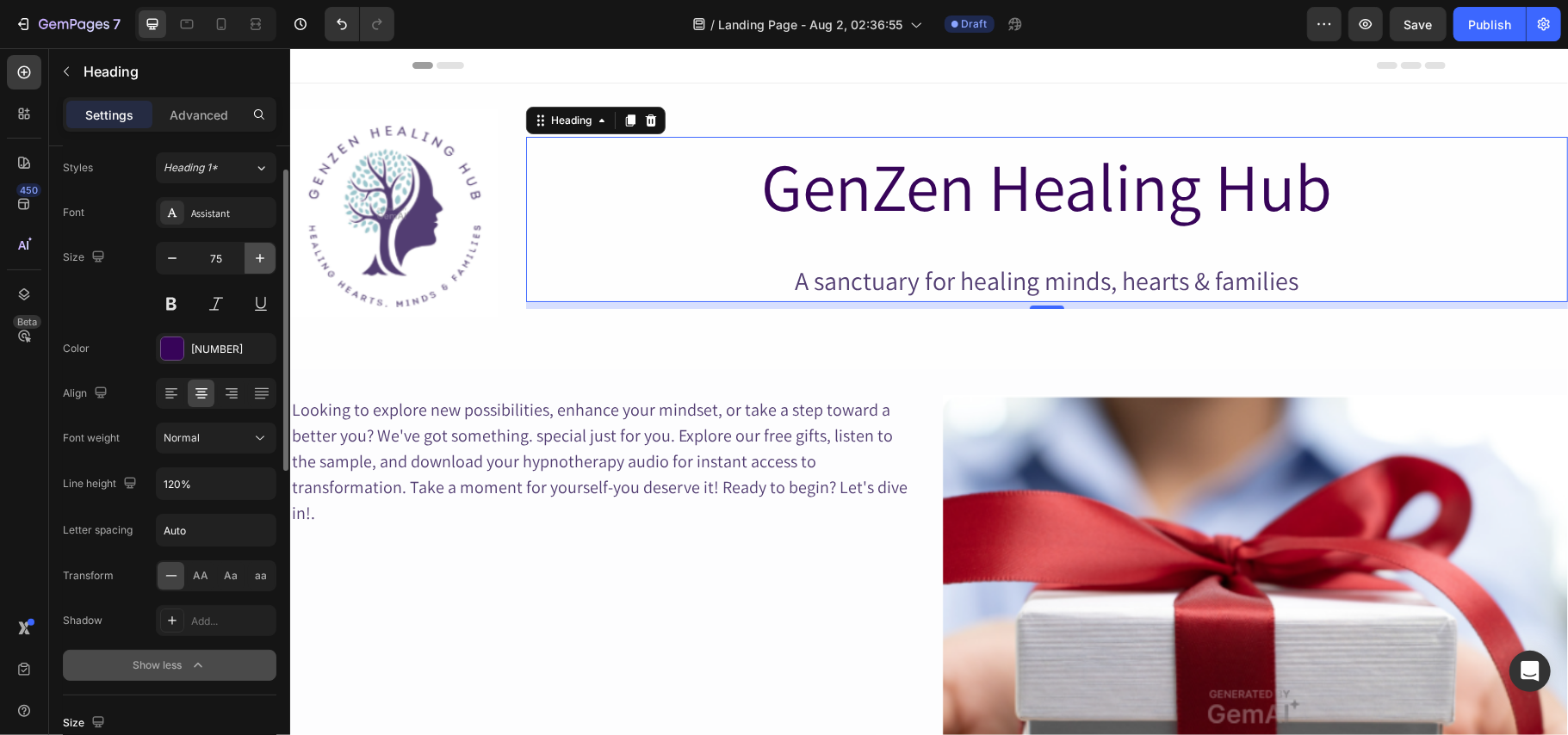 click 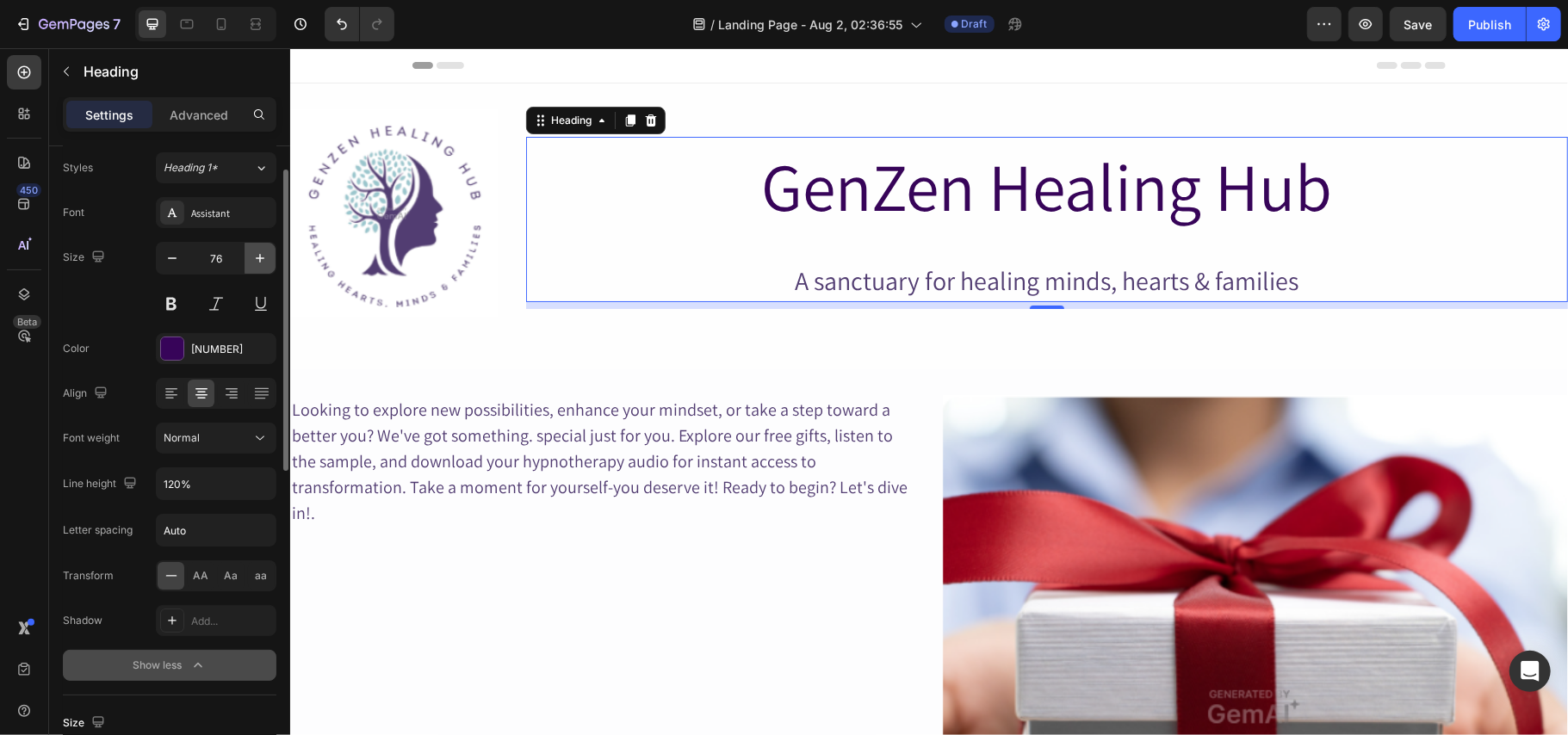 click 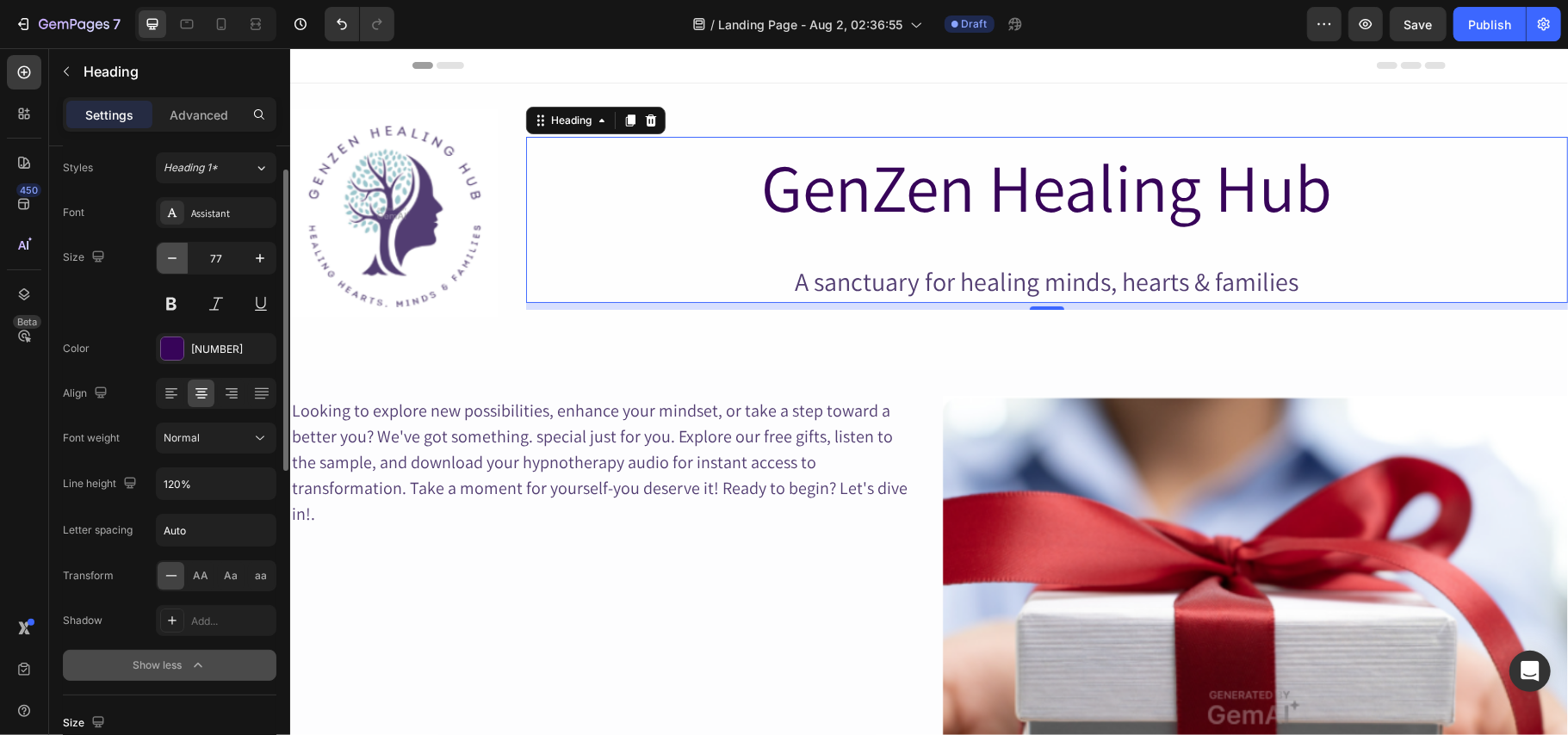 click 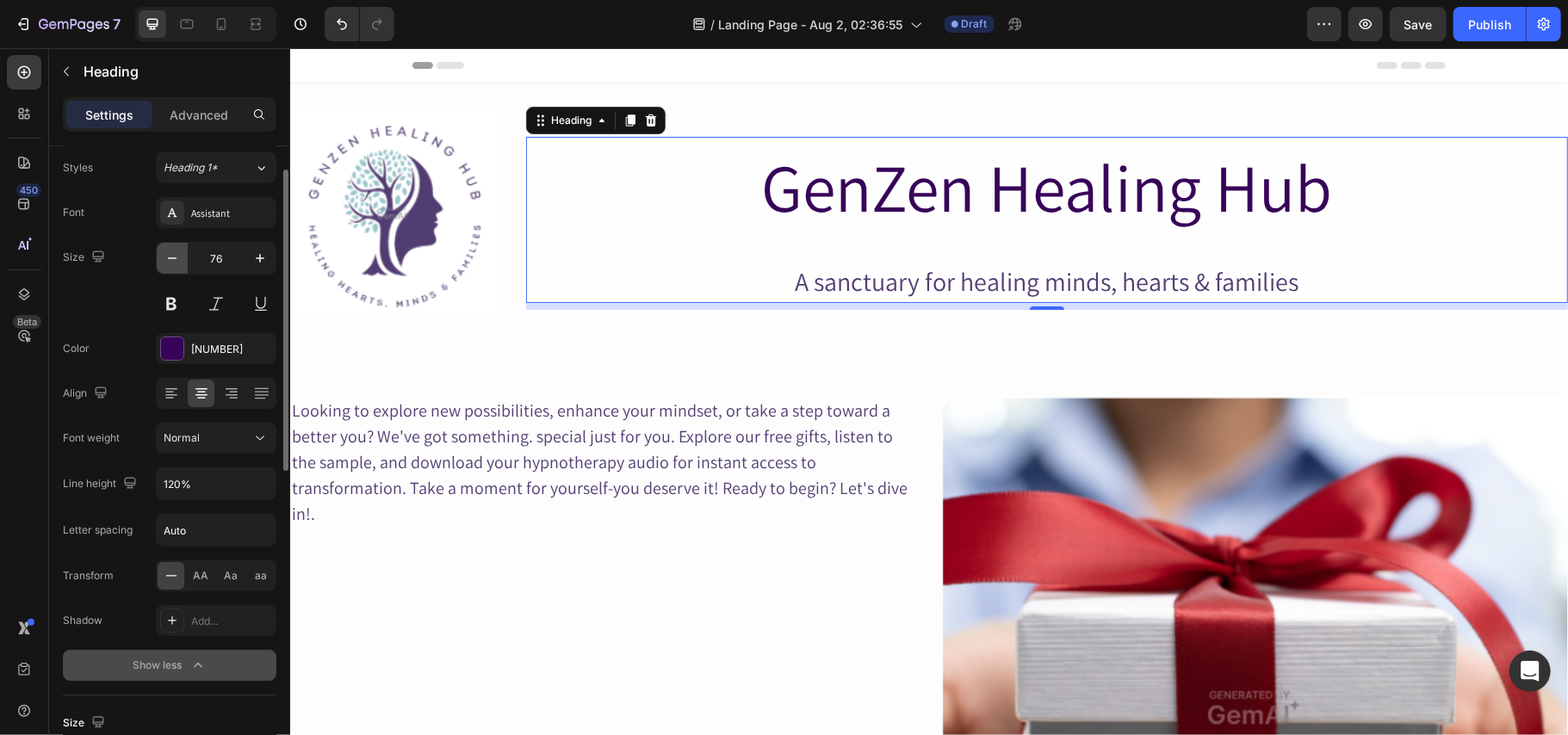 click 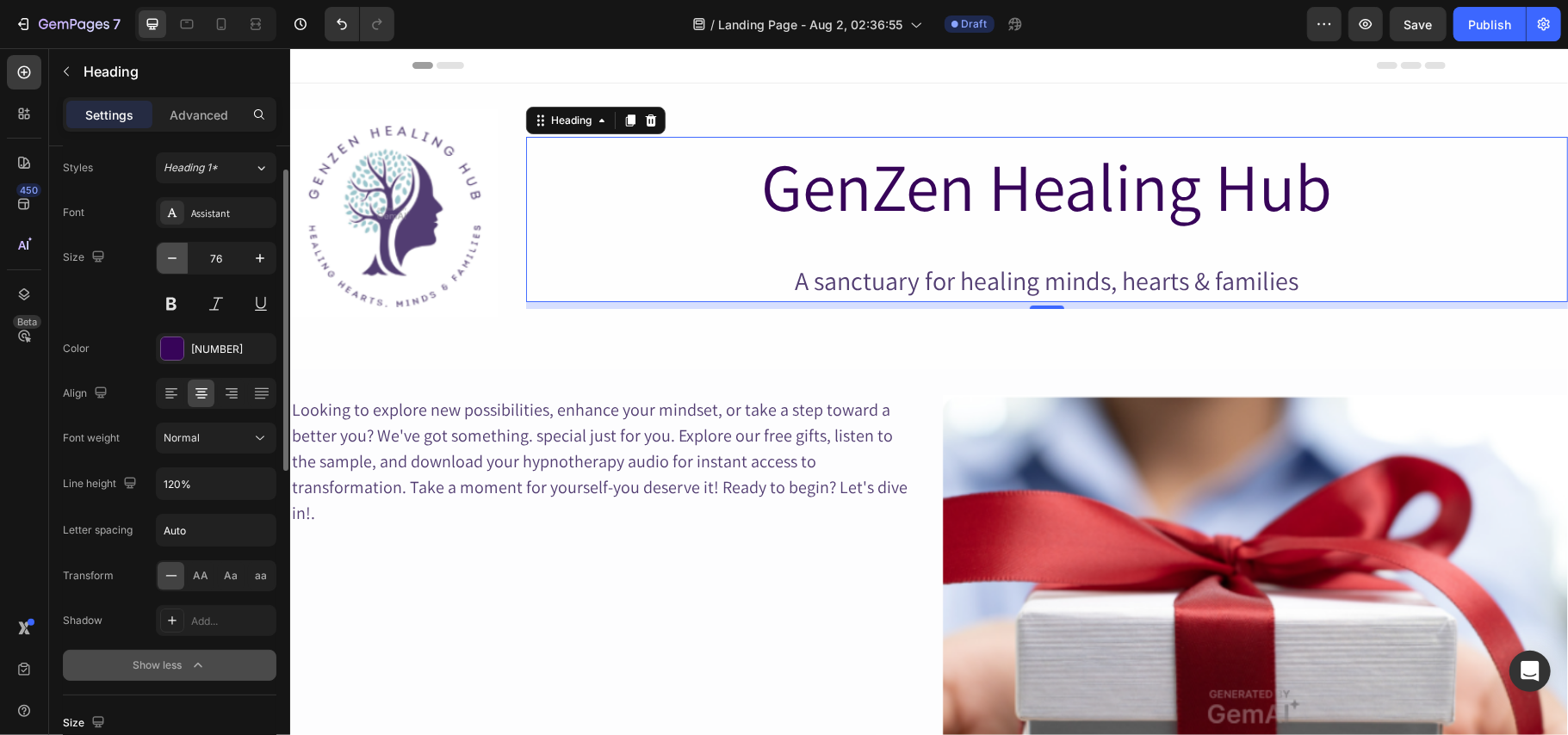 click 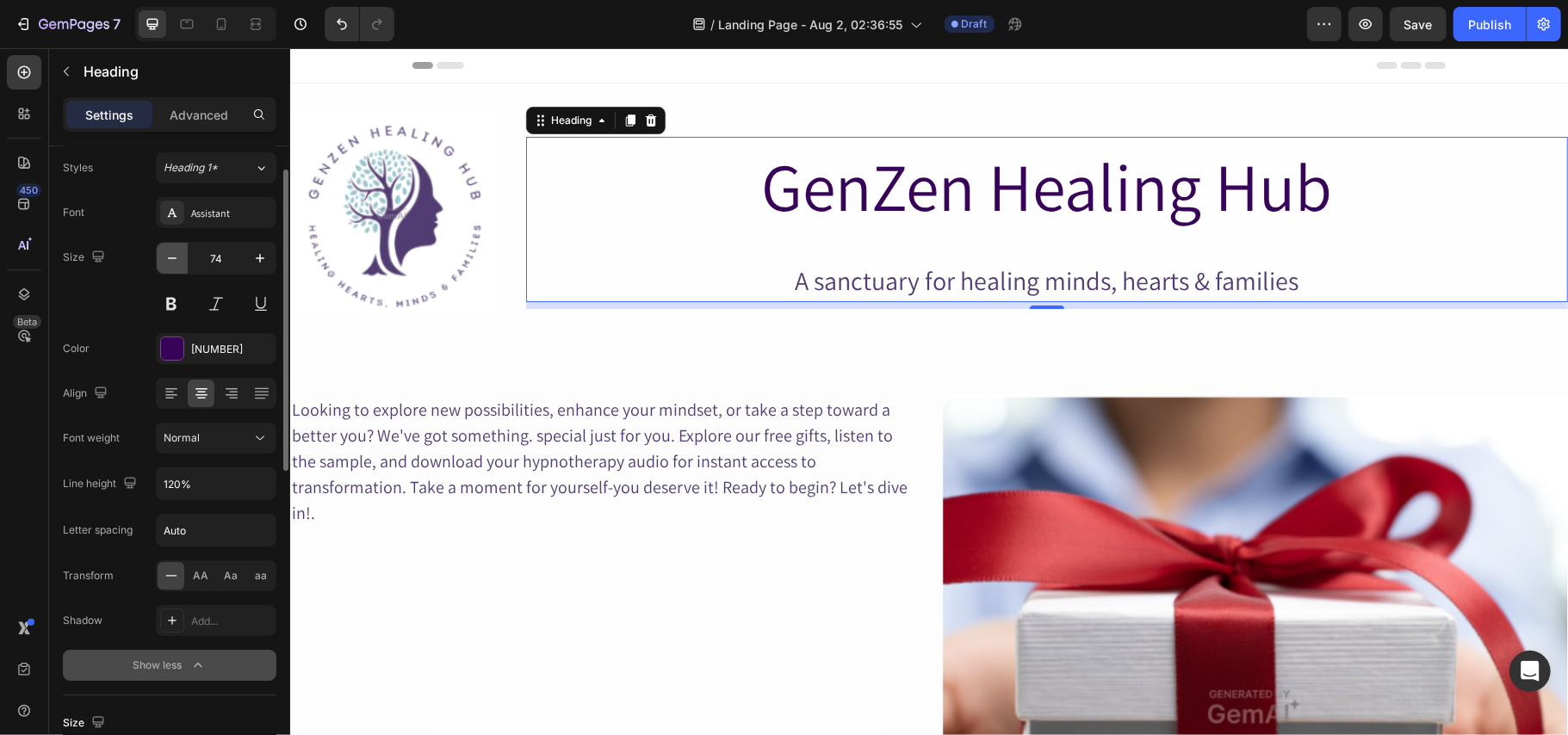 click 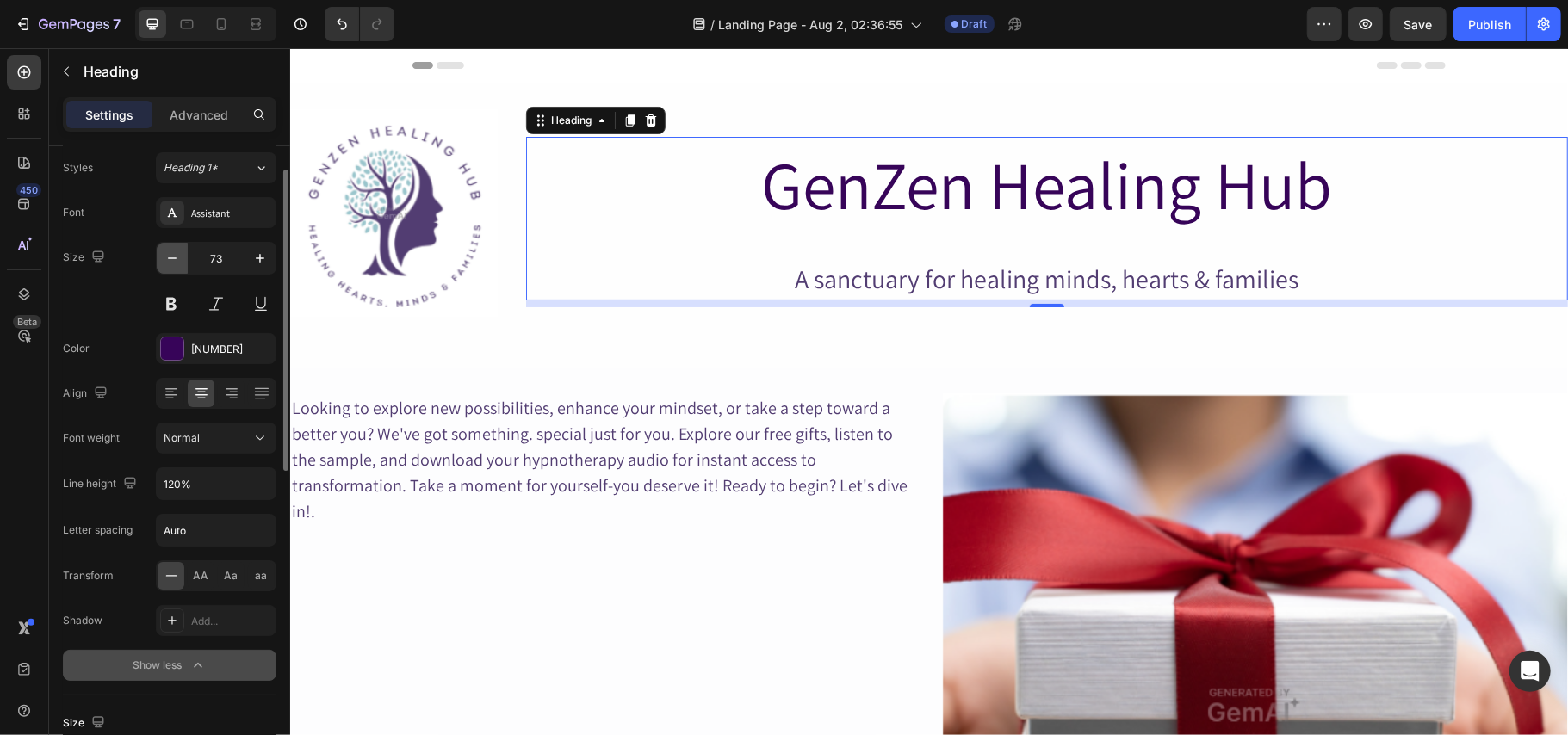 click 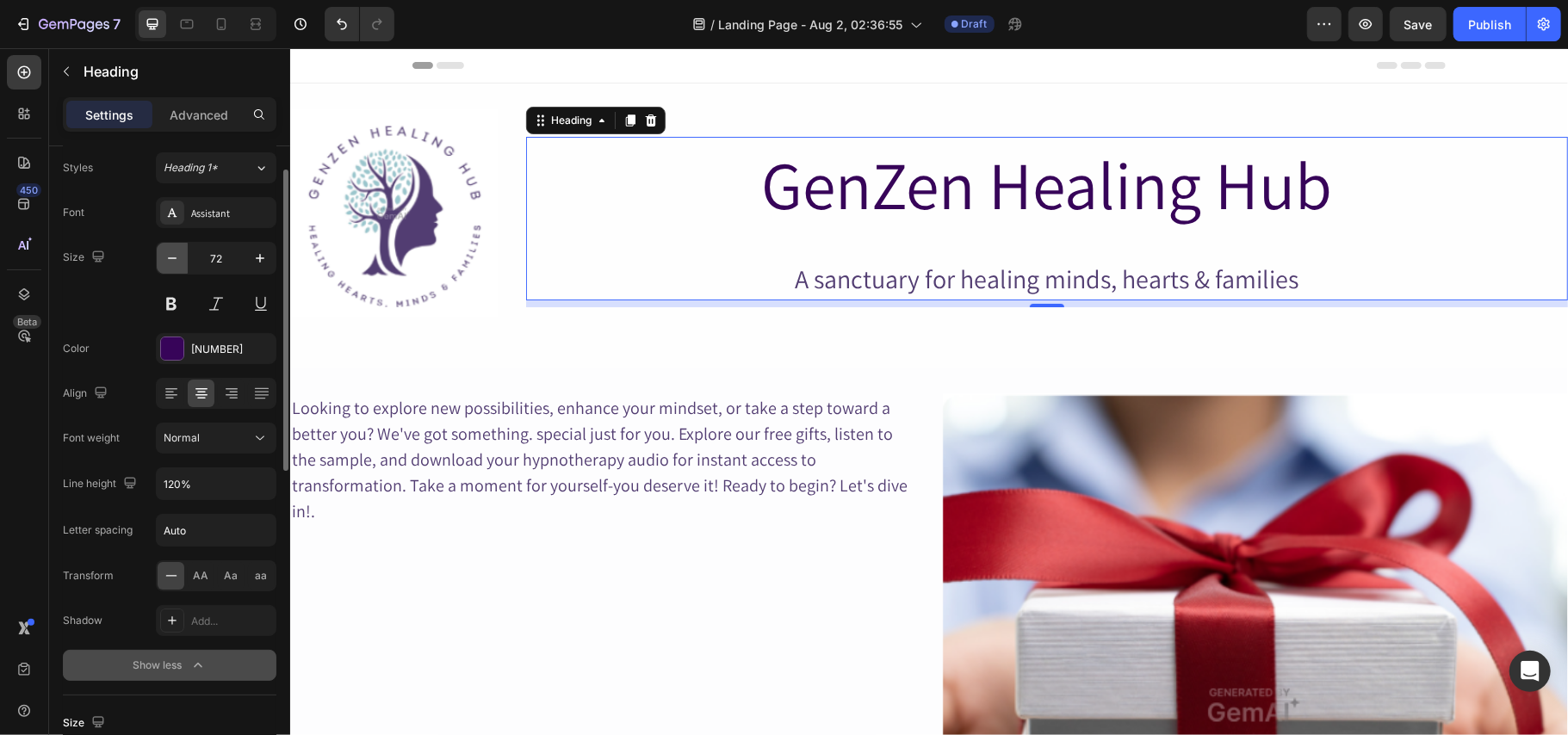 click 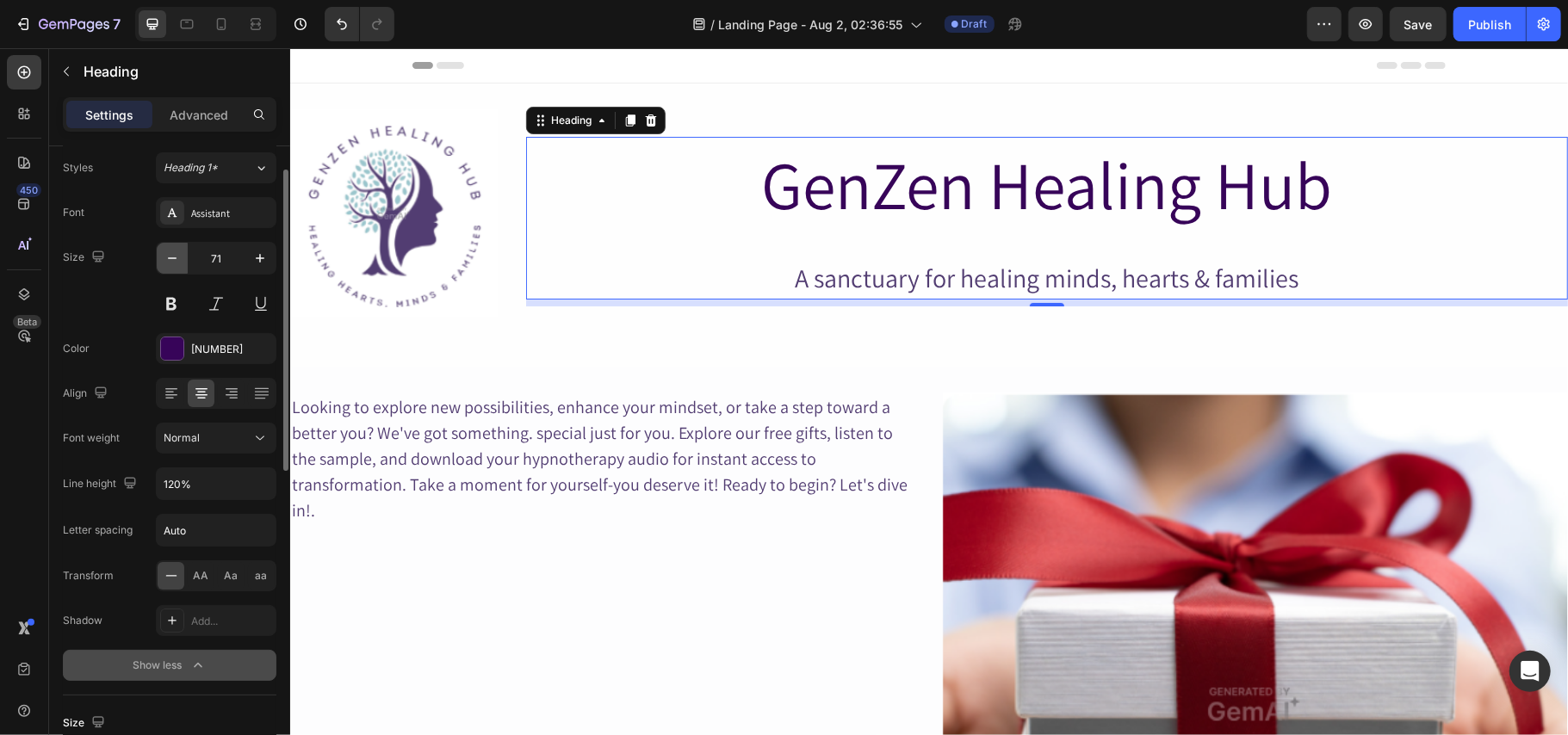 click 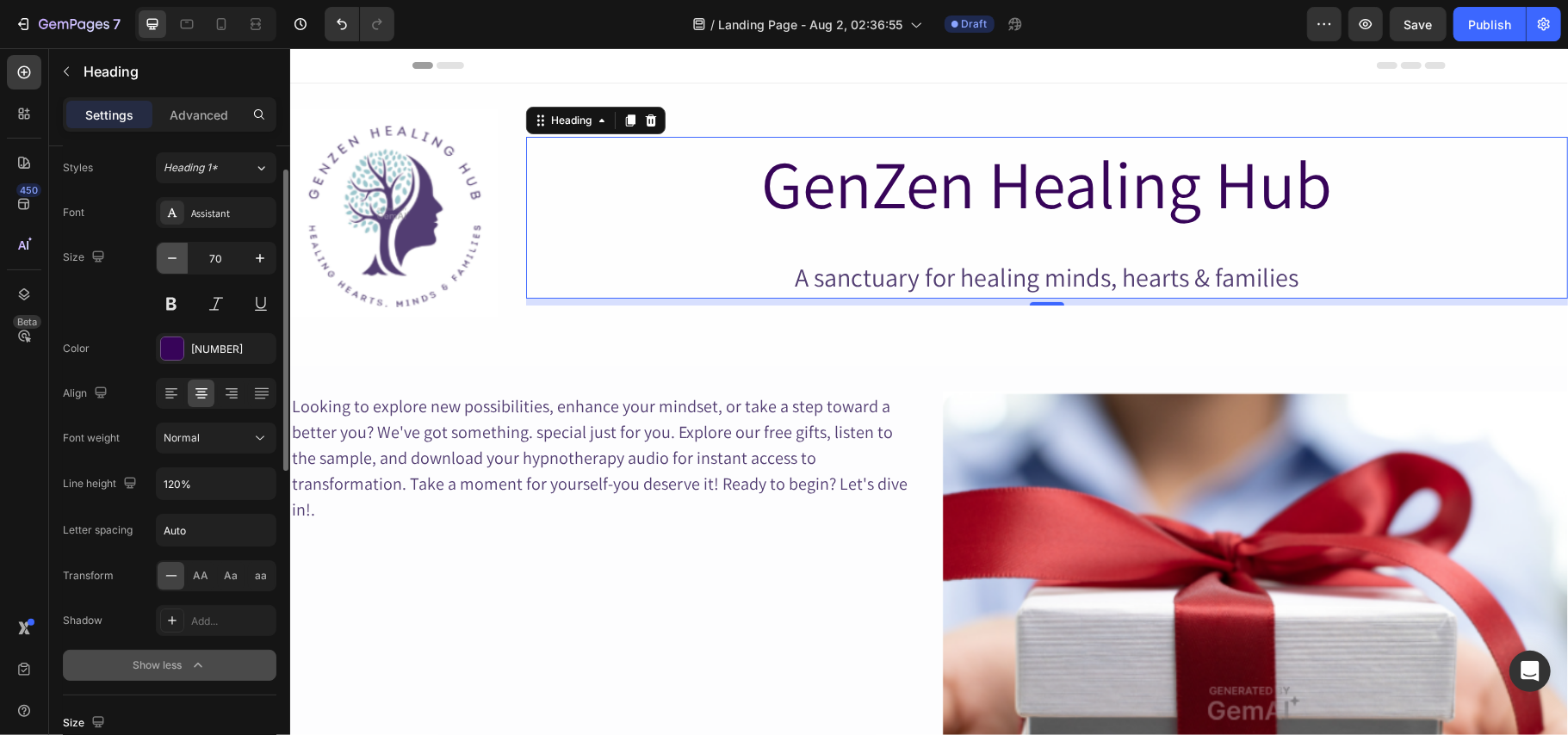 click 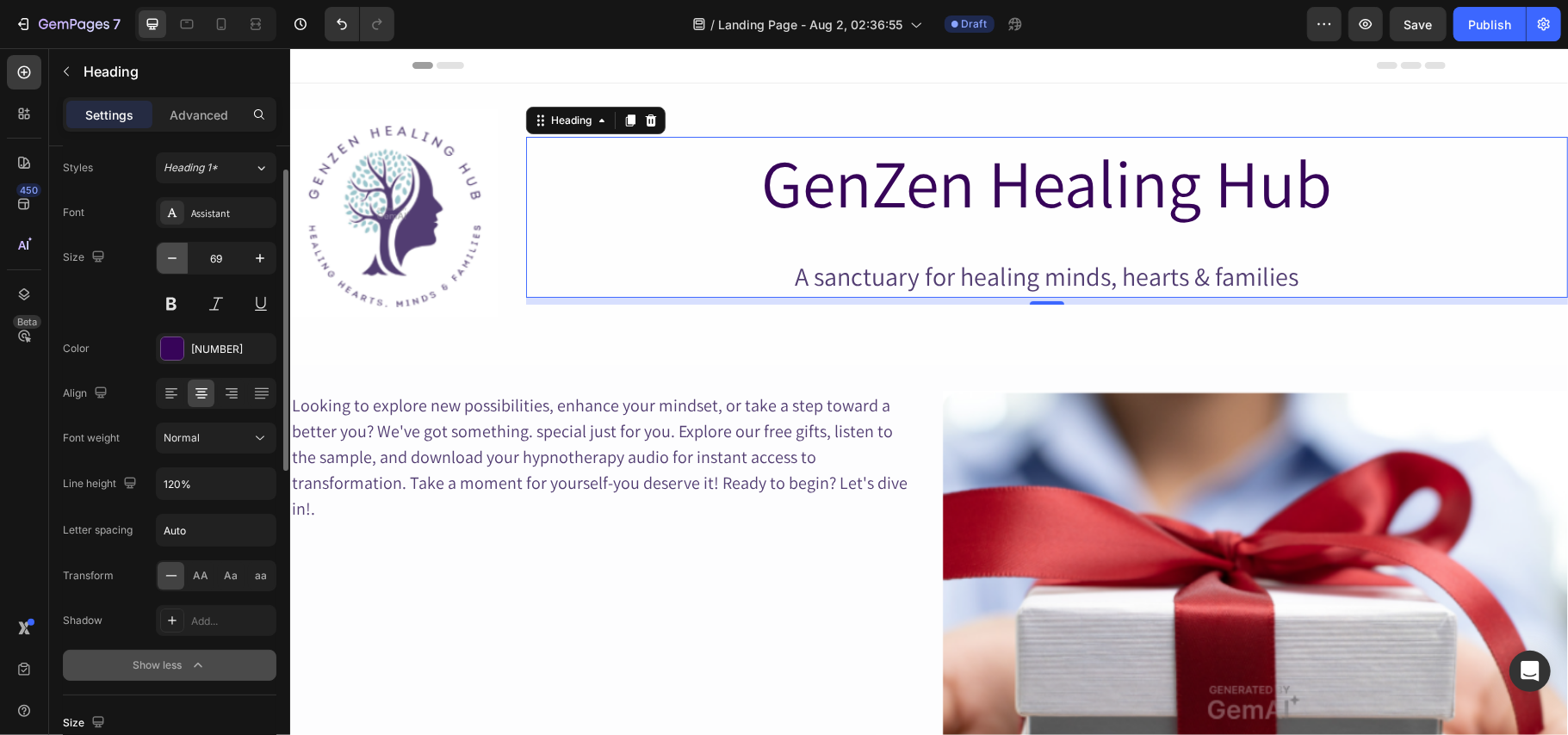 click 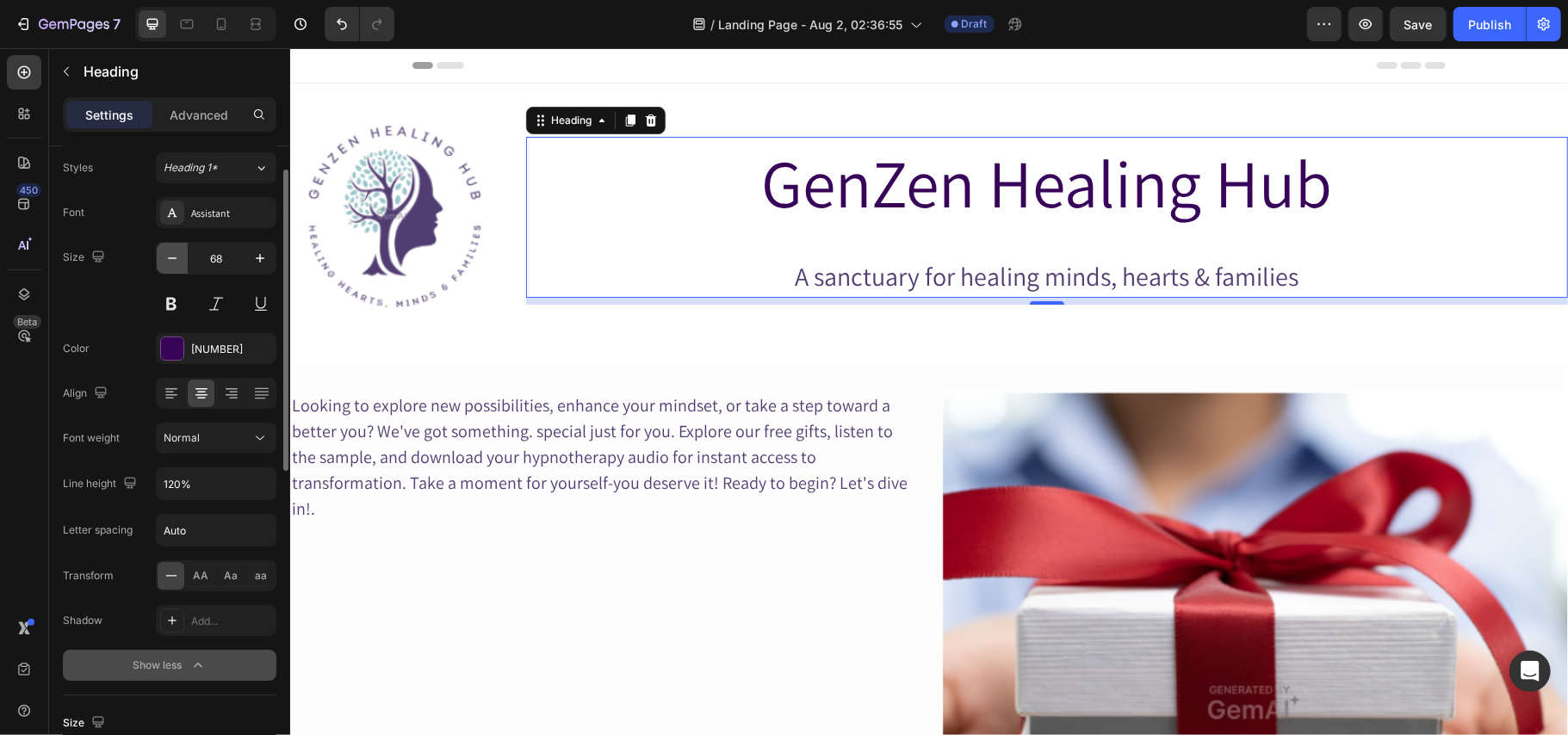 click 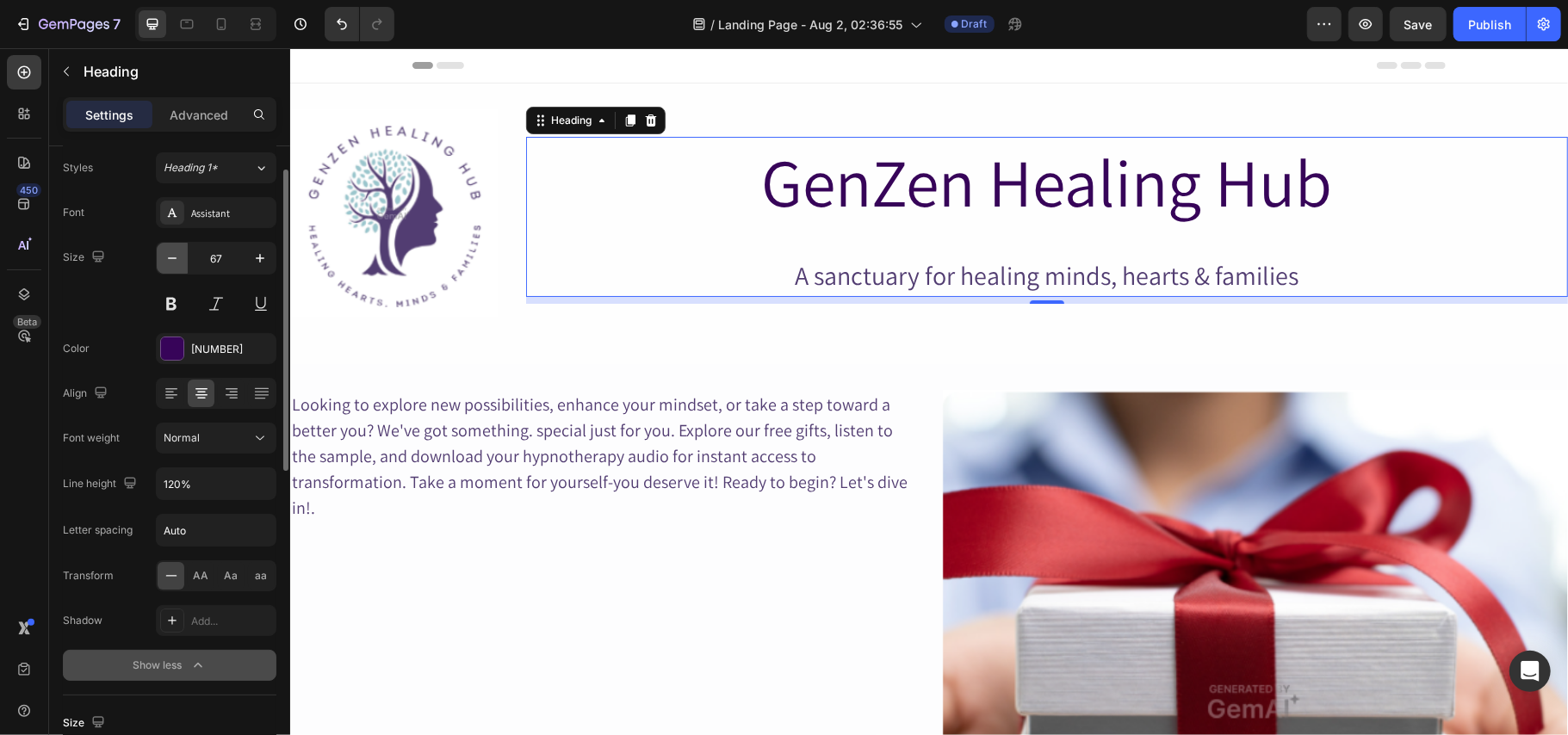 click 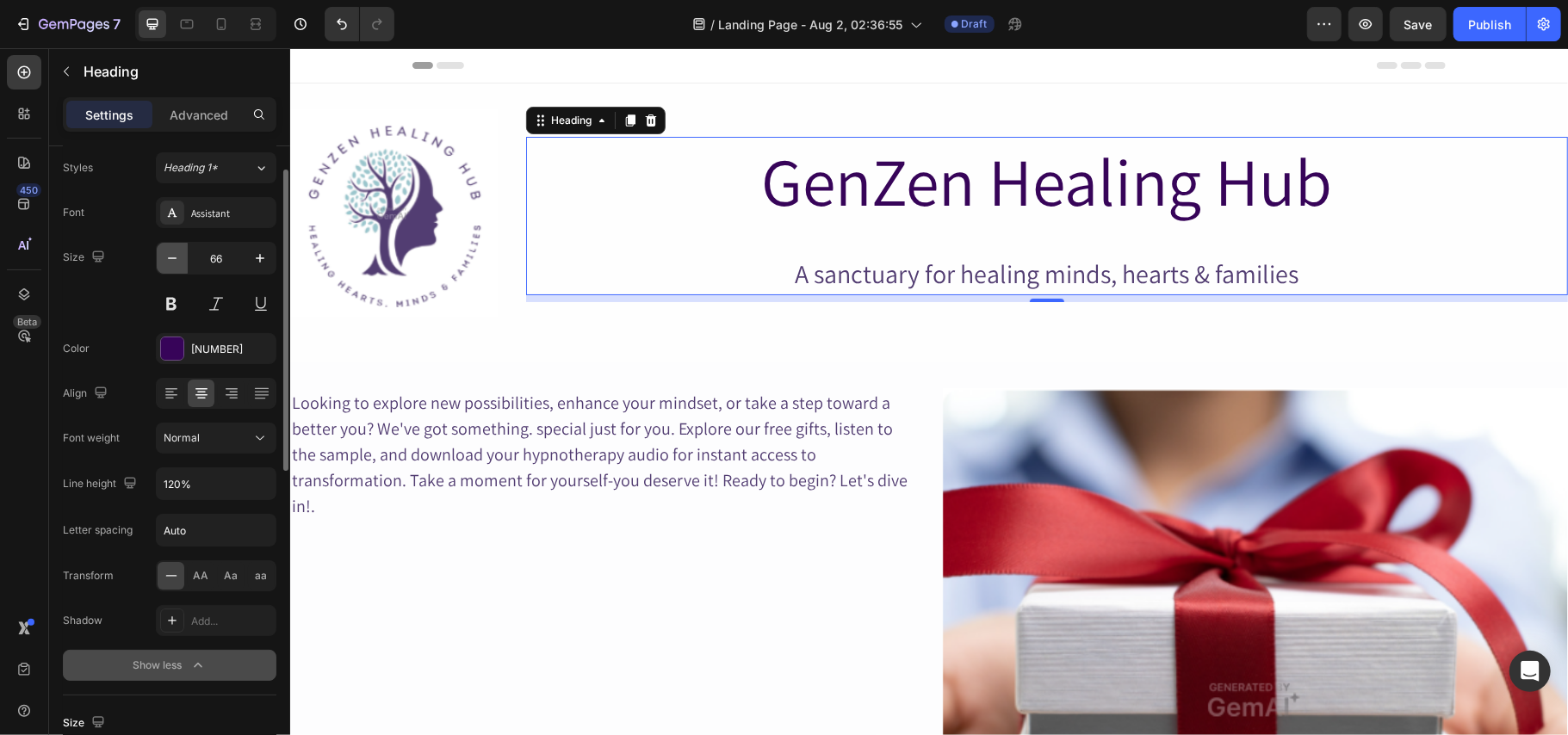 click 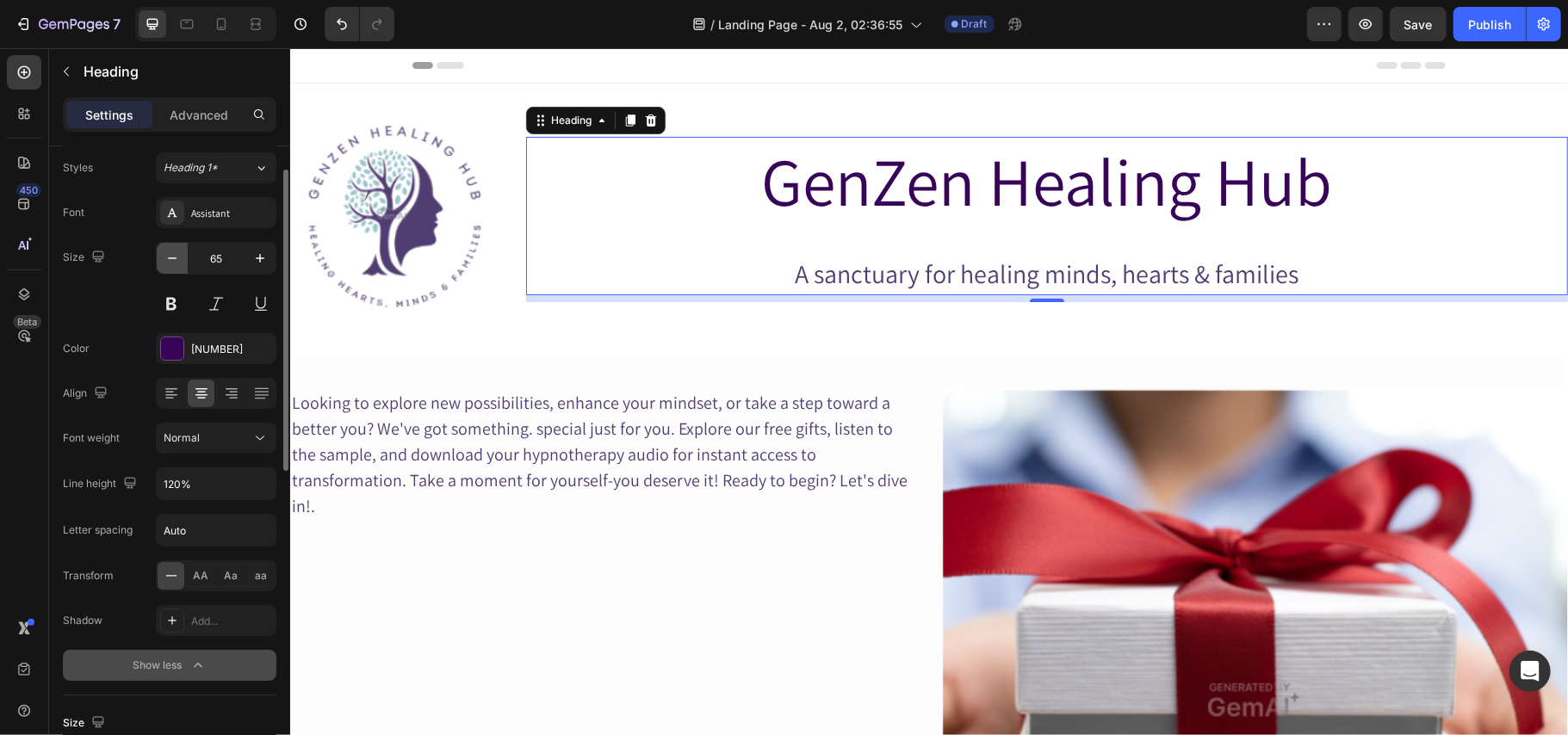 click 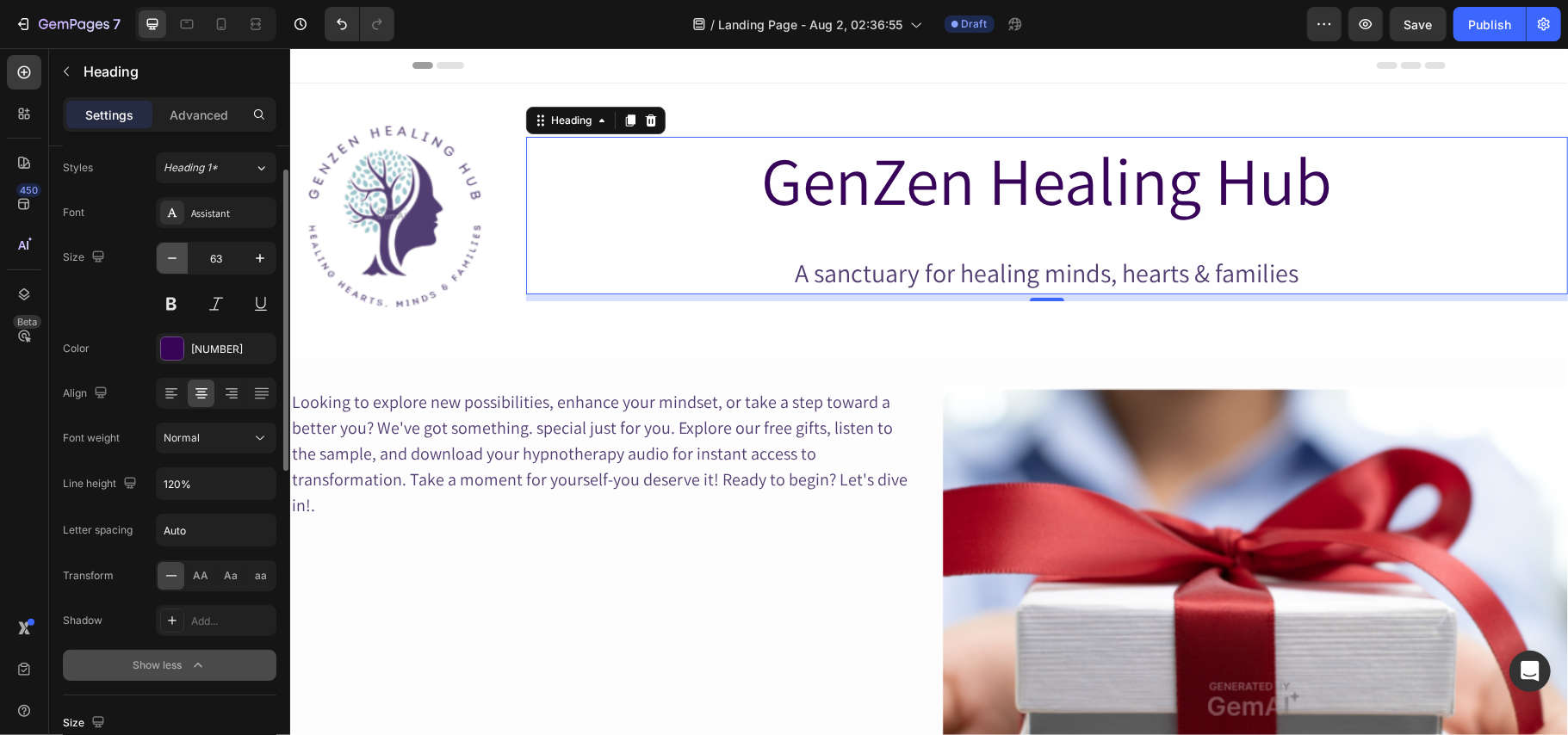 click 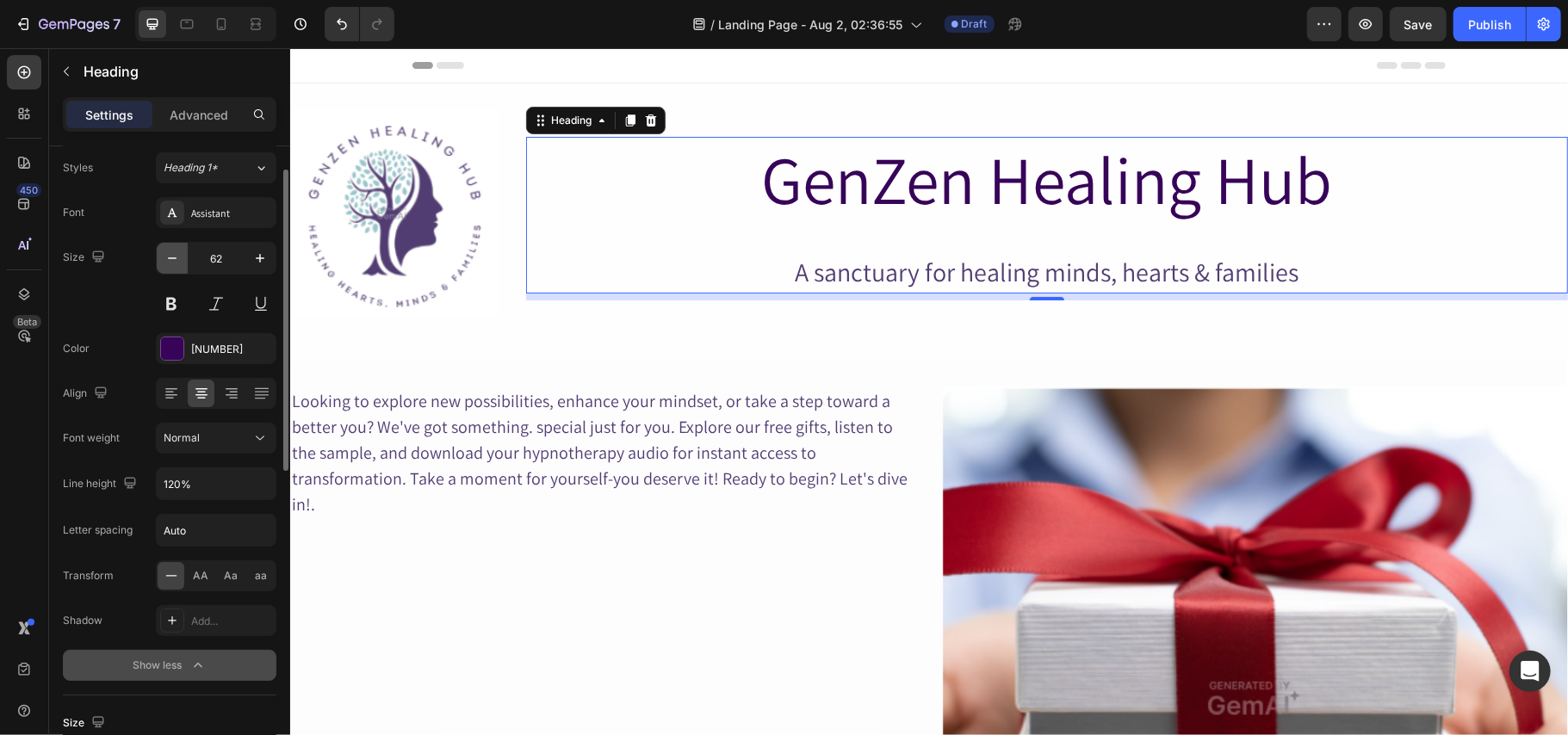 click 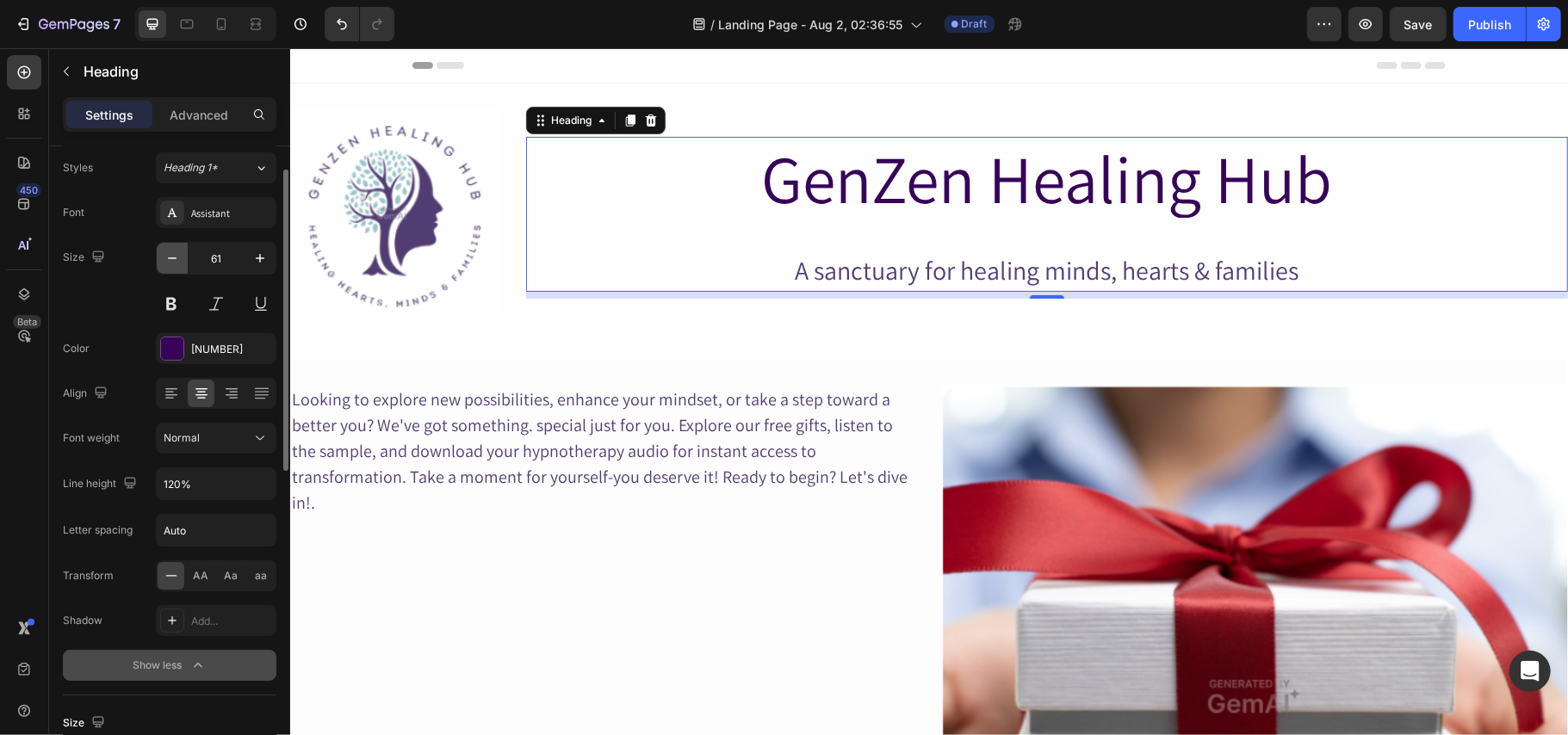 click 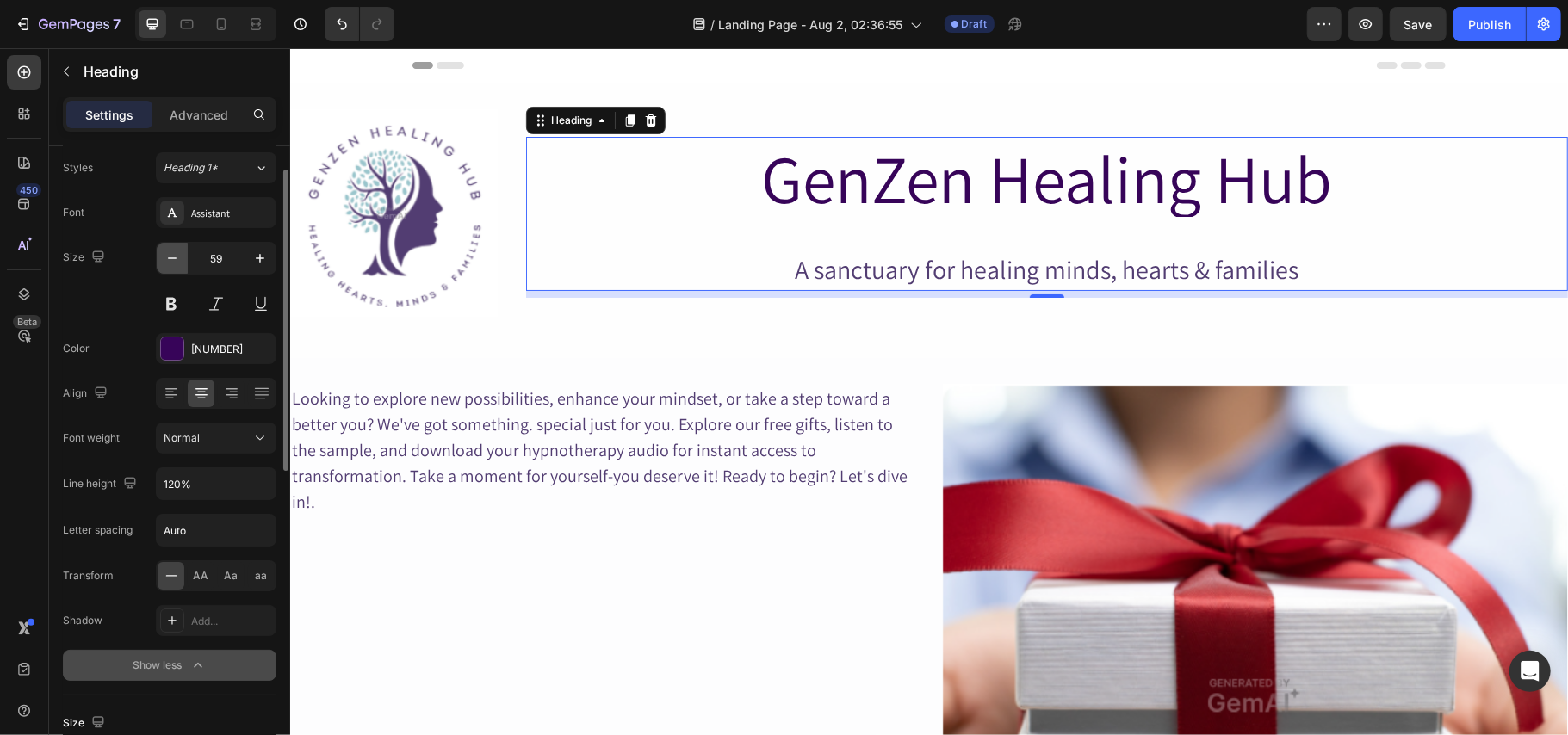 click 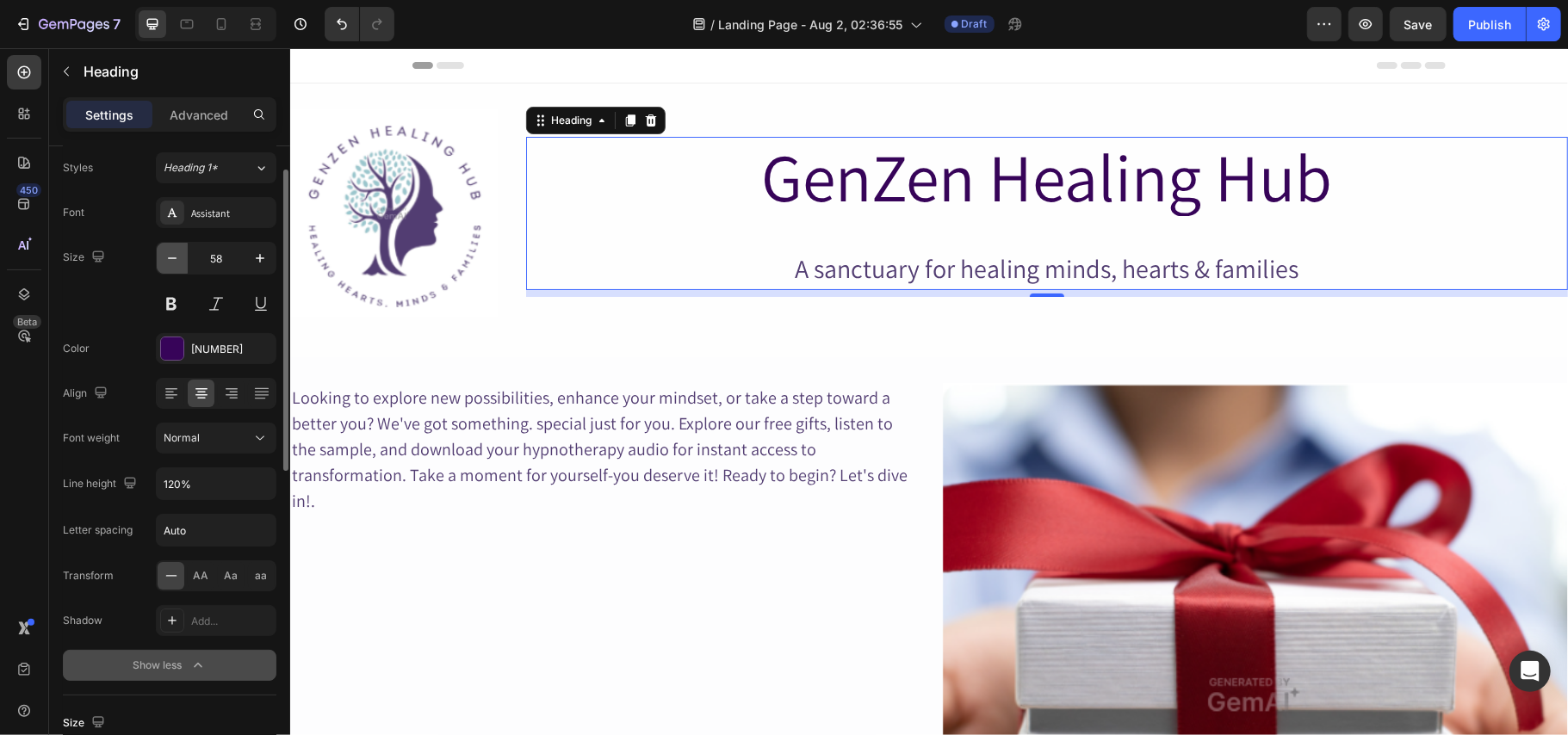 click 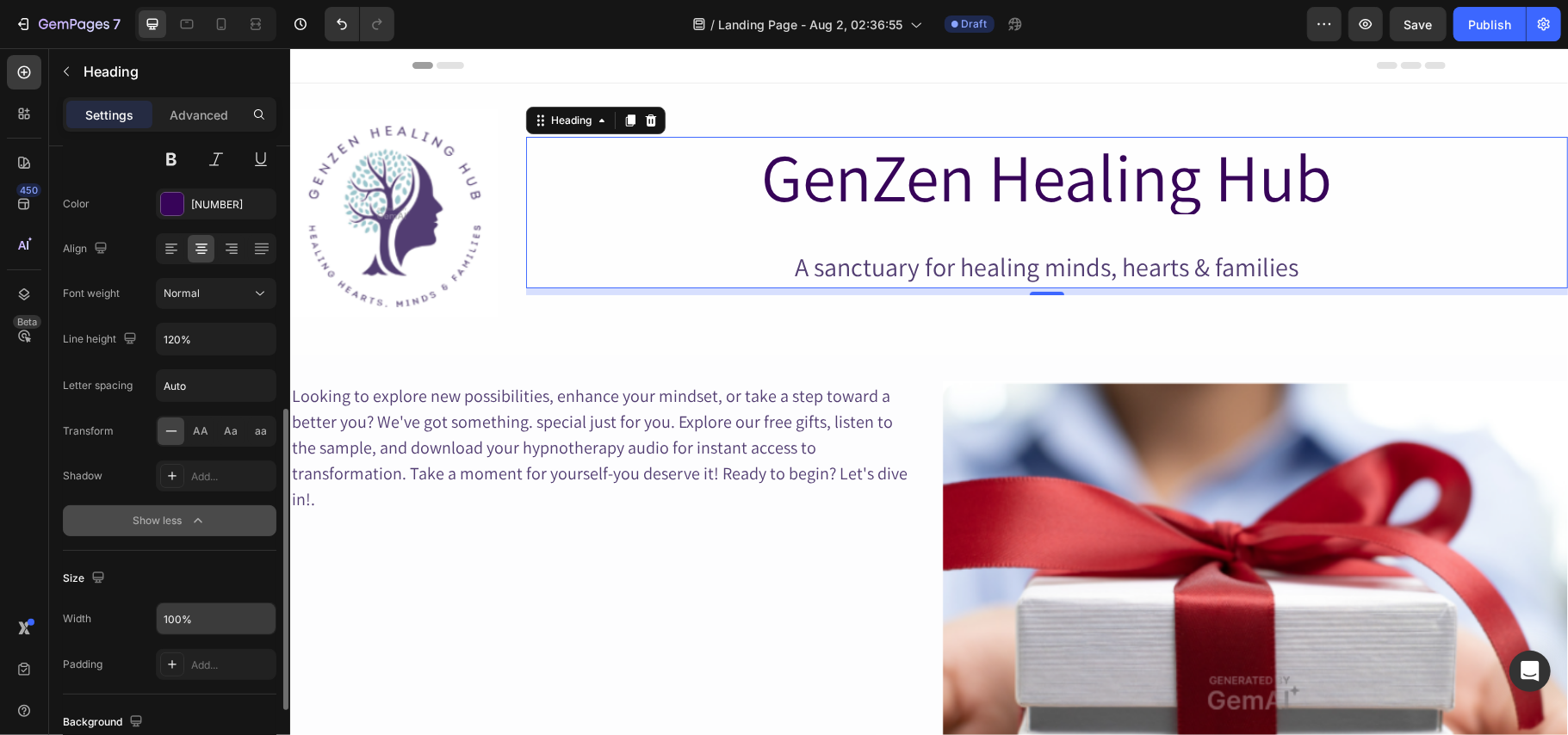 scroll, scrollTop: 315, scrollLeft: 0, axis: vertical 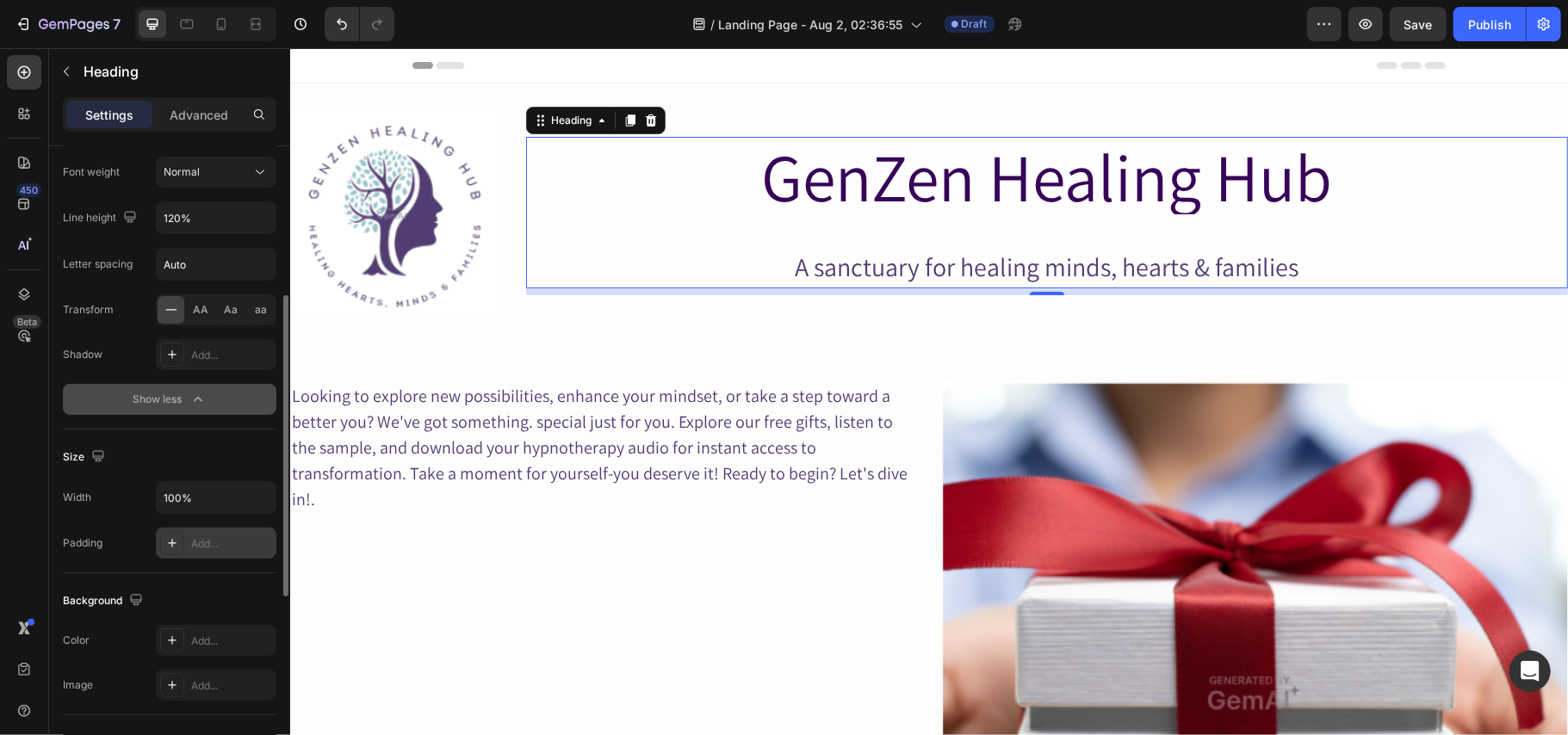 click 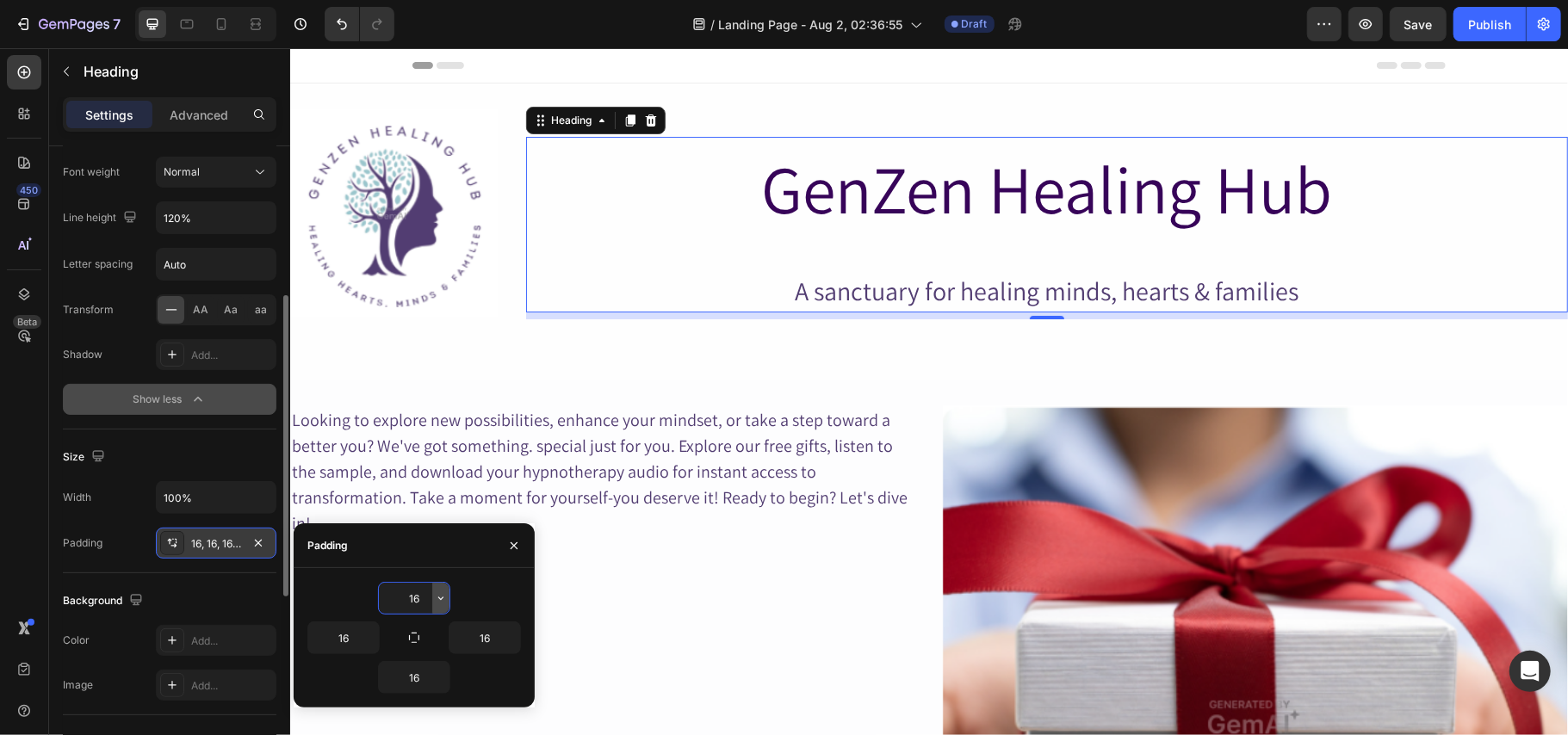 click 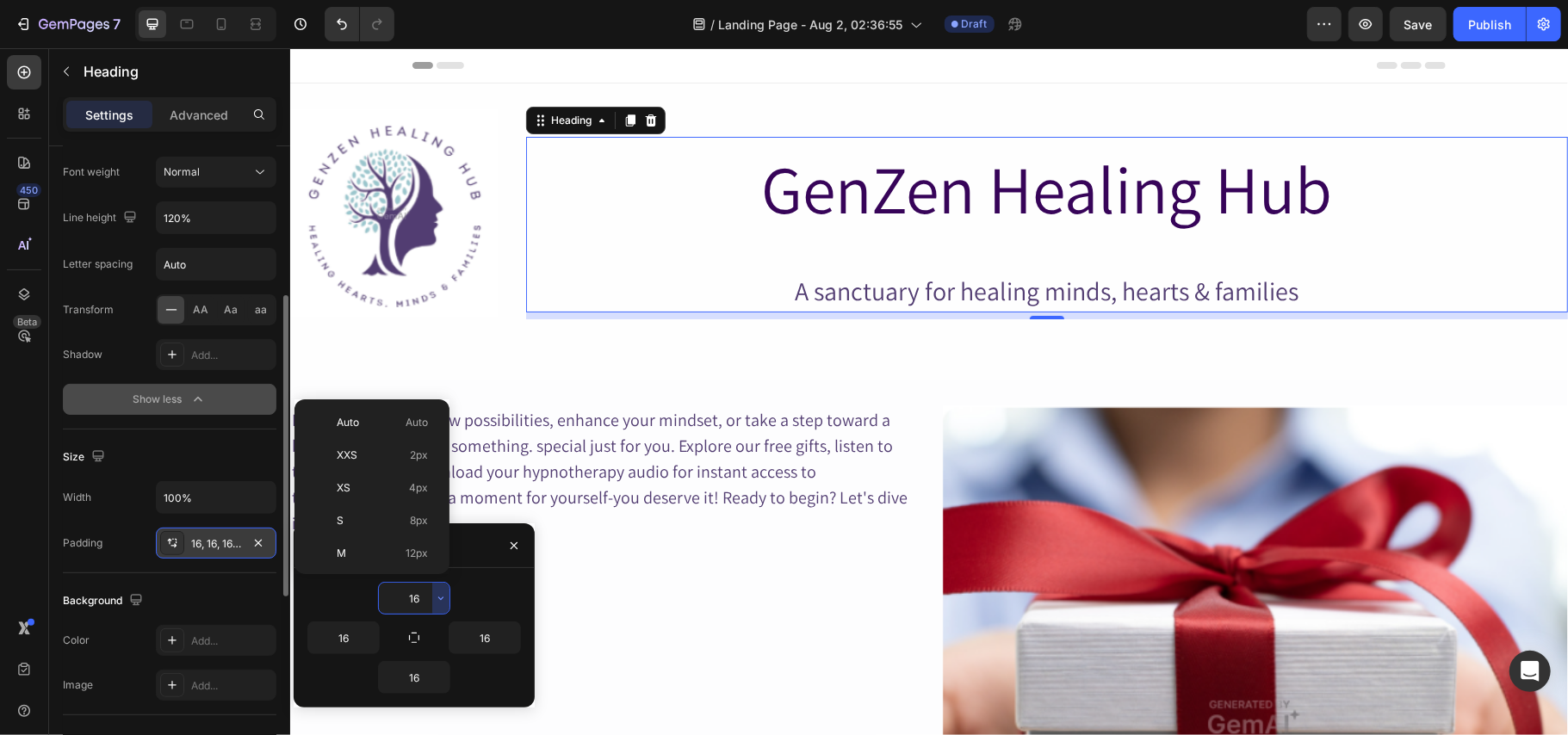 click on "16" at bounding box center [414, 598] 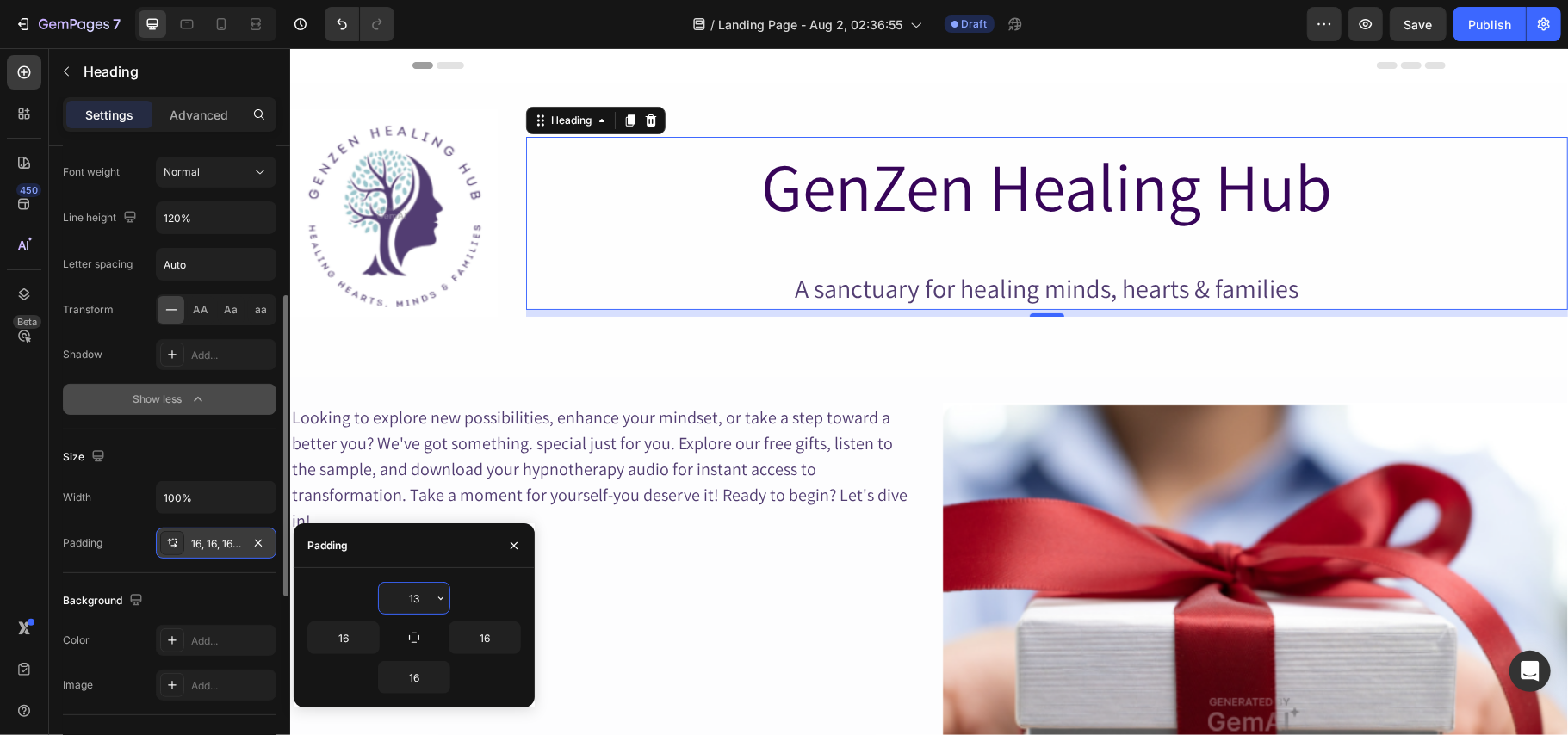 type on "1" 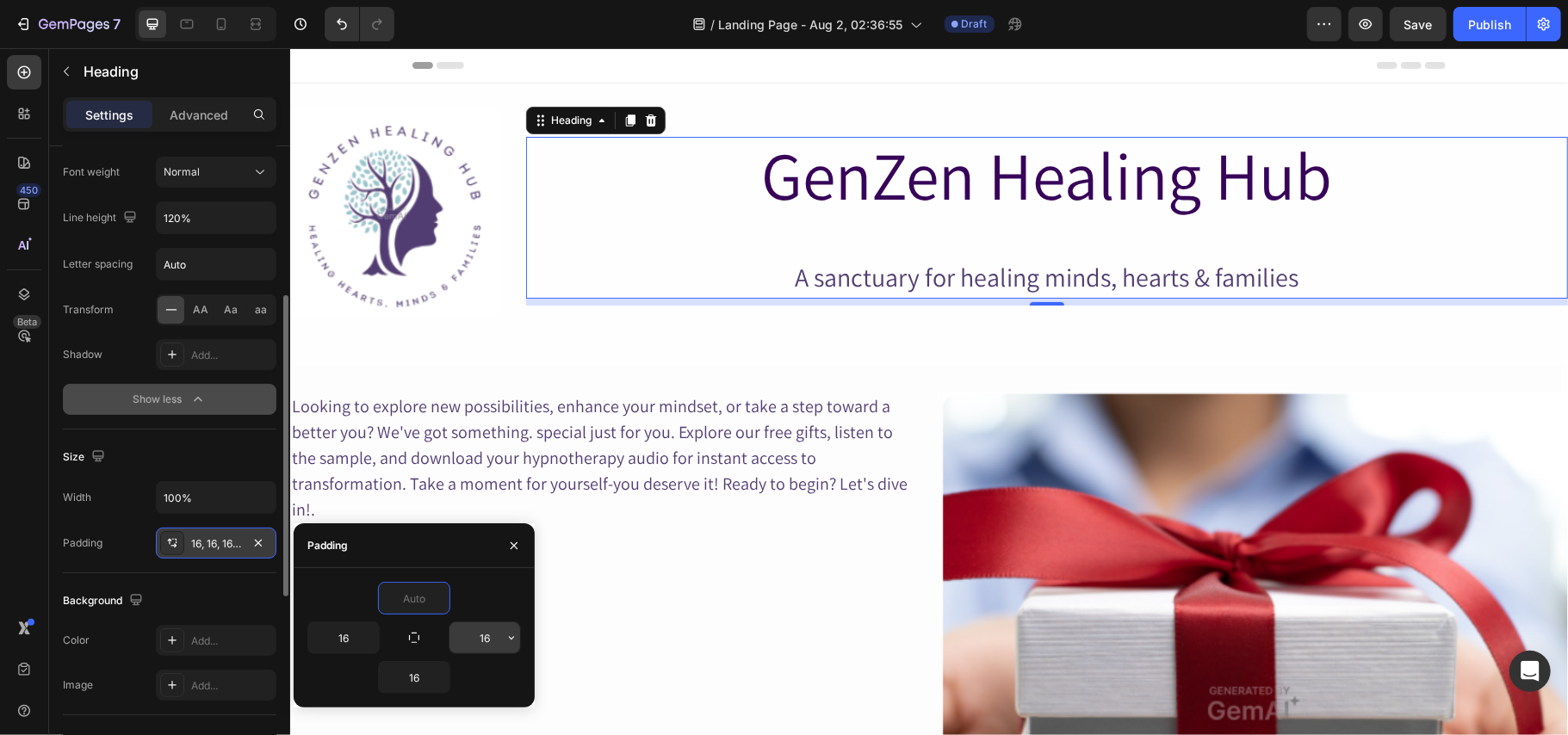click on "16" at bounding box center (485, 638) 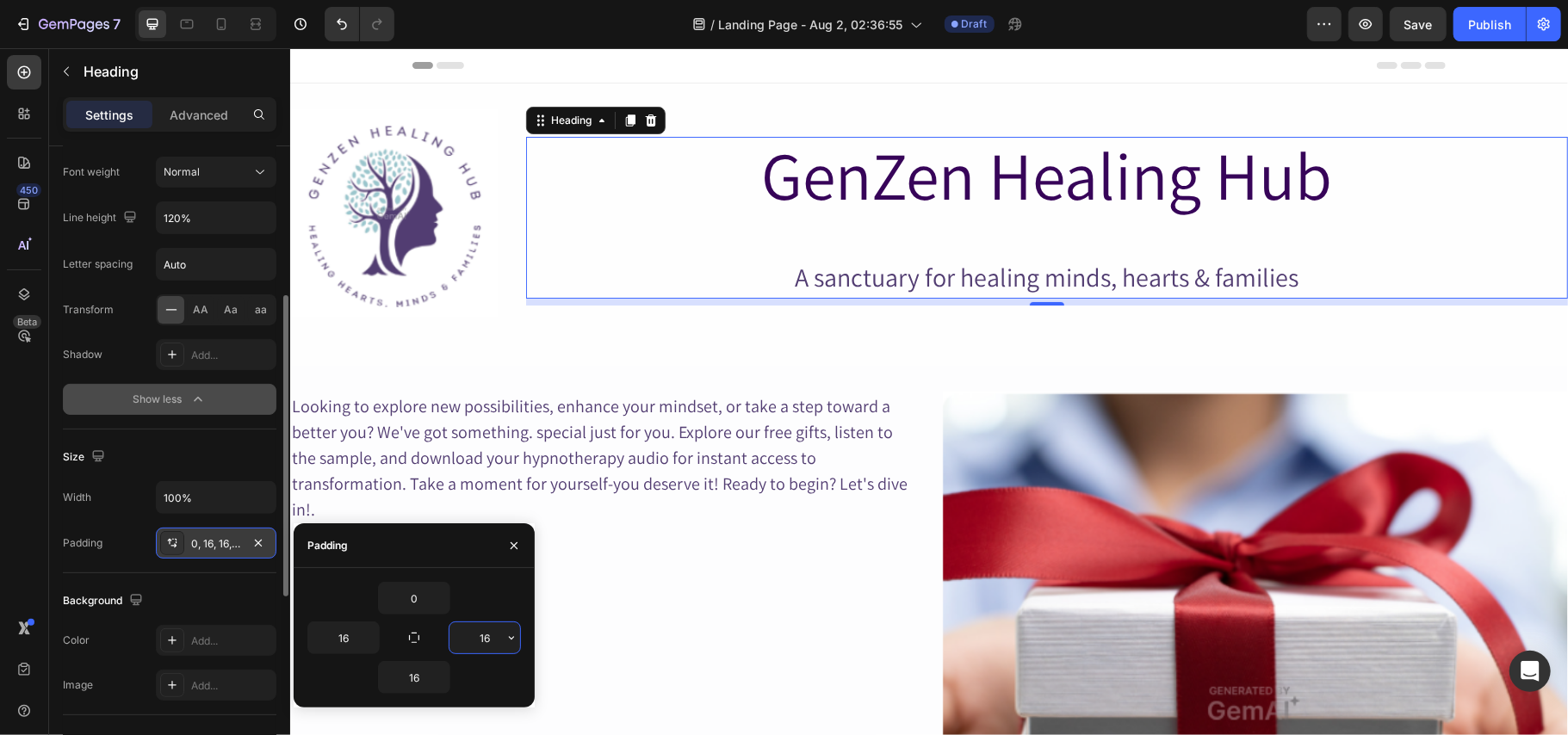 click on "16" at bounding box center (485, 638) 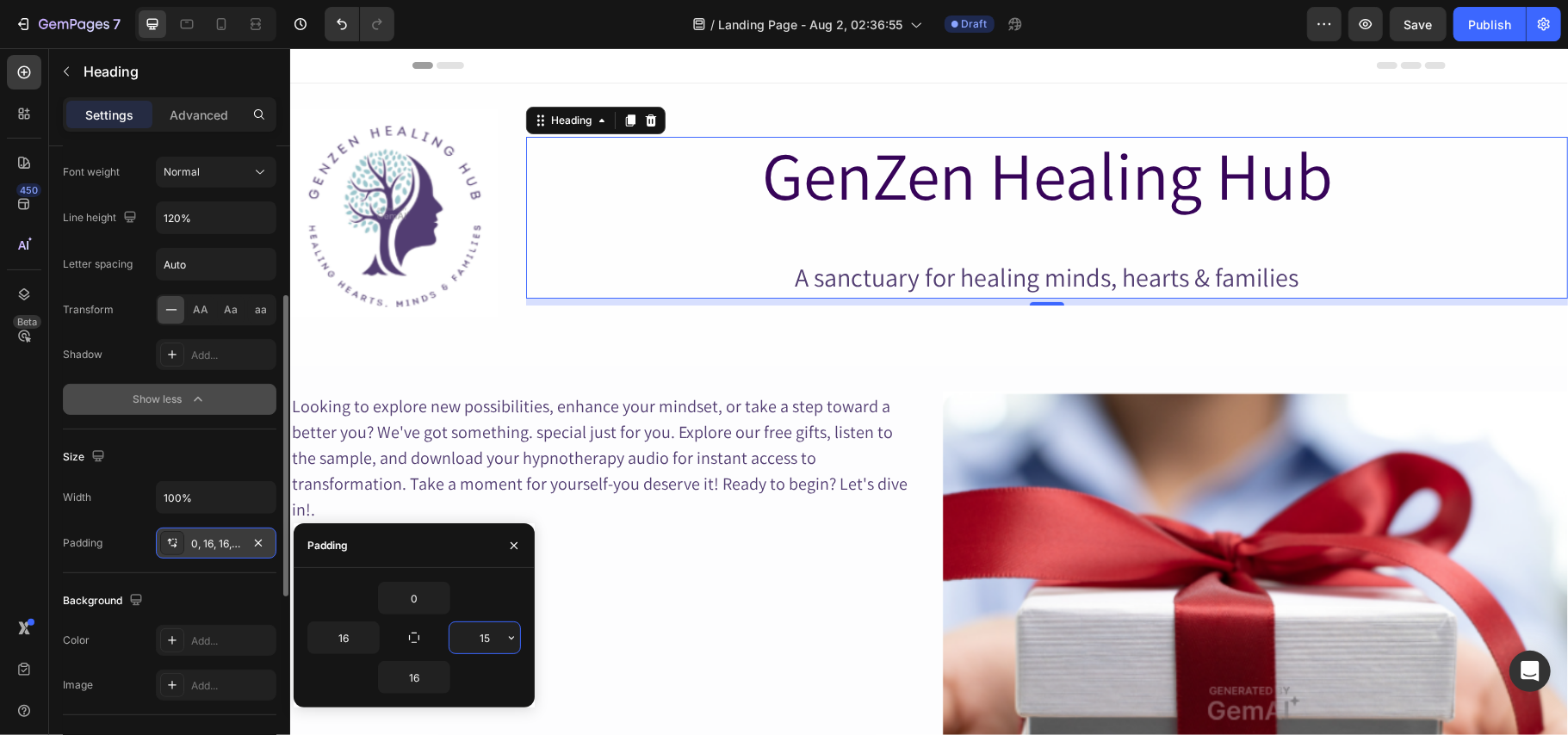 type on "1" 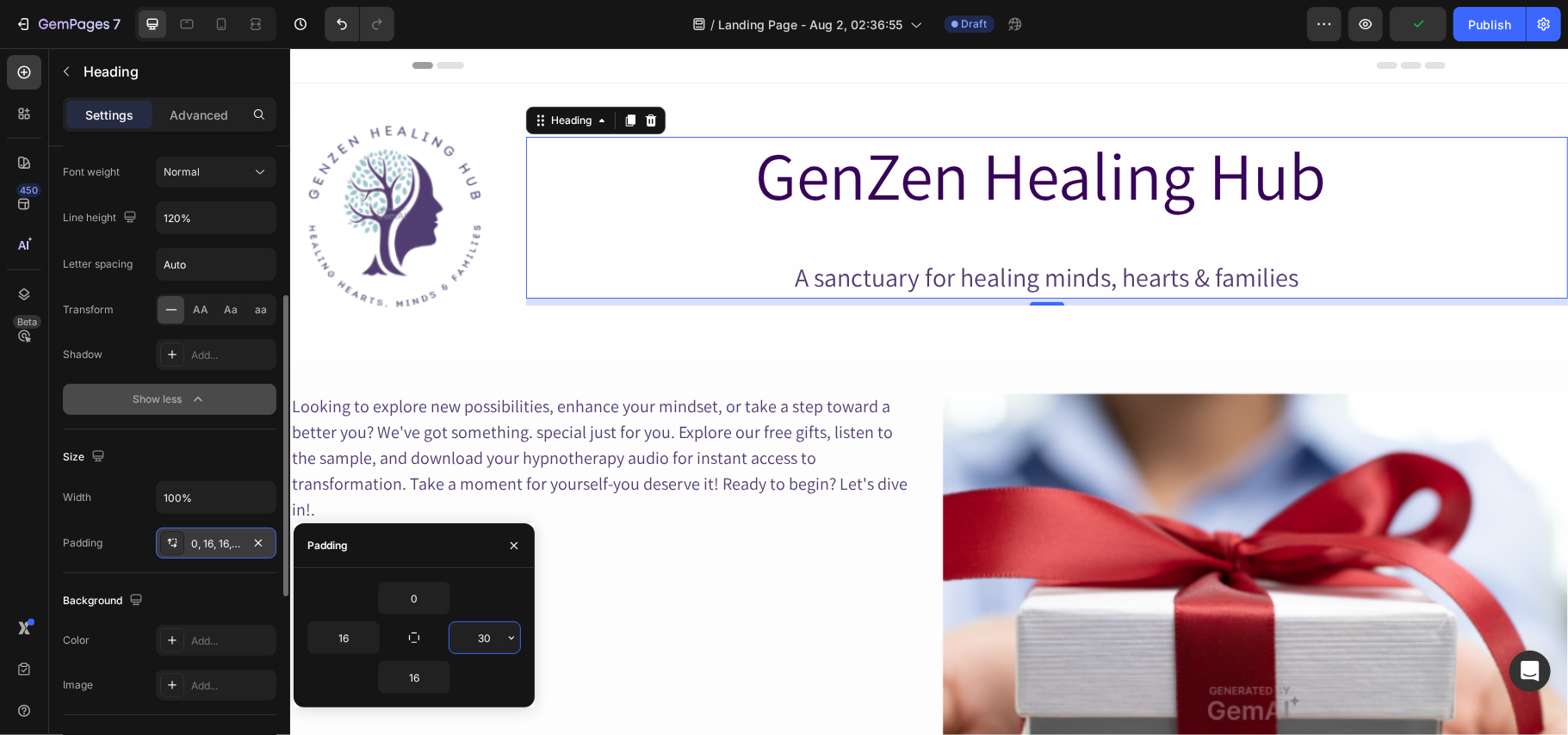 type on "3" 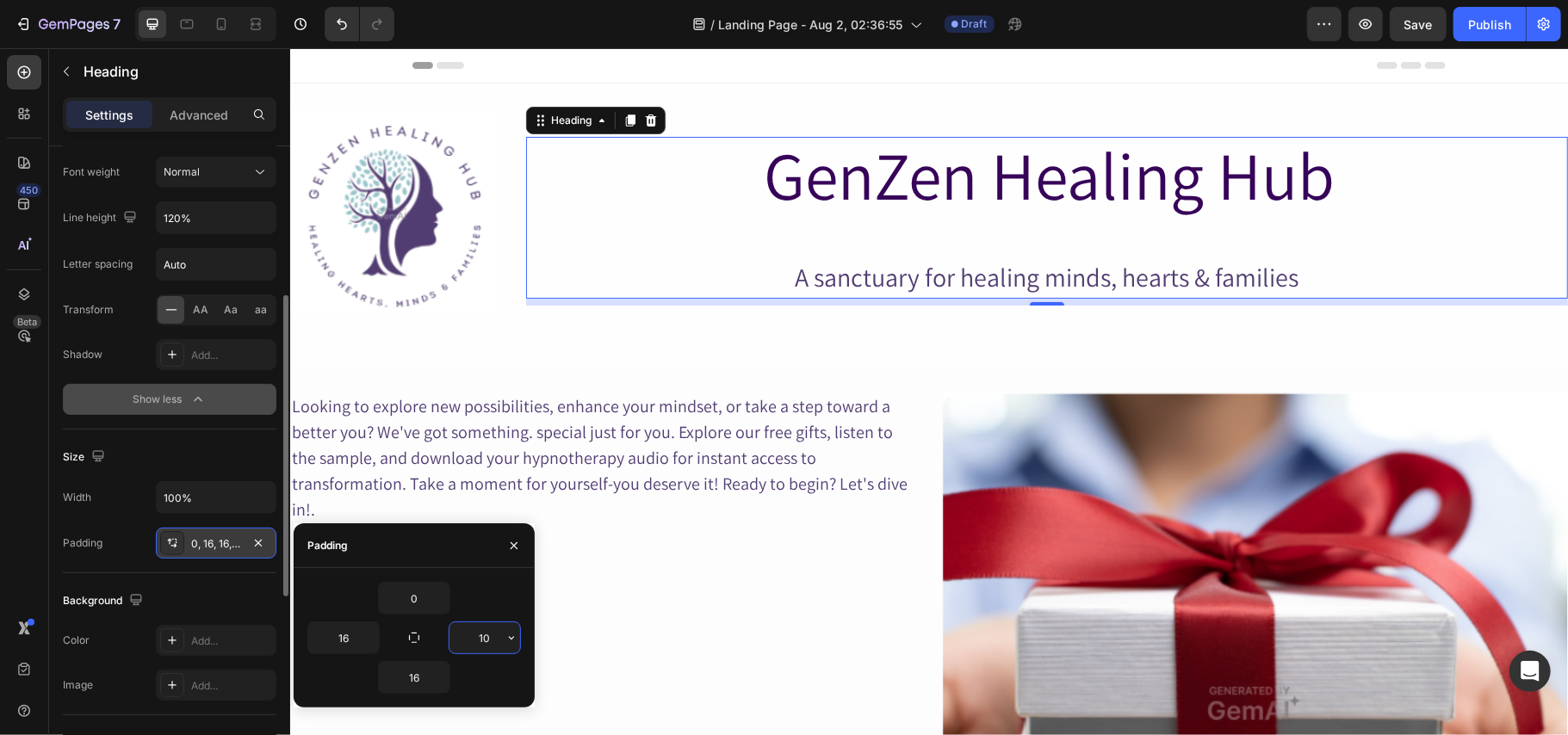 type on "1" 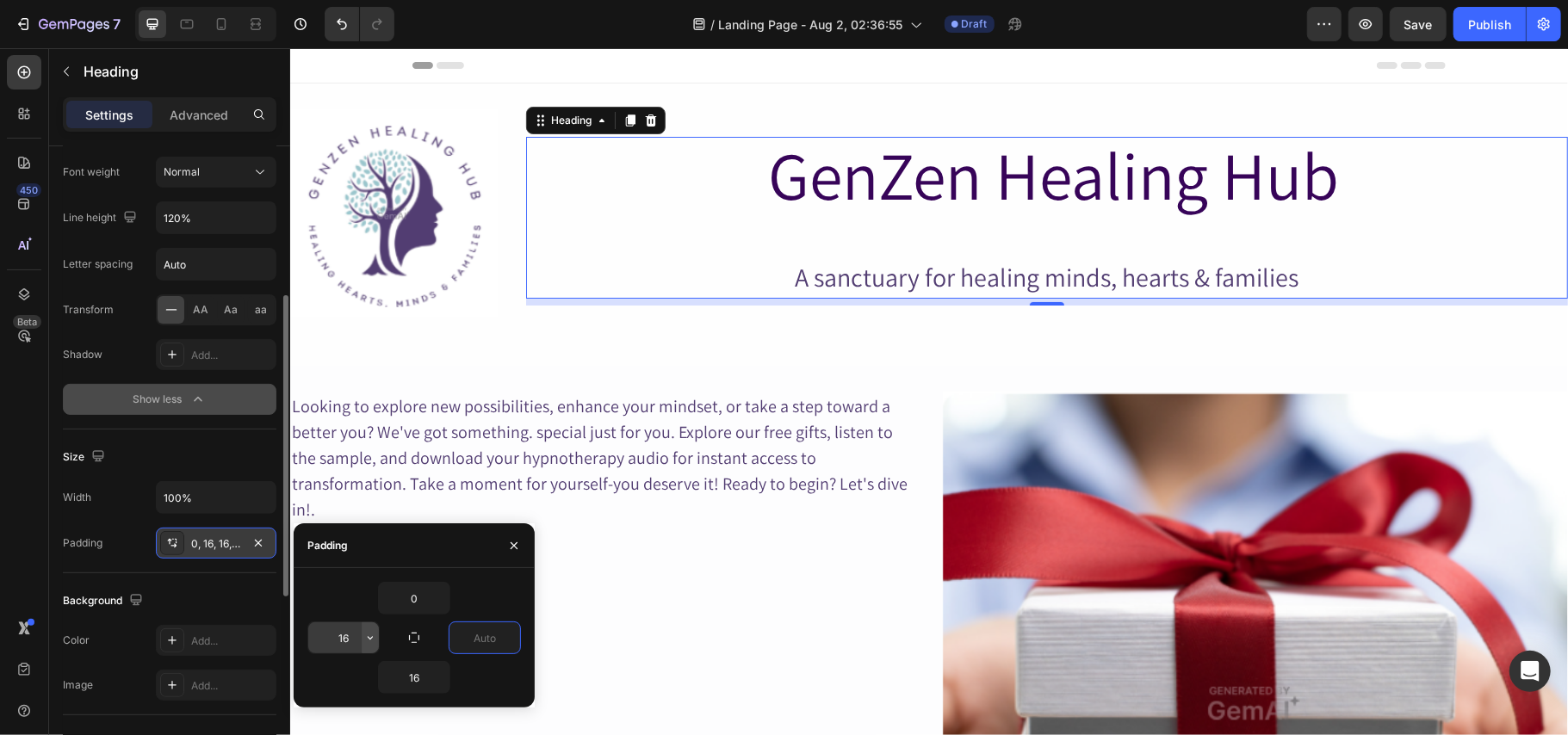 click 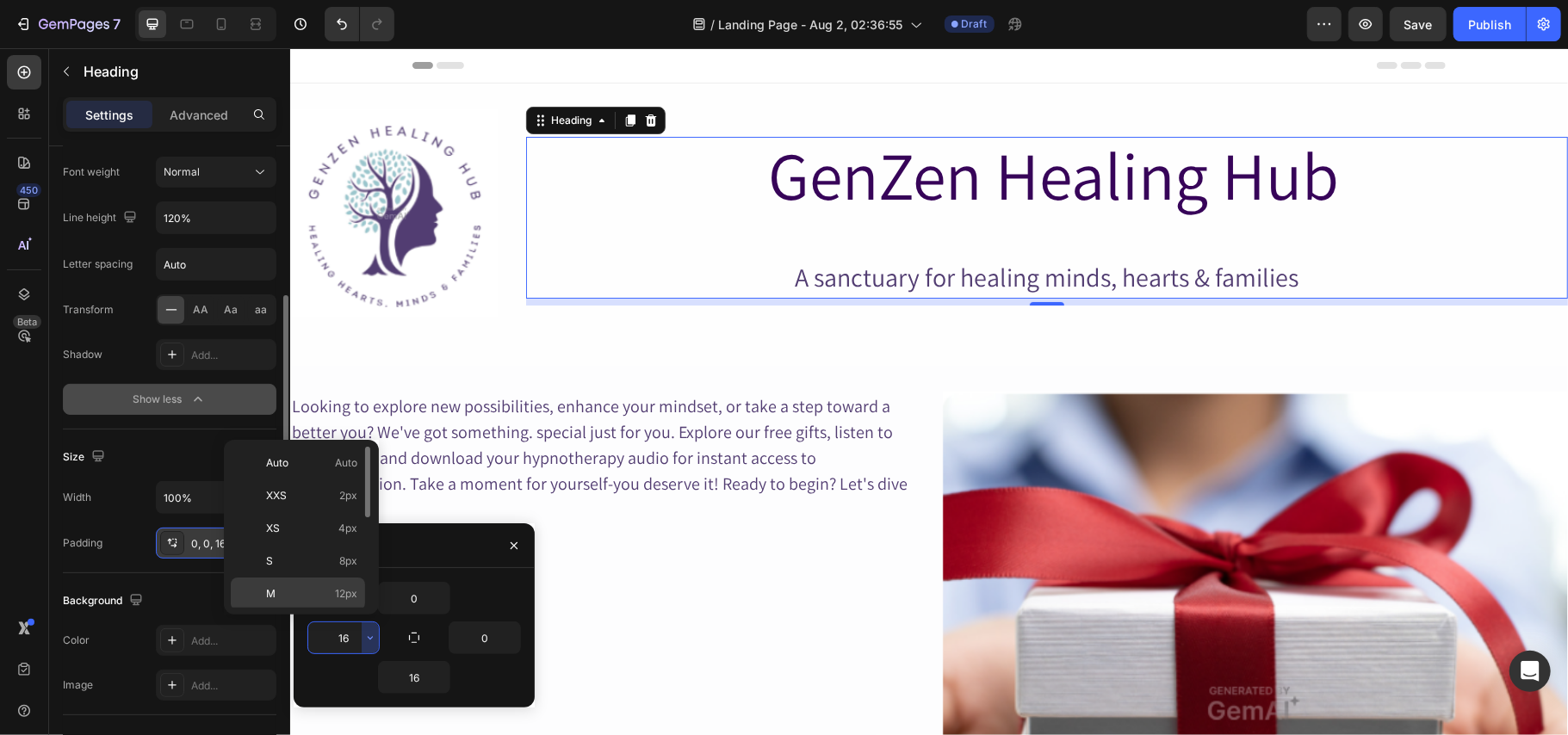 click on "M 12px" at bounding box center [312, 594] 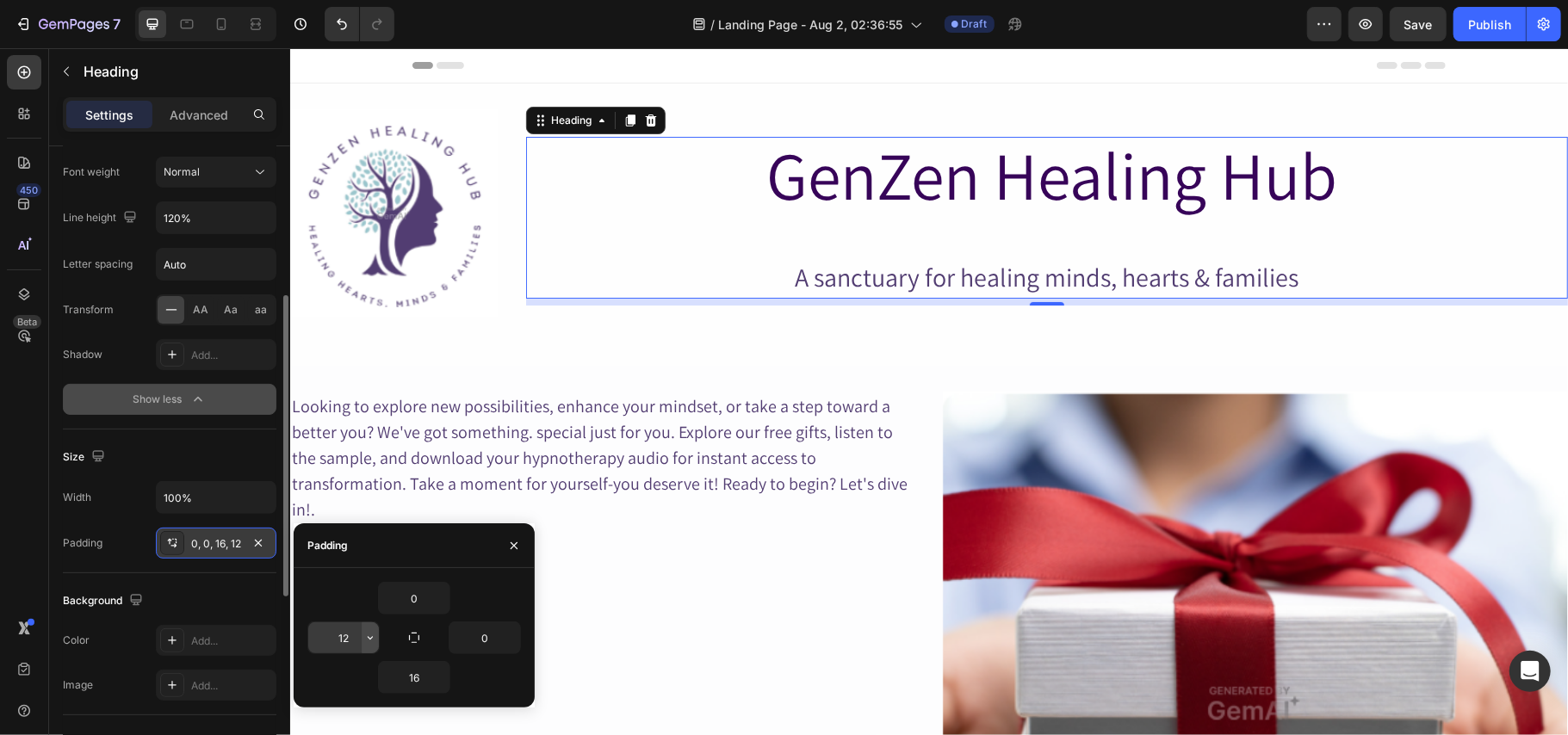 click 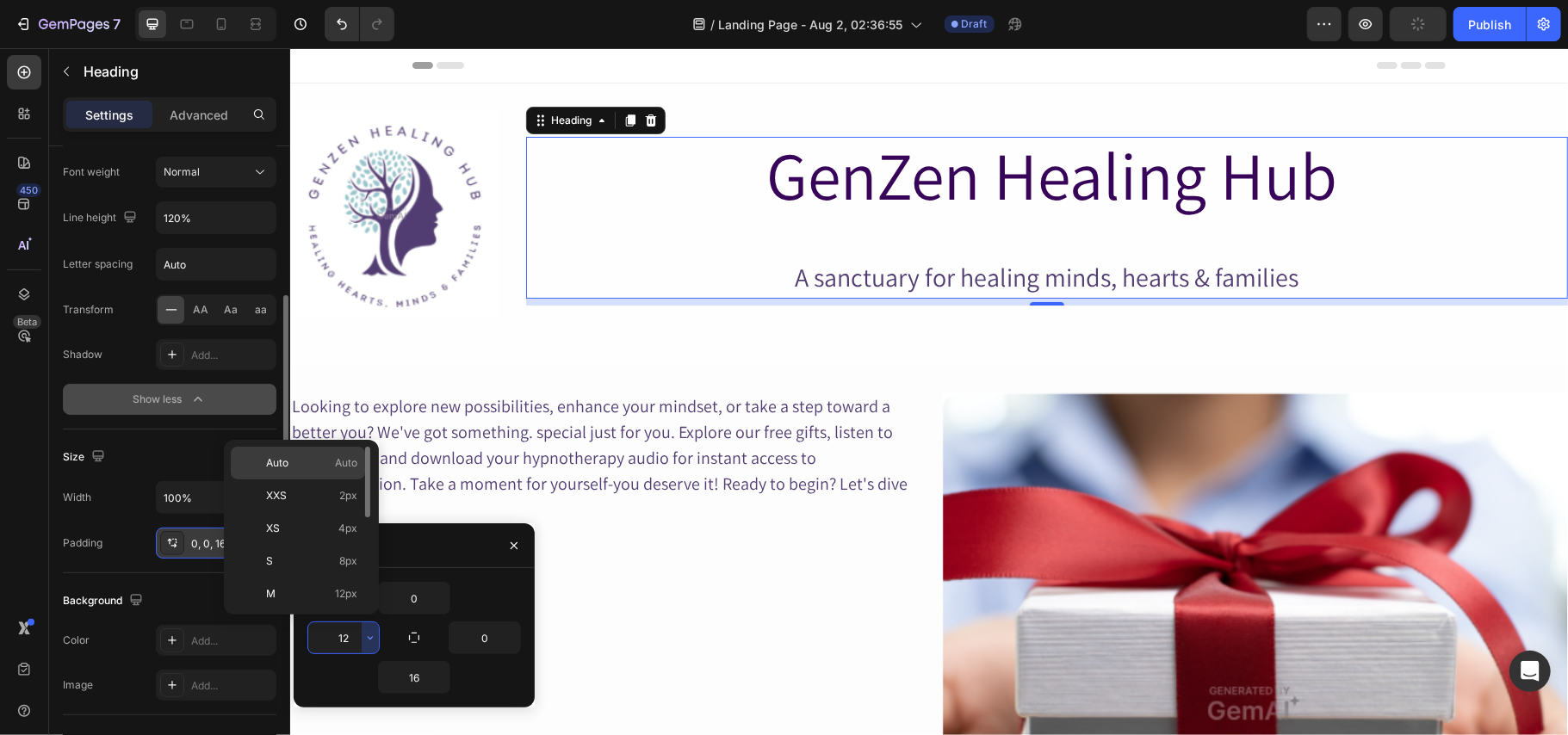 click on "Auto Auto" at bounding box center (312, 463) 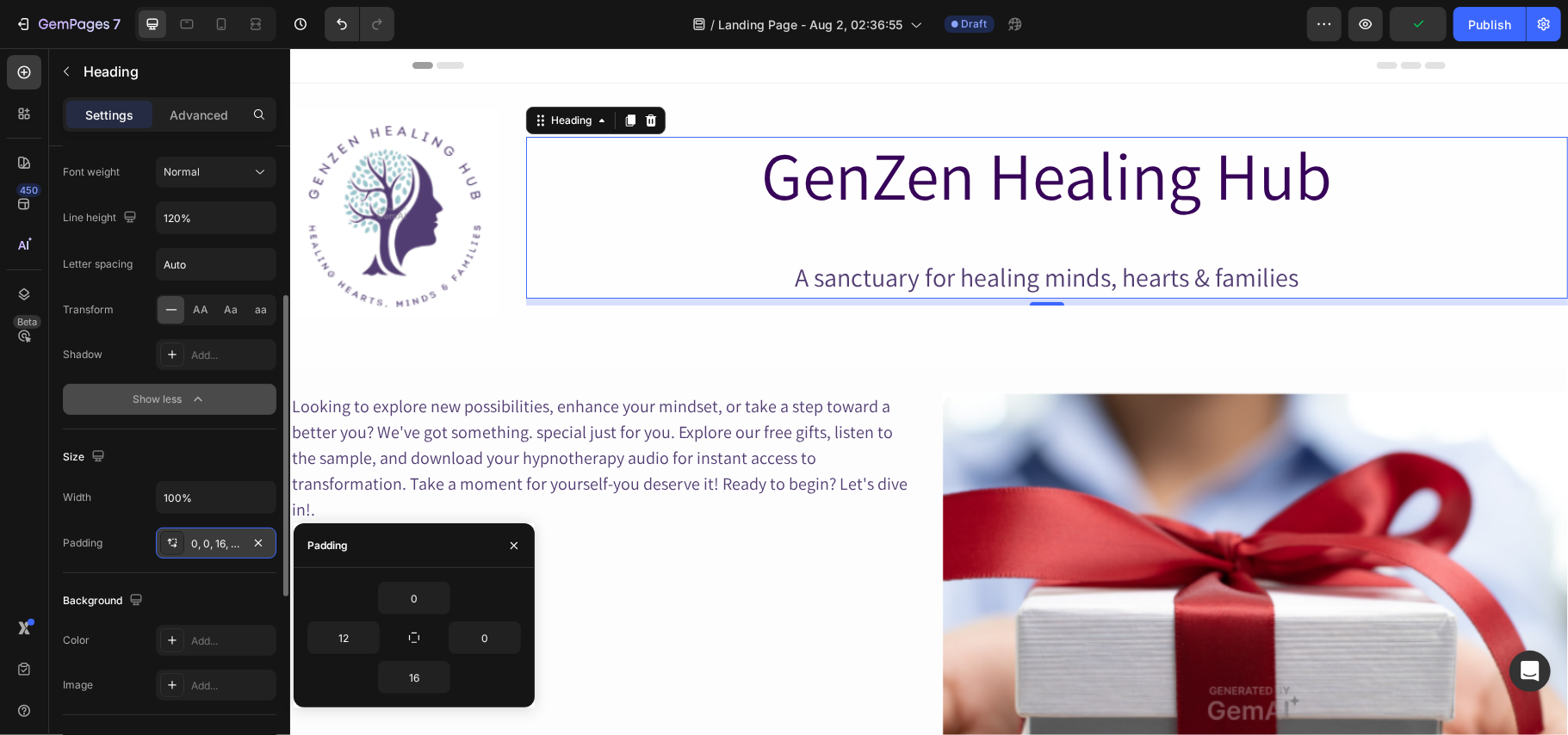 type on "Auto" 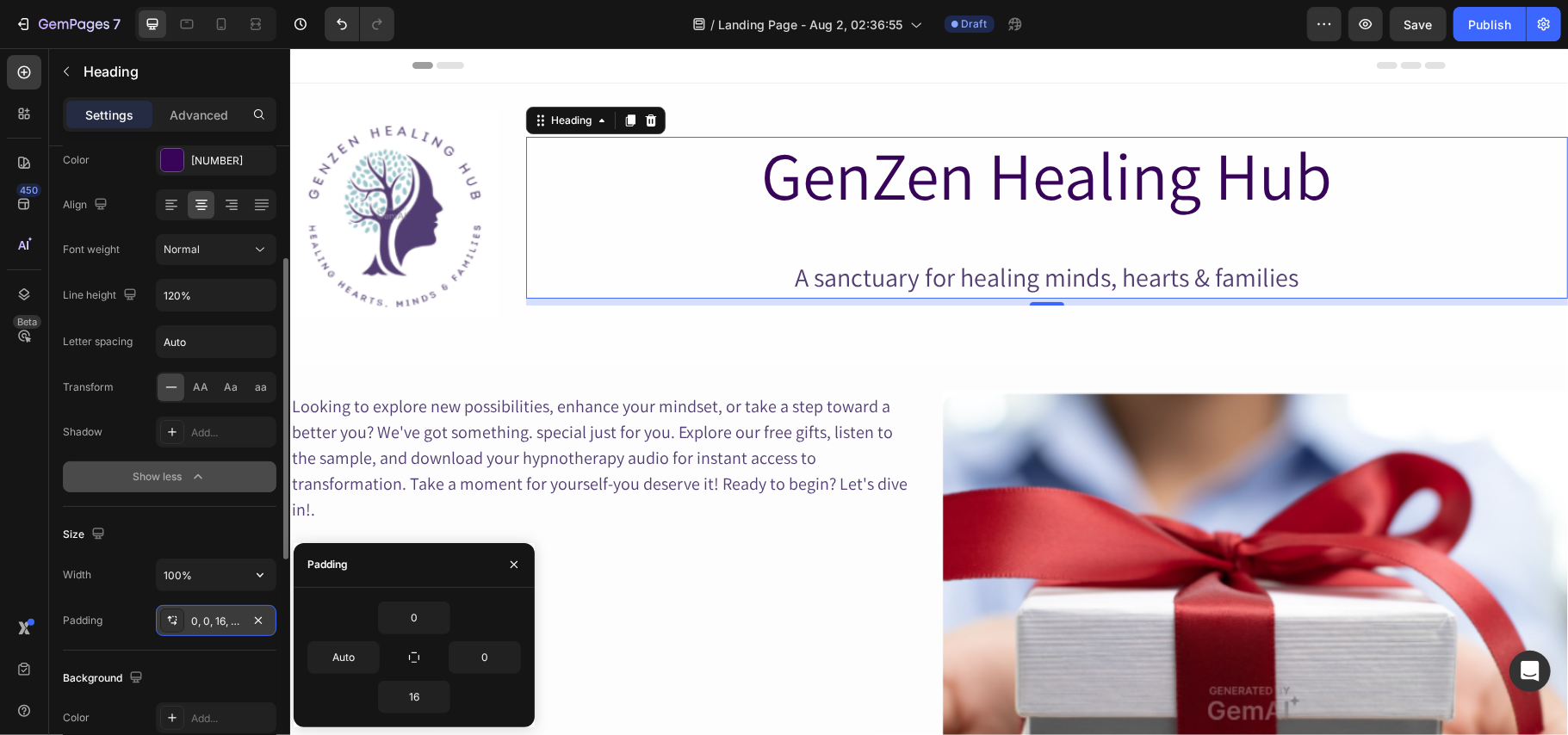 scroll, scrollTop: 238, scrollLeft: 0, axis: vertical 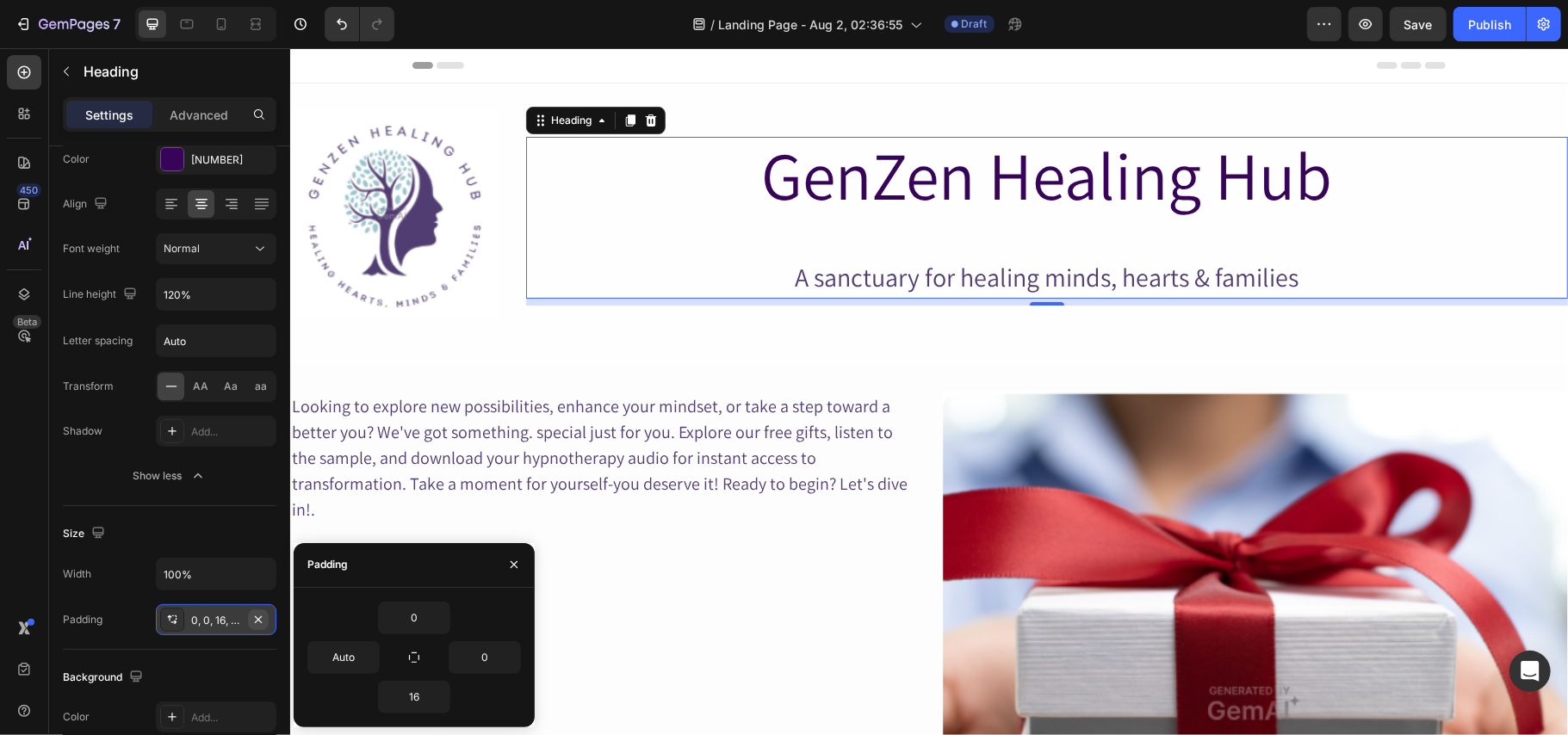 click 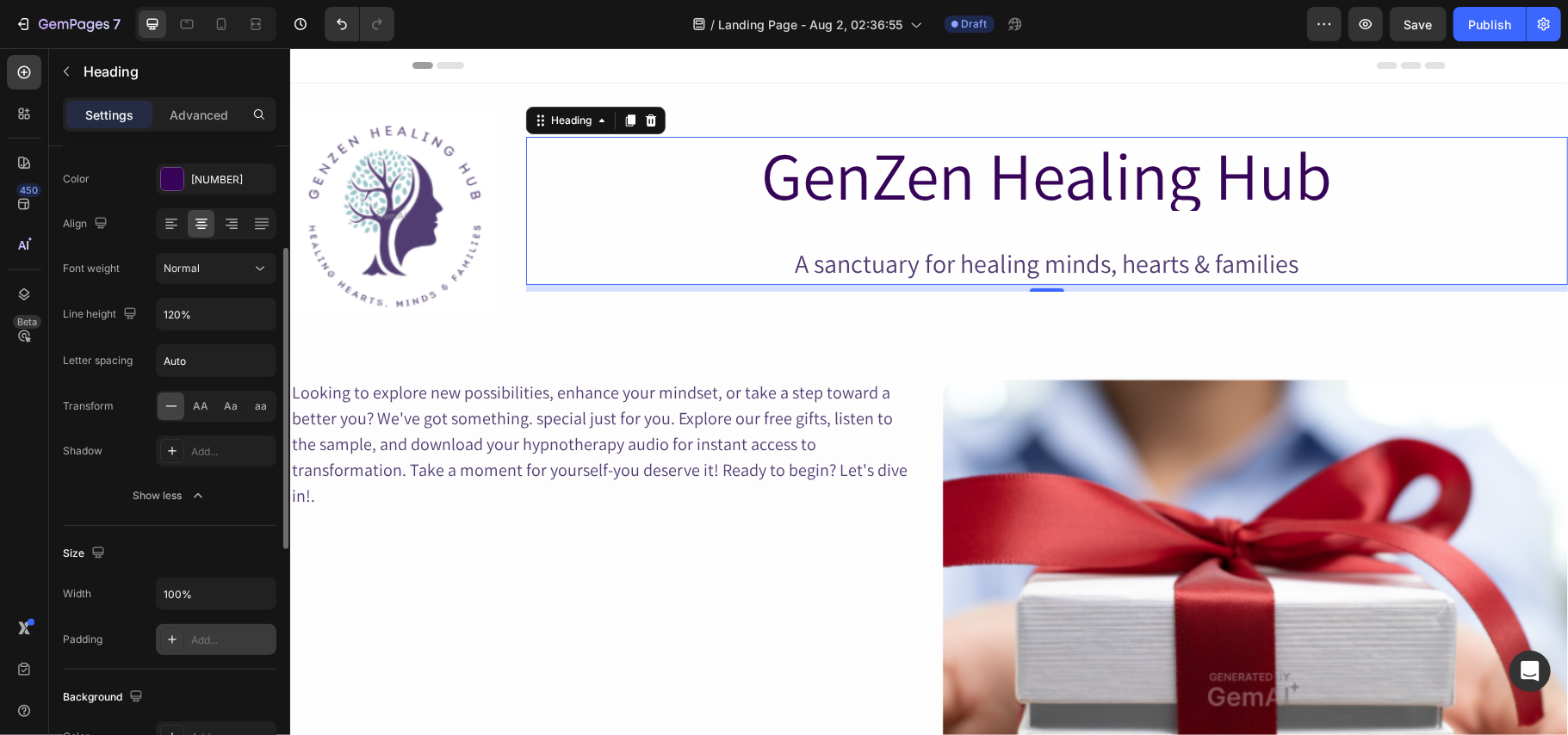 scroll, scrollTop: 218, scrollLeft: 0, axis: vertical 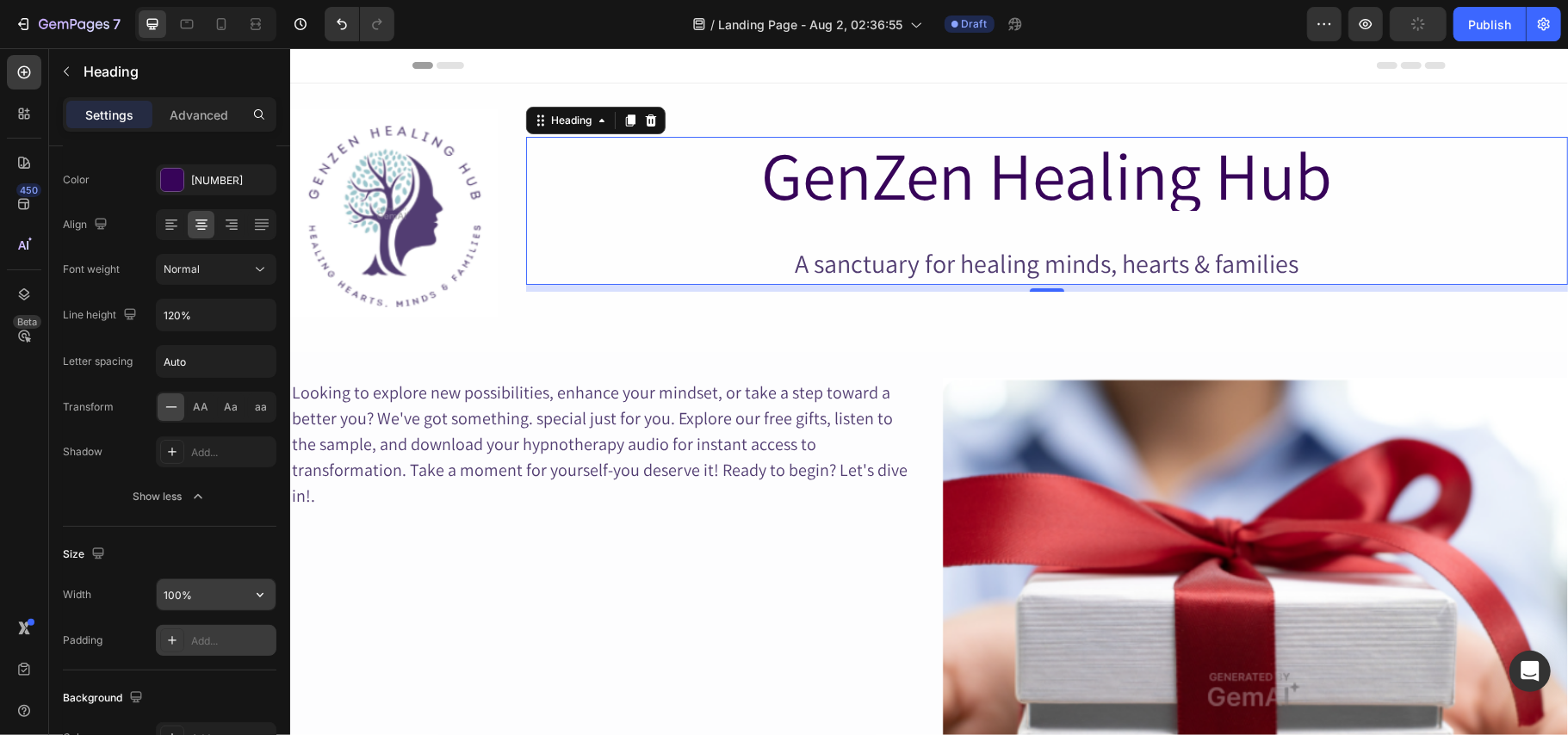 click on "100%" at bounding box center (216, 595) 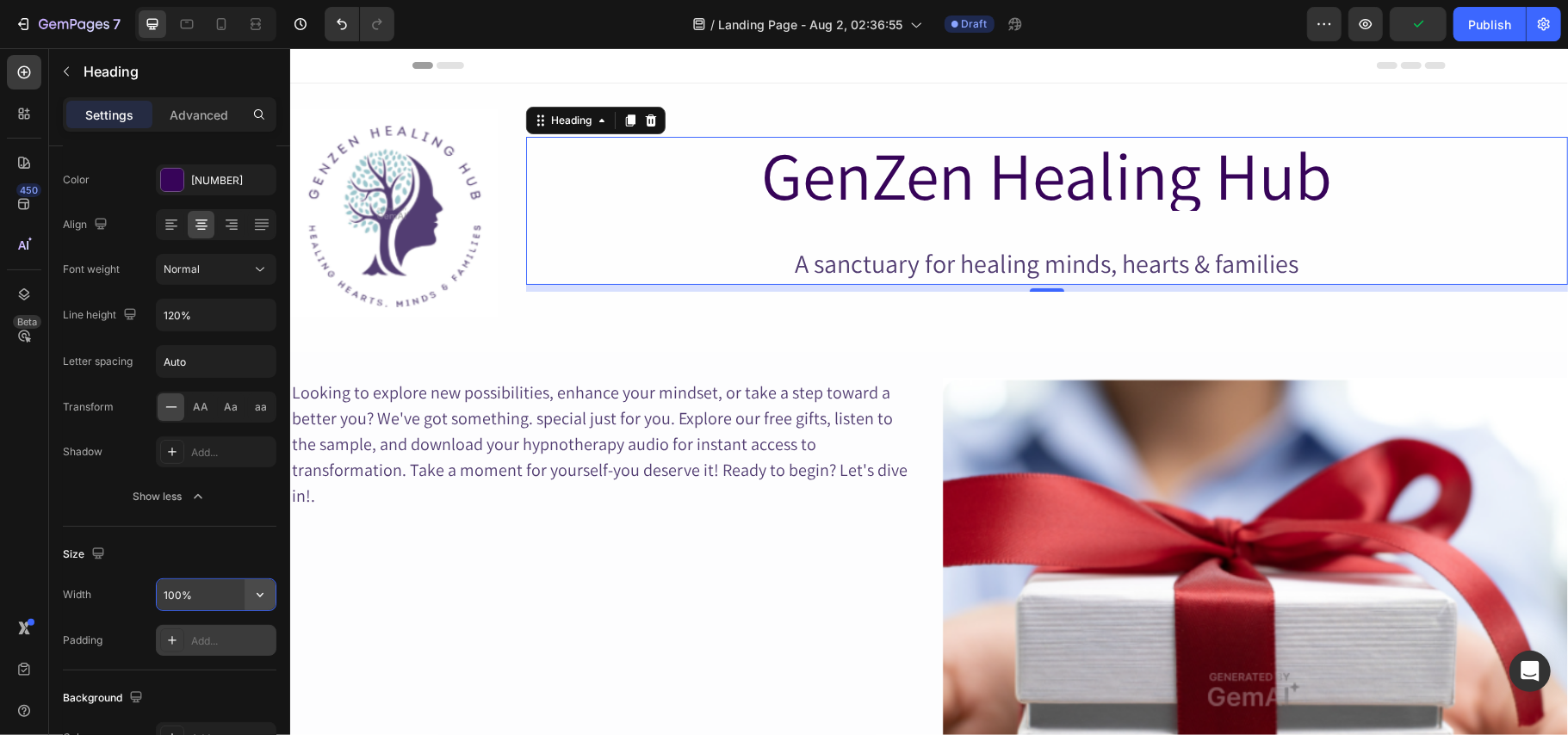 click 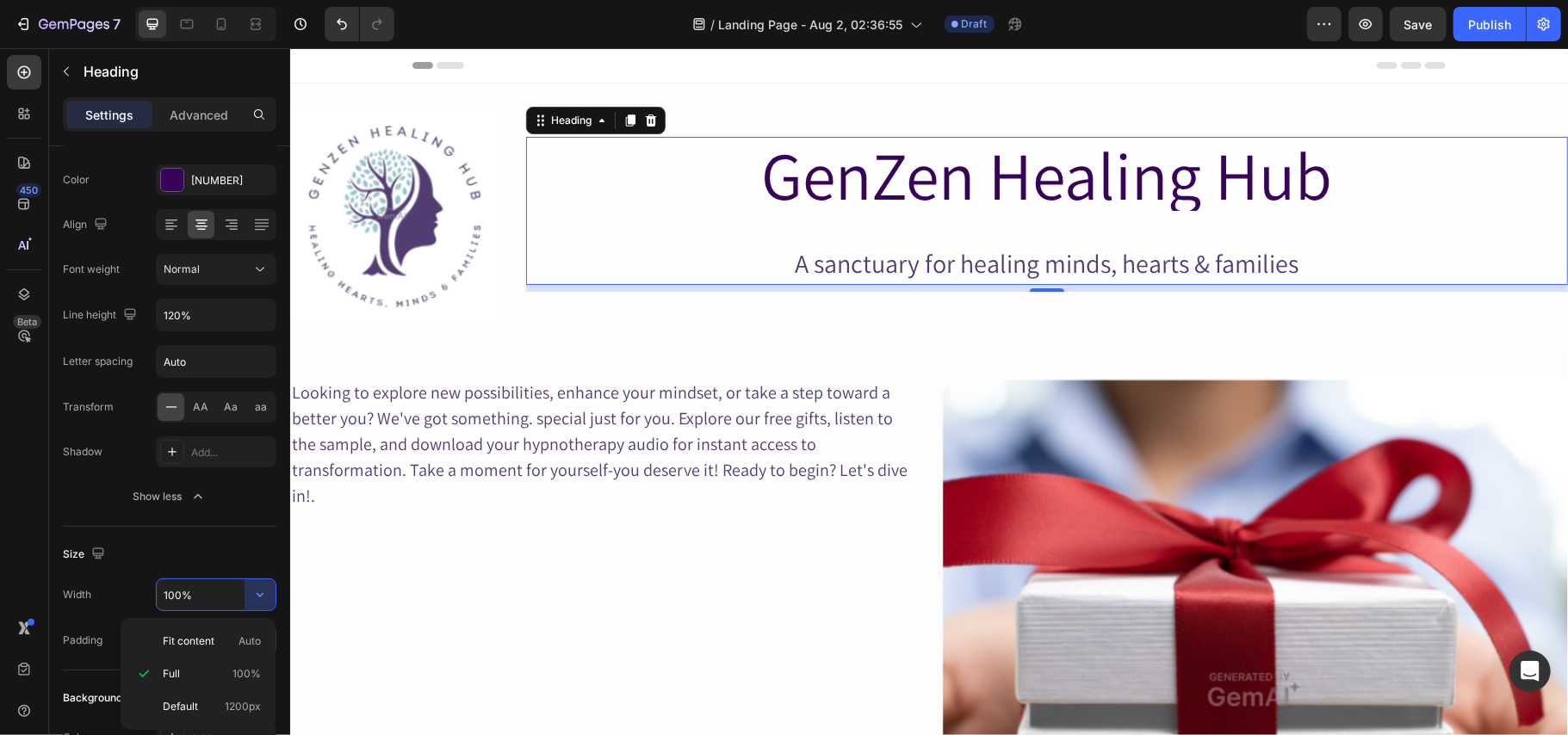 click on "100%" at bounding box center [216, 595] 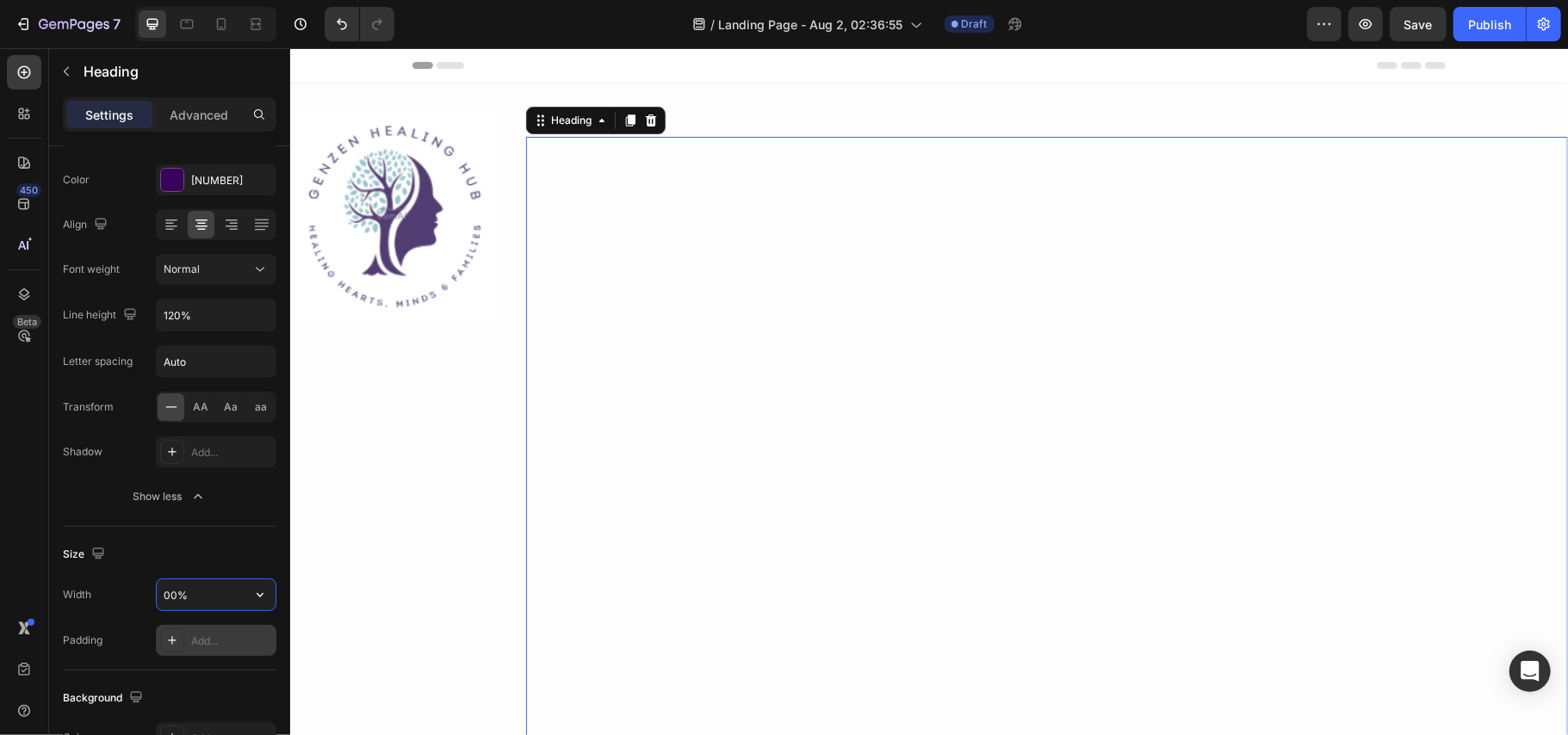 type on "100%" 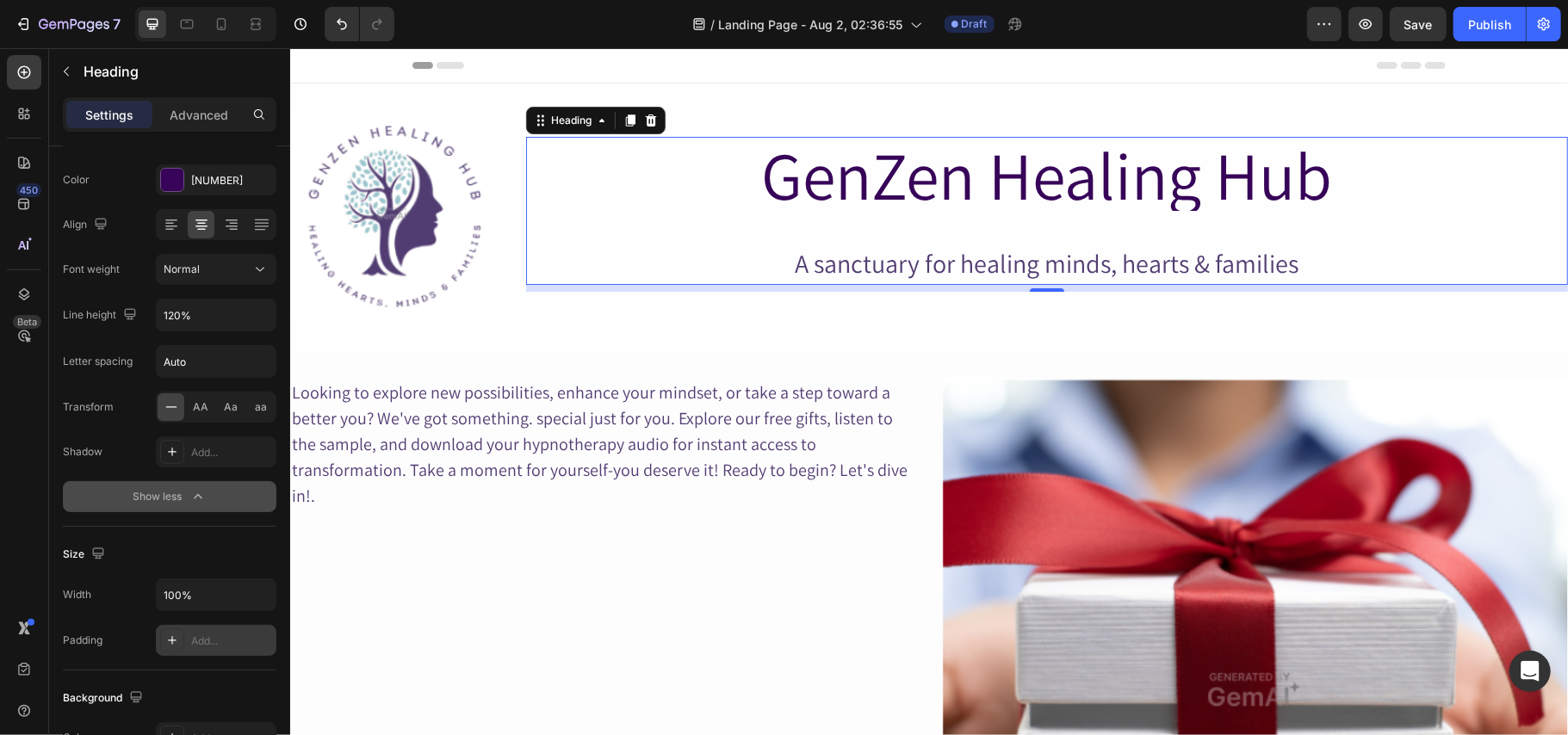 click on "Show less" 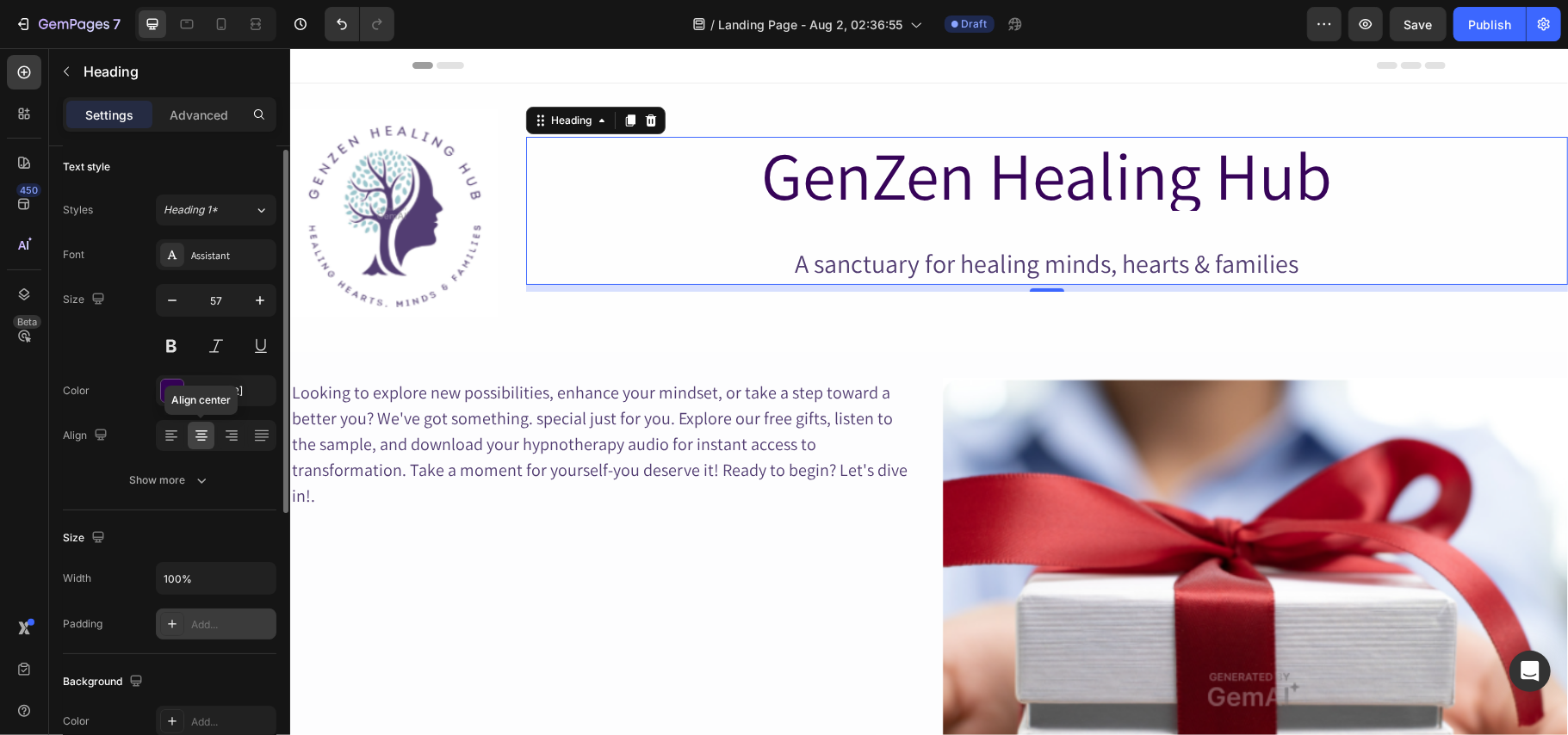 scroll, scrollTop: 0, scrollLeft: 0, axis: both 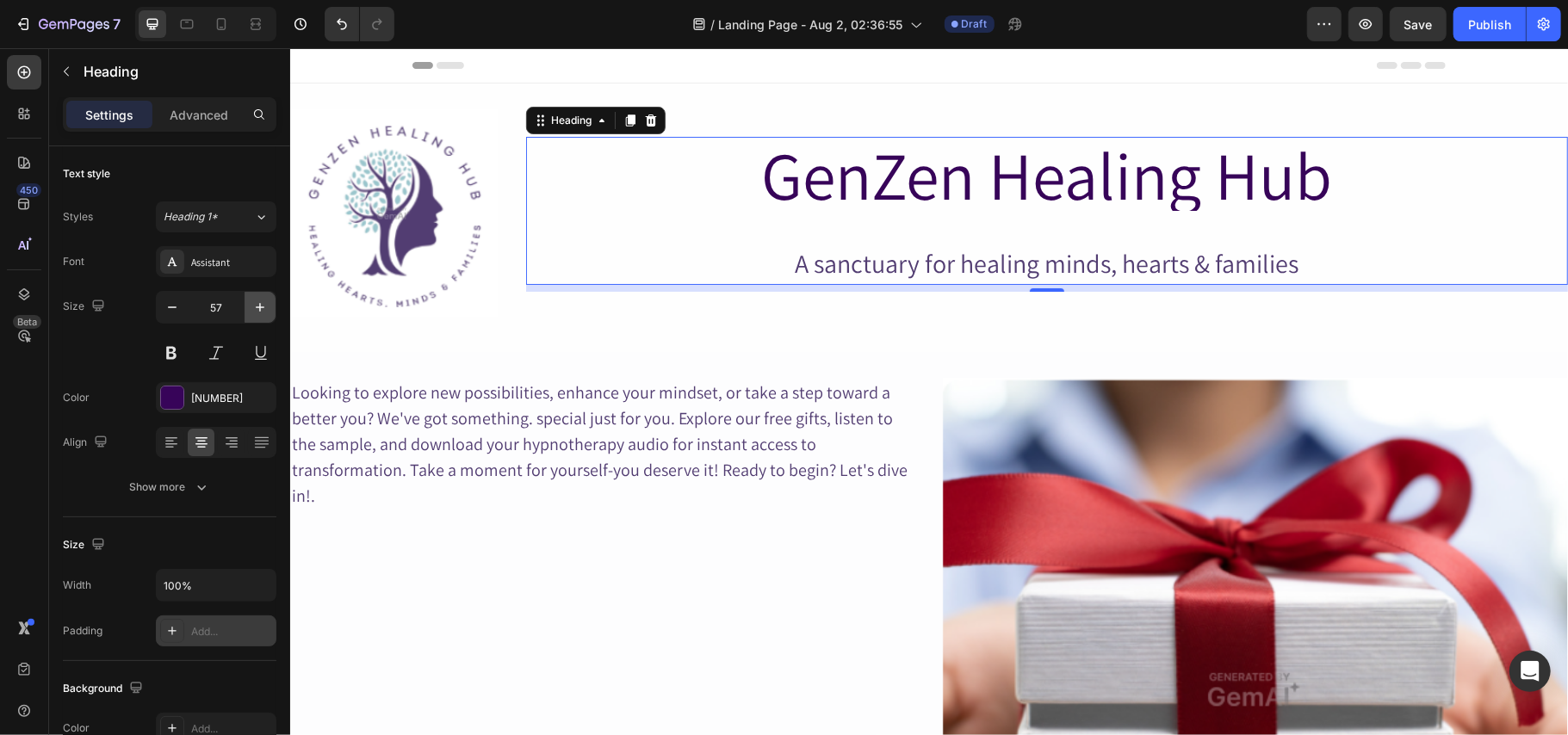 click 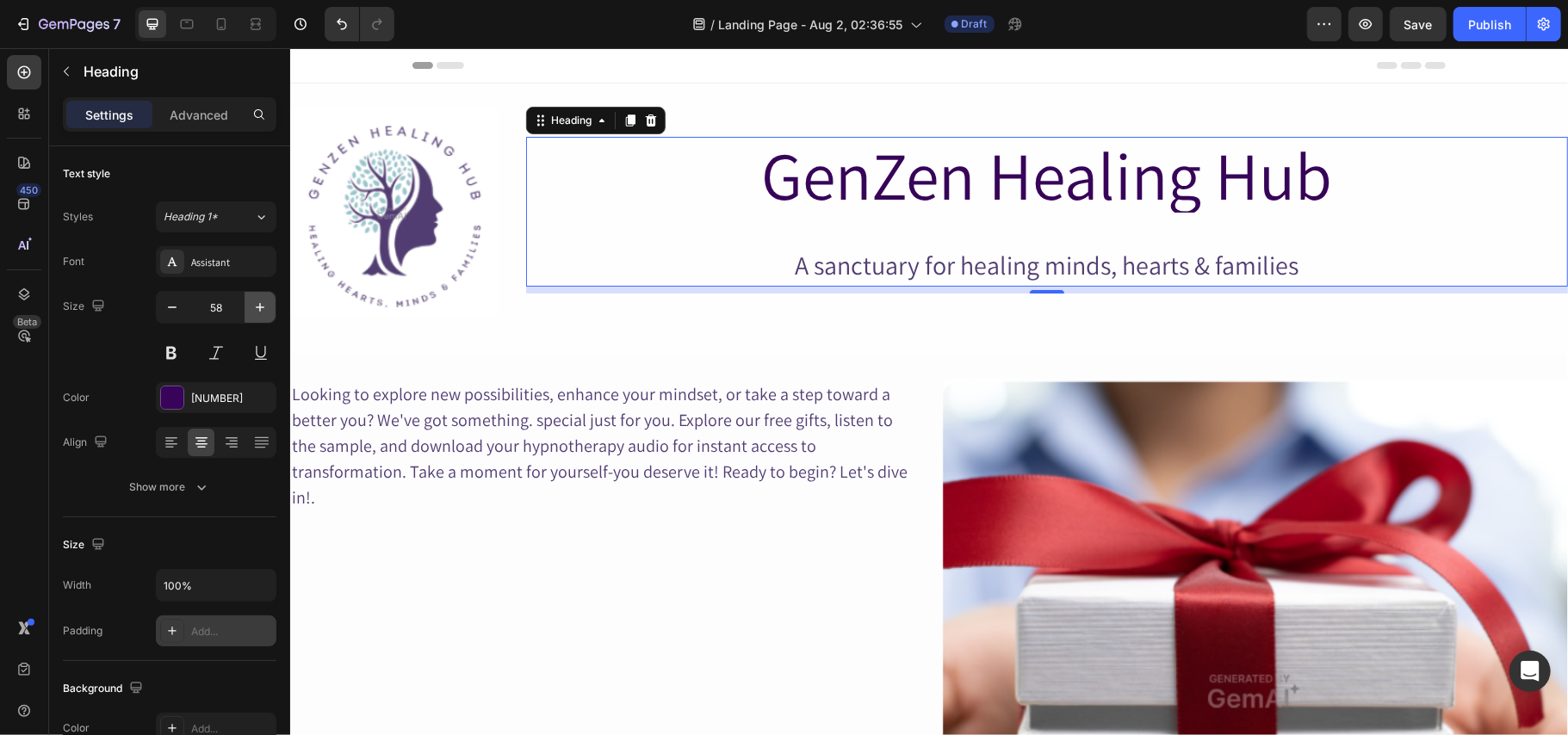 click 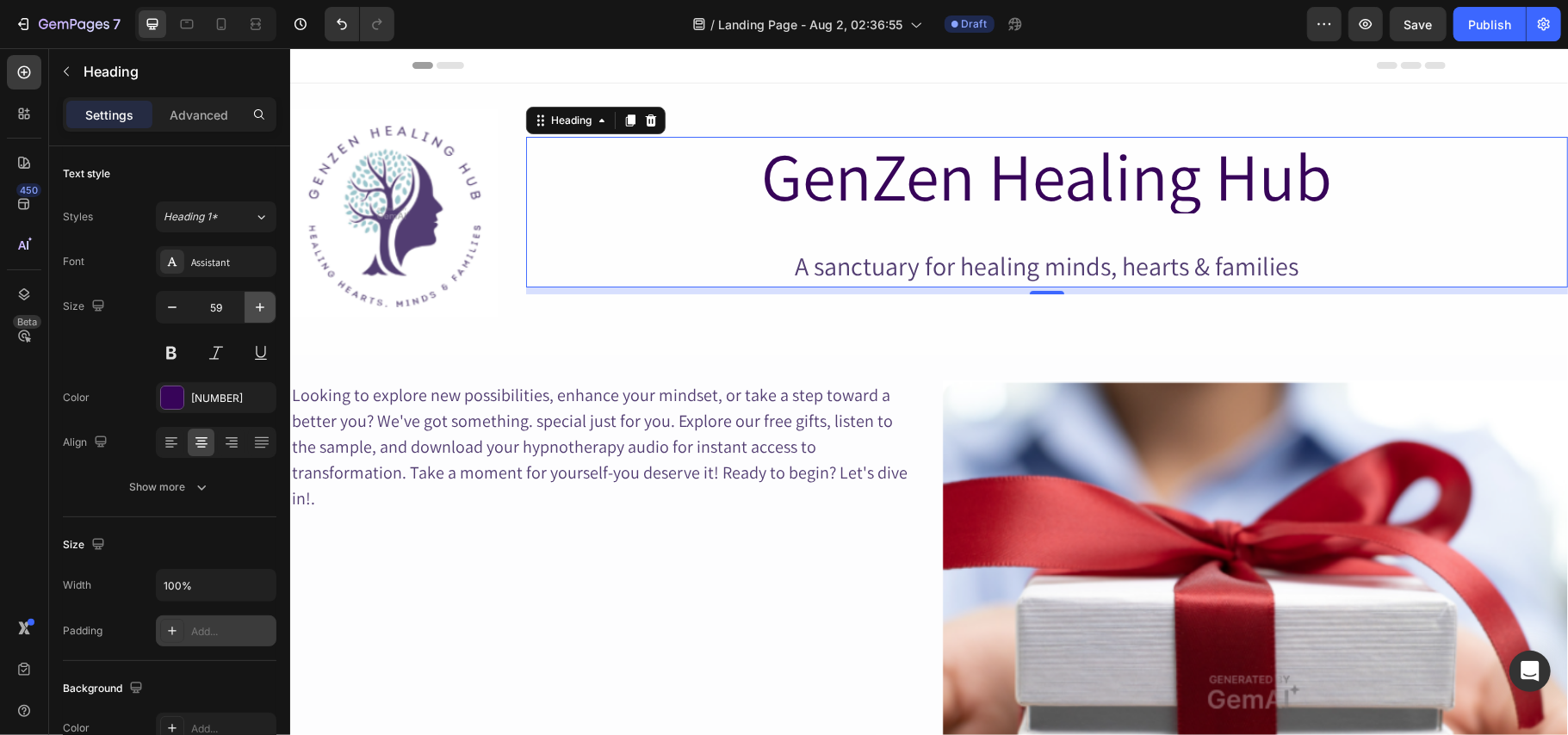 click 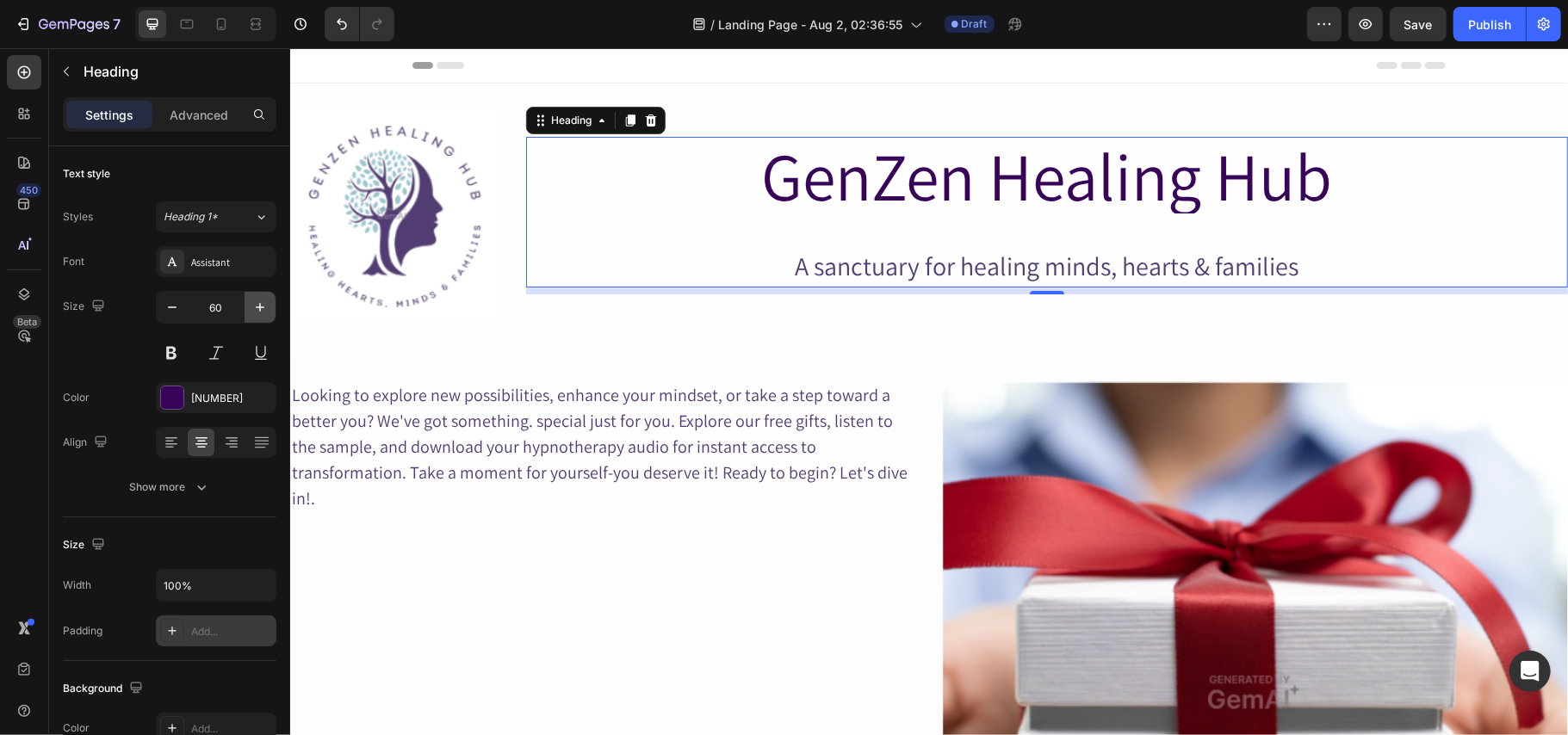 click 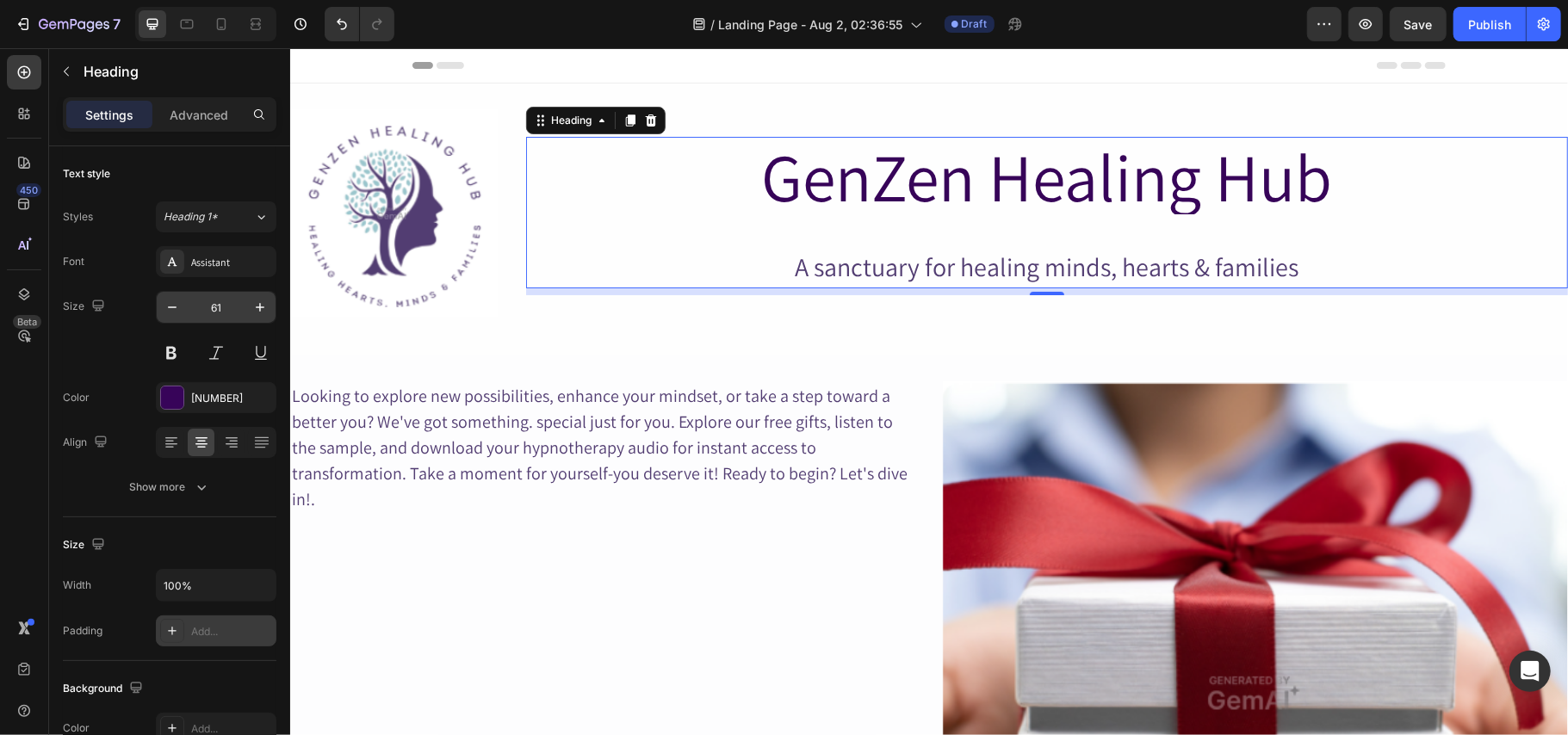 drag, startPoint x: 255, startPoint y: 312, endPoint x: 224, endPoint y: 304, distance: 32.015621 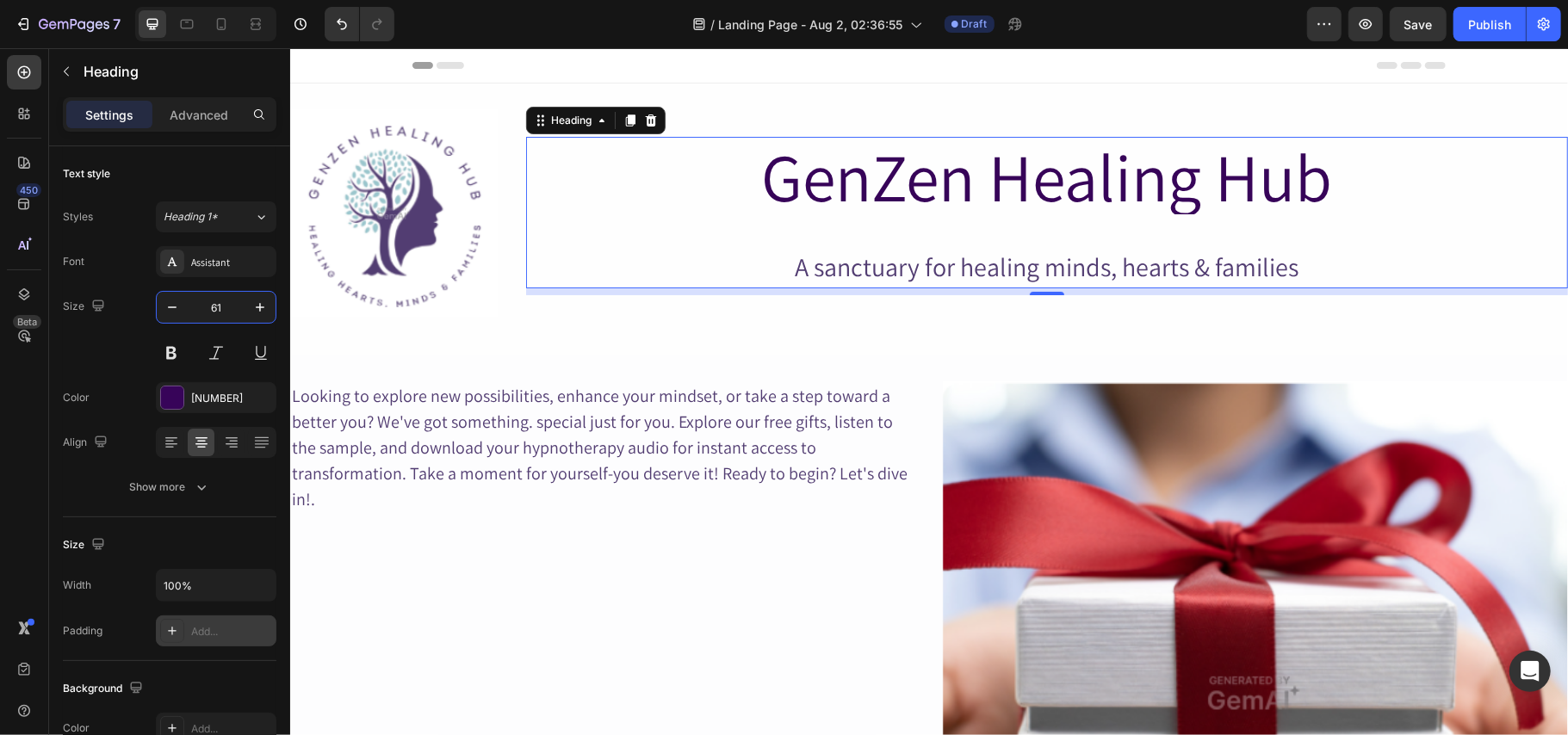 click on "61" at bounding box center (216, 307) 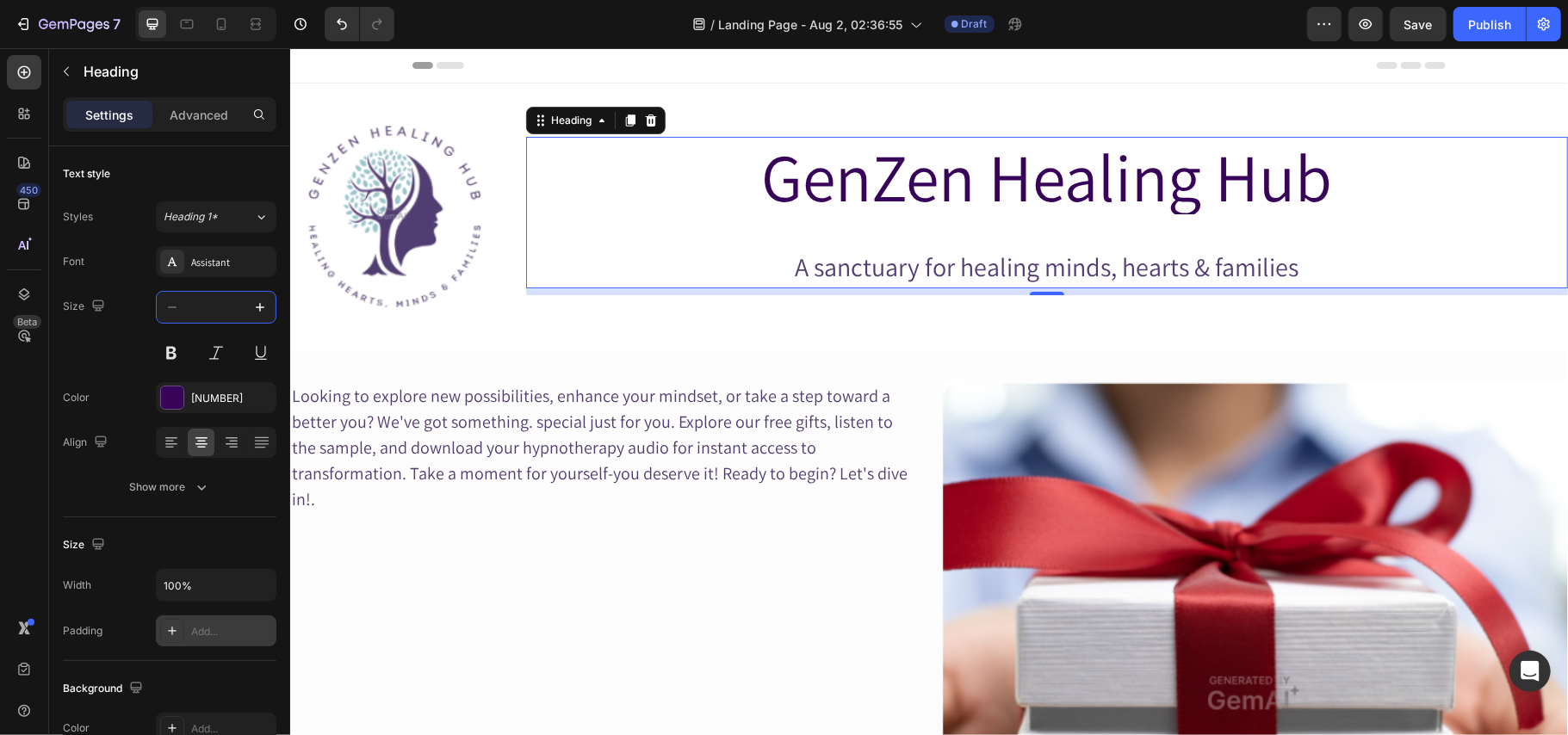 type on "5" 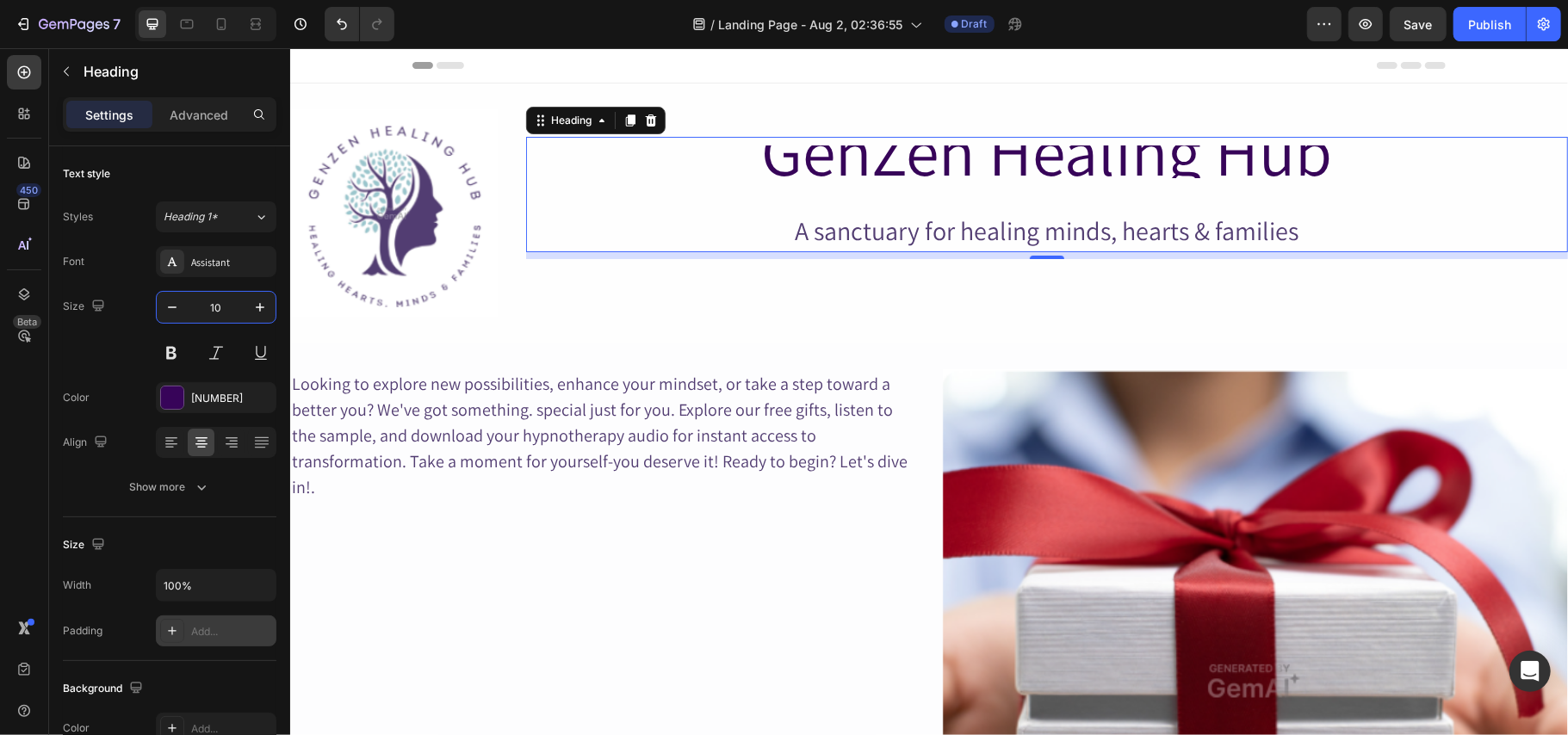 type on "1" 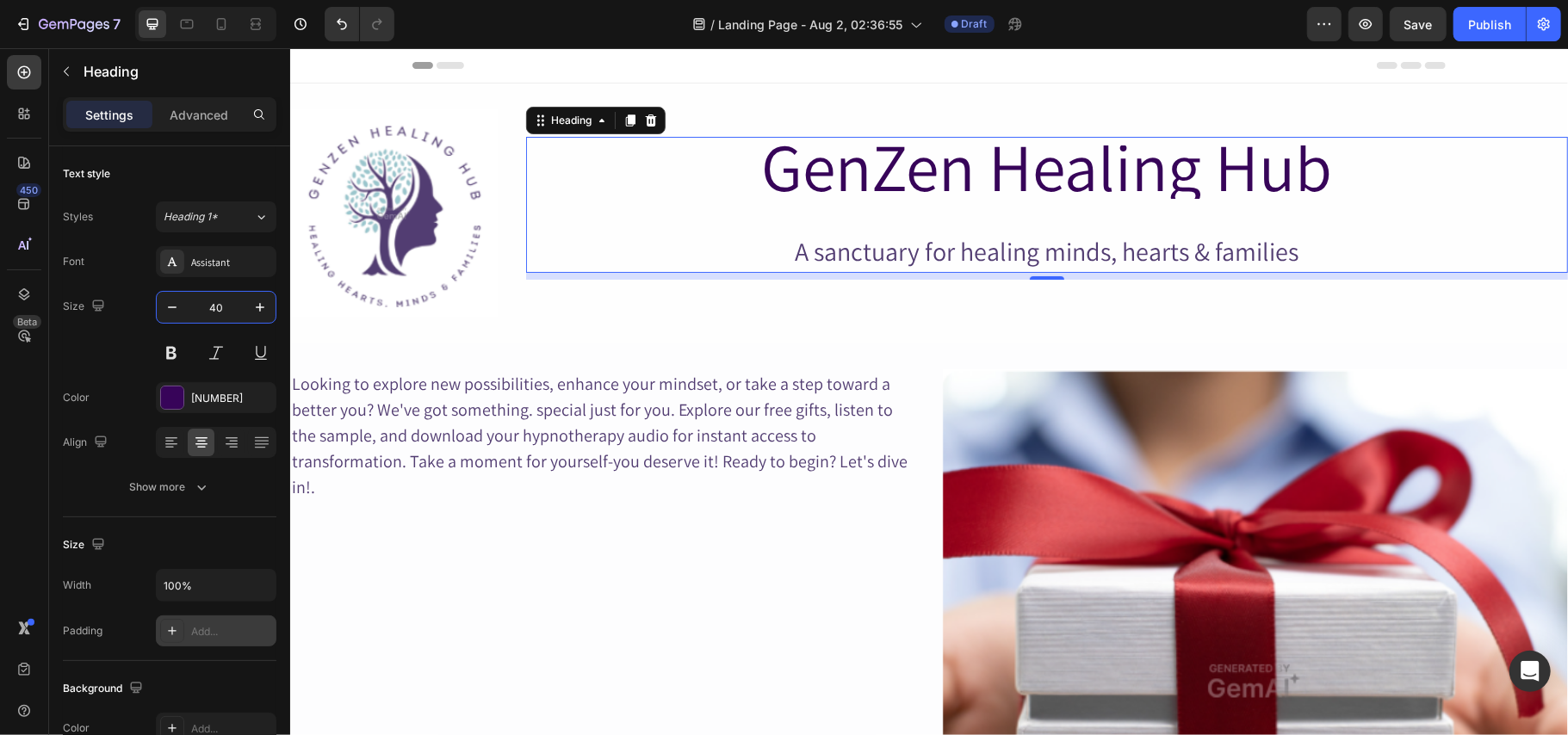 type on "4" 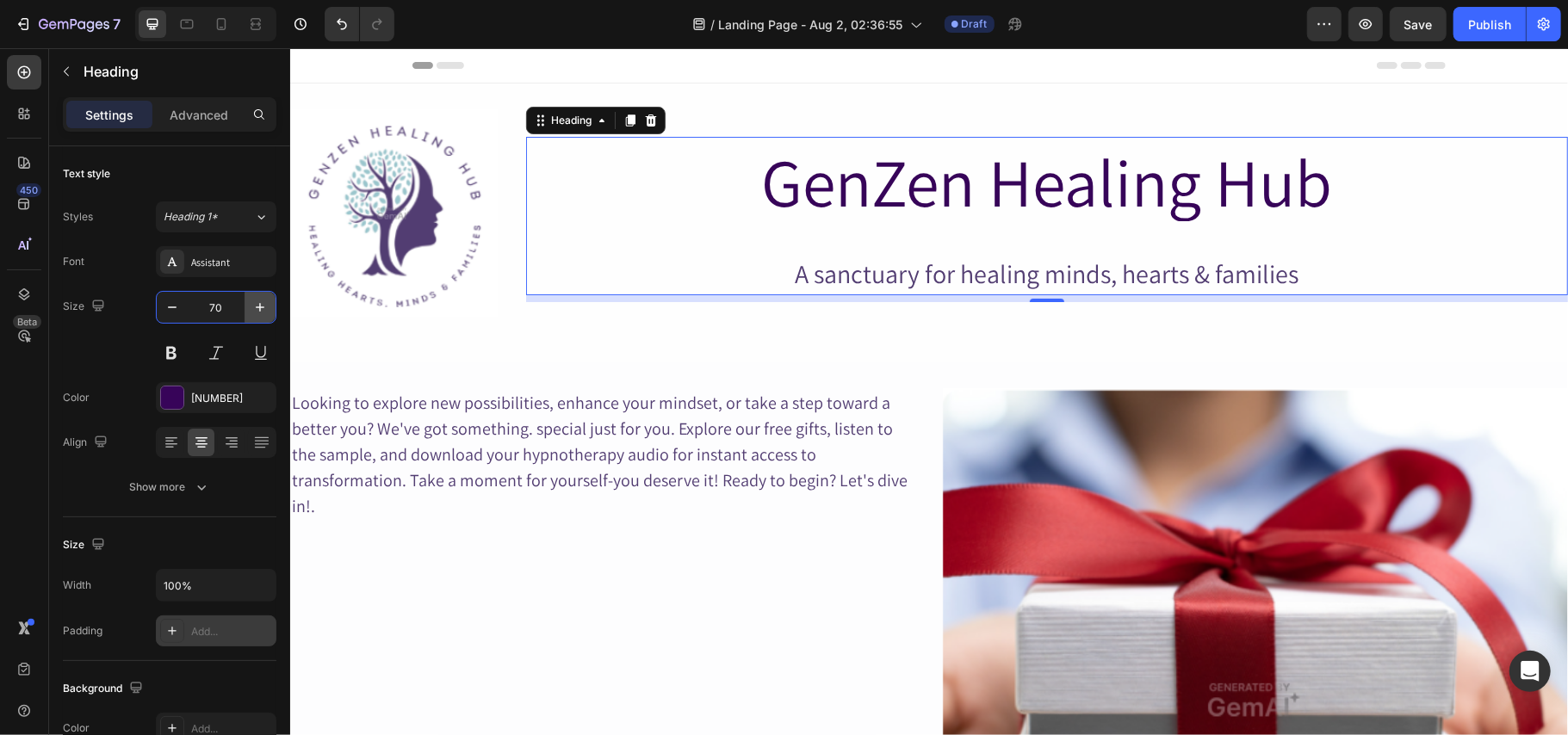 click 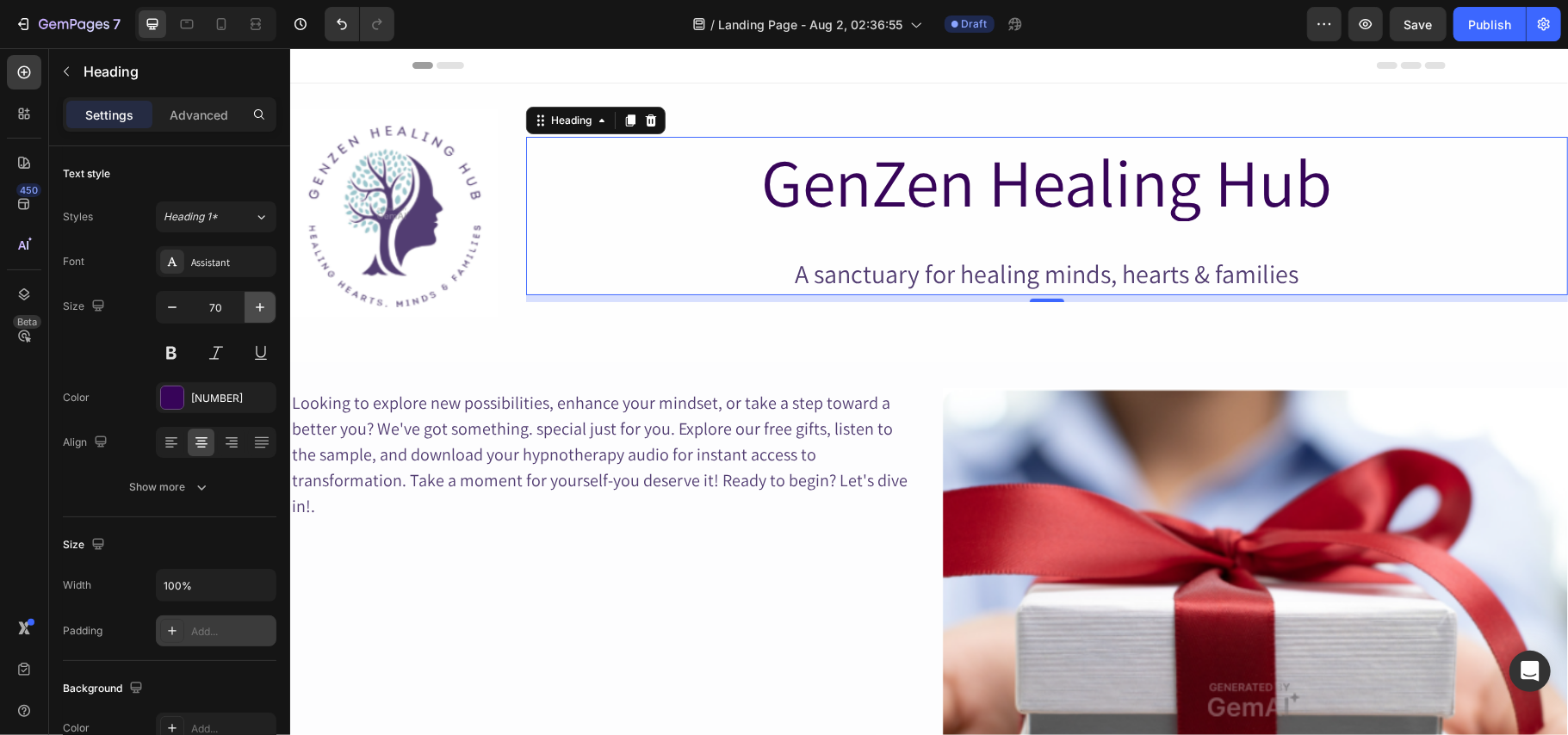 click 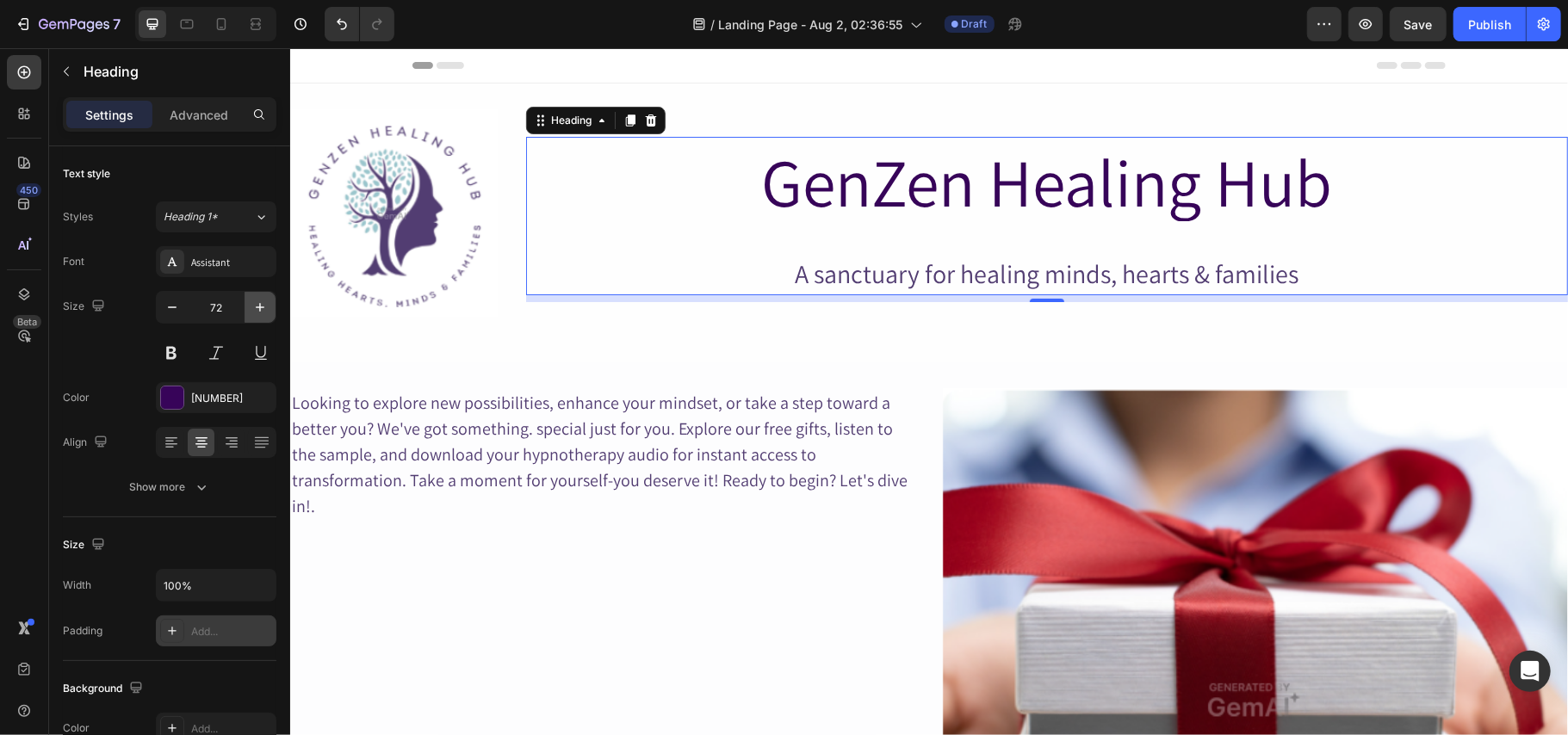 click 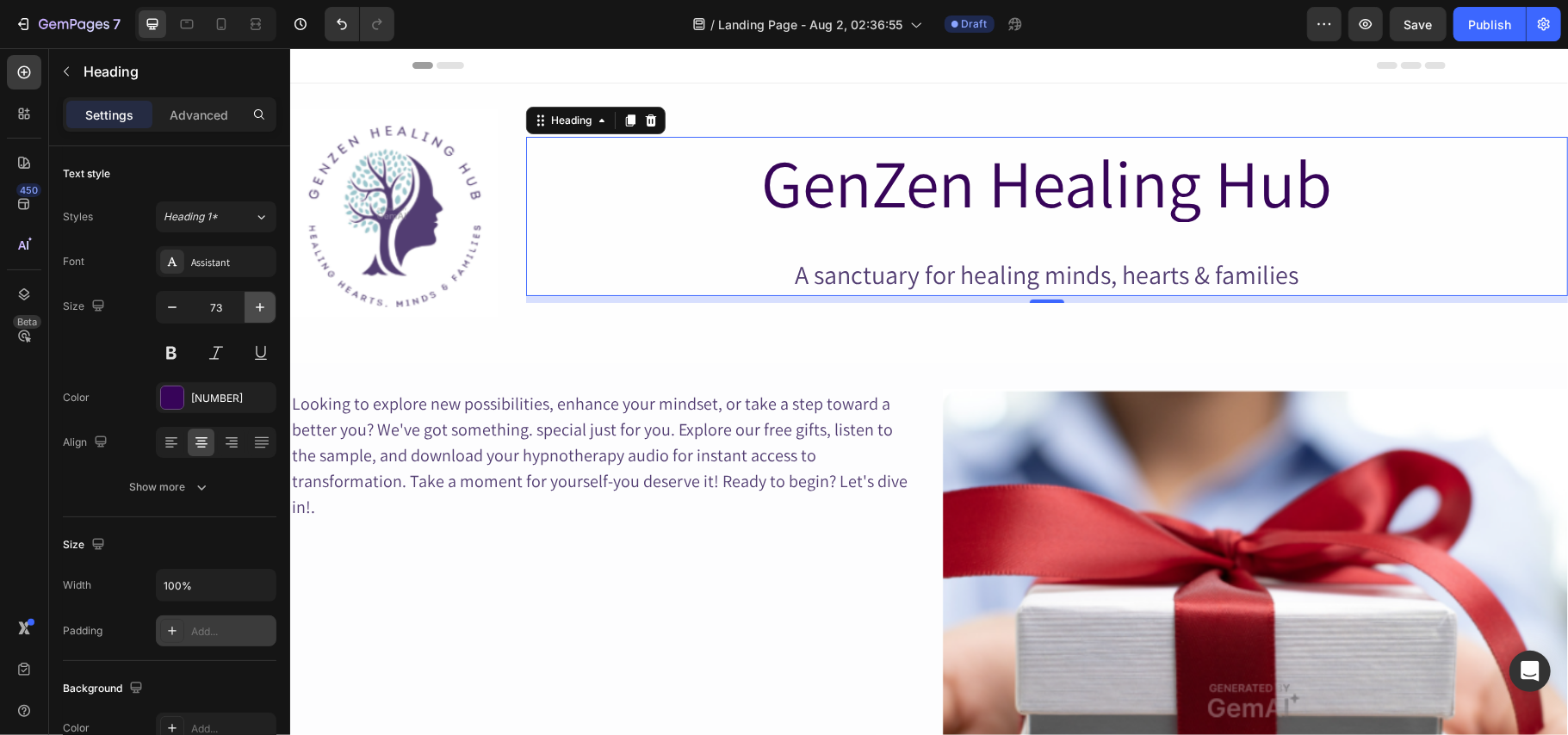 click 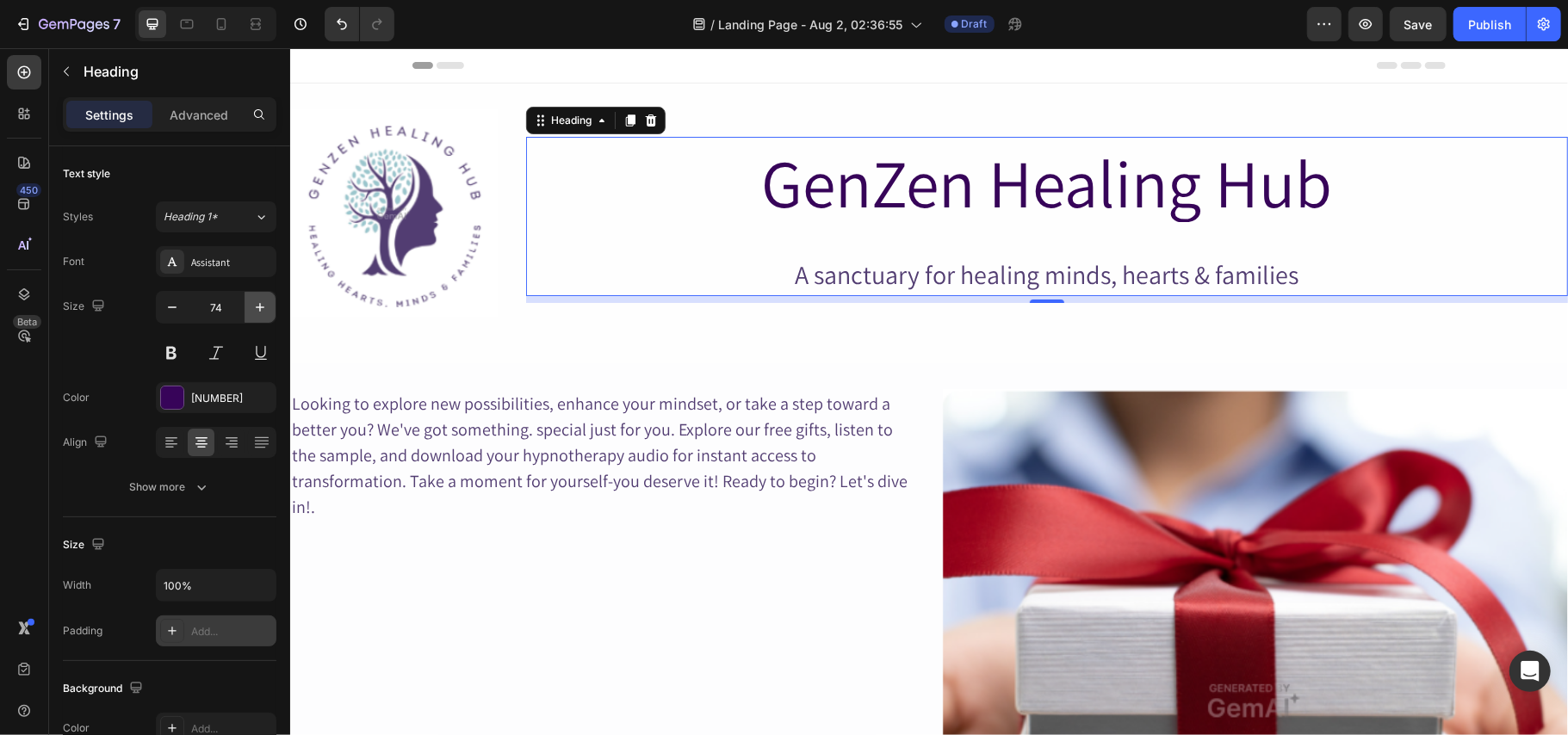 click 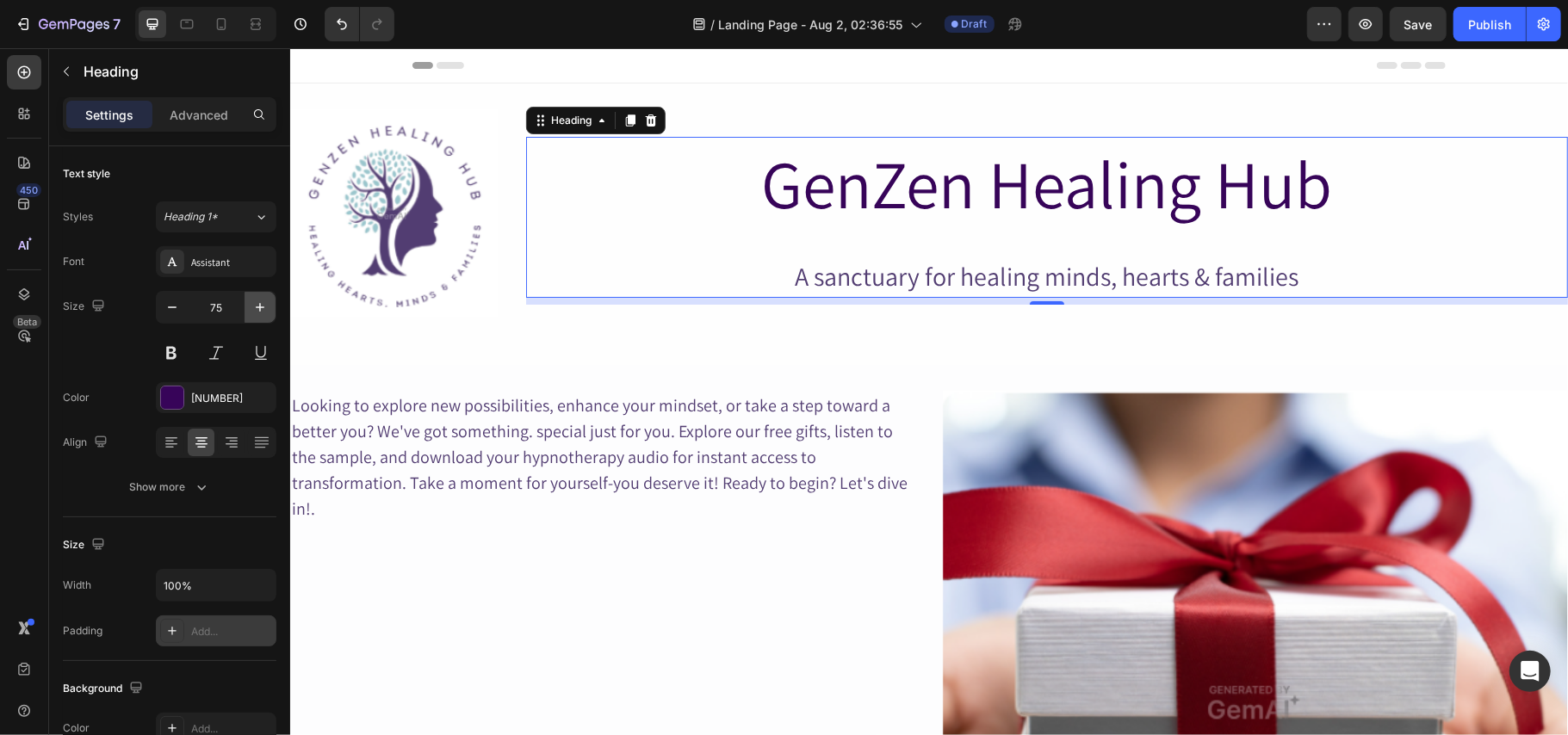 click 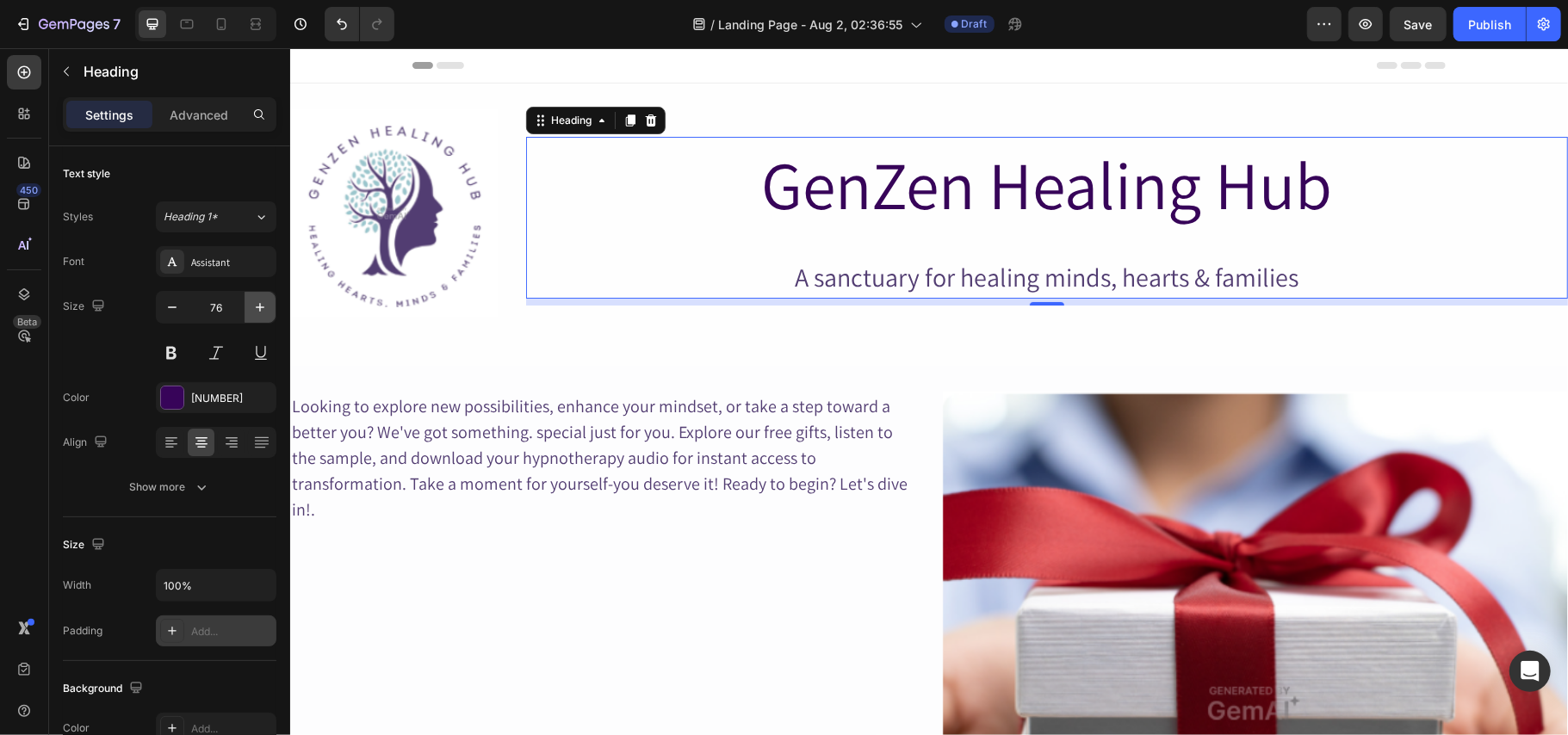 click 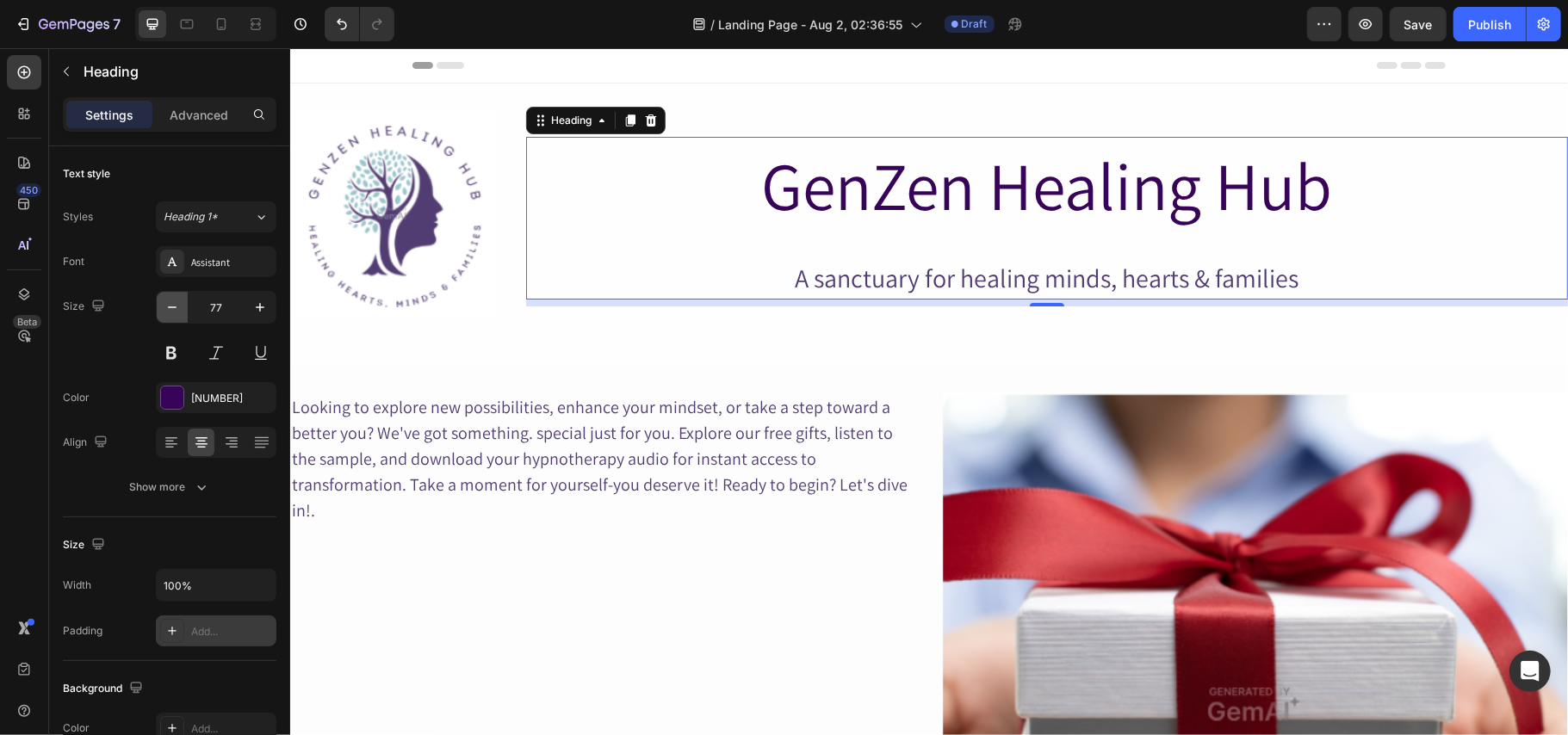click 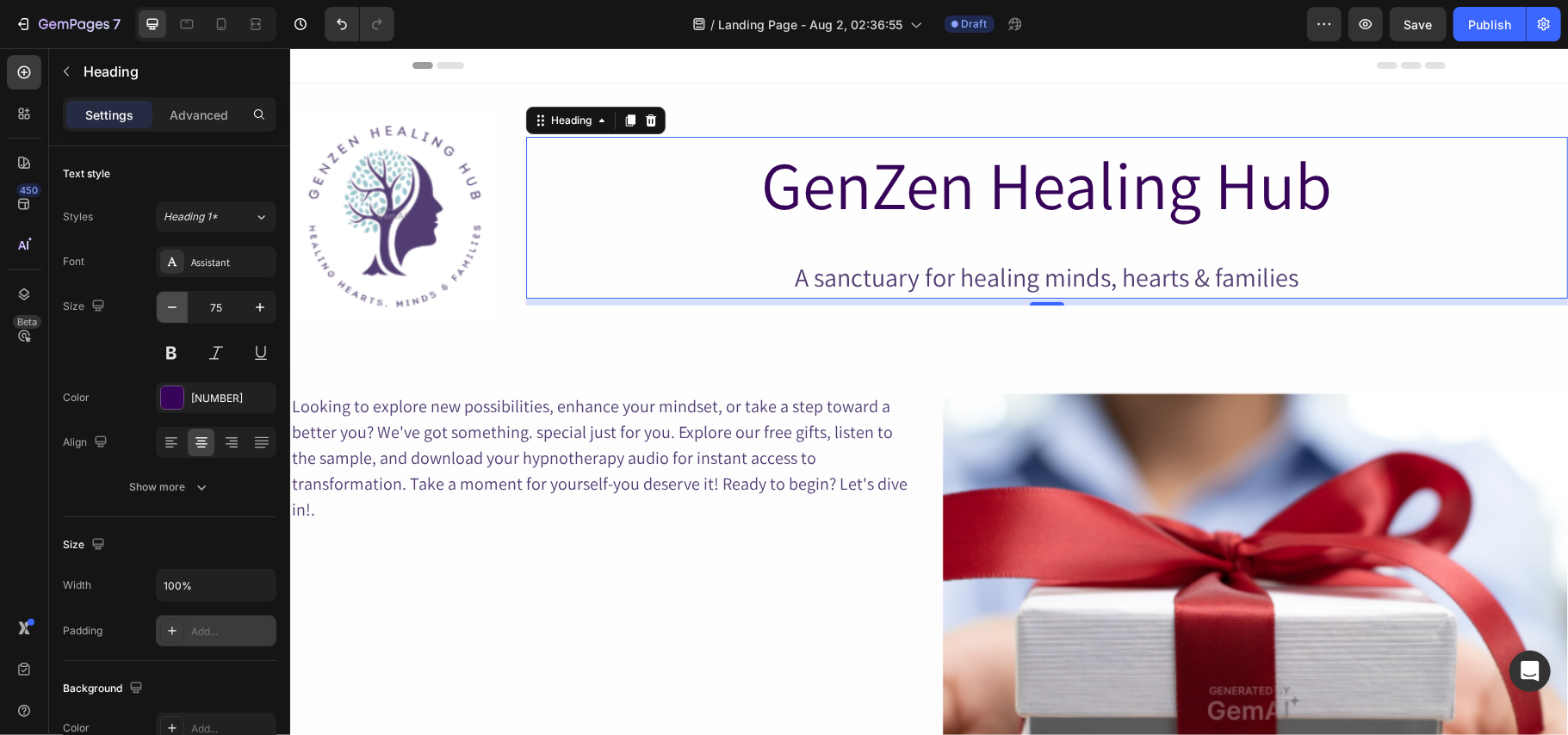 click 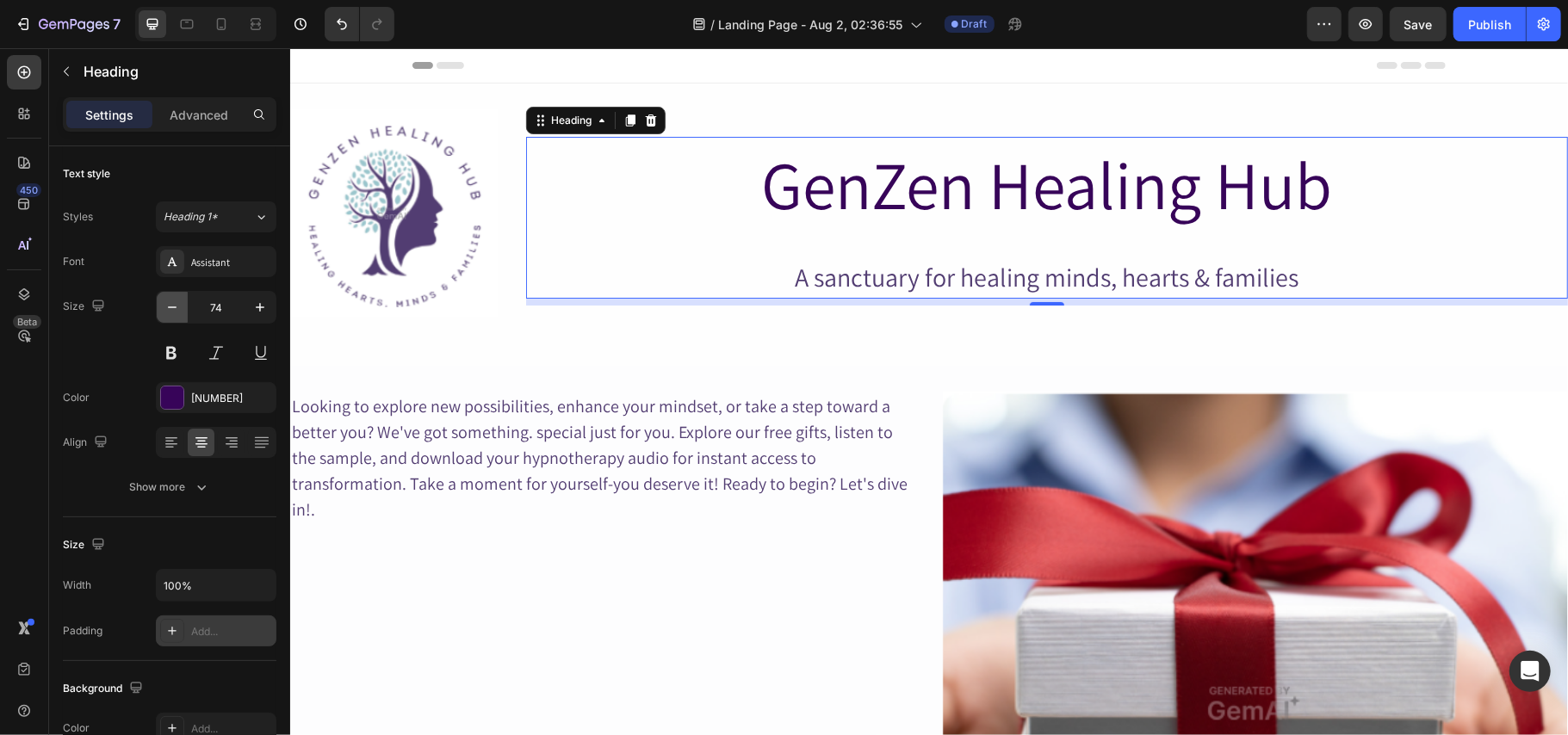 click 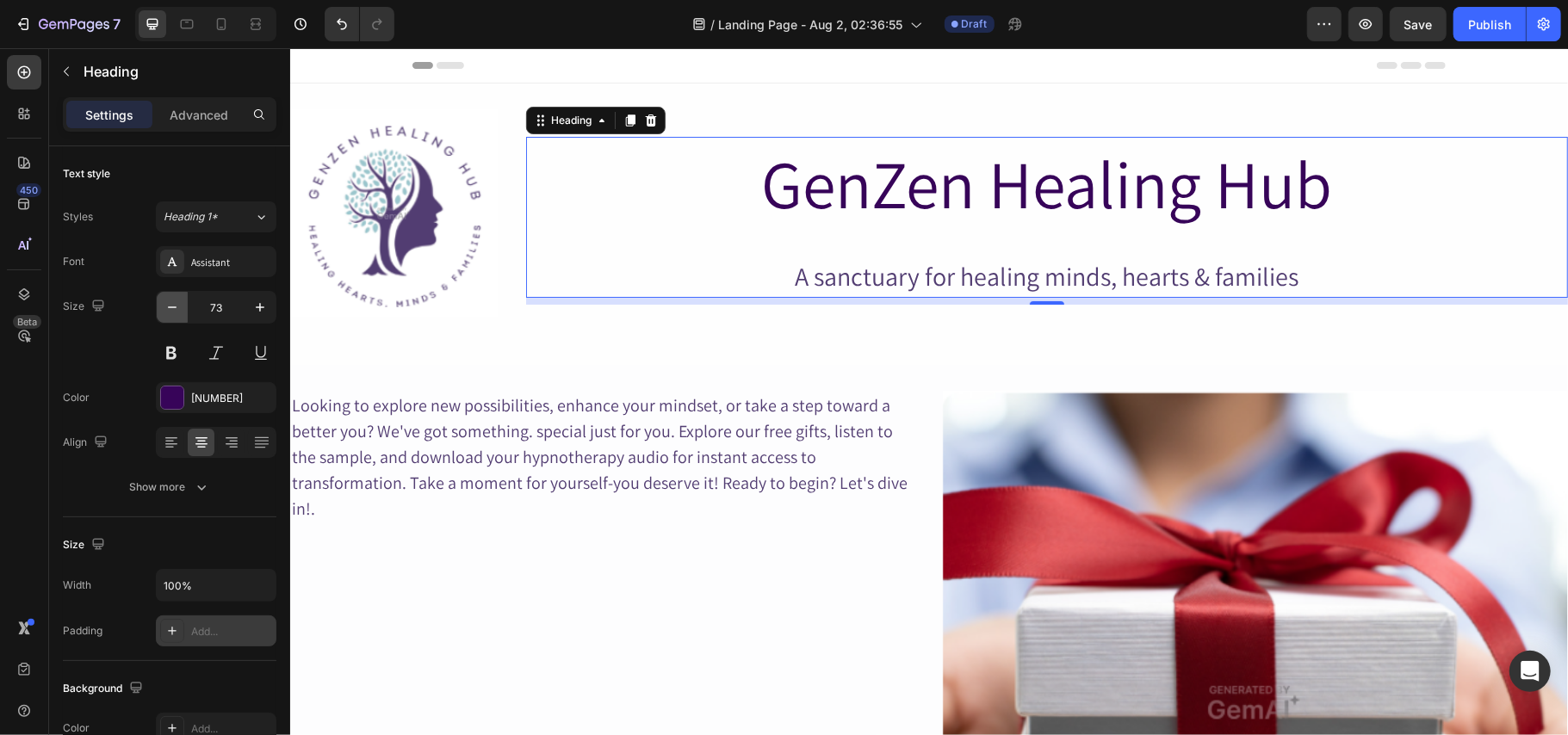 click 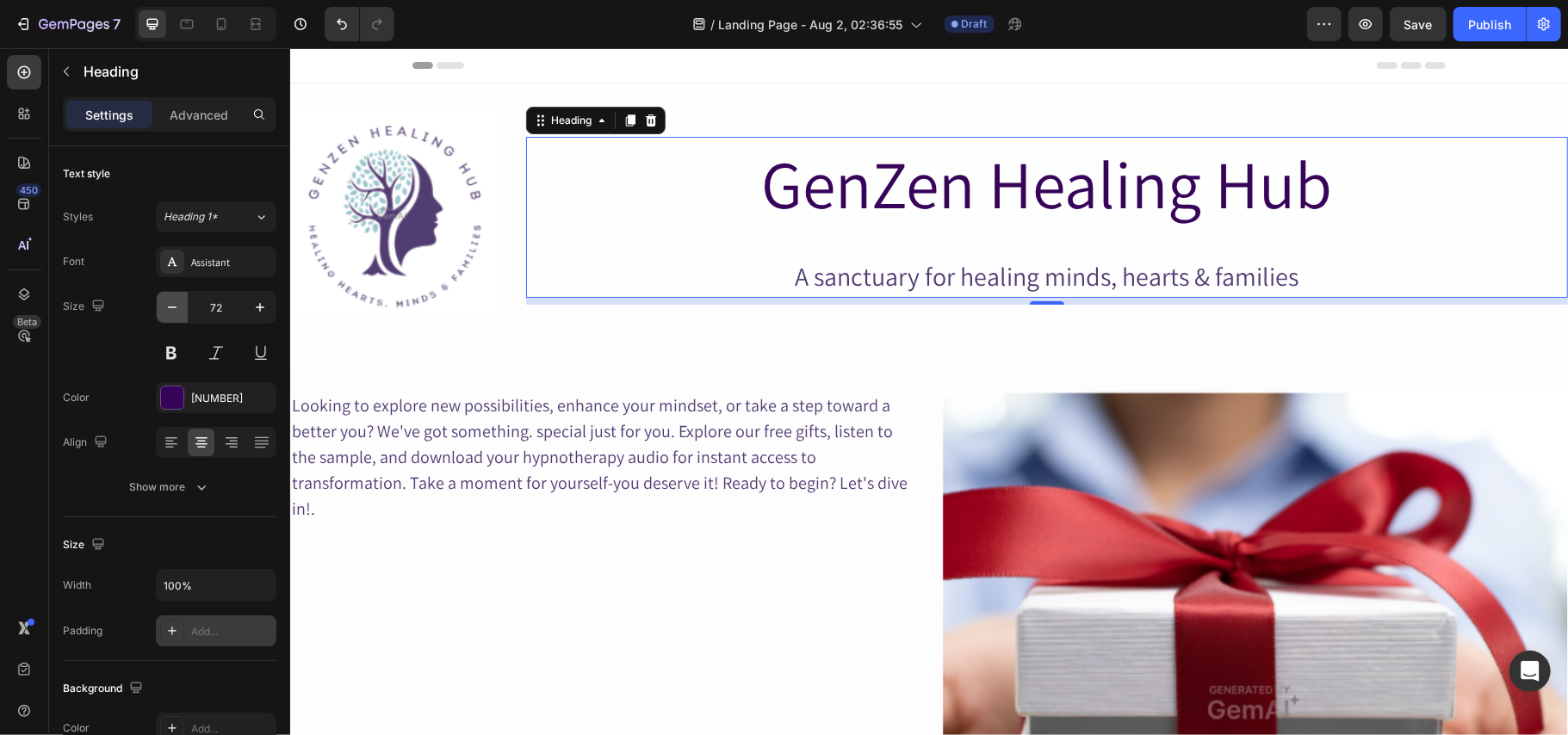 click 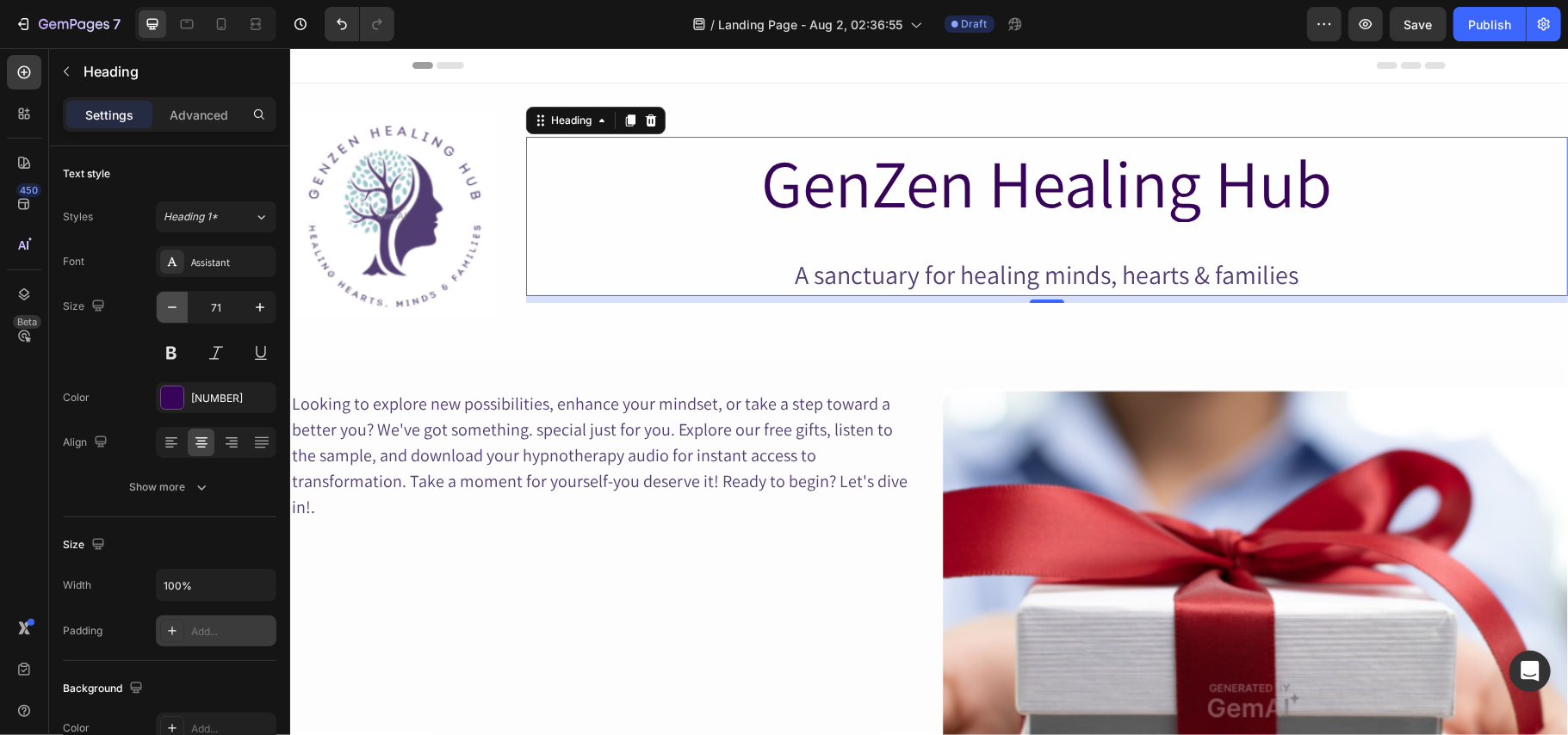 click 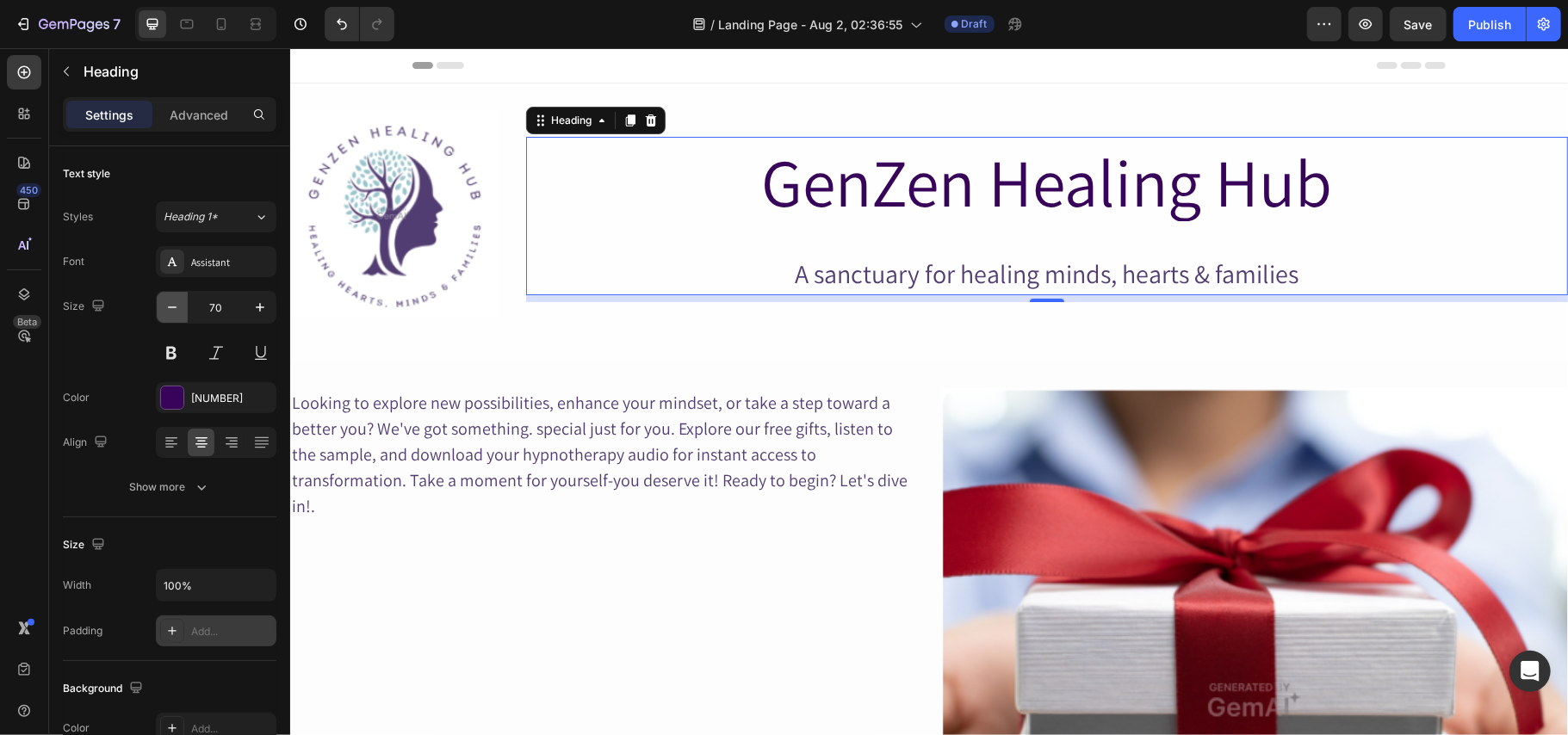 click 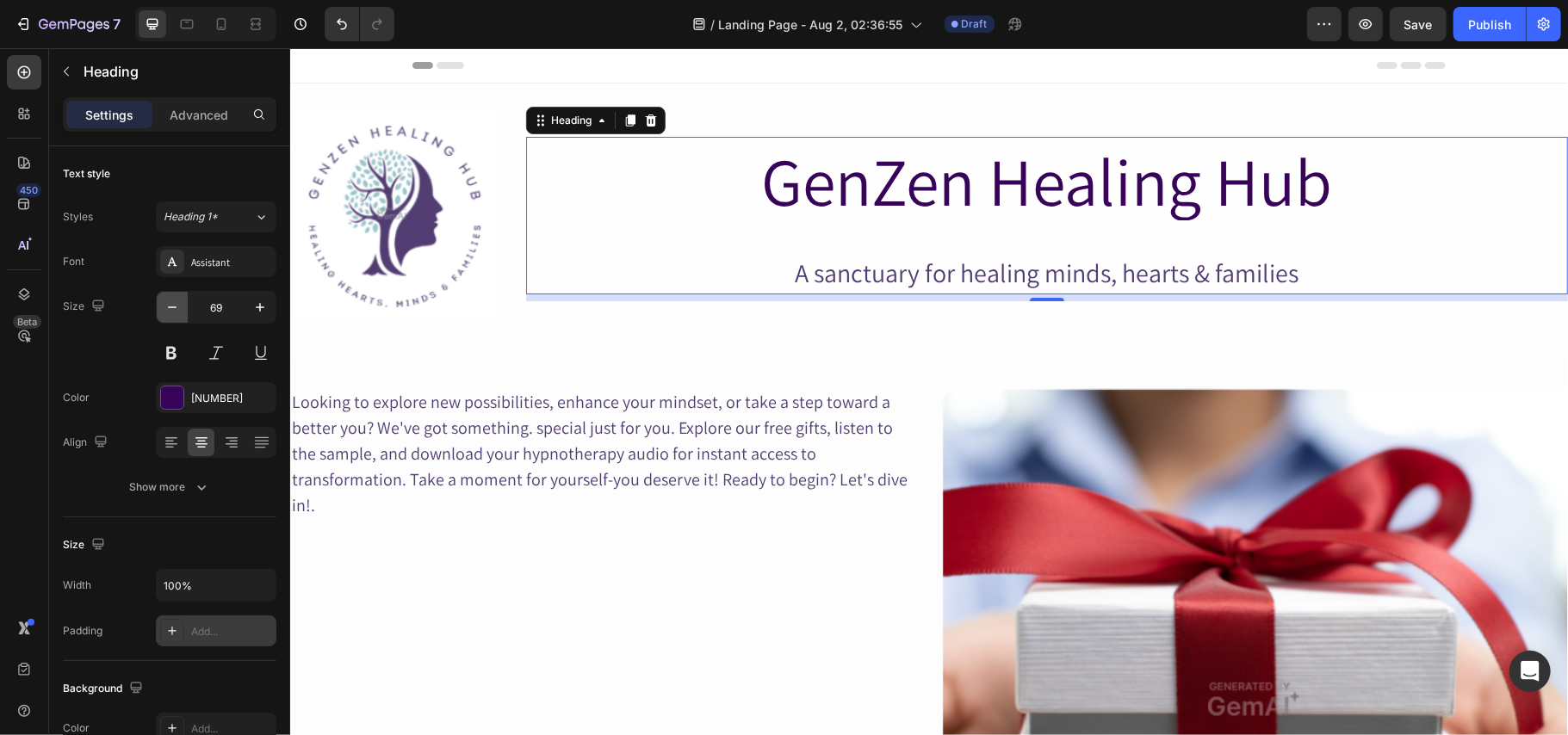 click 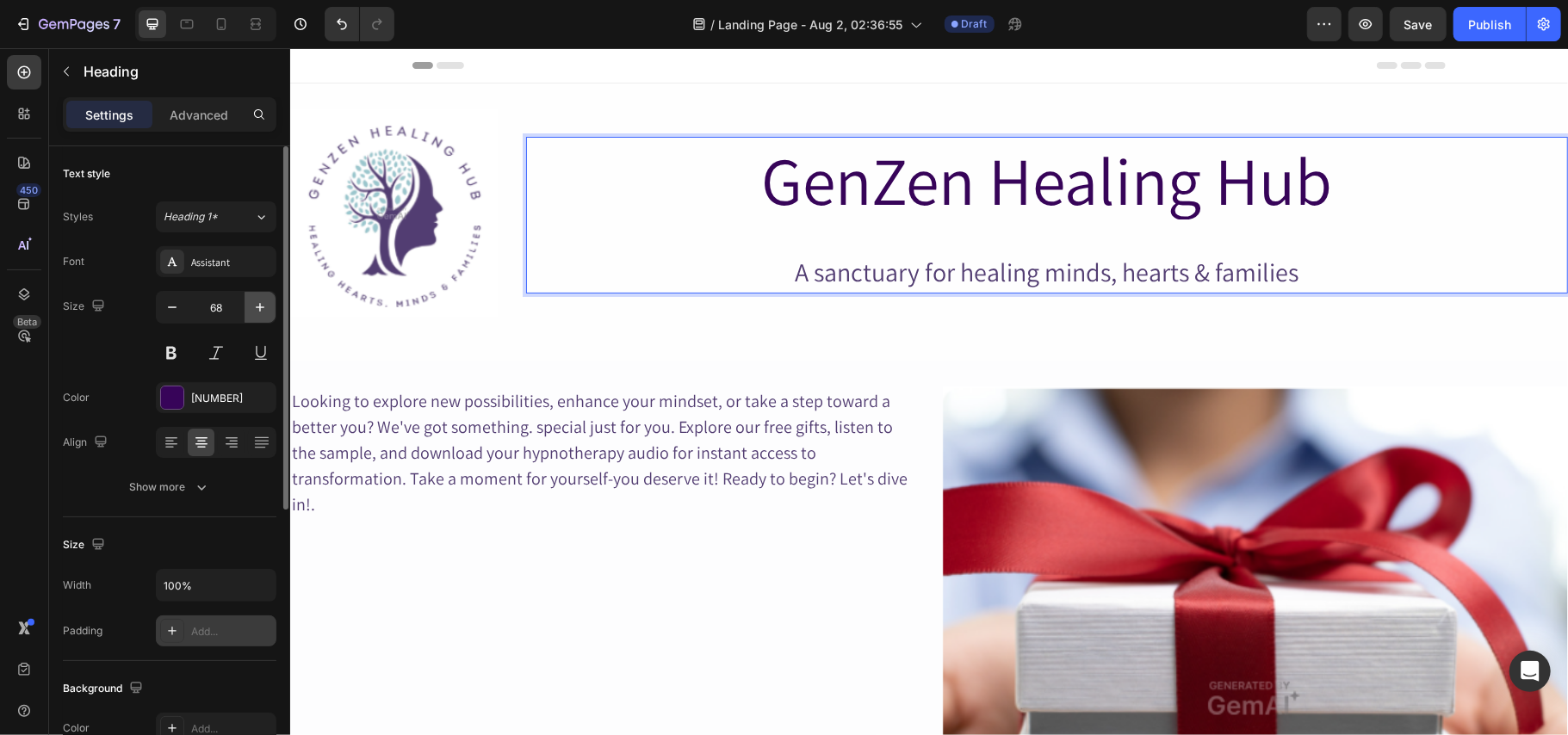 click at bounding box center [260, 307] 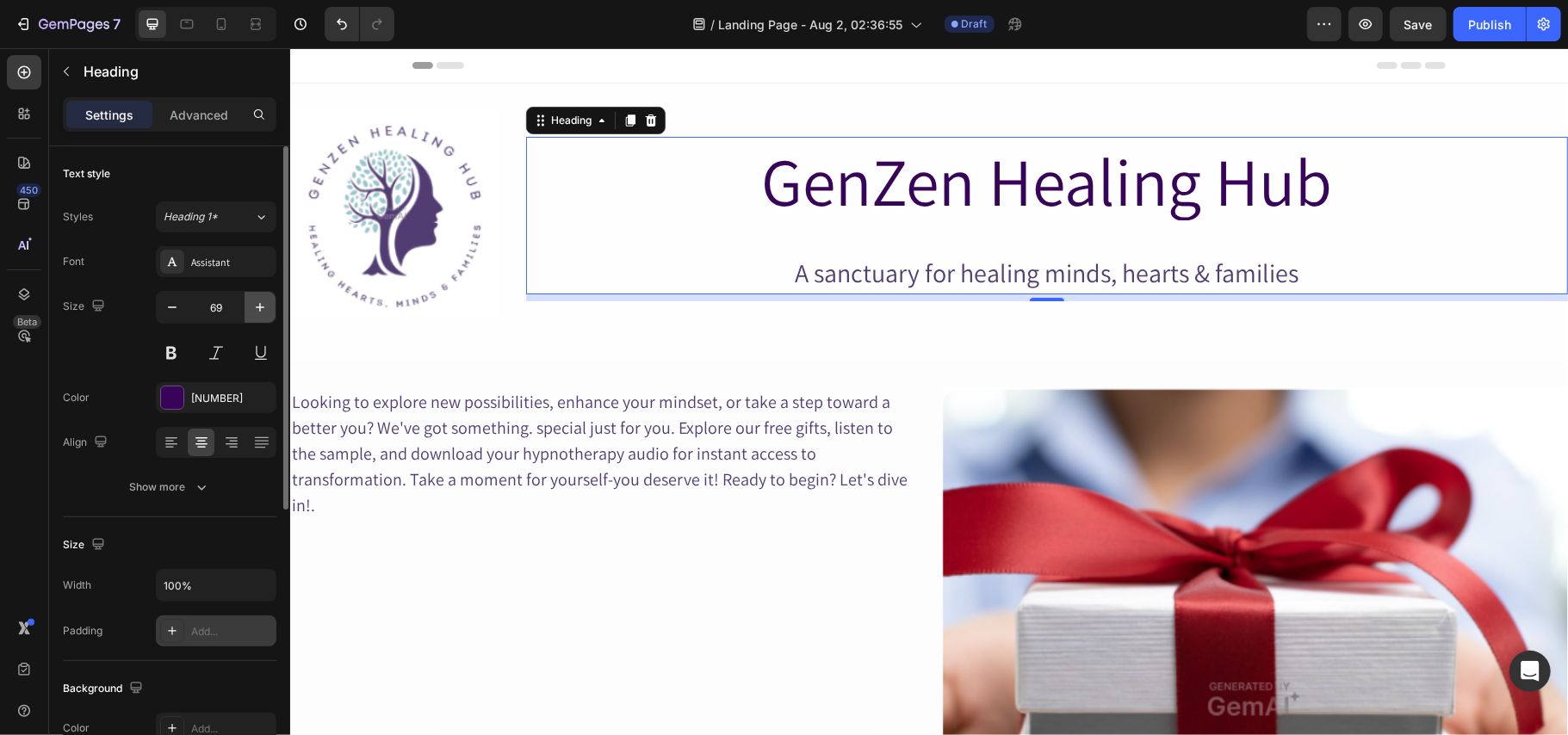 click at bounding box center [260, 307] 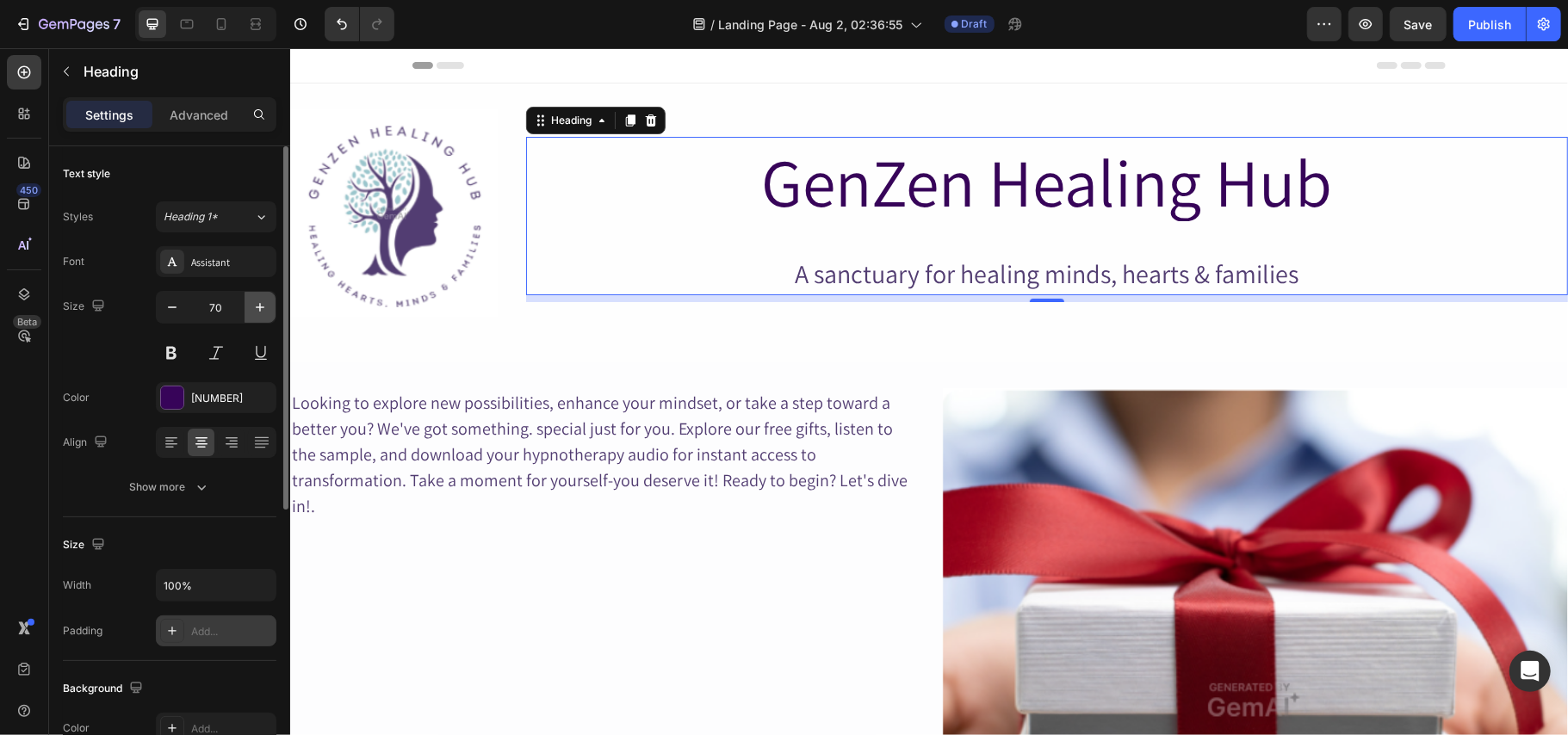 click at bounding box center [260, 307] 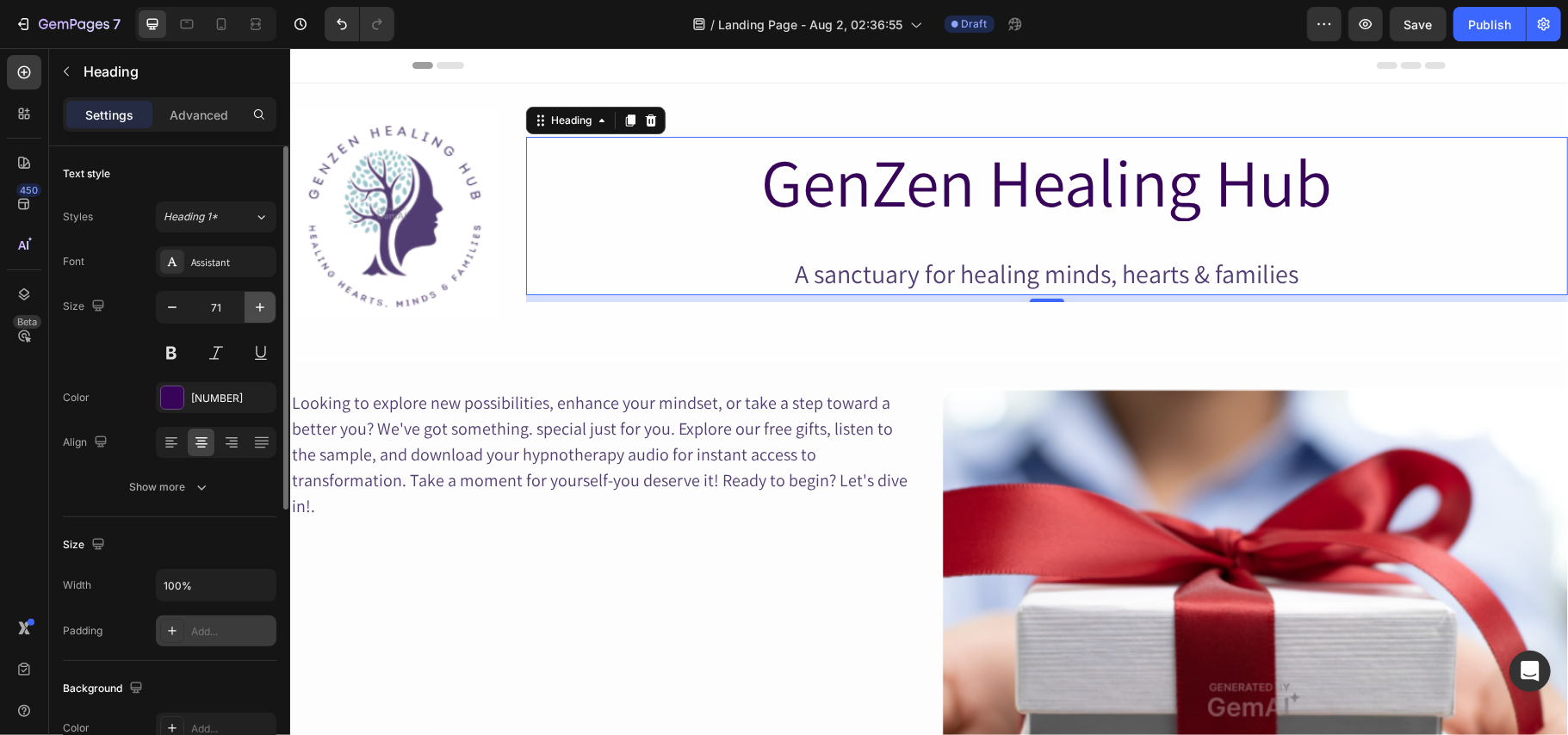 click at bounding box center (260, 307) 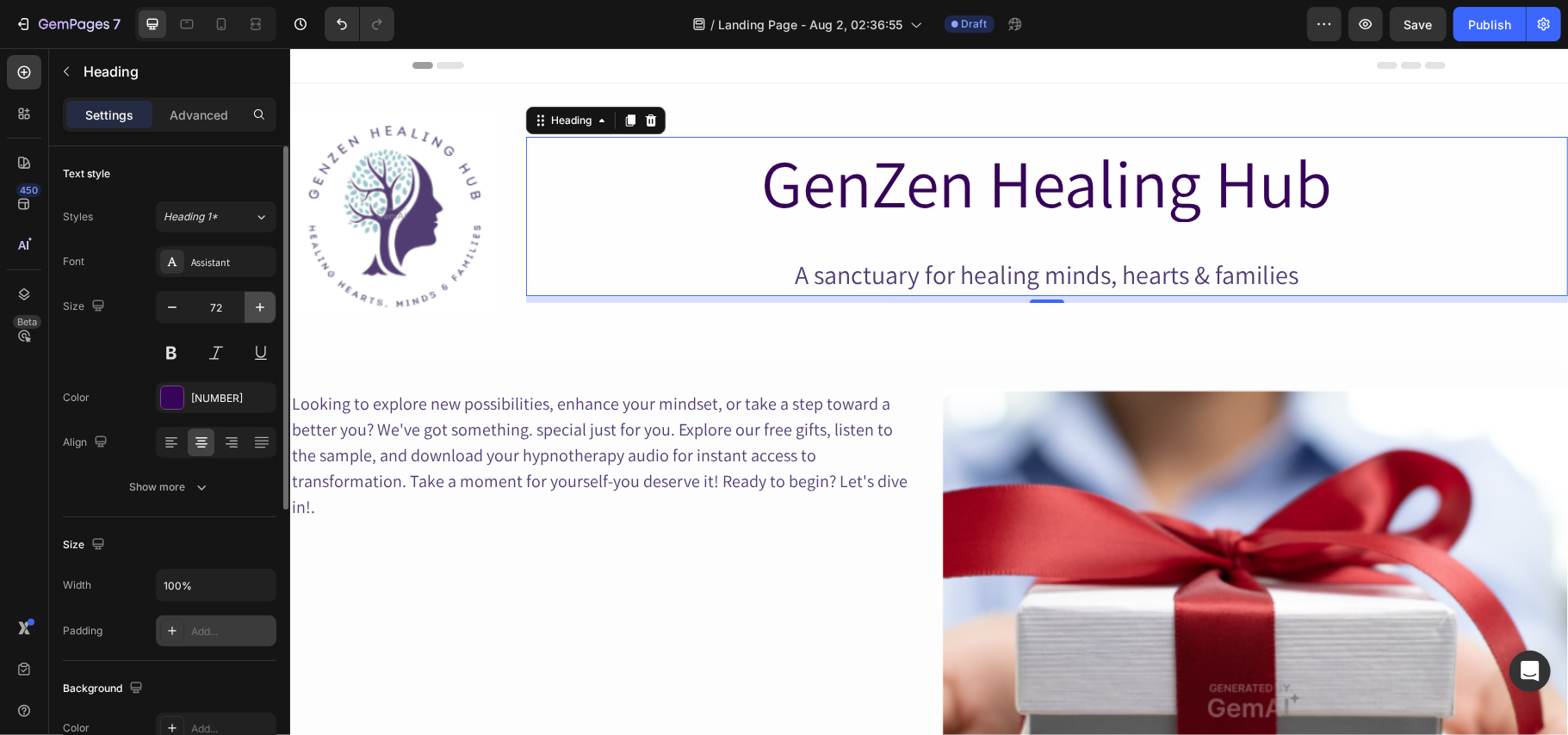 click at bounding box center [260, 307] 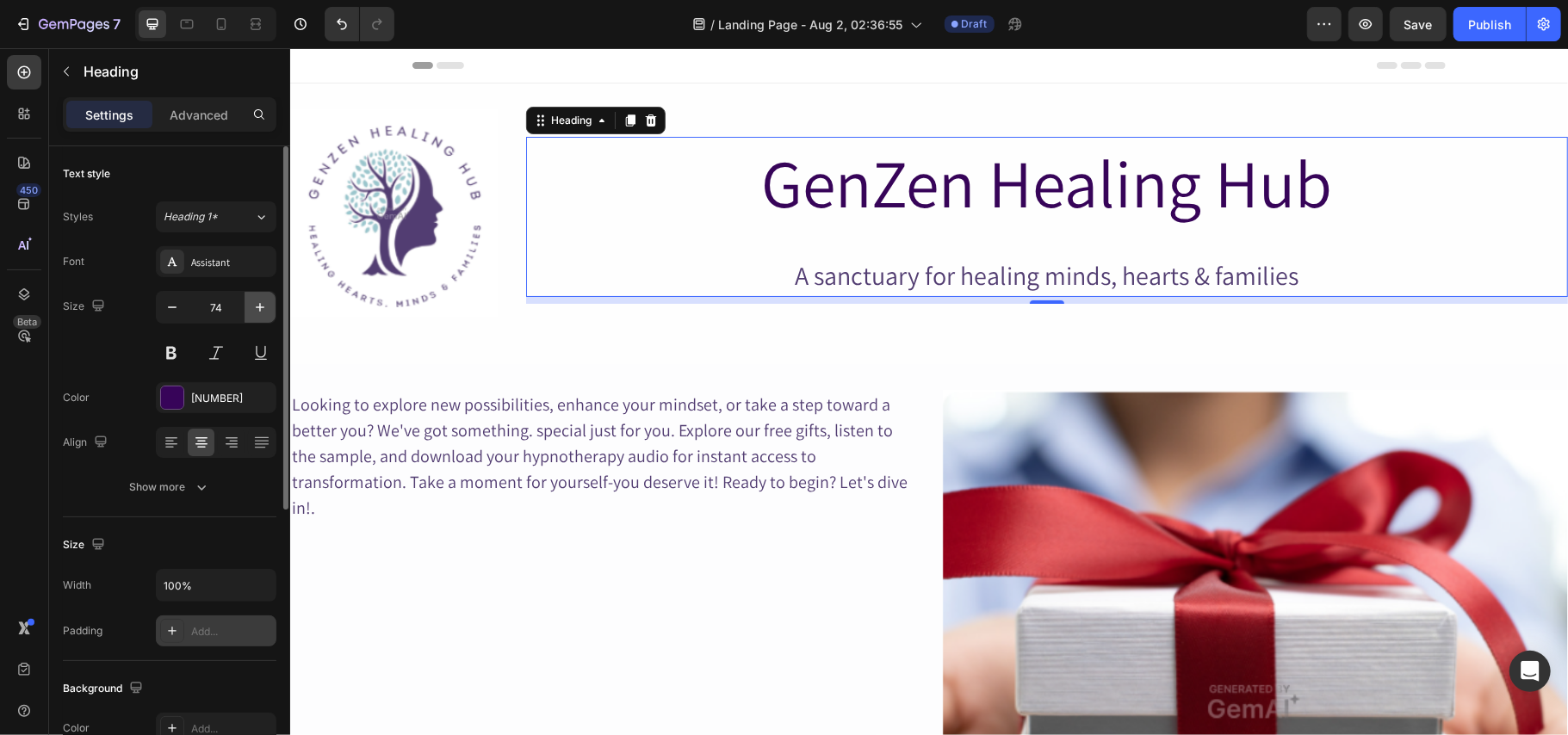 click at bounding box center [260, 307] 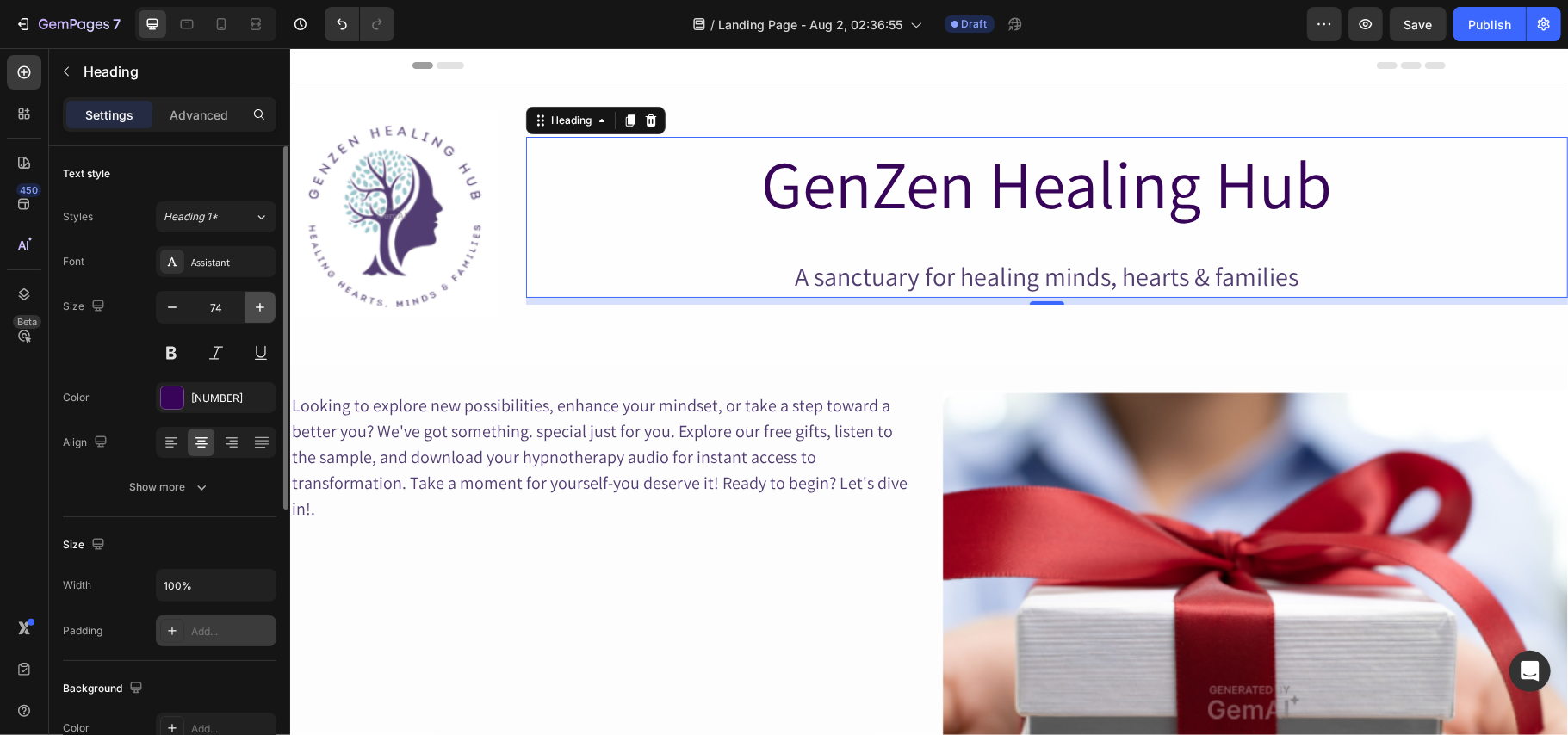 click at bounding box center (260, 307) 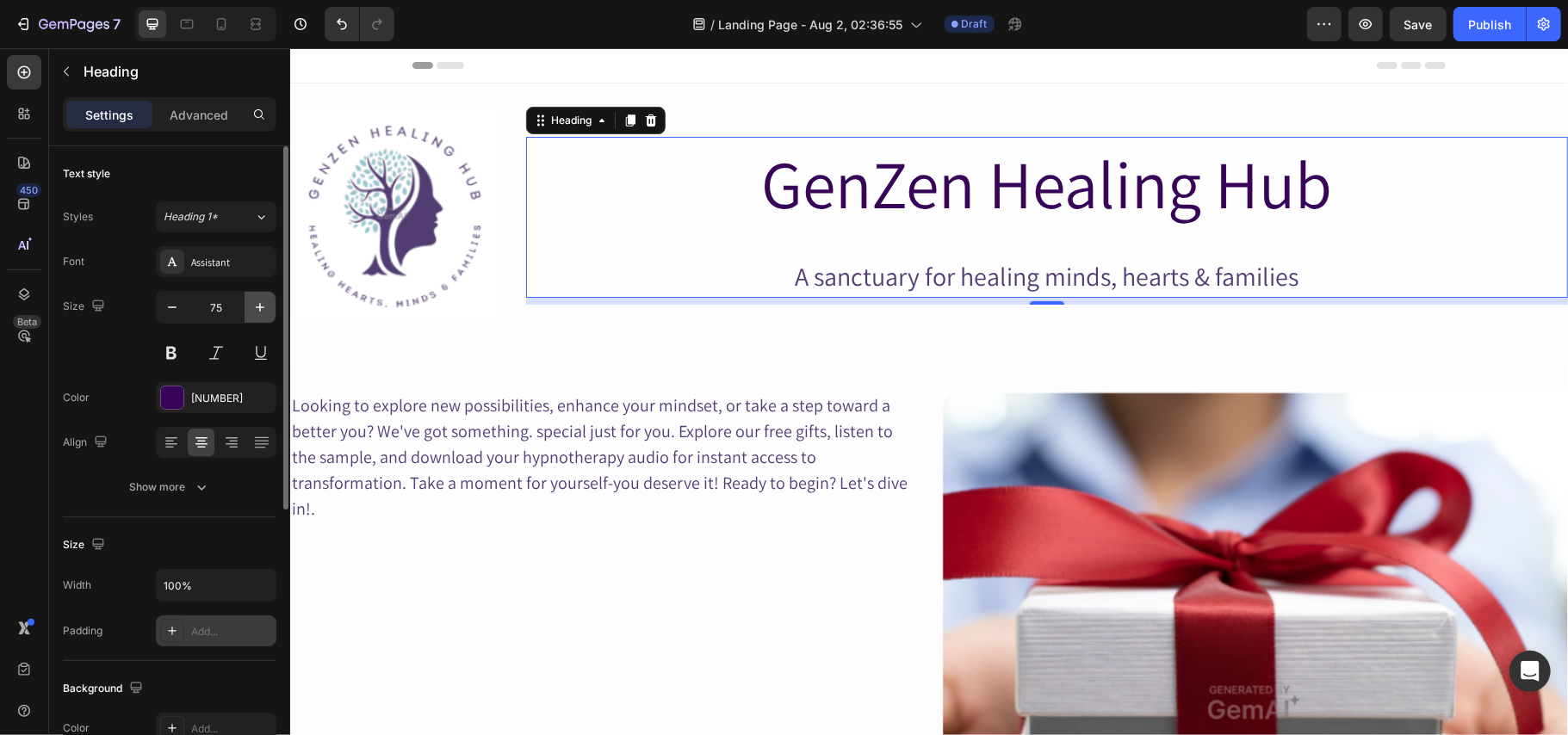 click at bounding box center [260, 307] 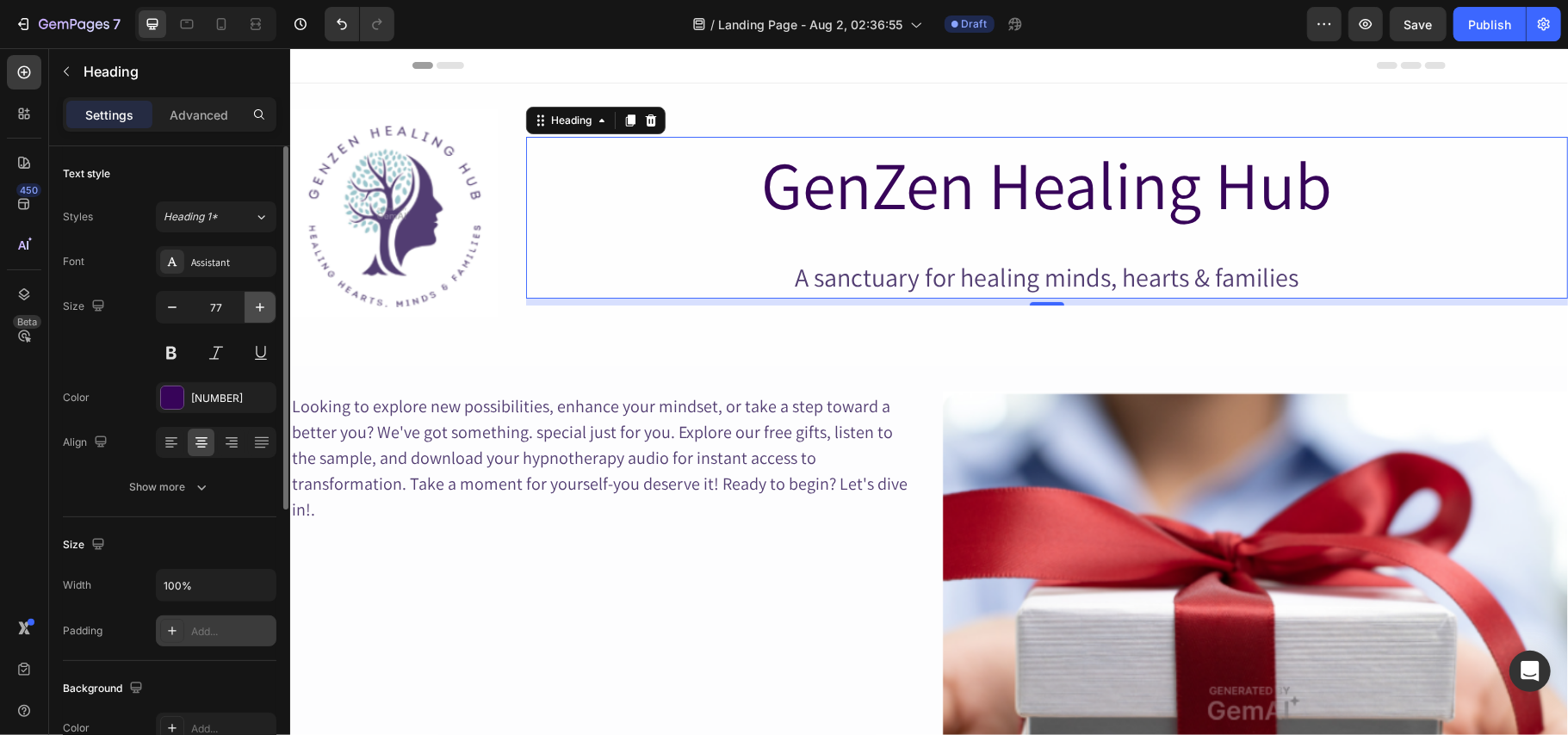 click at bounding box center (260, 307) 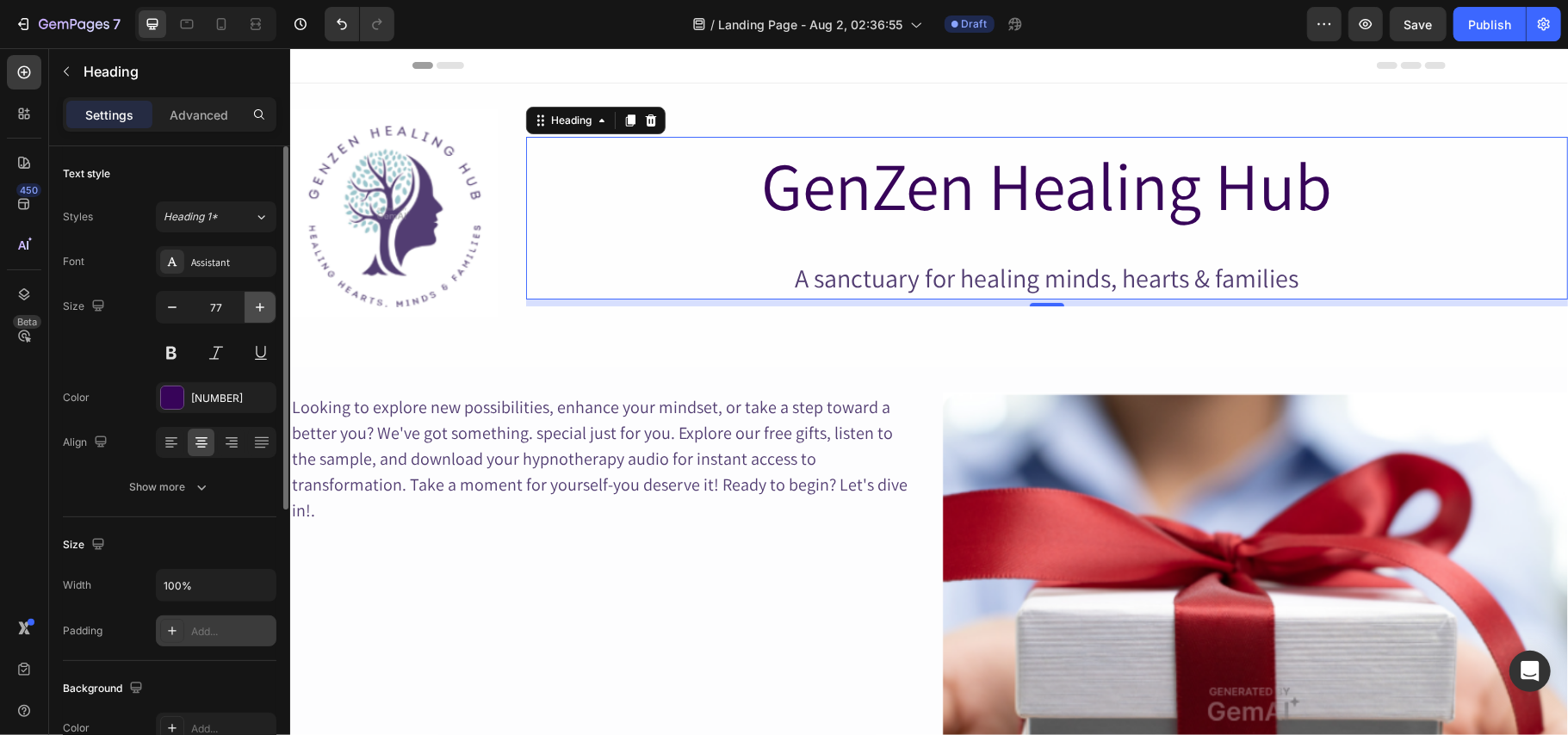 click at bounding box center [260, 307] 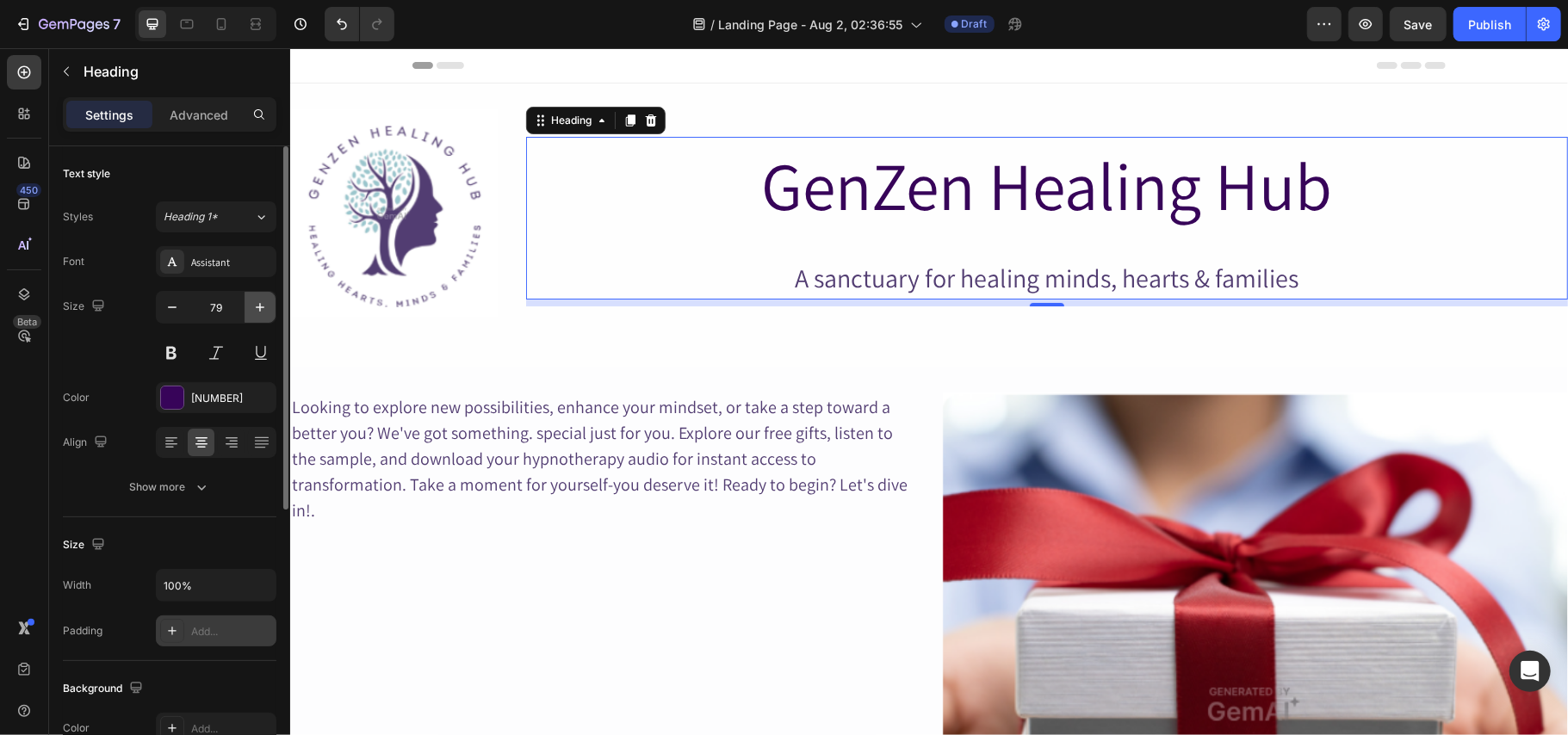 click at bounding box center (260, 307) 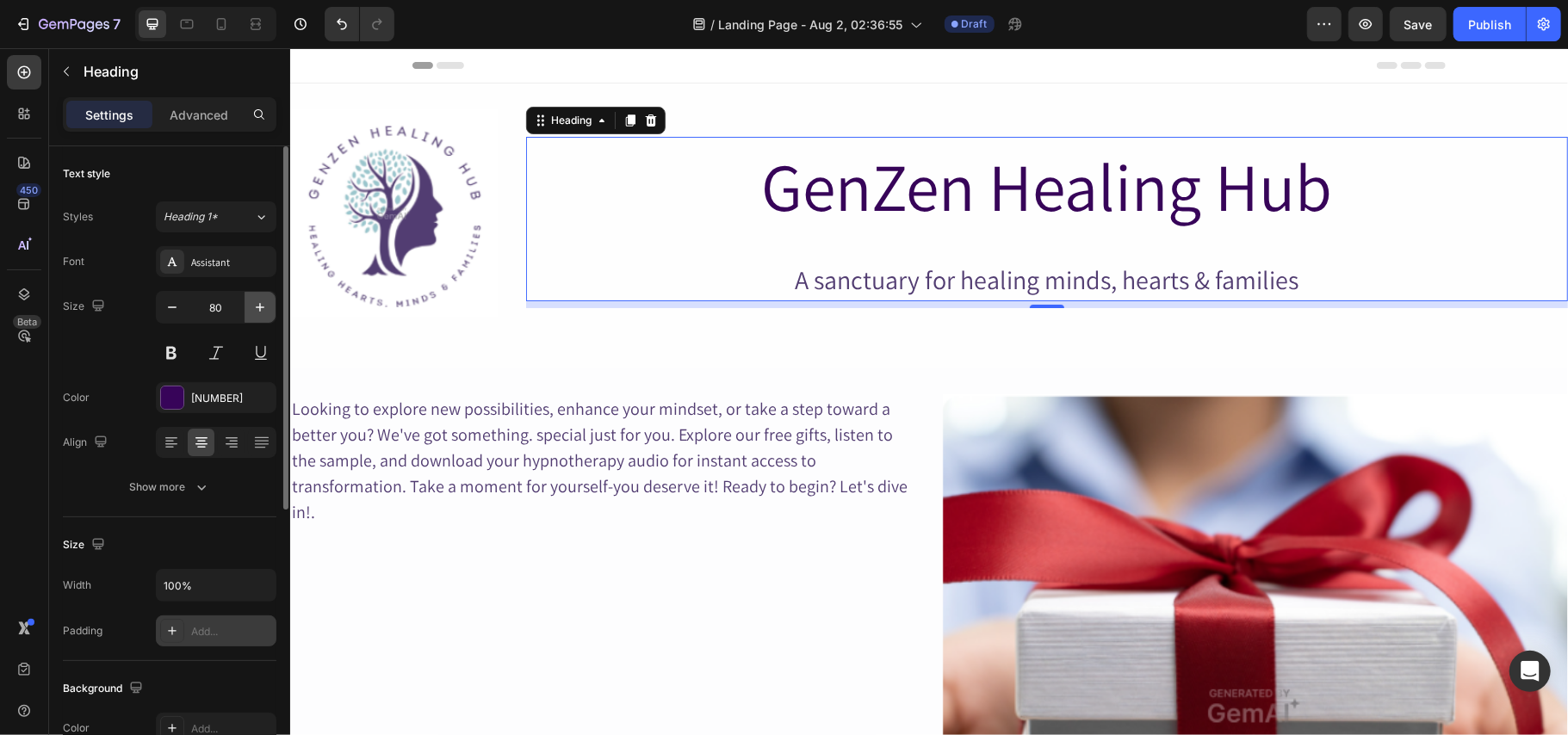click at bounding box center (260, 307) 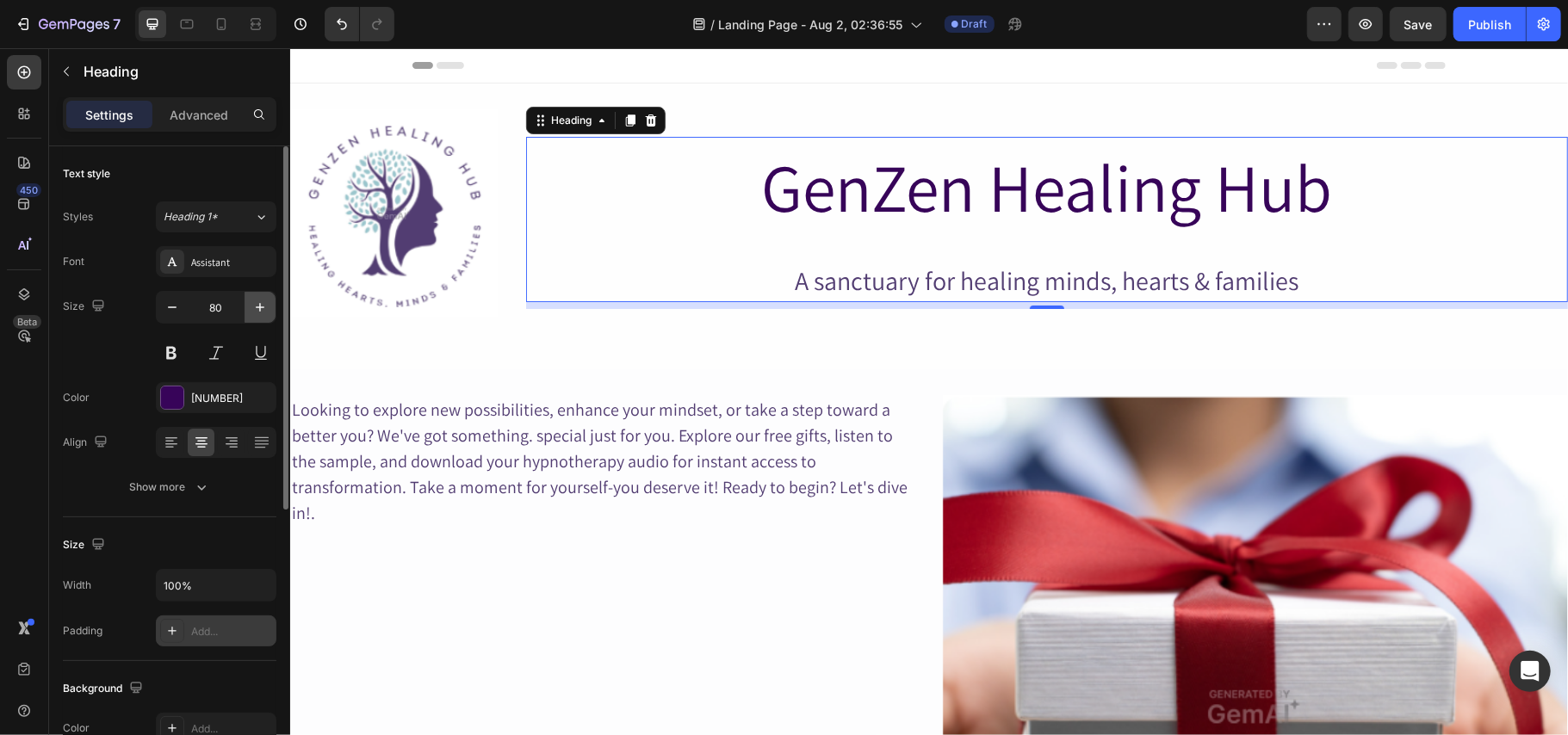 click at bounding box center (260, 307) 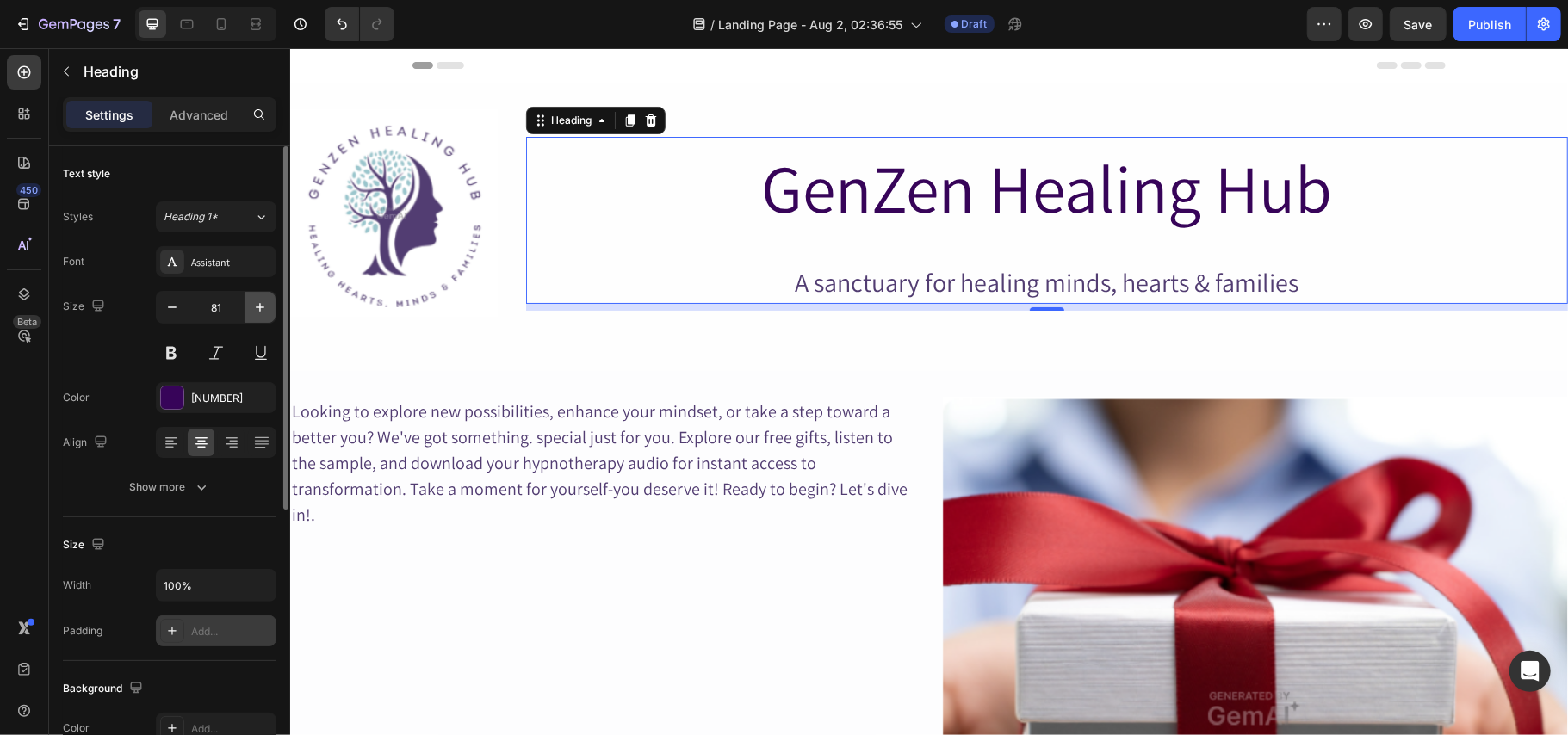 click at bounding box center (260, 307) 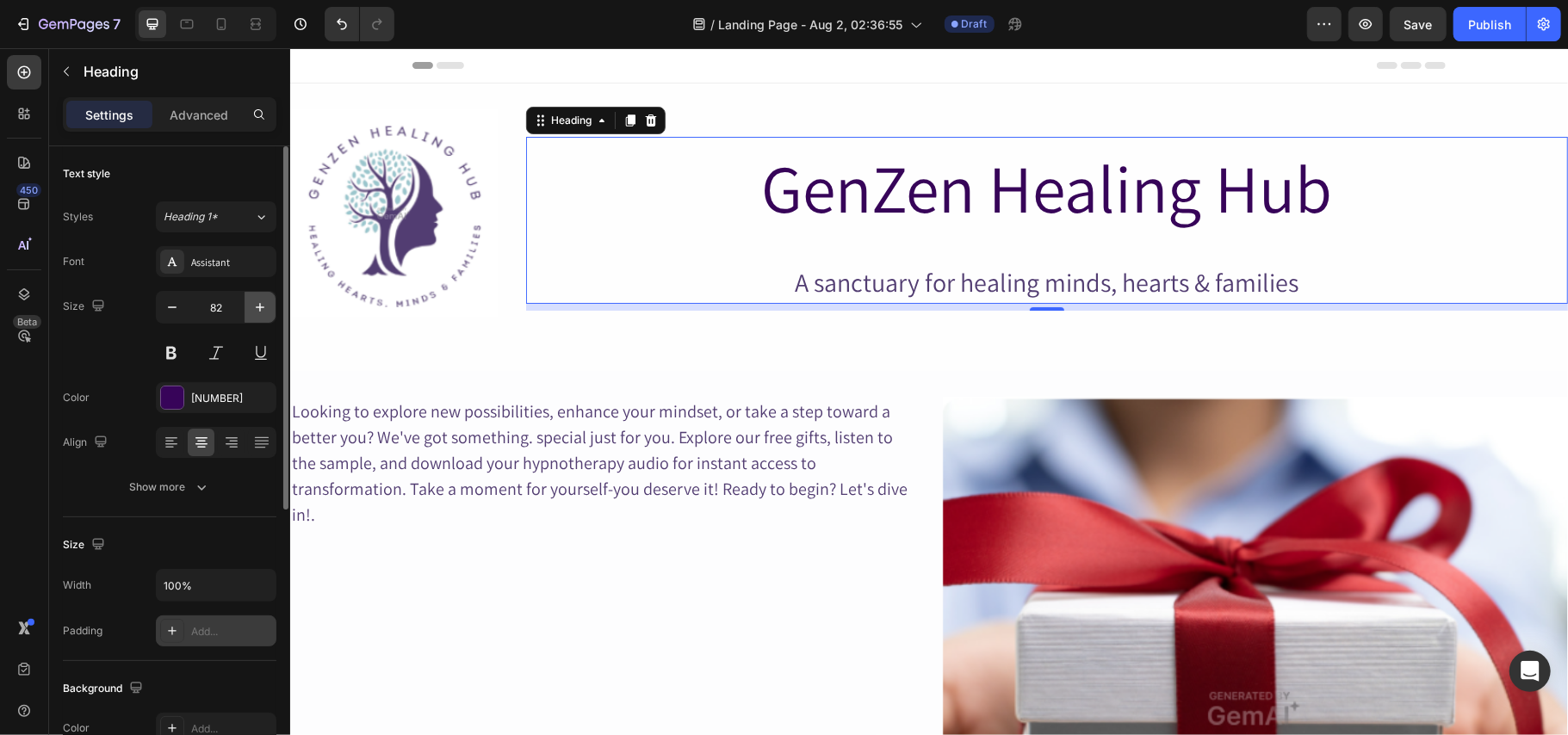click at bounding box center [260, 307] 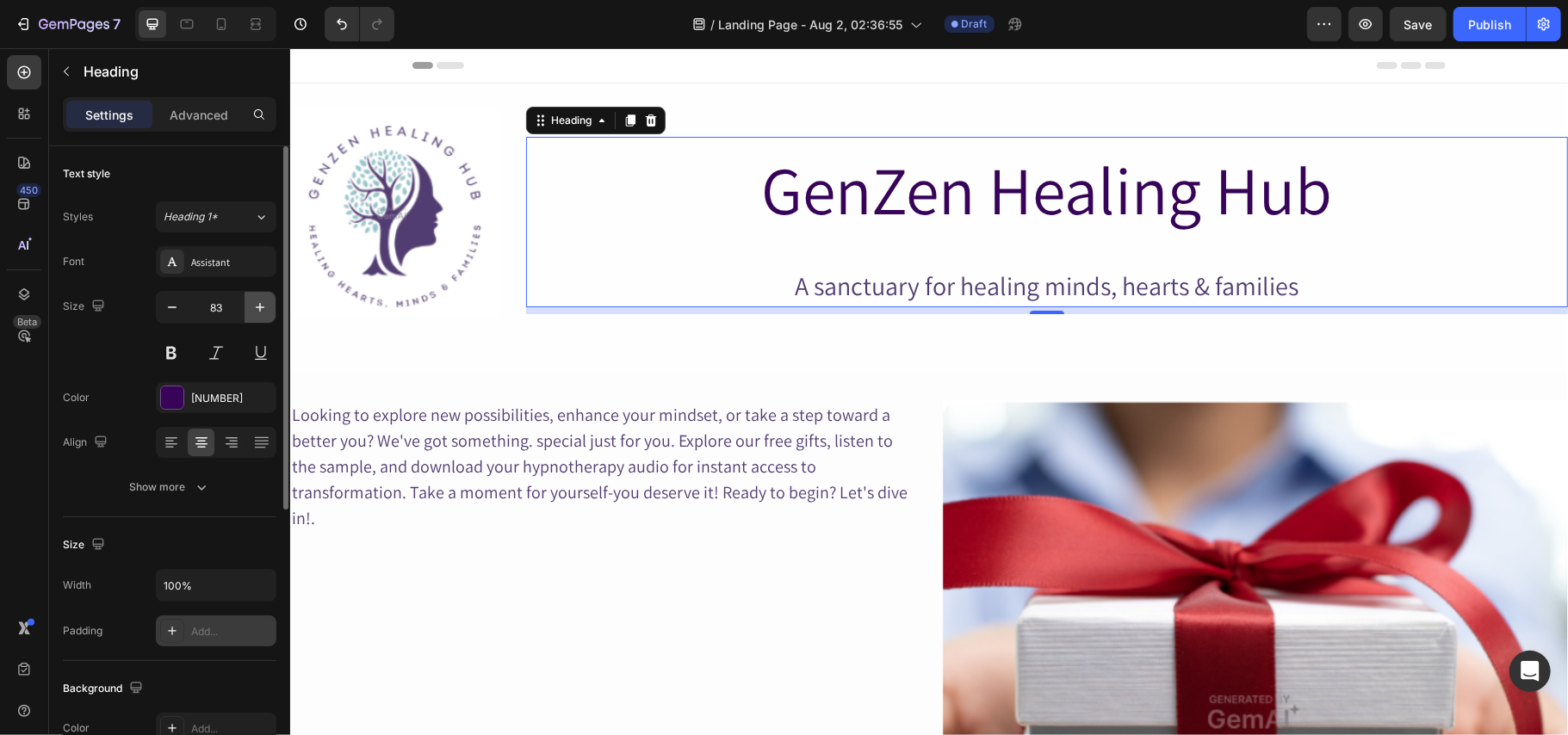 click at bounding box center (260, 307) 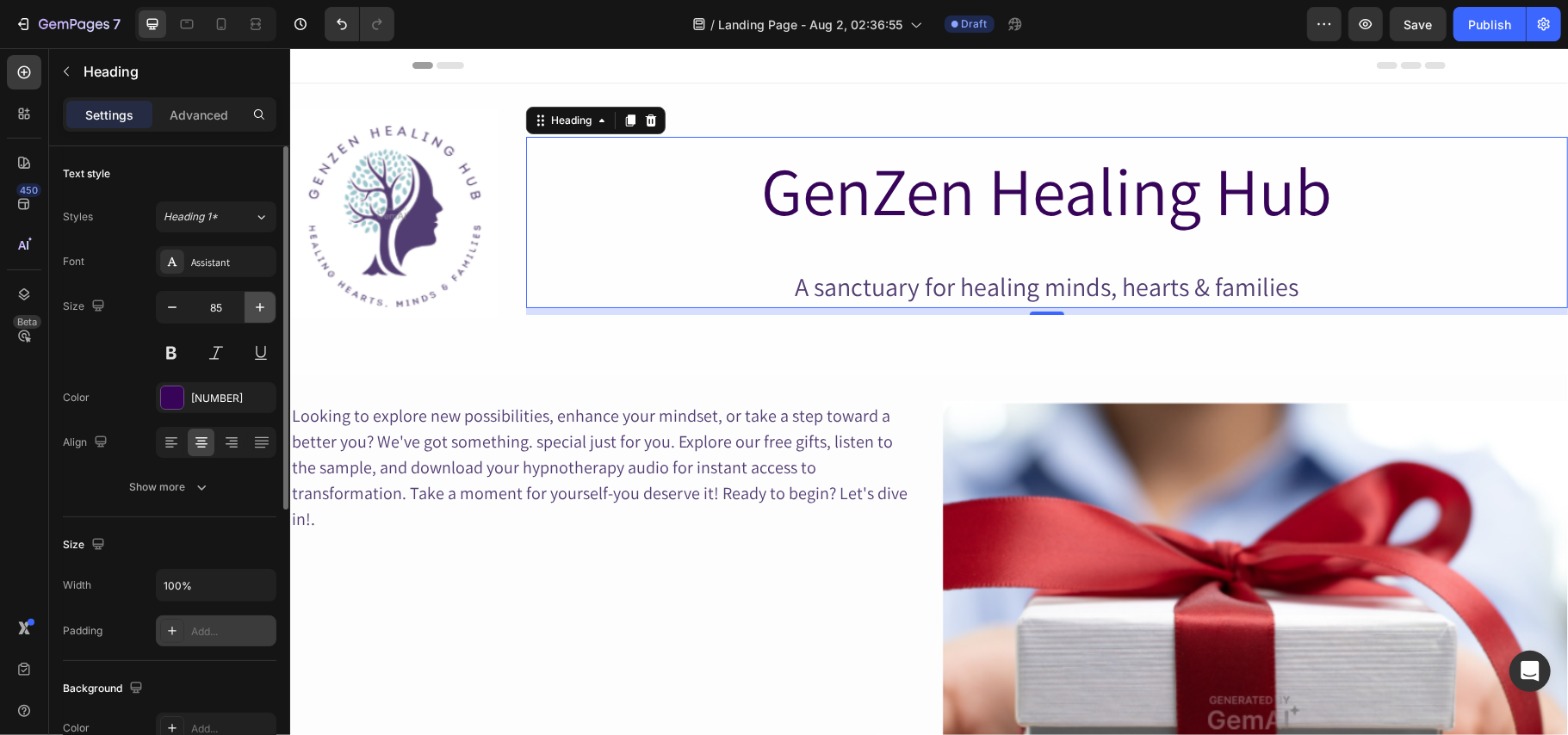 click at bounding box center [260, 307] 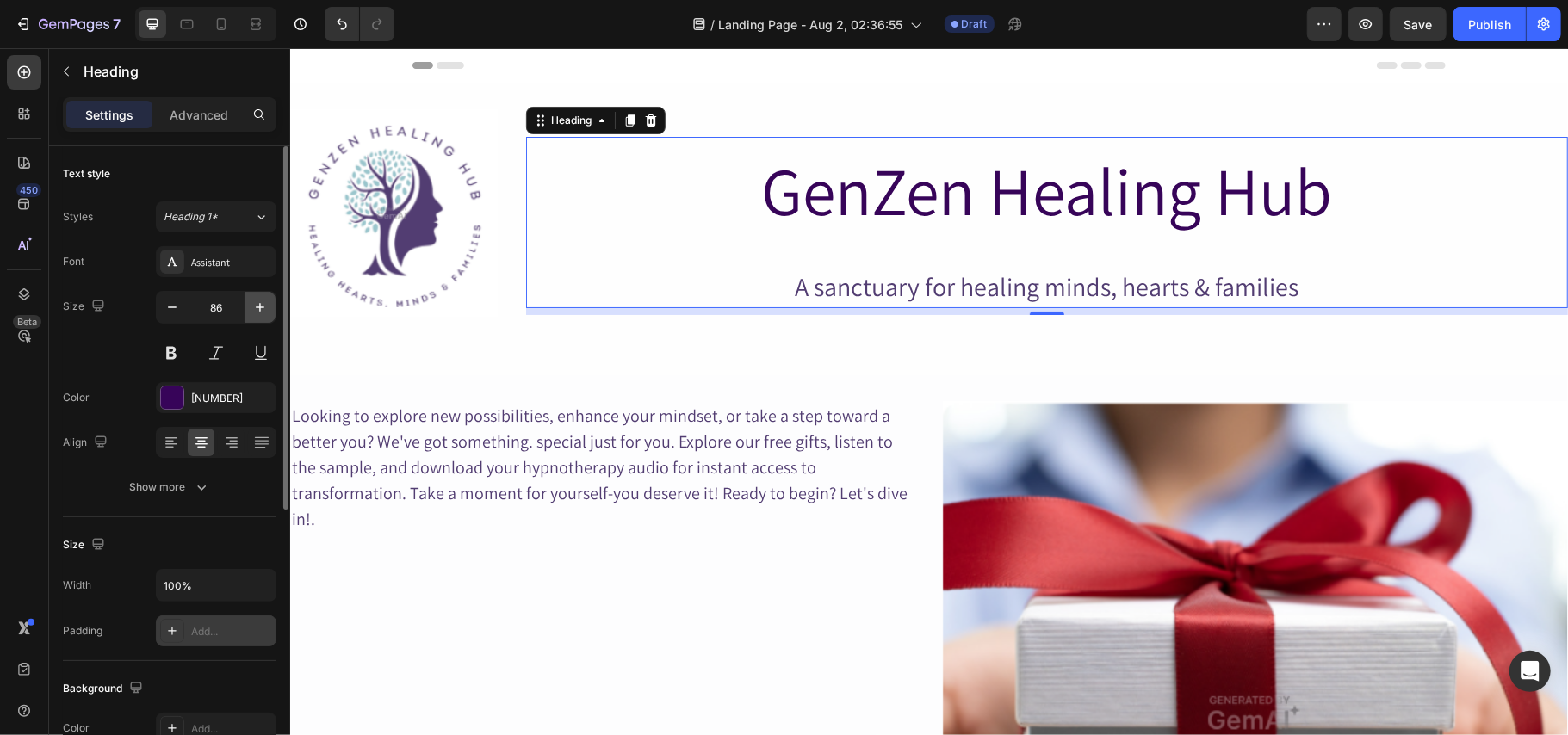 click at bounding box center [260, 307] 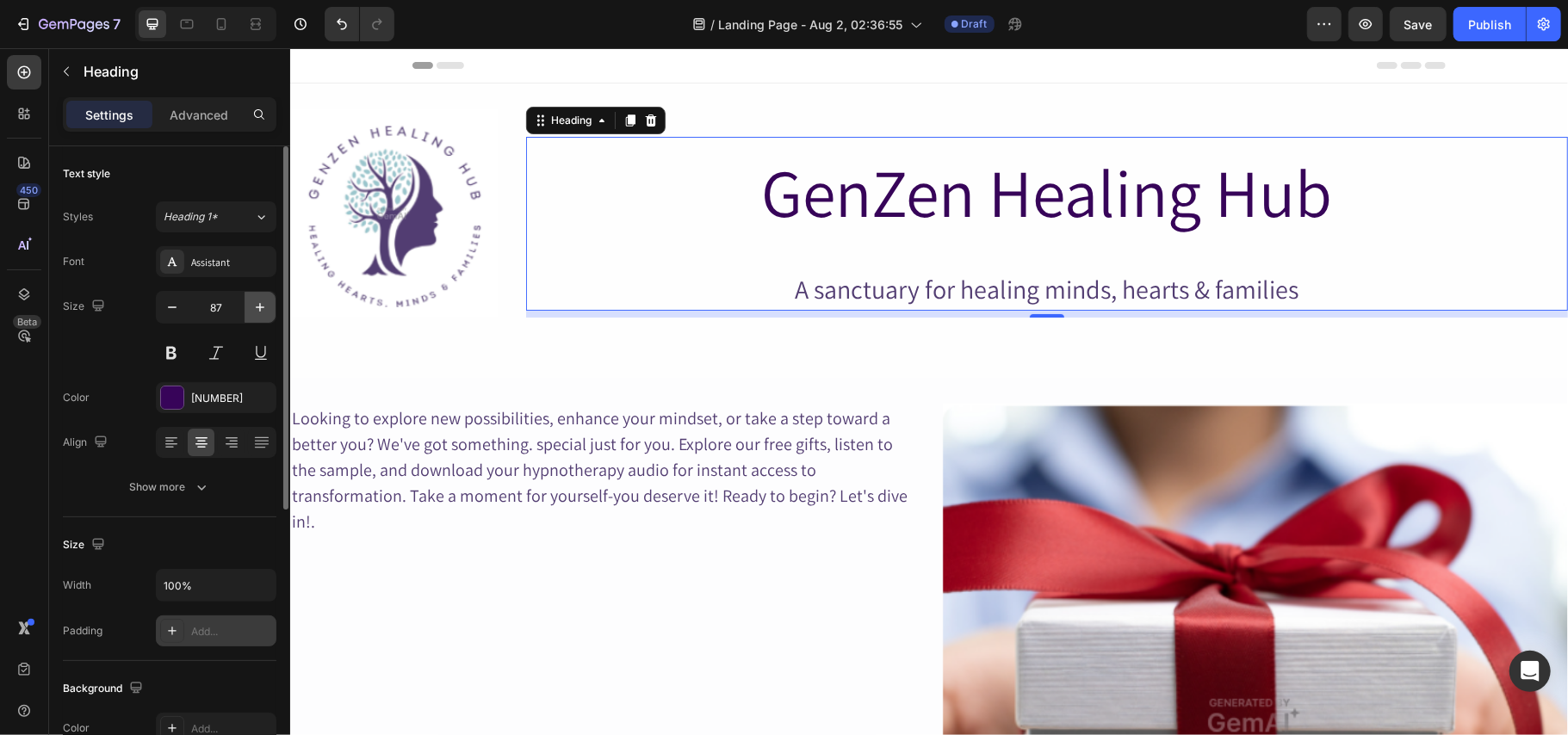 click at bounding box center [260, 307] 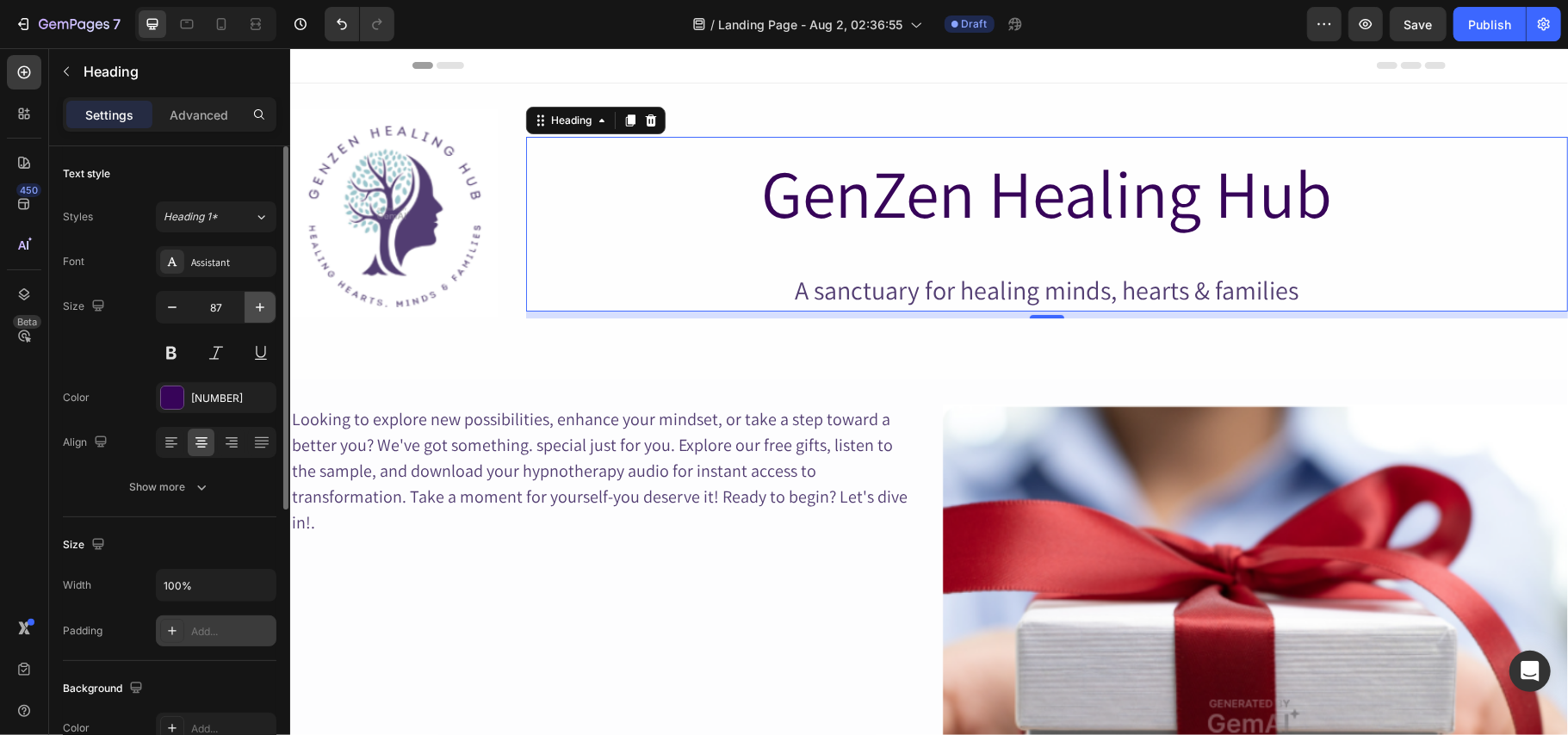 click at bounding box center [260, 307] 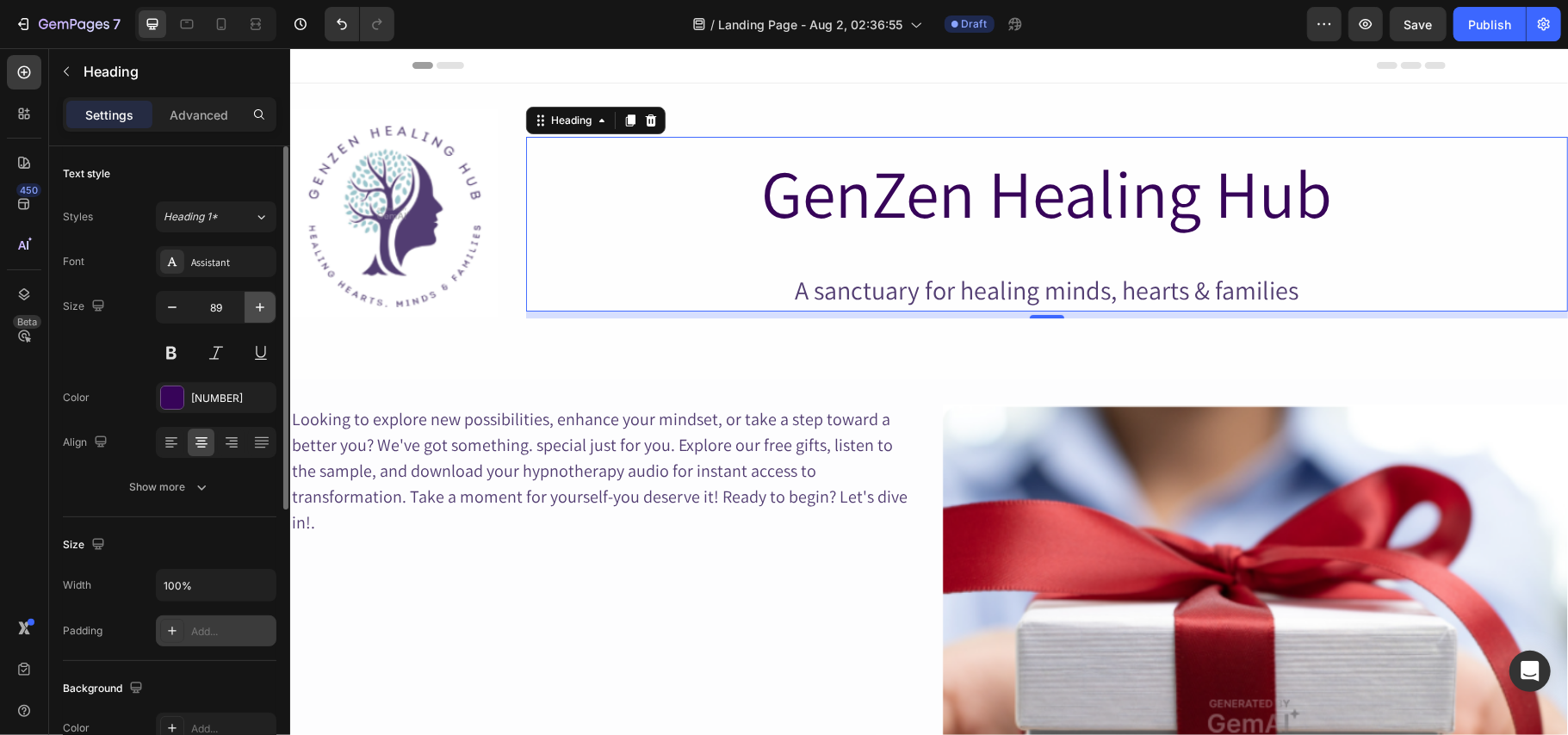 click at bounding box center (260, 307) 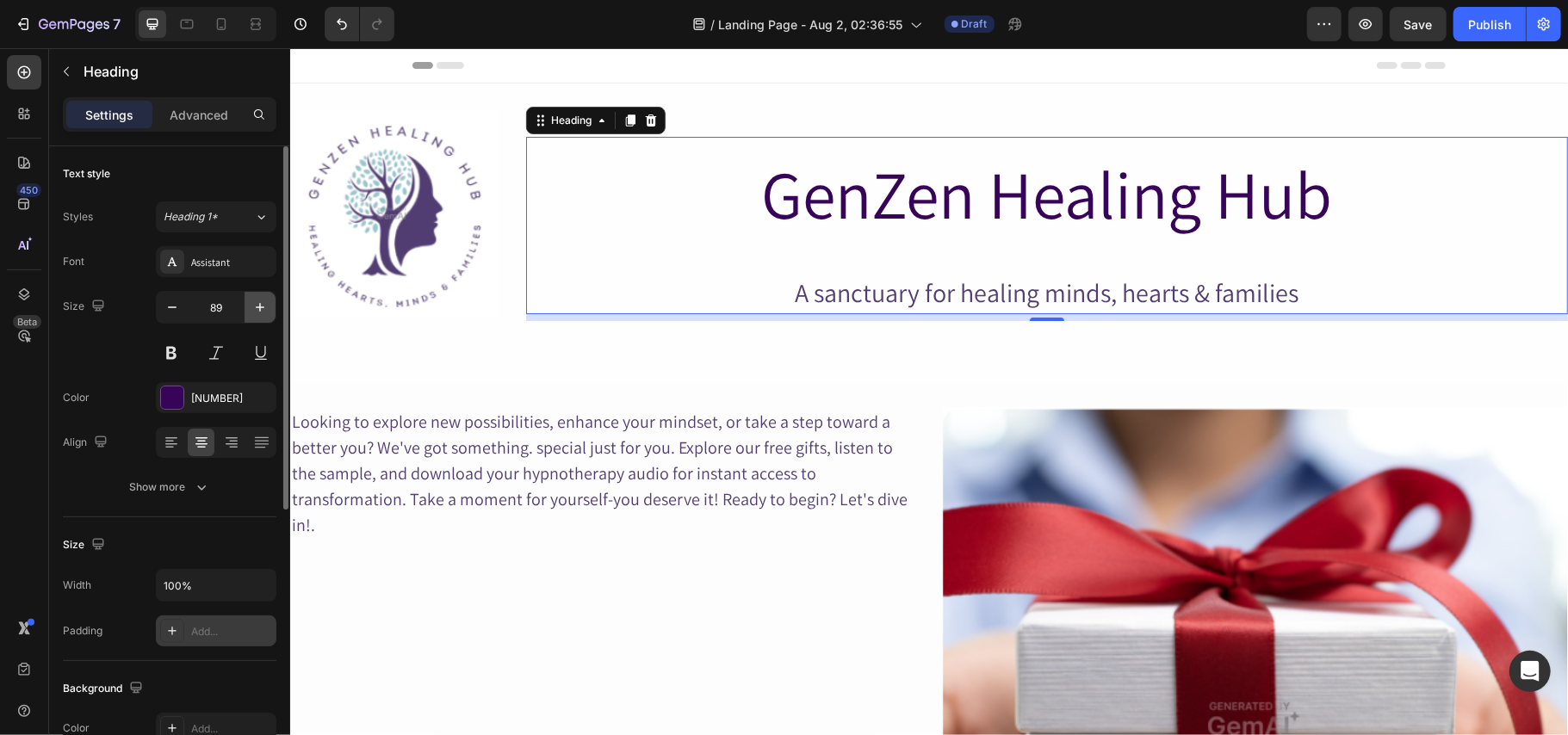 click at bounding box center (260, 307) 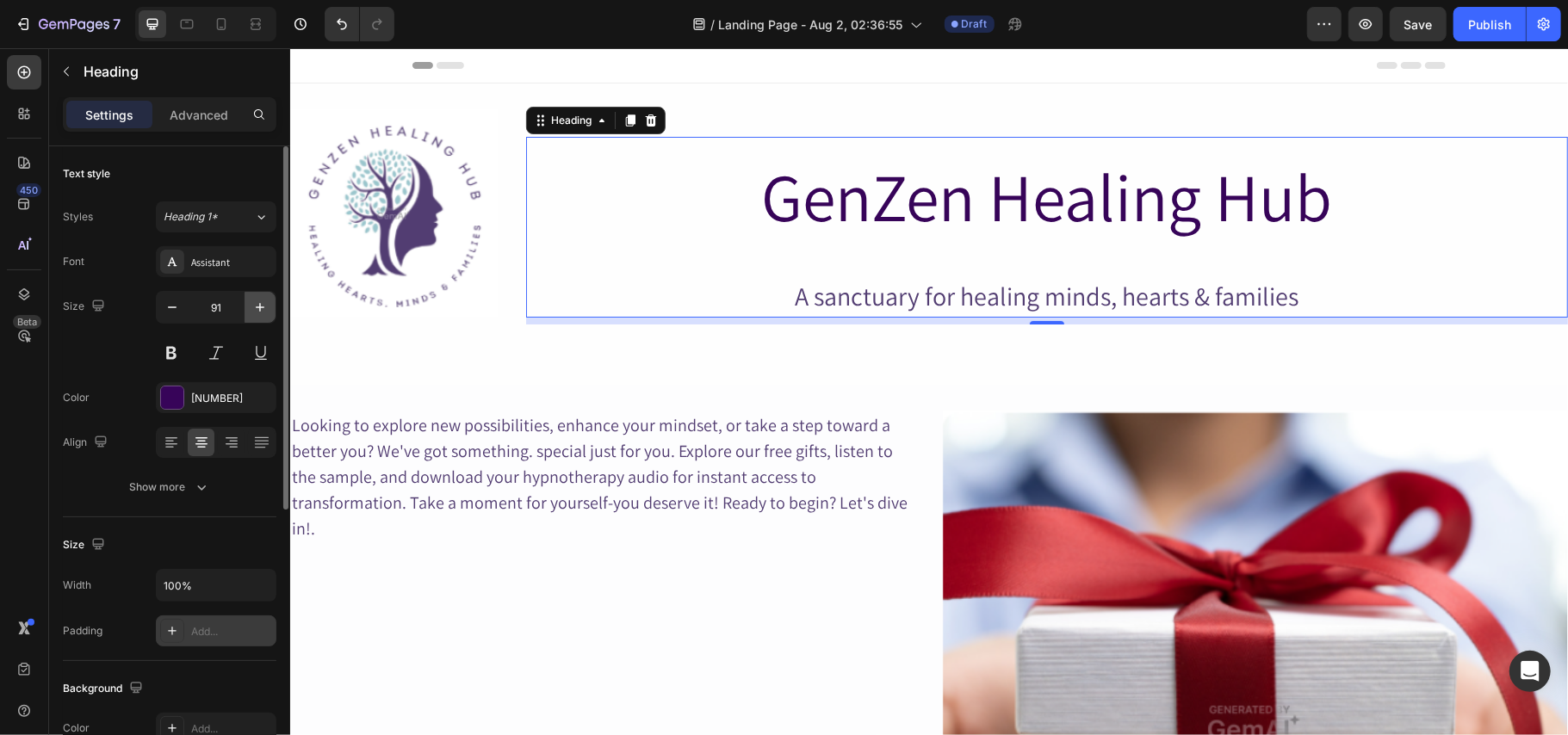 click at bounding box center (260, 307) 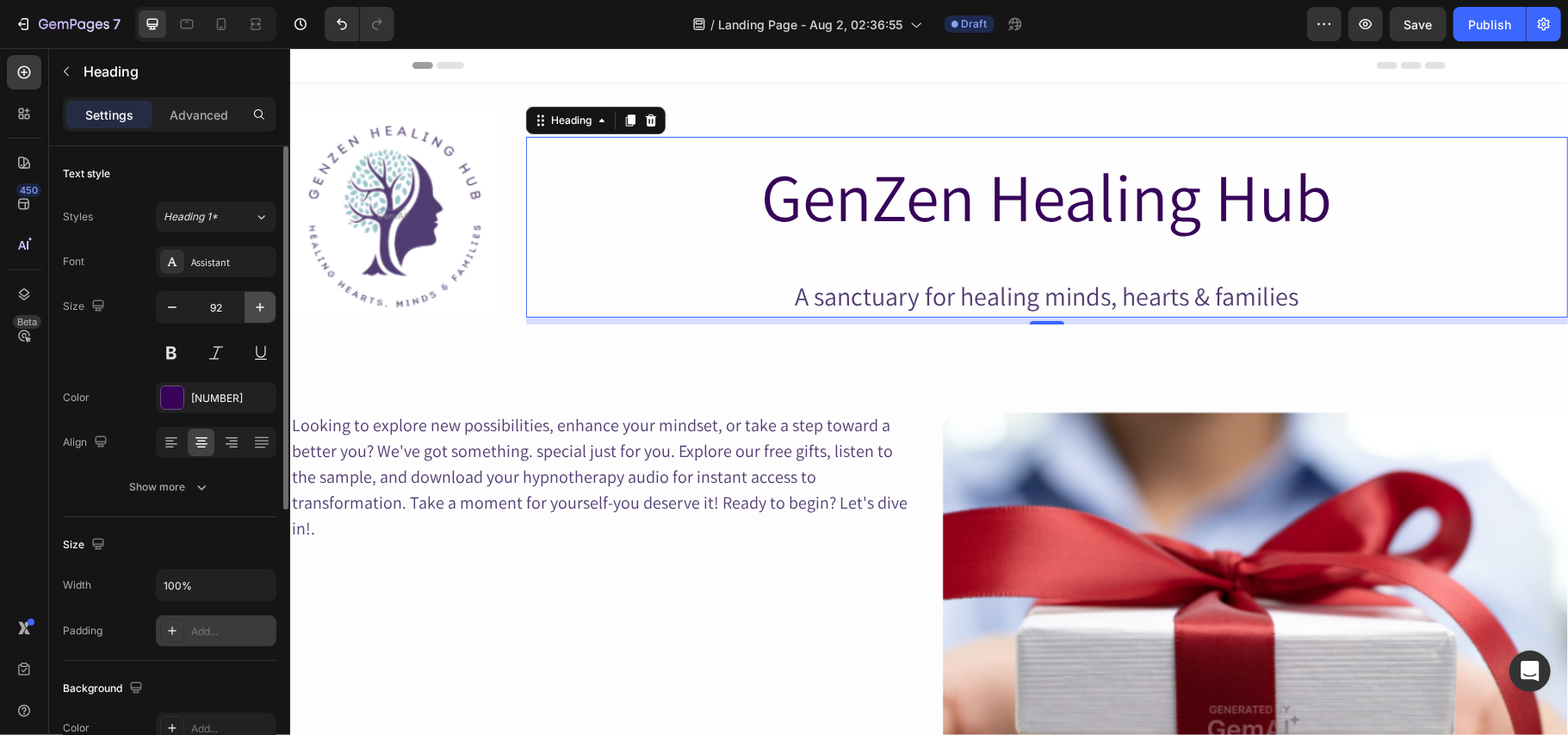 click at bounding box center [260, 307] 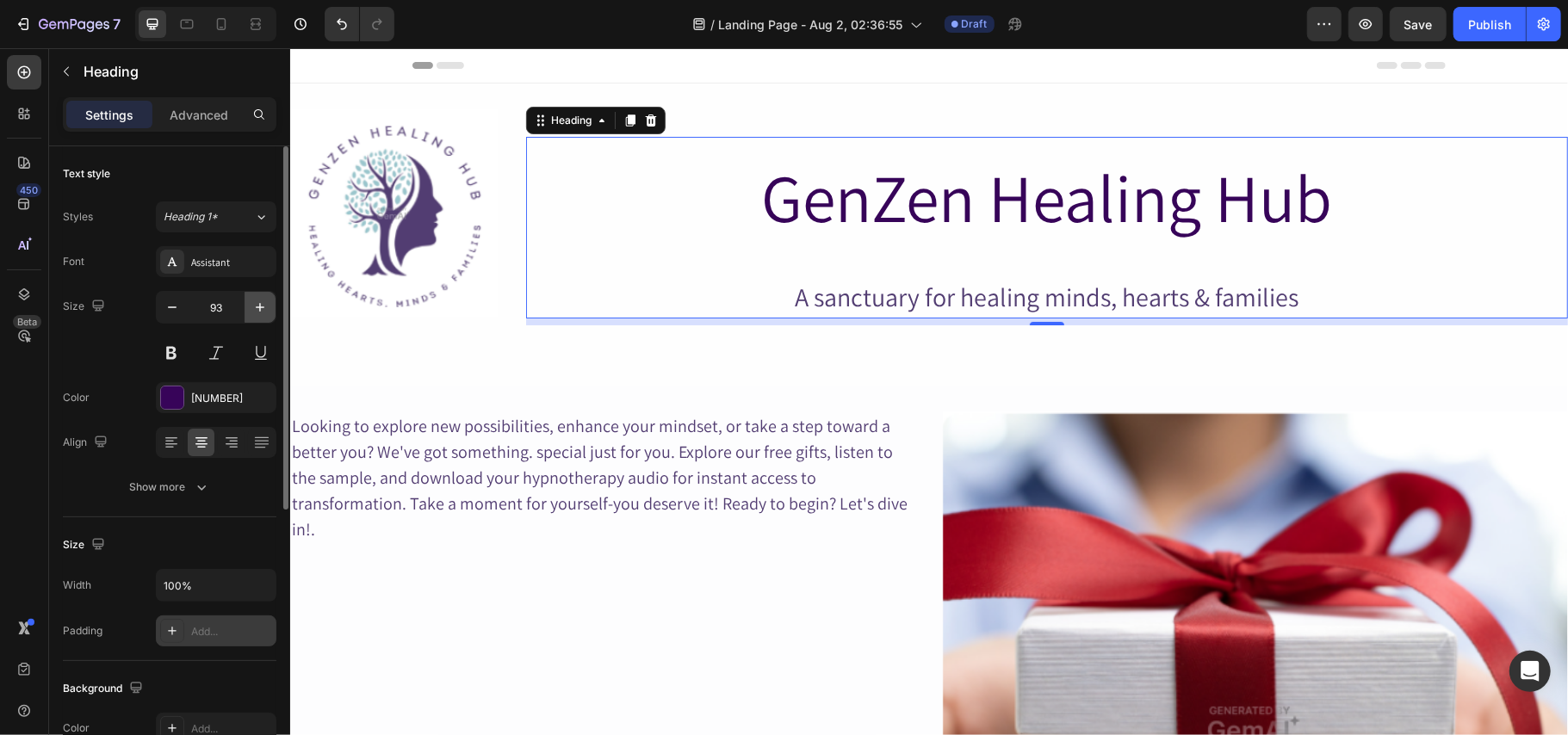 click at bounding box center [260, 307] 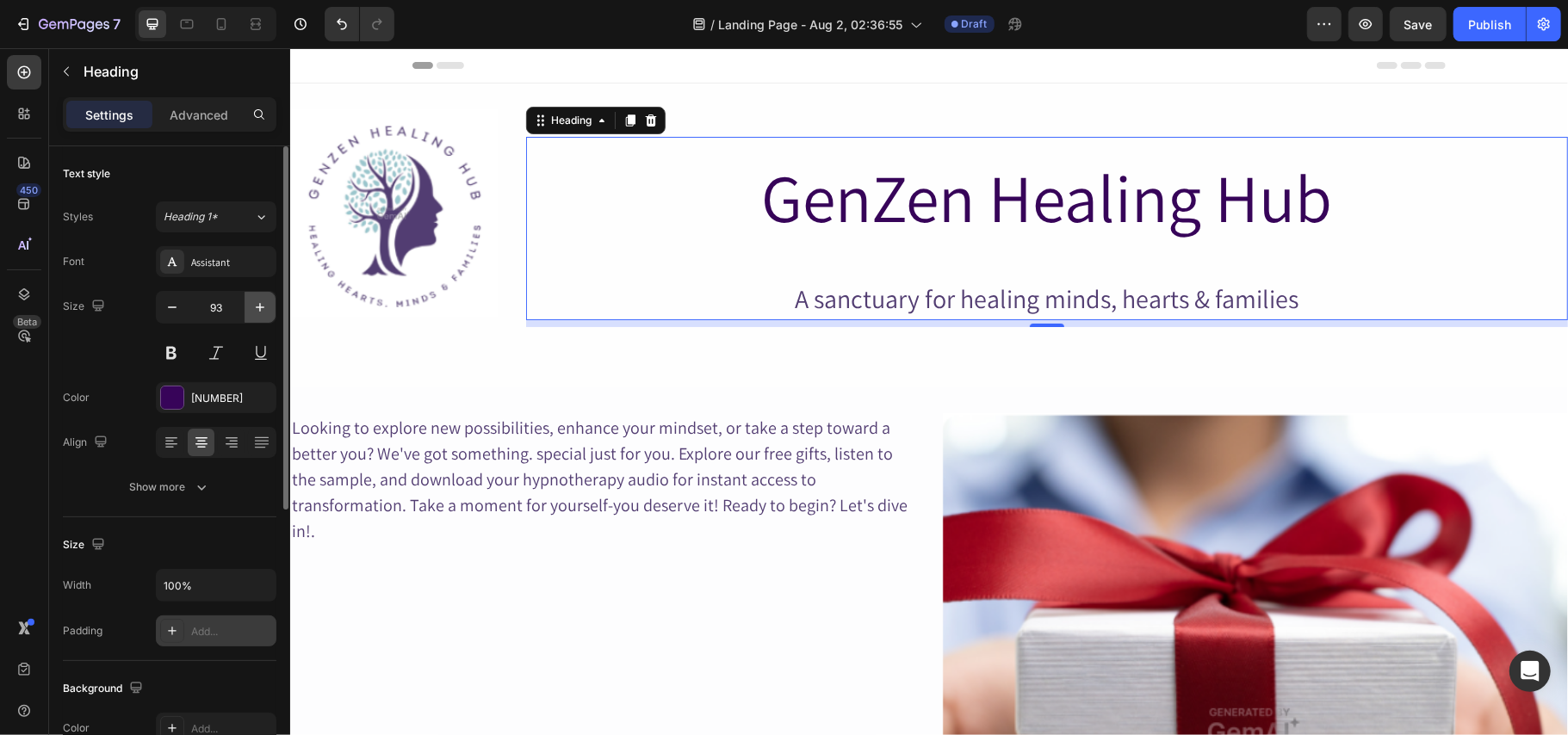 click at bounding box center [260, 307] 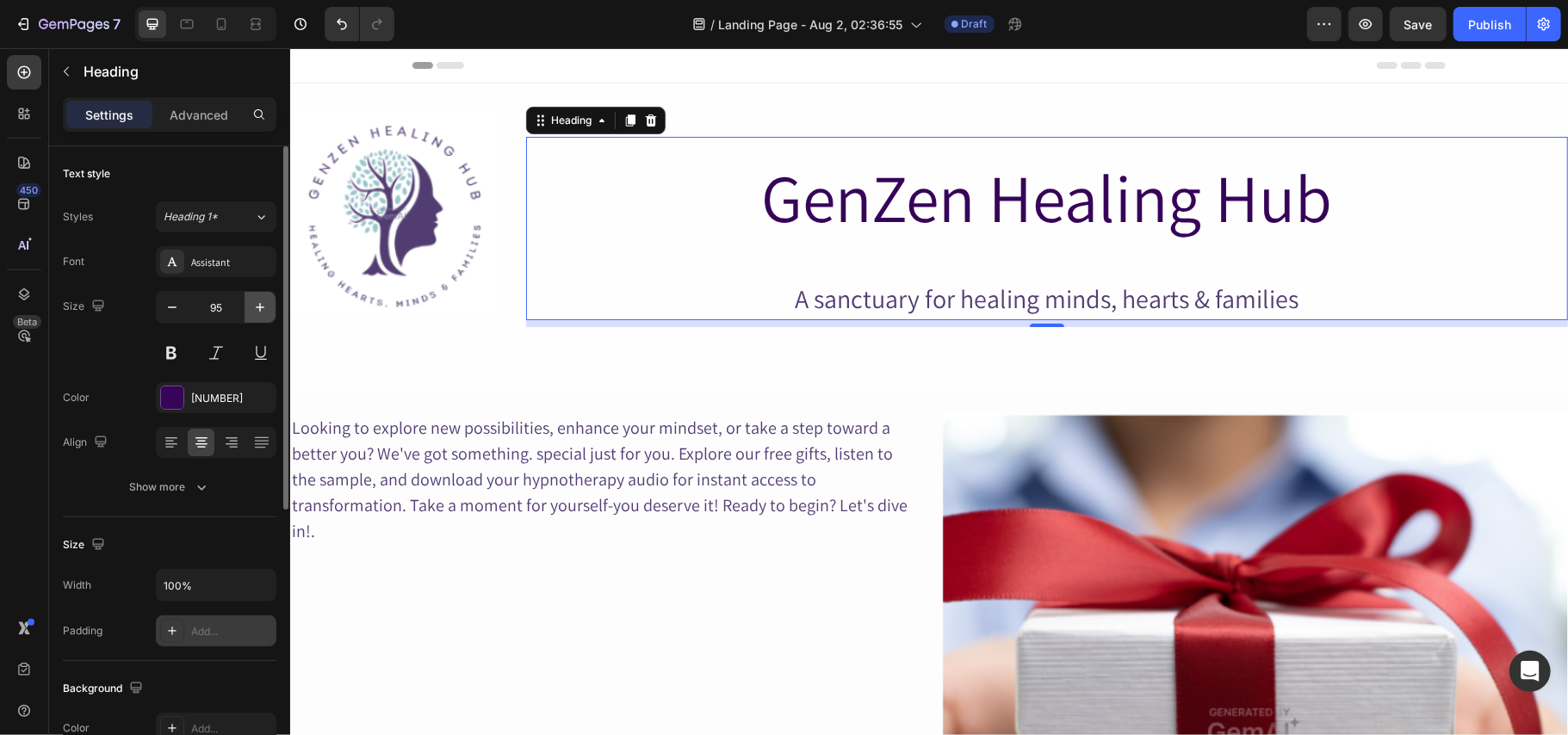 click at bounding box center (260, 307) 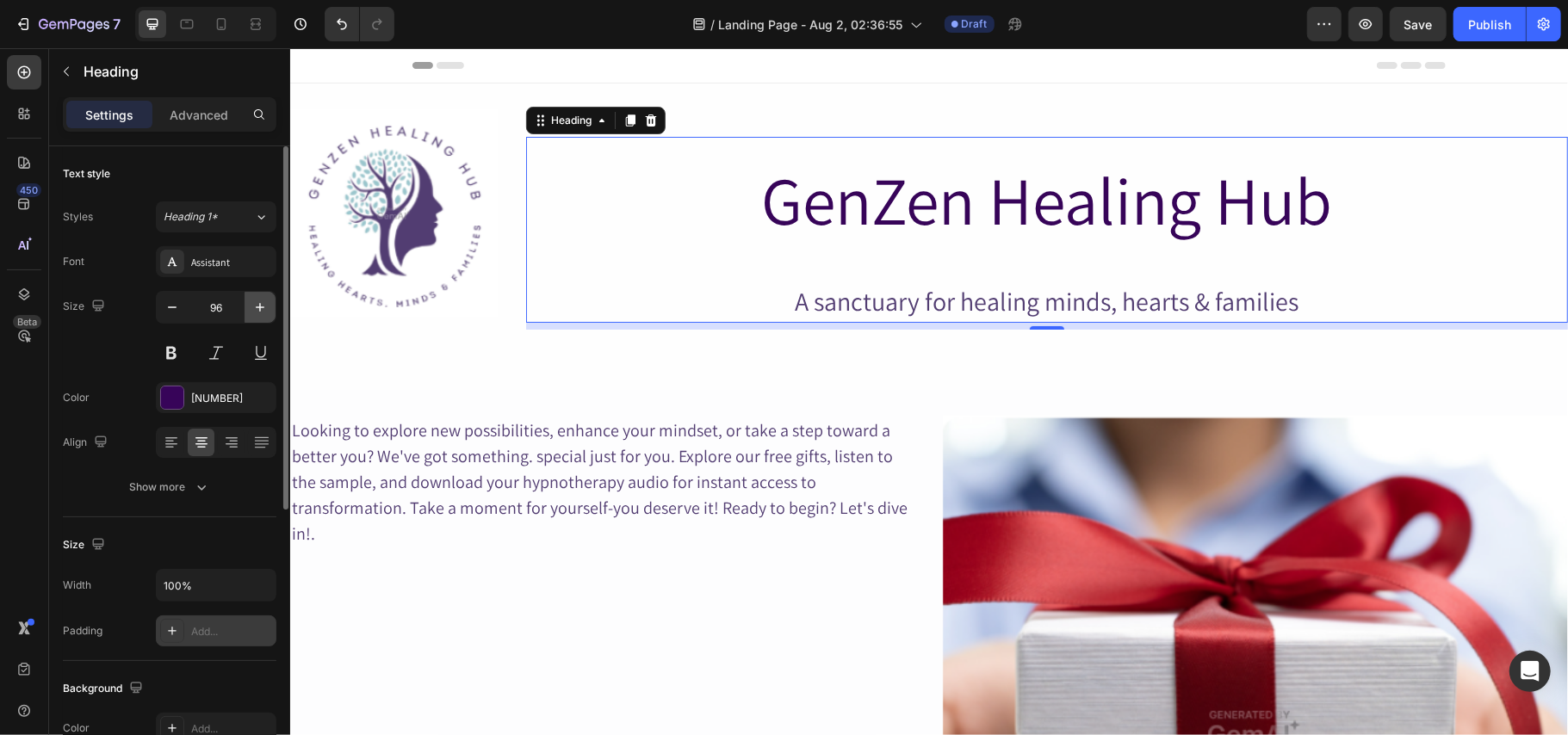 click at bounding box center [260, 307] 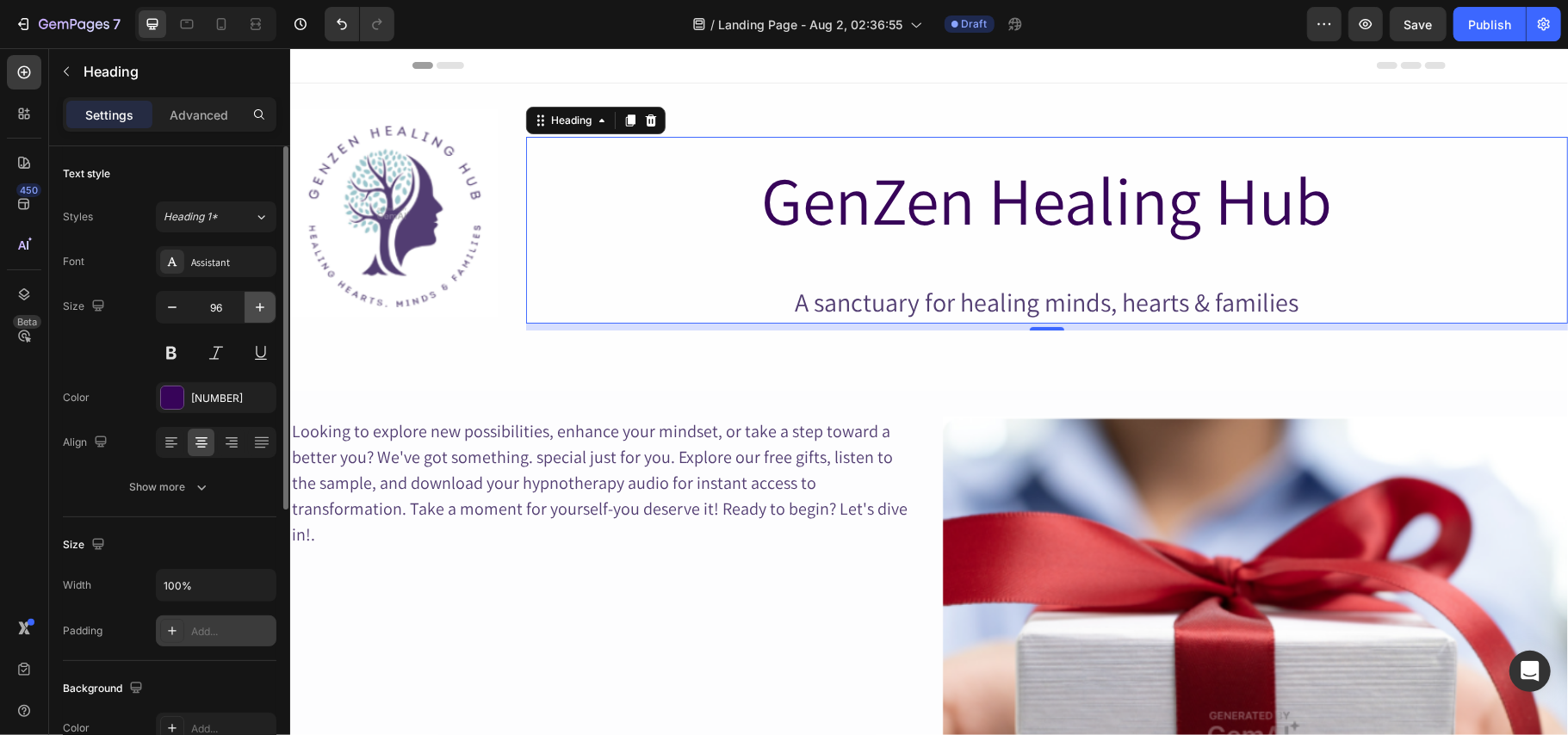click at bounding box center (260, 307) 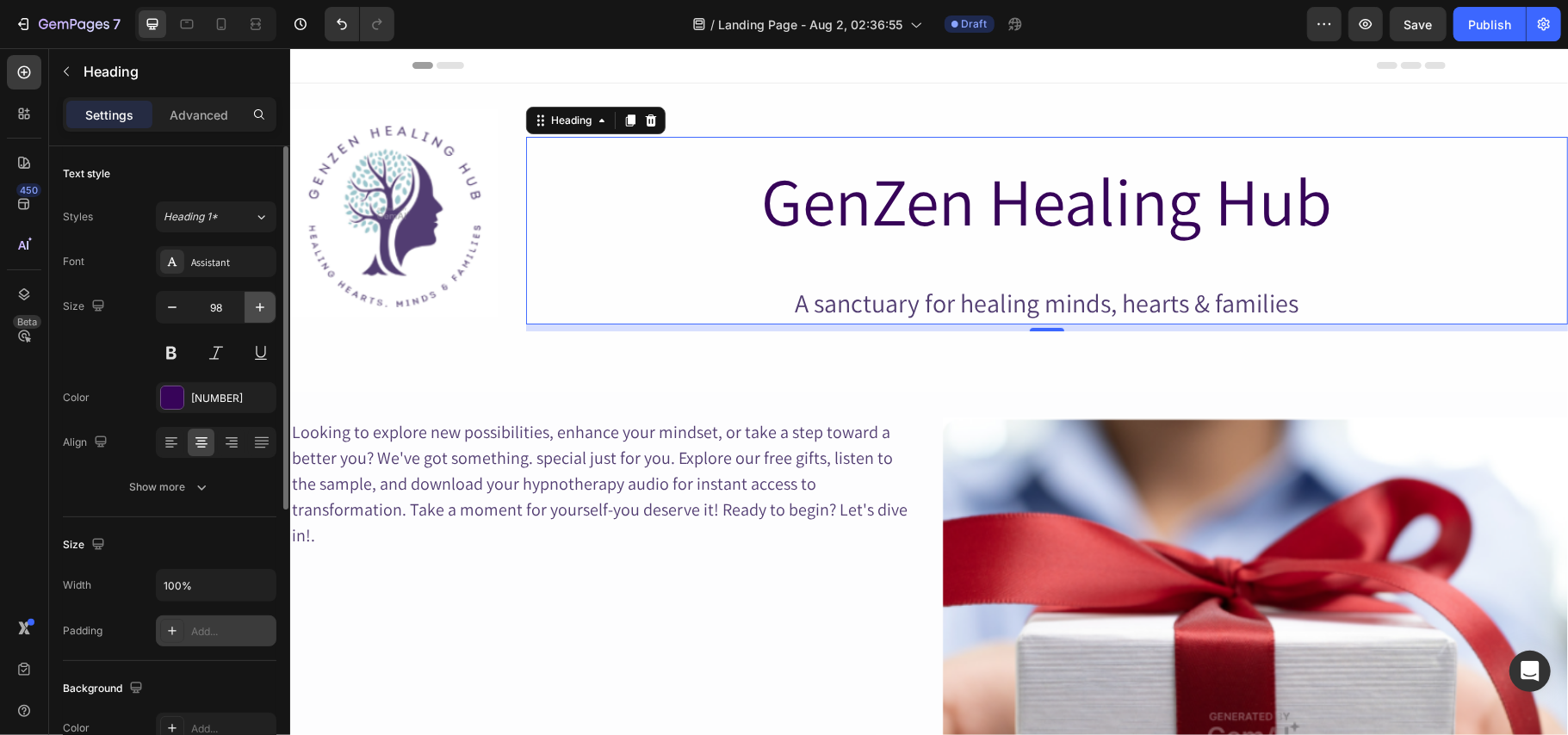 click at bounding box center (260, 307) 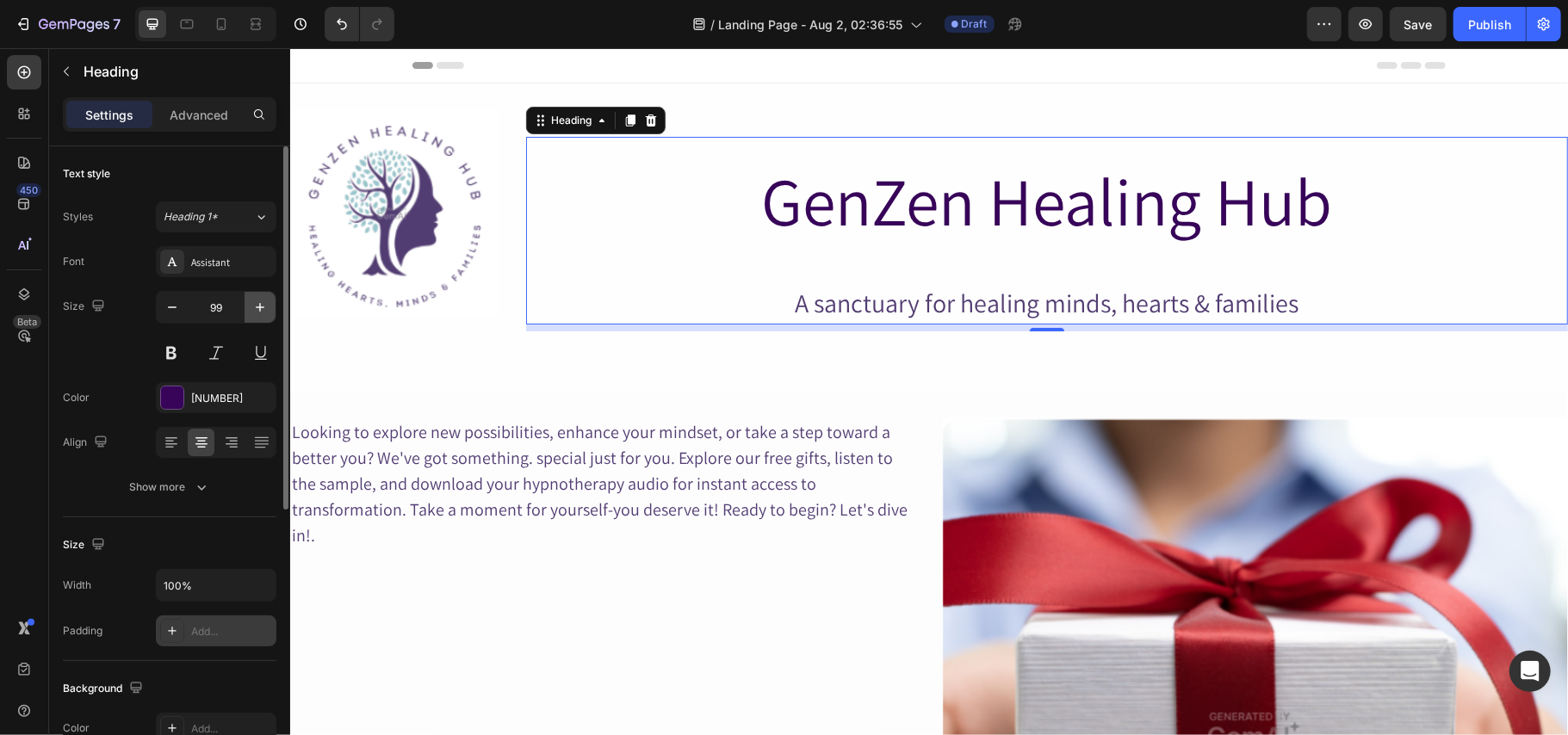 click at bounding box center [260, 307] 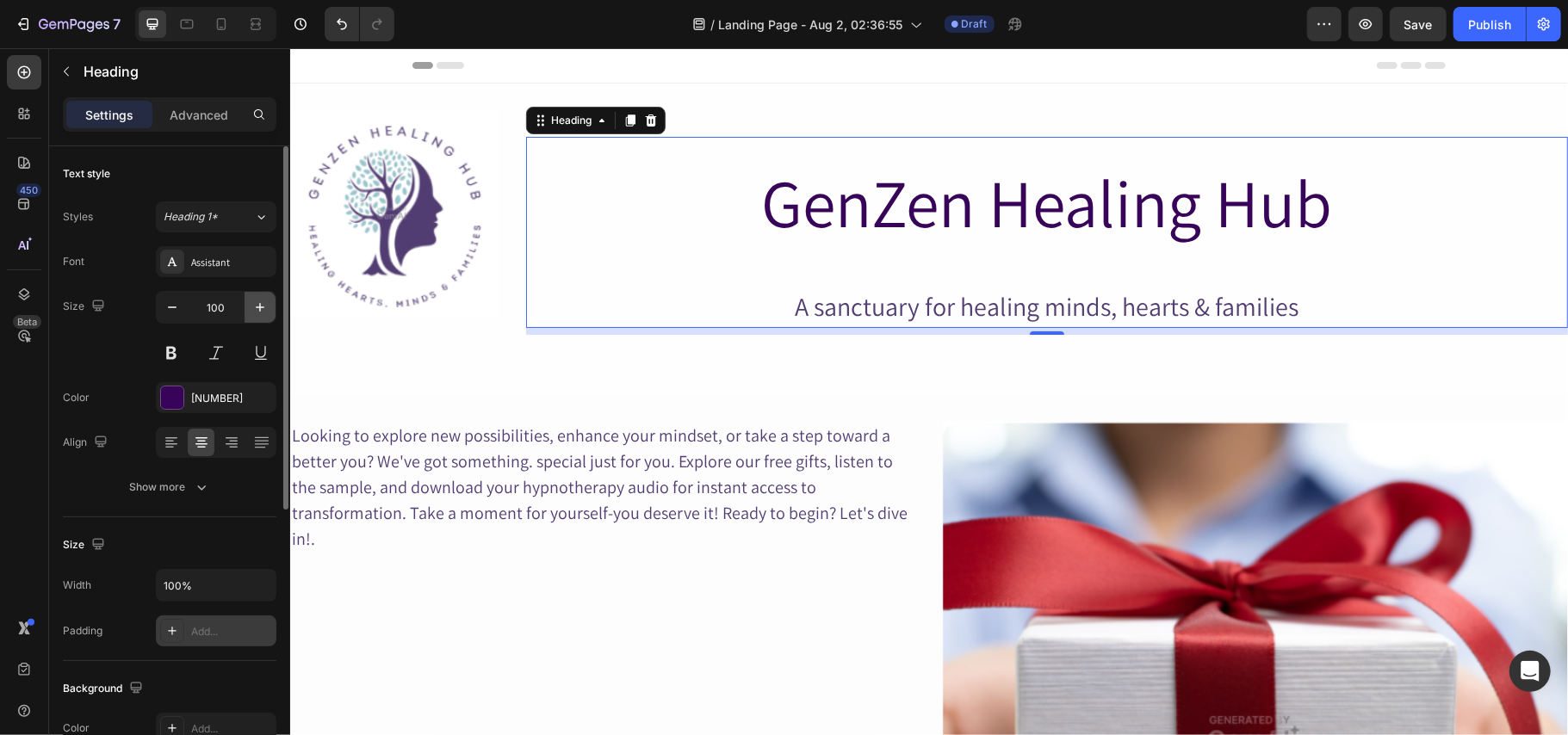 click at bounding box center [260, 307] 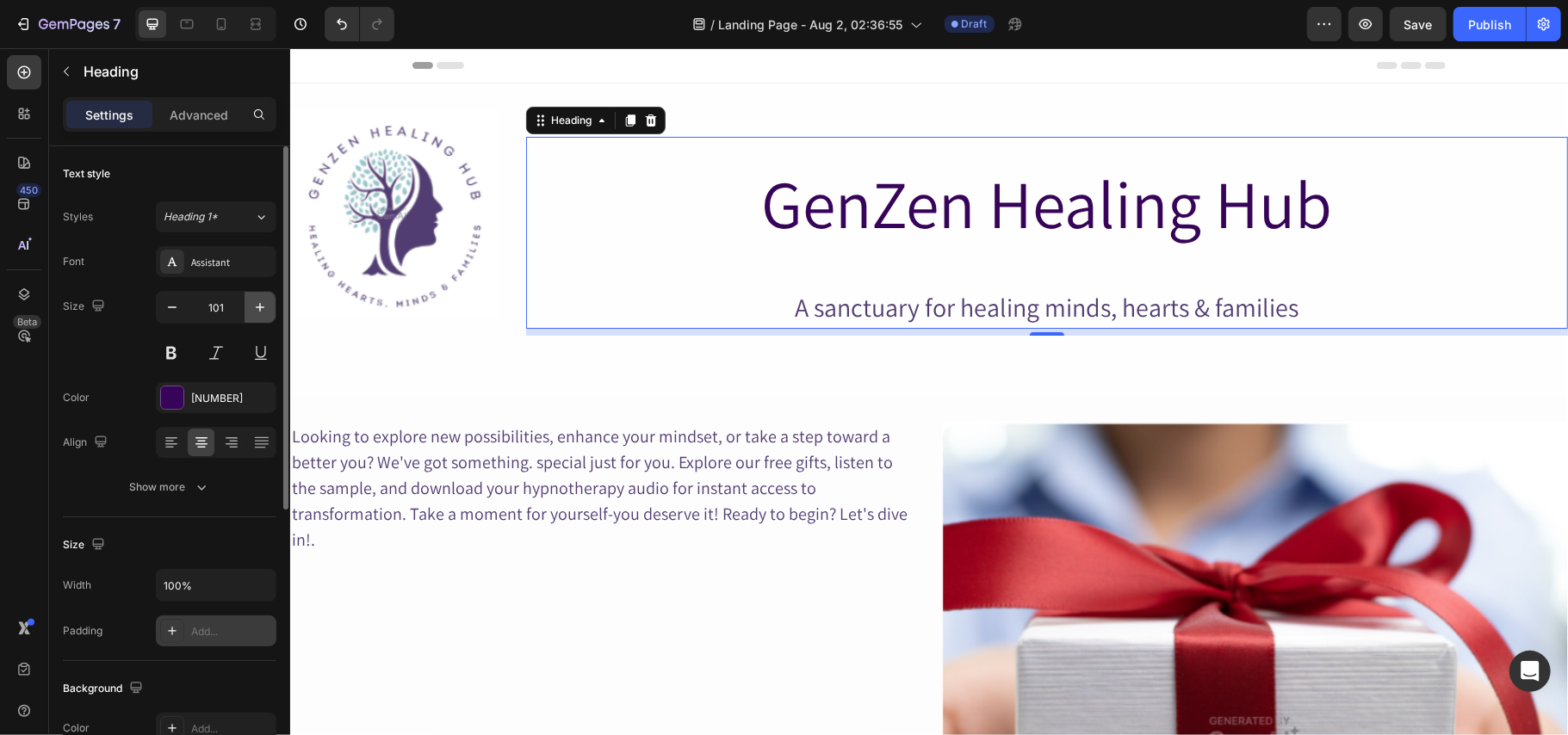 click at bounding box center [260, 307] 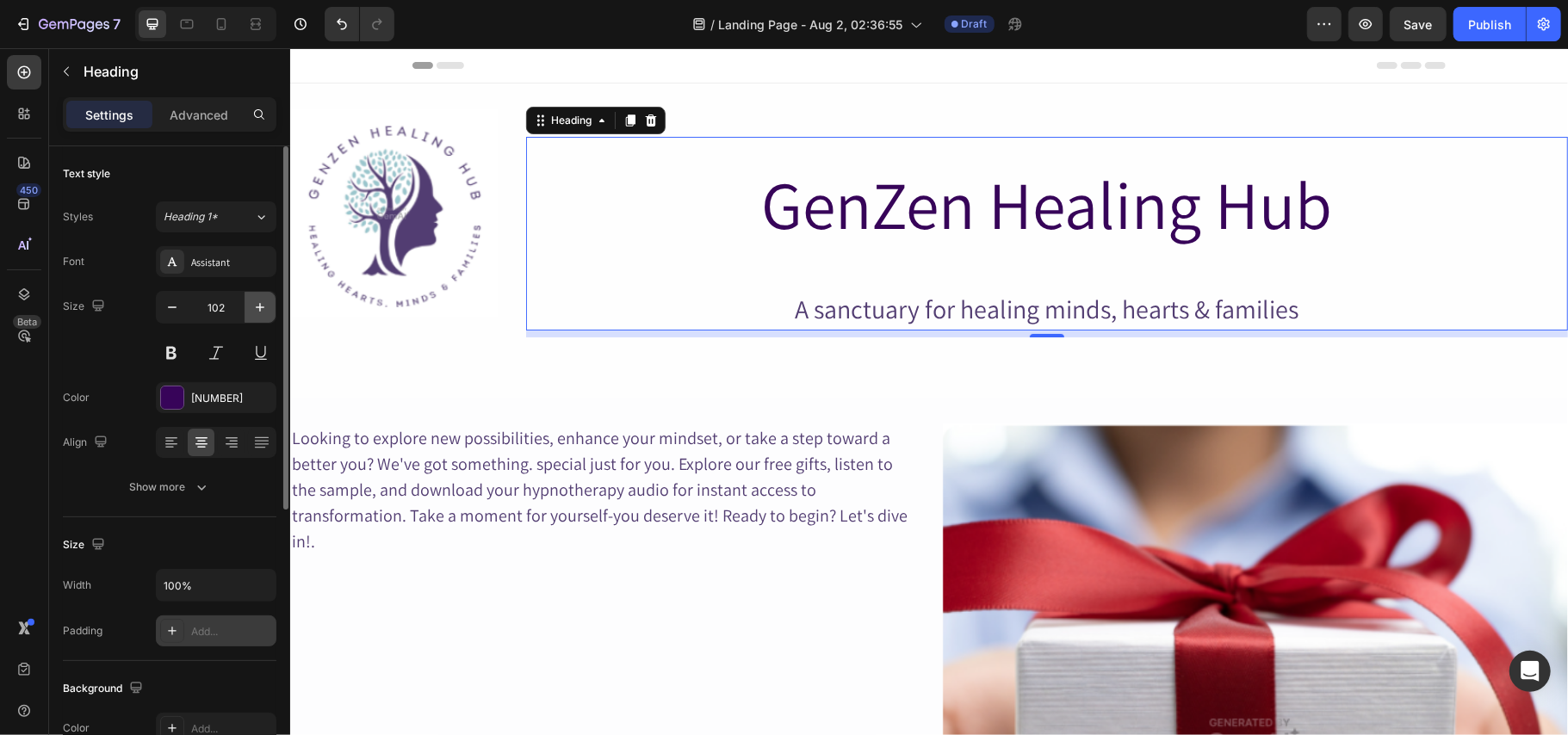 click at bounding box center (260, 307) 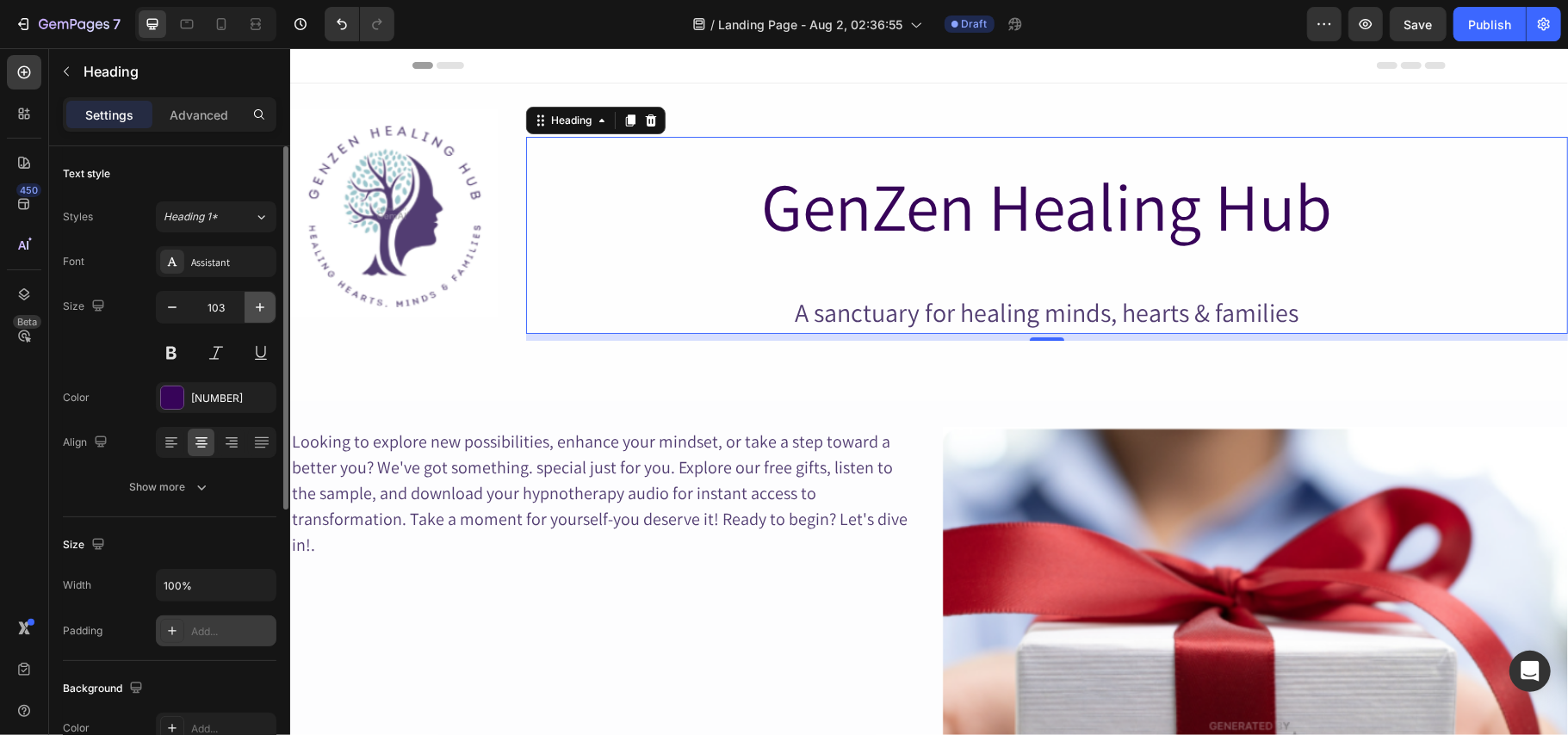 click at bounding box center [260, 307] 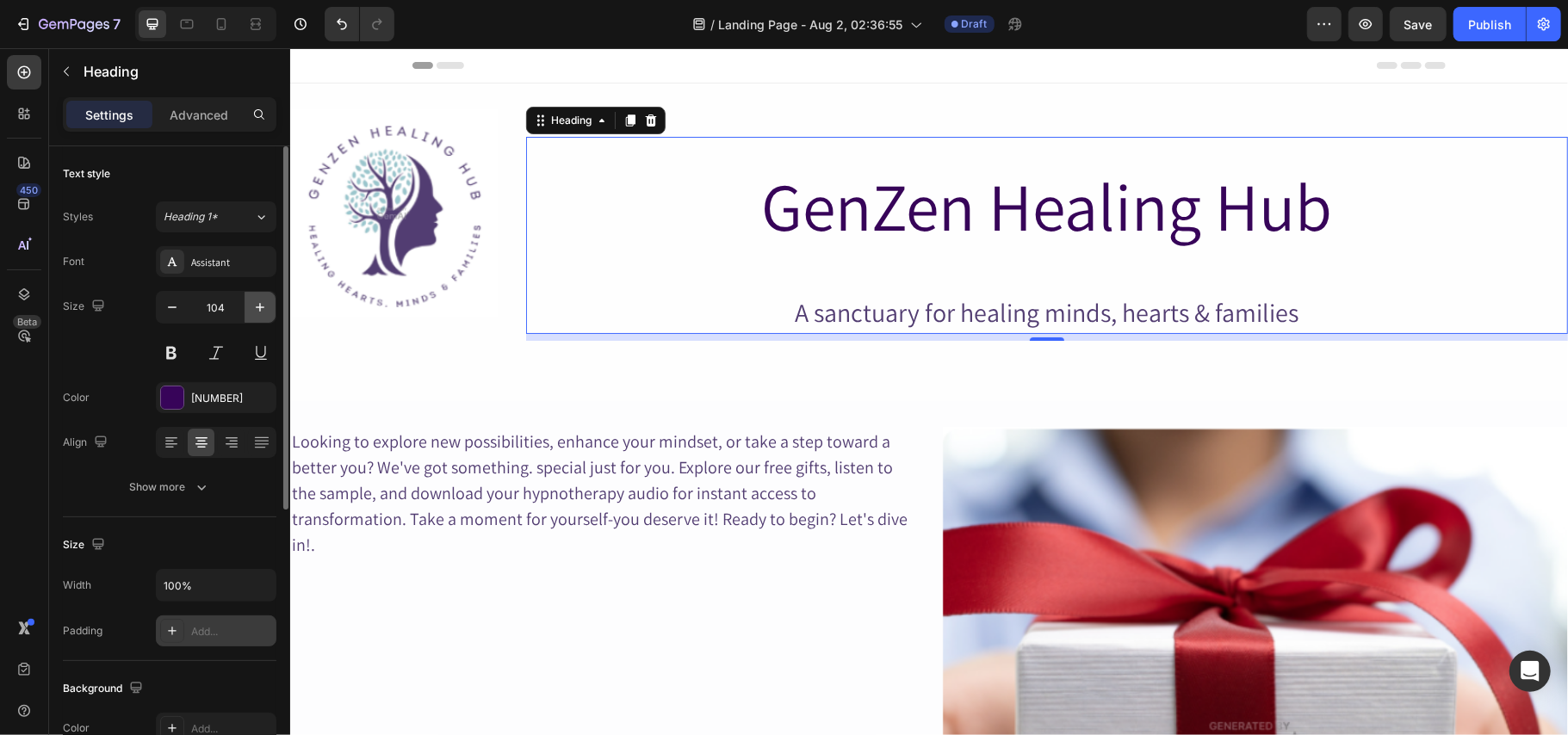 click at bounding box center (260, 307) 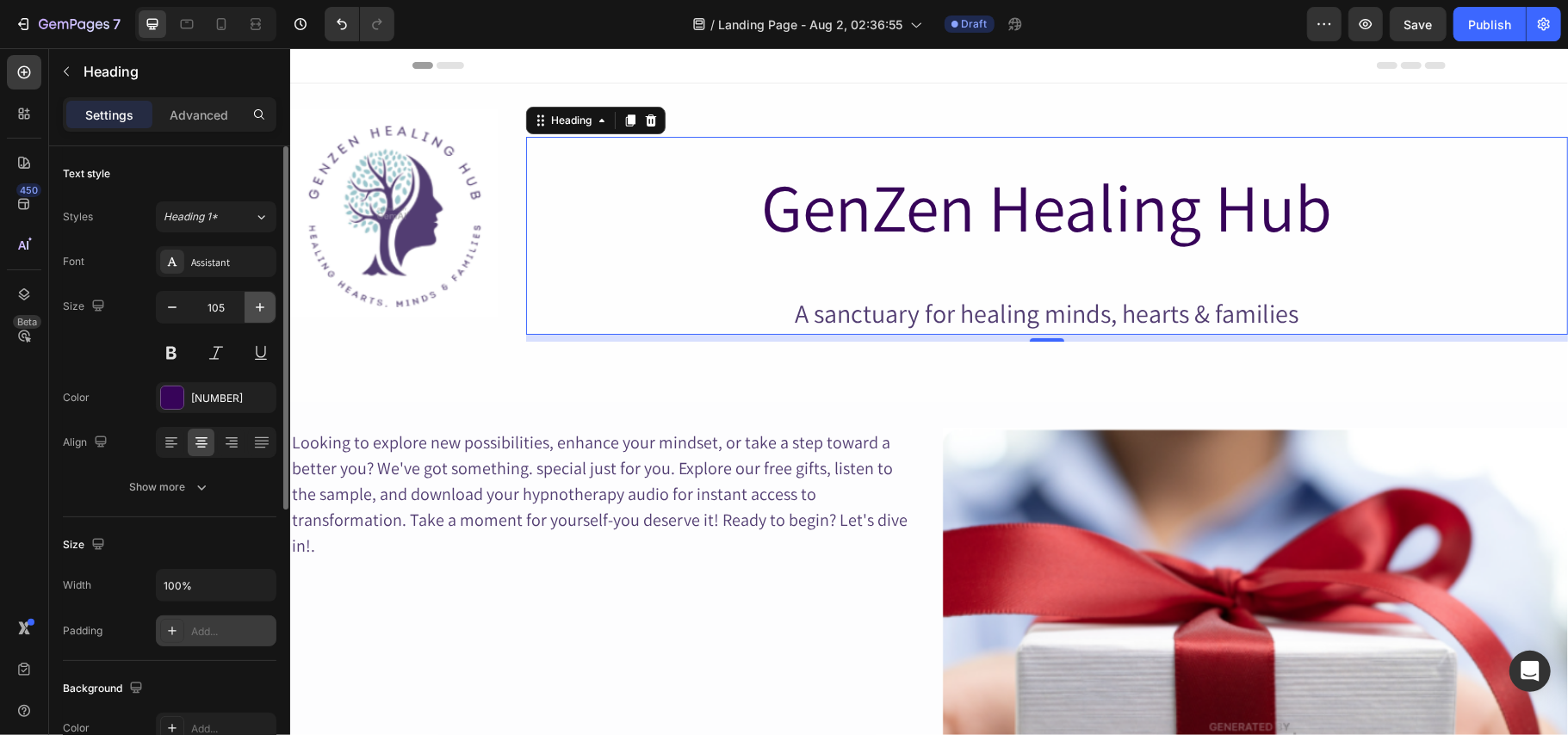 click at bounding box center [260, 307] 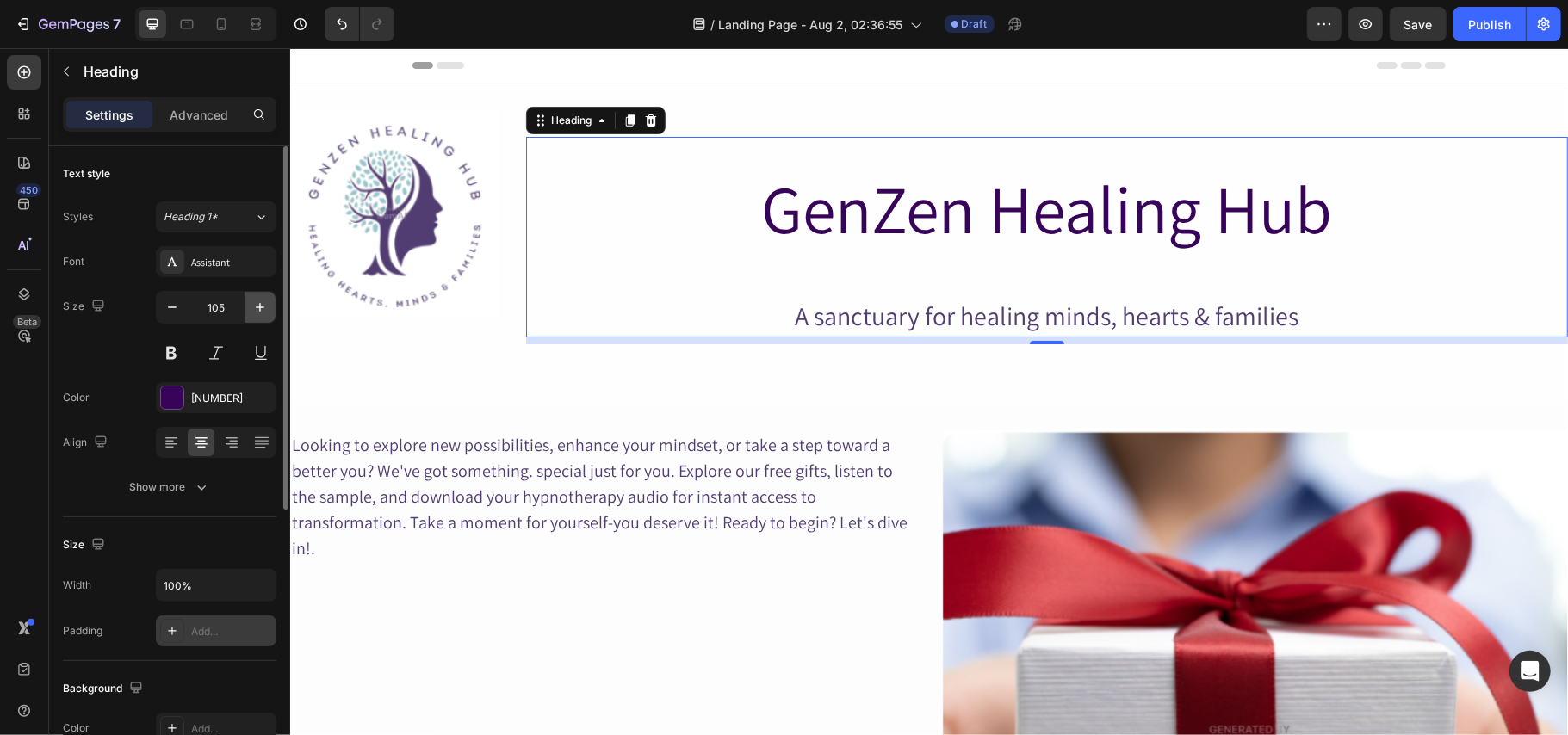 click at bounding box center (260, 307) 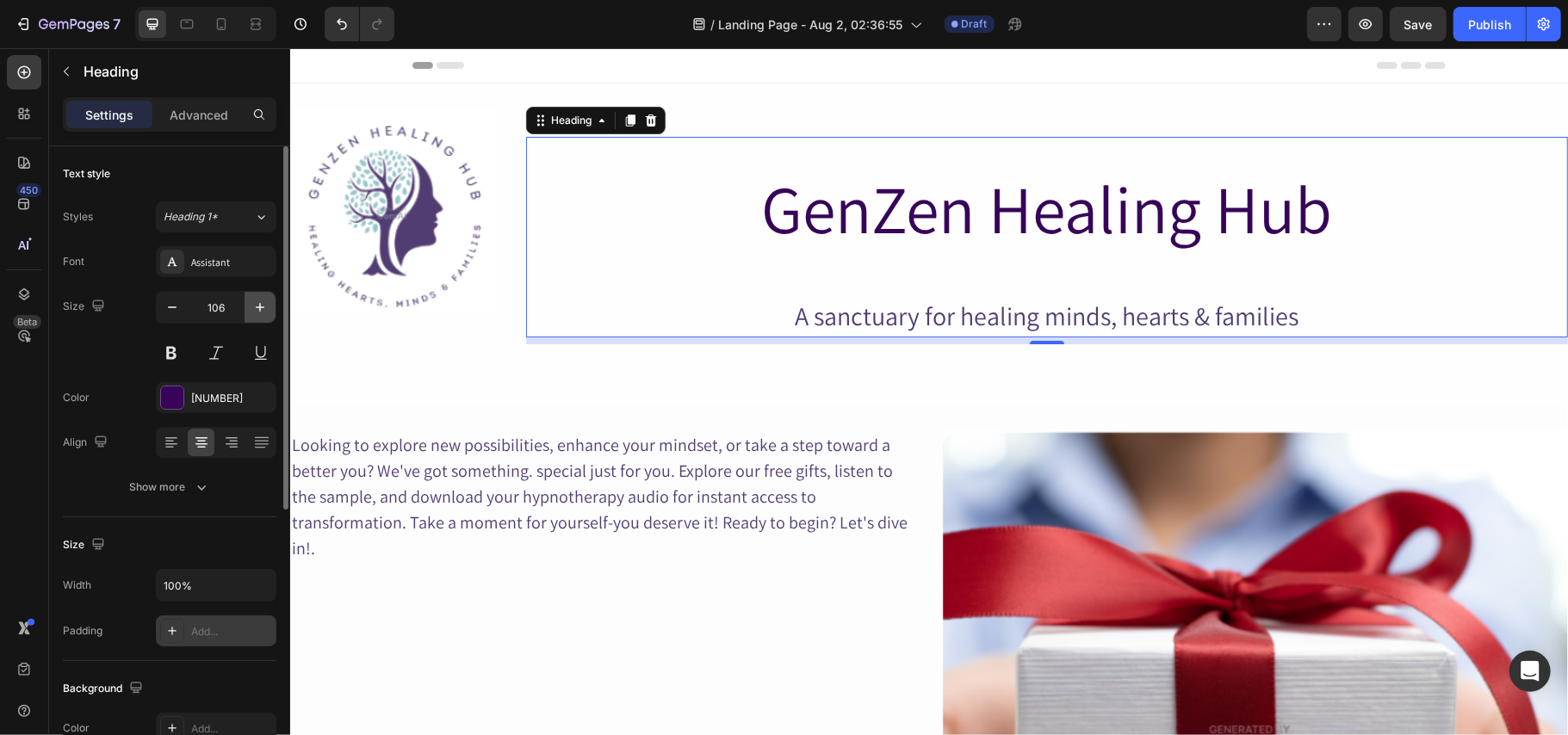 click at bounding box center [260, 307] 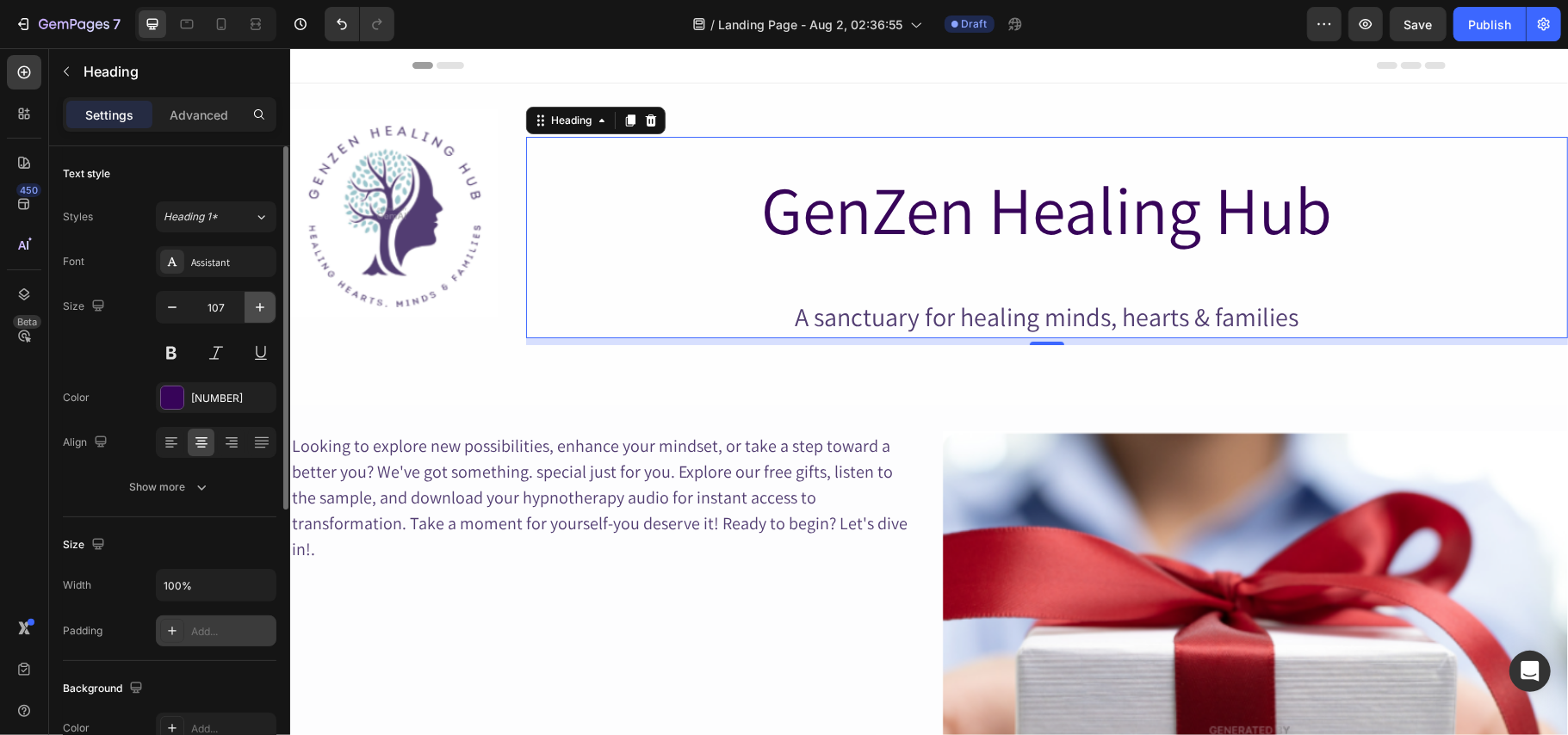 click at bounding box center [260, 307] 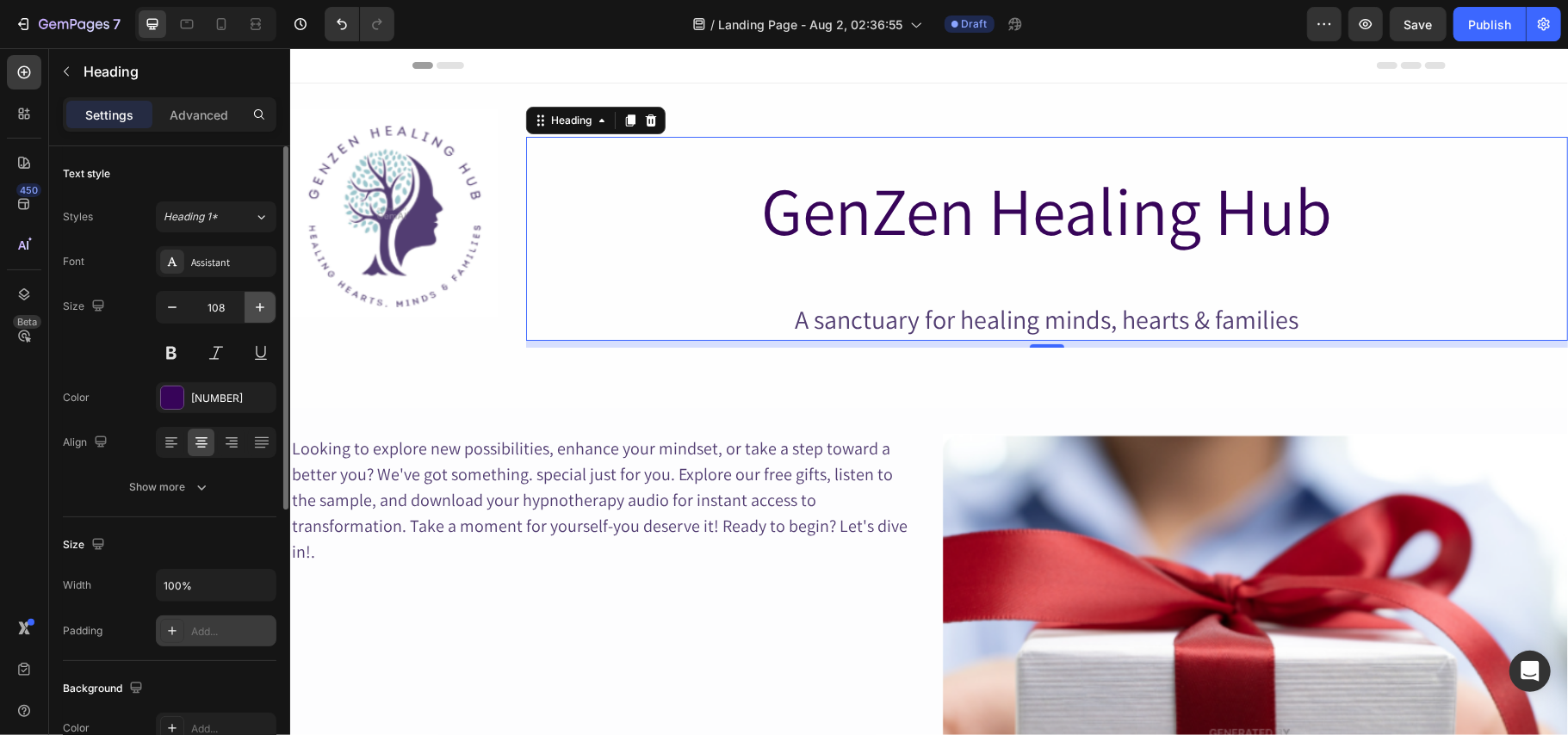 click at bounding box center [260, 307] 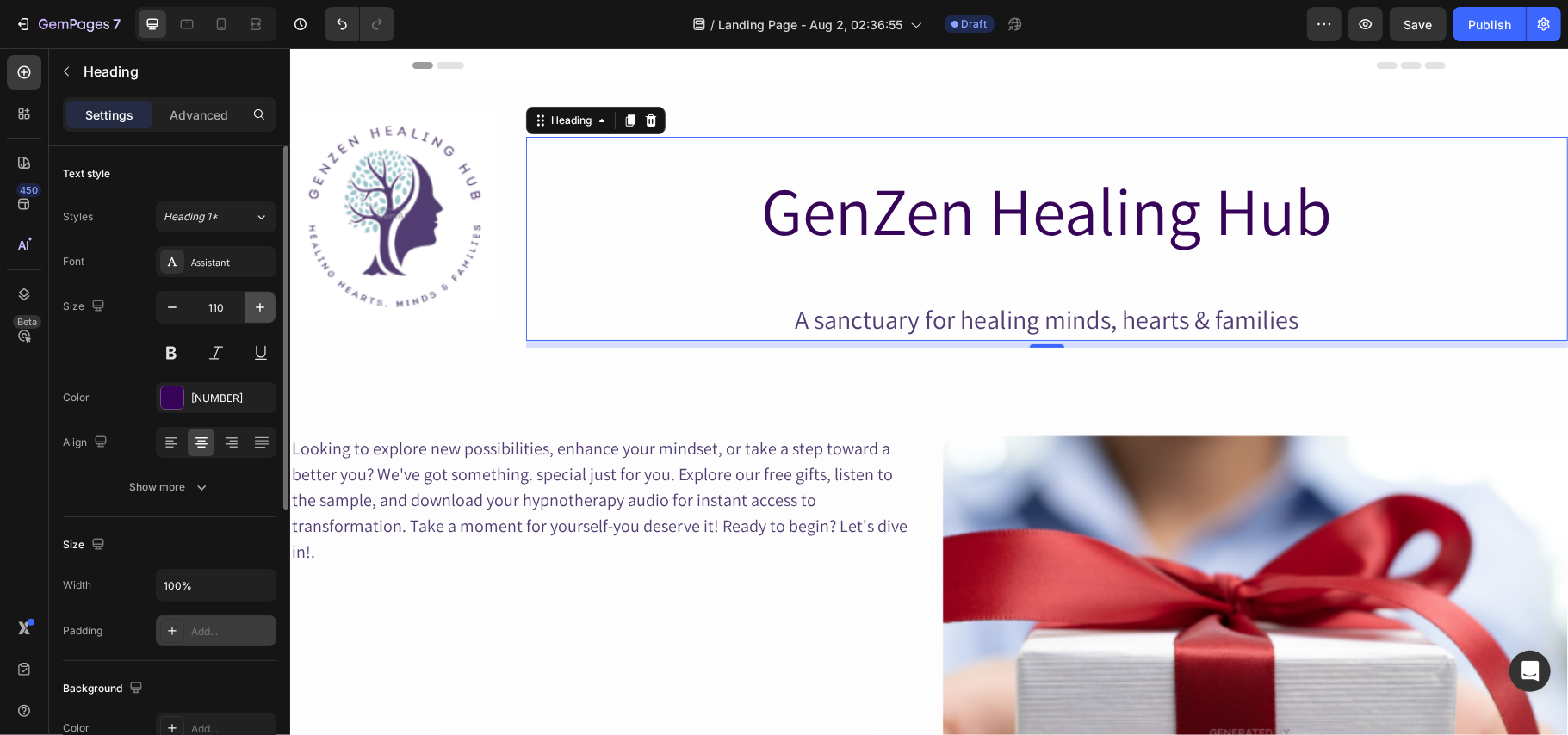 click at bounding box center (260, 307) 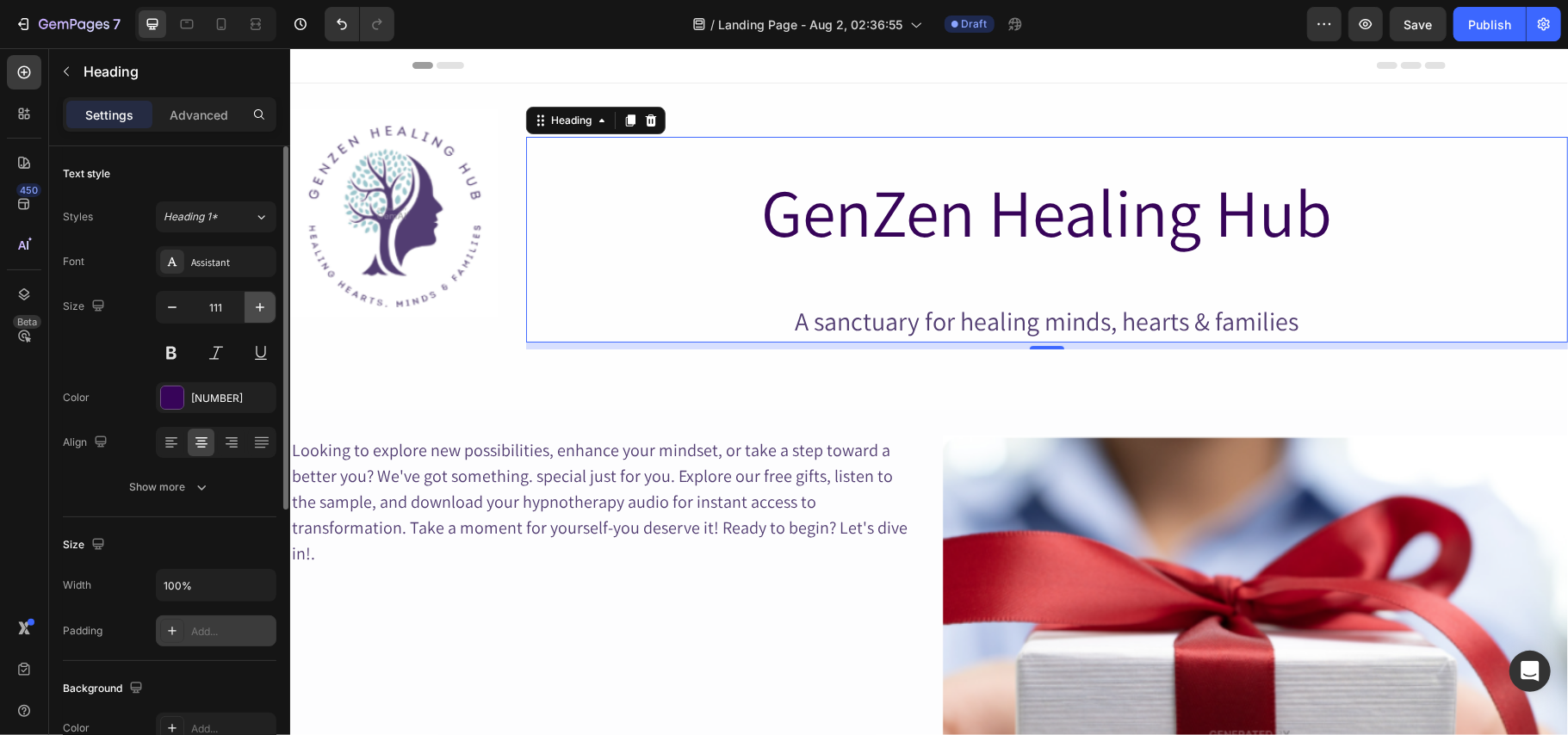 click at bounding box center [260, 307] 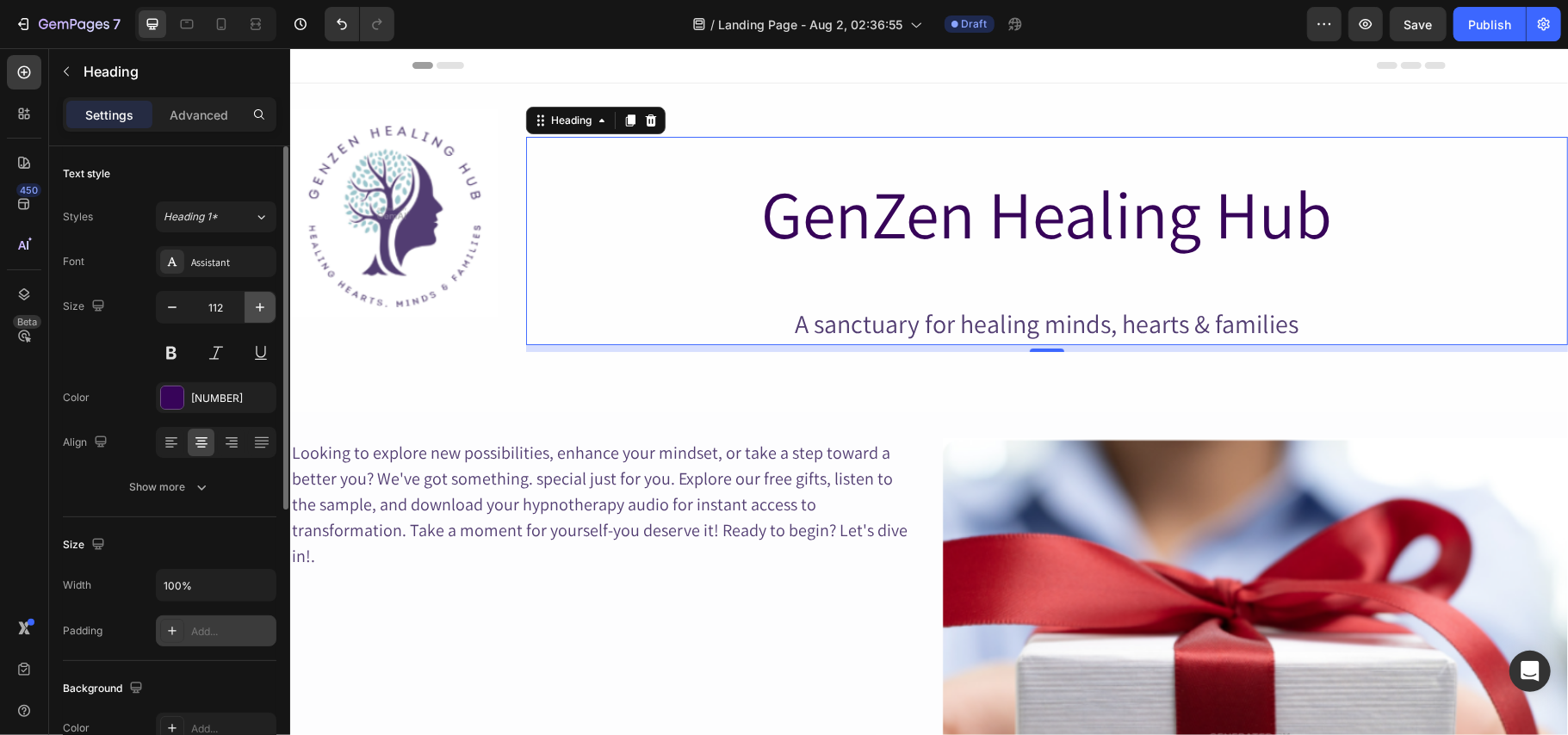 click at bounding box center [260, 307] 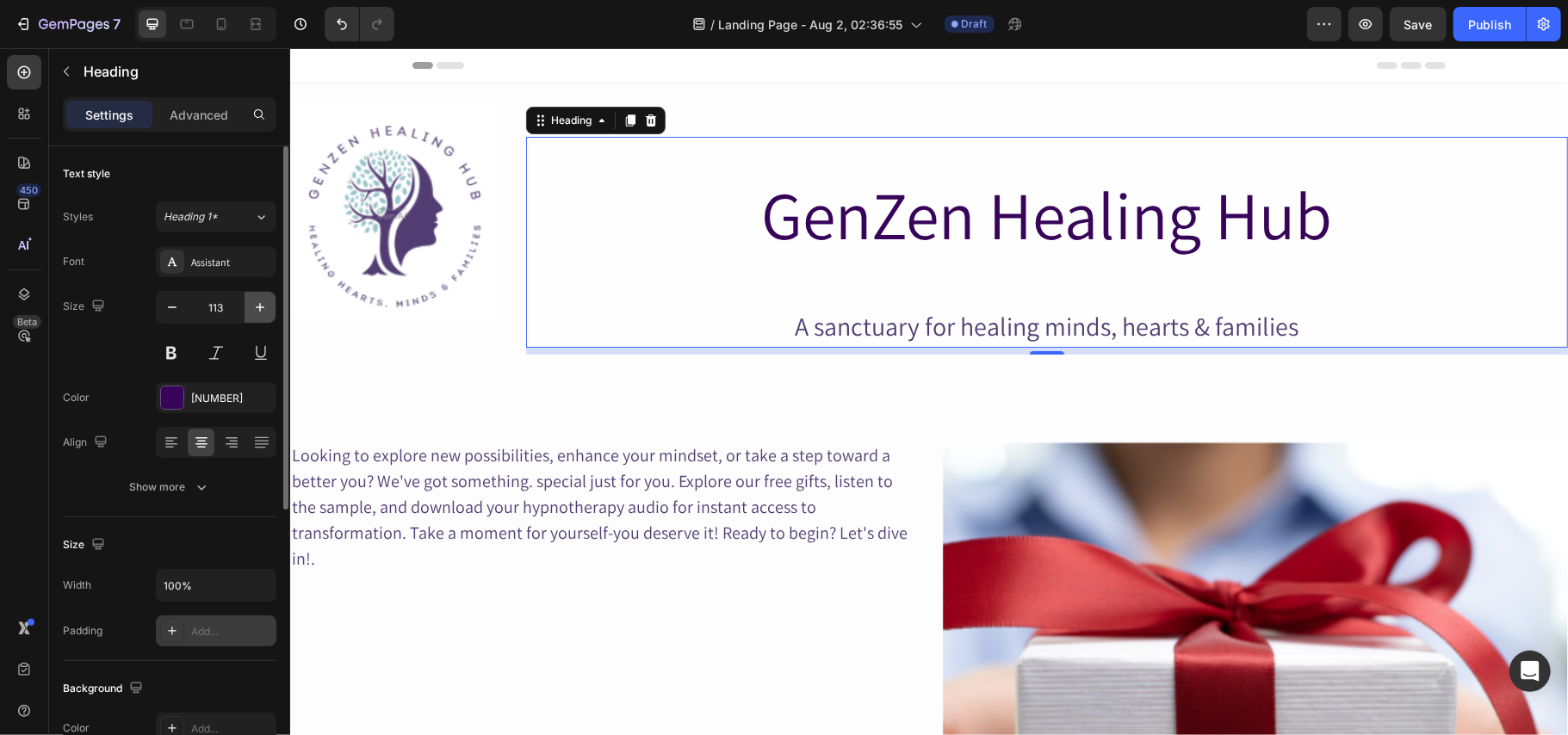 click at bounding box center (260, 307) 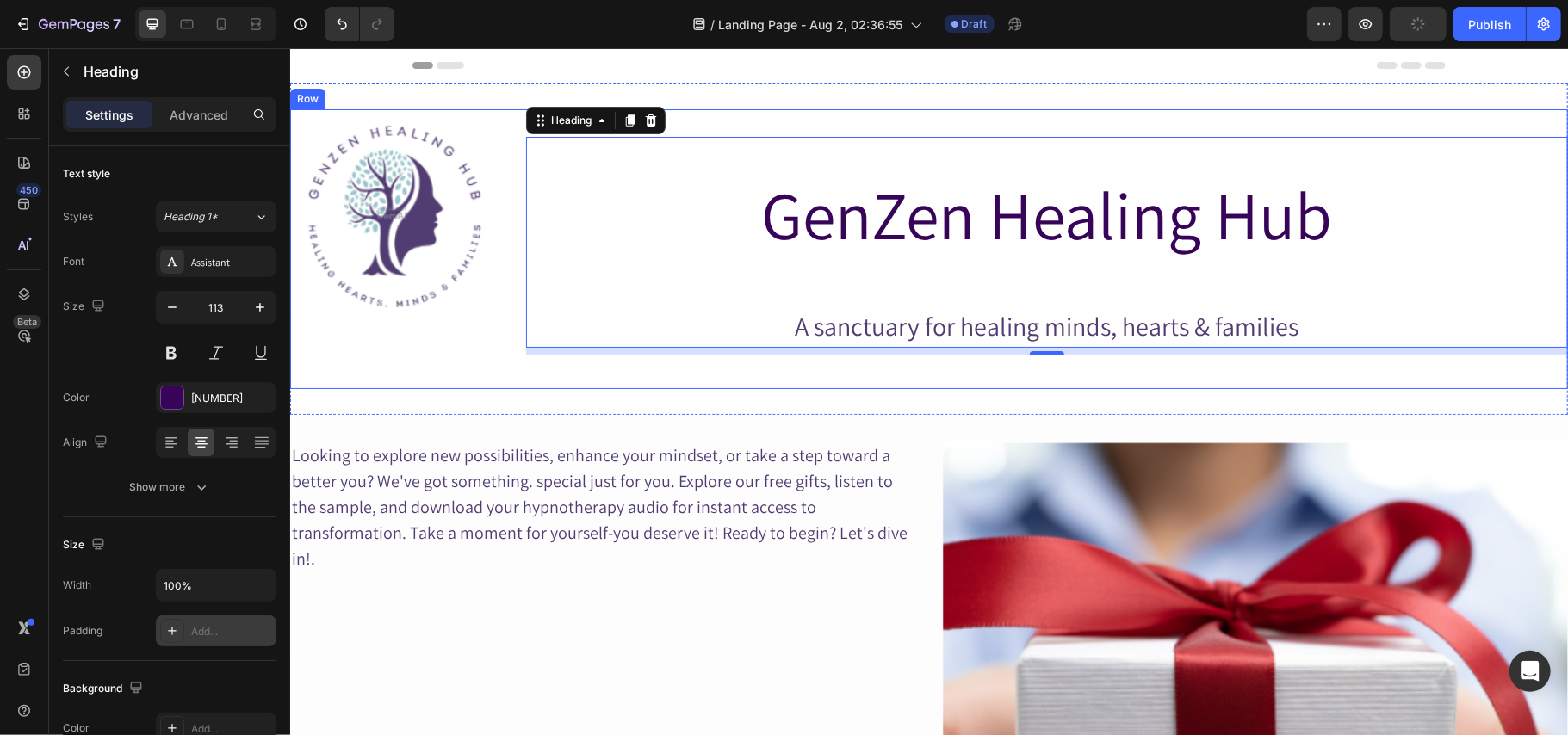 type on "114" 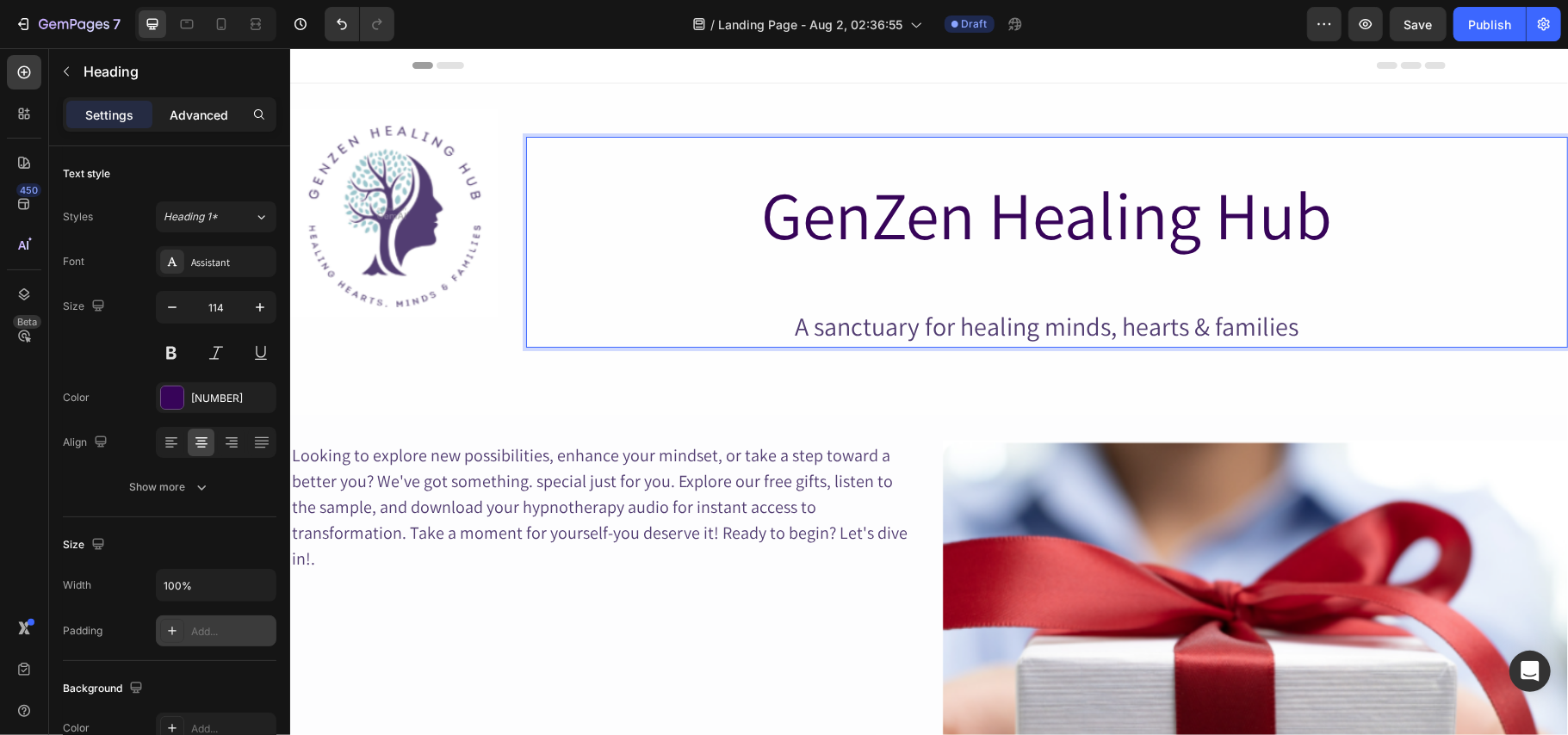 click on "Advanced" 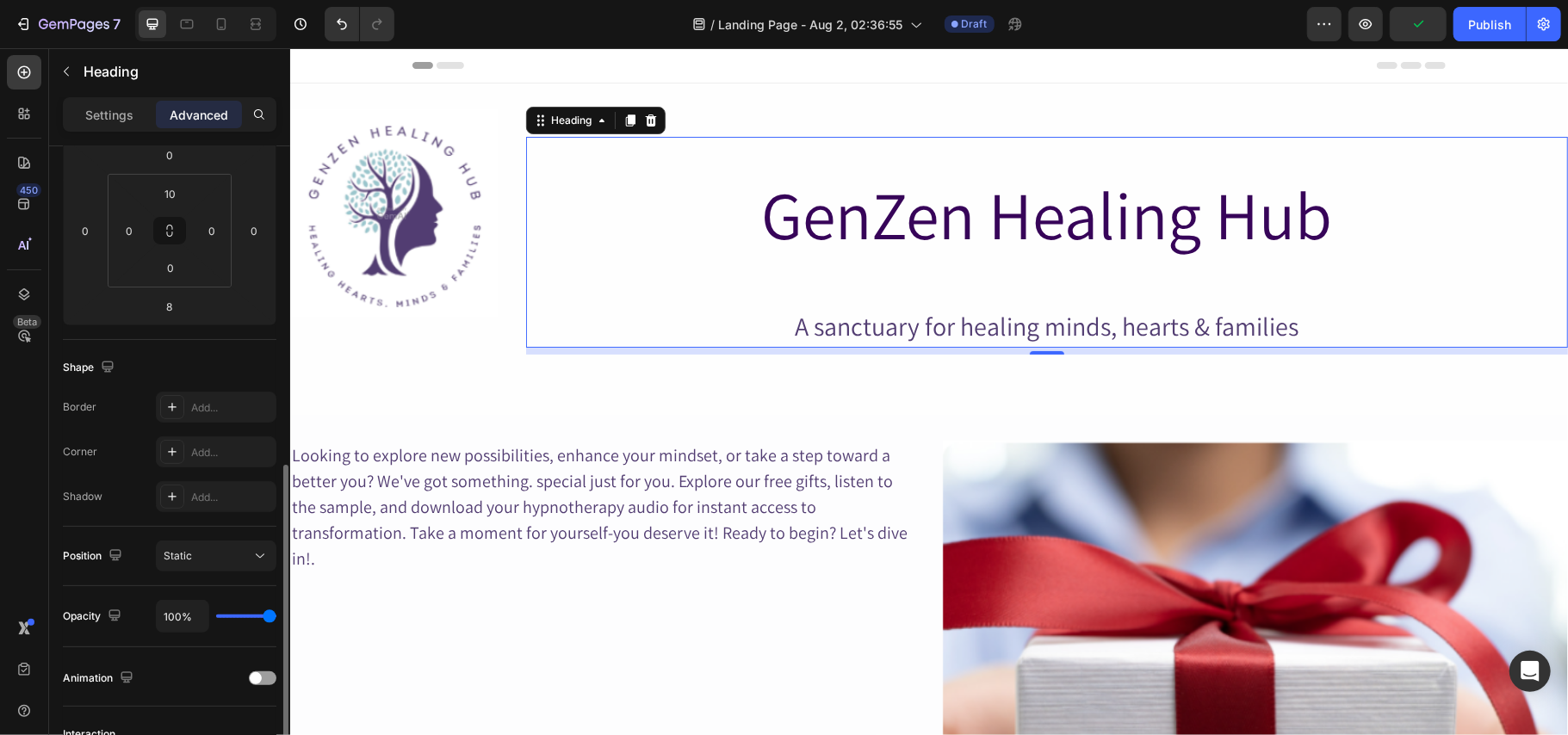 scroll, scrollTop: 372, scrollLeft: 0, axis: vertical 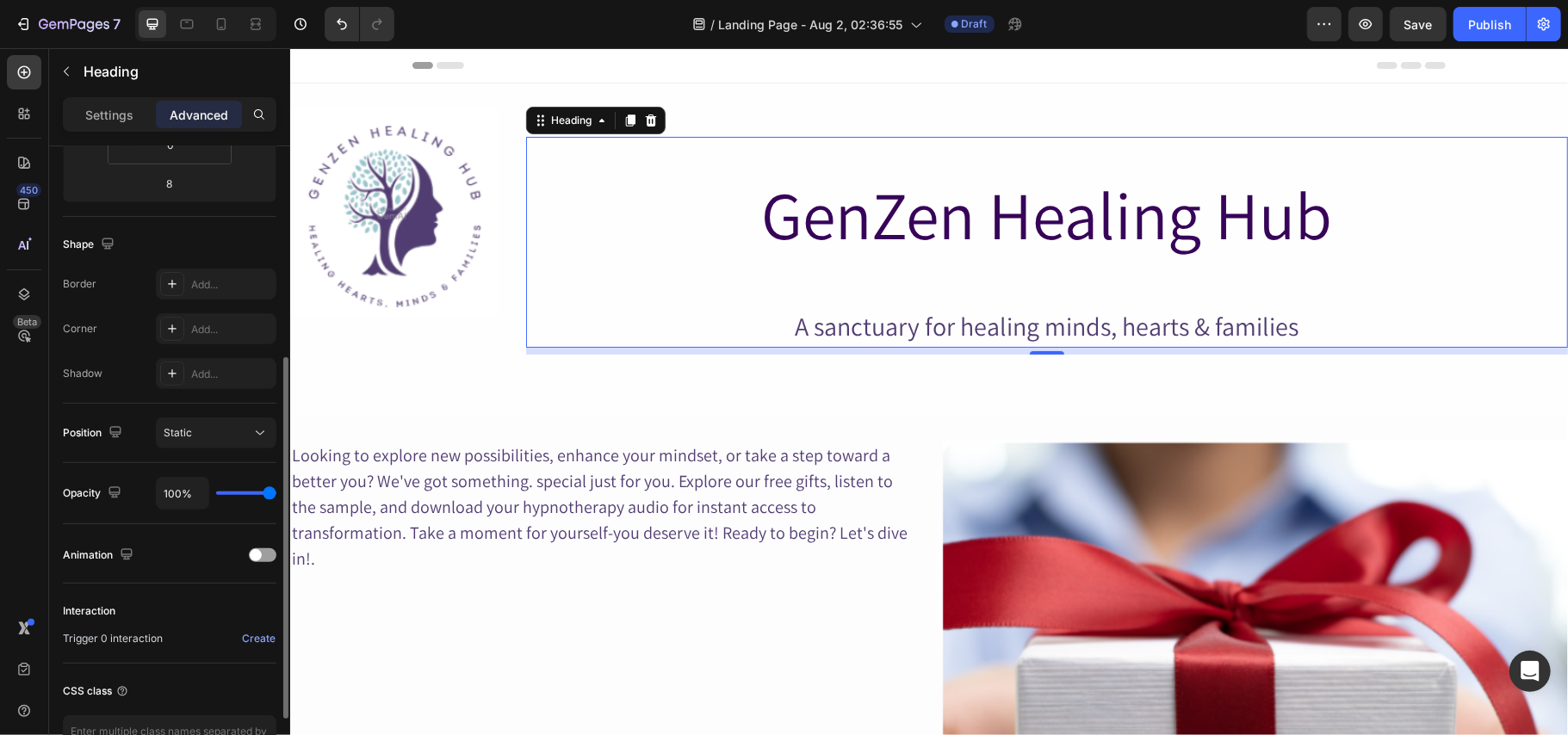click on "100%" at bounding box center [216, 493] 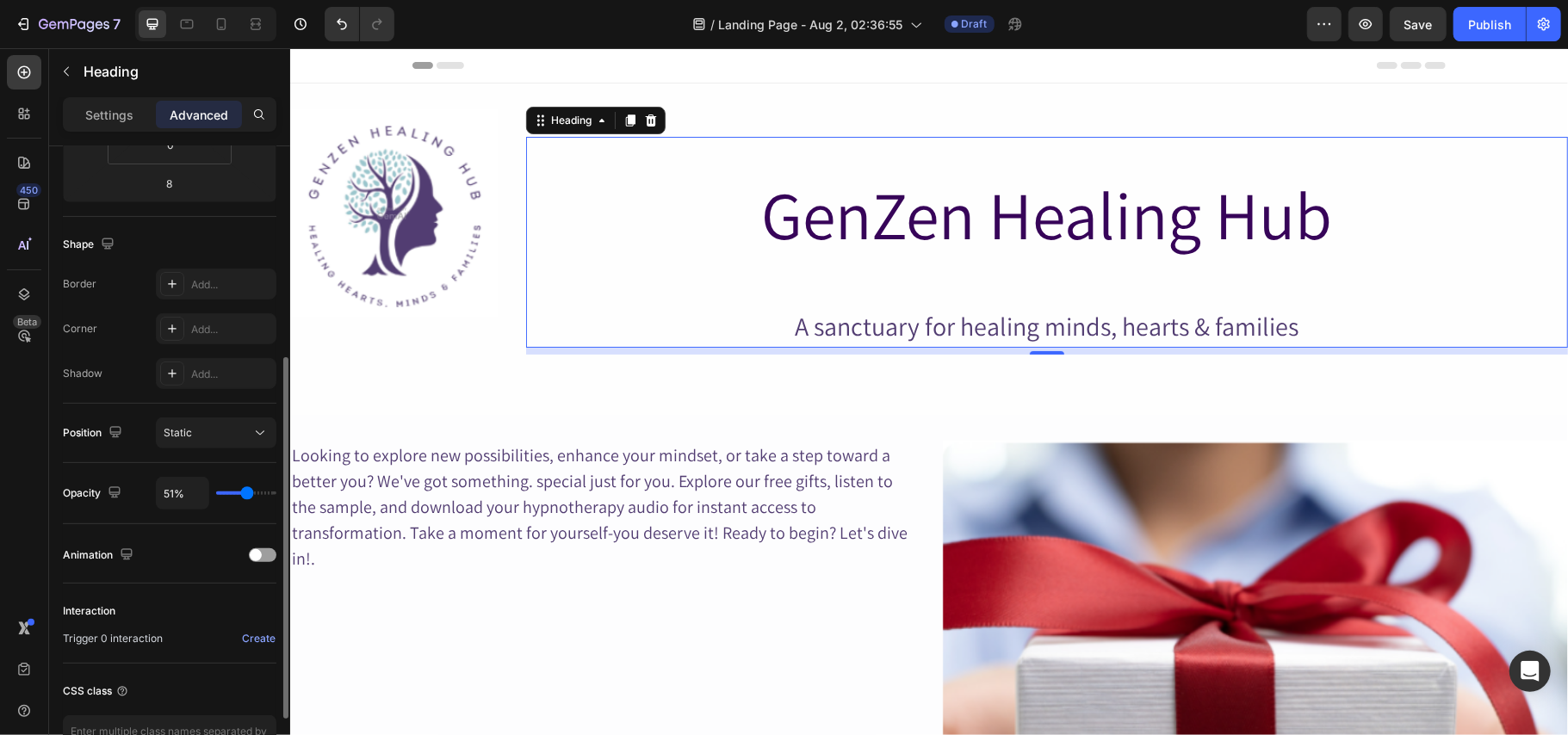 type on "34%" 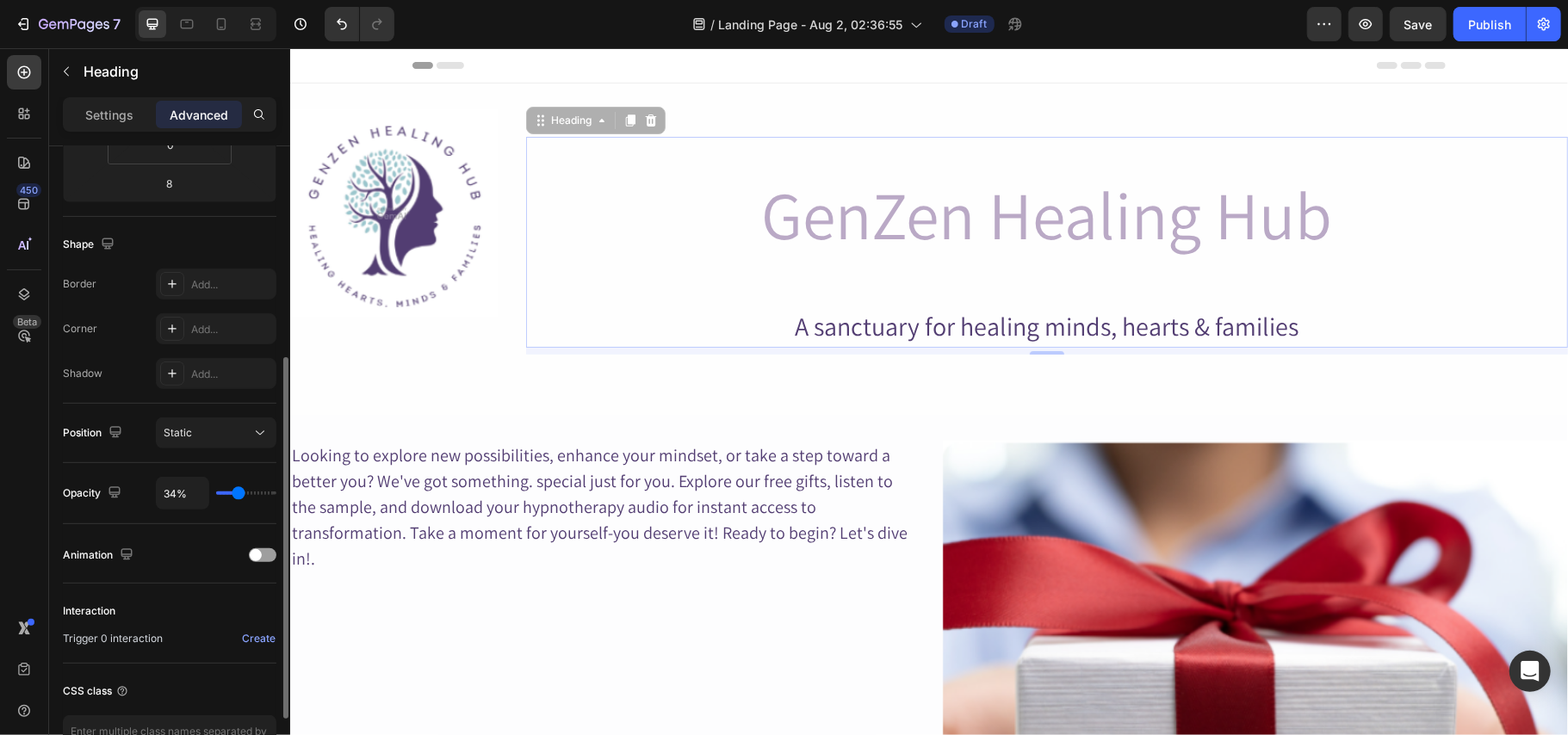type on "36%" 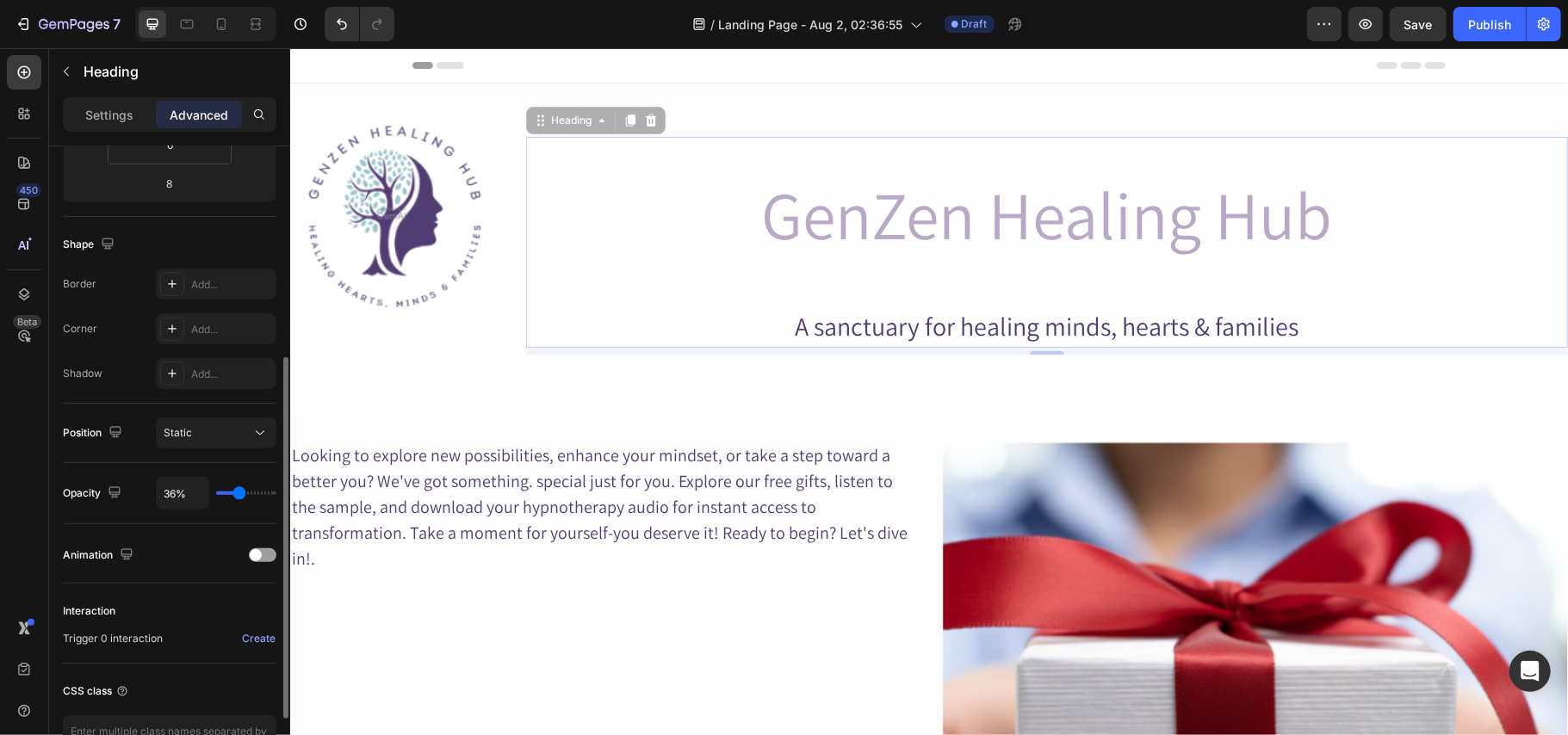 type on "39%" 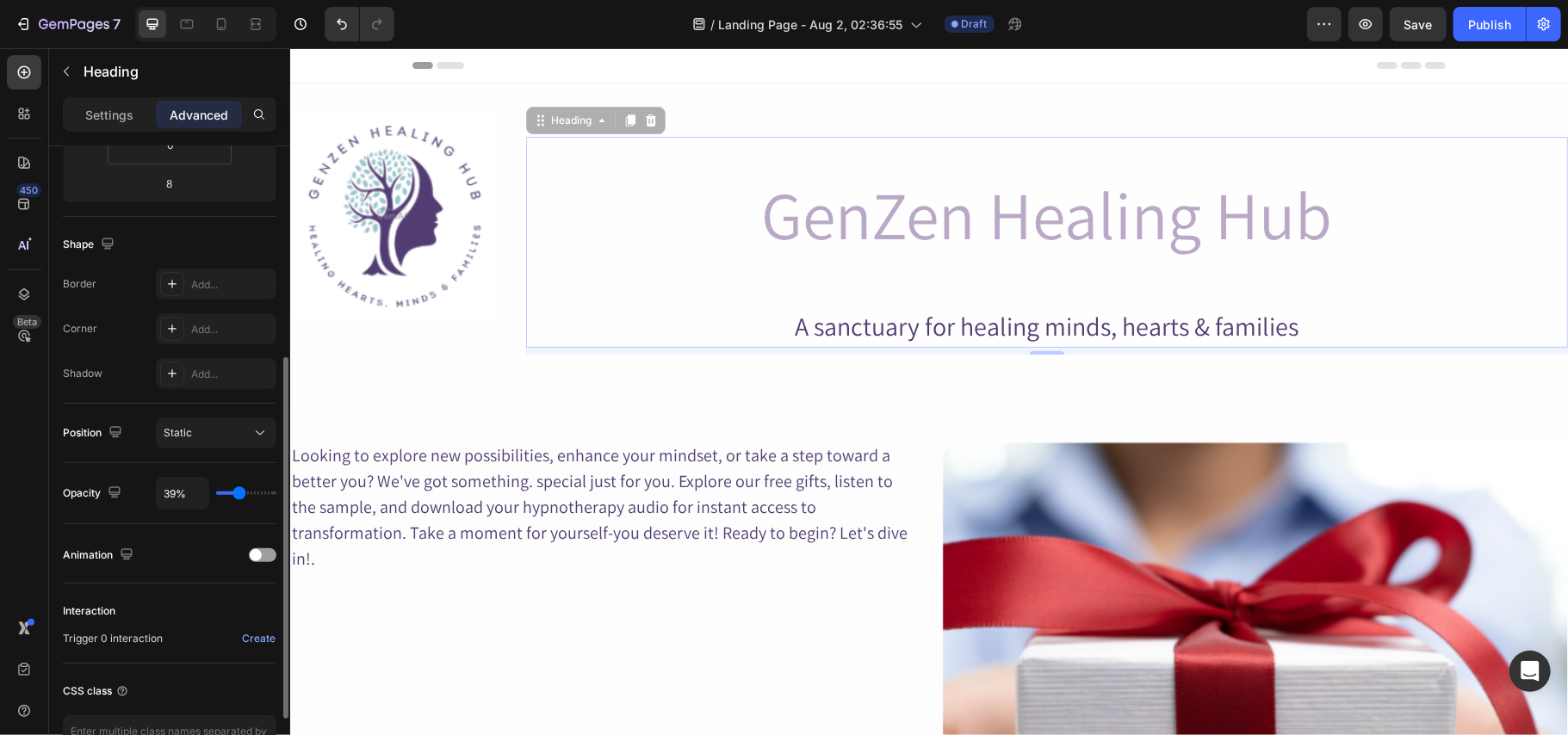 type on "39" 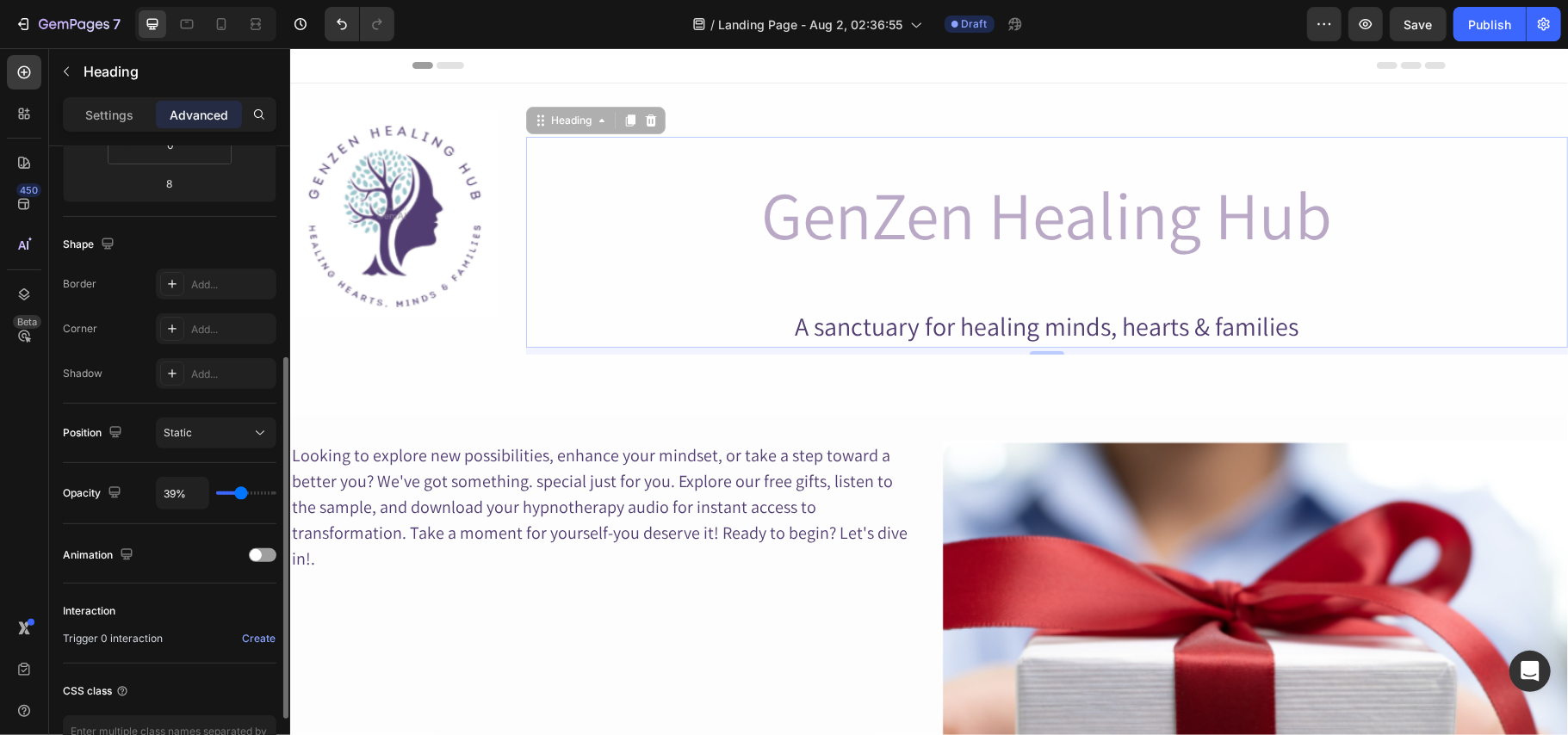 type on "69%" 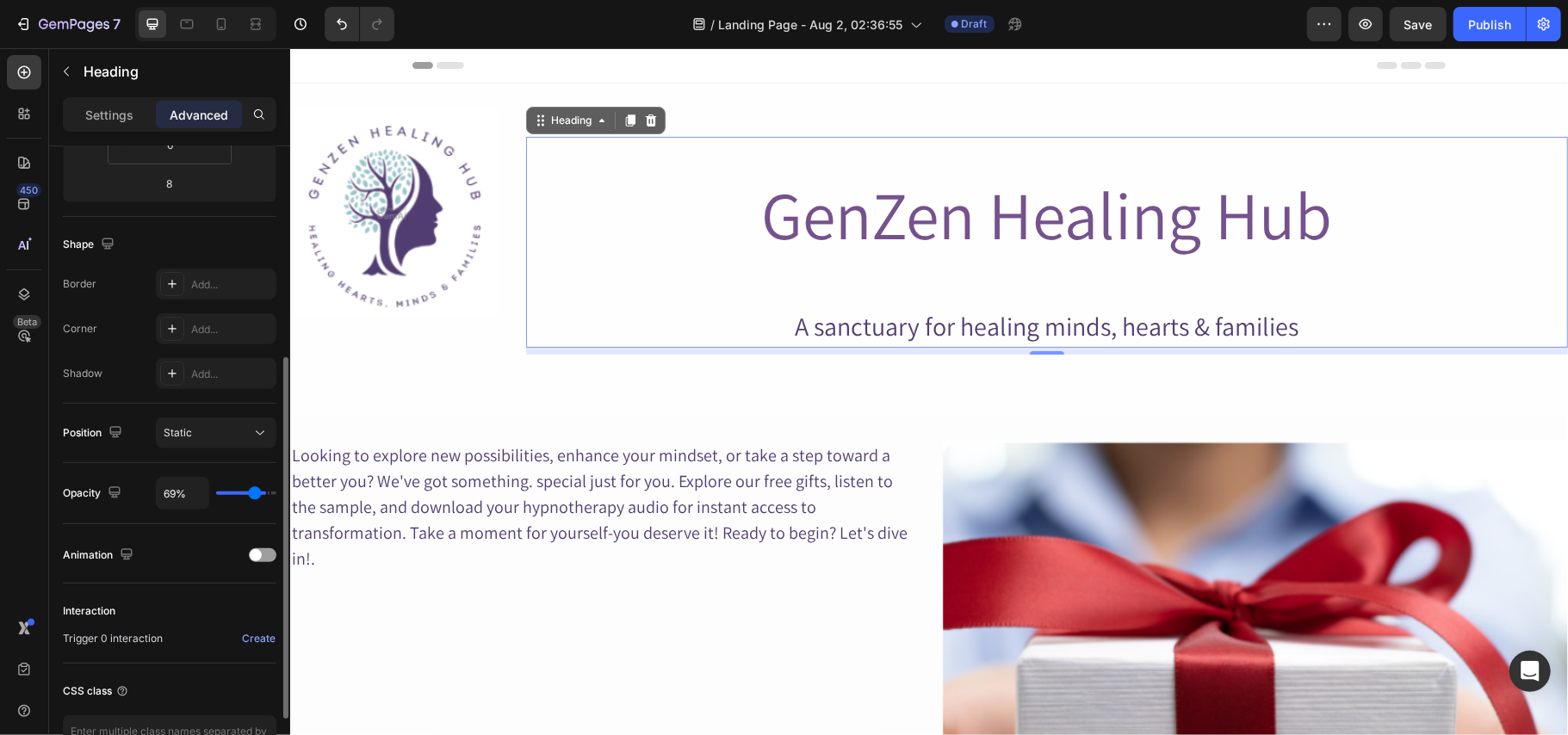 type on "81%" 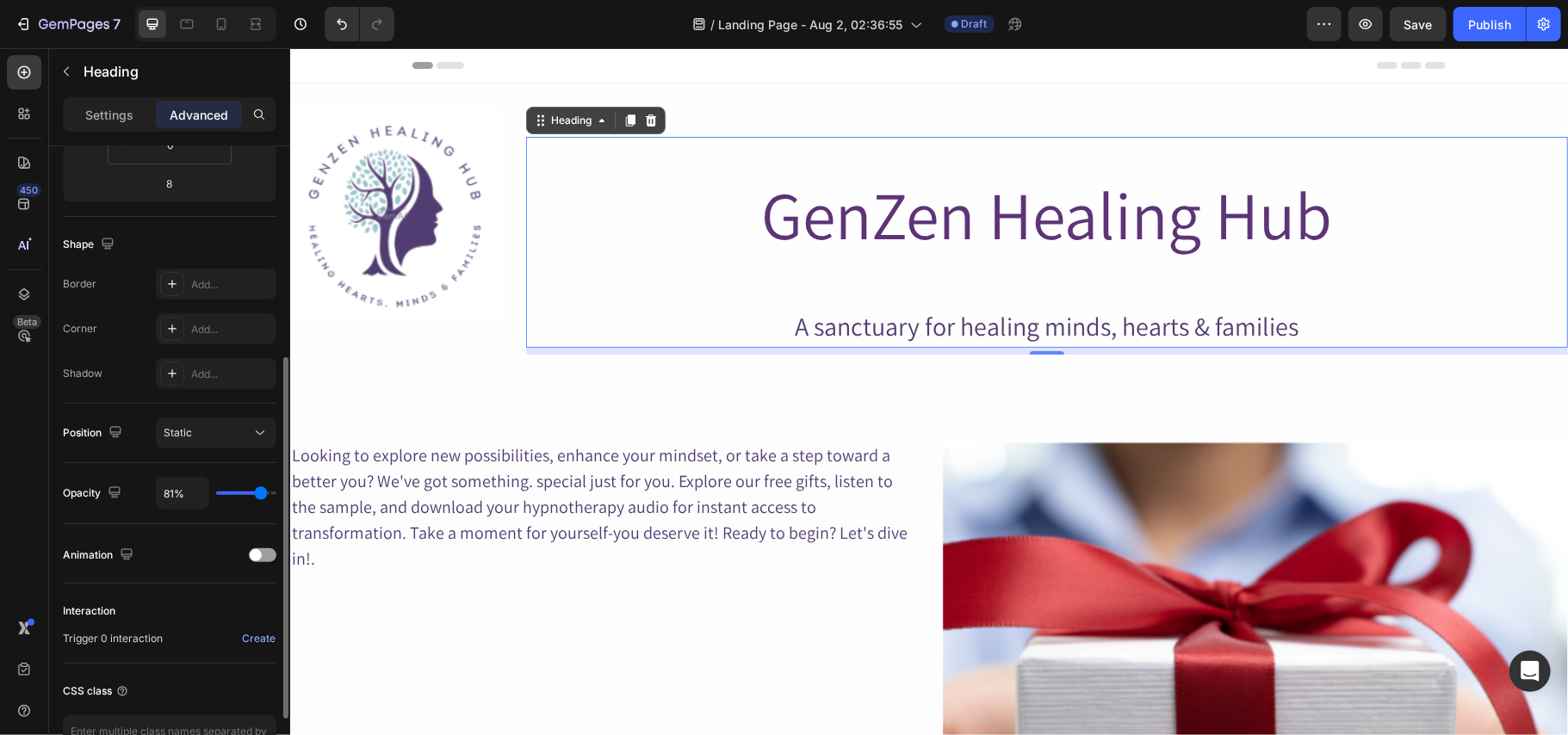 type on "78%" 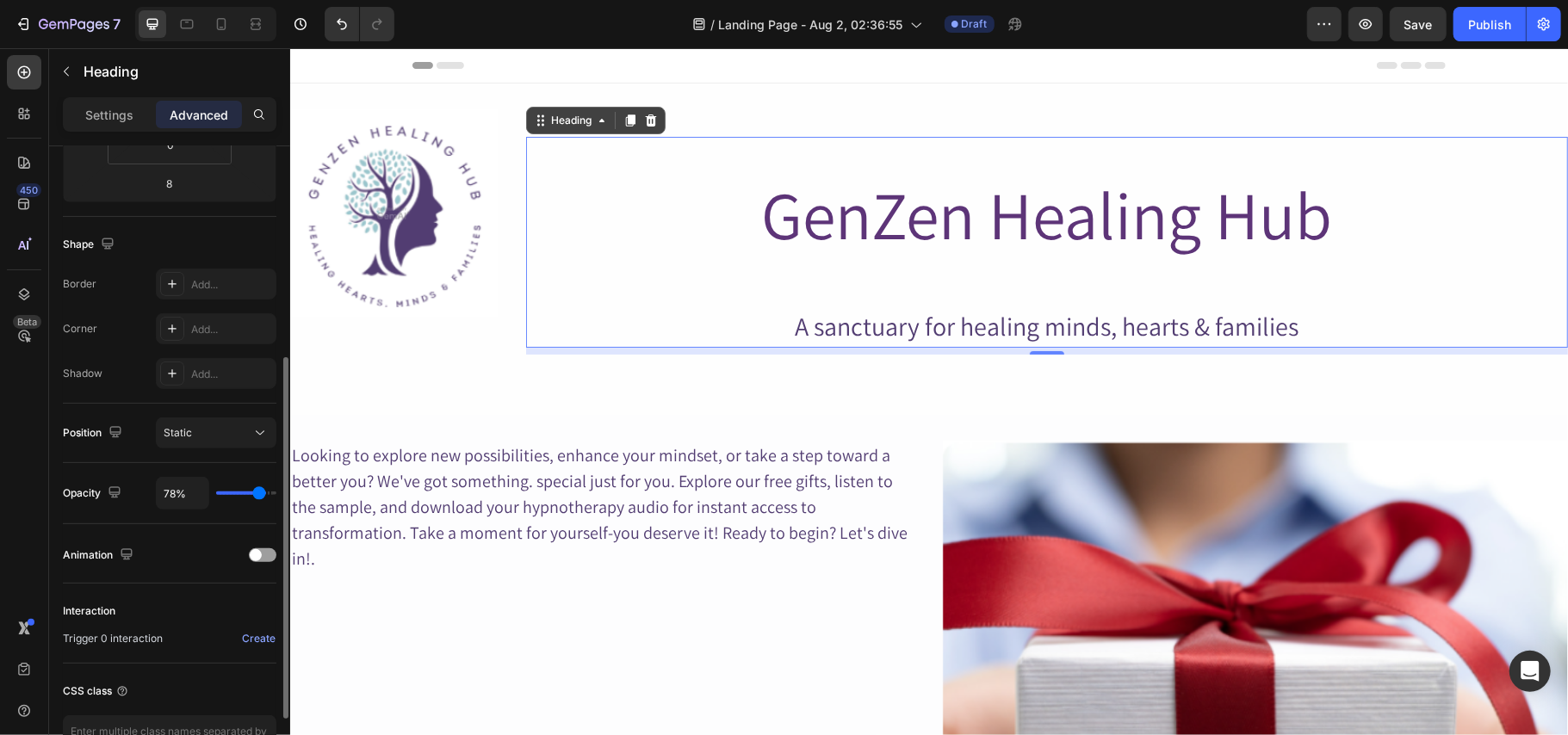 type on "69%" 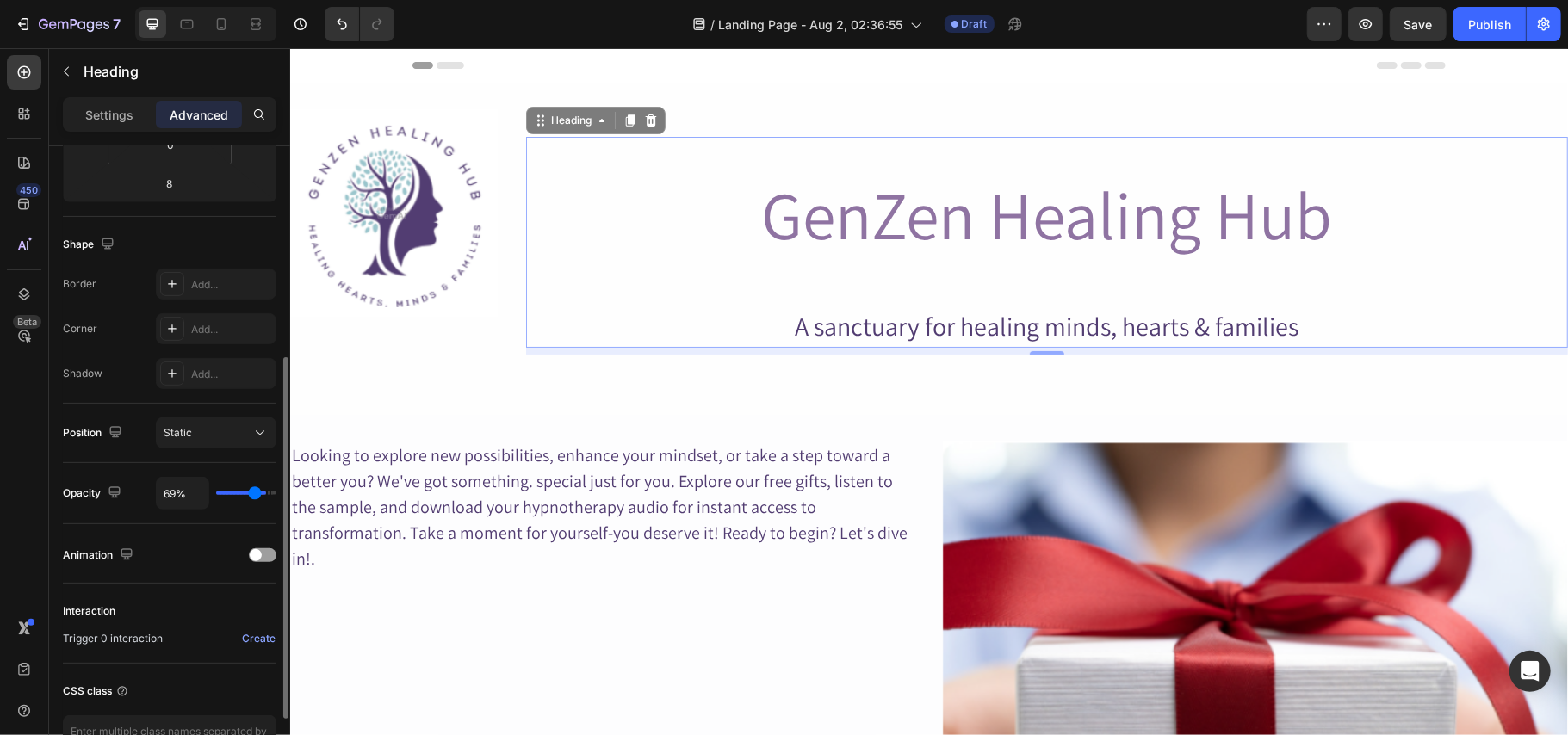 type on "56%" 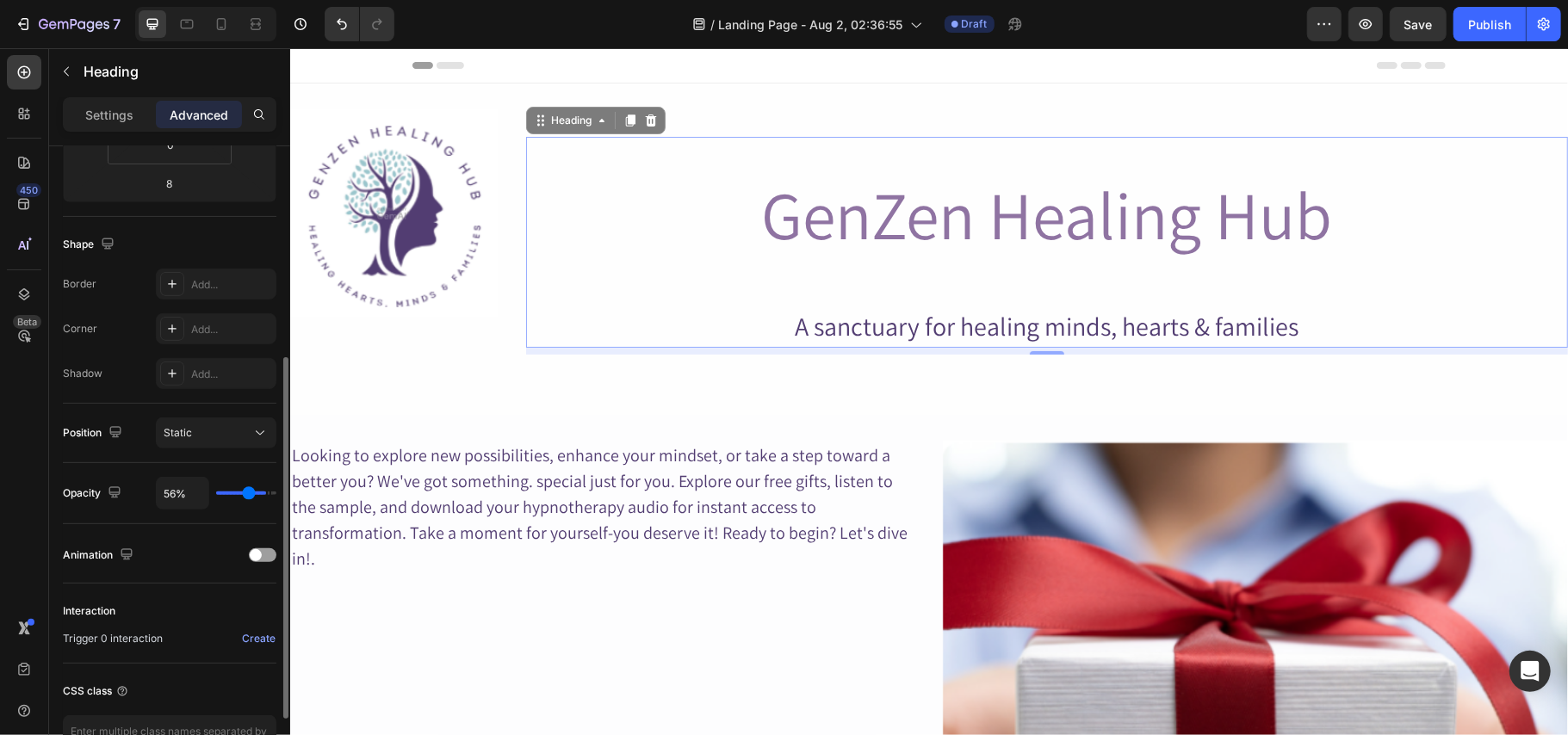 type on "44%" 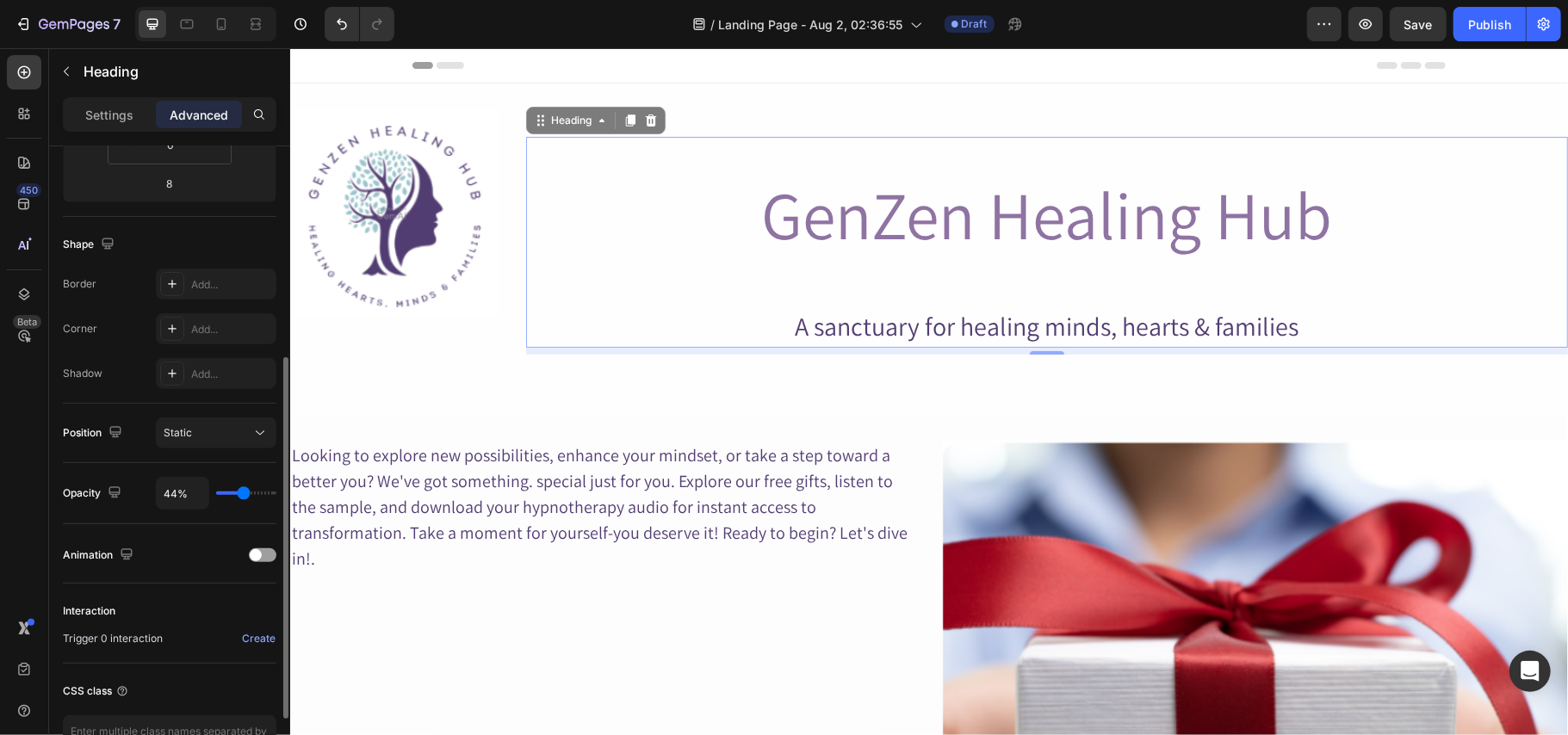 type on "34%" 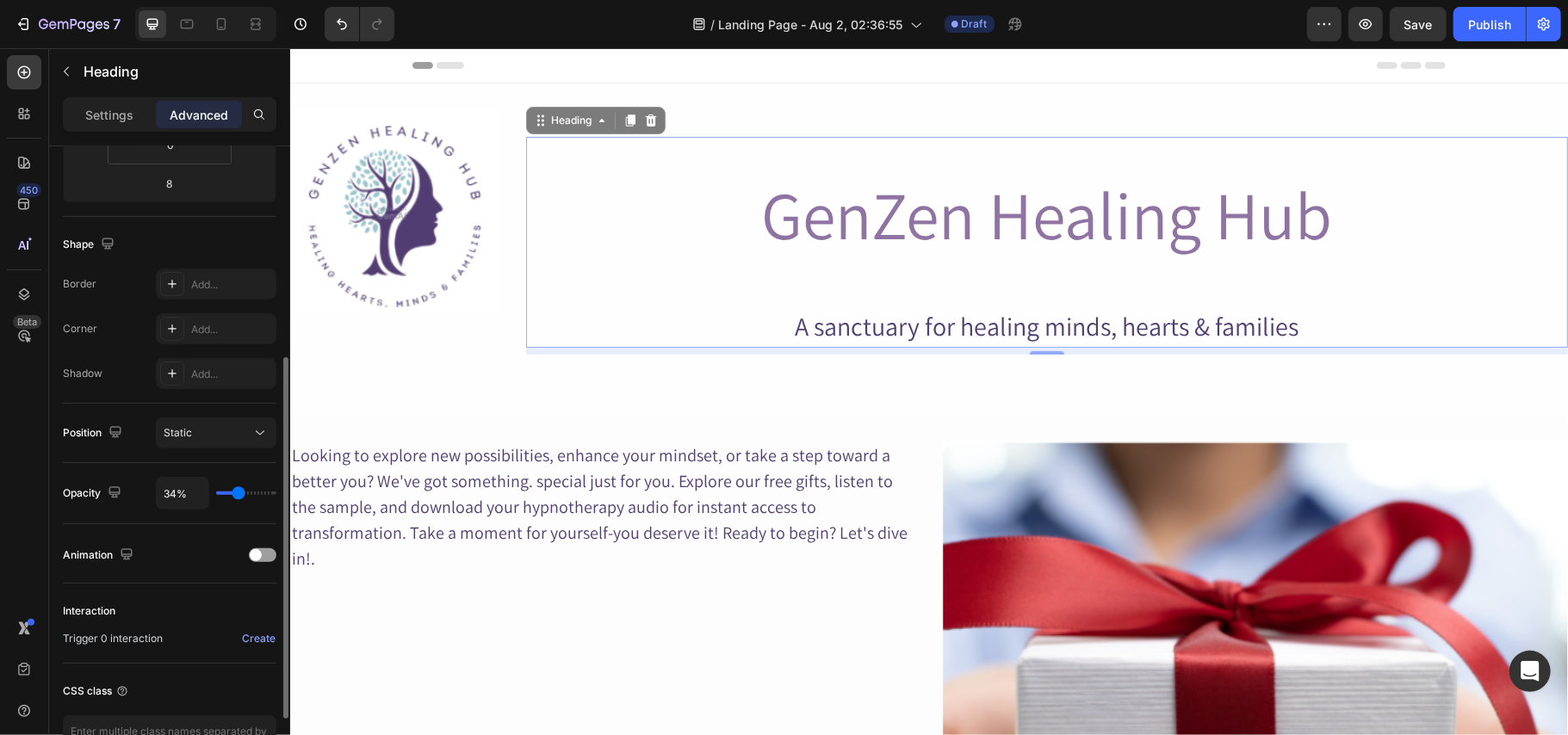 type on "29%" 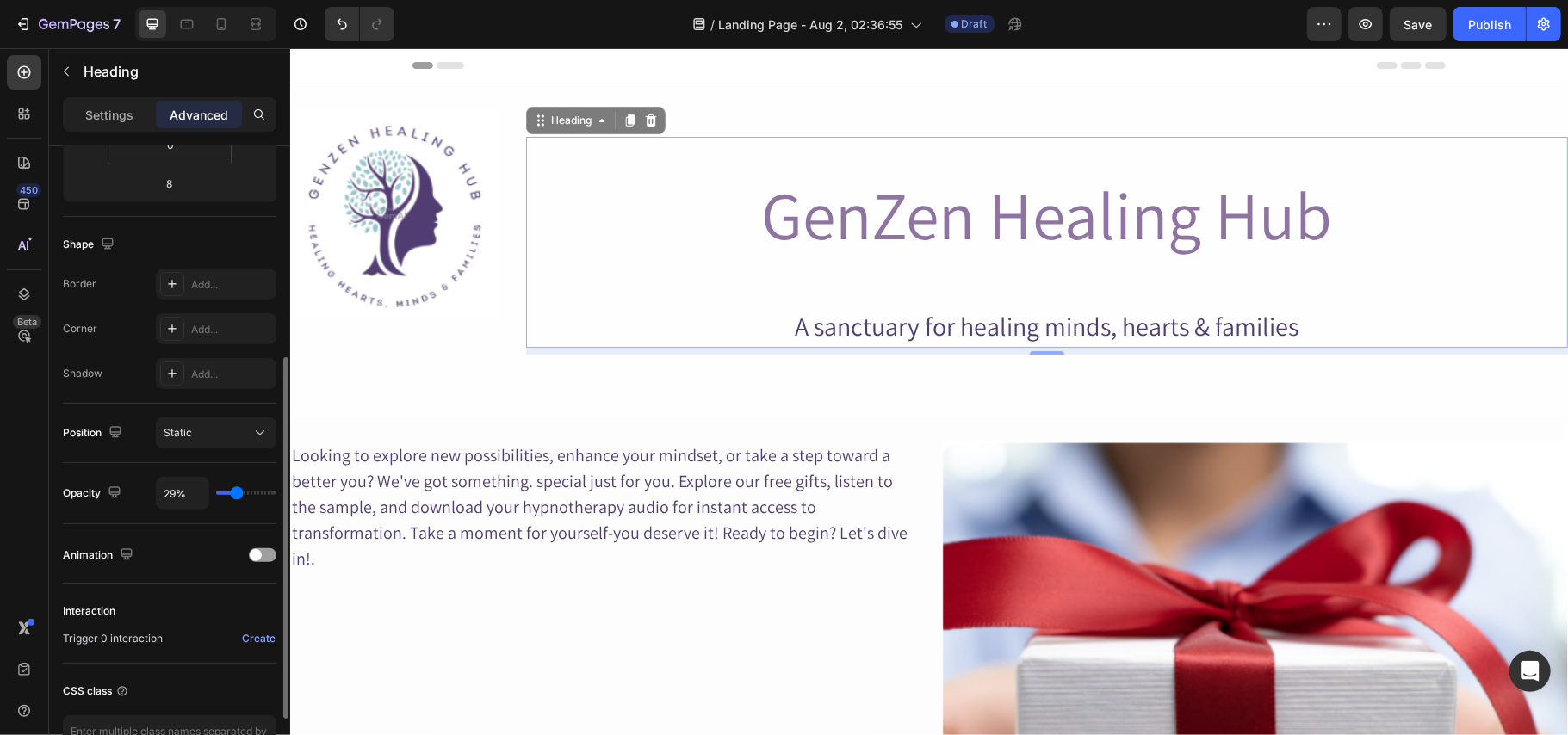 type on "24%" 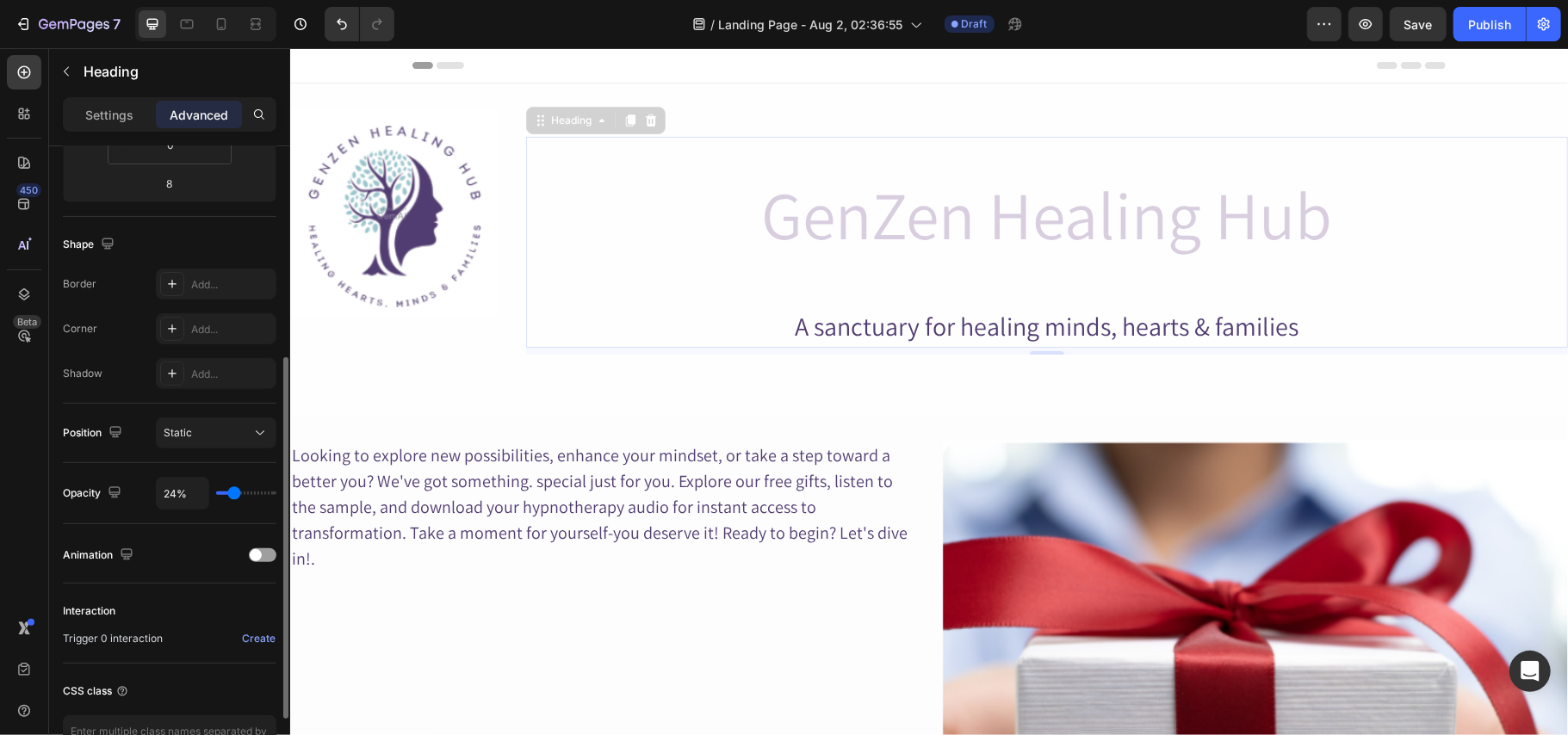 type on "19%" 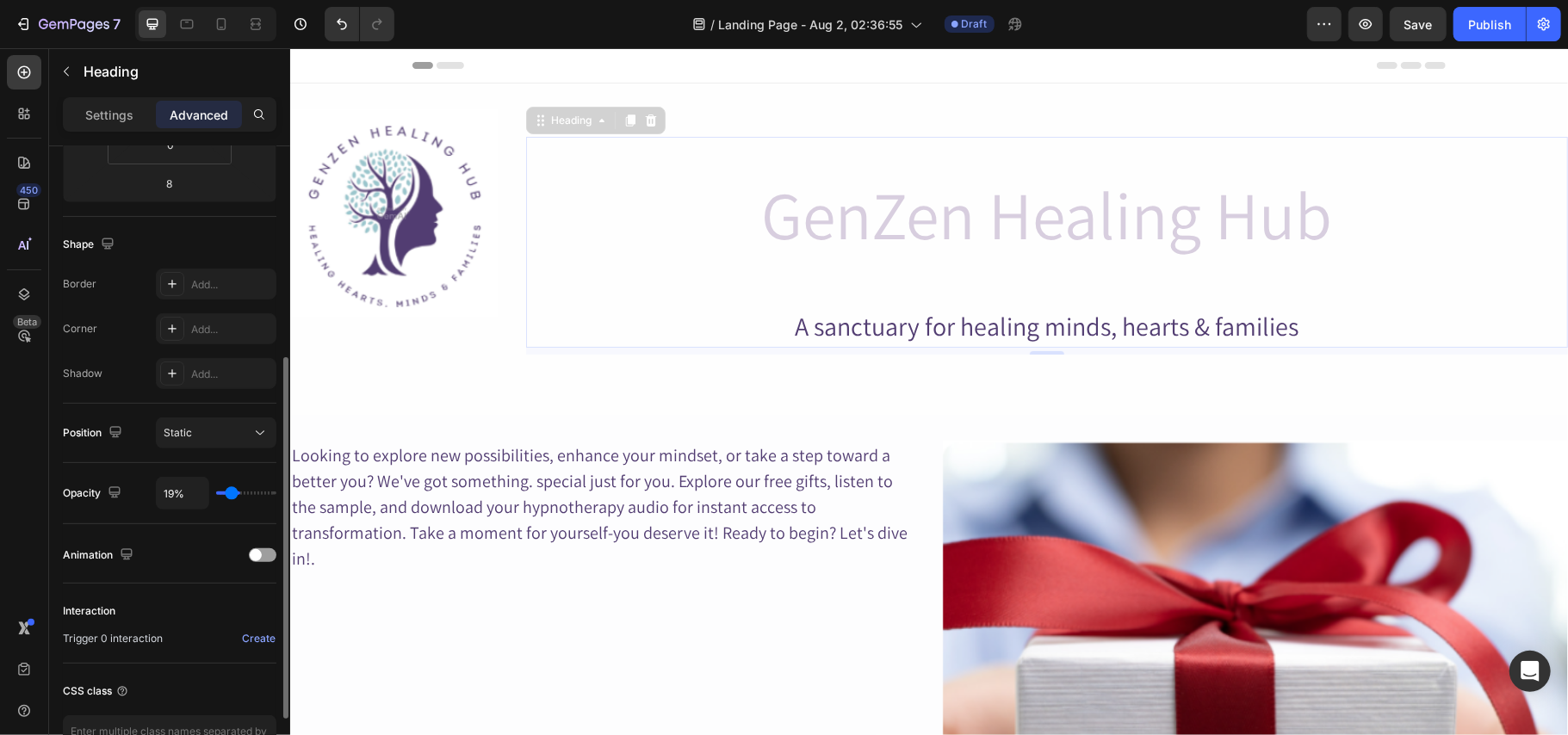 type on "12%" 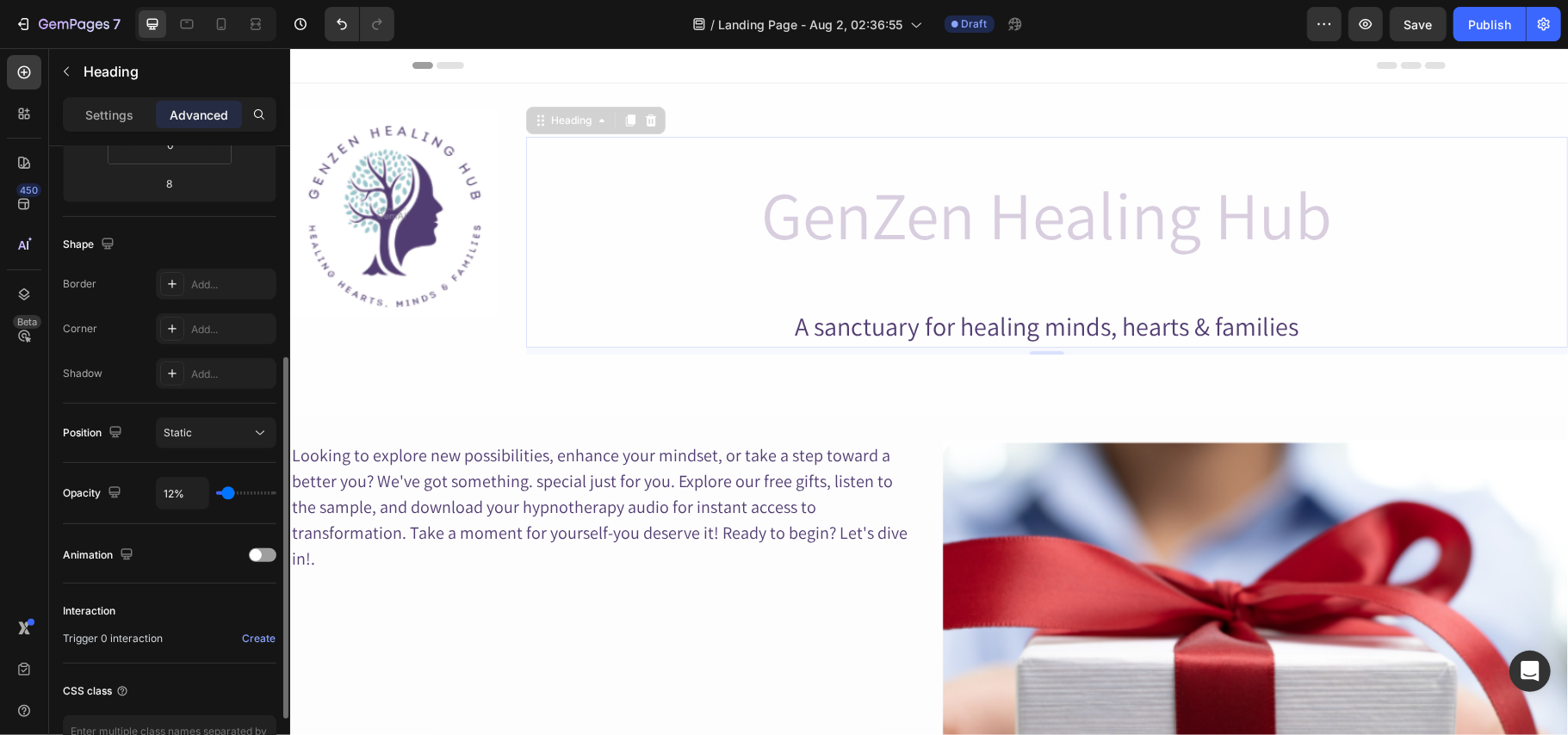 type on "9%" 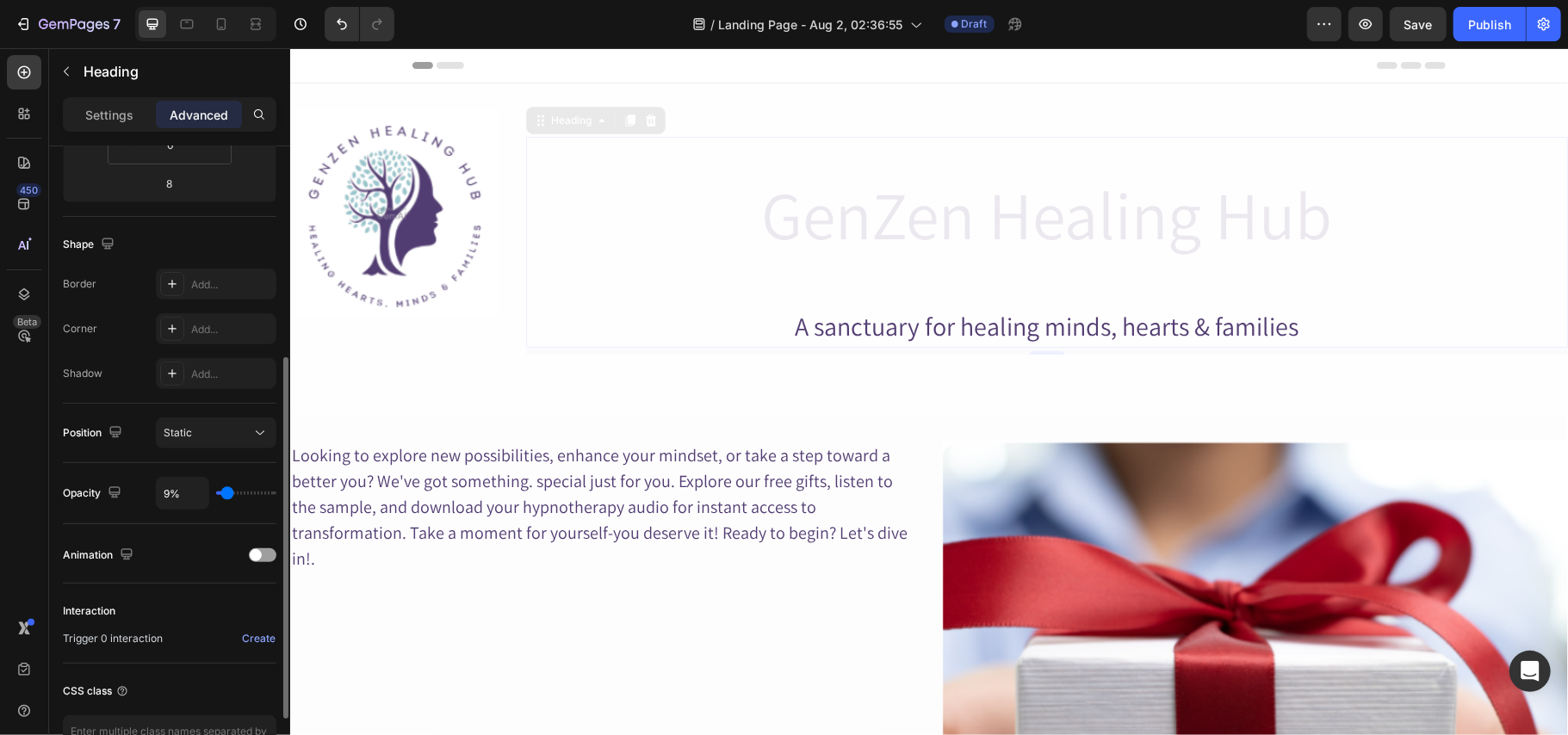 type on "54%" 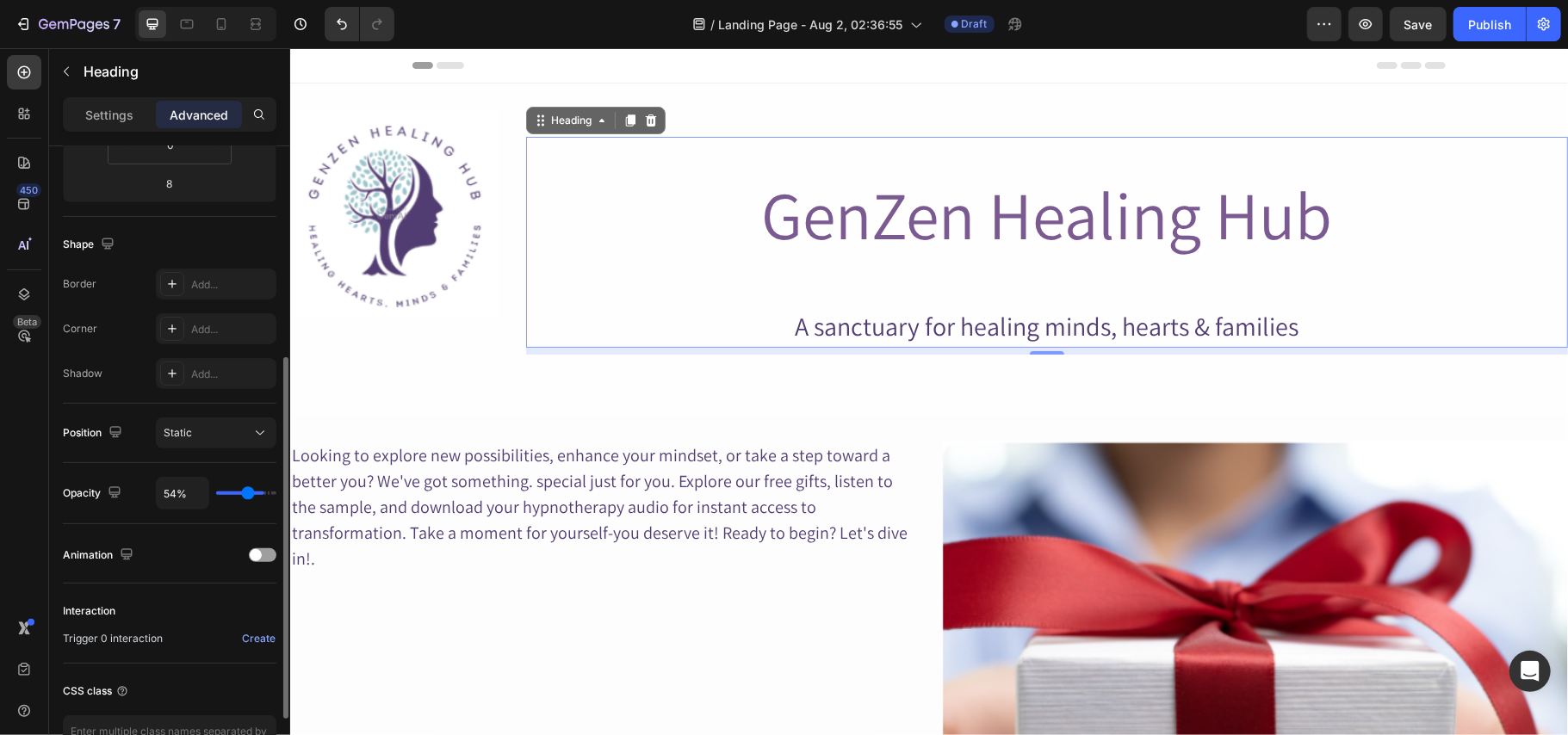 type on "78%" 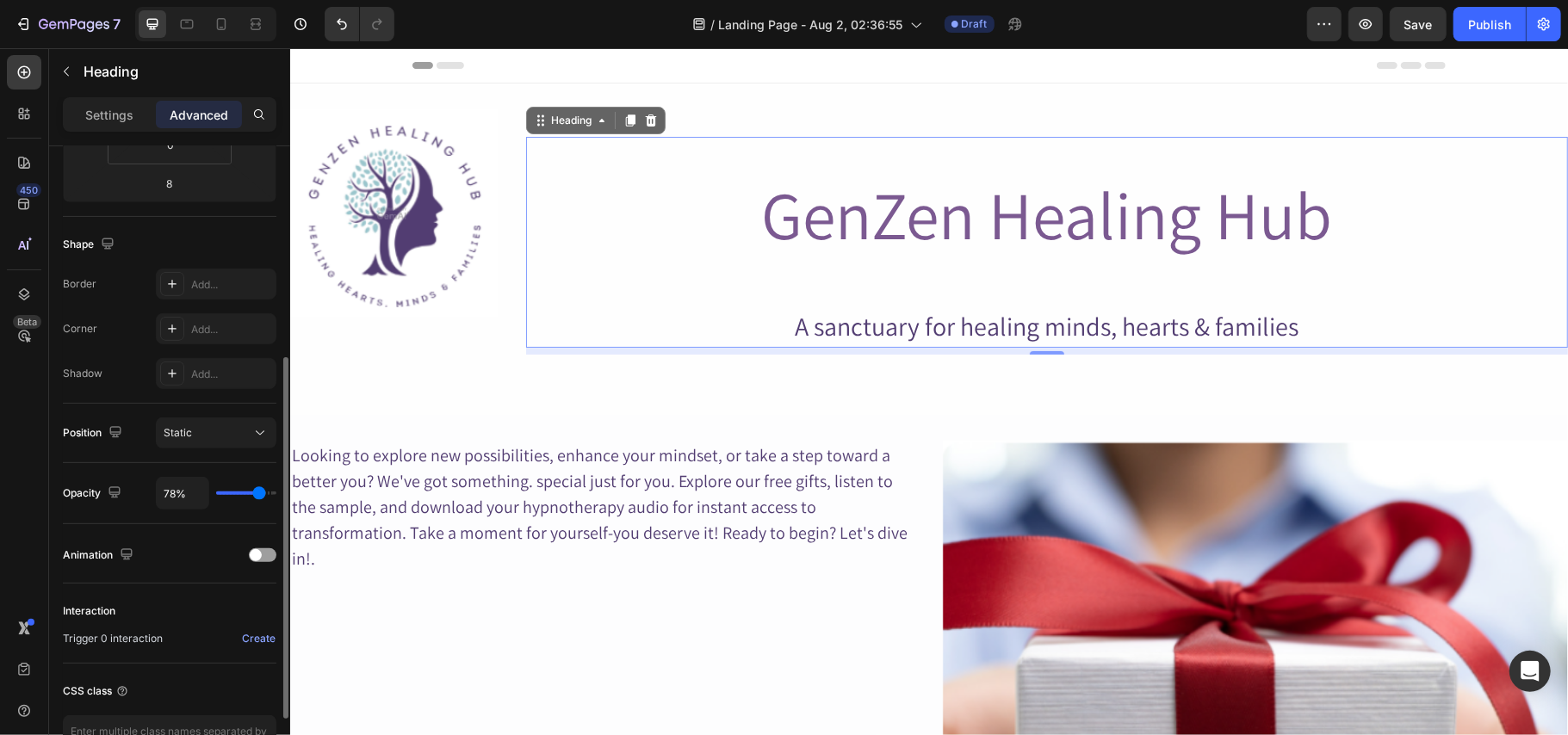 type on "100%" 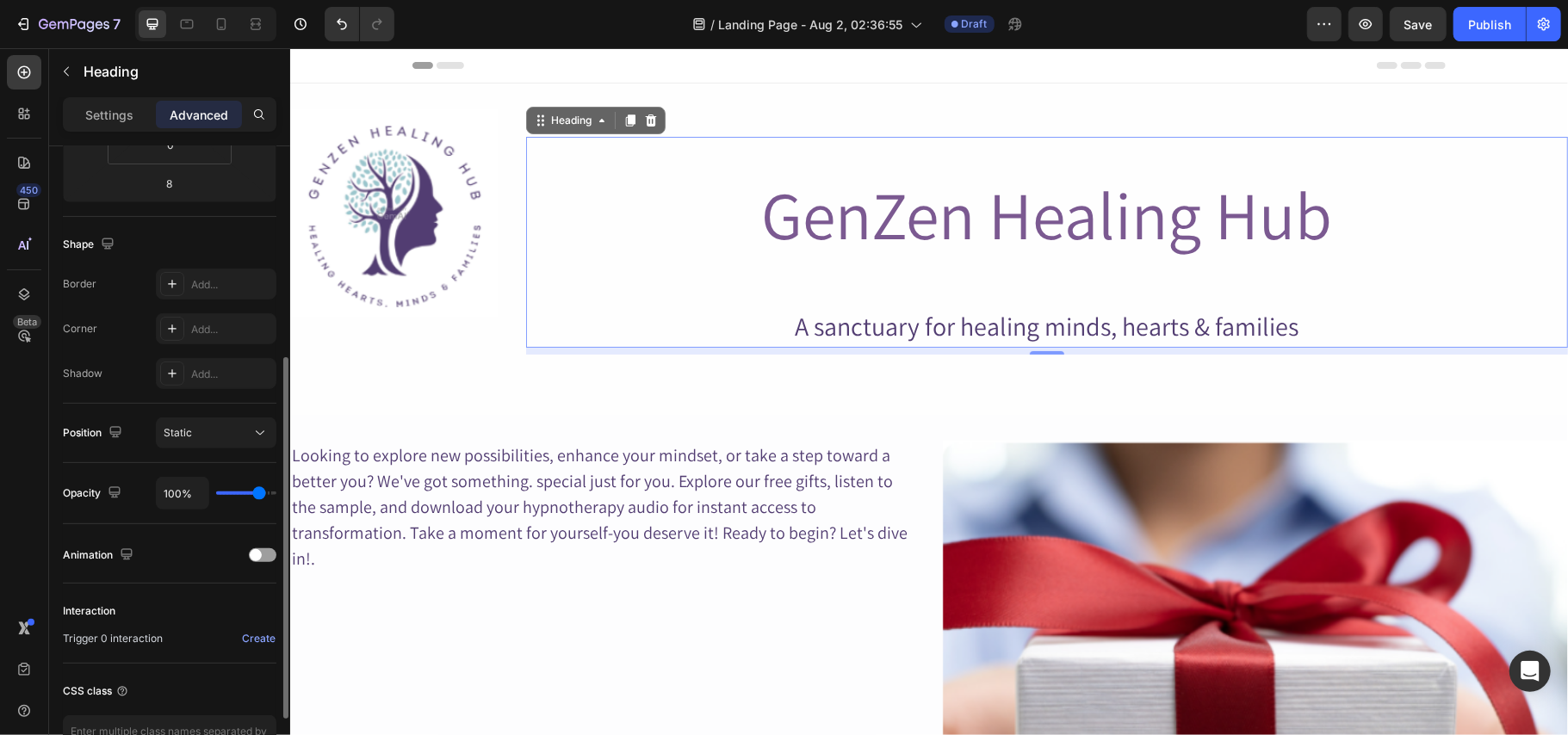 type on "100" 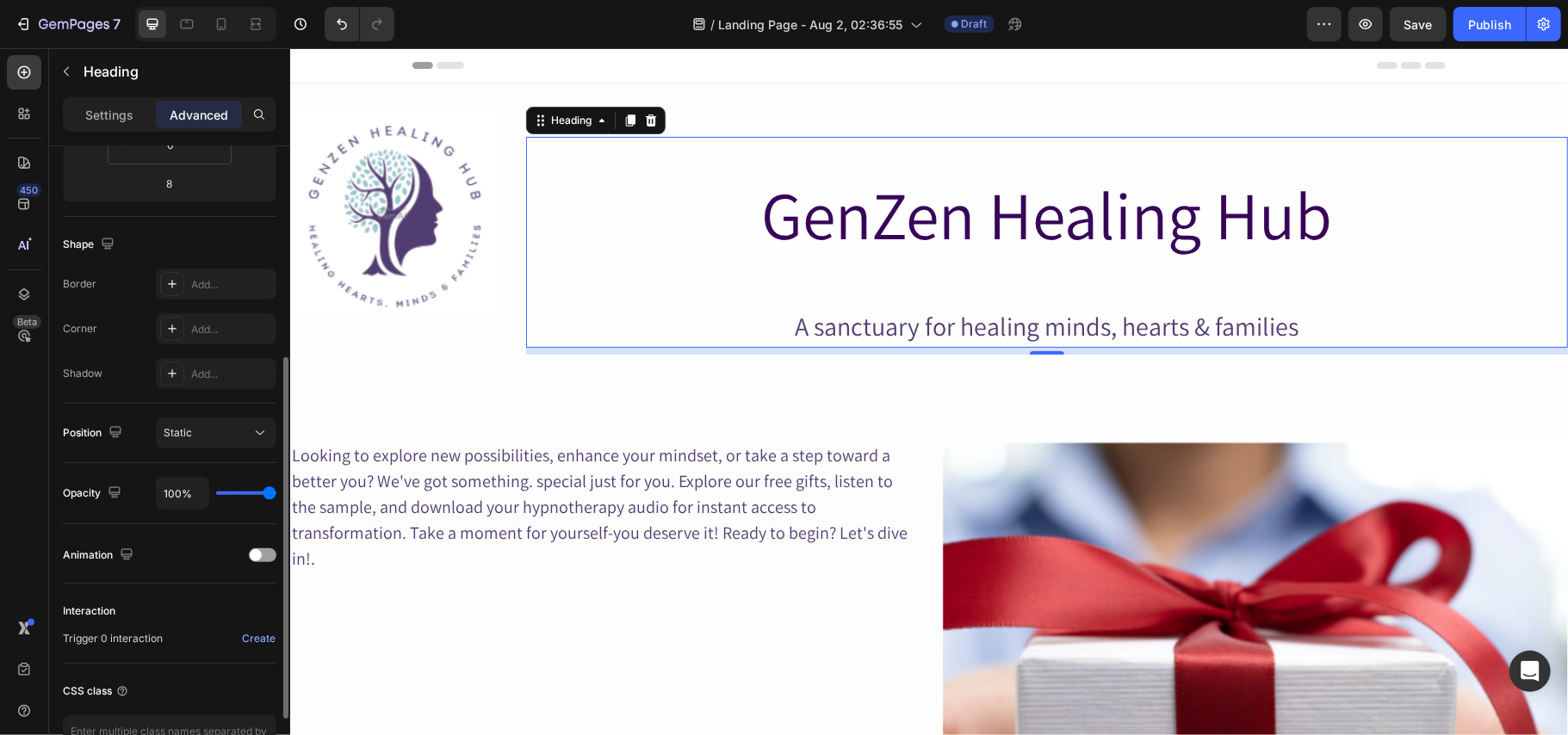 drag, startPoint x: 270, startPoint y: 491, endPoint x: 287, endPoint y: 506, distance: 22.671568 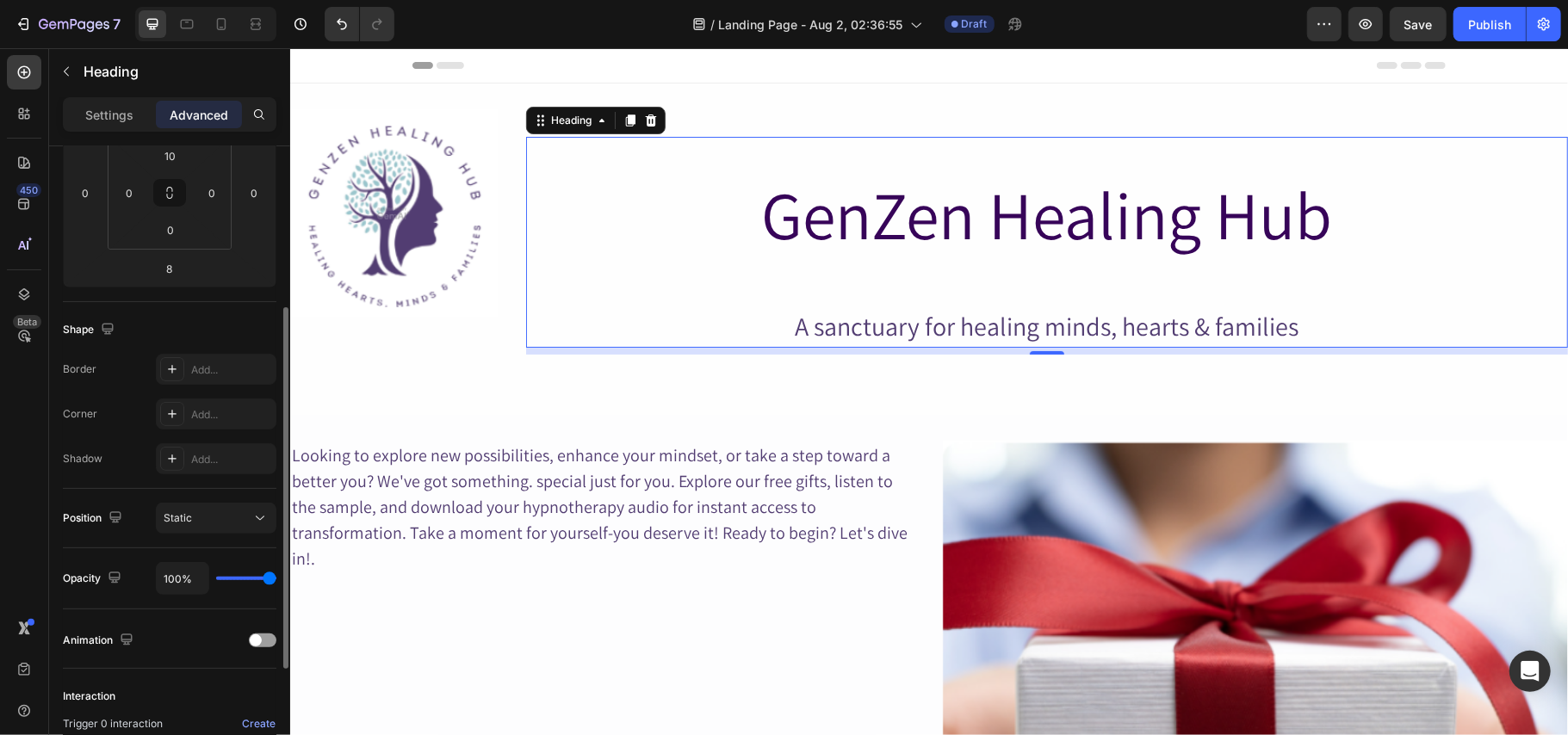scroll, scrollTop: 286, scrollLeft: 0, axis: vertical 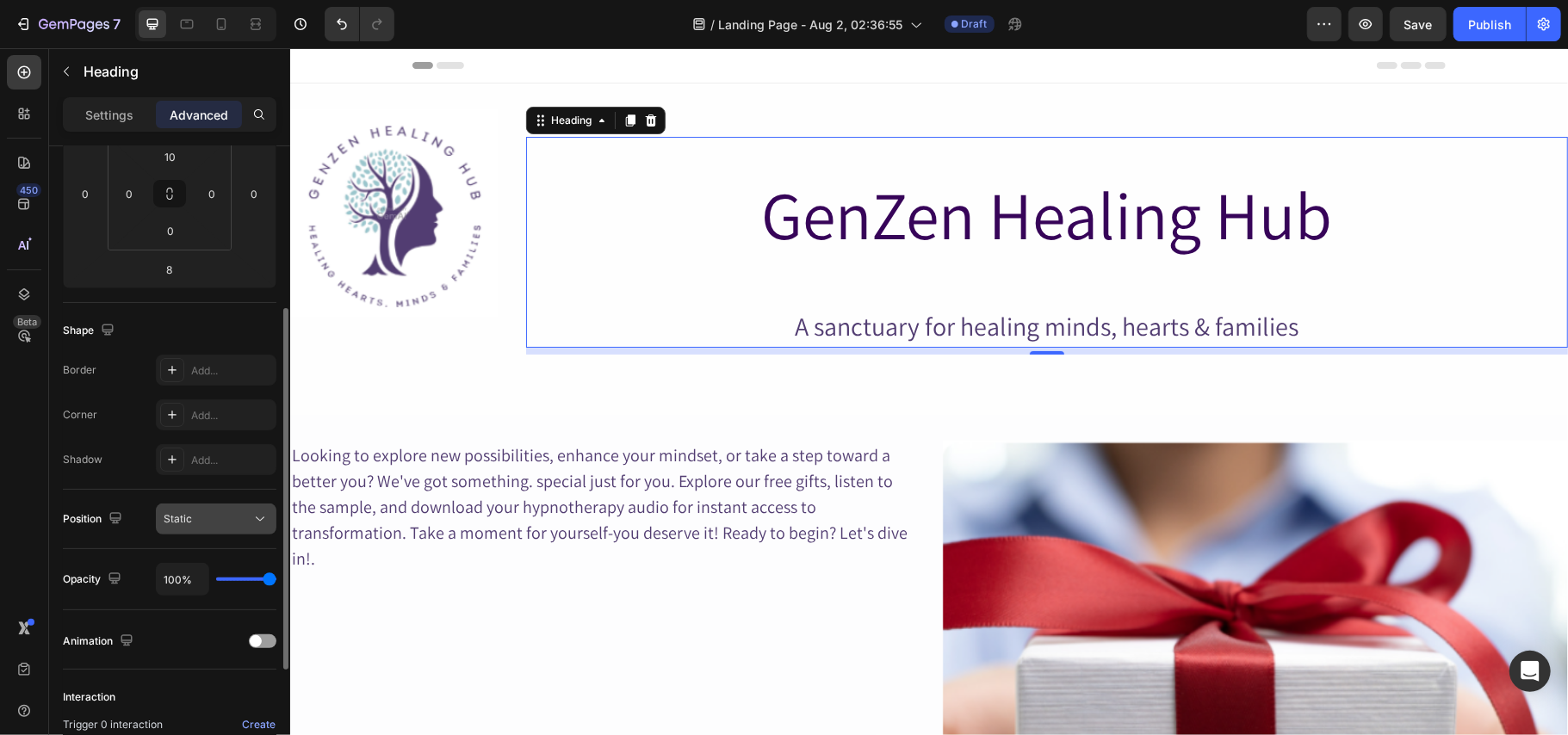click 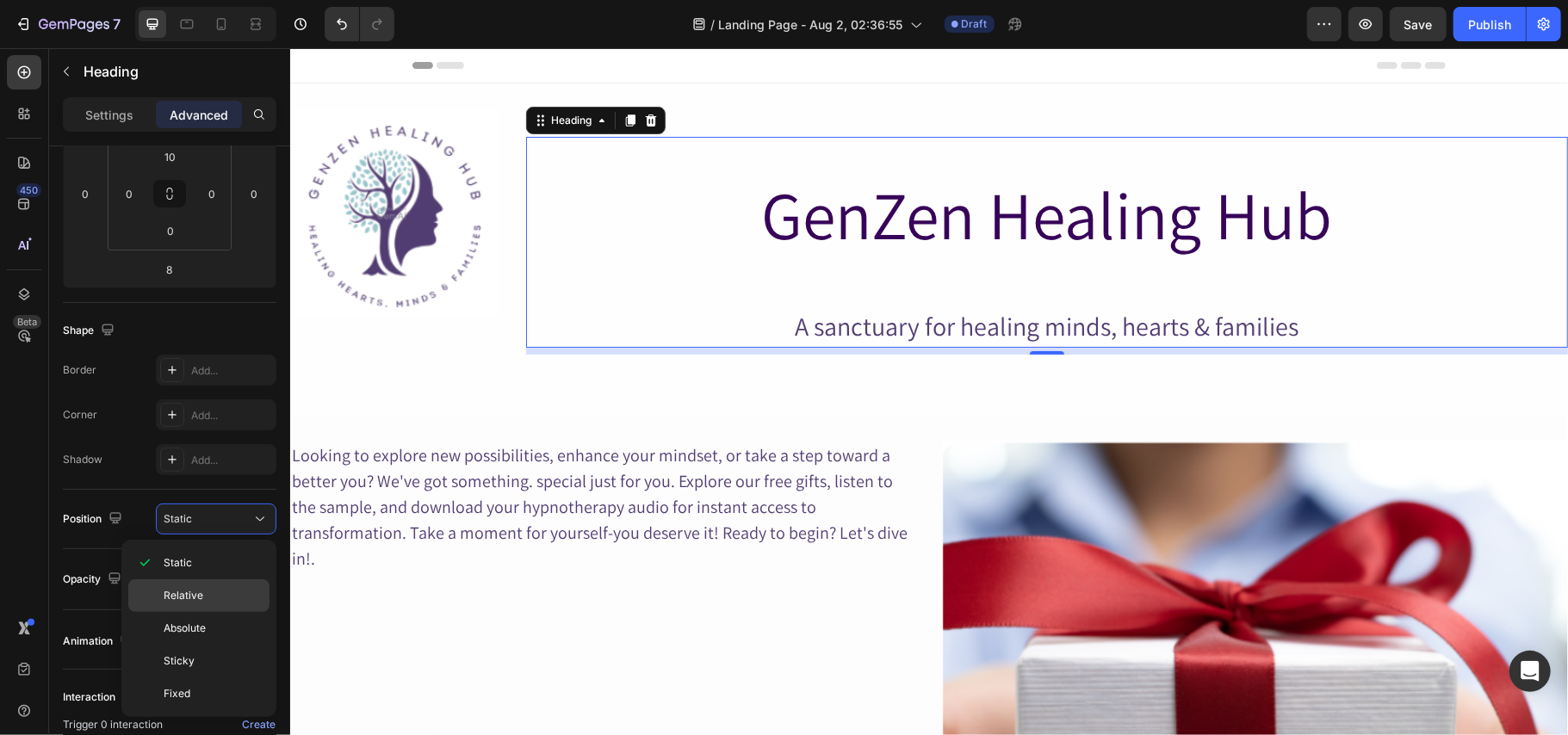 click on "Relative" at bounding box center [213, 596] 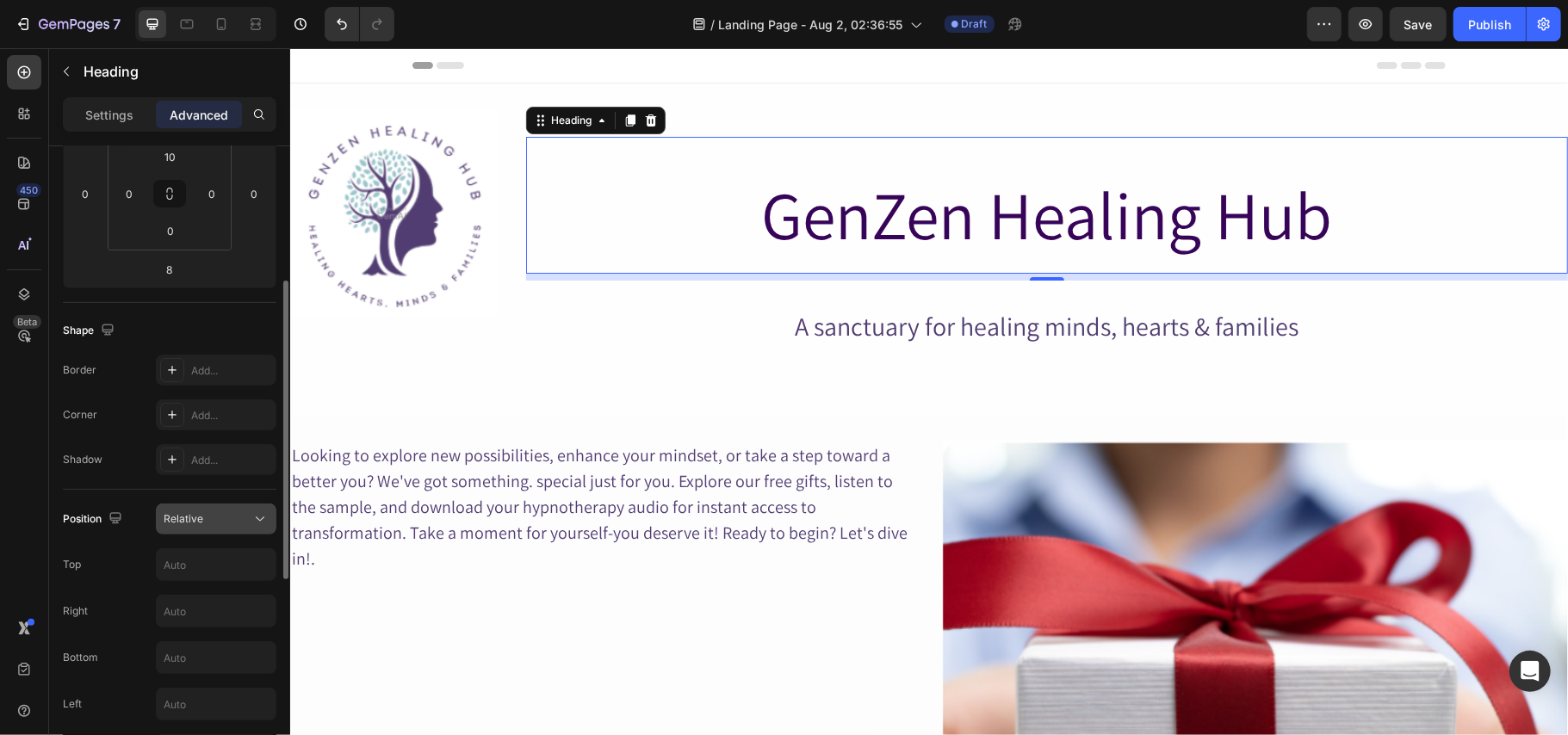 click 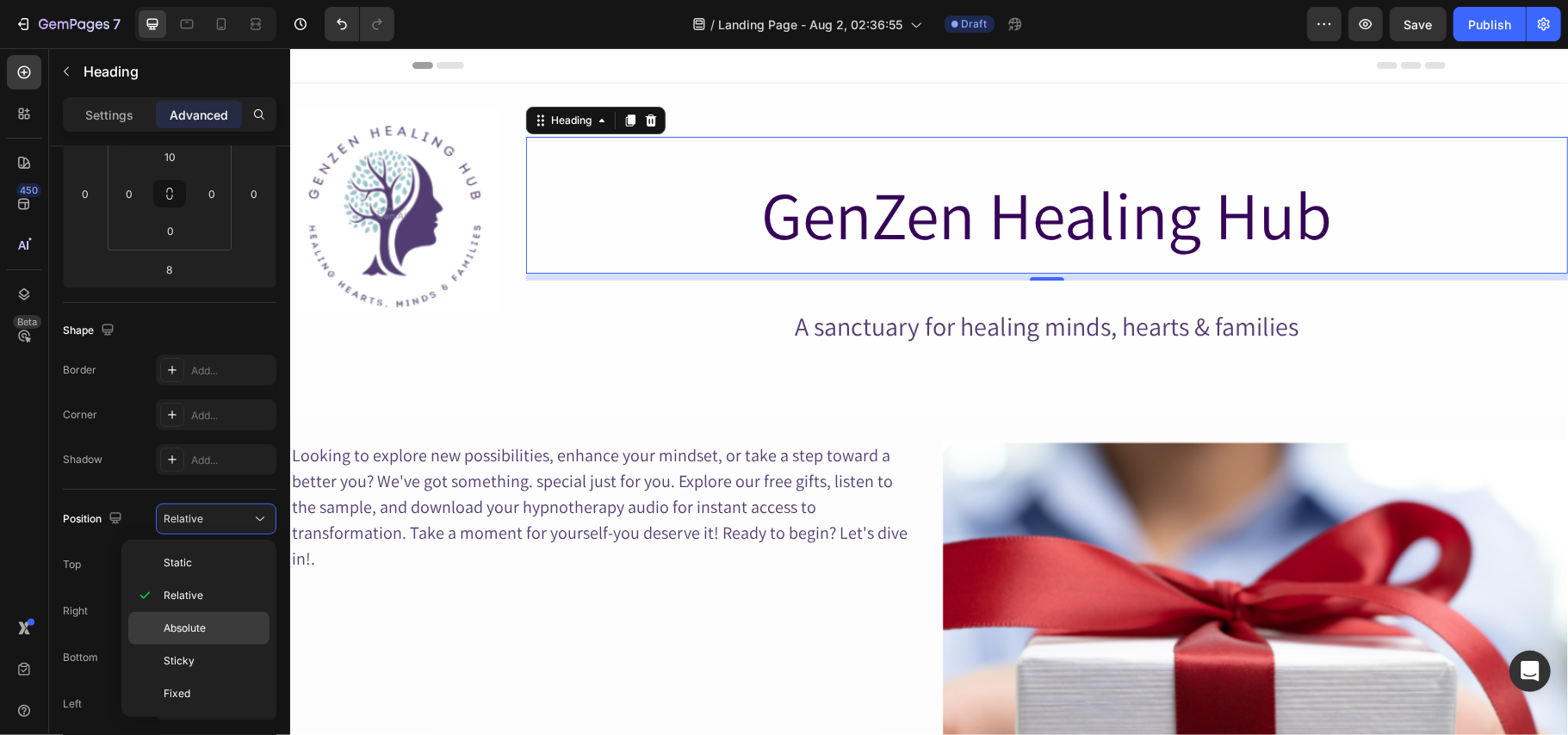 click on "Absolute" at bounding box center (213, 628) 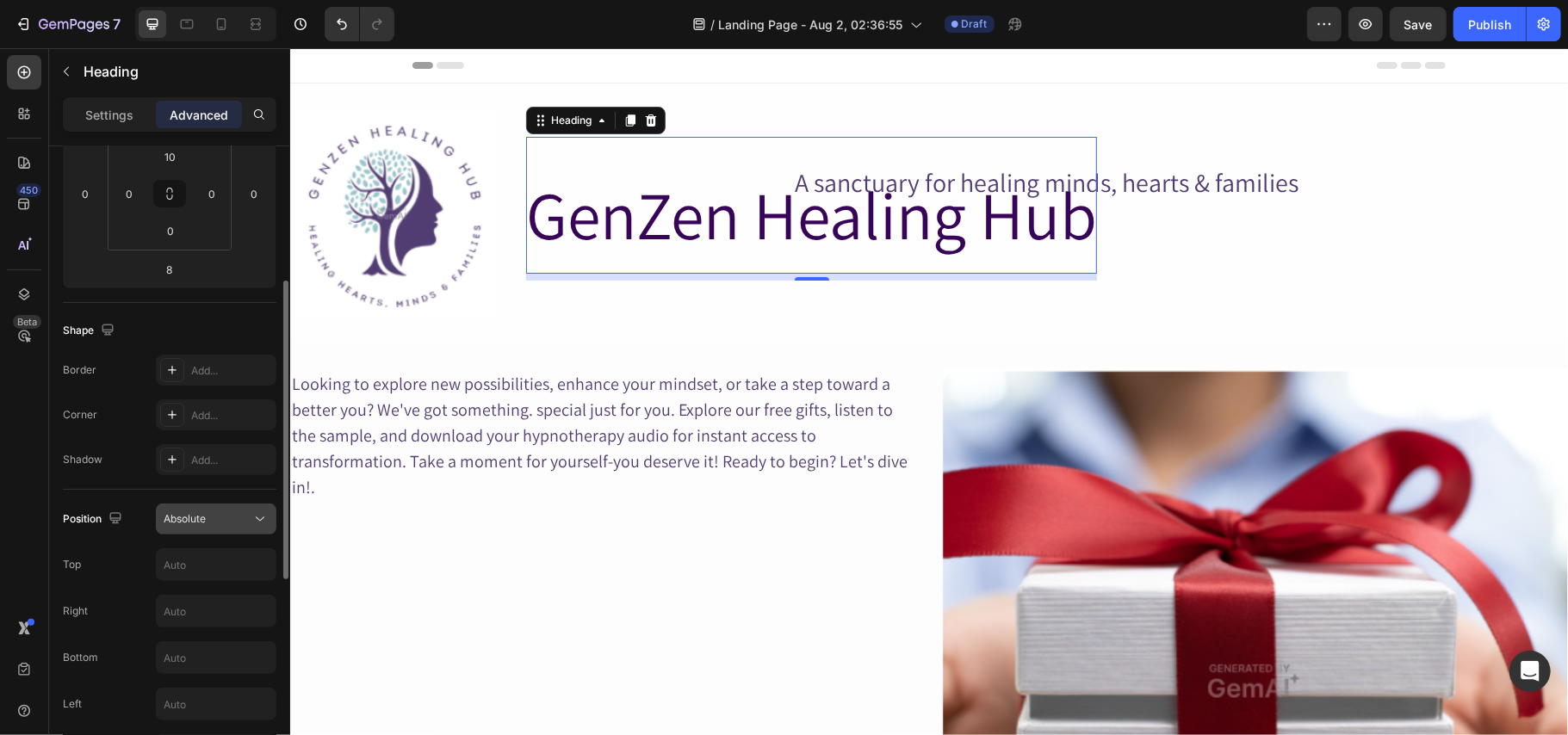 click 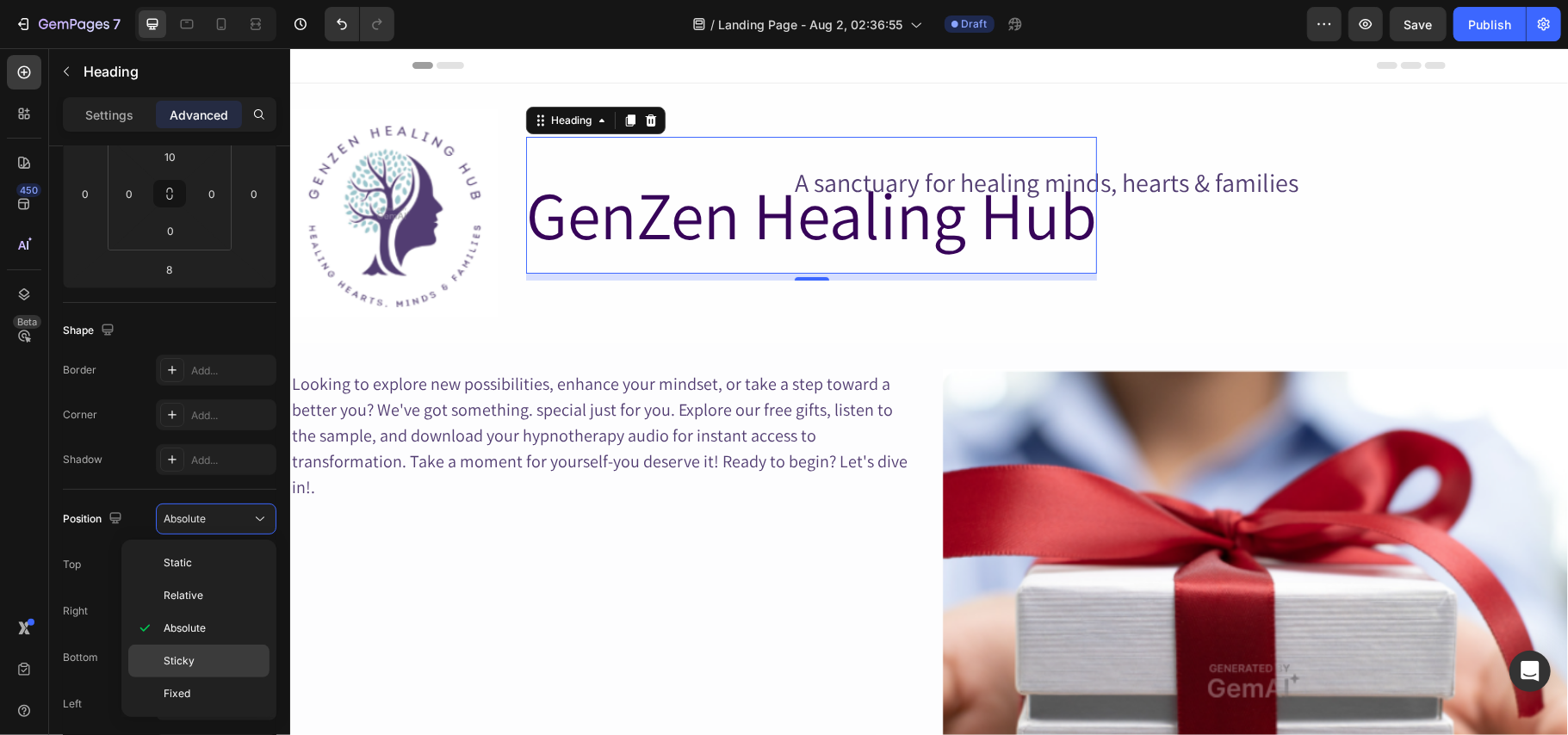 click on "Sticky" at bounding box center (213, 661) 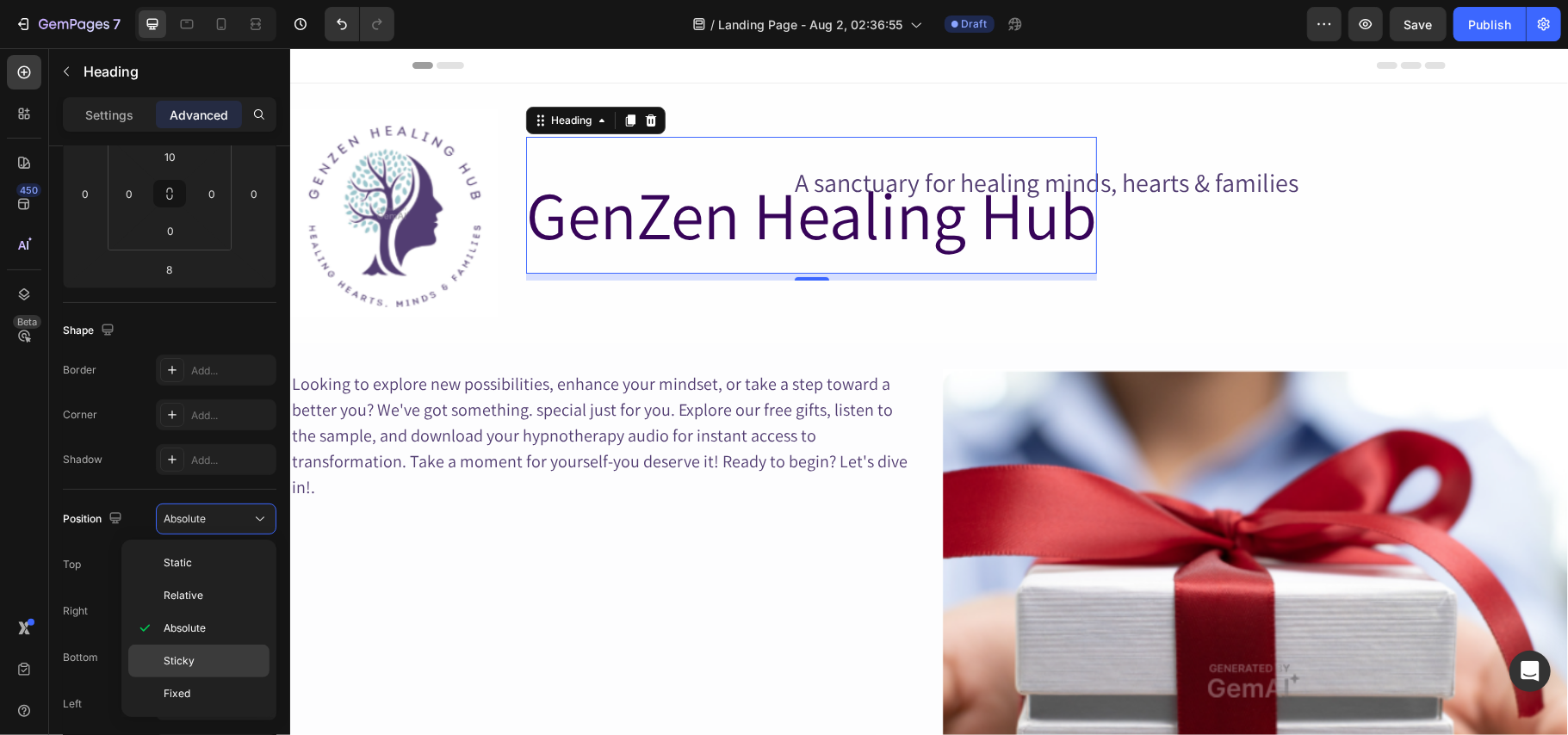 type on "0" 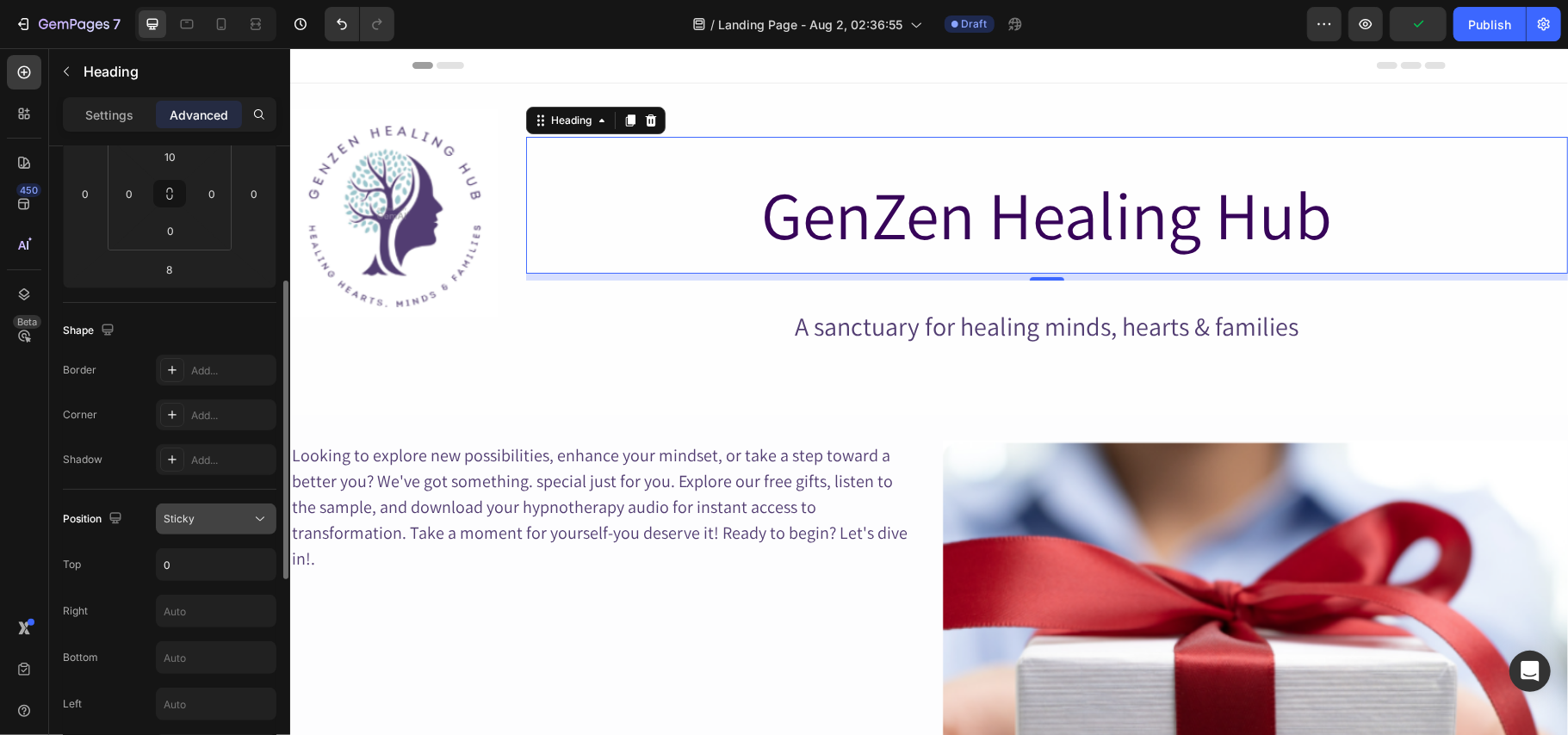 click on "Sticky" 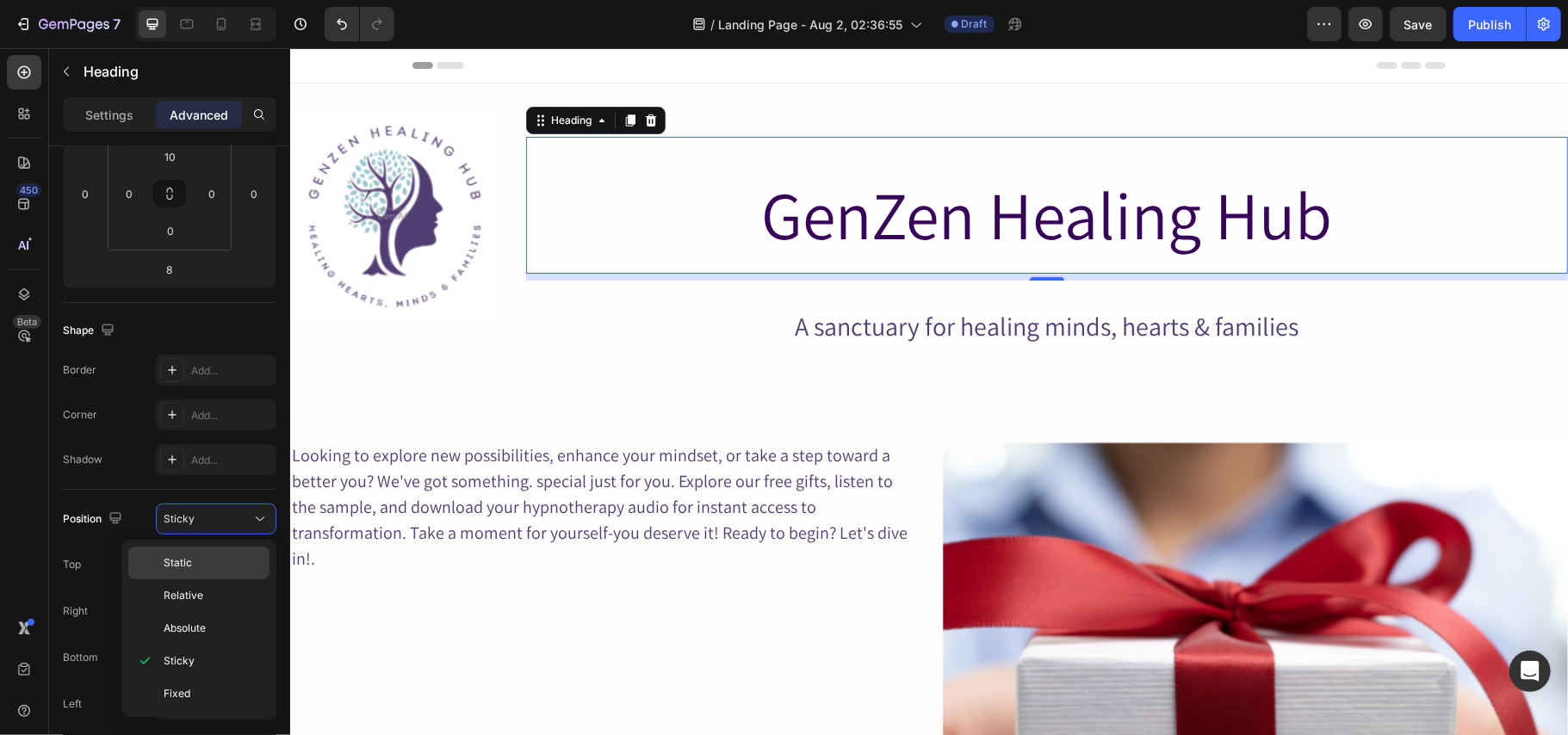 click on "Static" at bounding box center (213, 563) 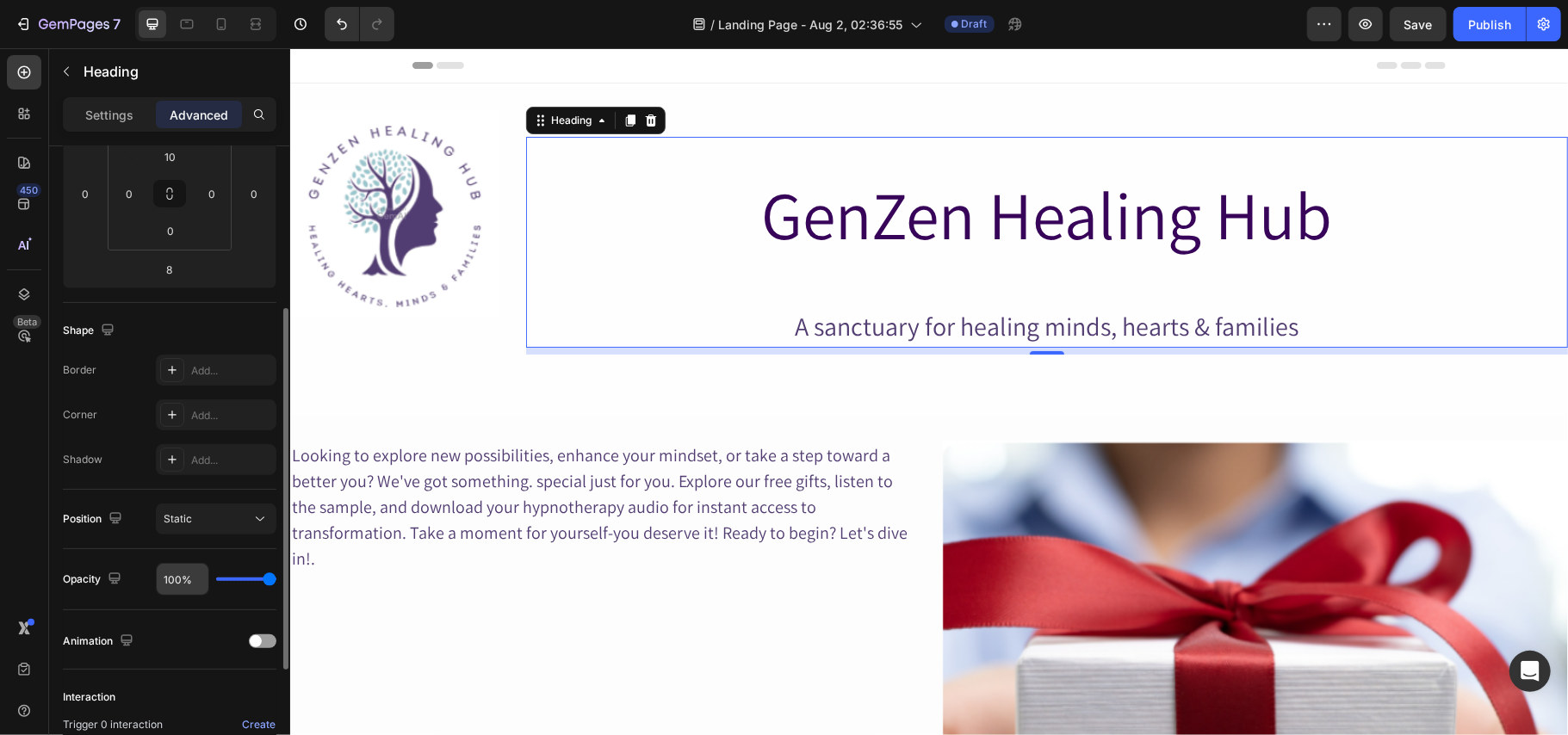 click on "100%" at bounding box center [183, 579] 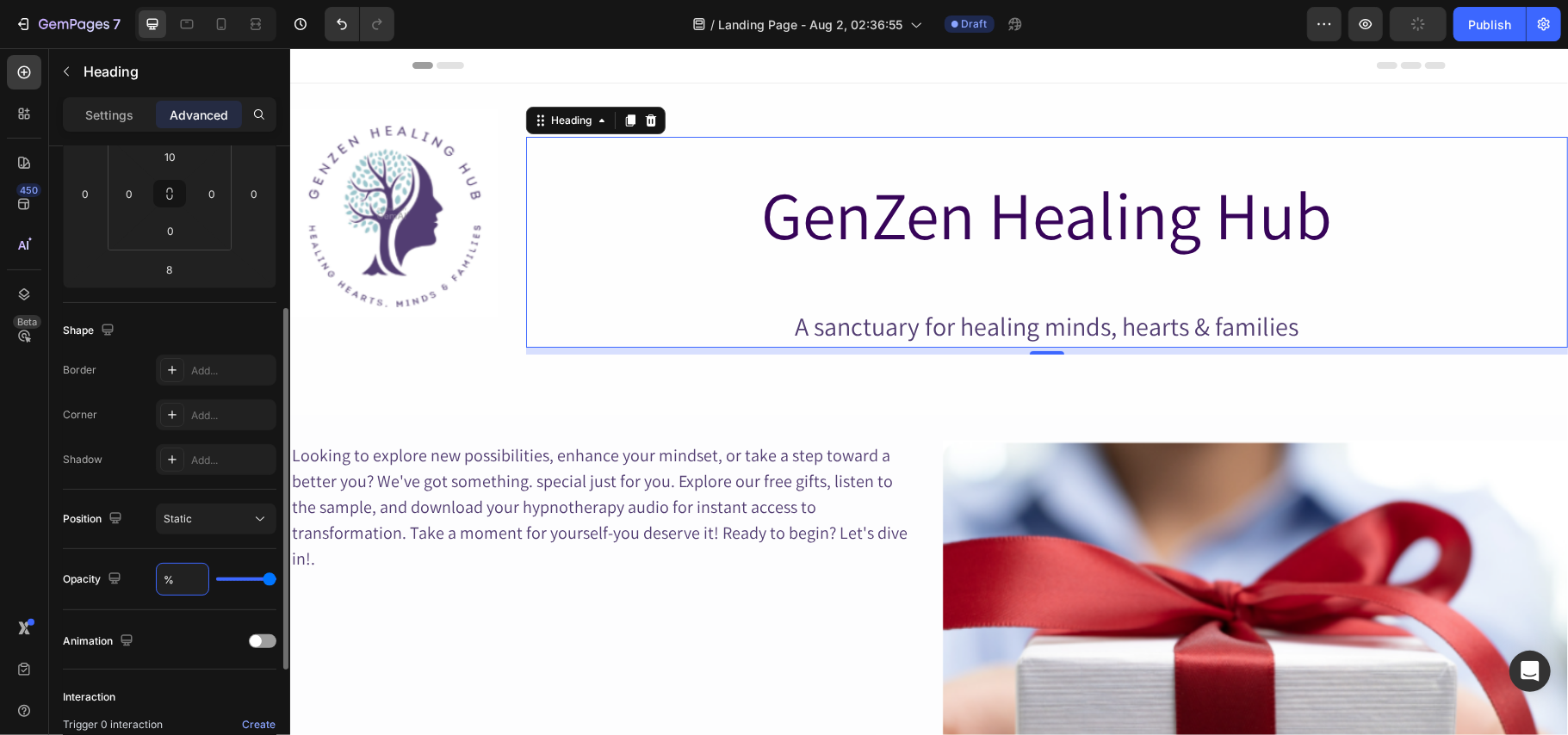 type on "1%" 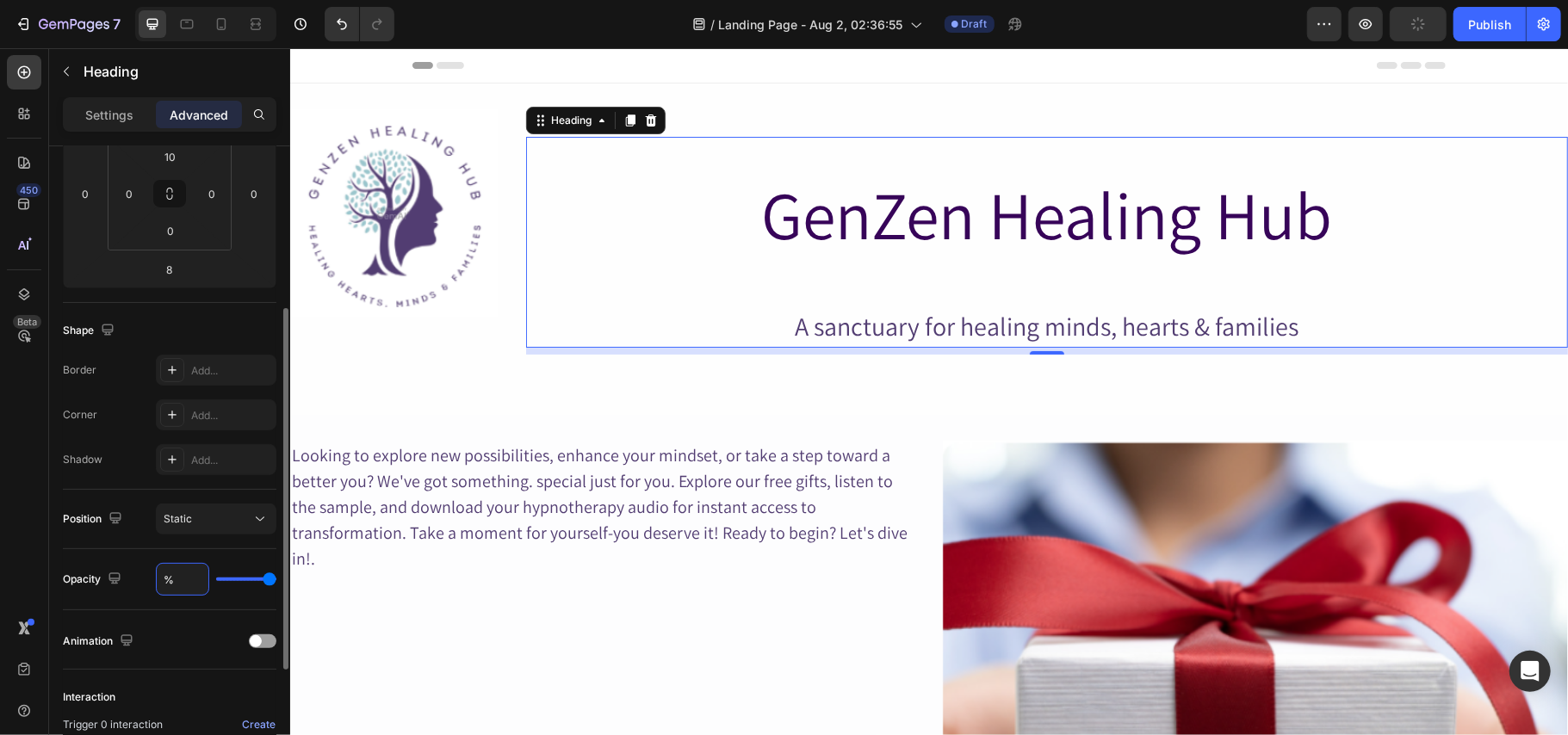 type on "1" 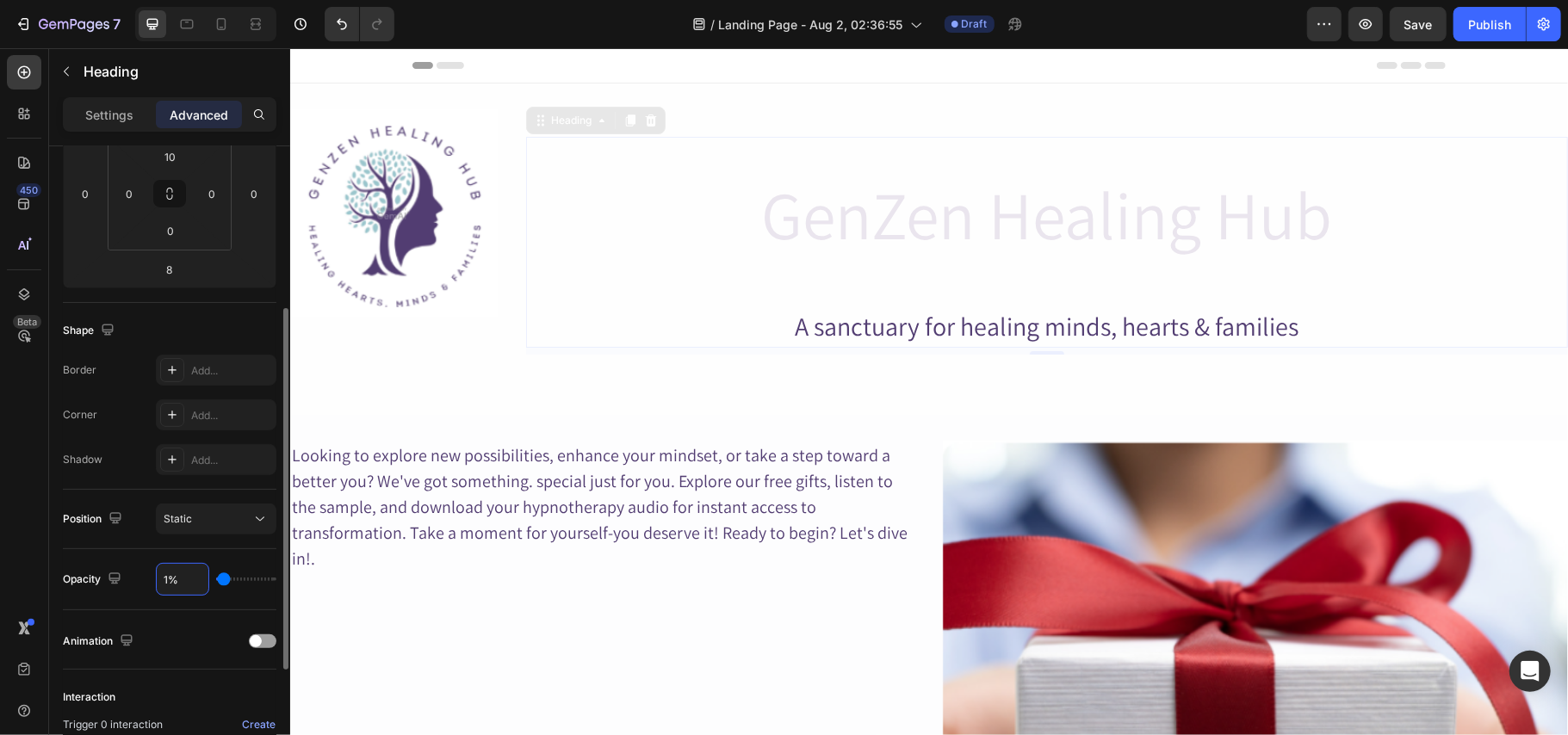 type on "10%" 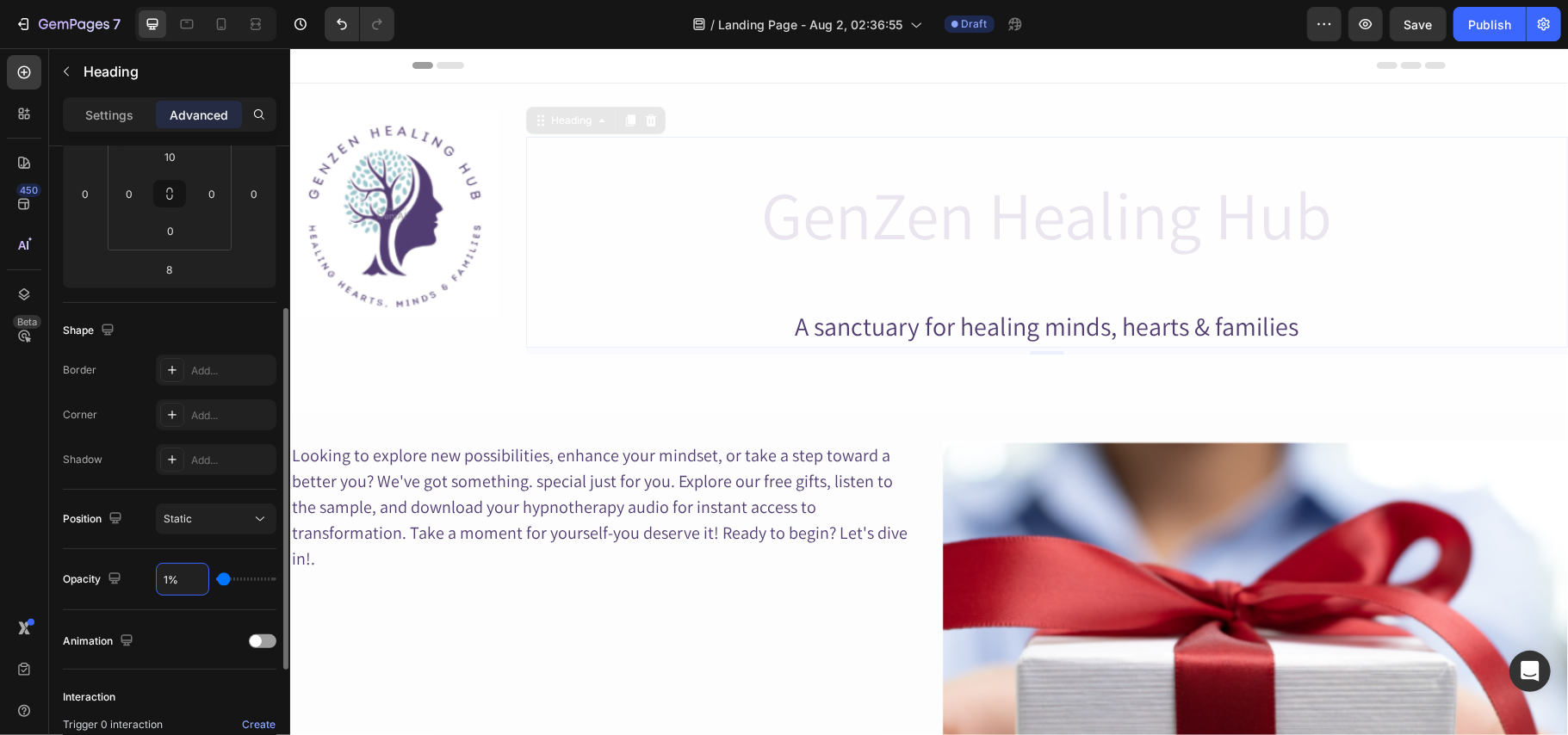 type on "10" 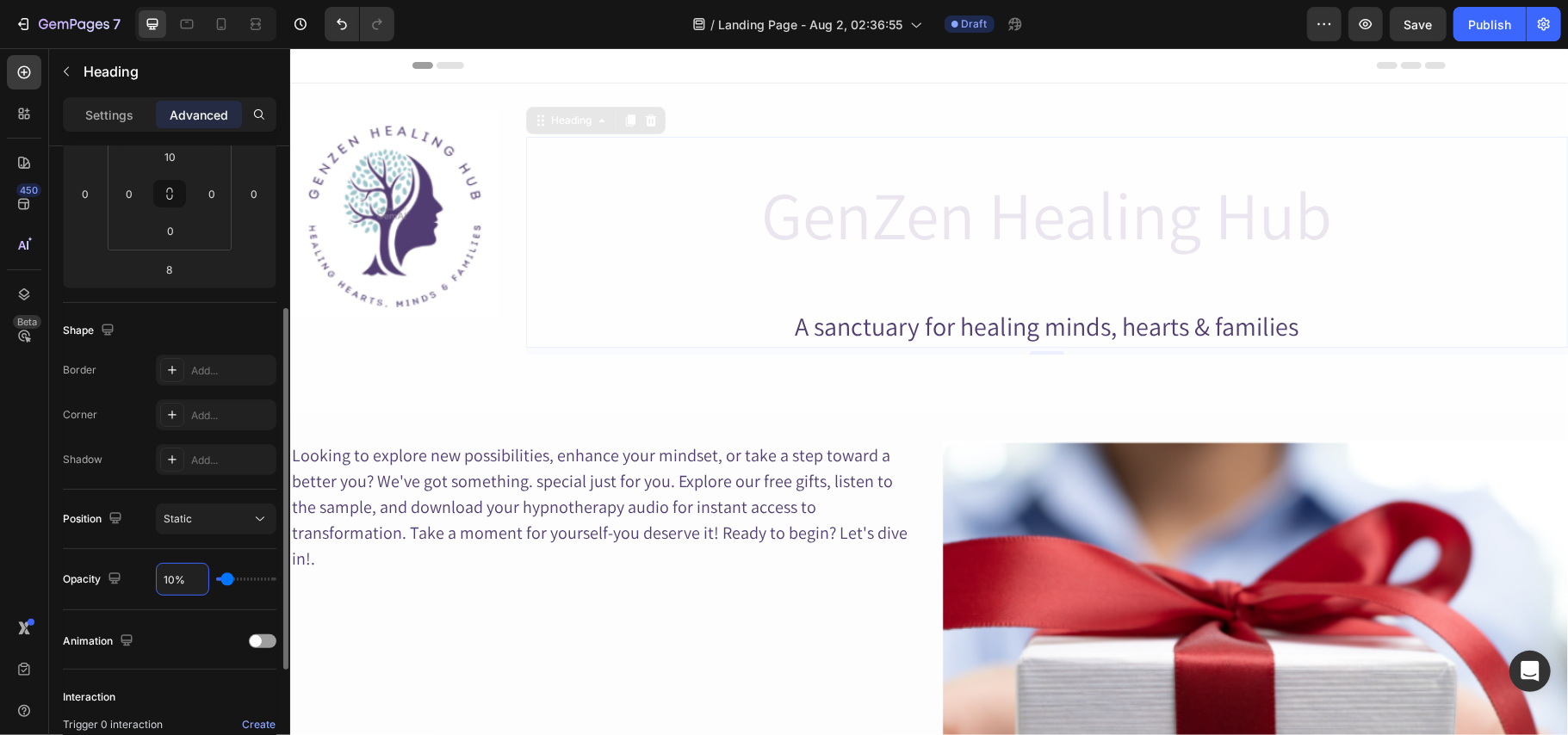 type on "100%" 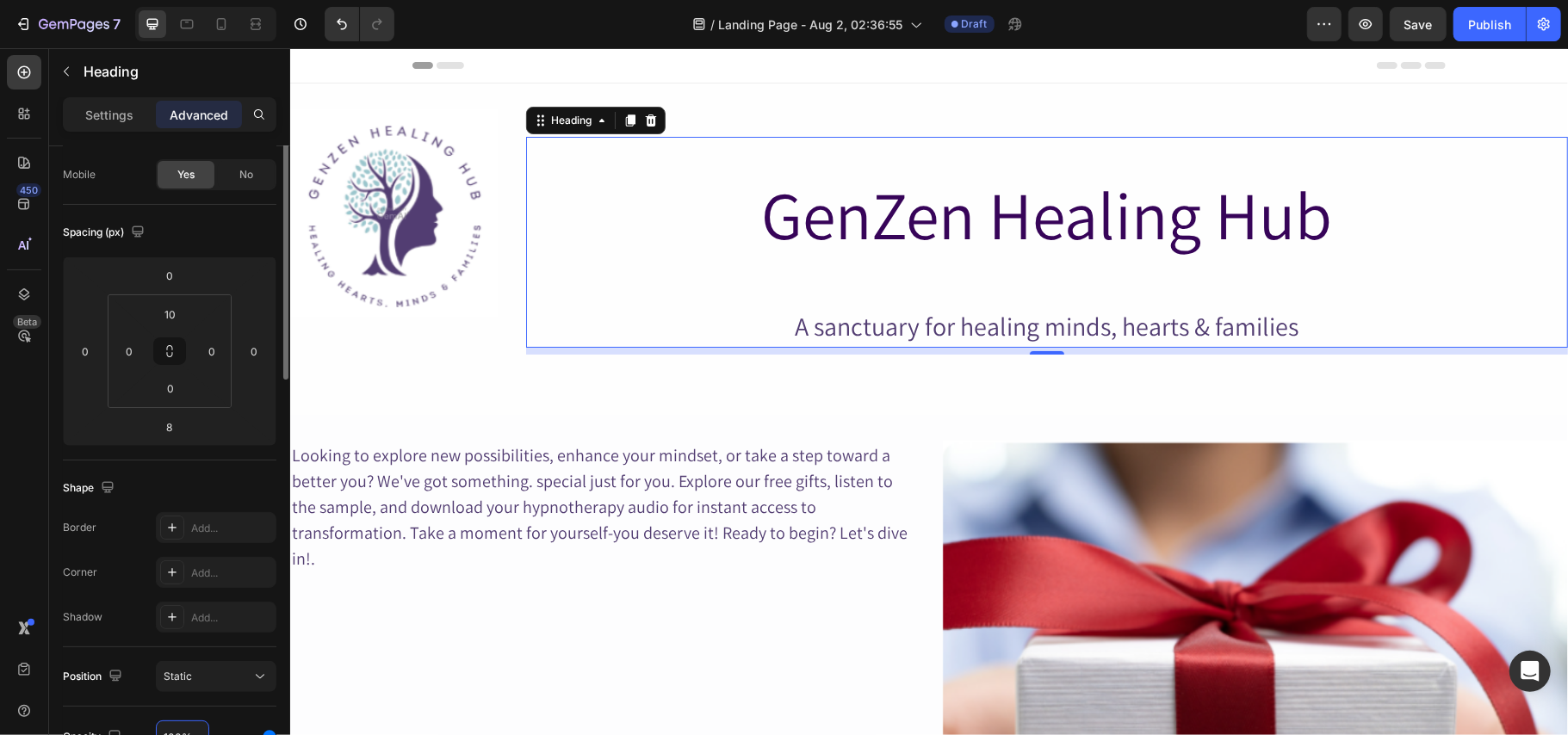 scroll, scrollTop: 0, scrollLeft: 0, axis: both 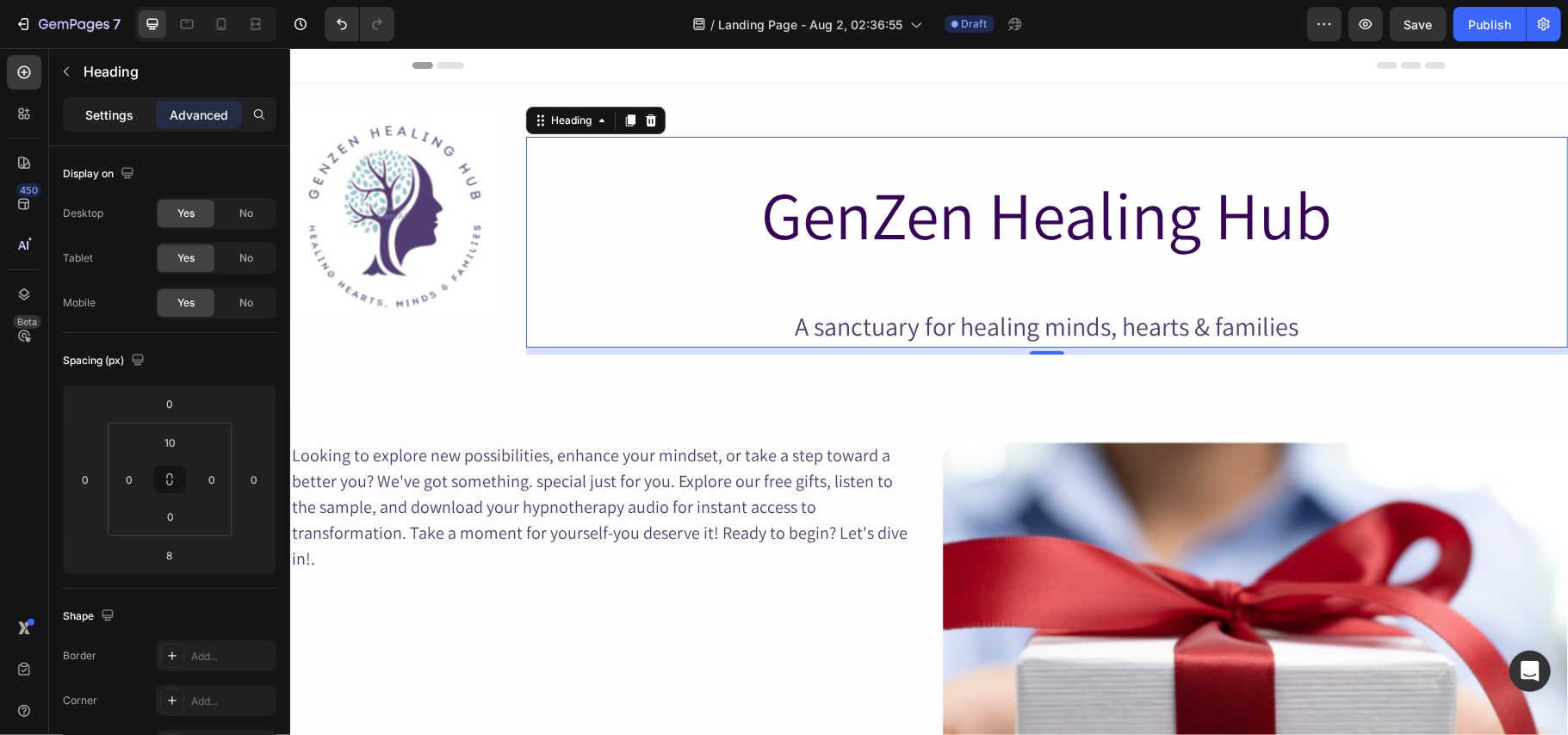 drag, startPoint x: 124, startPoint y: 105, endPoint x: 145, endPoint y: 111, distance: 22 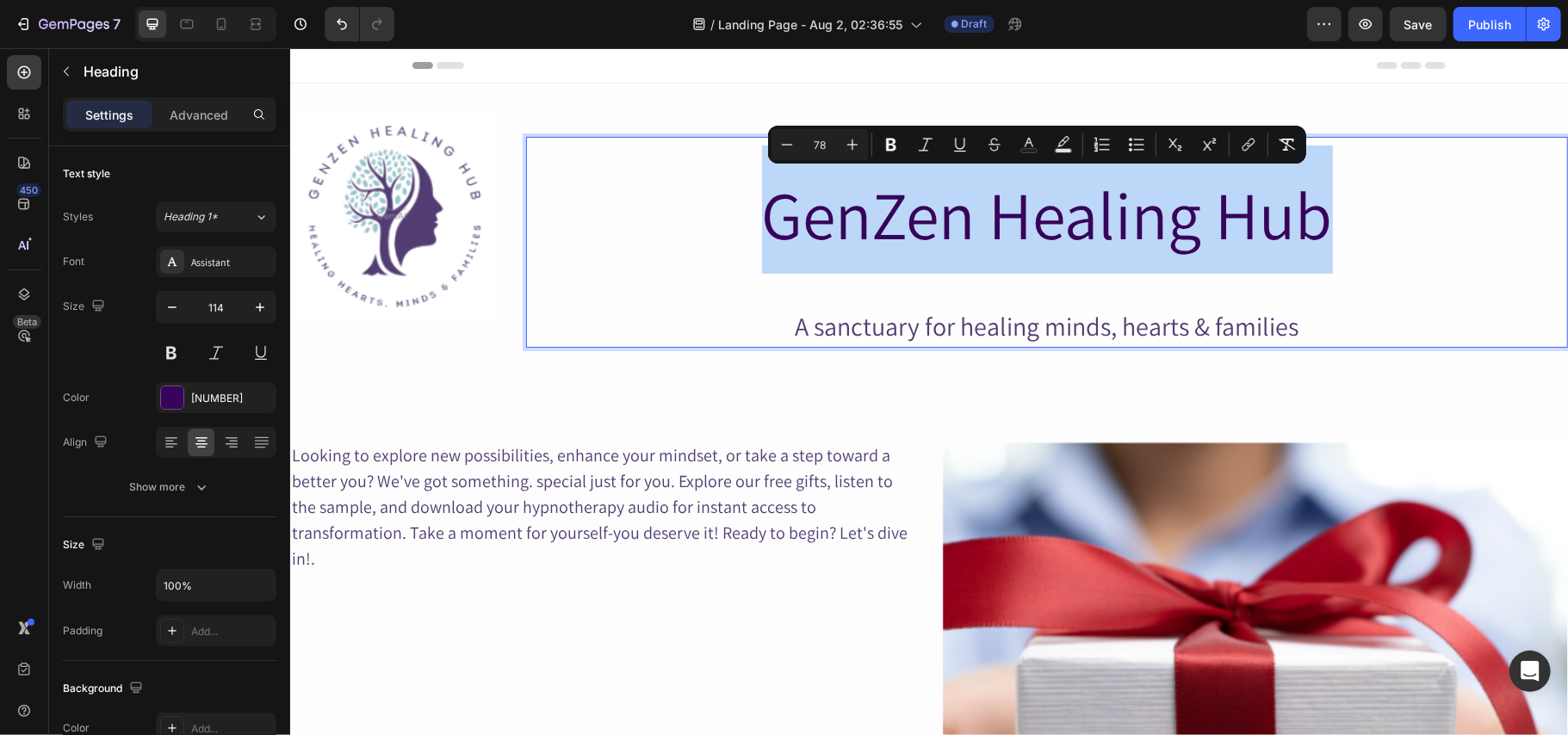 drag, startPoint x: 758, startPoint y: 211, endPoint x: 1317, endPoint y: 199, distance: 559.12879 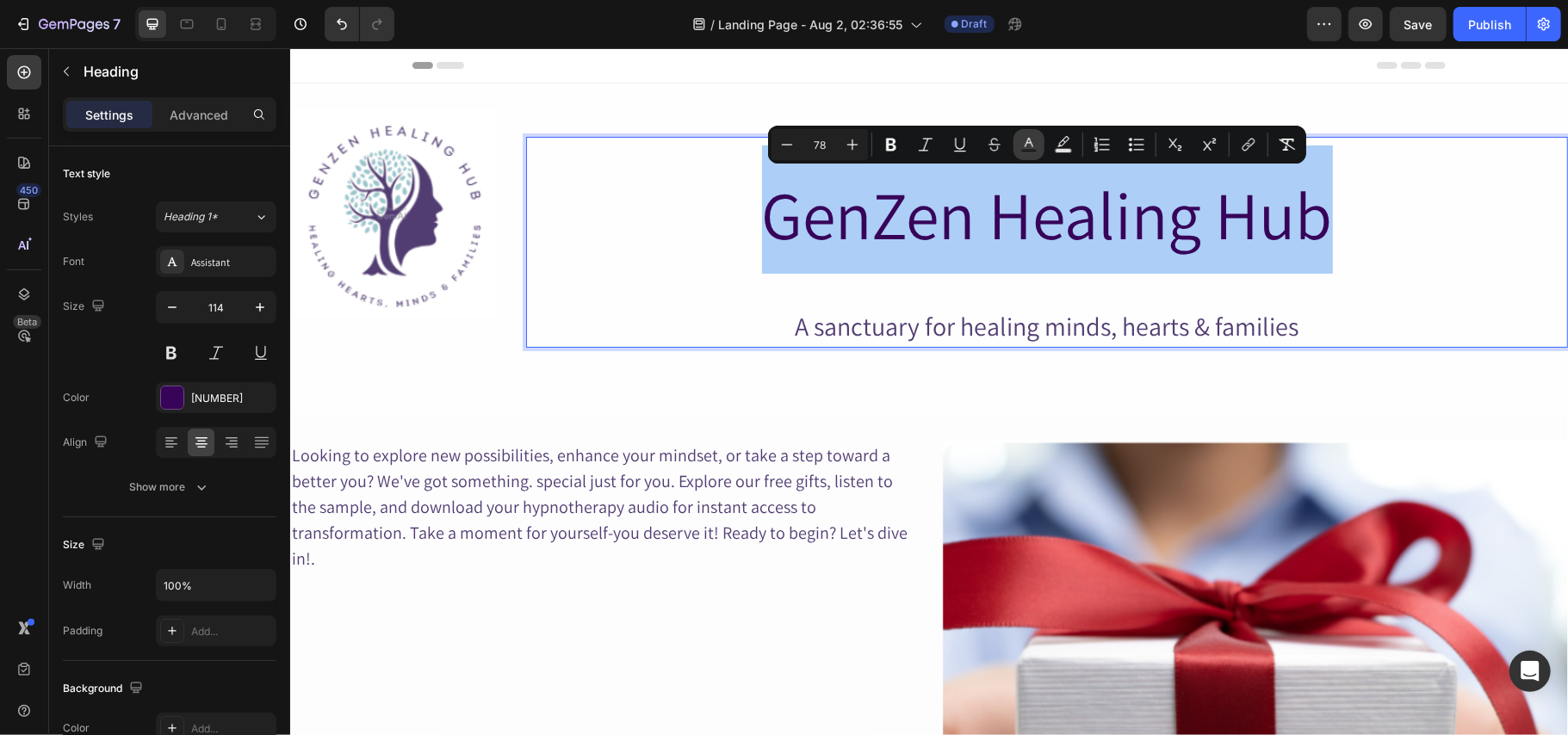 click 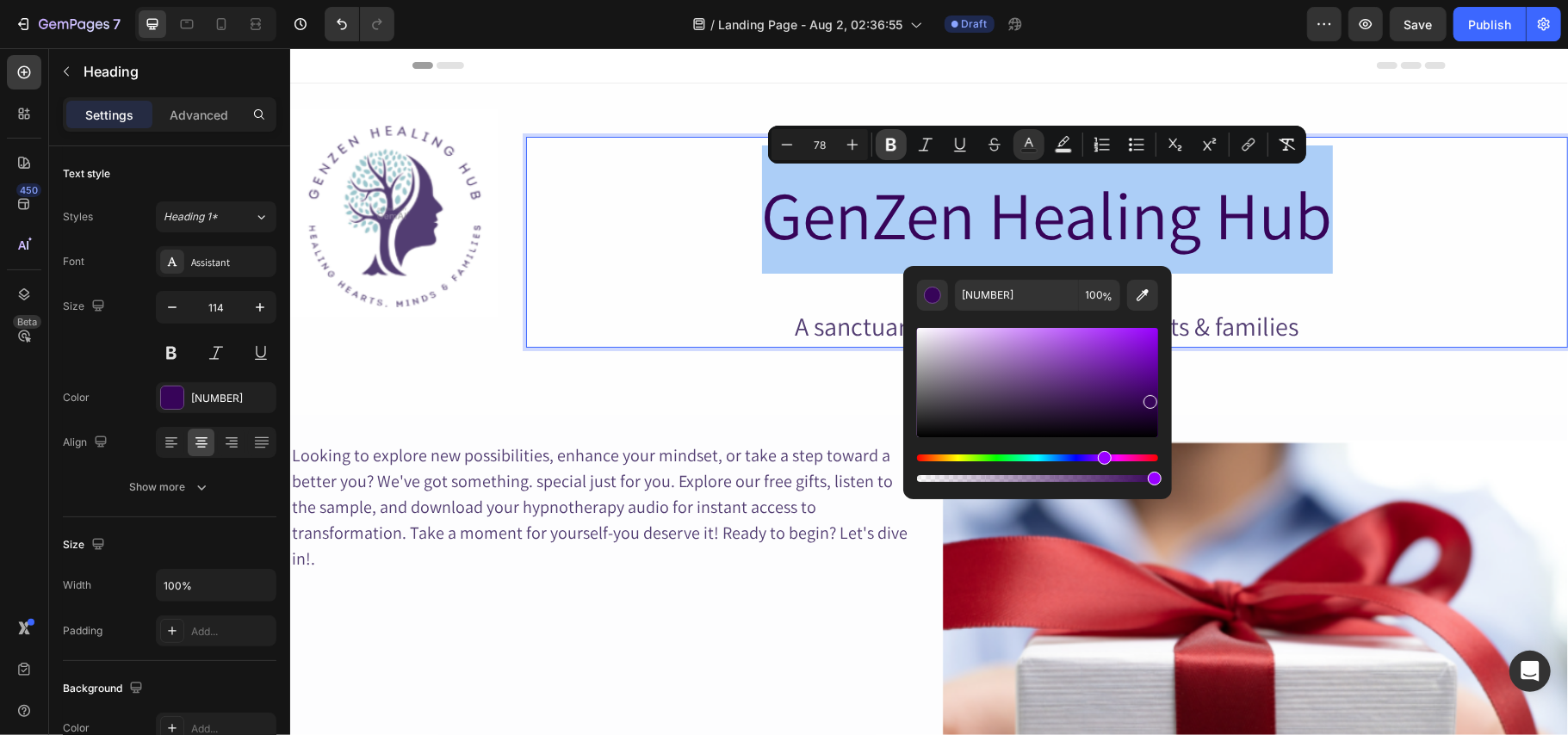 click 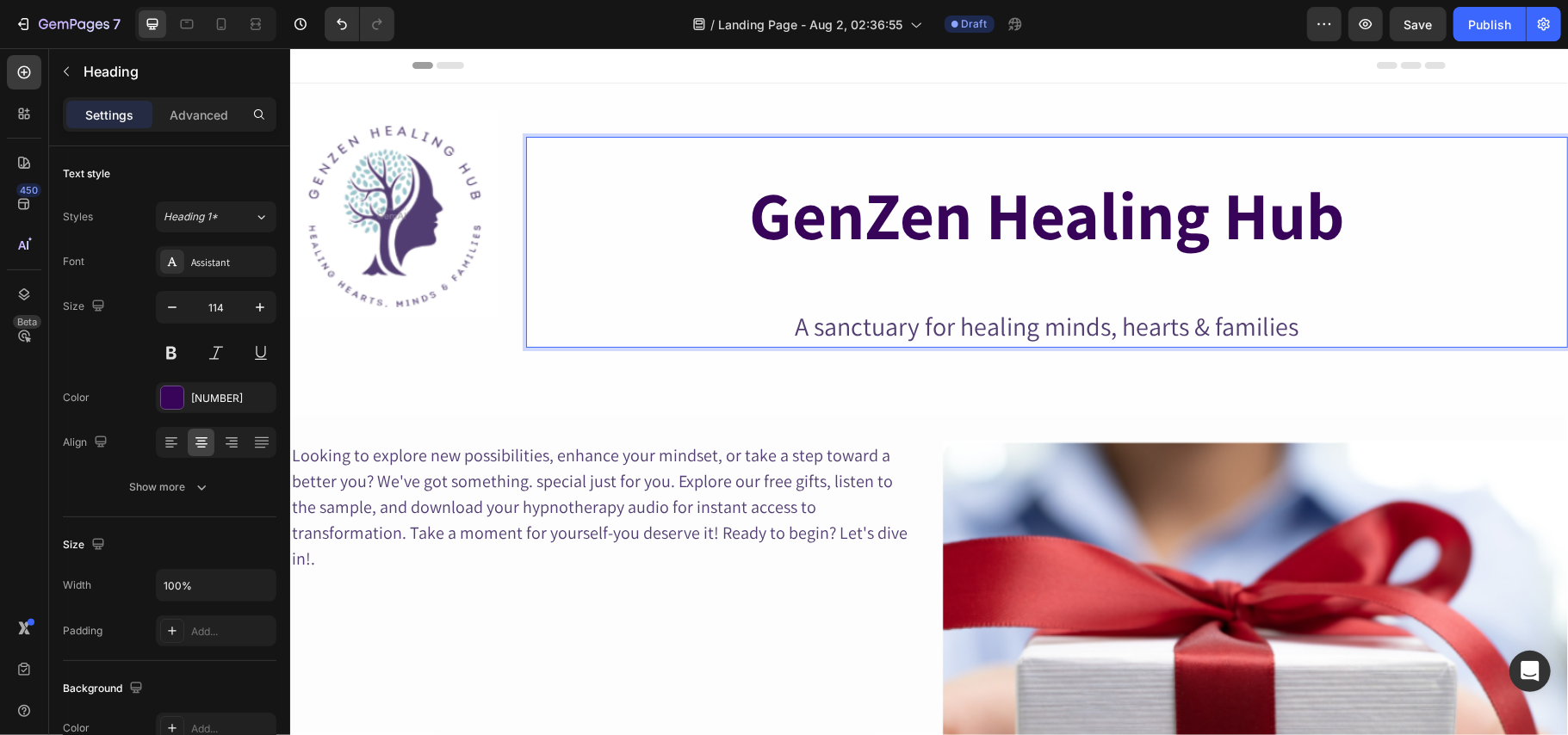 click on "GenZen Healing Hub" at bounding box center (1046, 213) 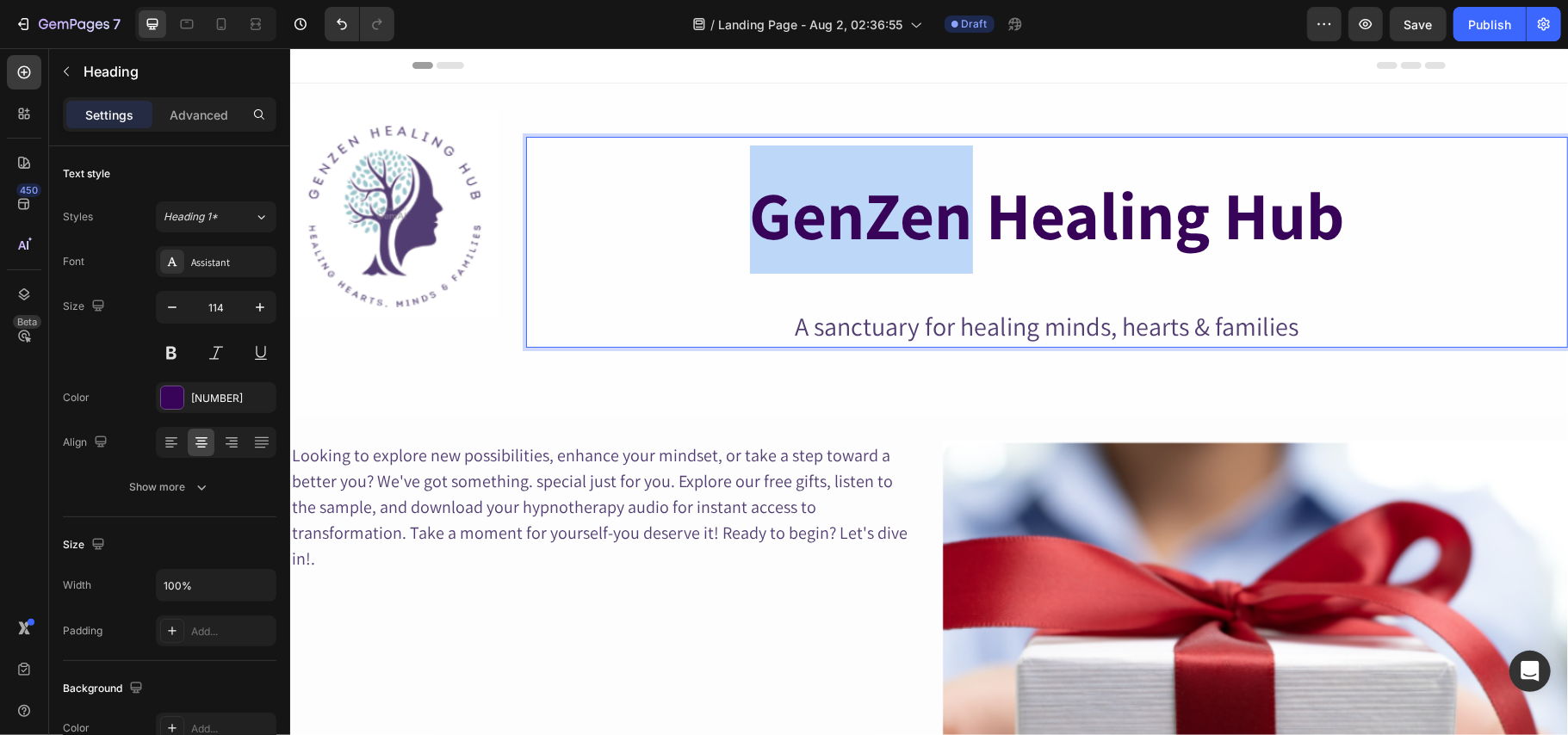 click on "GenZen Healing Hub" at bounding box center [1046, 213] 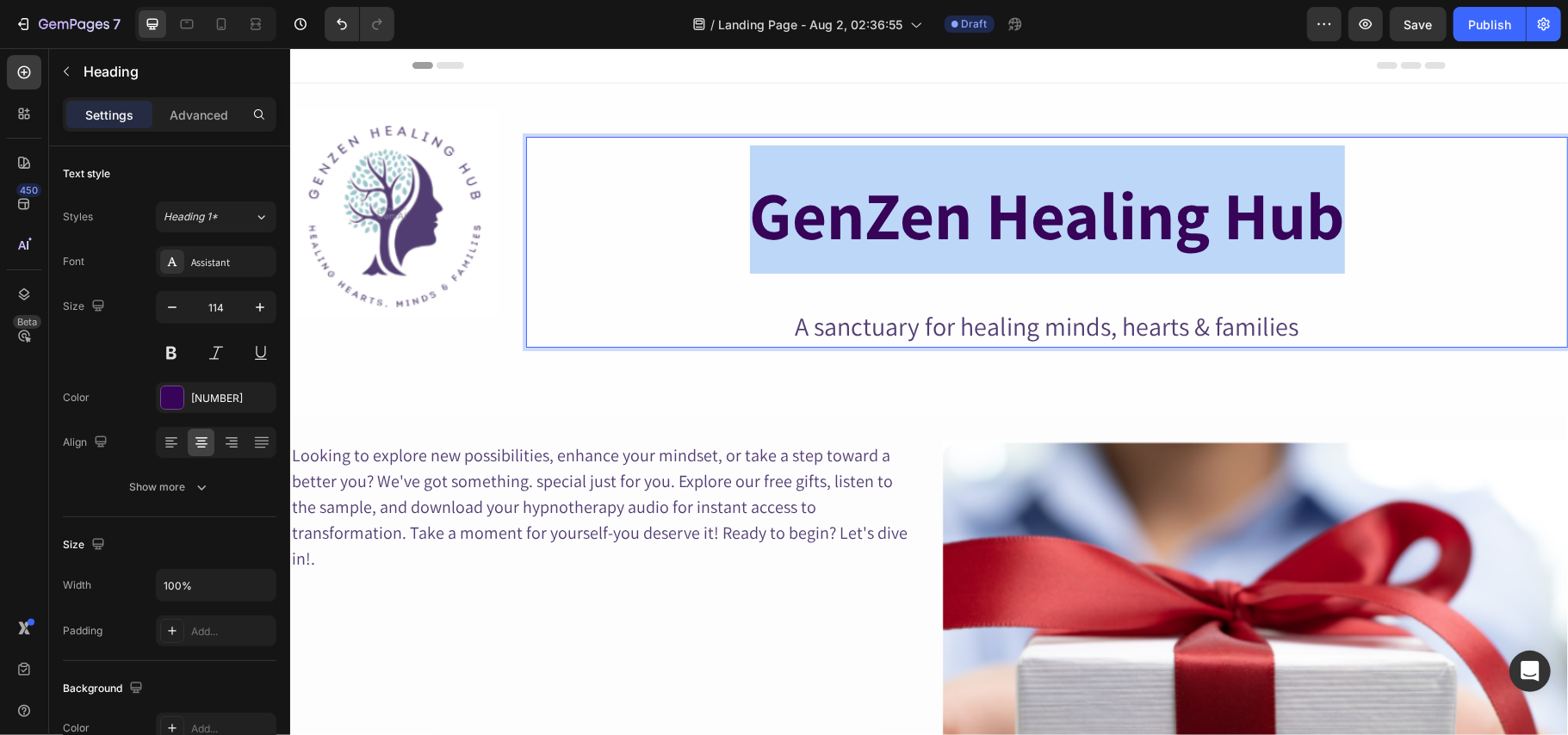 click on "GenZen Healing Hub" at bounding box center [1046, 213] 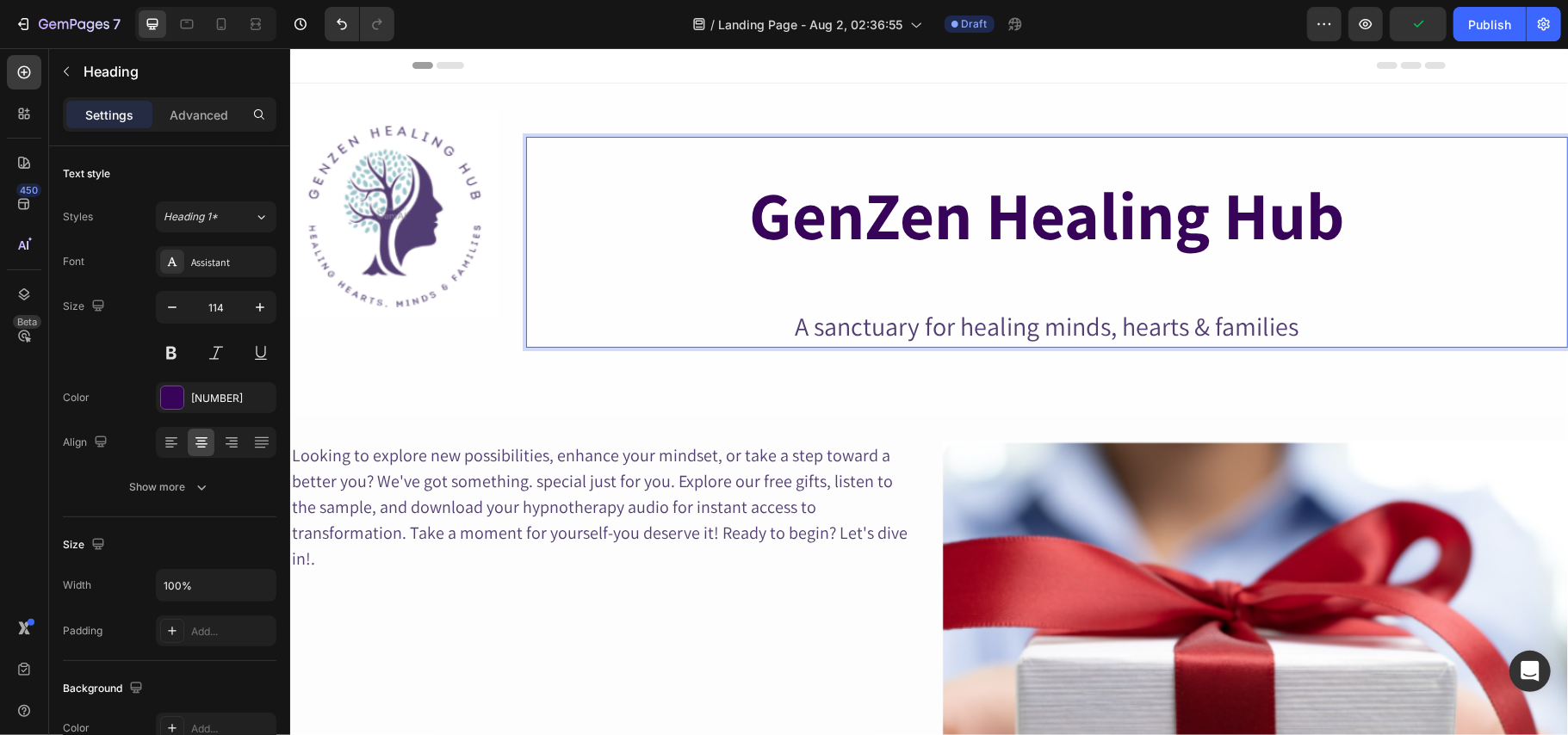 click on "GenZen Healing Hub" at bounding box center (1046, 208) 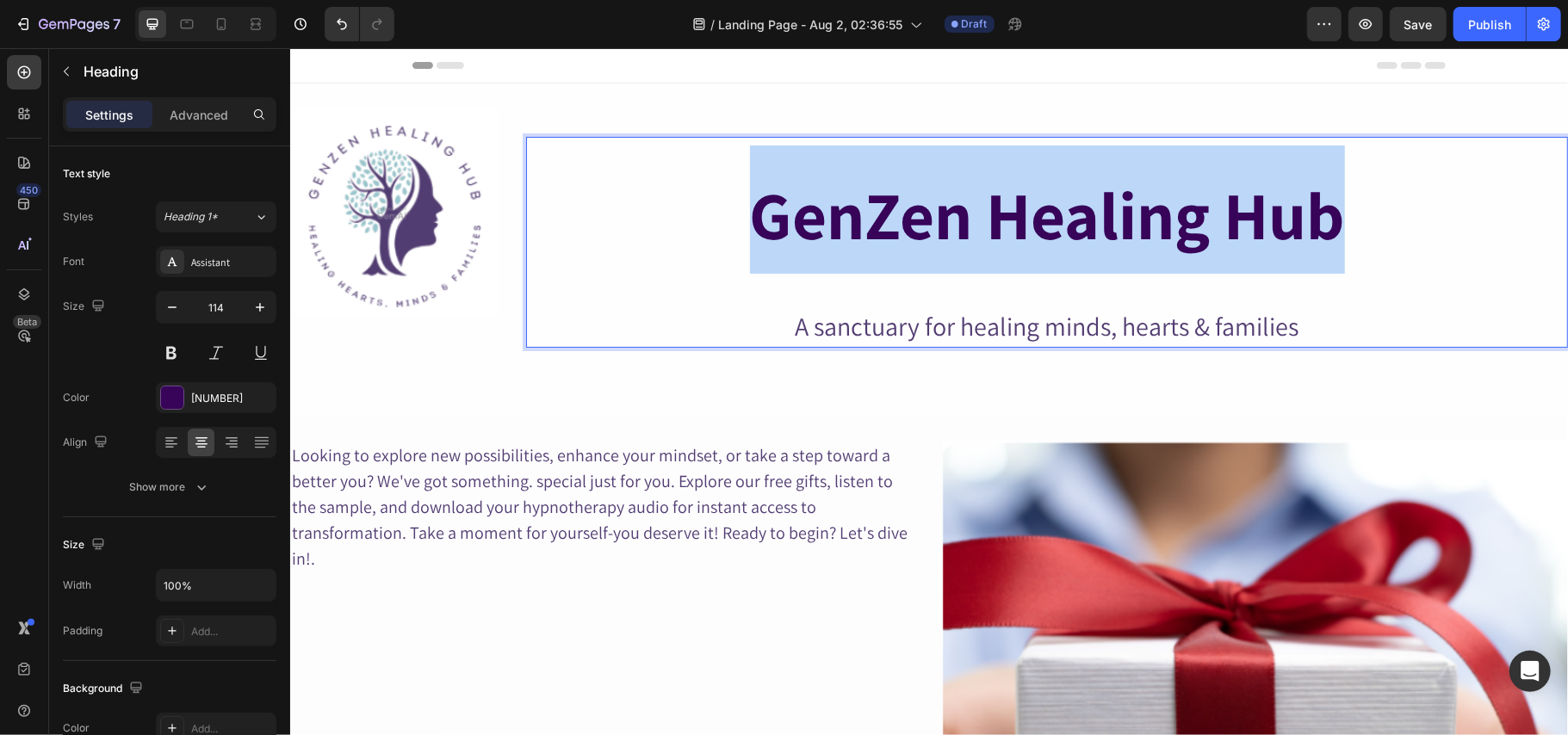 drag, startPoint x: 1340, startPoint y: 216, endPoint x: 742, endPoint y: 201, distance: 598.1881 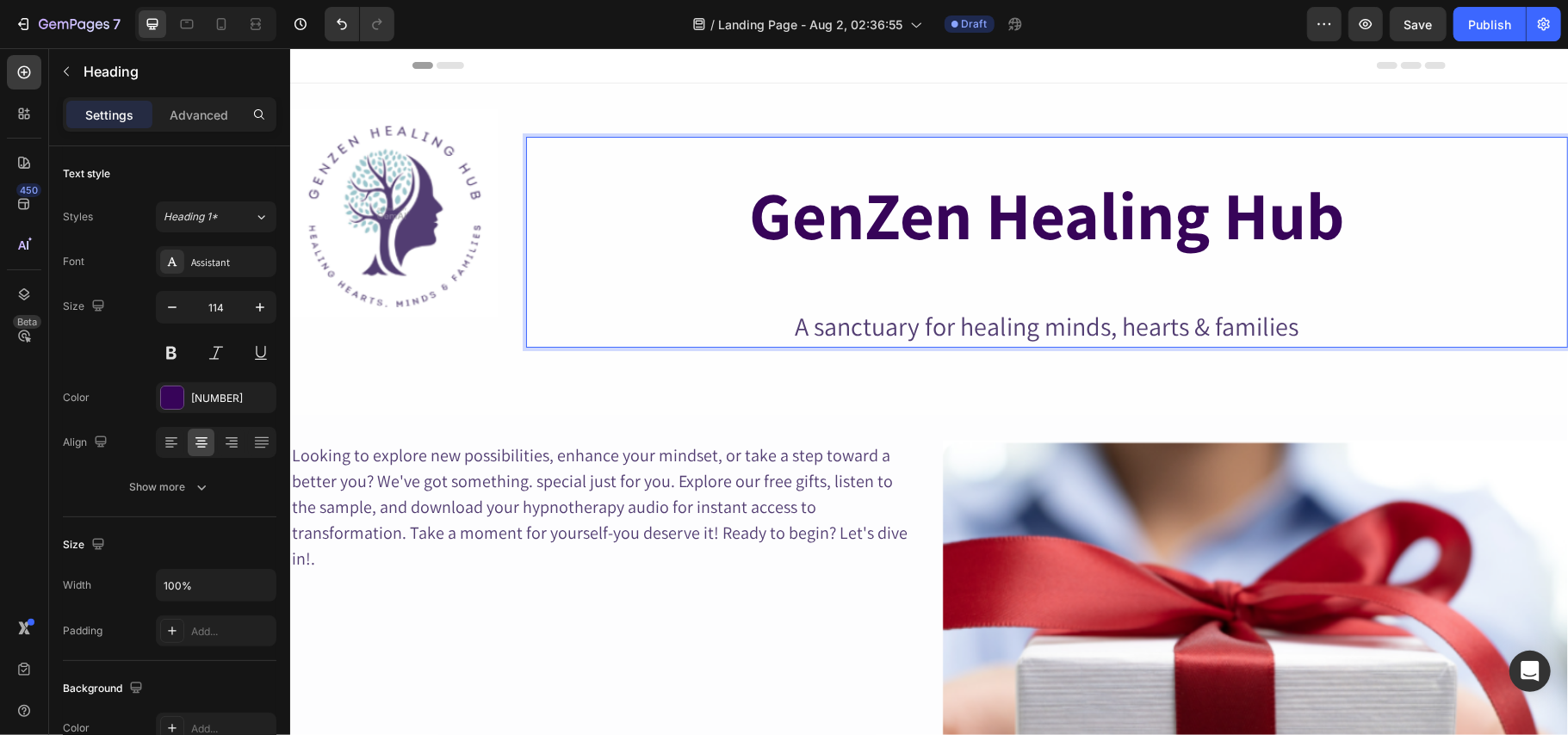 click on "GenZen Healing Hub" at bounding box center [1046, 213] 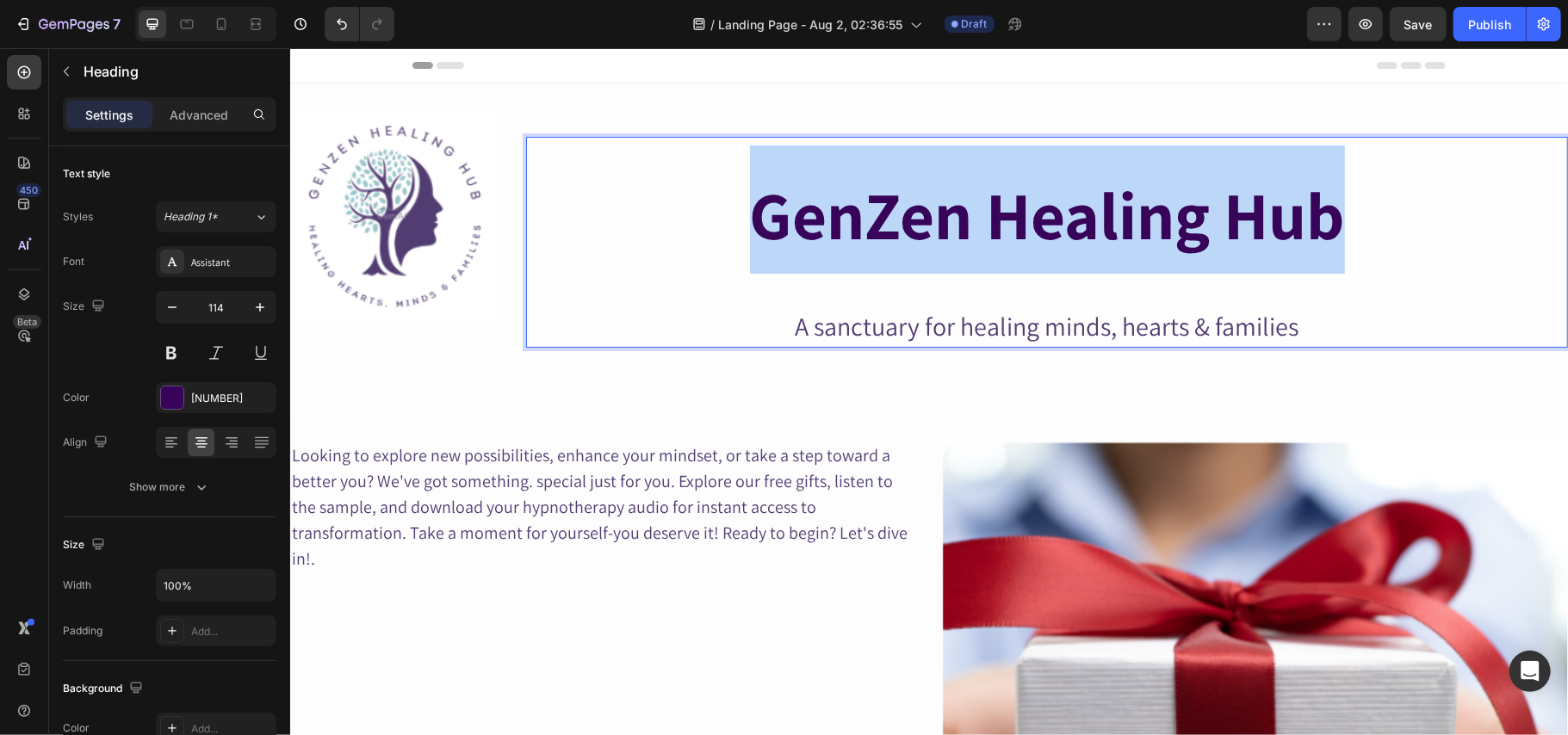 drag, startPoint x: 1327, startPoint y: 217, endPoint x: 731, endPoint y: 225, distance: 596.05369 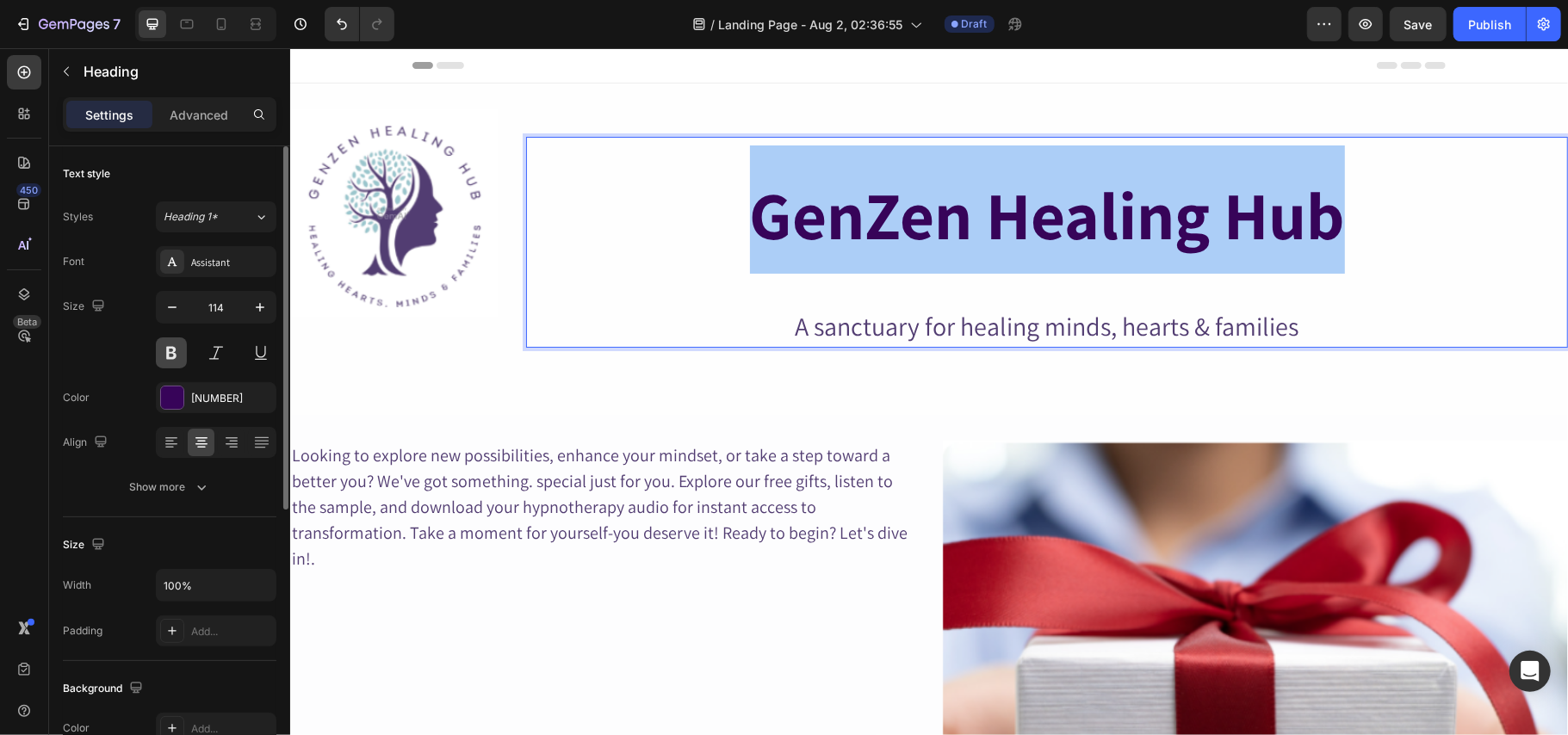 click at bounding box center (171, 353) 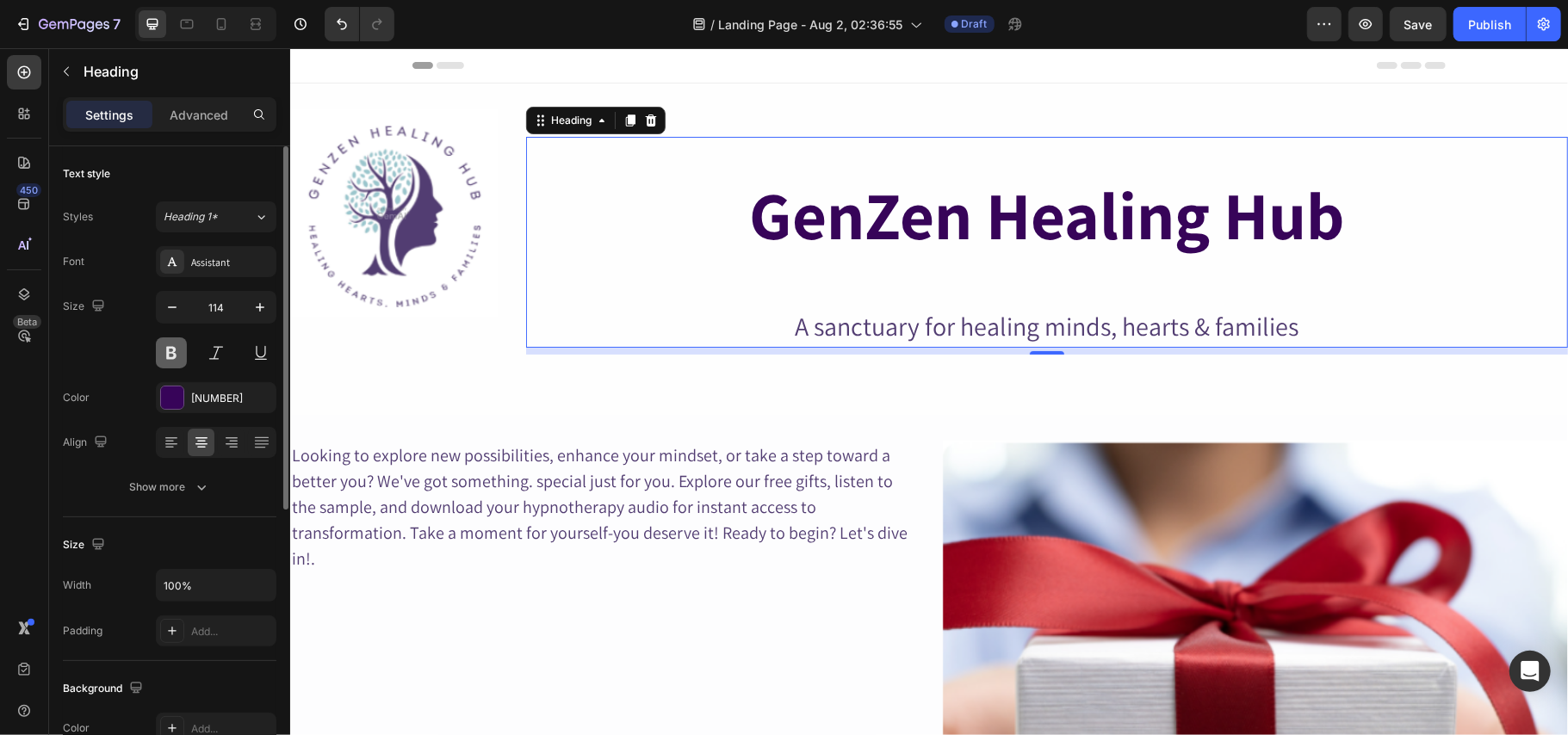 click at bounding box center [171, 353] 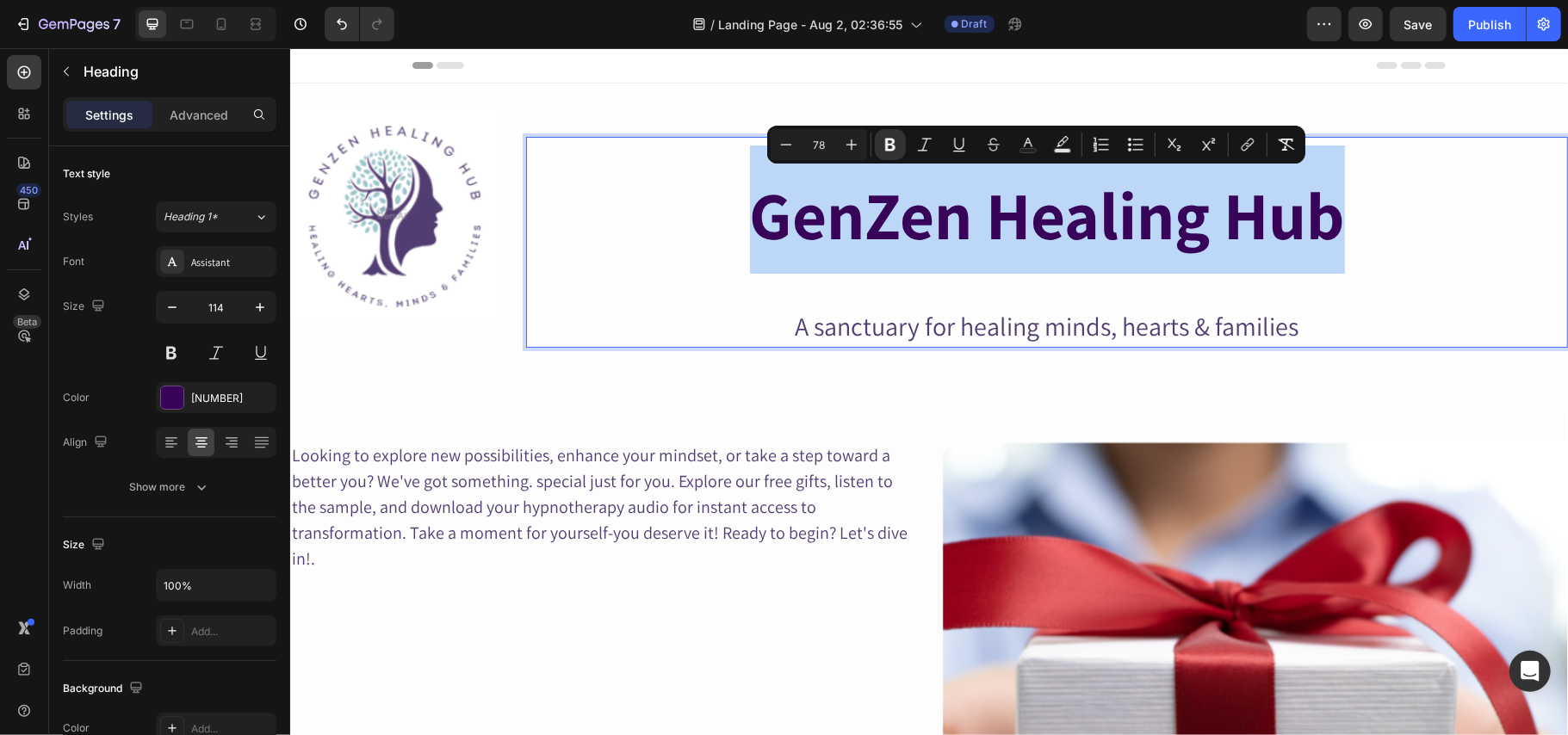 drag, startPoint x: 745, startPoint y: 202, endPoint x: 1323, endPoint y: 186, distance: 578.2214 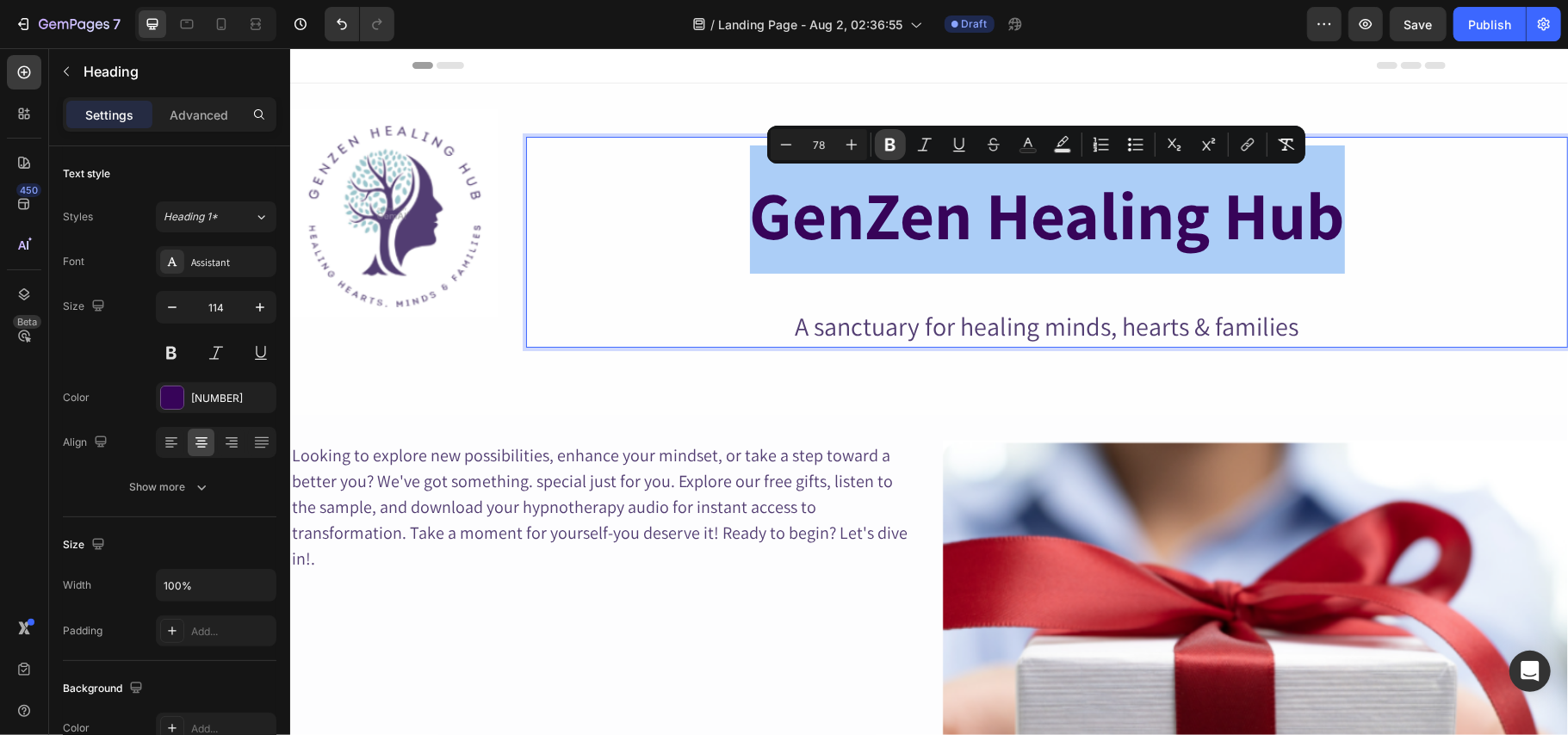 click on "Bold" at bounding box center (890, 145) 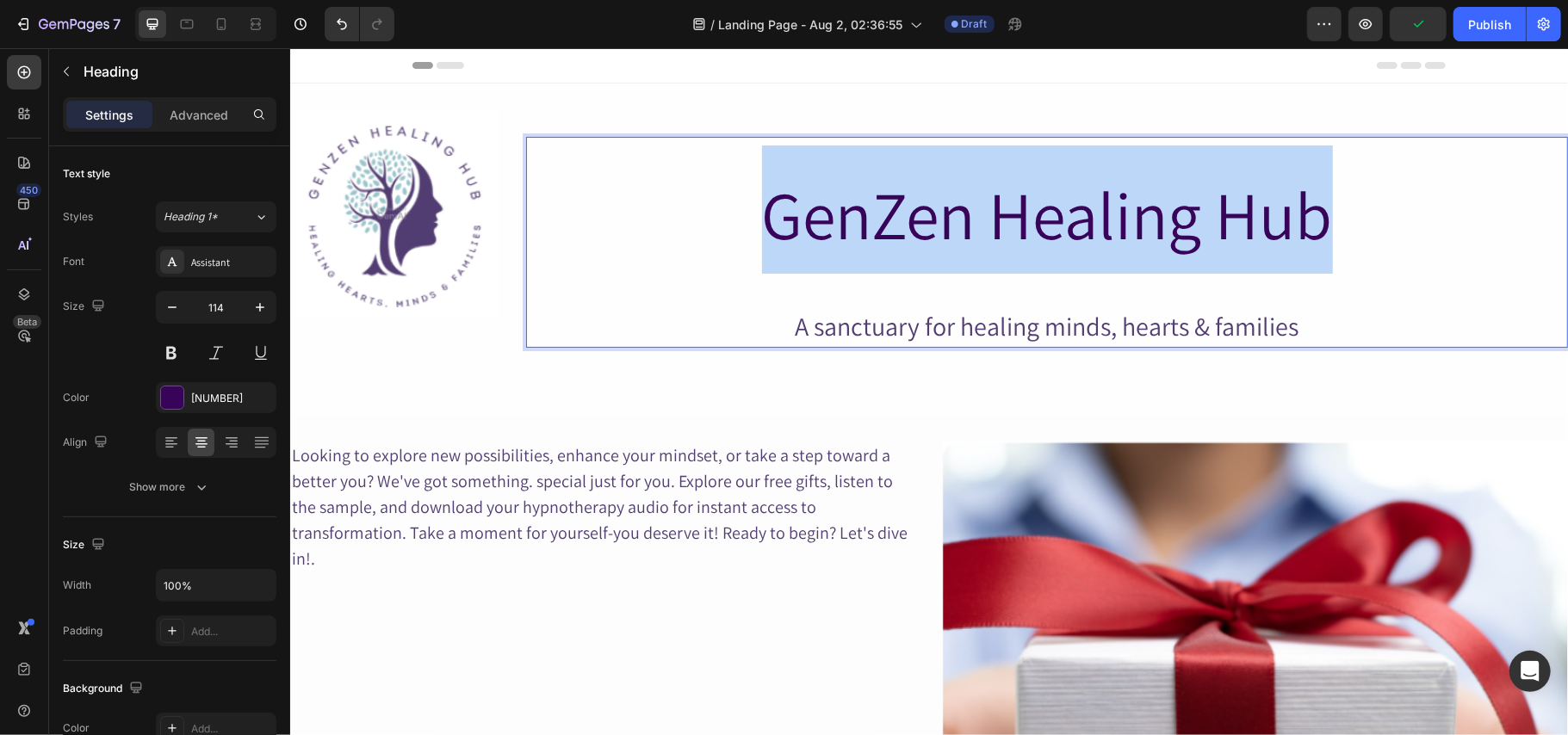 drag, startPoint x: 1324, startPoint y: 210, endPoint x: 701, endPoint y: 172, distance: 624.15783 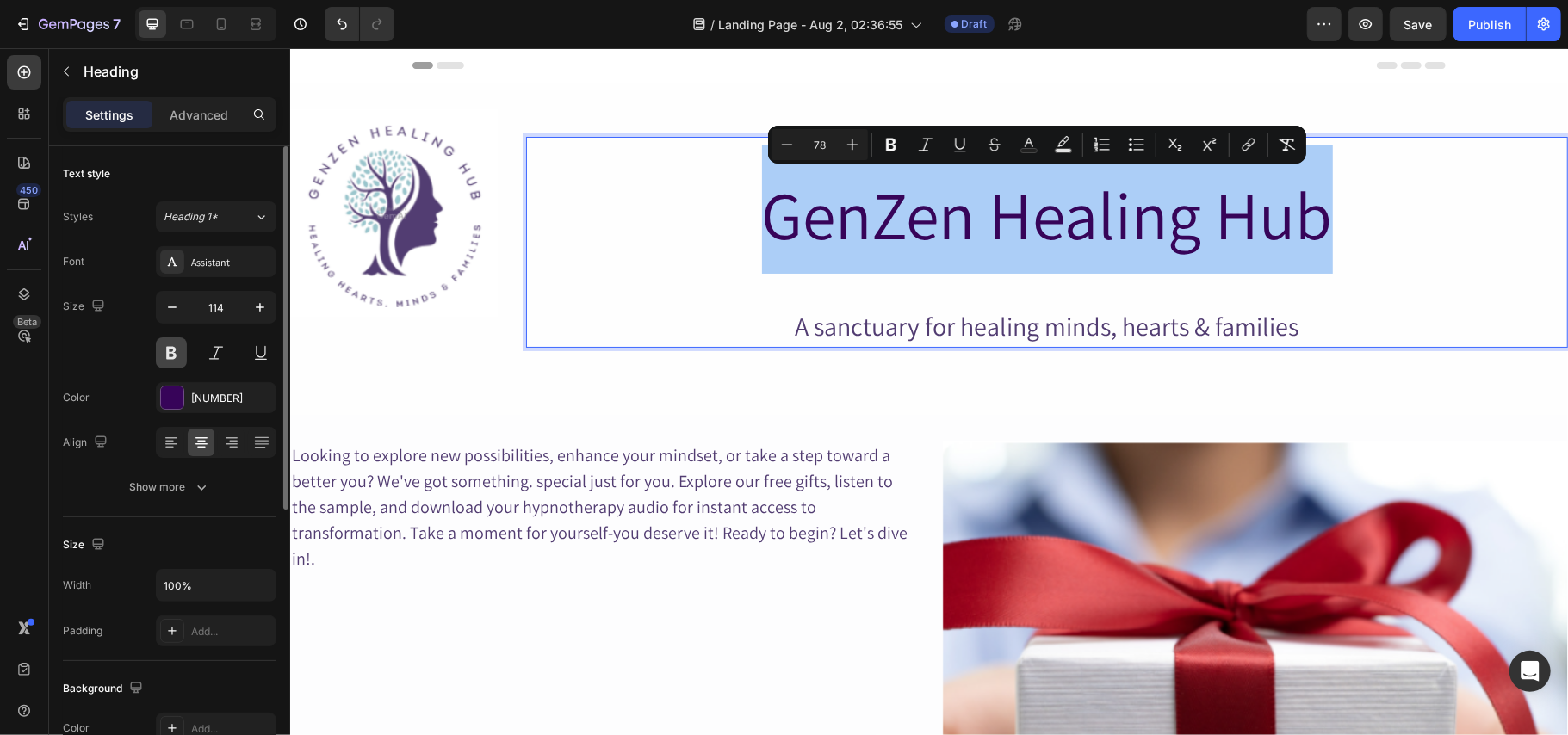 click at bounding box center (171, 353) 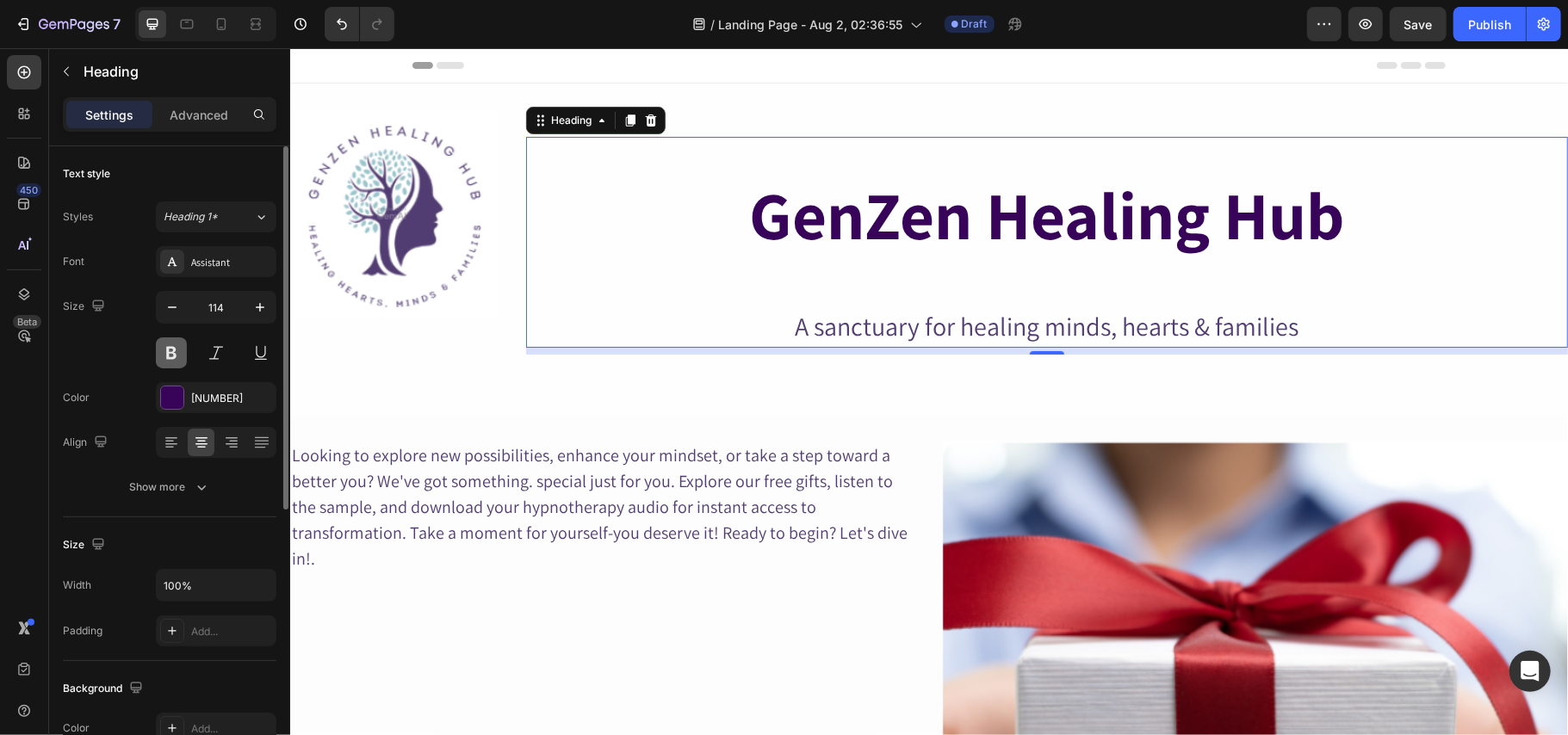 click at bounding box center (171, 353) 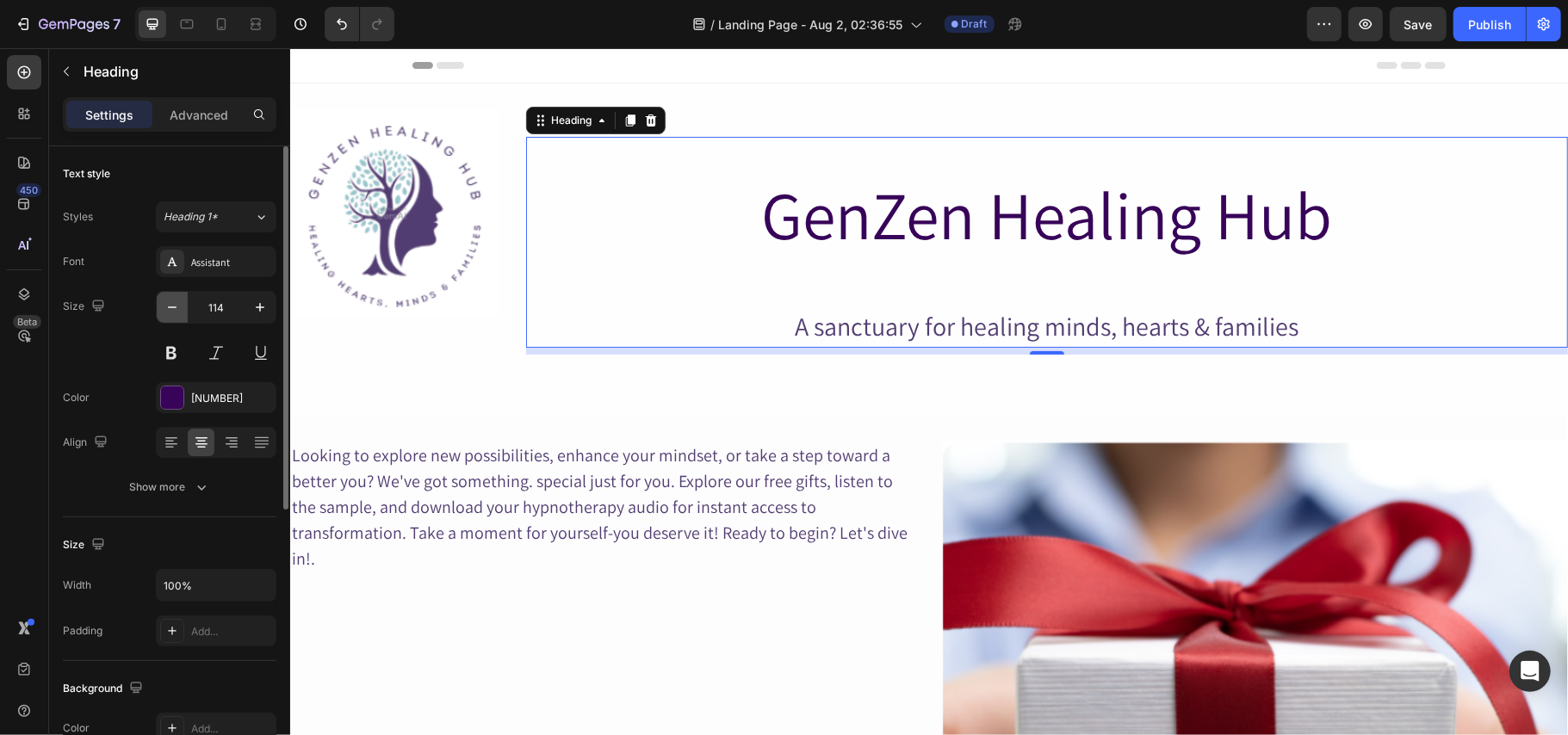 click 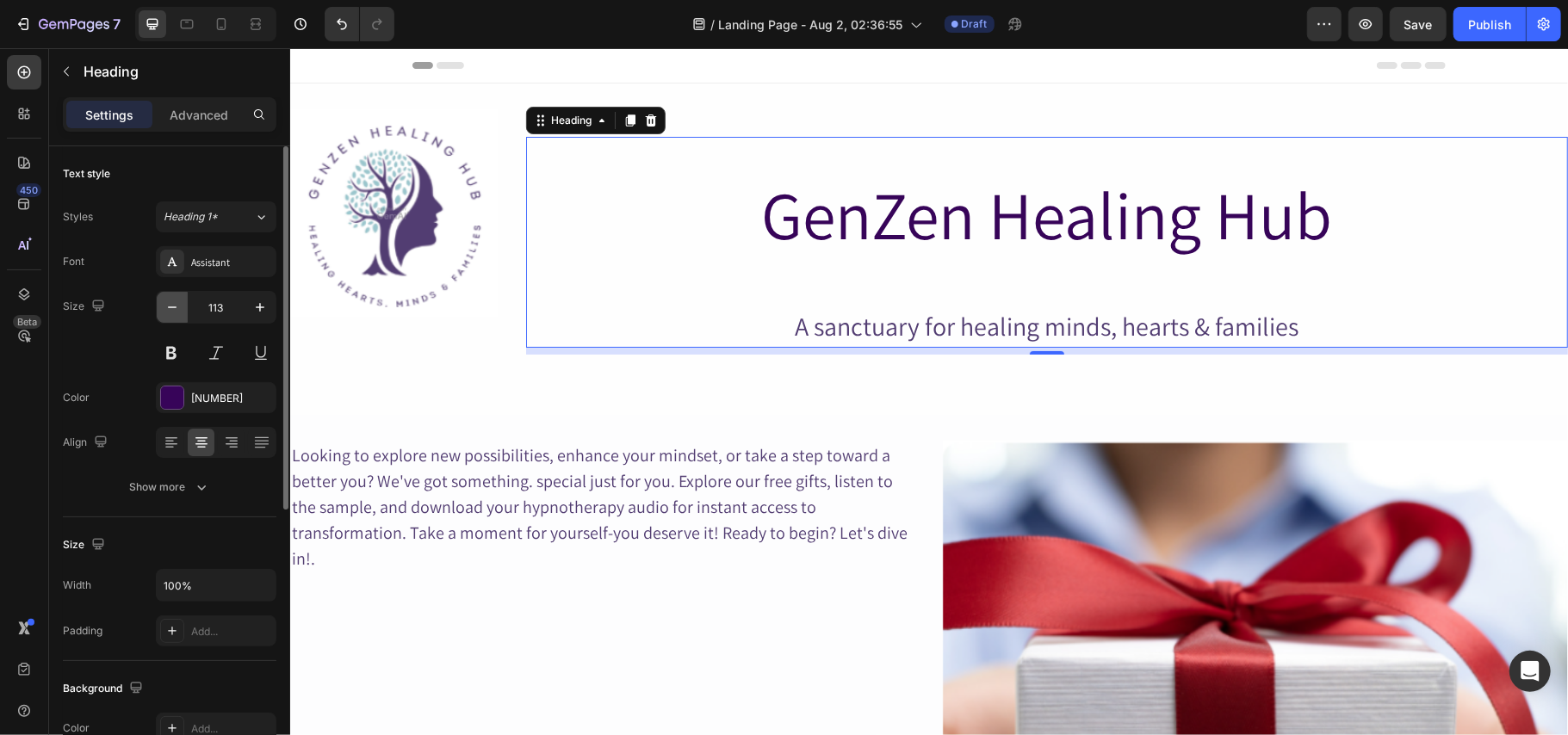 click 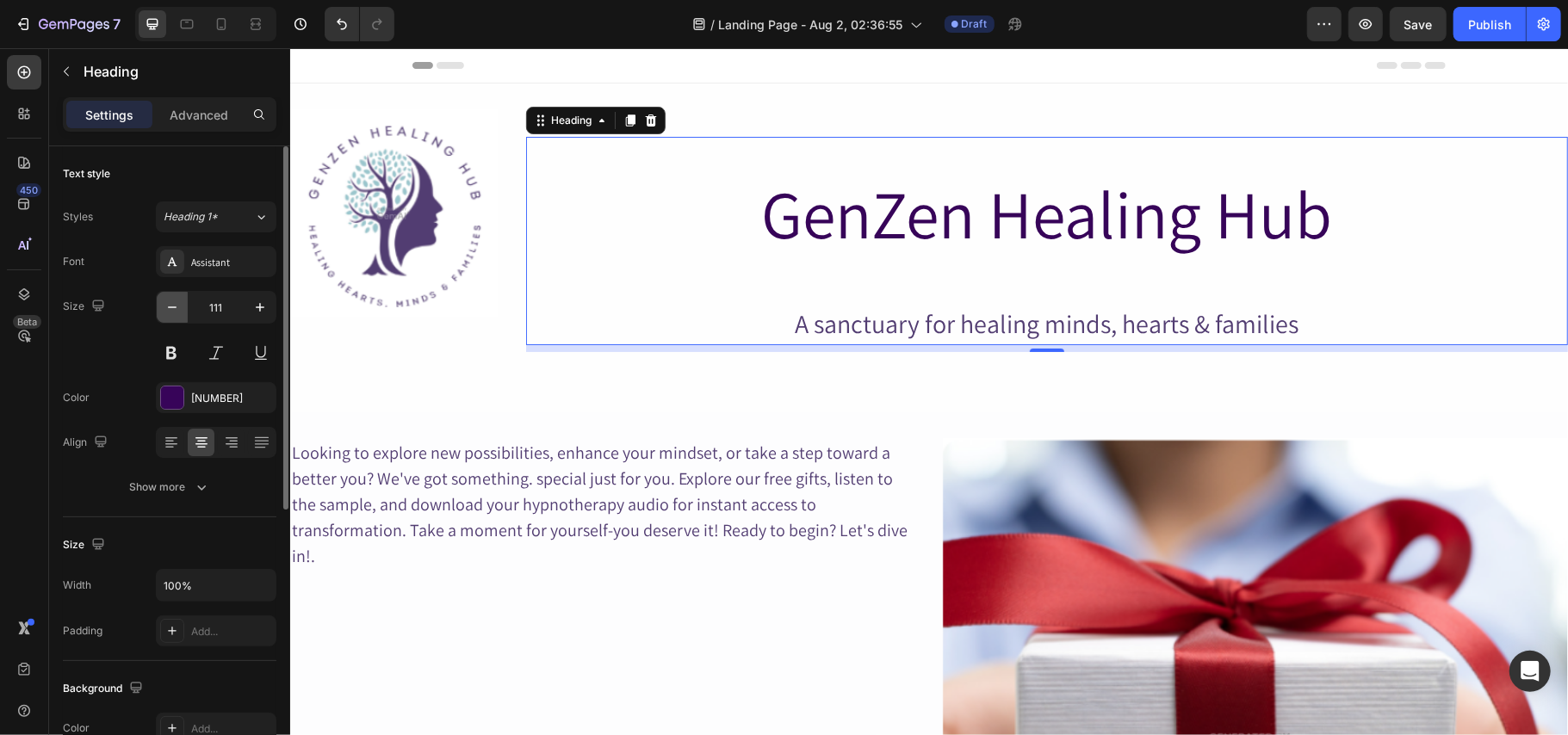 click 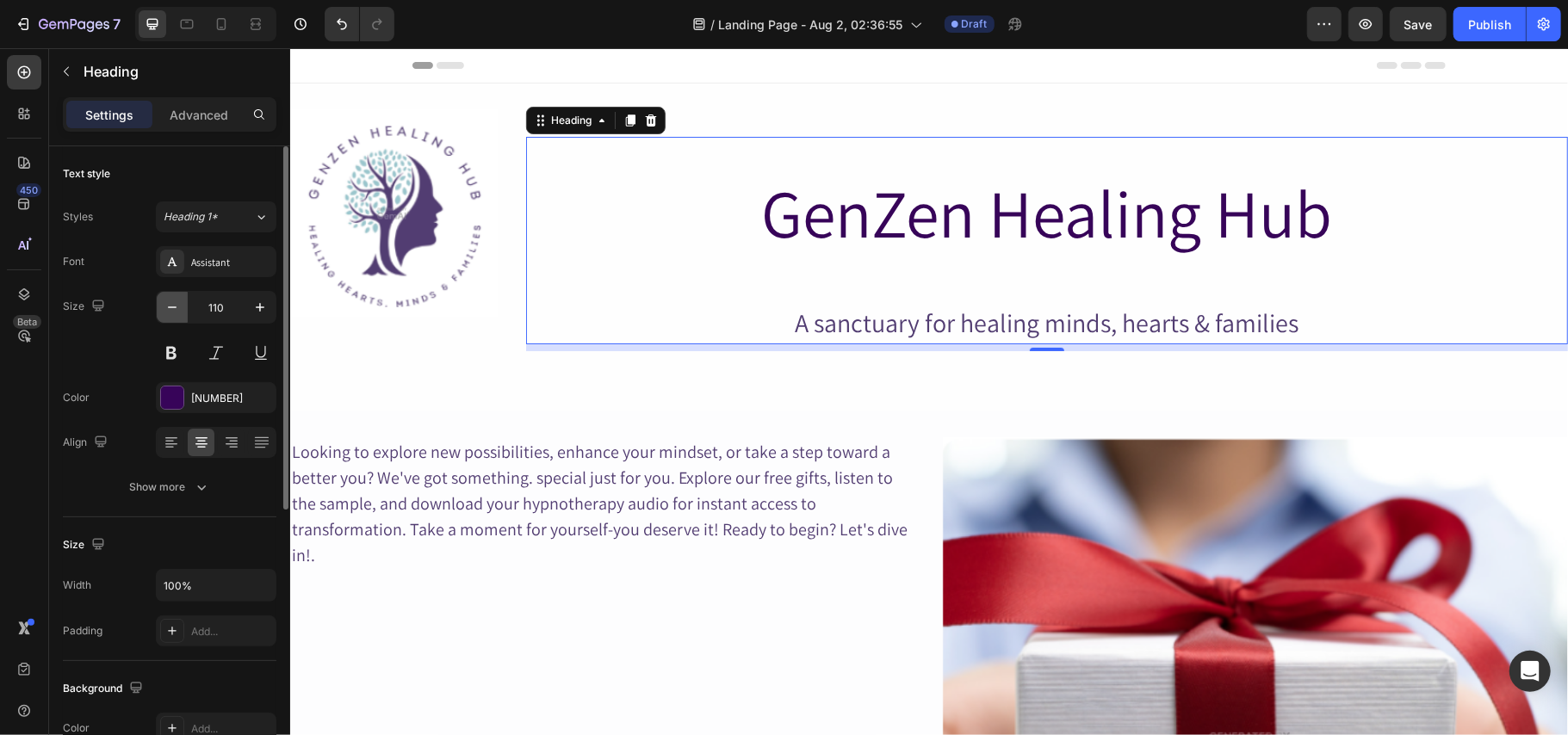 click 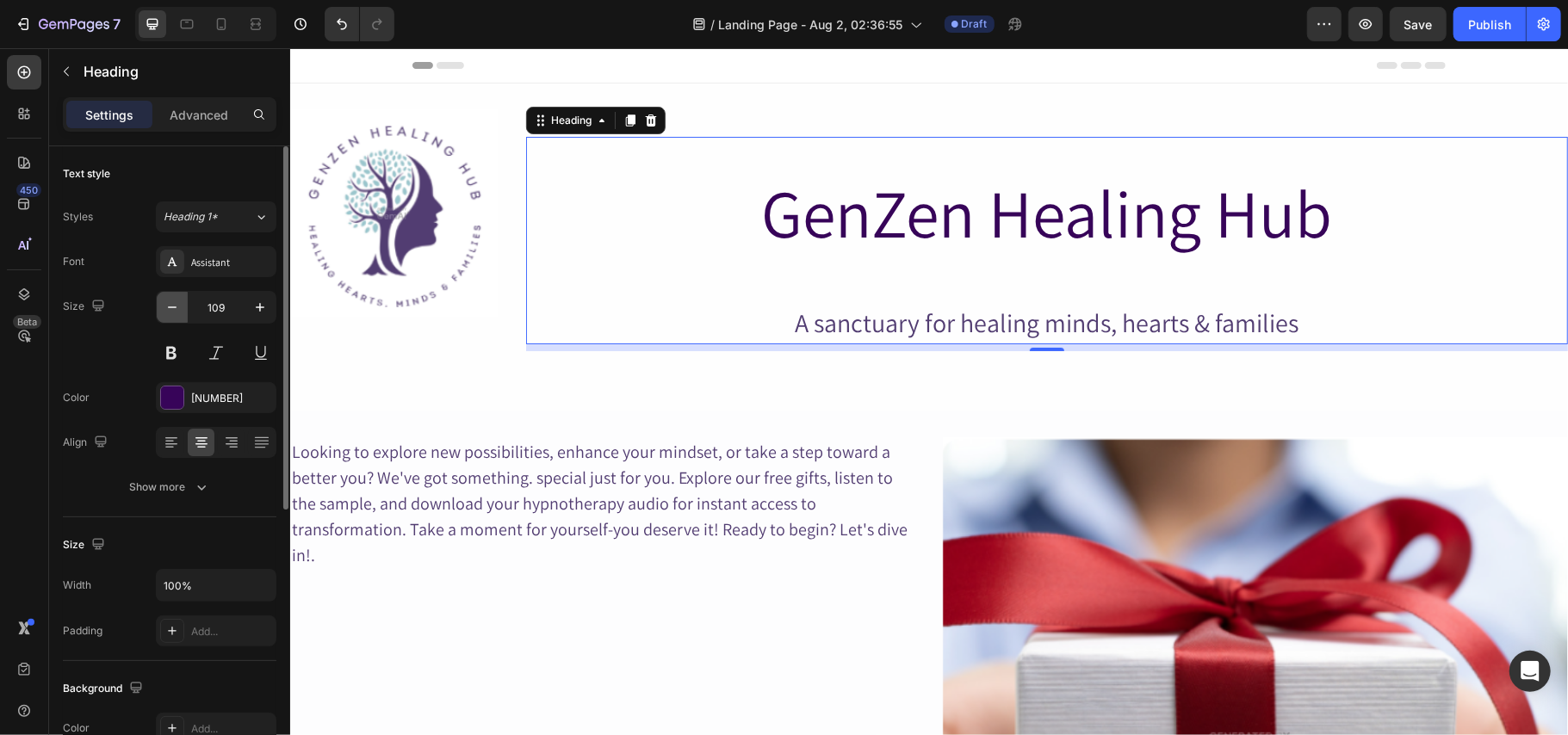 click 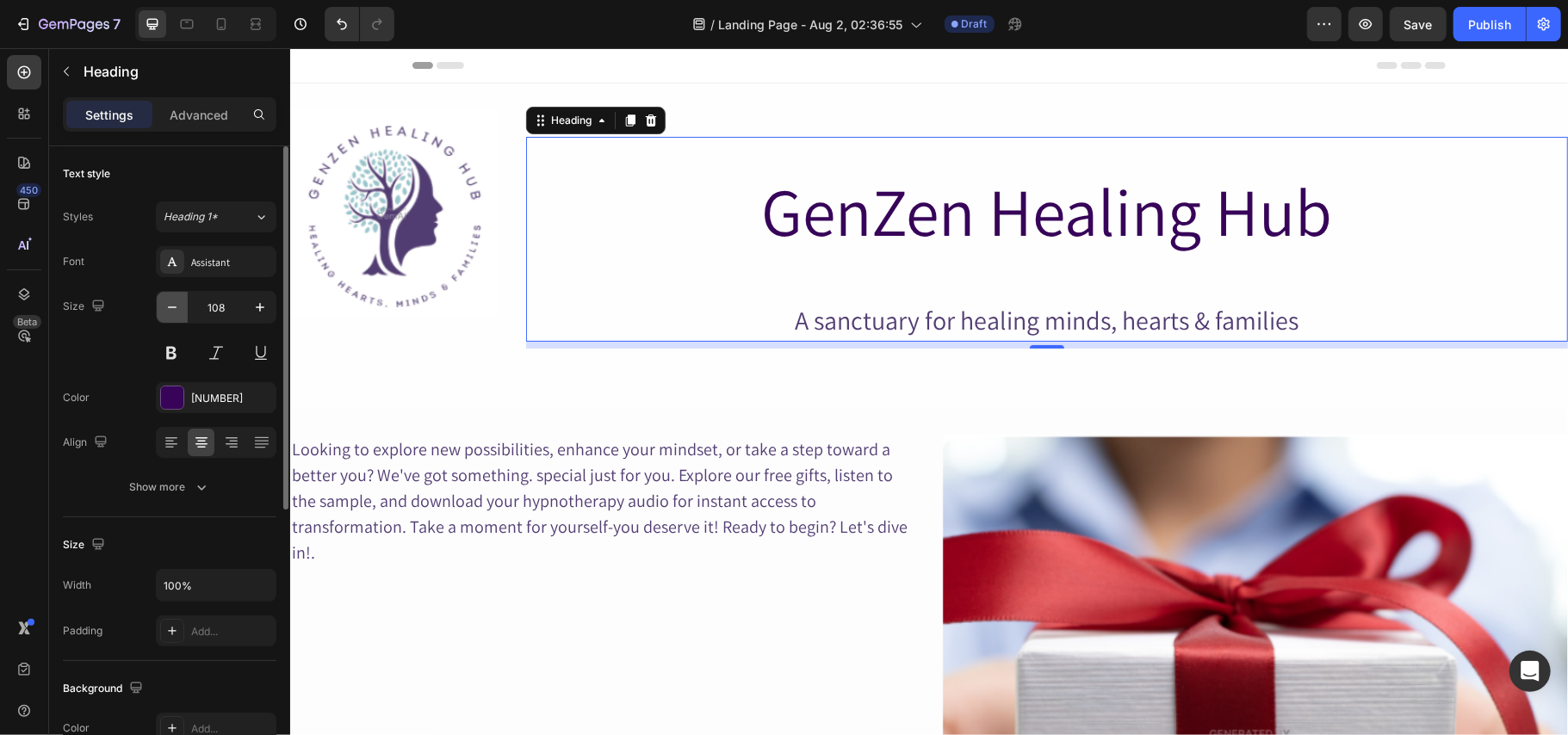 click 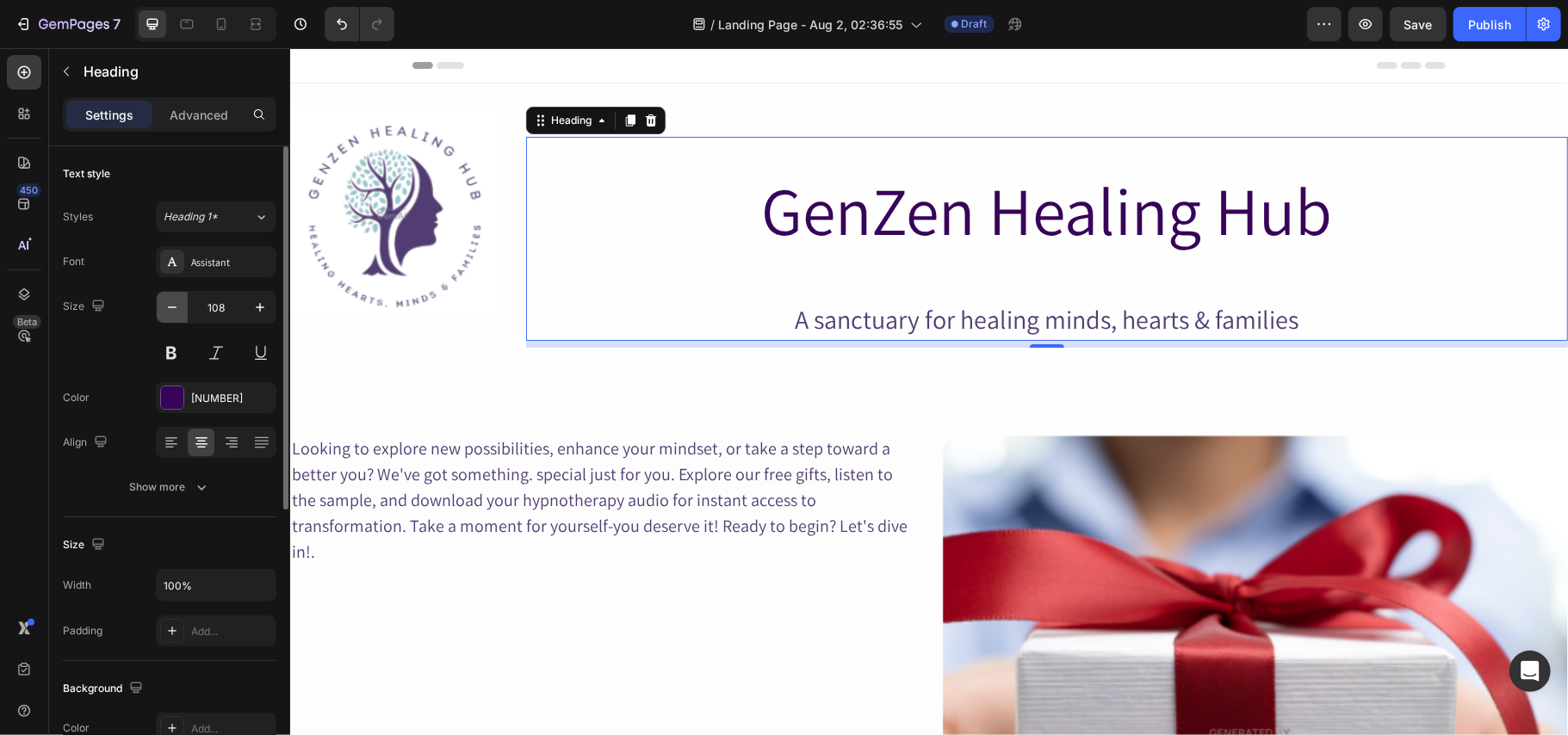 click 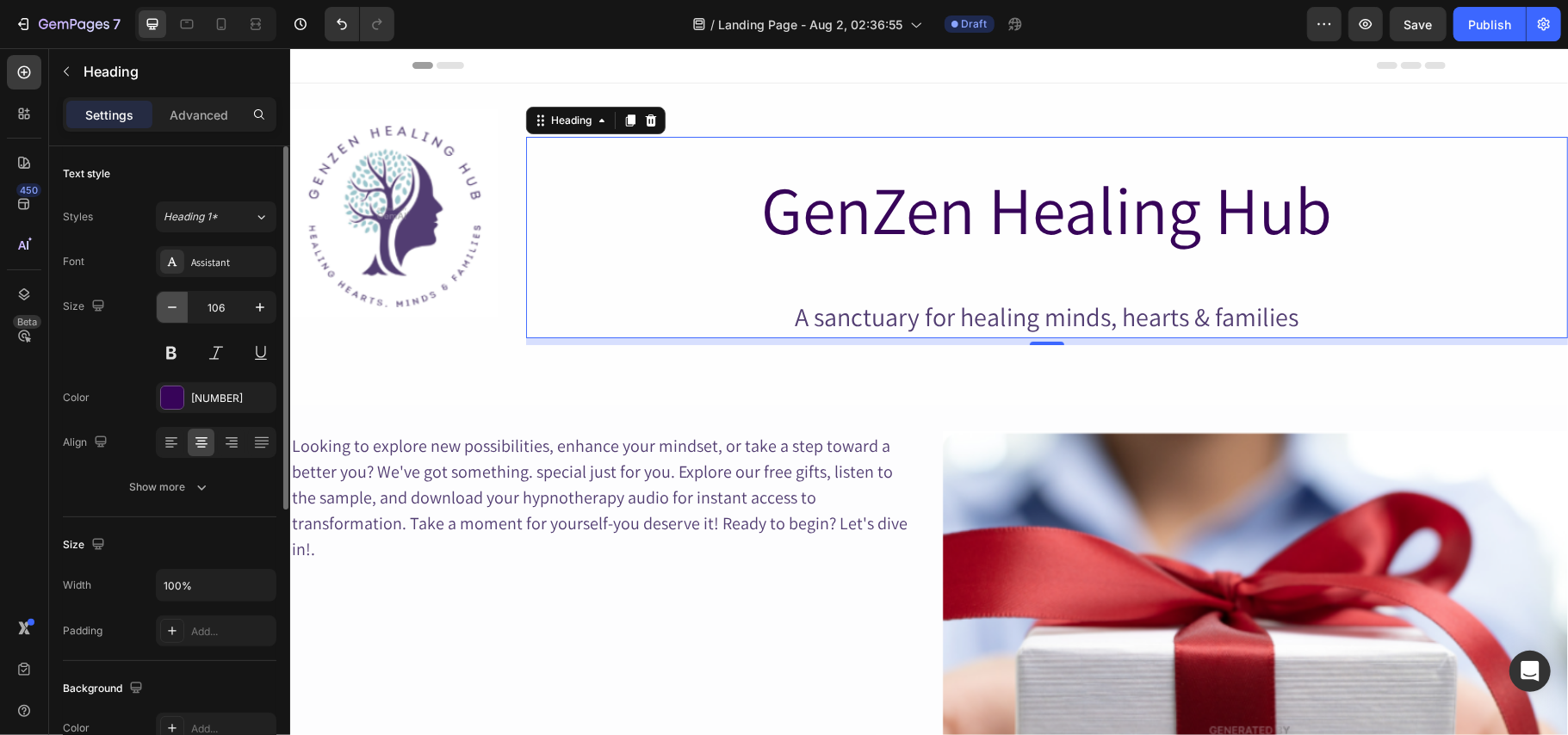 click 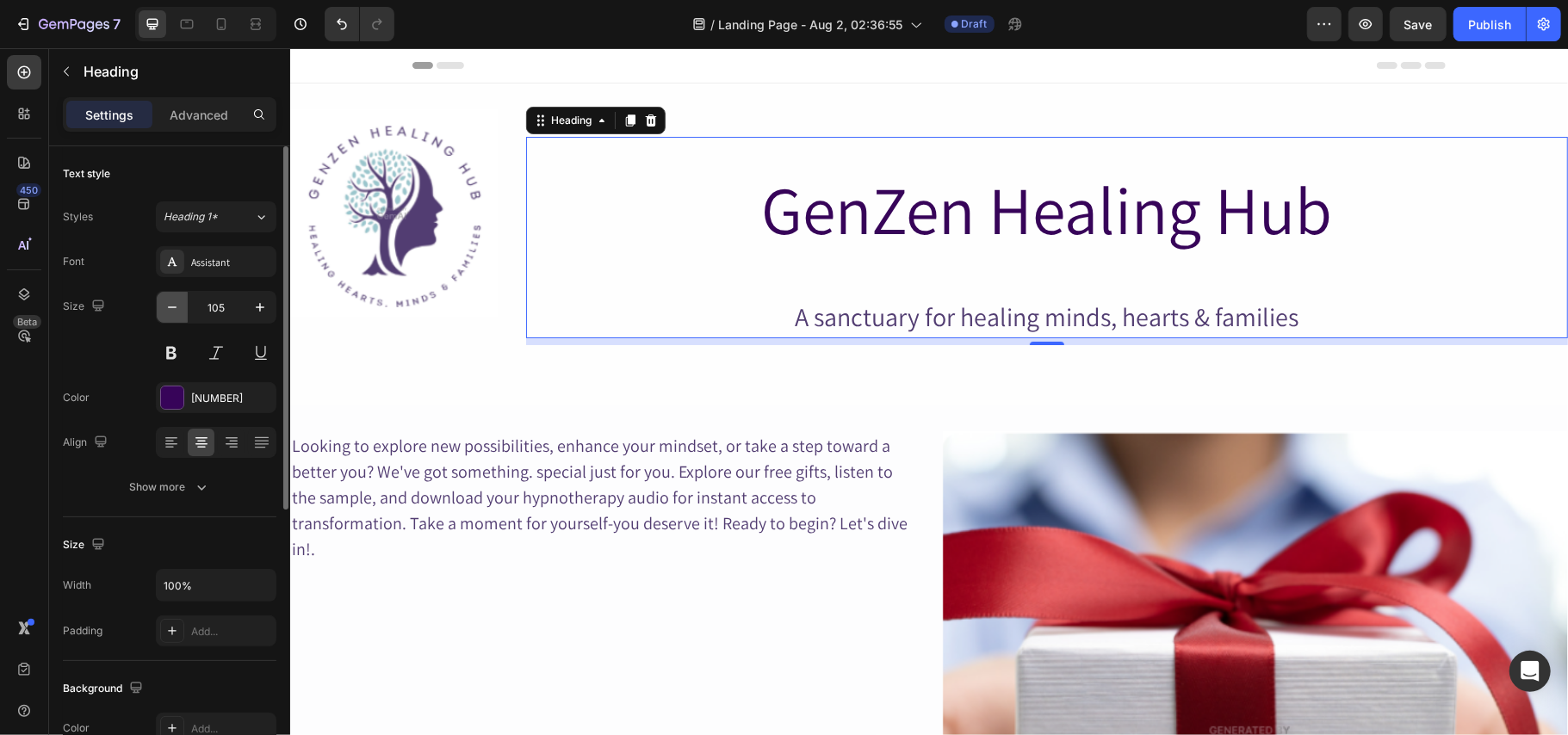 click 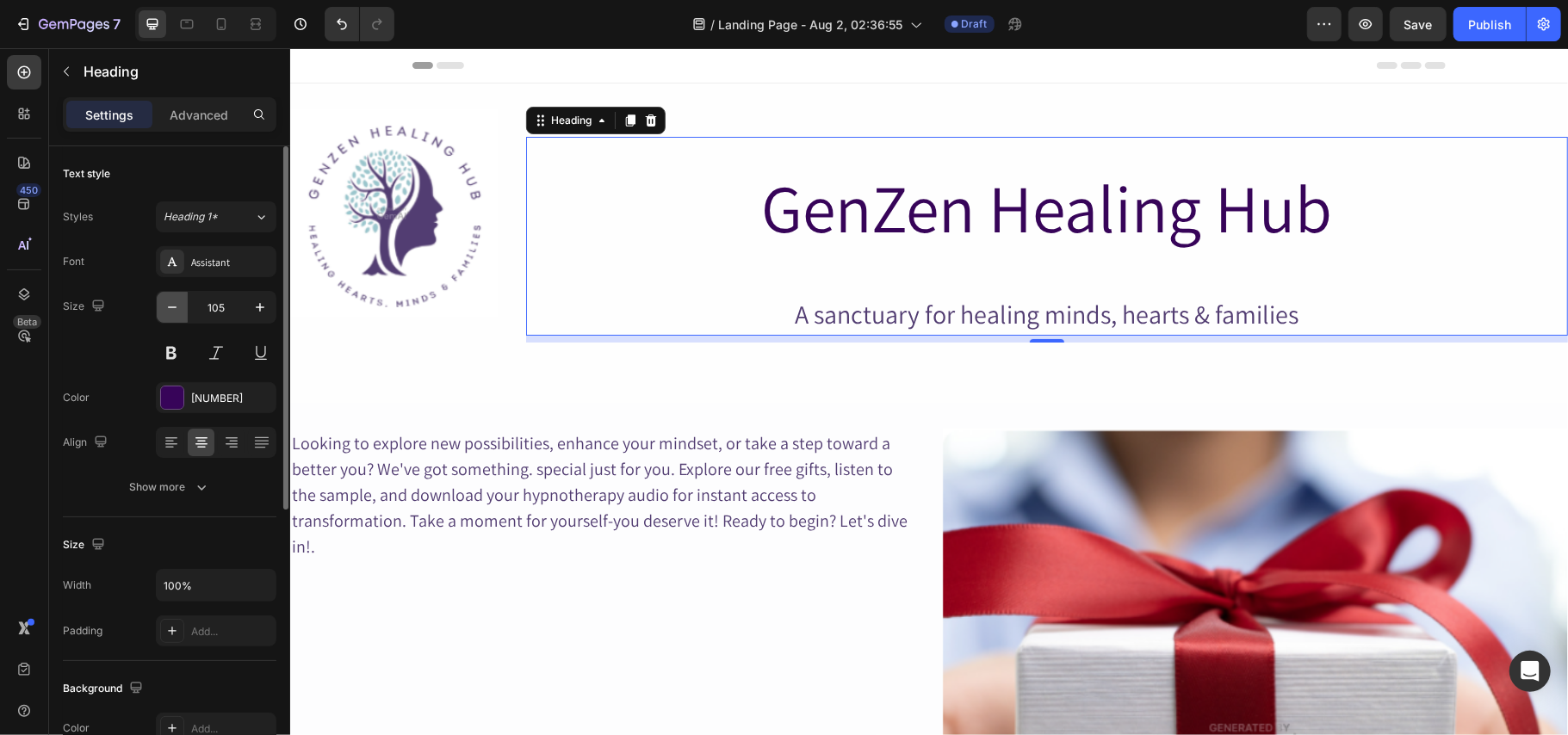 click 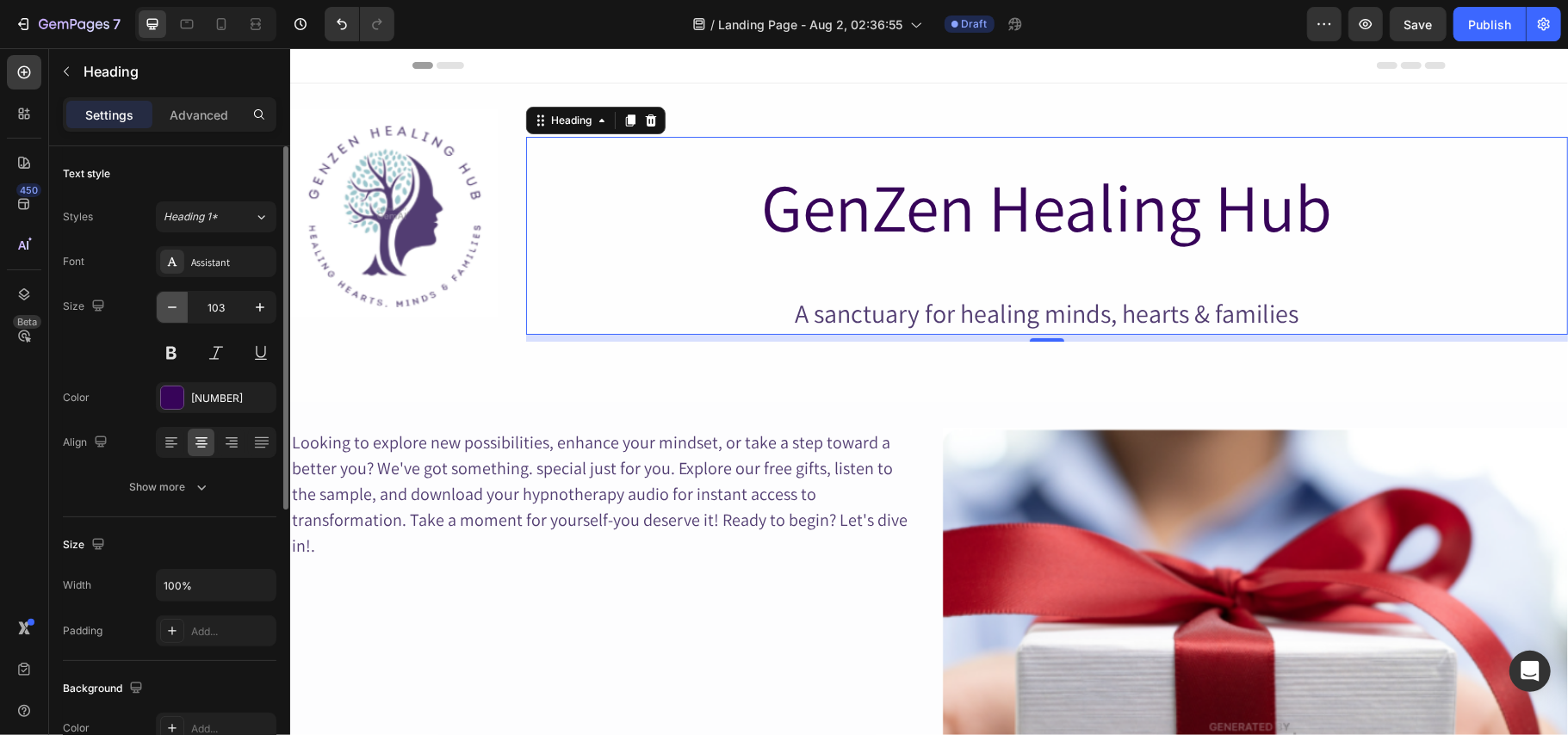 click 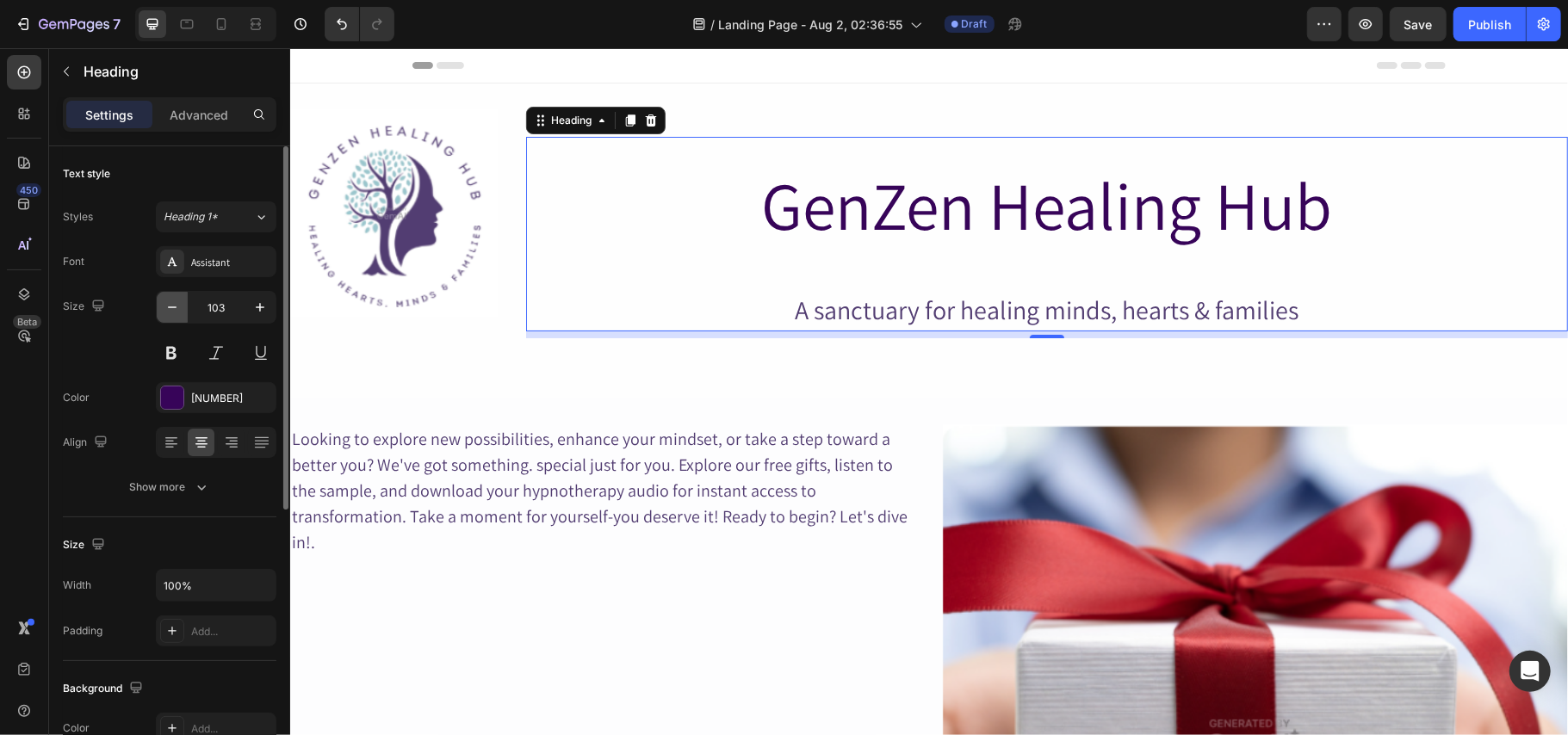 click 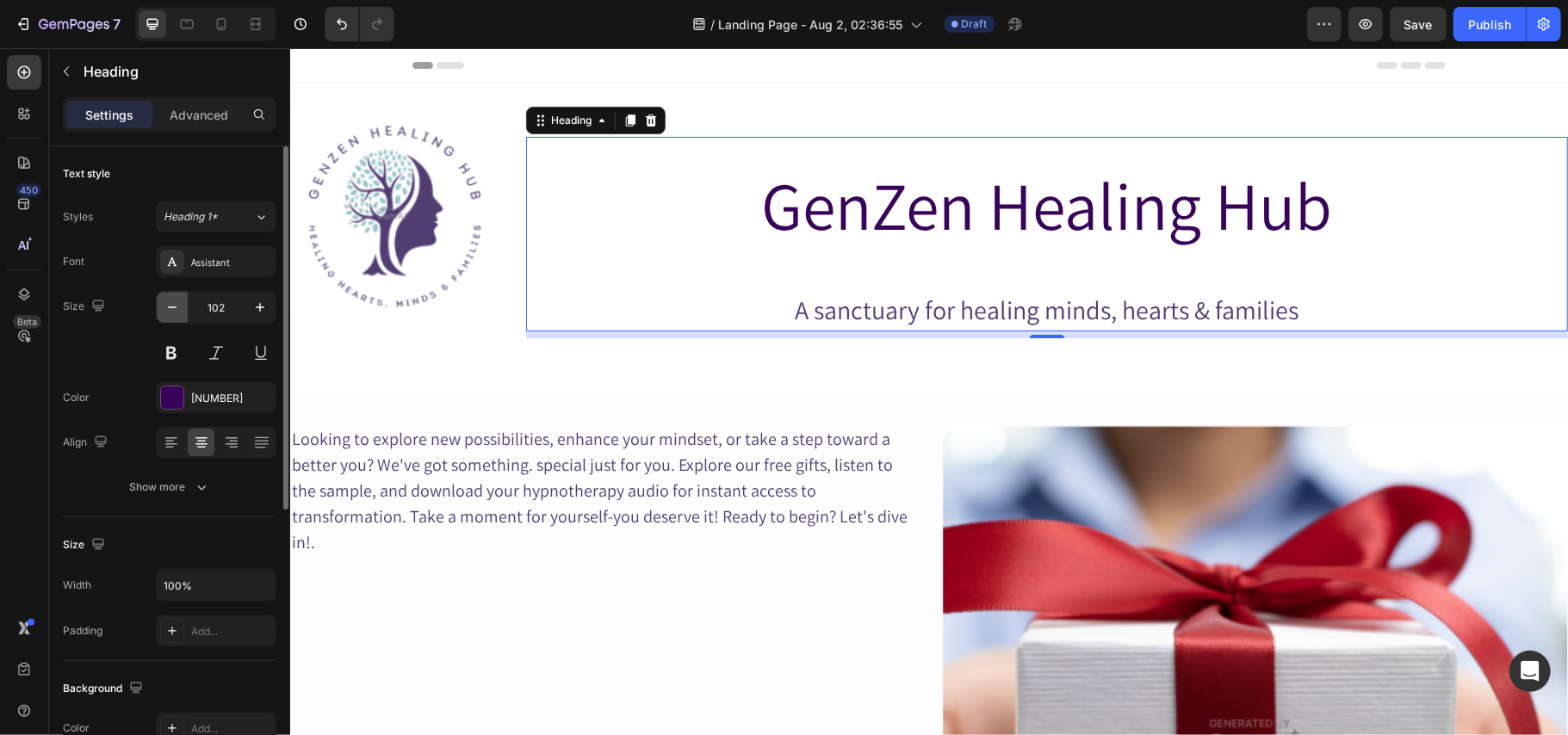 click 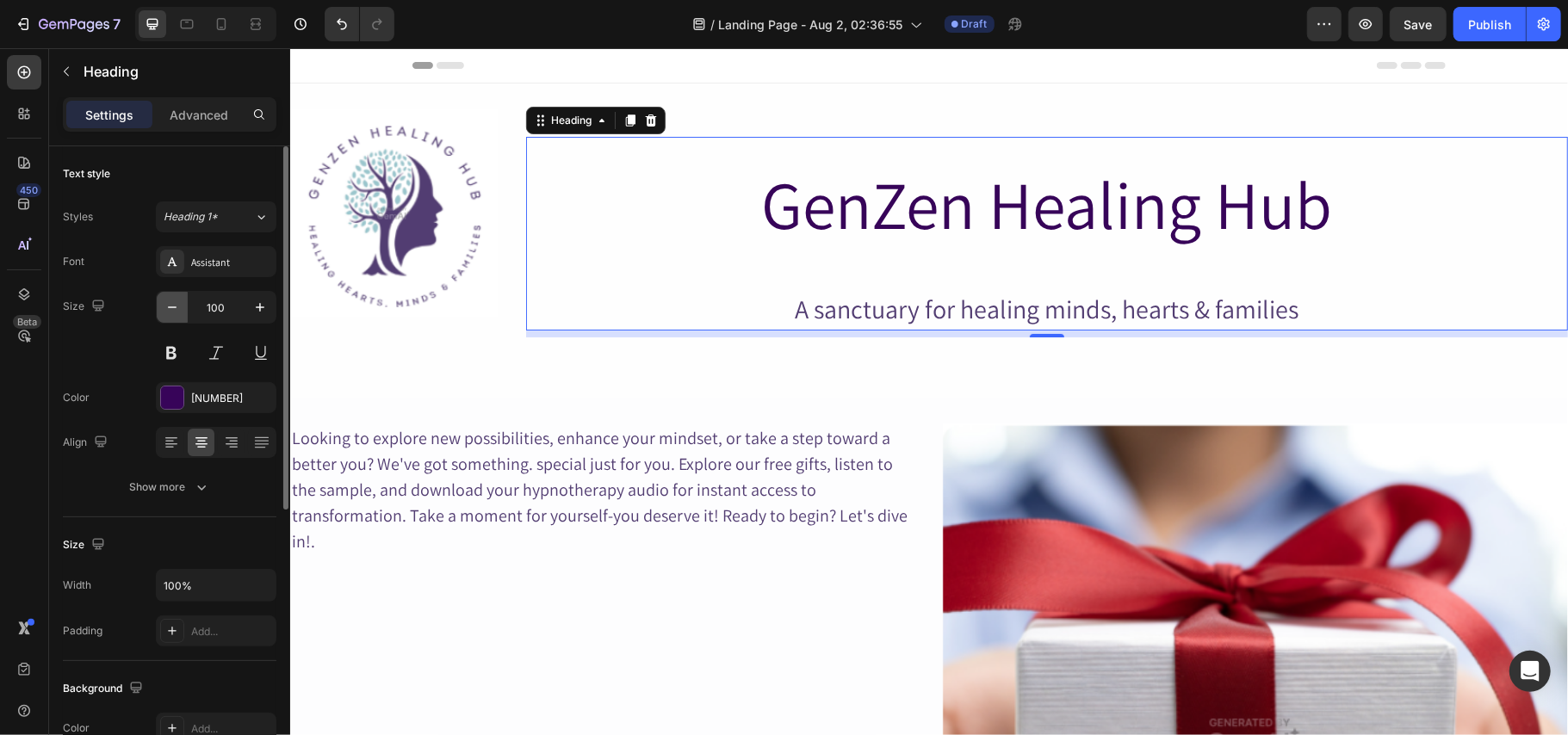 click 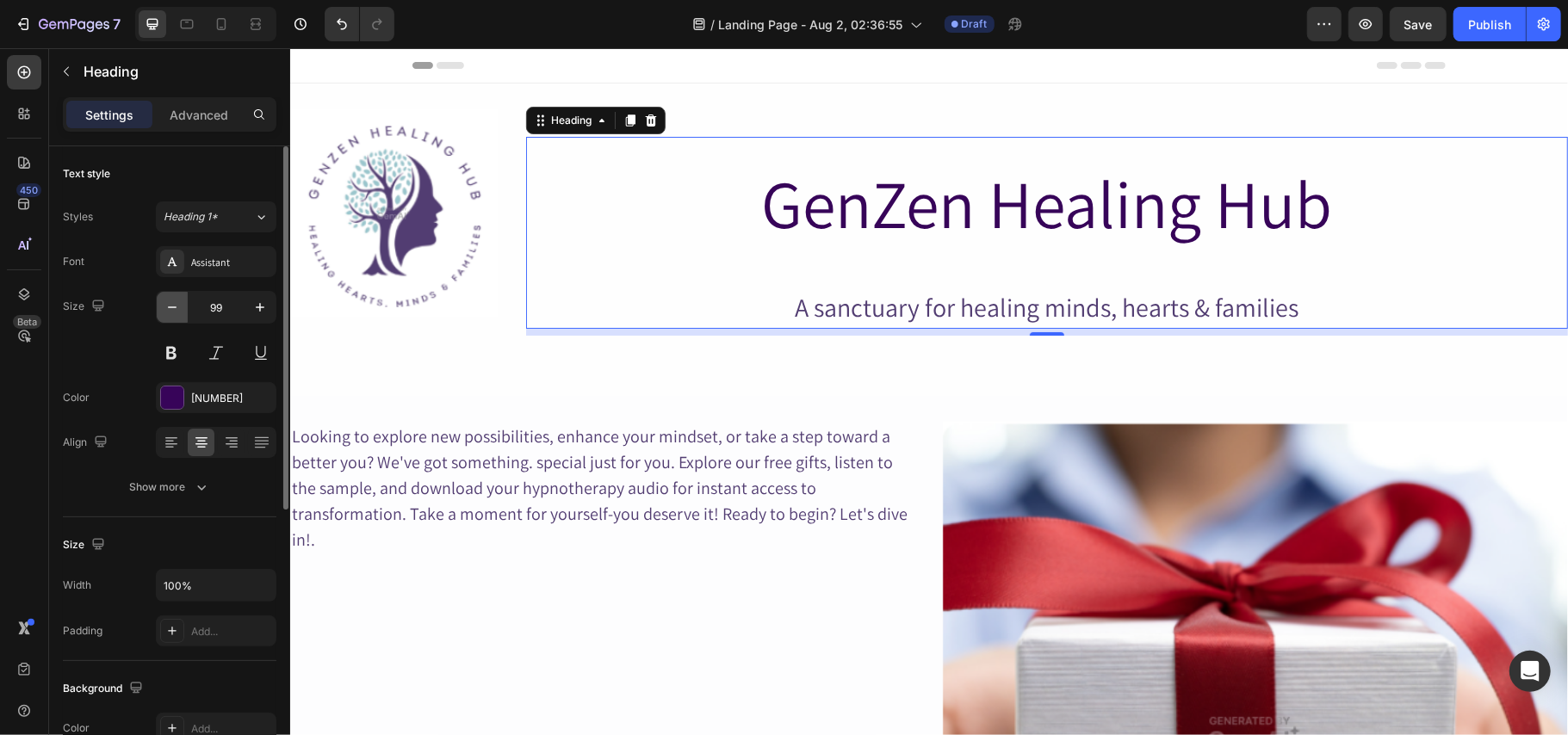 click 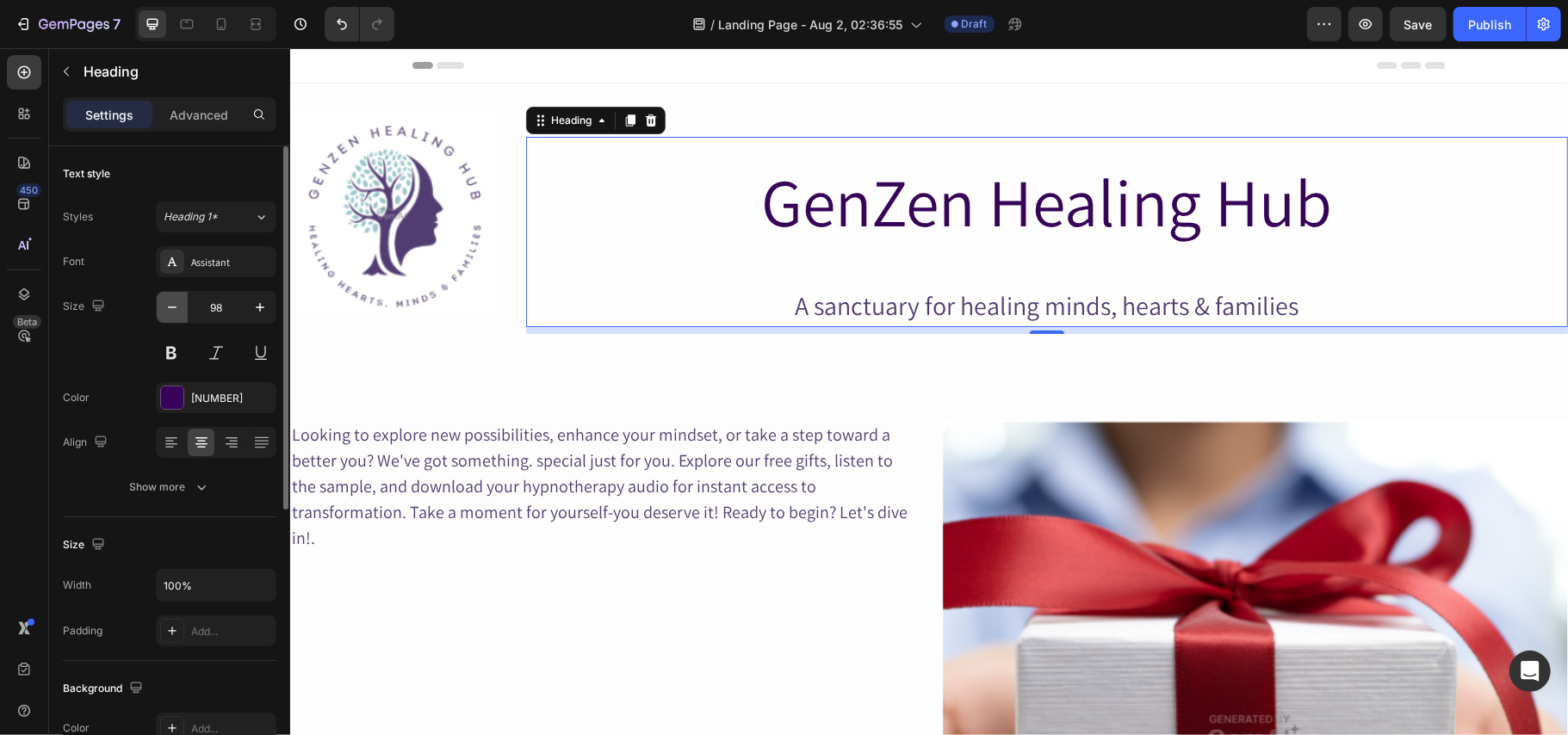 click 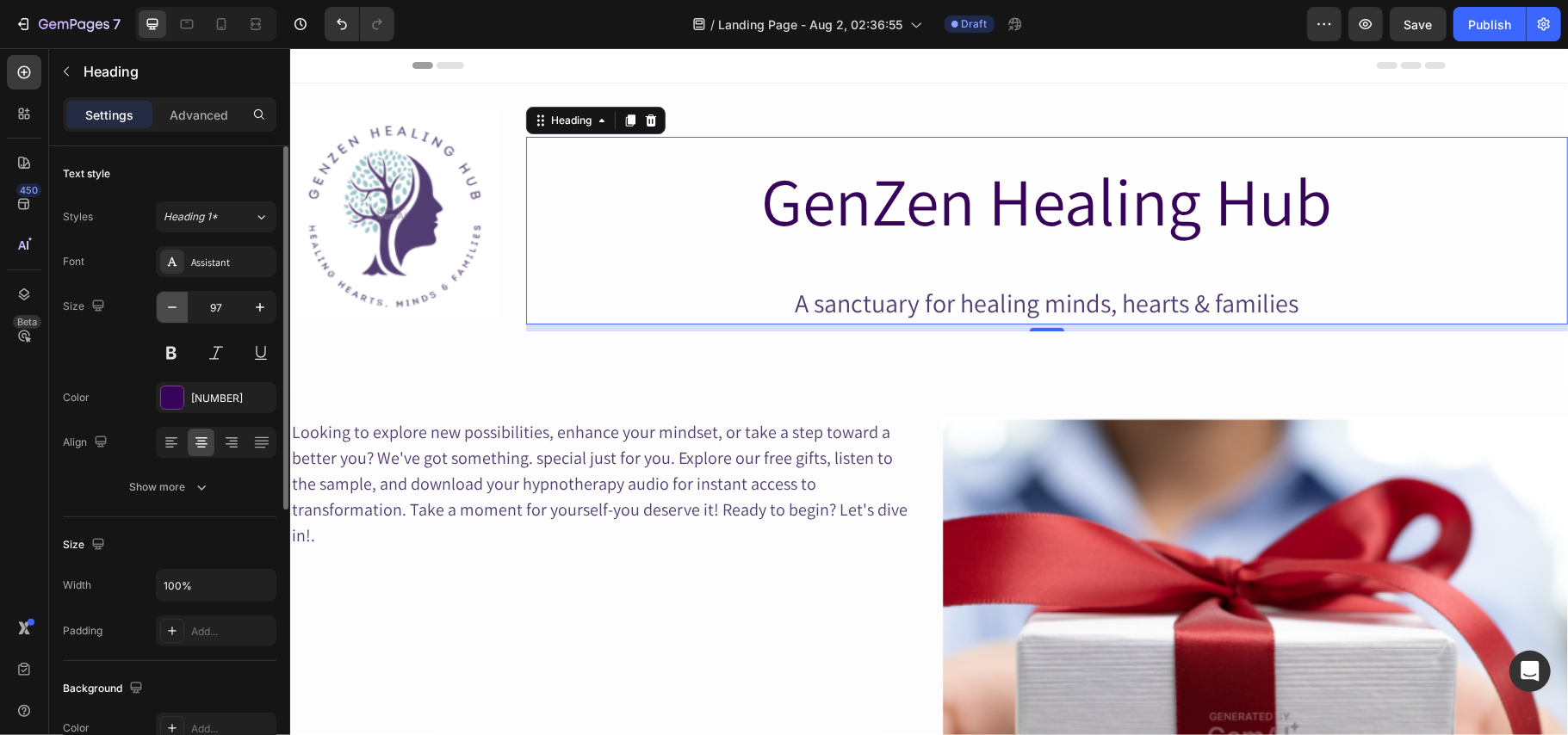 click 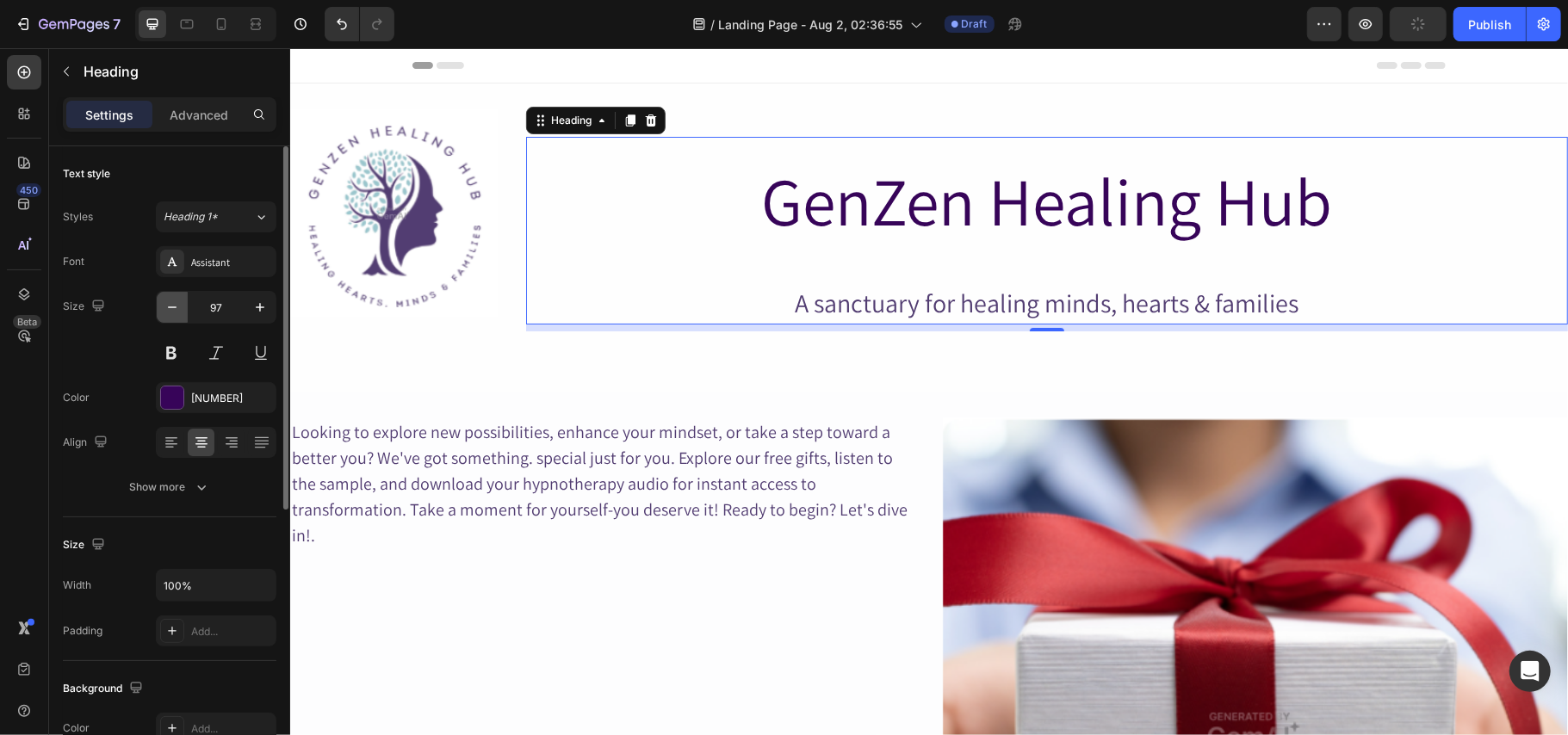 click 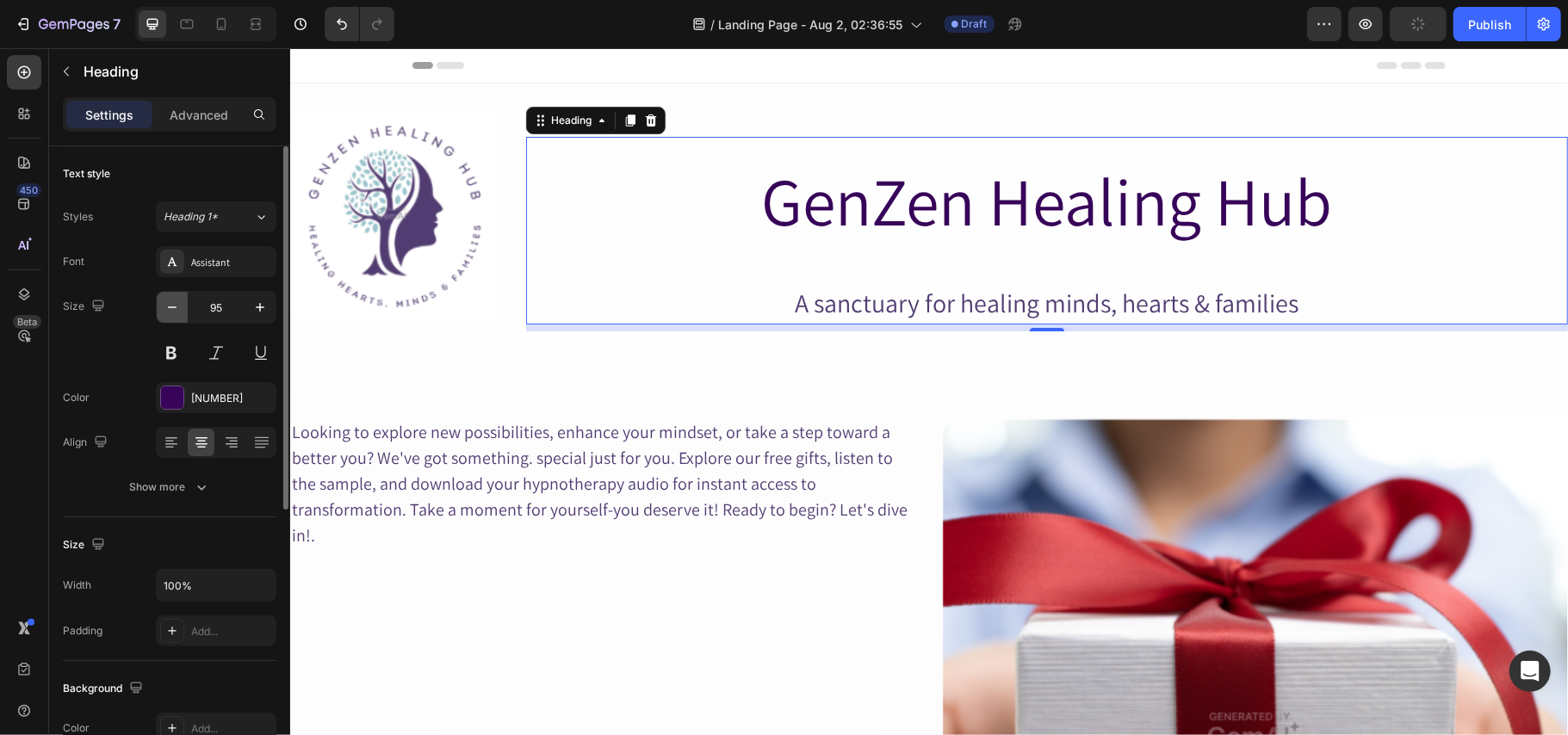 click 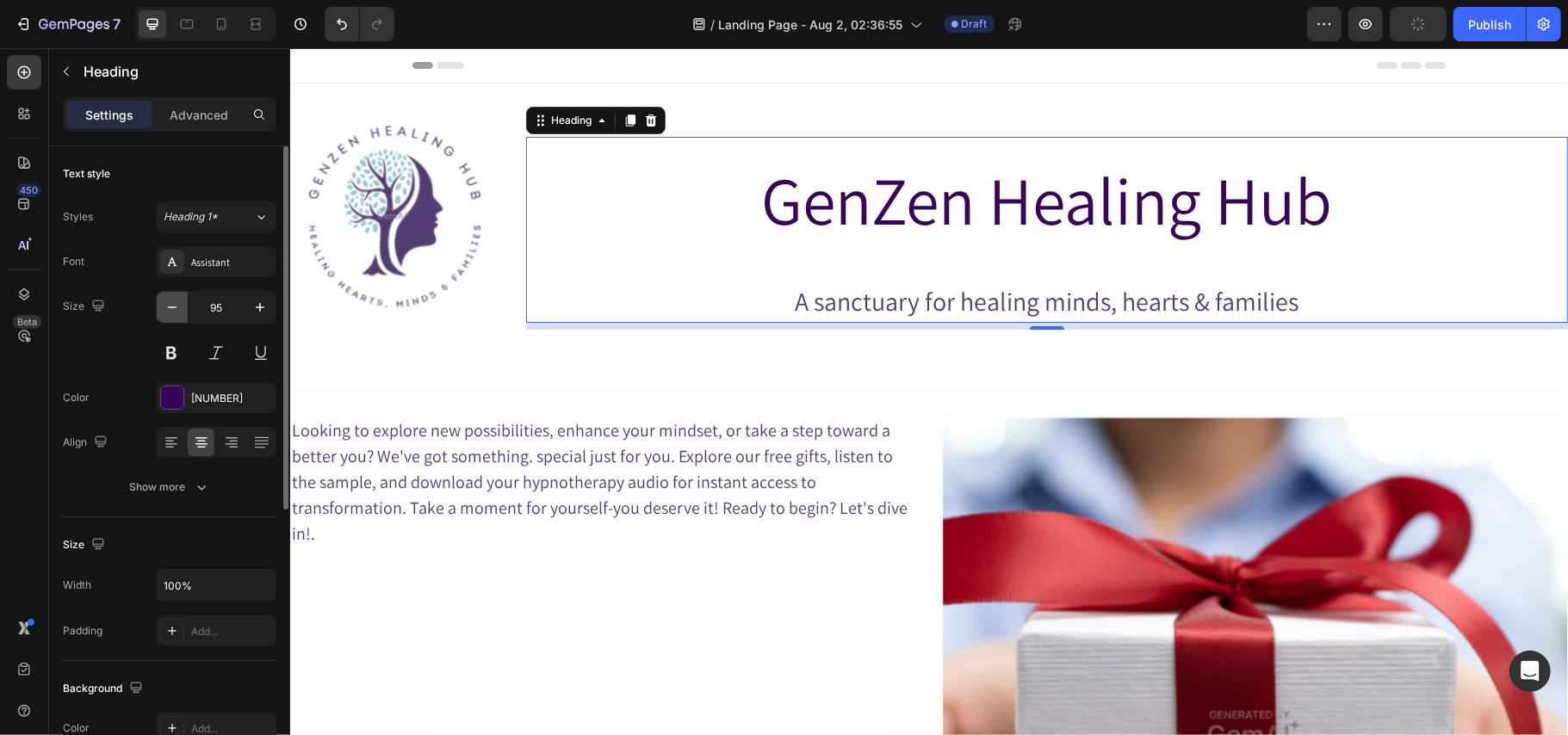click 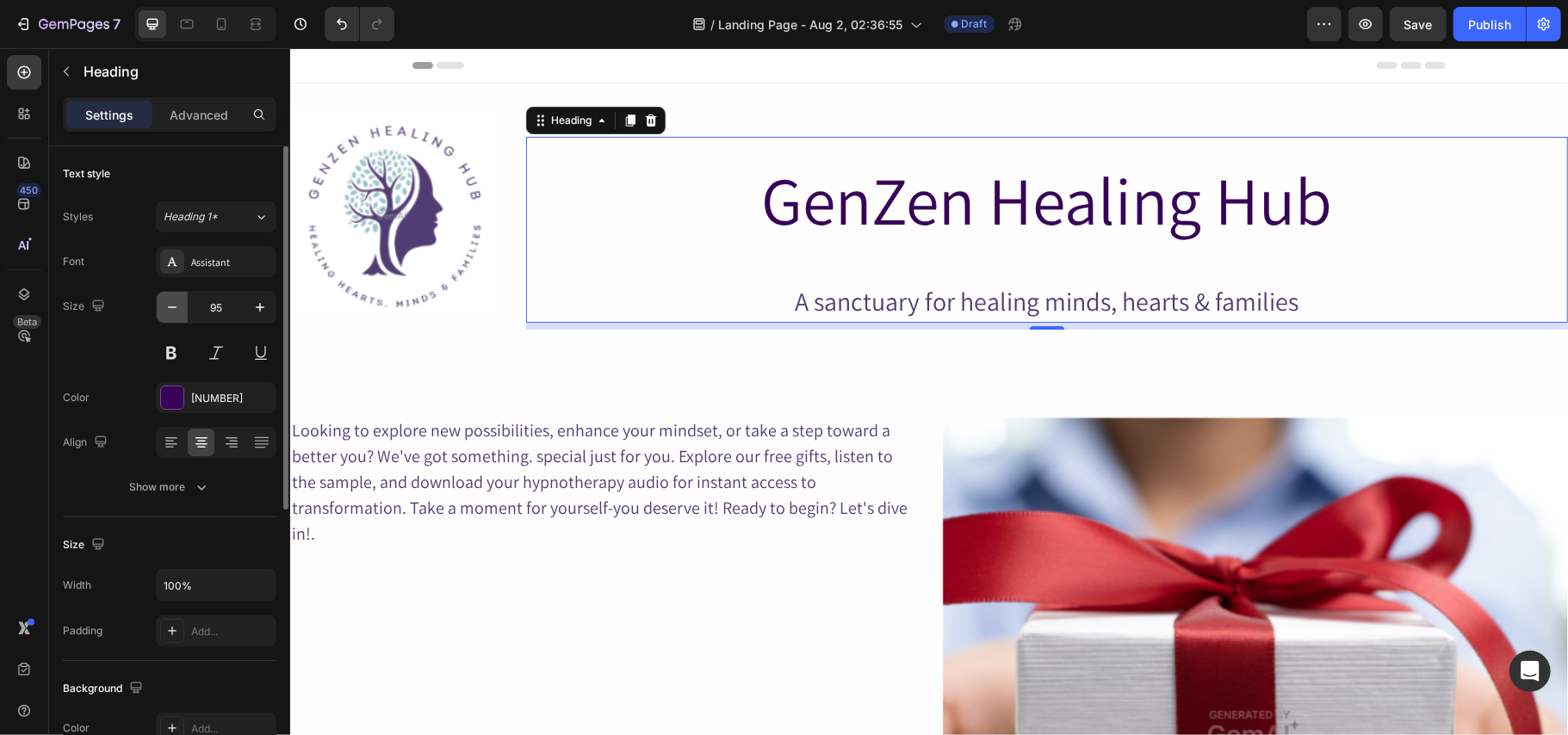 click 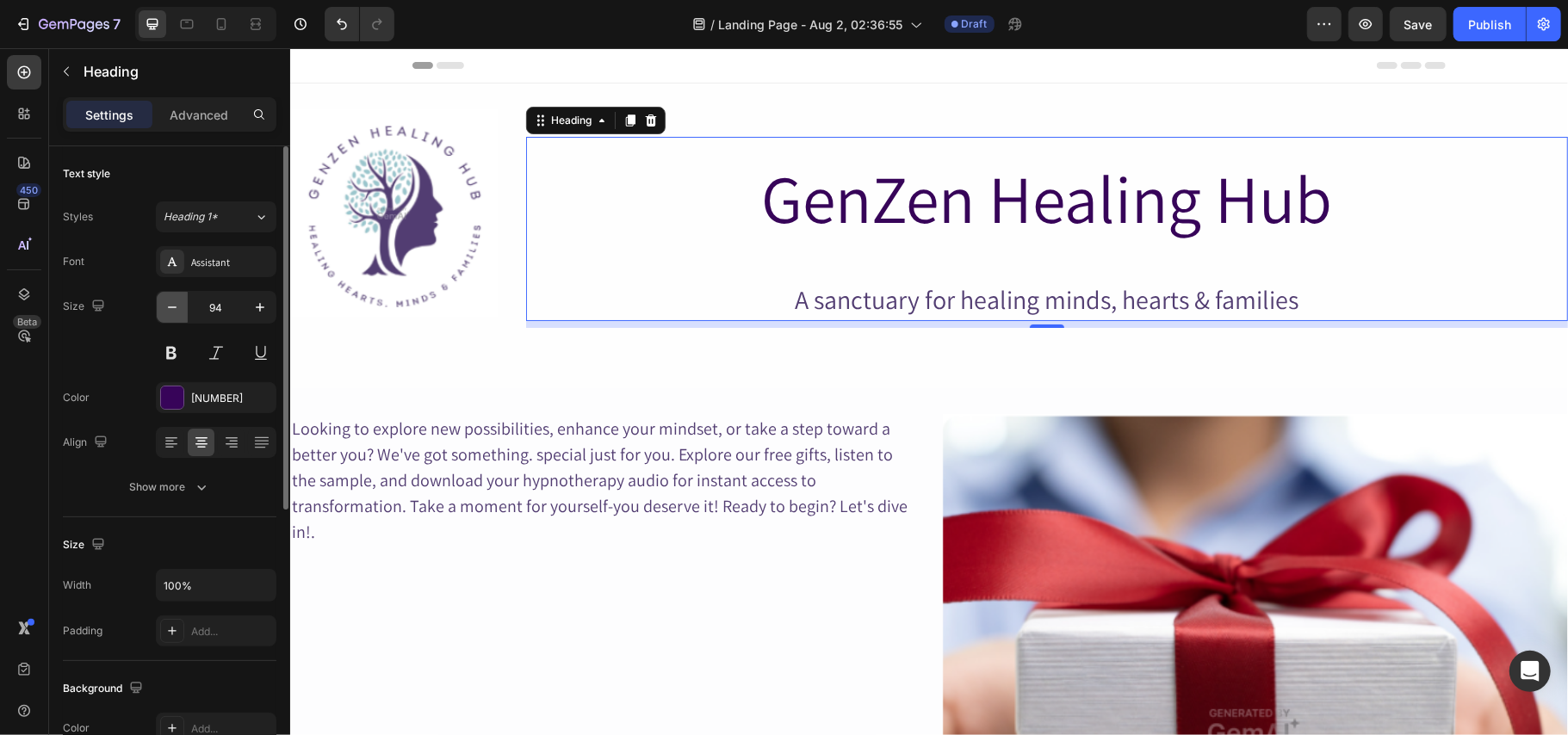 click 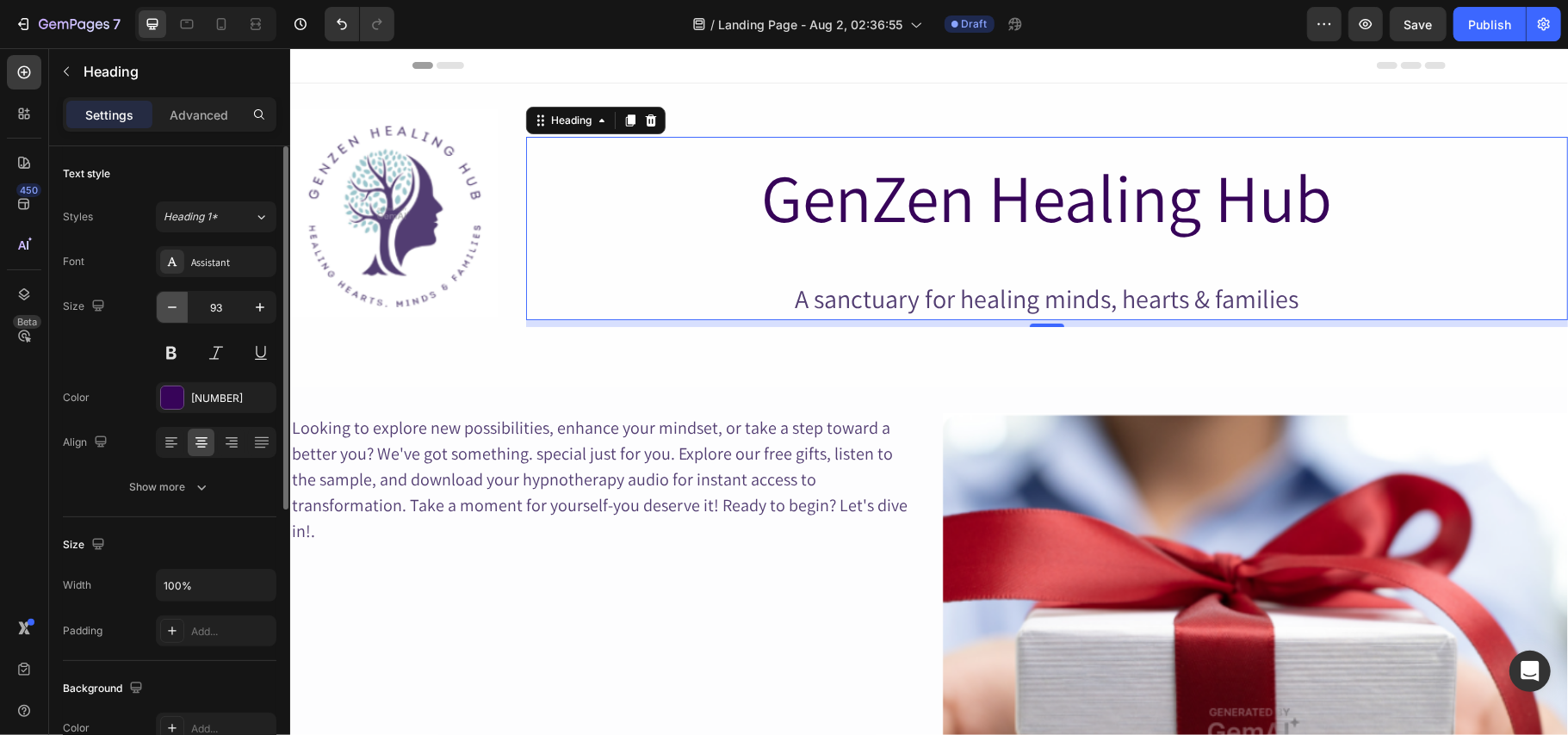click 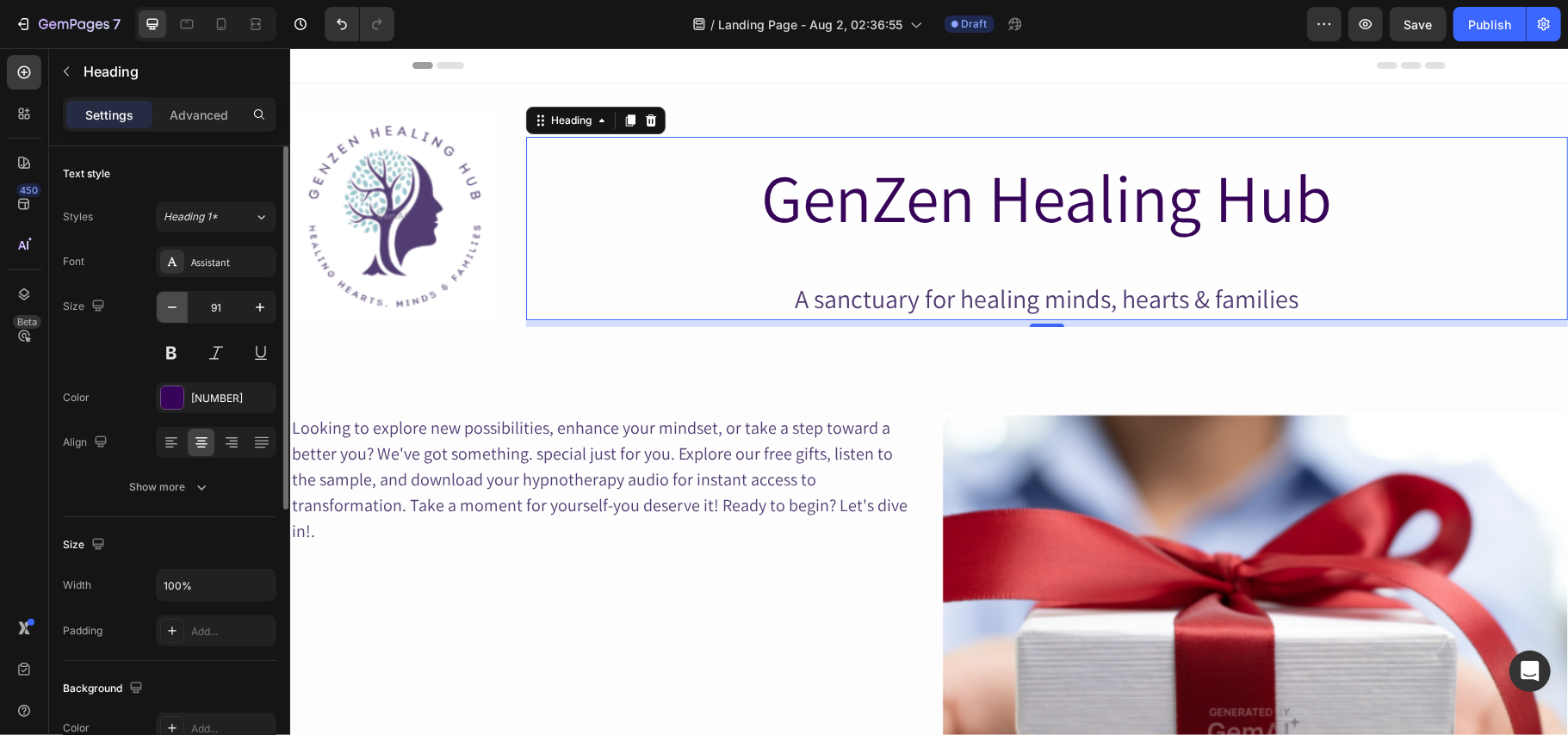 click 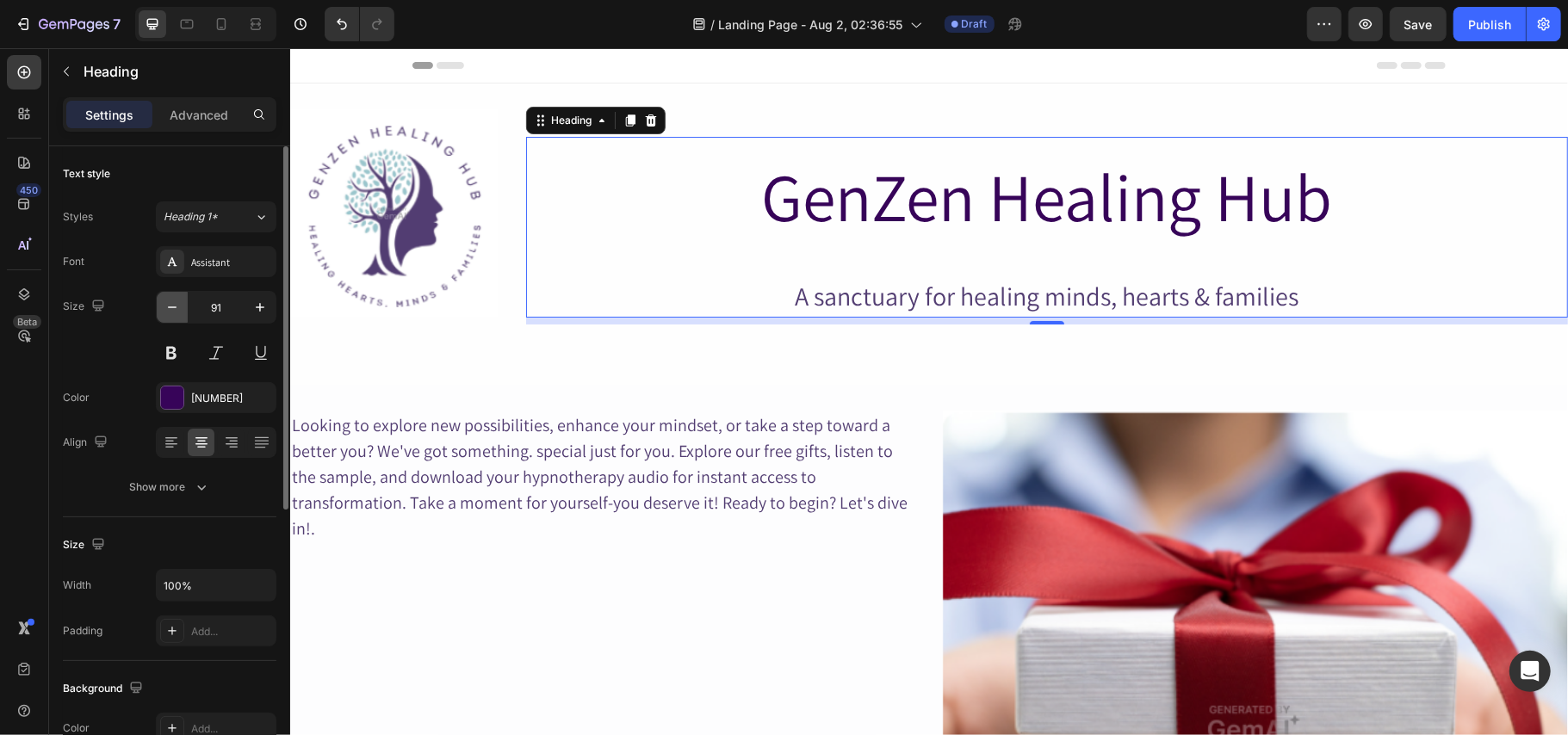 click 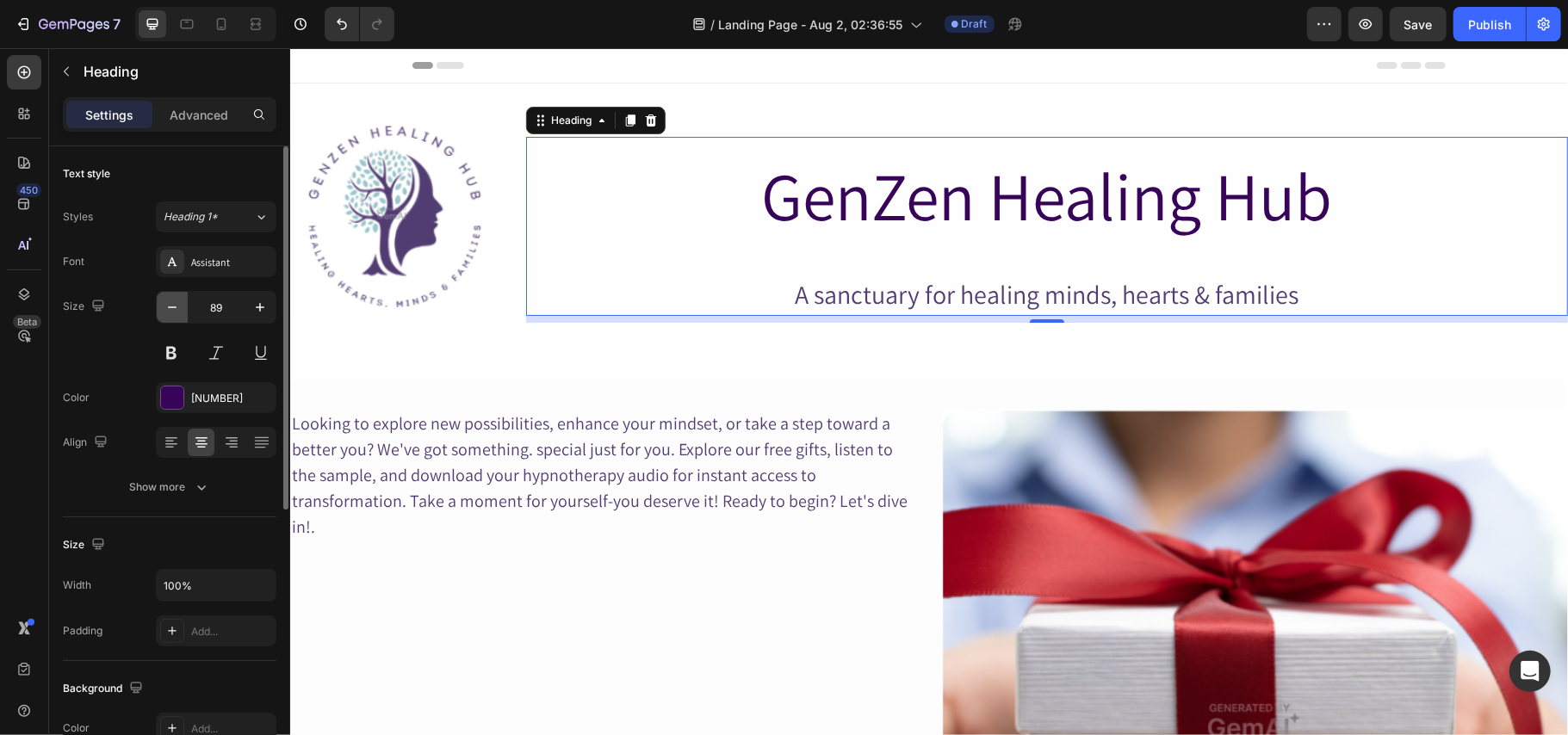 click 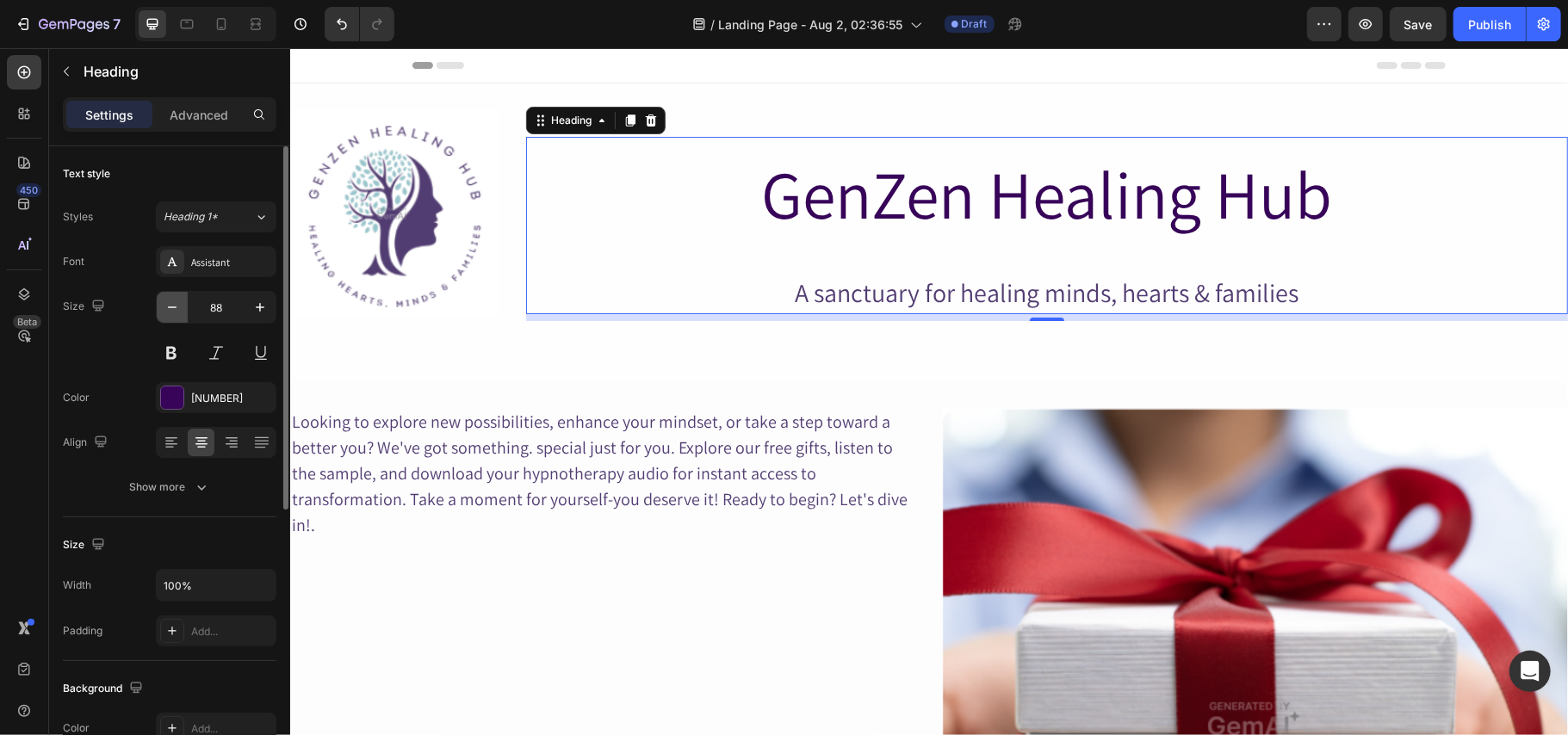 click 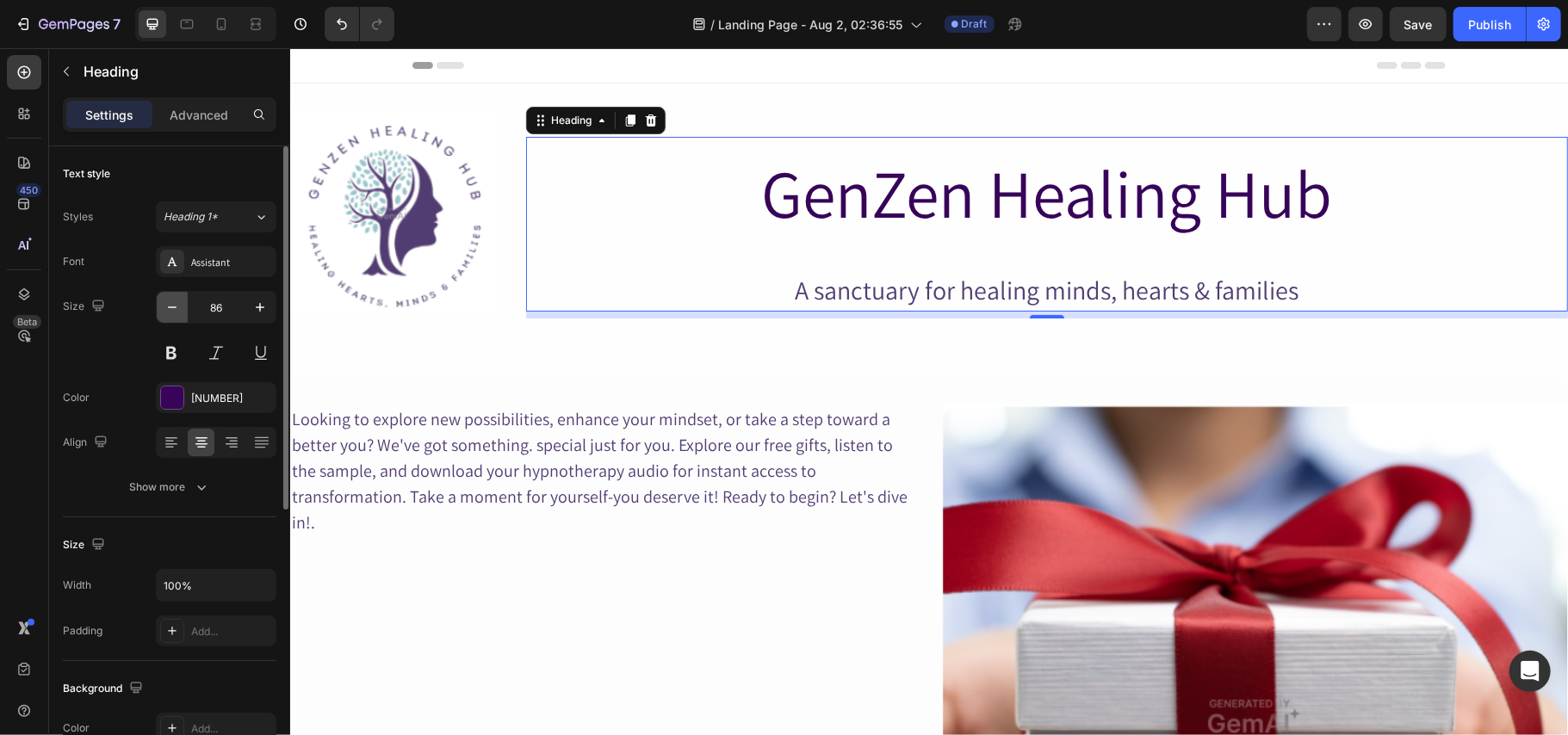 click 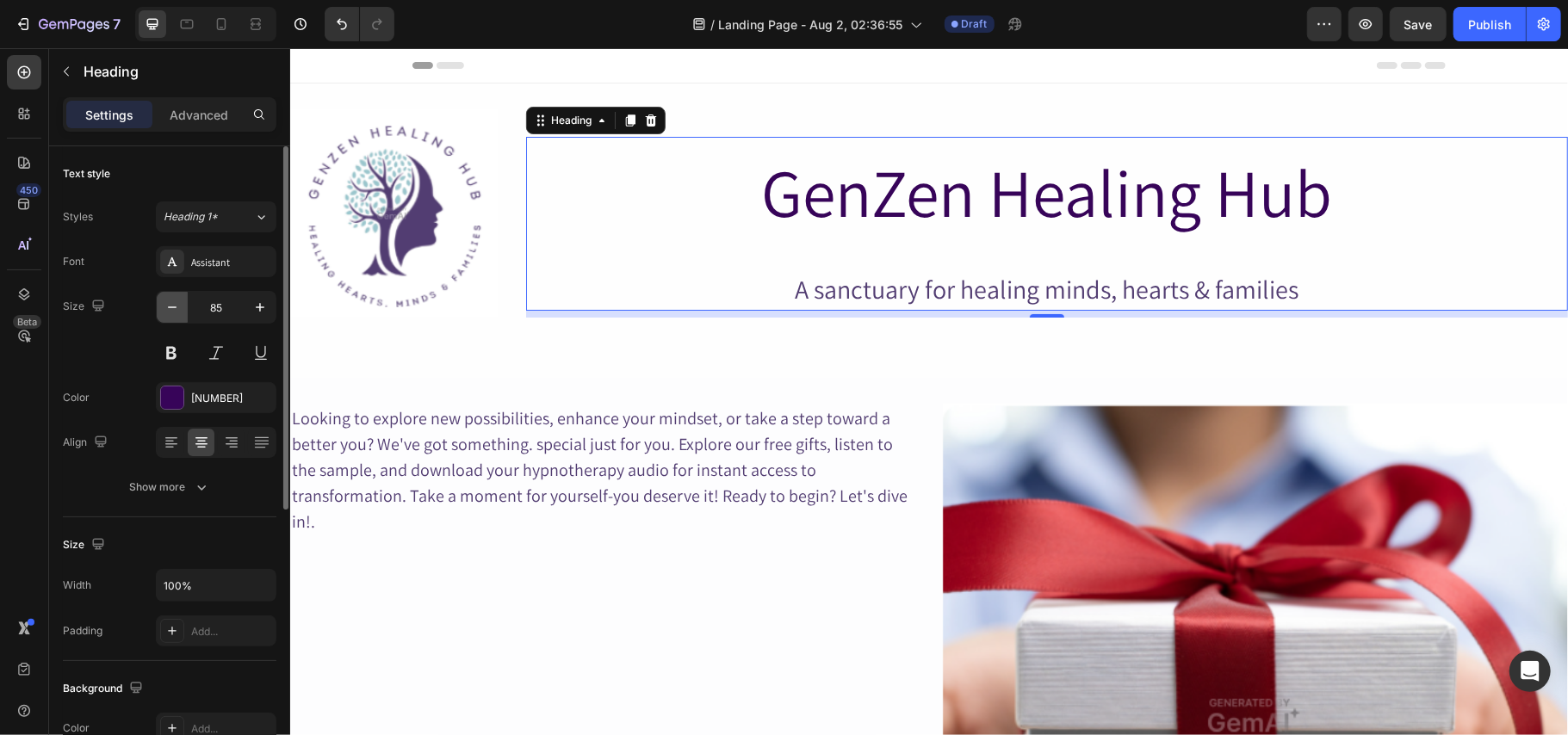 click 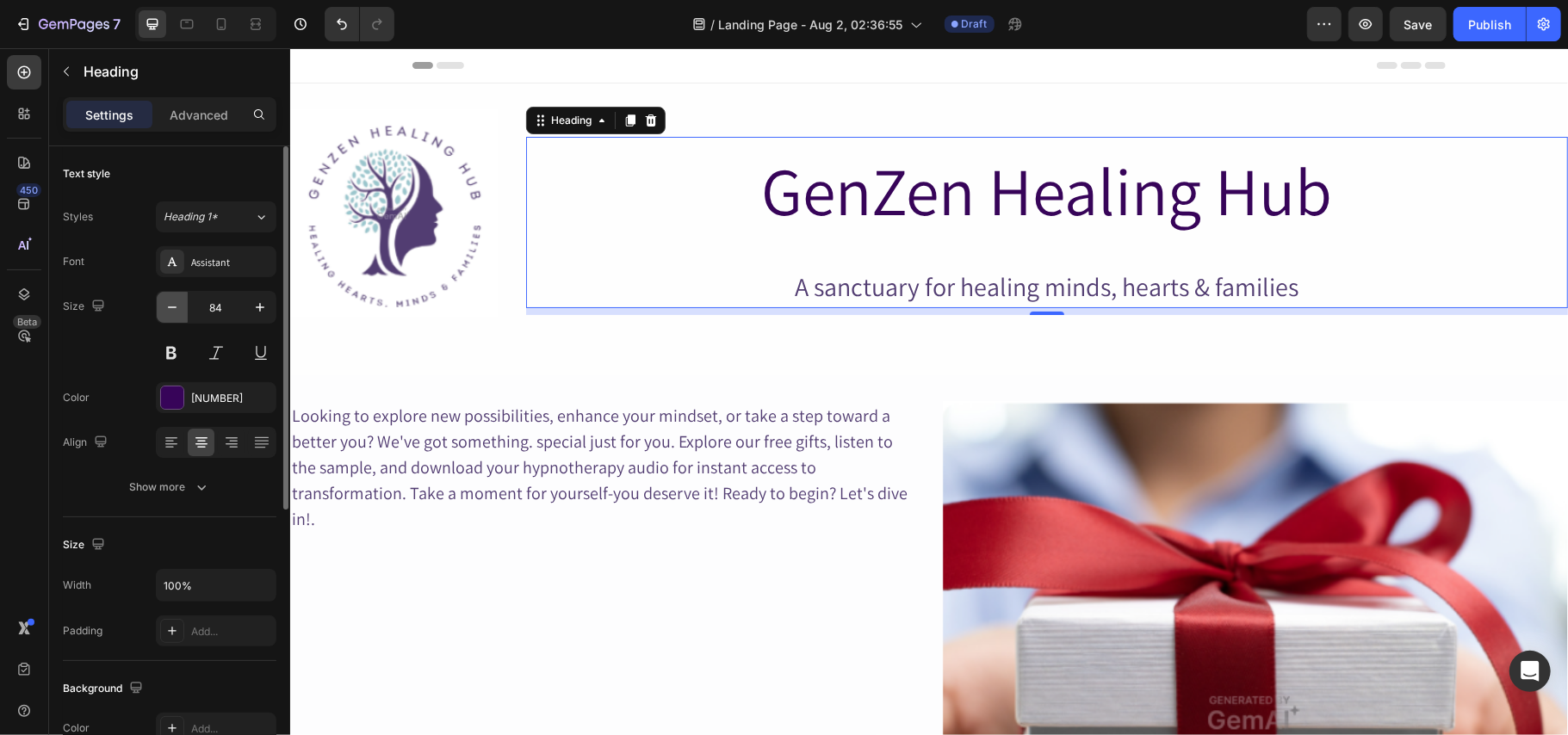 click 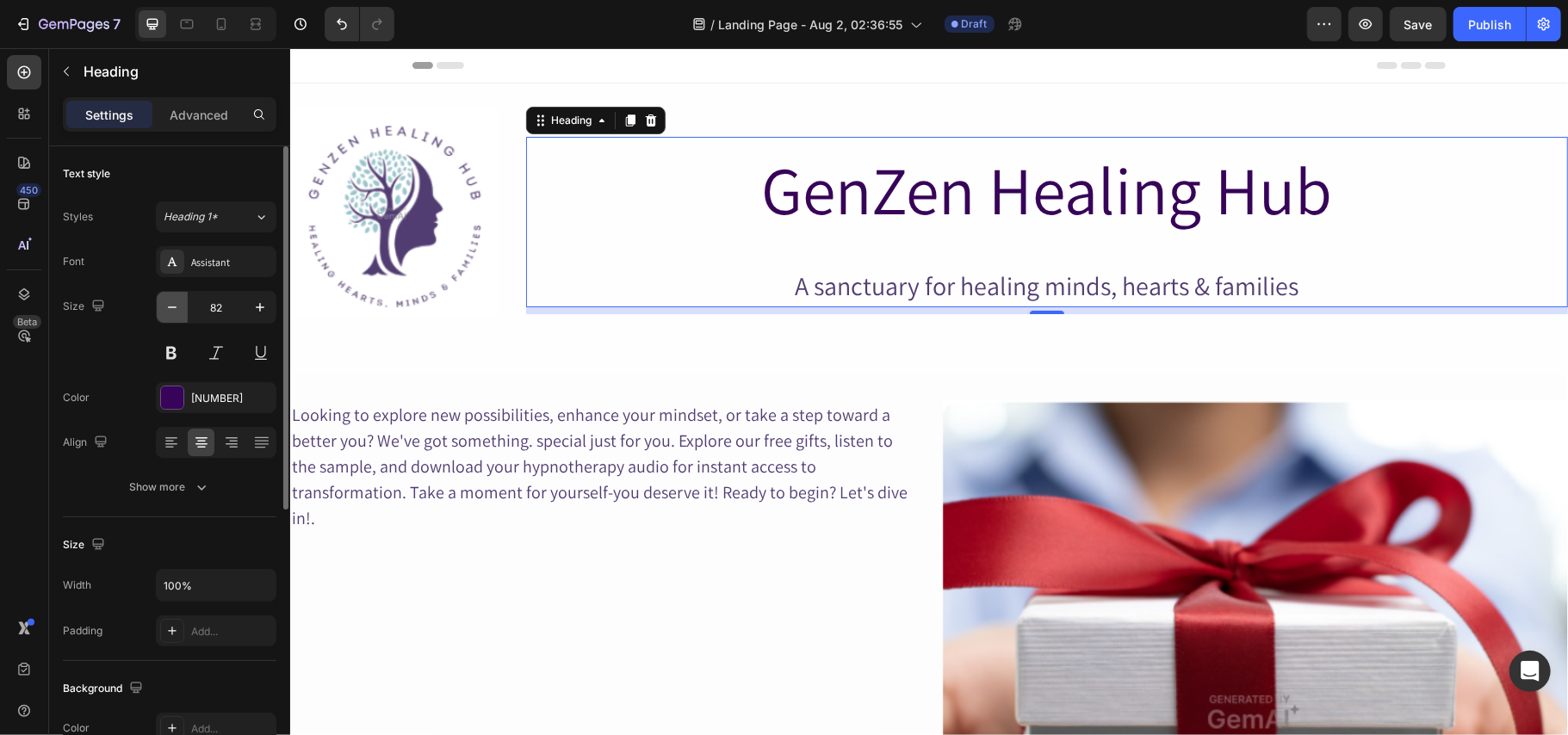 click 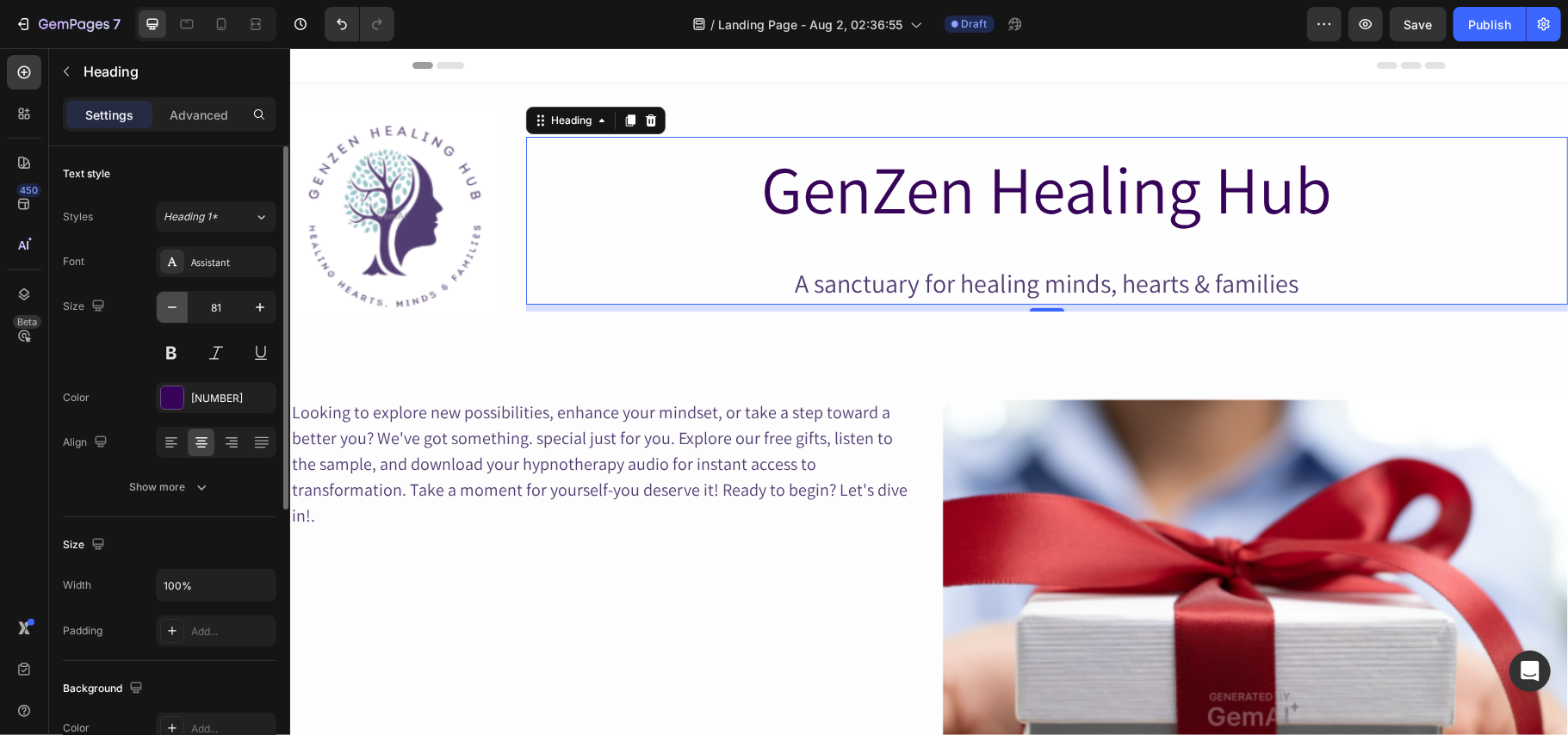 click 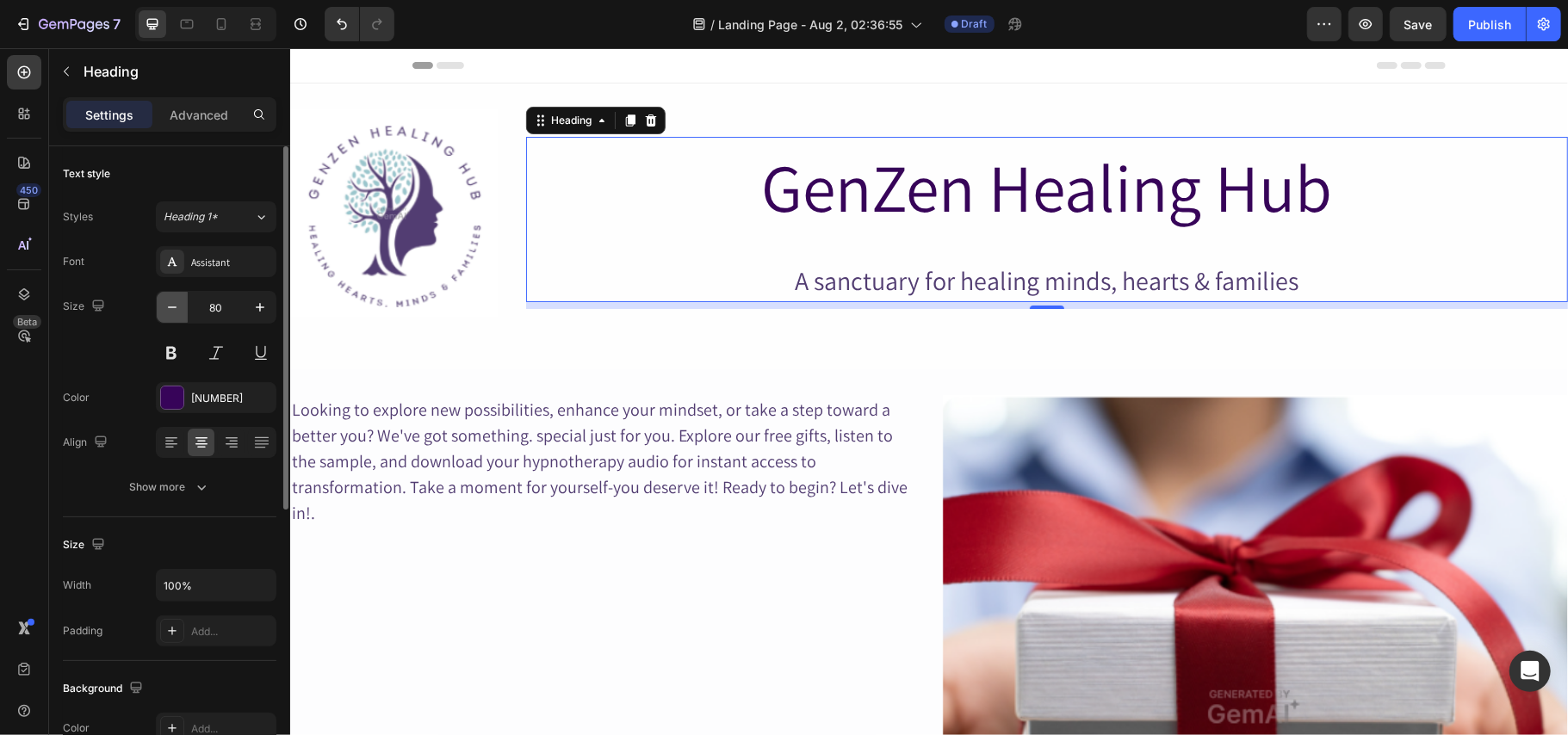 click 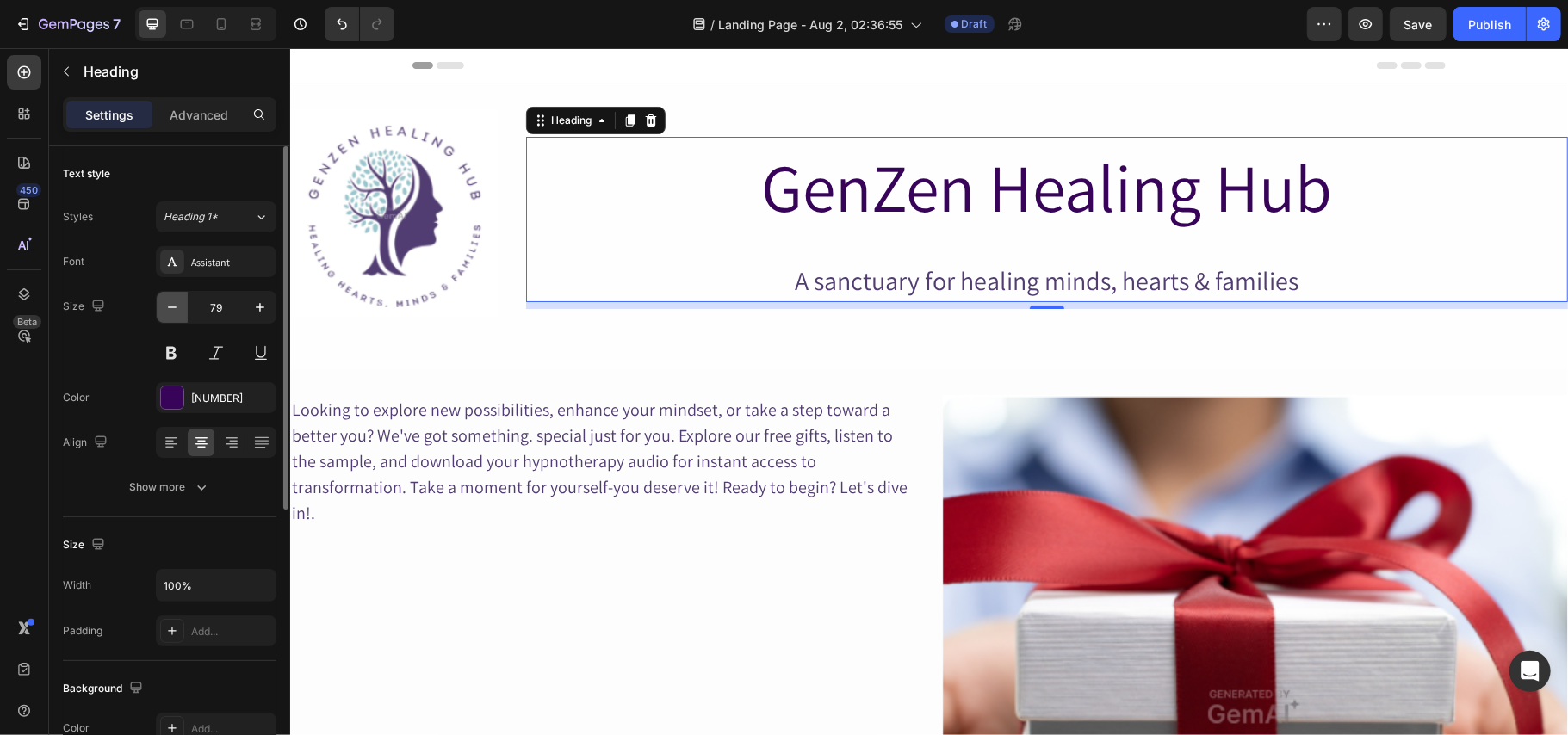 click 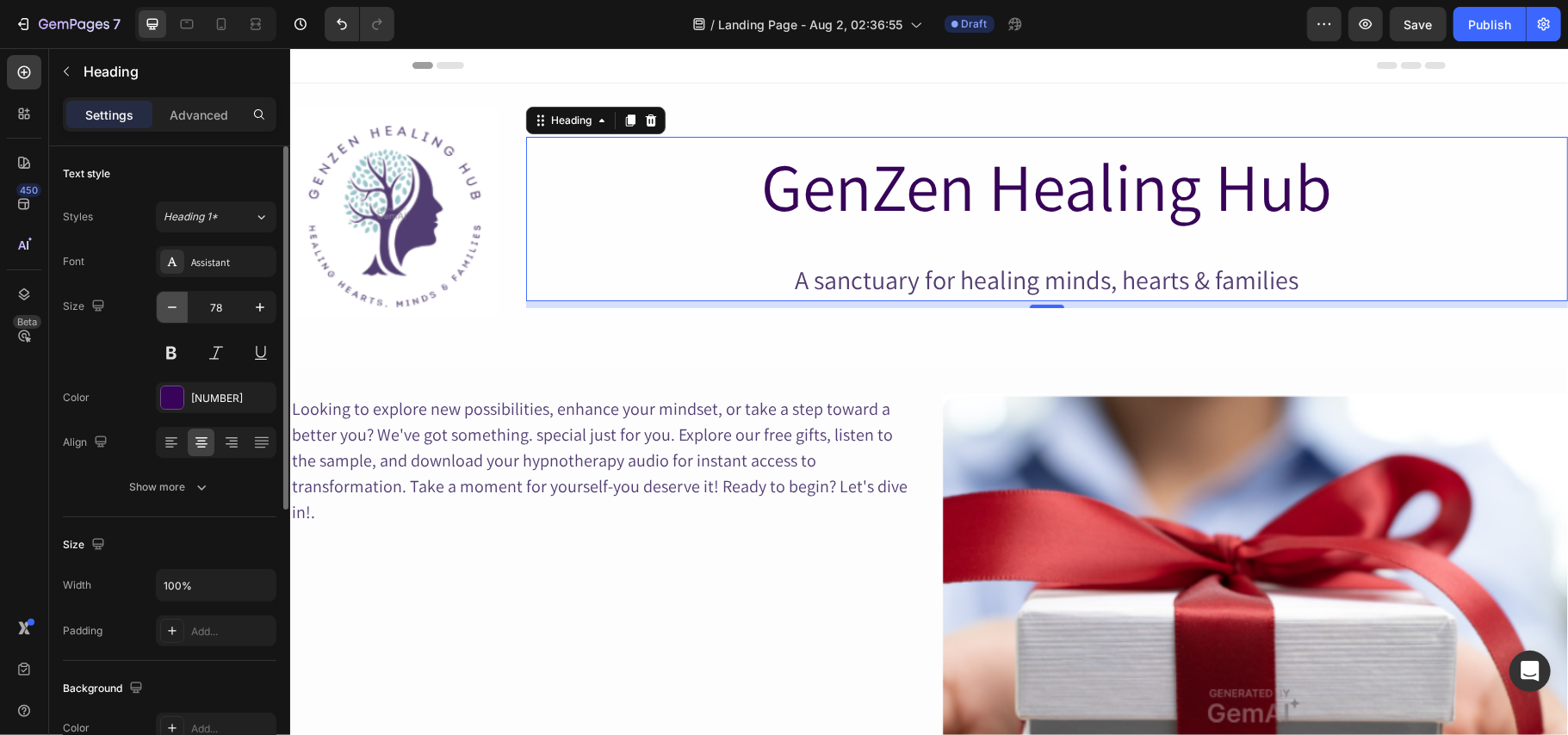 click 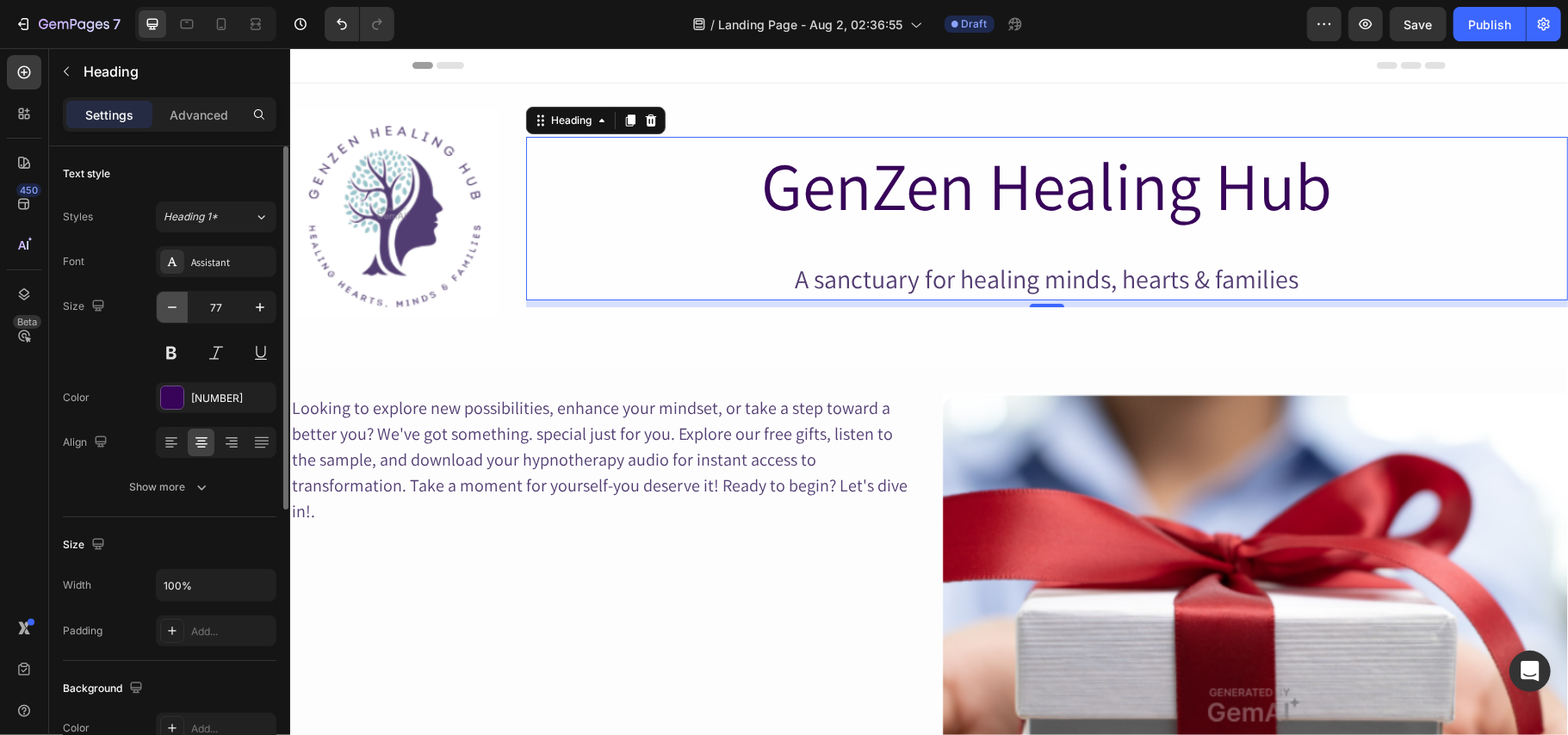 click 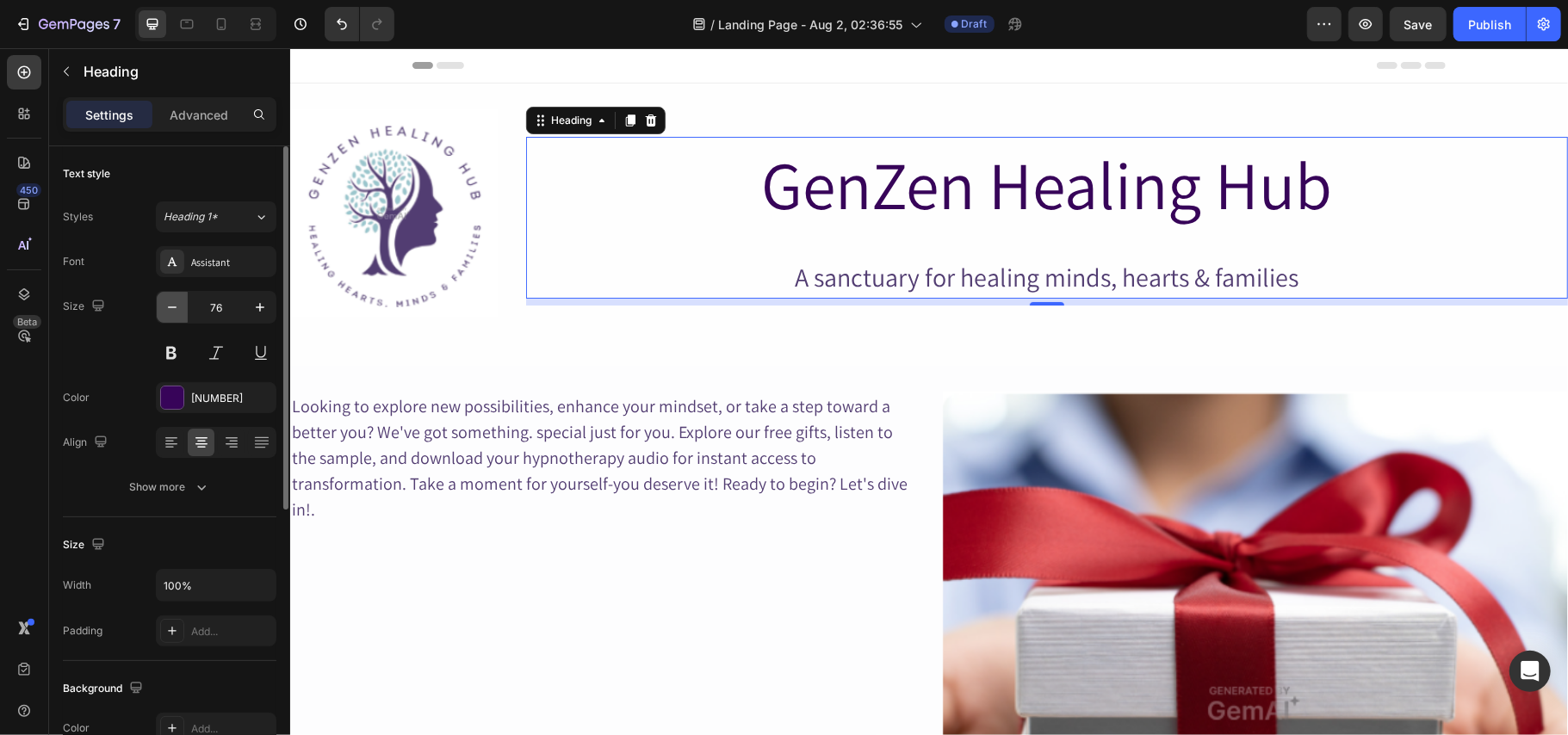 click 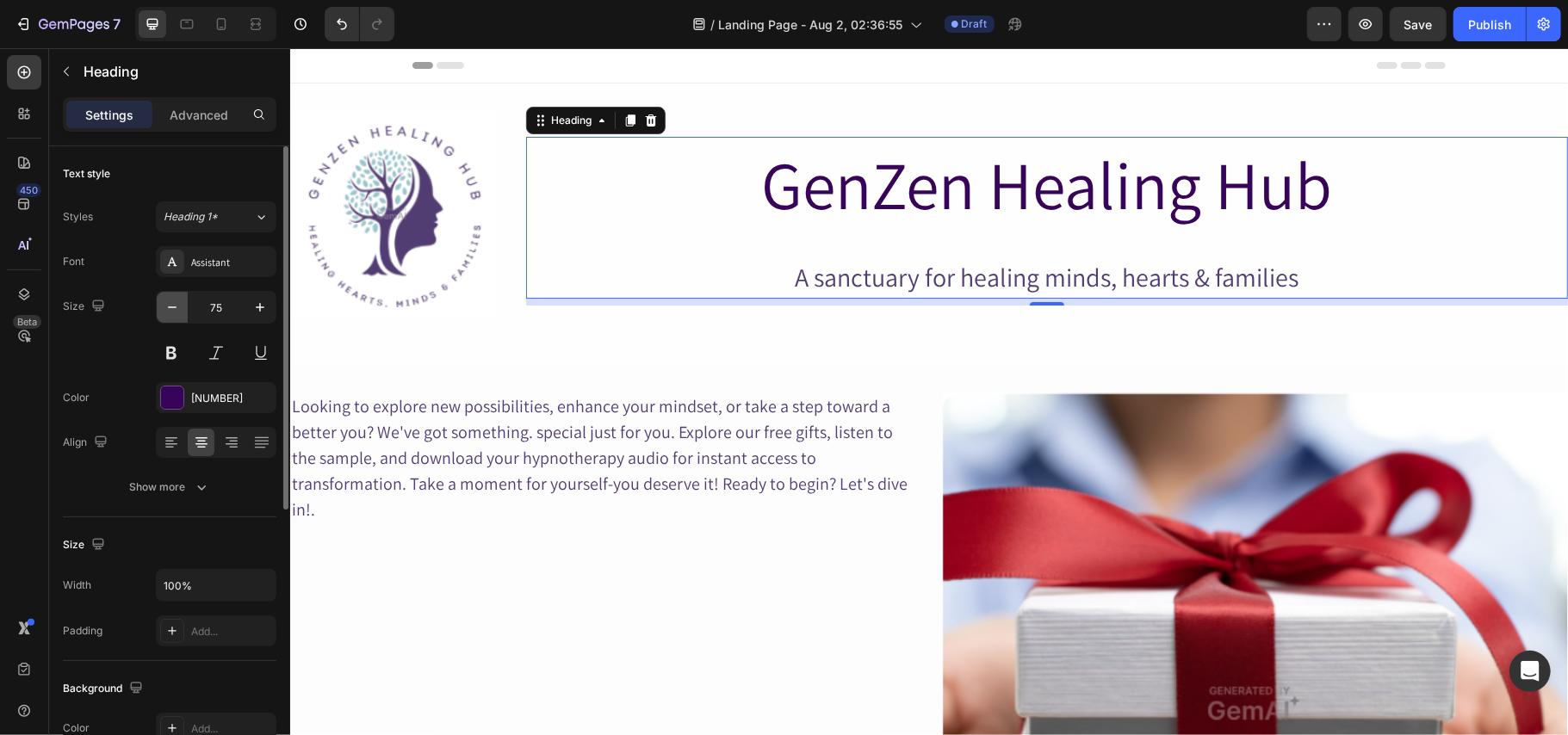 click 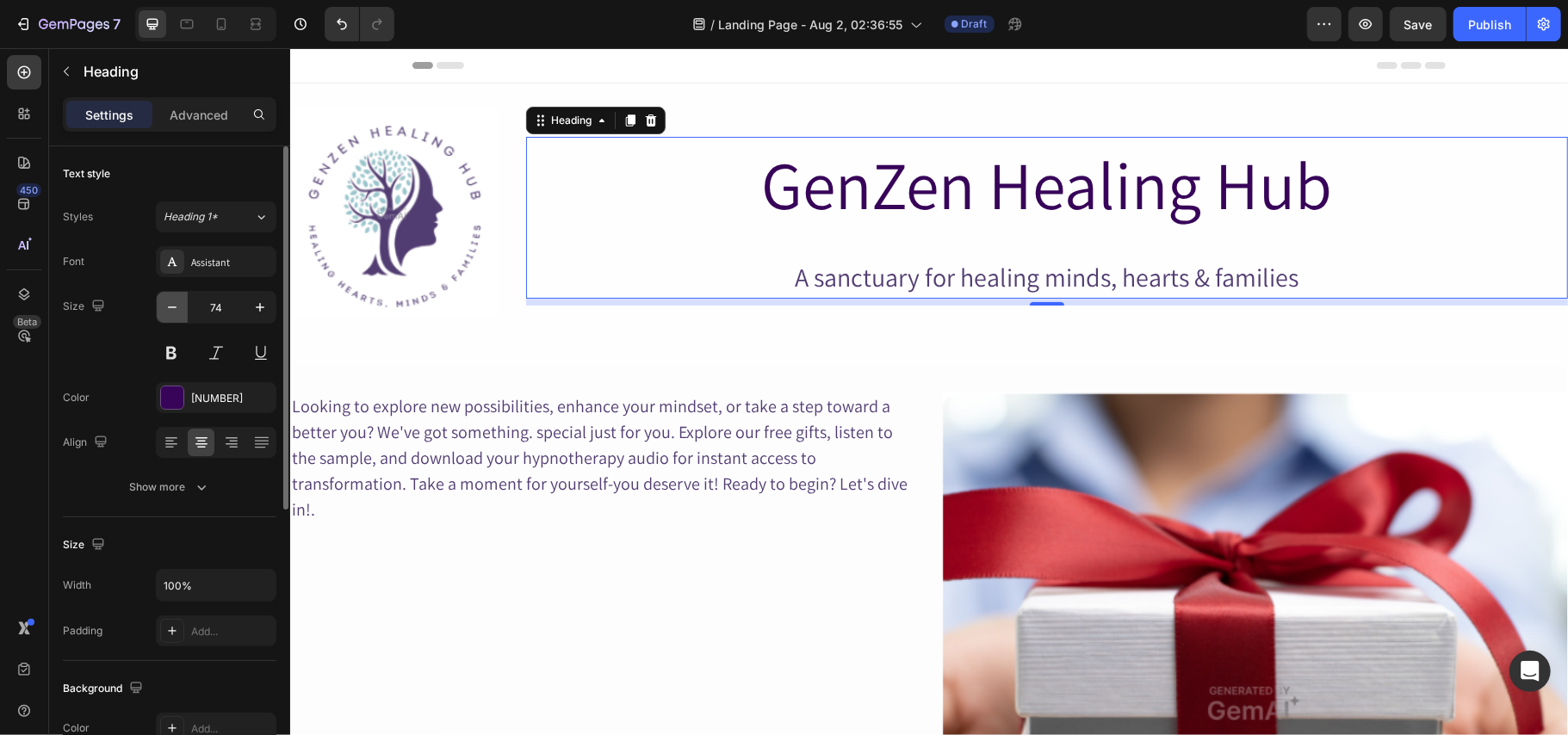 click 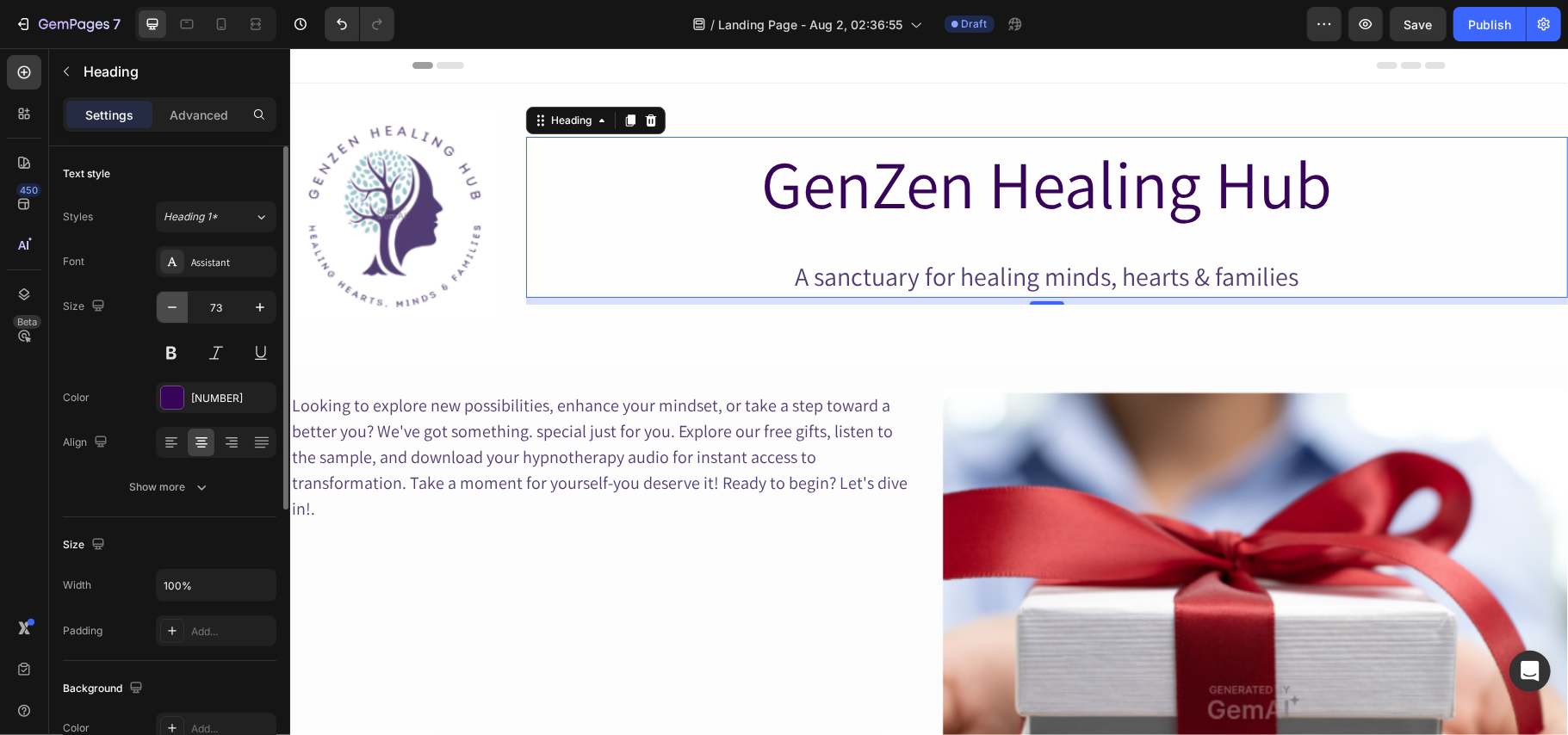 click 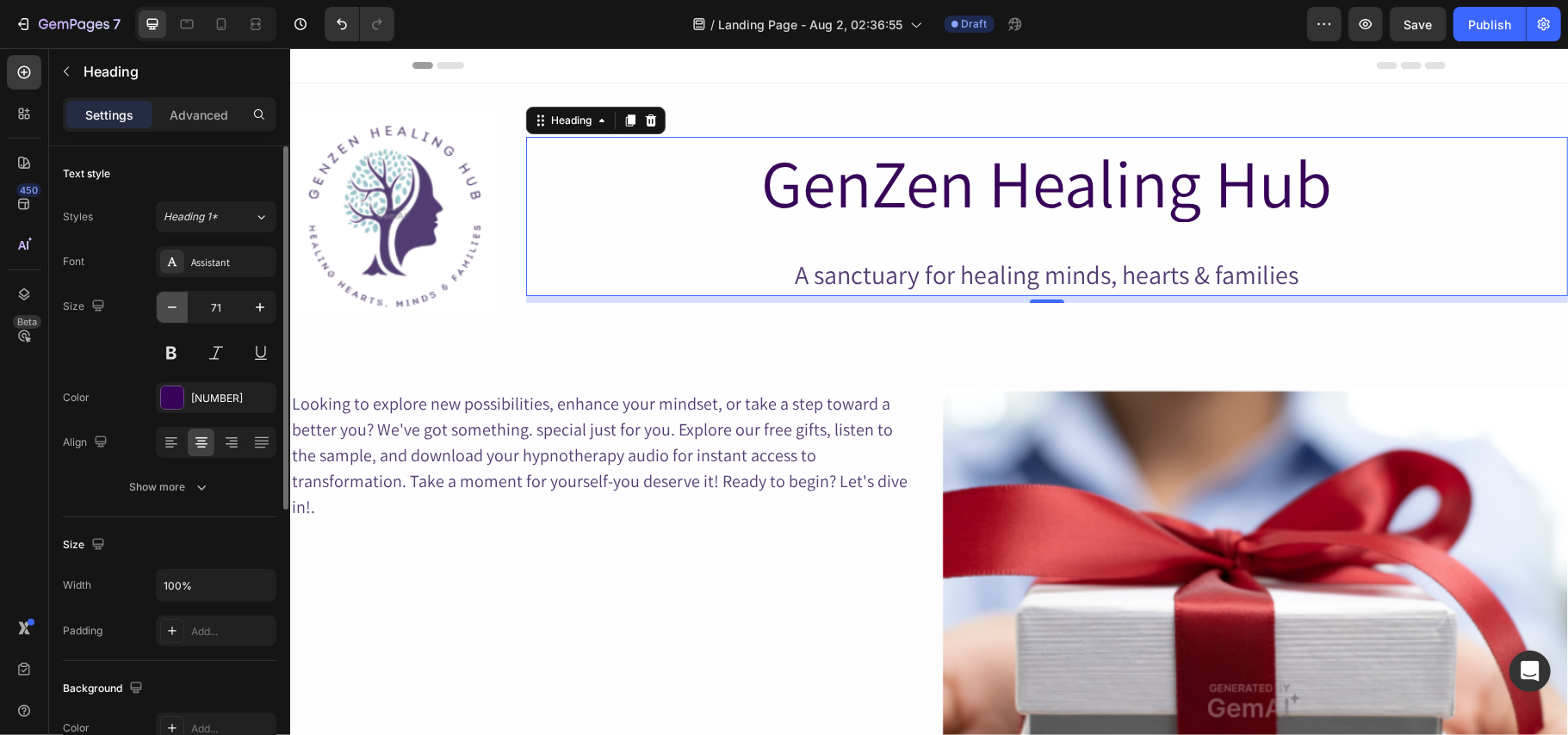 click 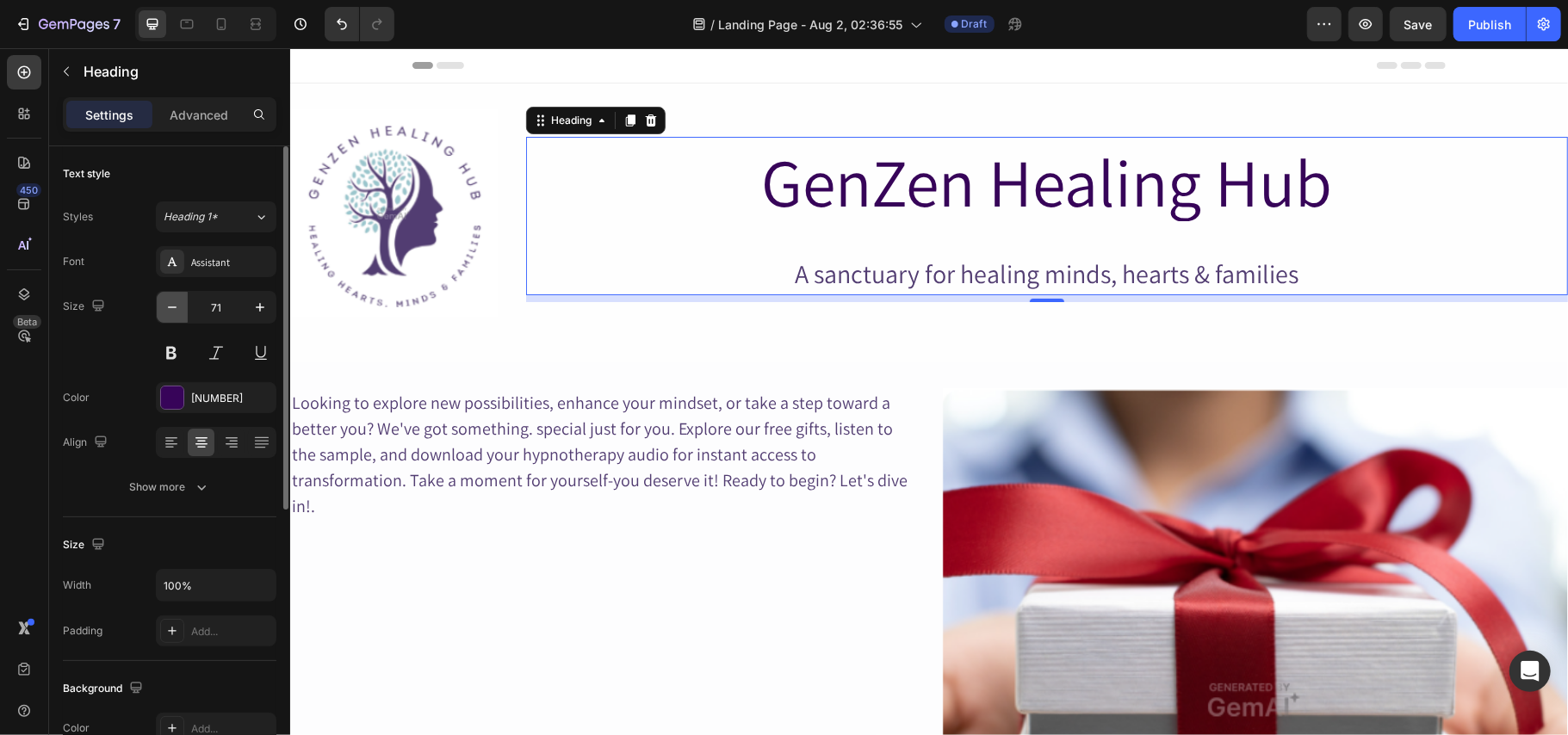 click 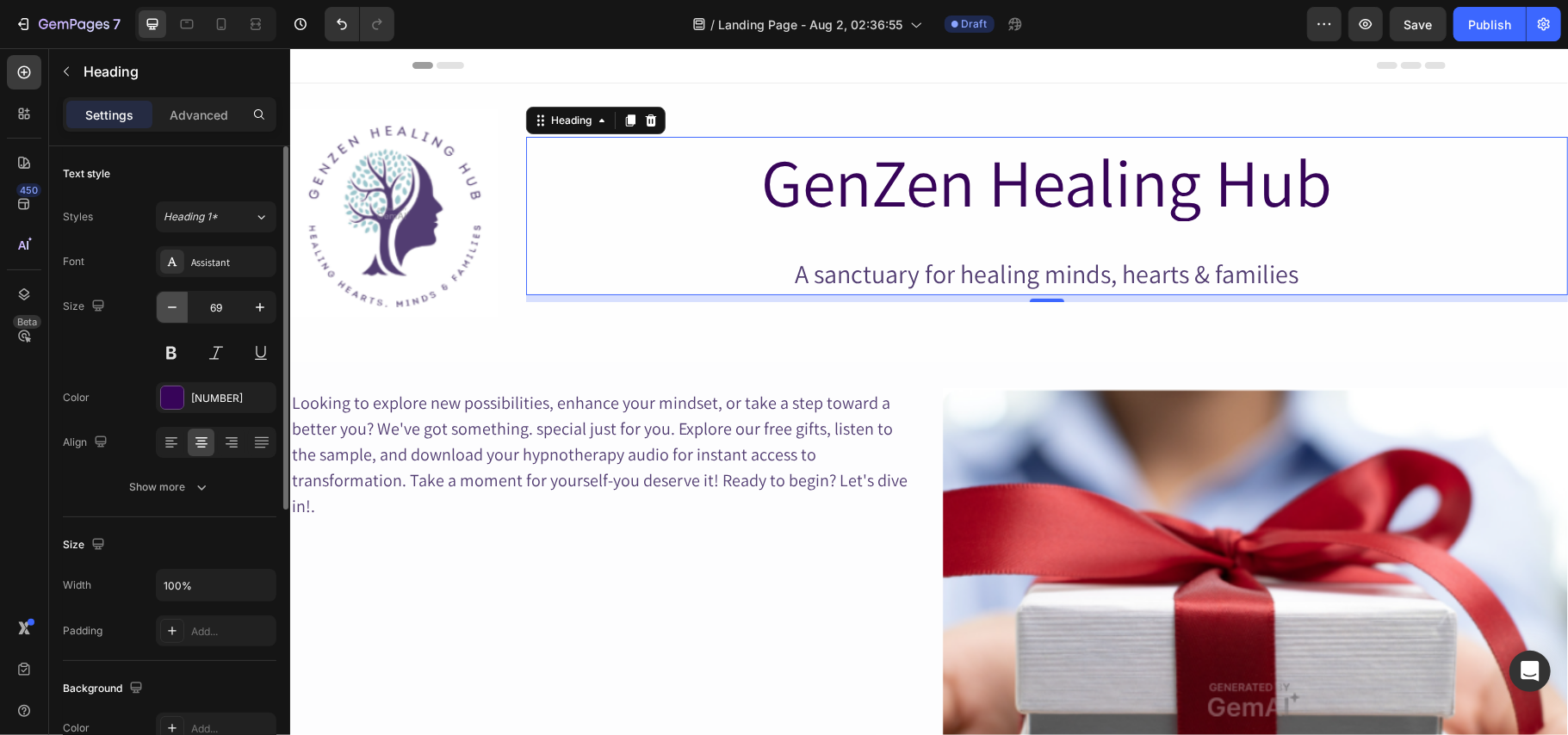 click 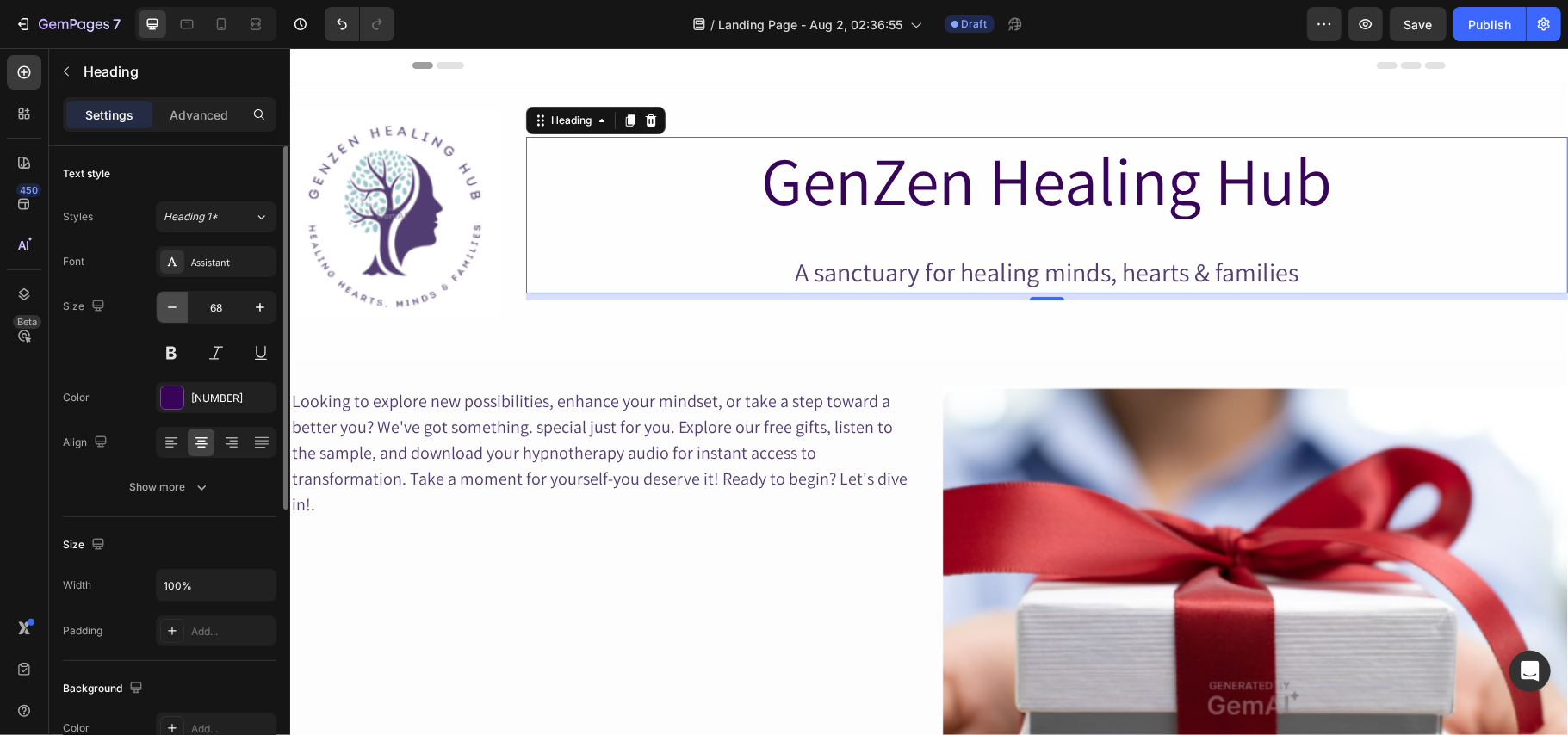 click 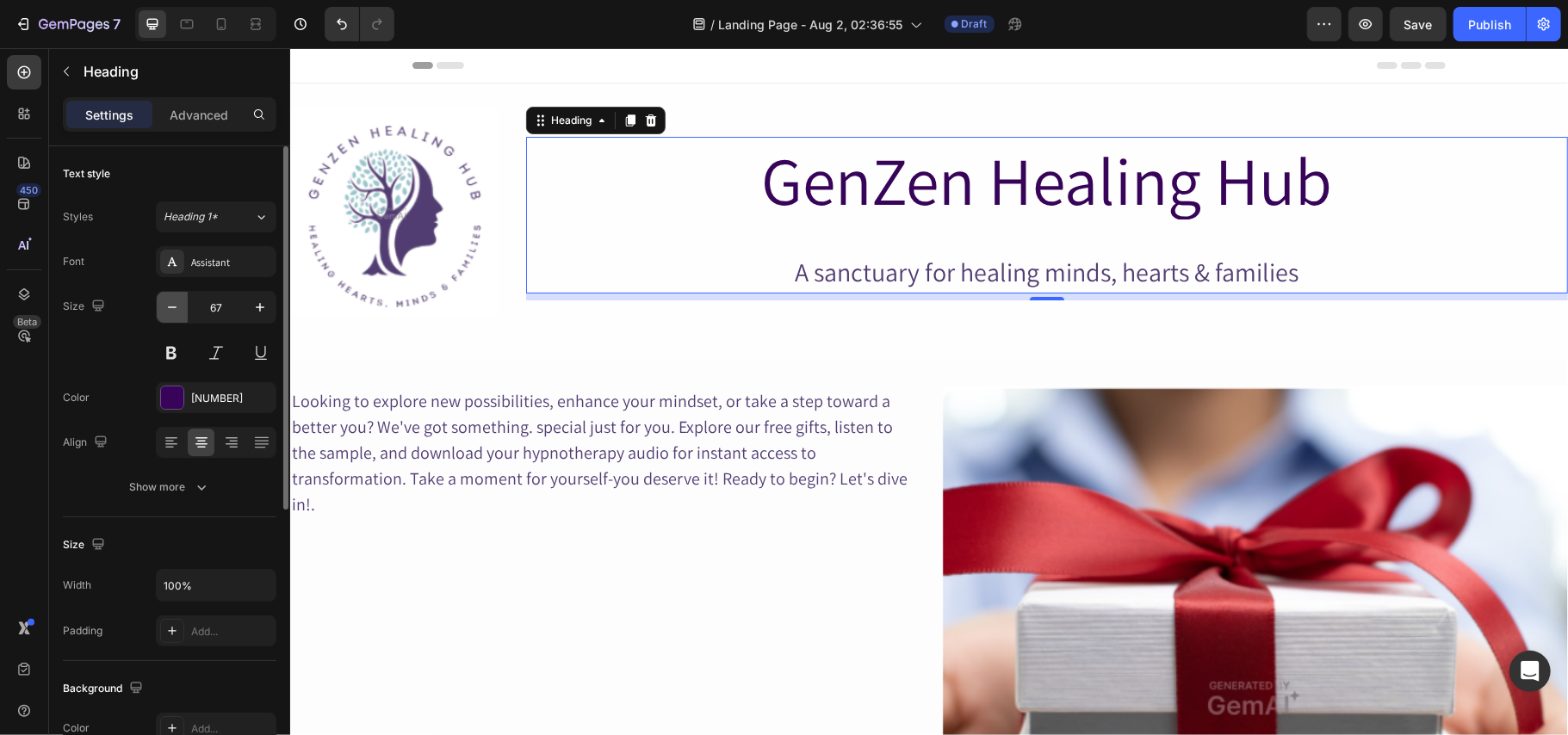 click 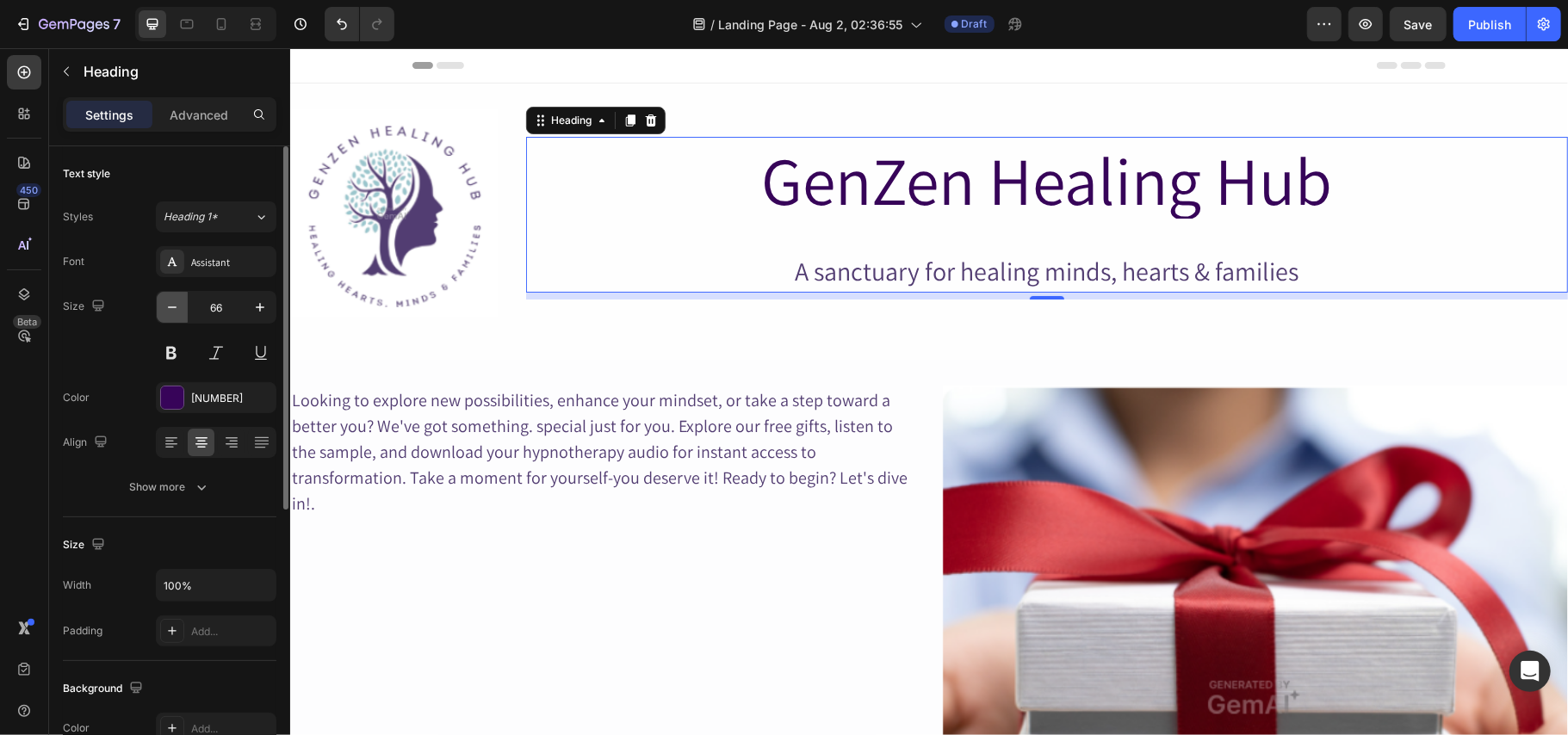 click 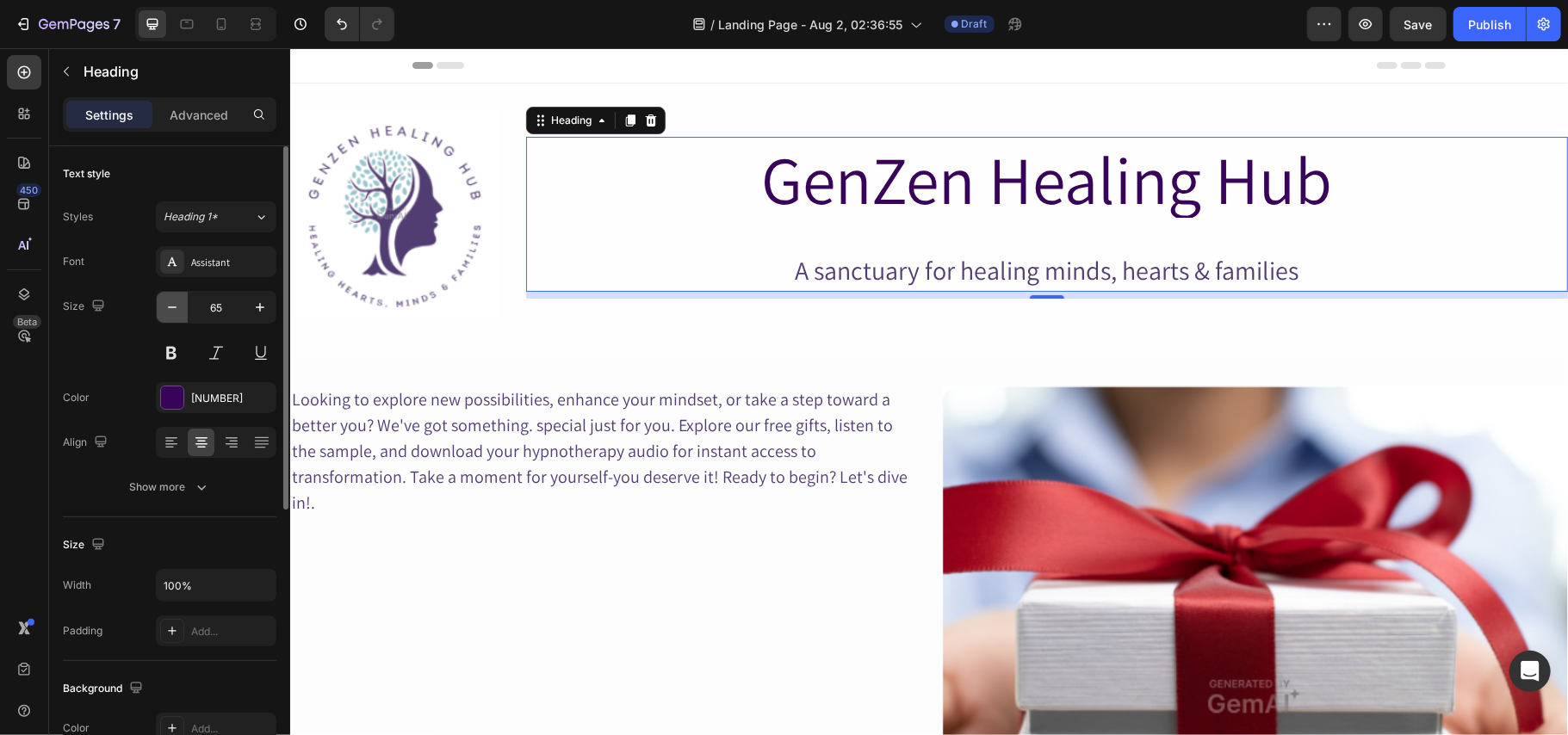 click 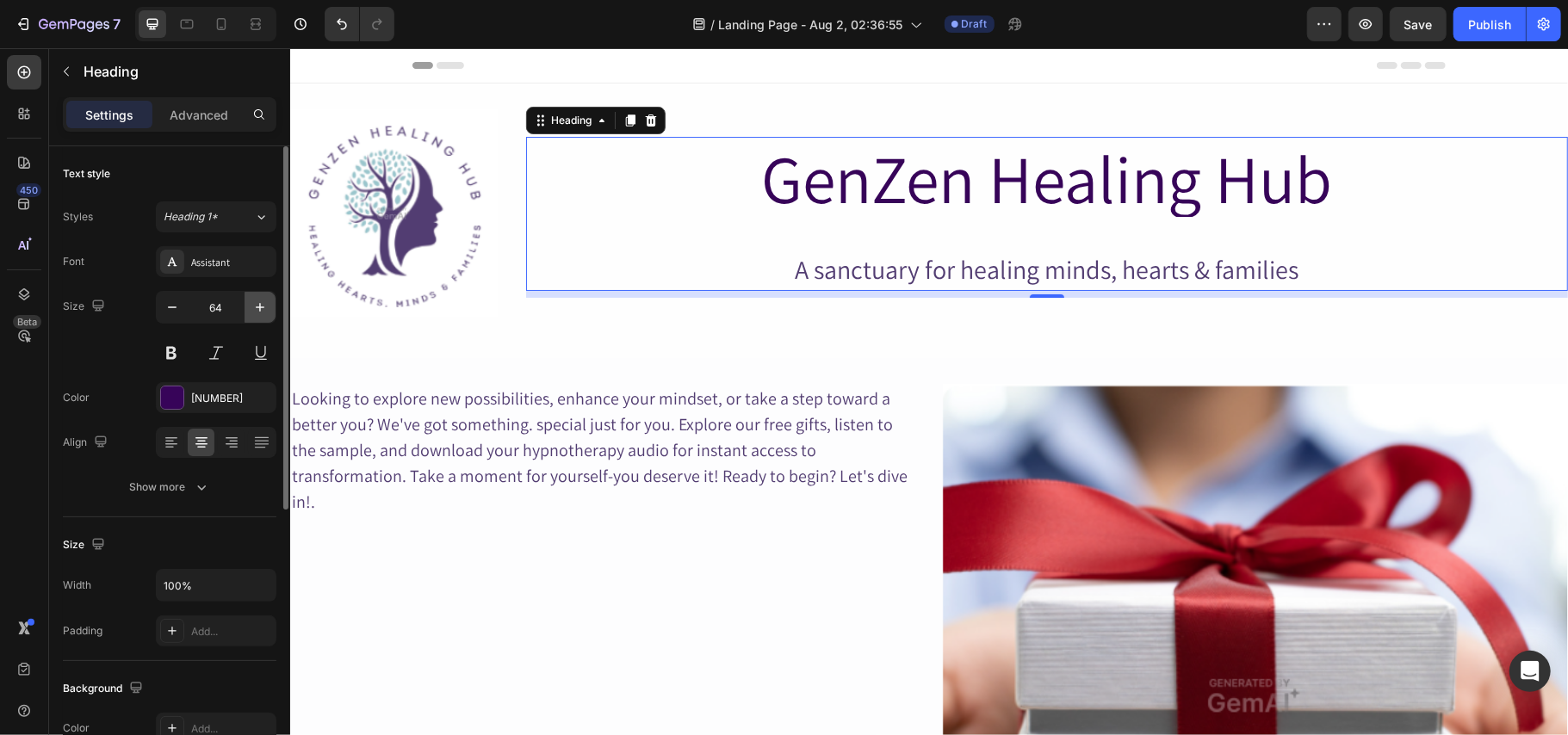 click 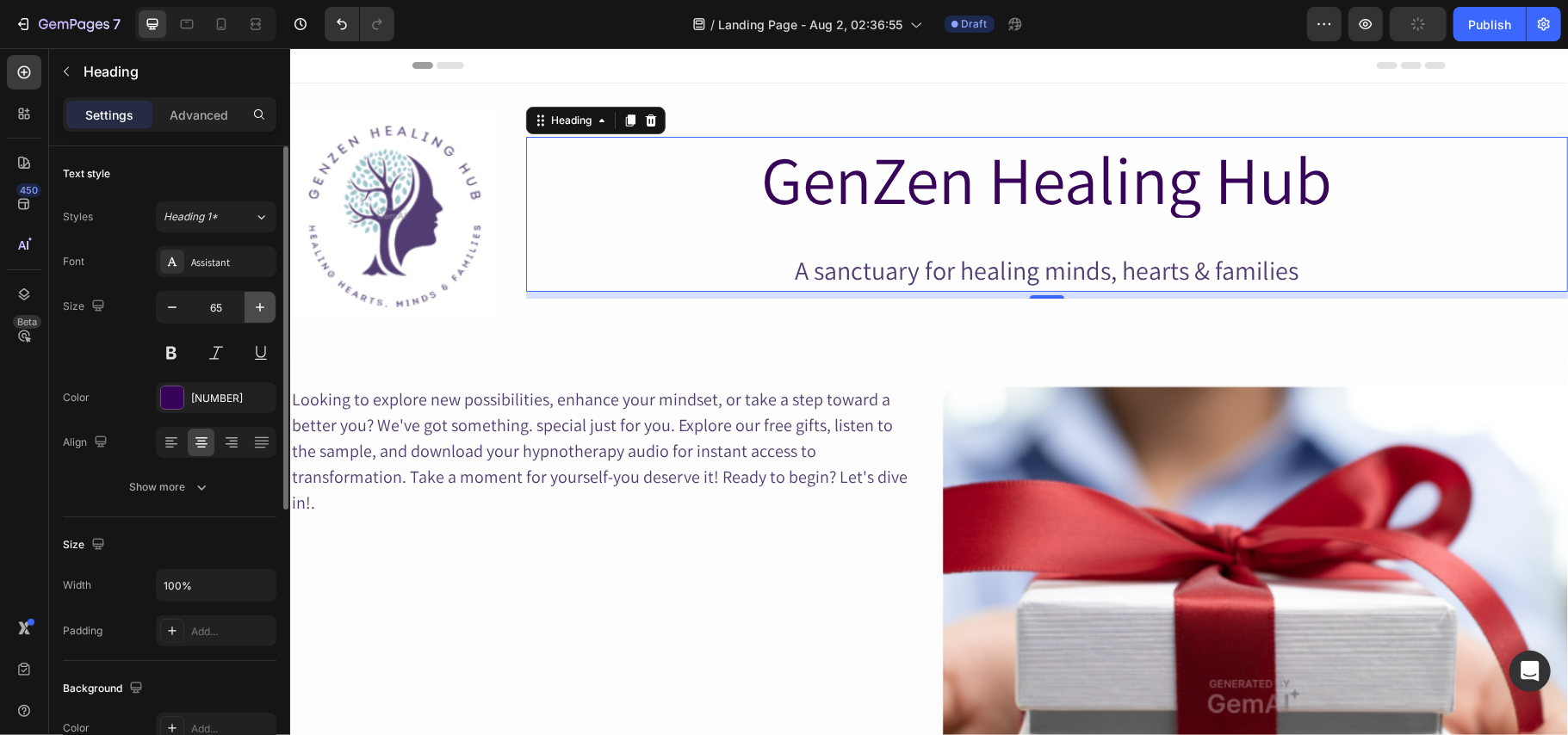 click 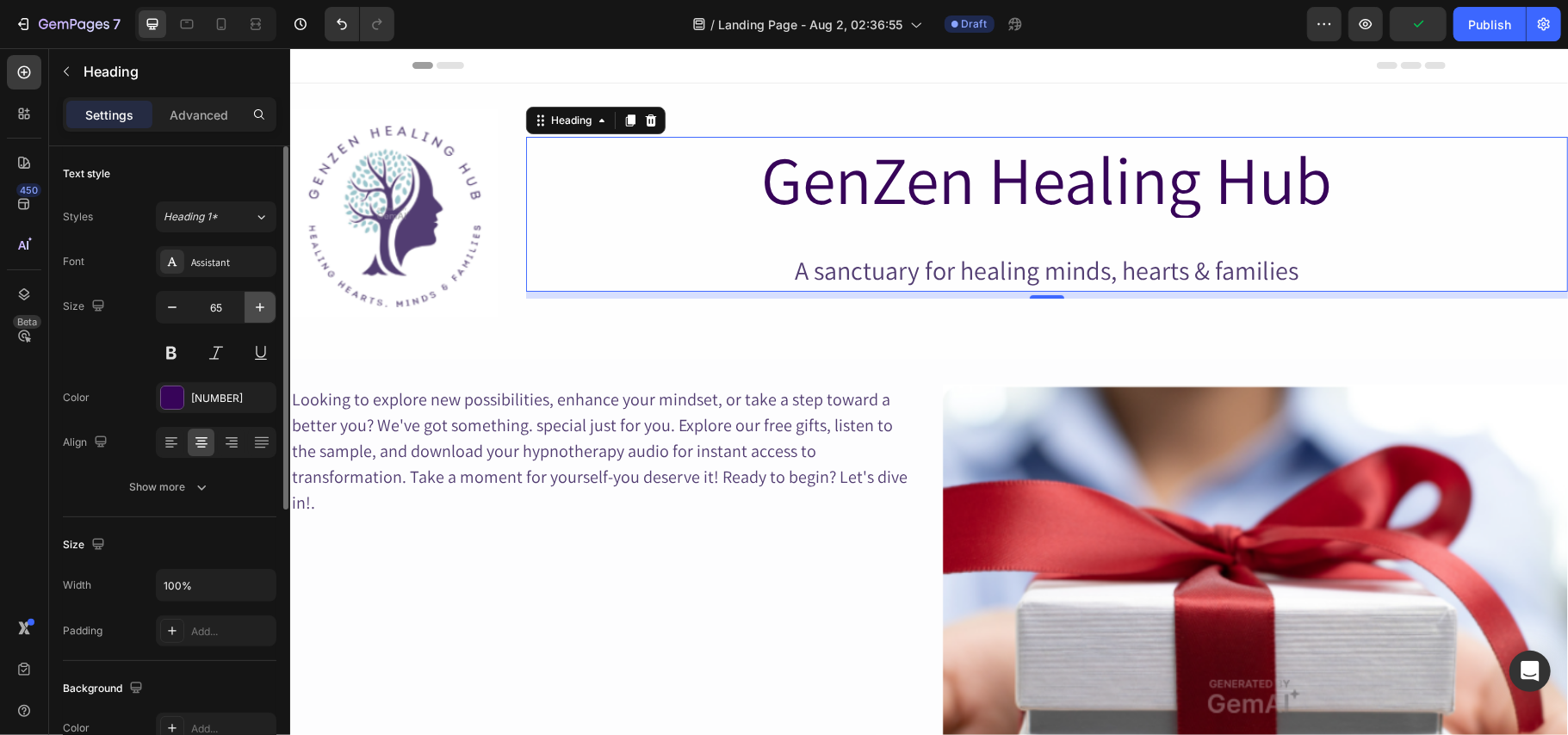 click 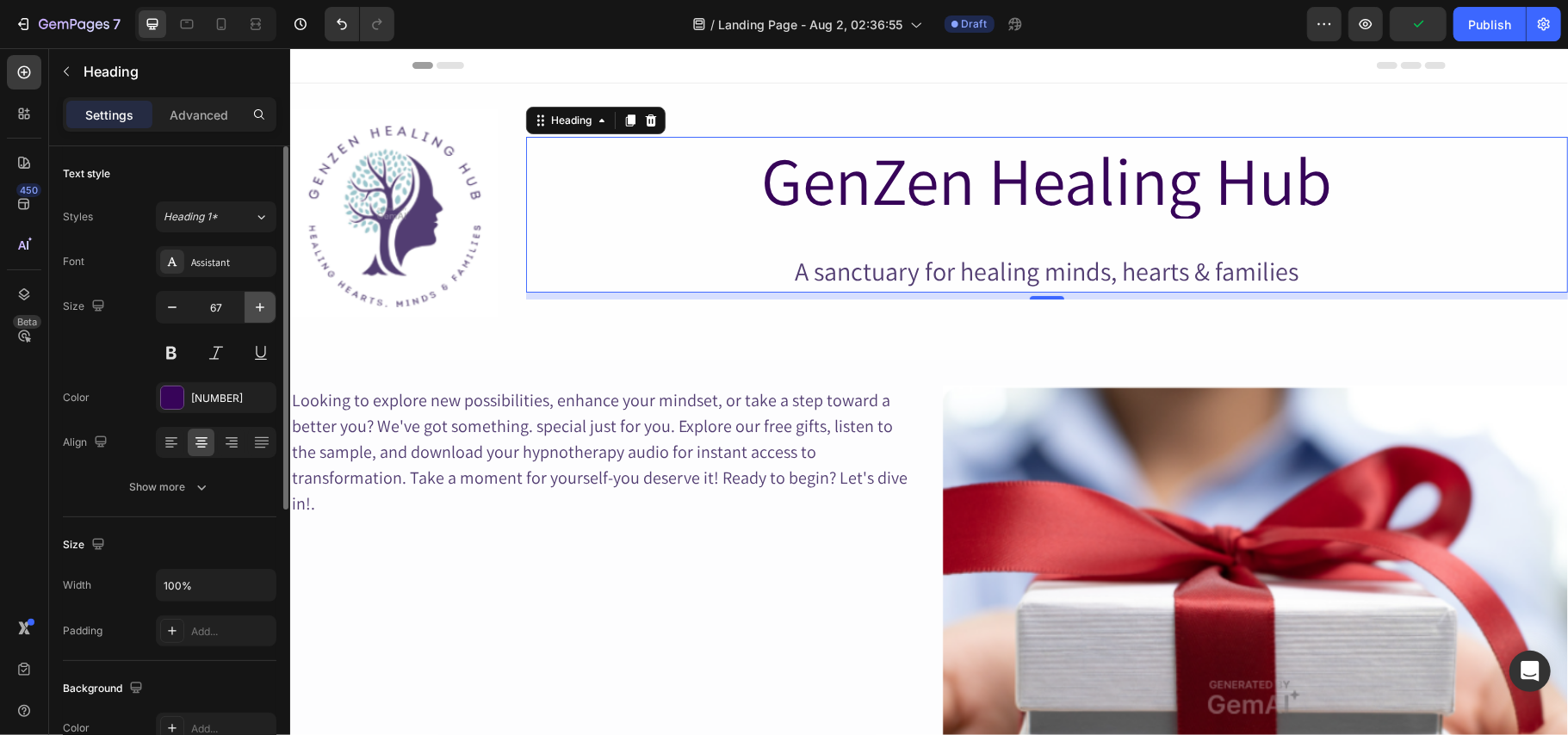 click 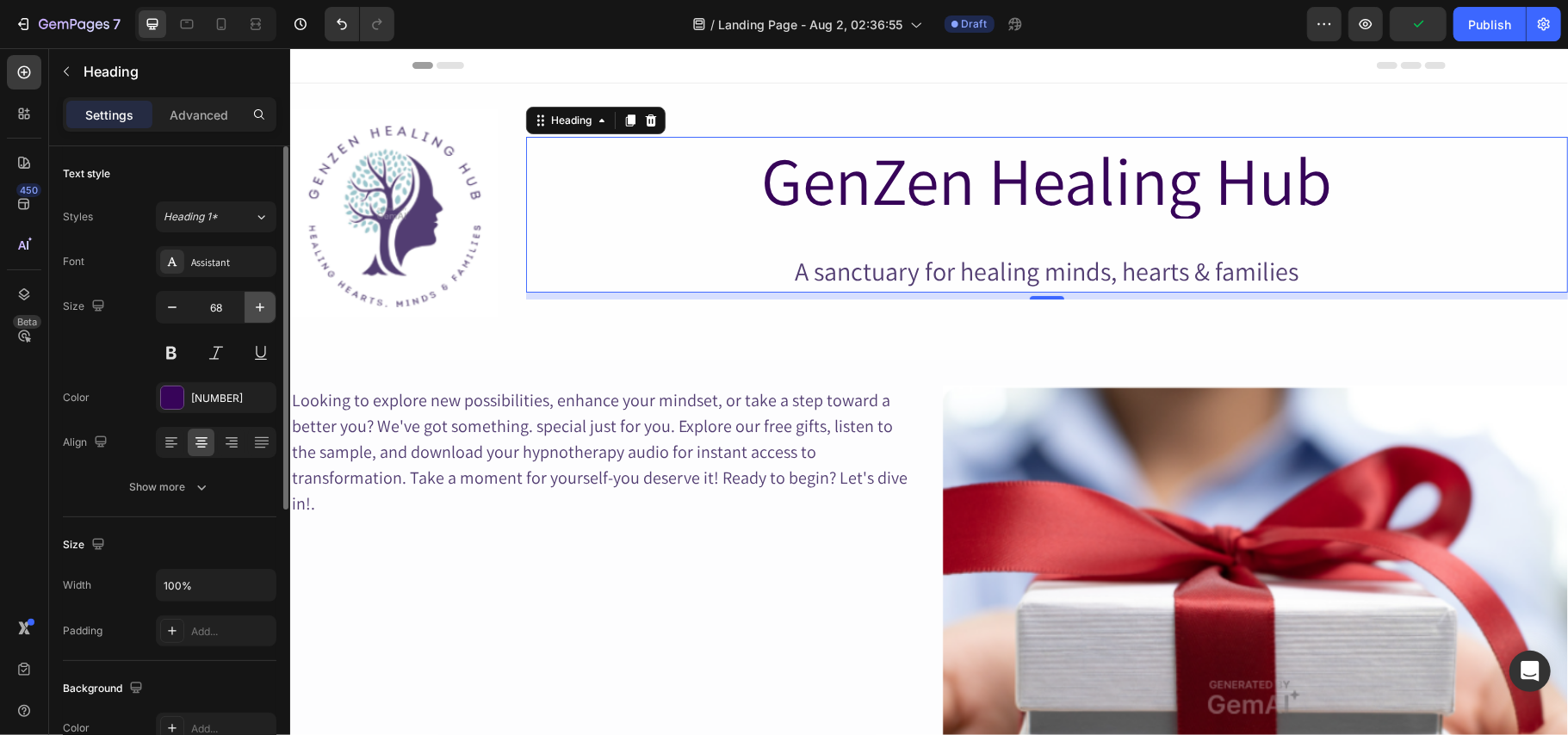 click 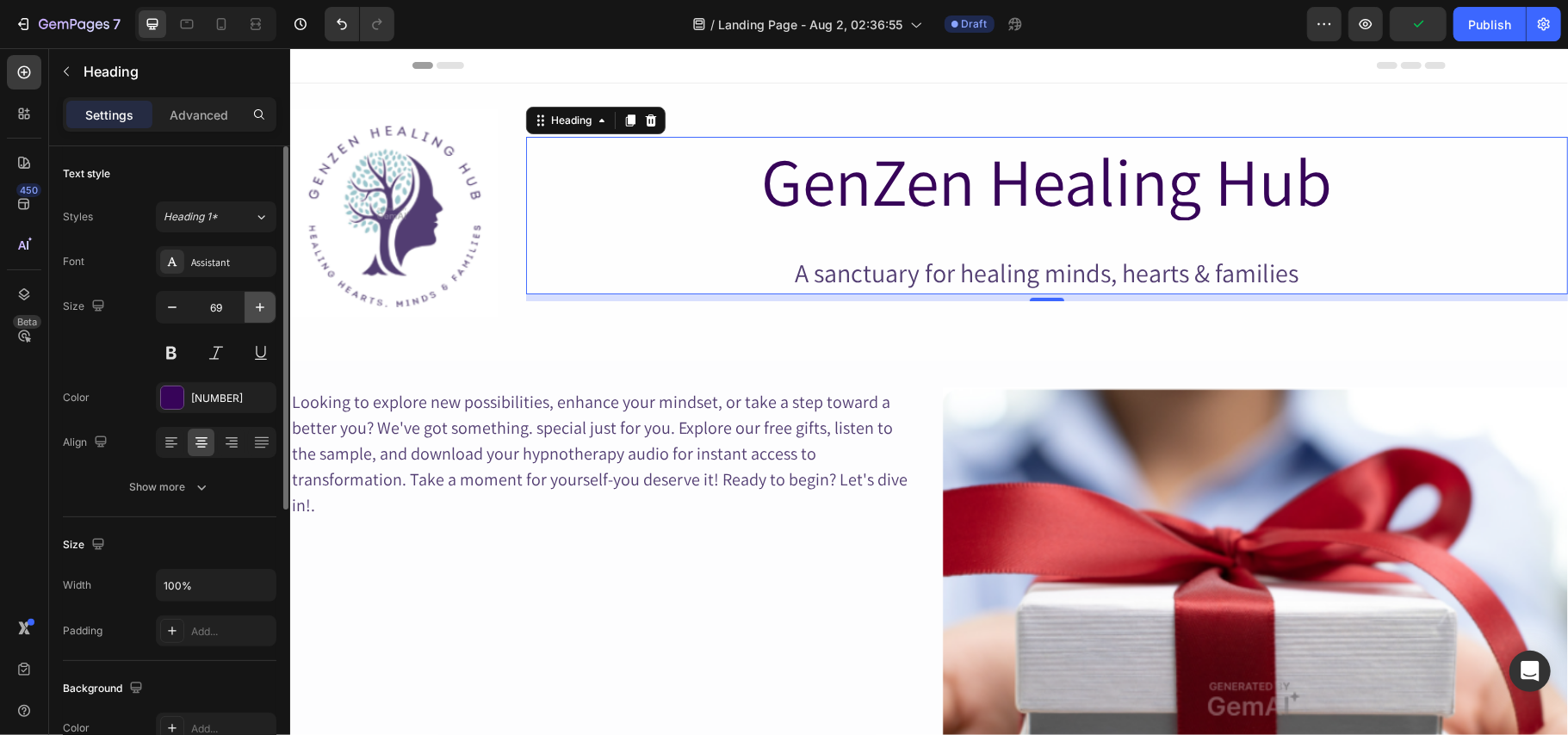 click 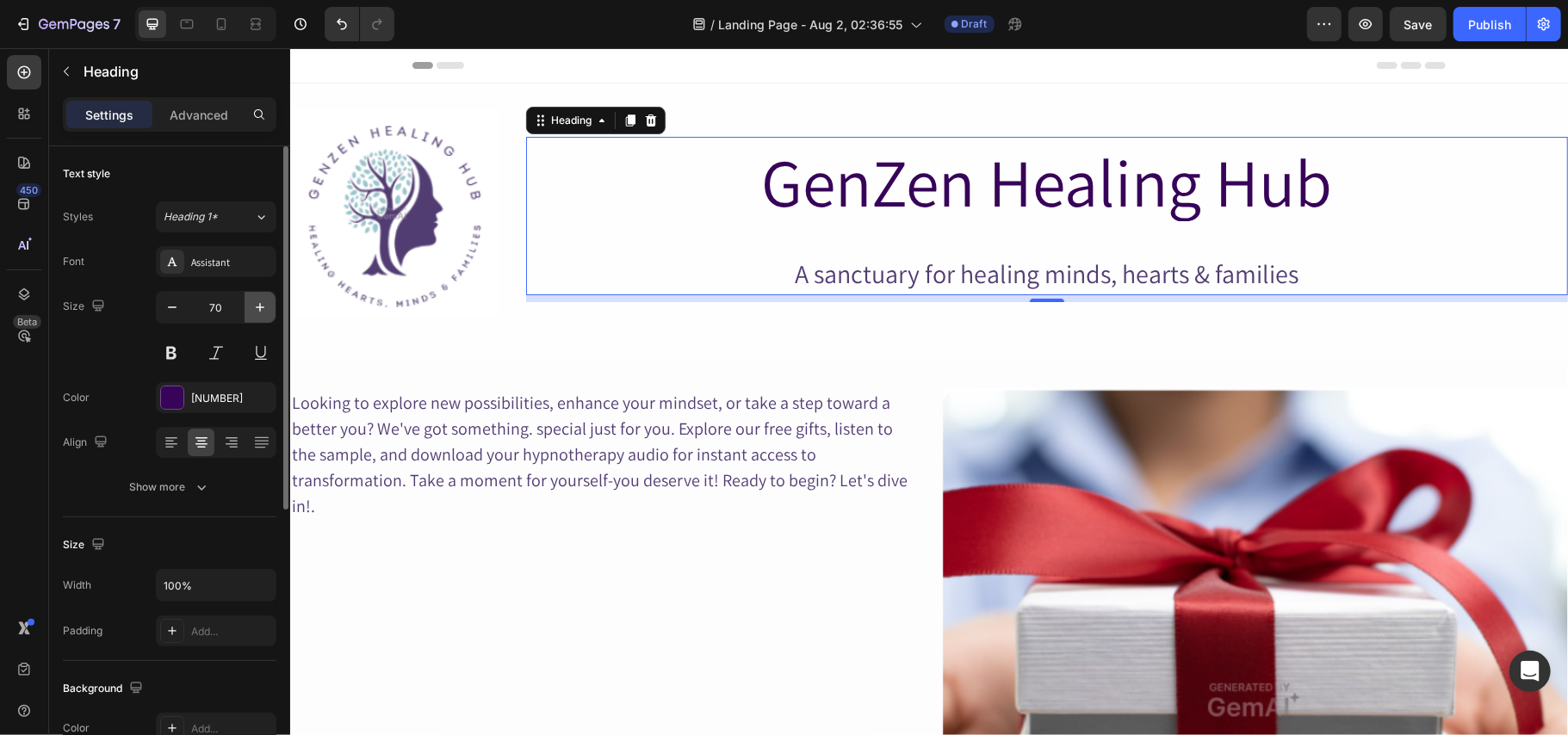 click 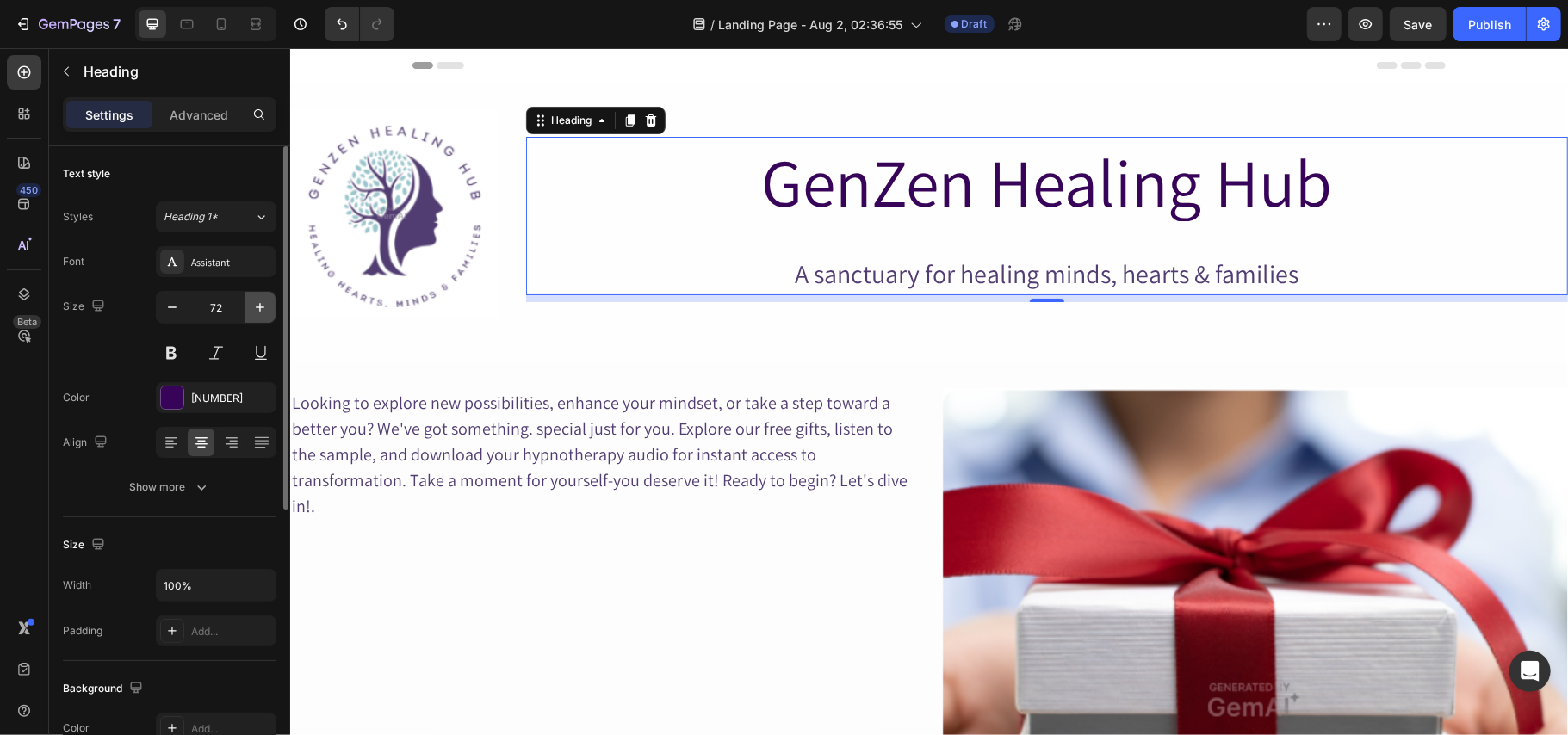 click 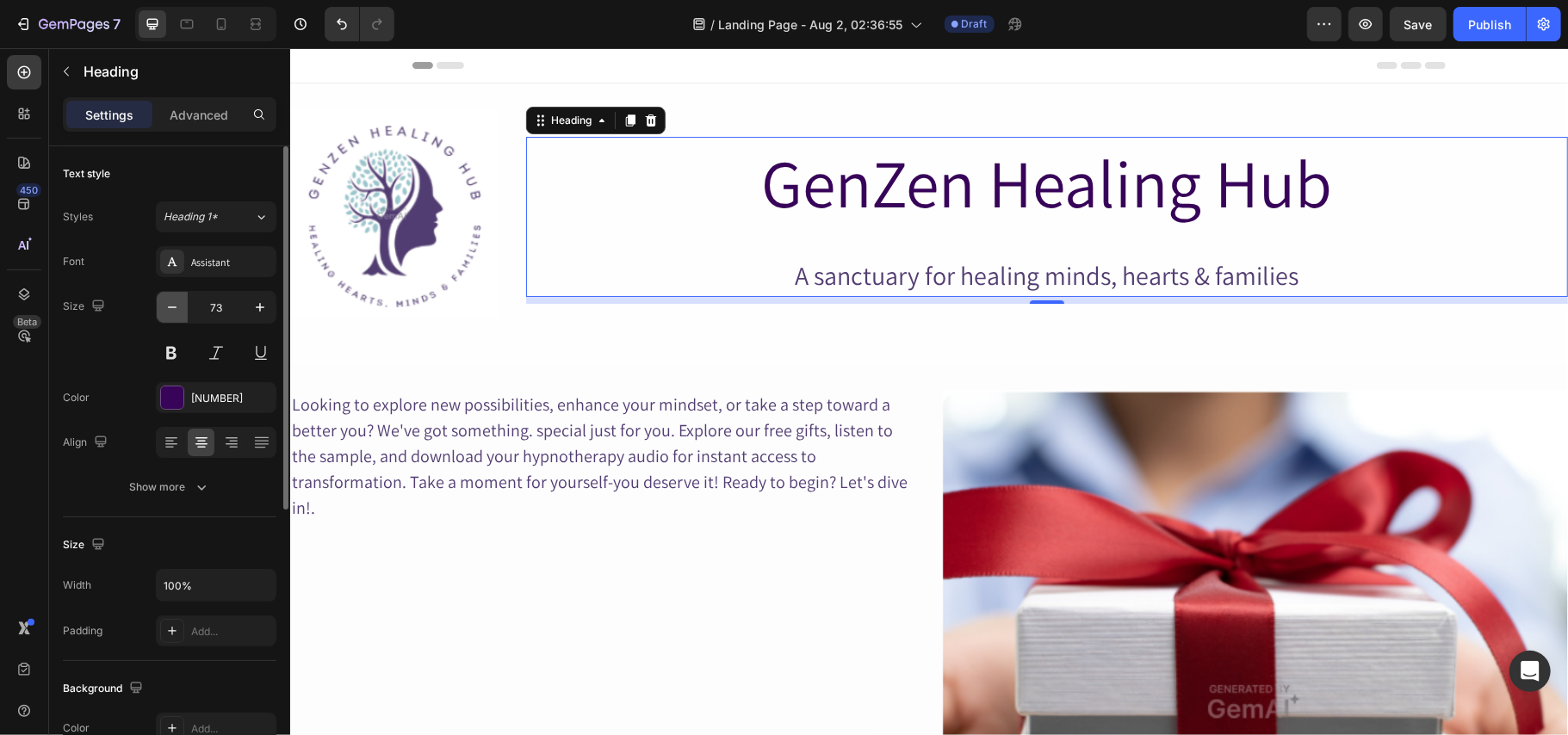 click 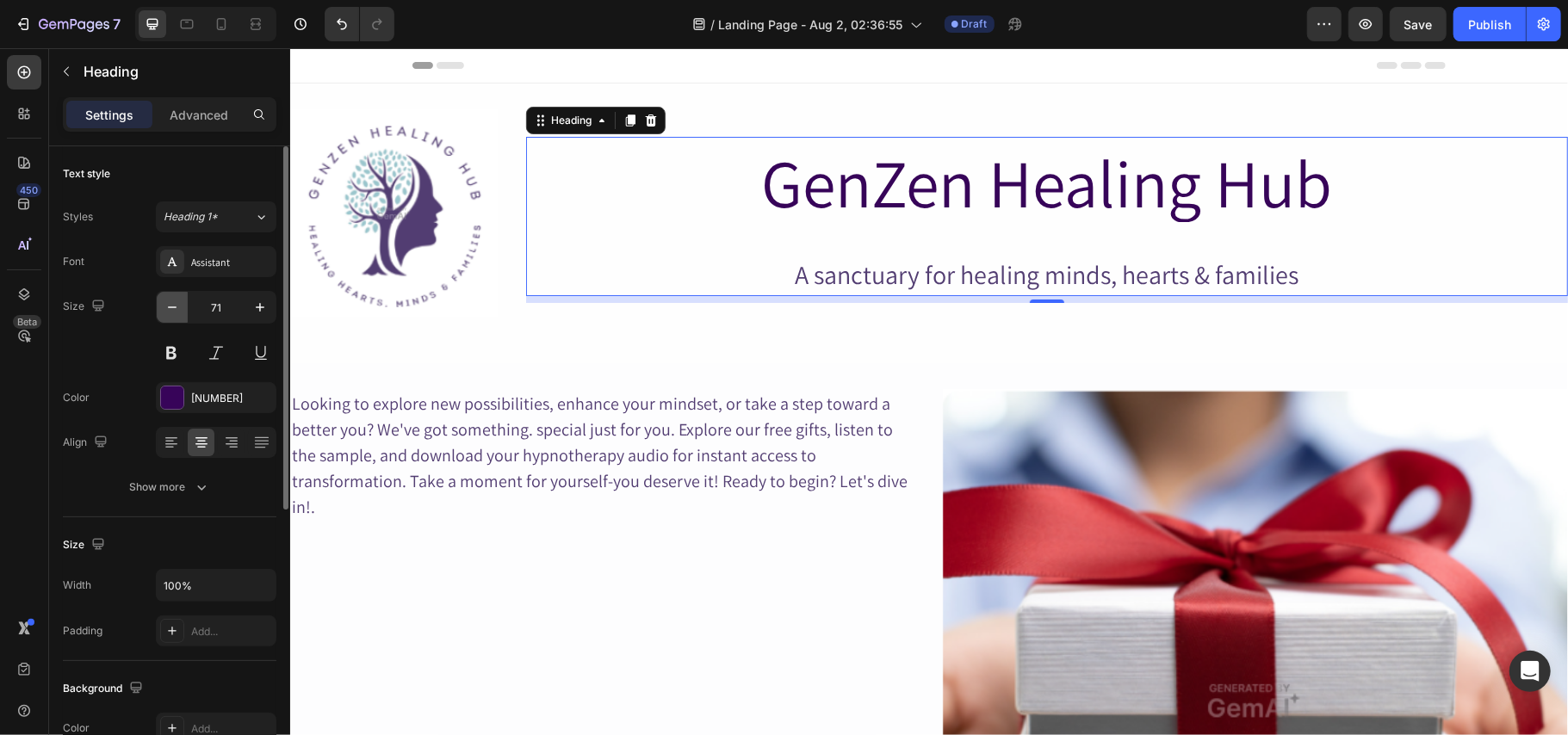click 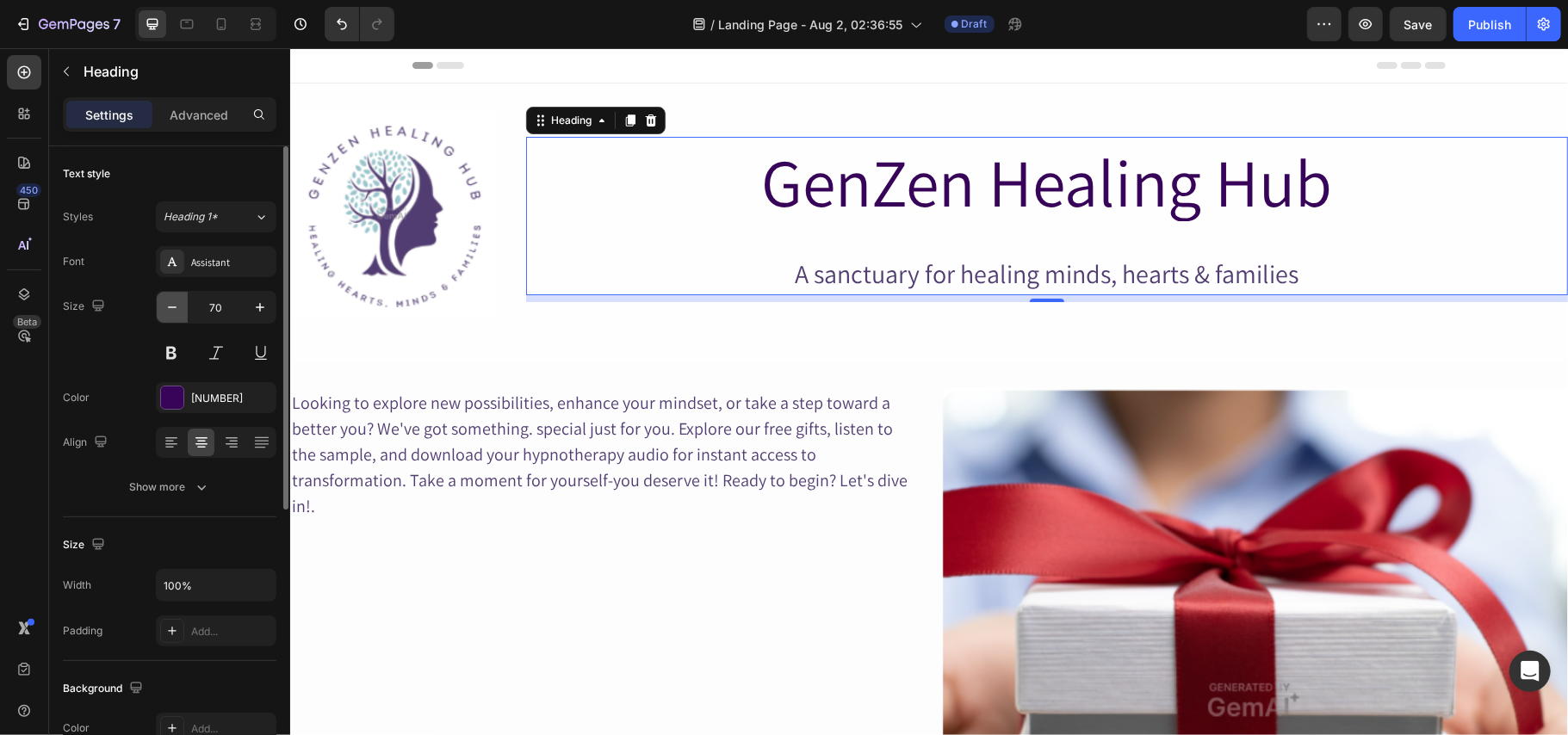 click 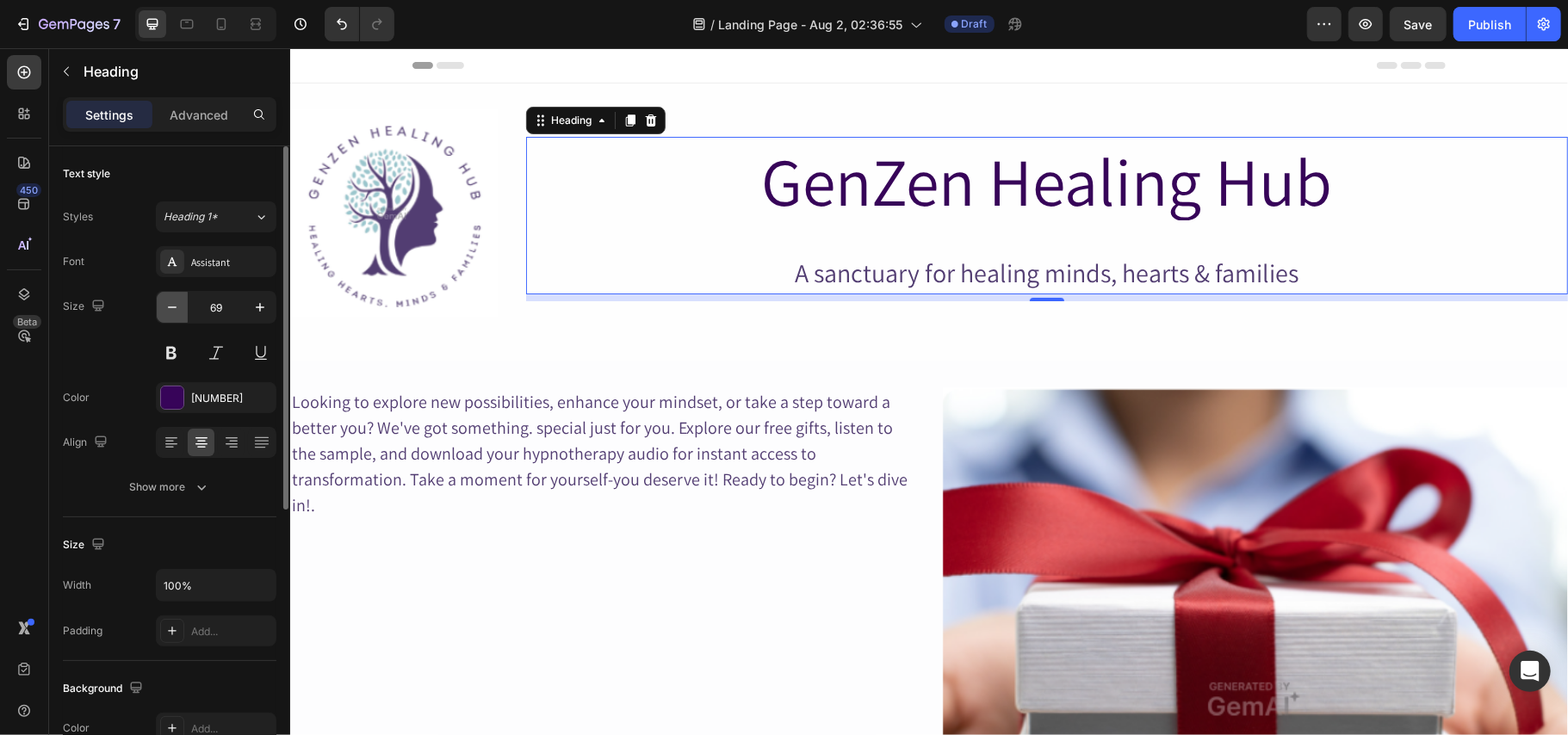 click 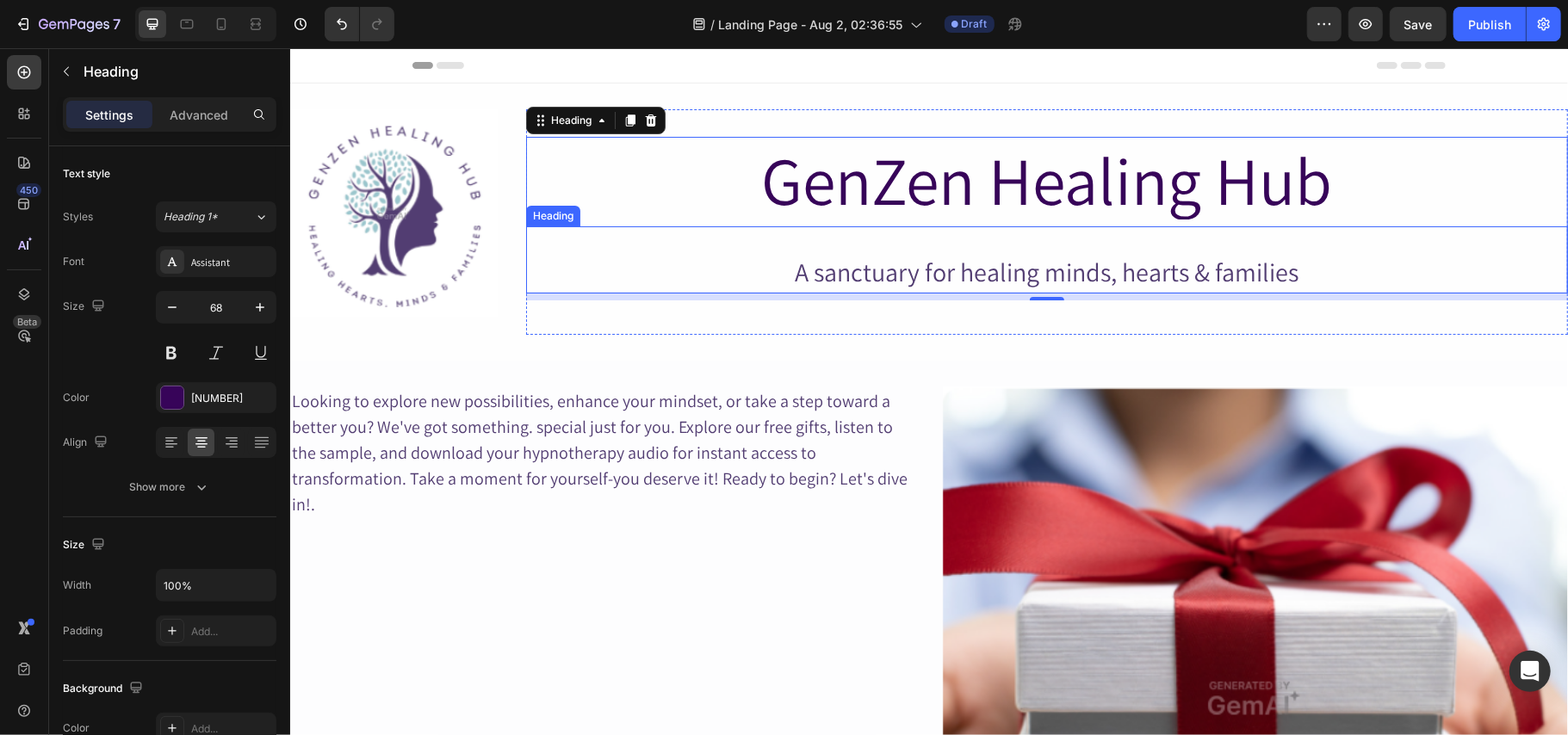click on "A sanctuary for healing minds, hearts & families Heading" at bounding box center (1046, 259) 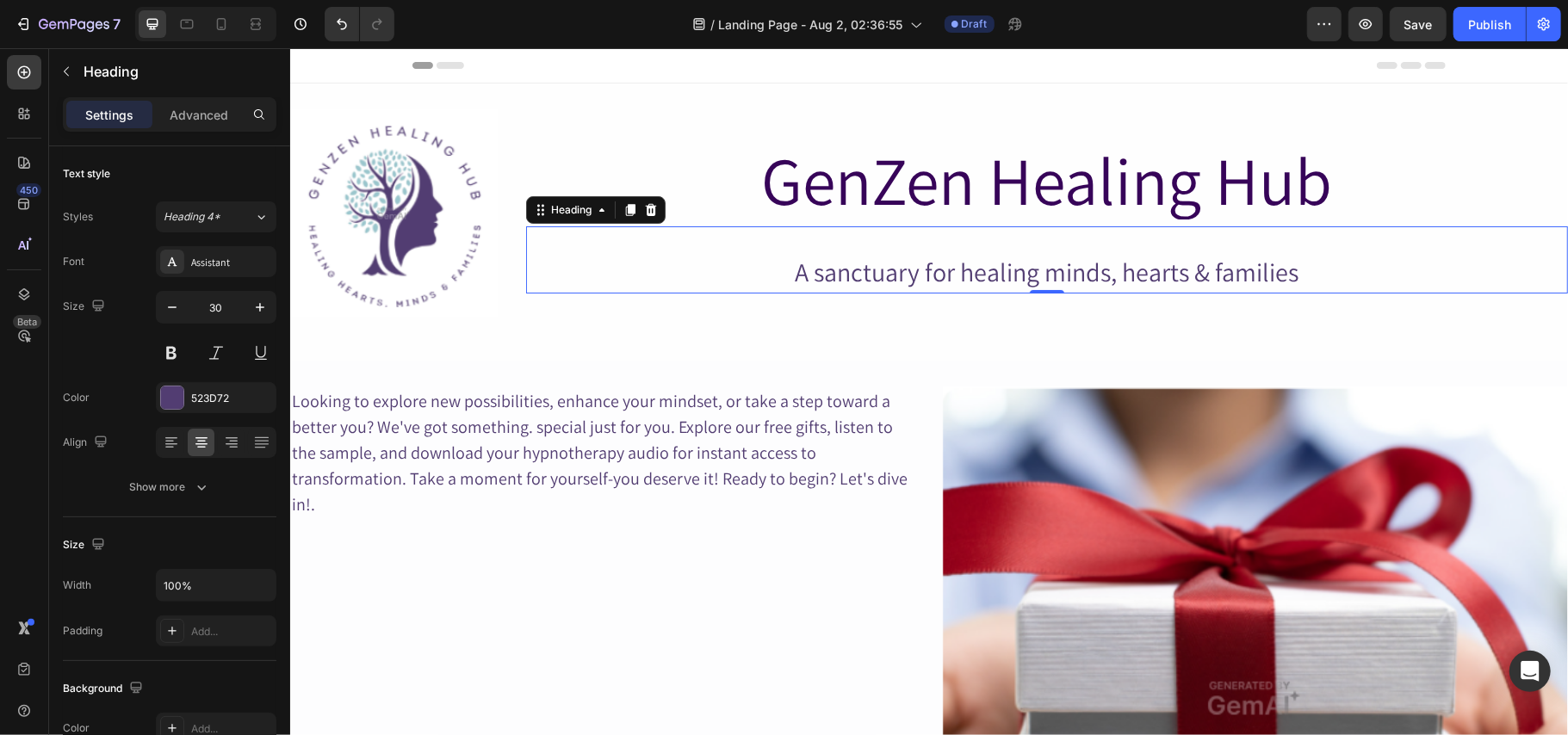 click on "A sanctuary for healing minds, hearts & families" at bounding box center (1046, 271) 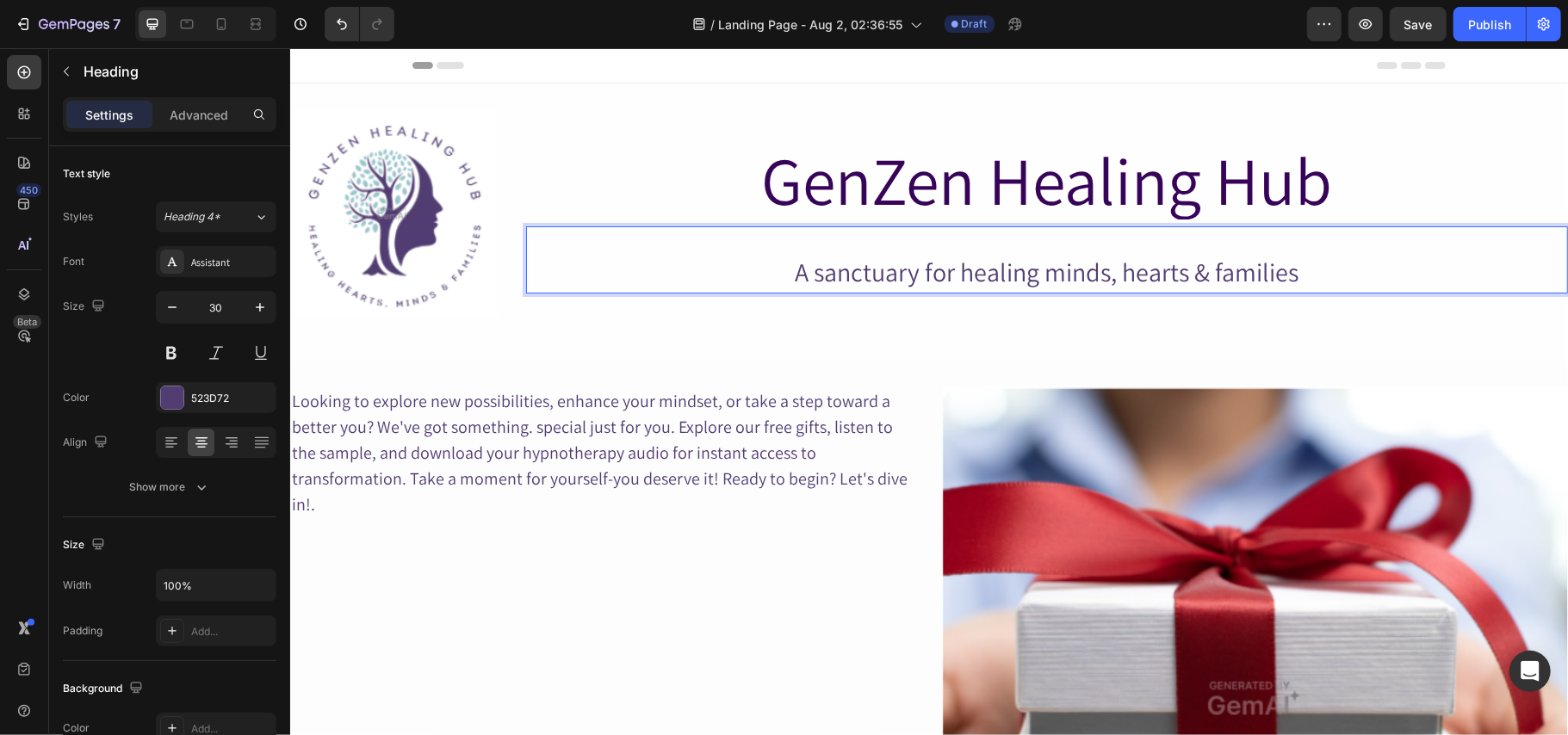 click on "A sanctuary for healing minds, hearts & families" at bounding box center (1046, 271) 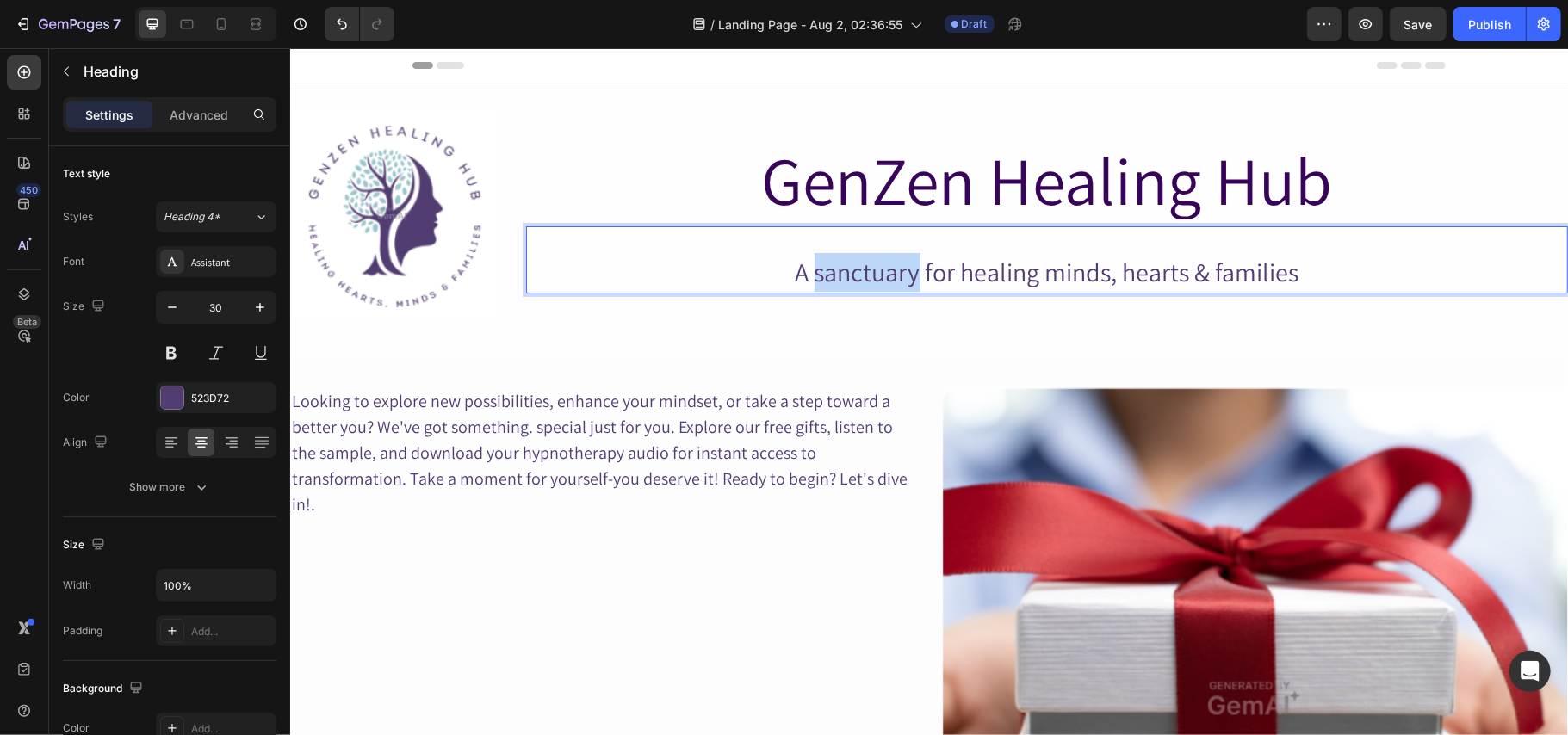click on "A sanctuary for healing minds, hearts & families" at bounding box center [1046, 271] 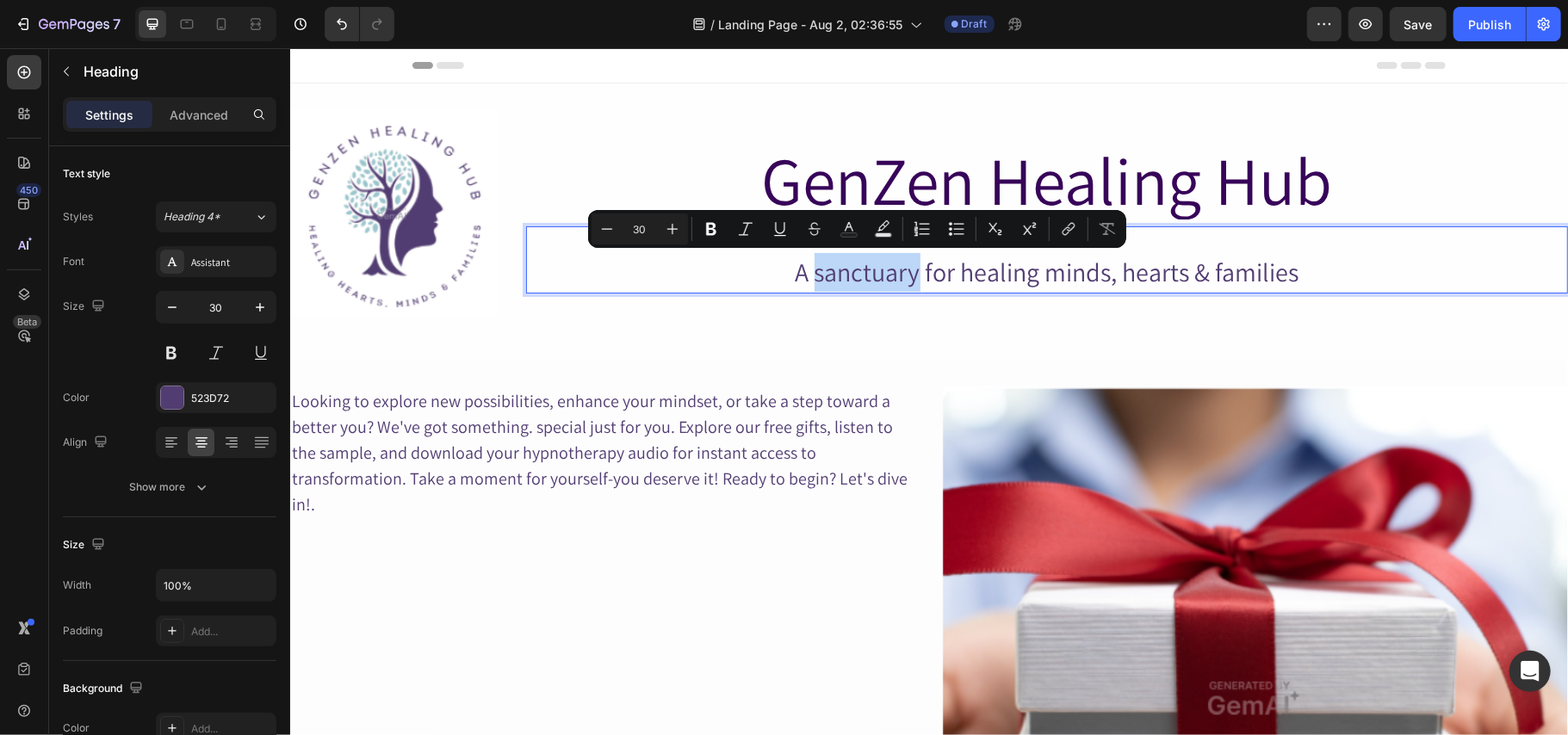 click on "A sanctuary for healing minds, hearts & families" at bounding box center (1046, 271) 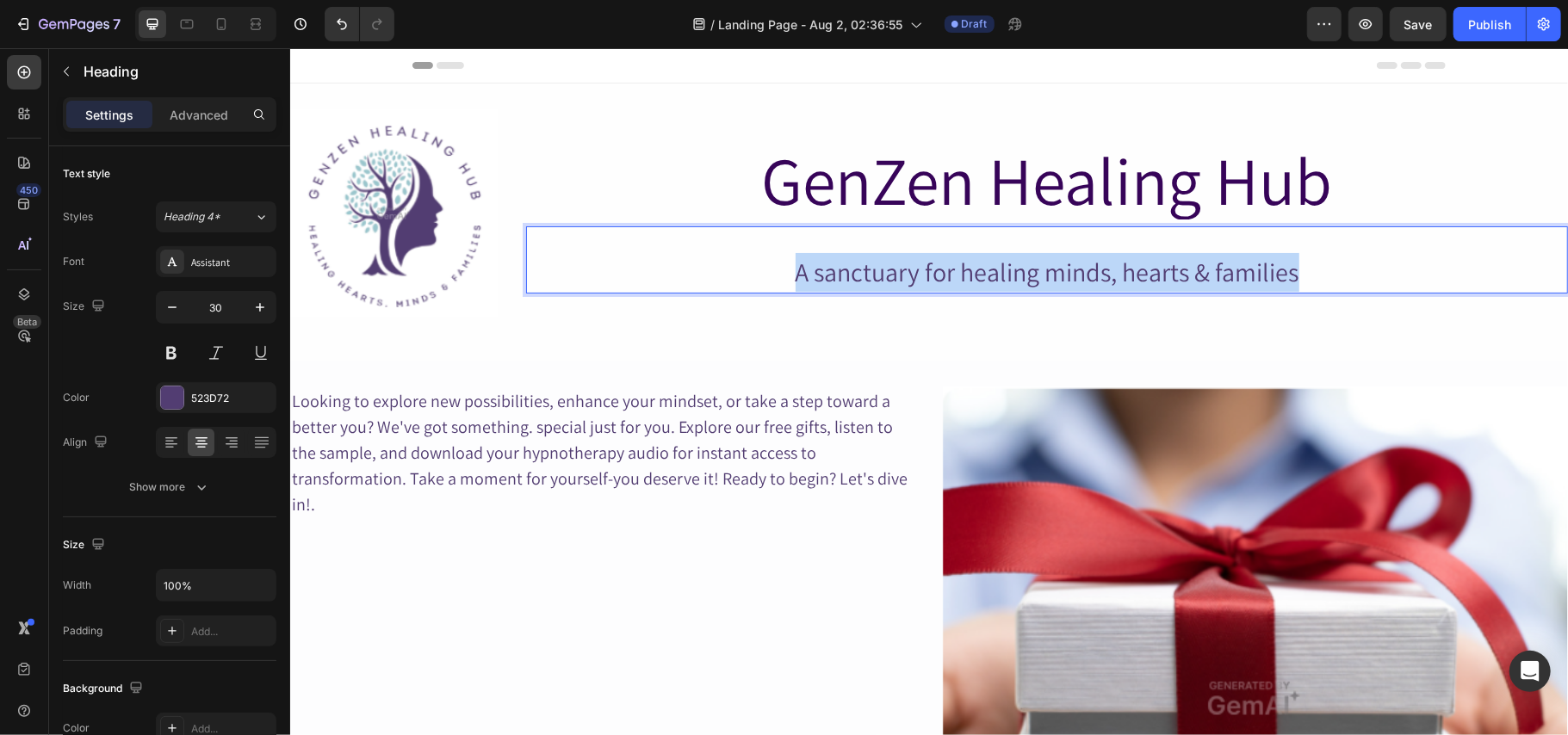 click on "A sanctuary for healing minds, hearts & families" at bounding box center (1046, 271) 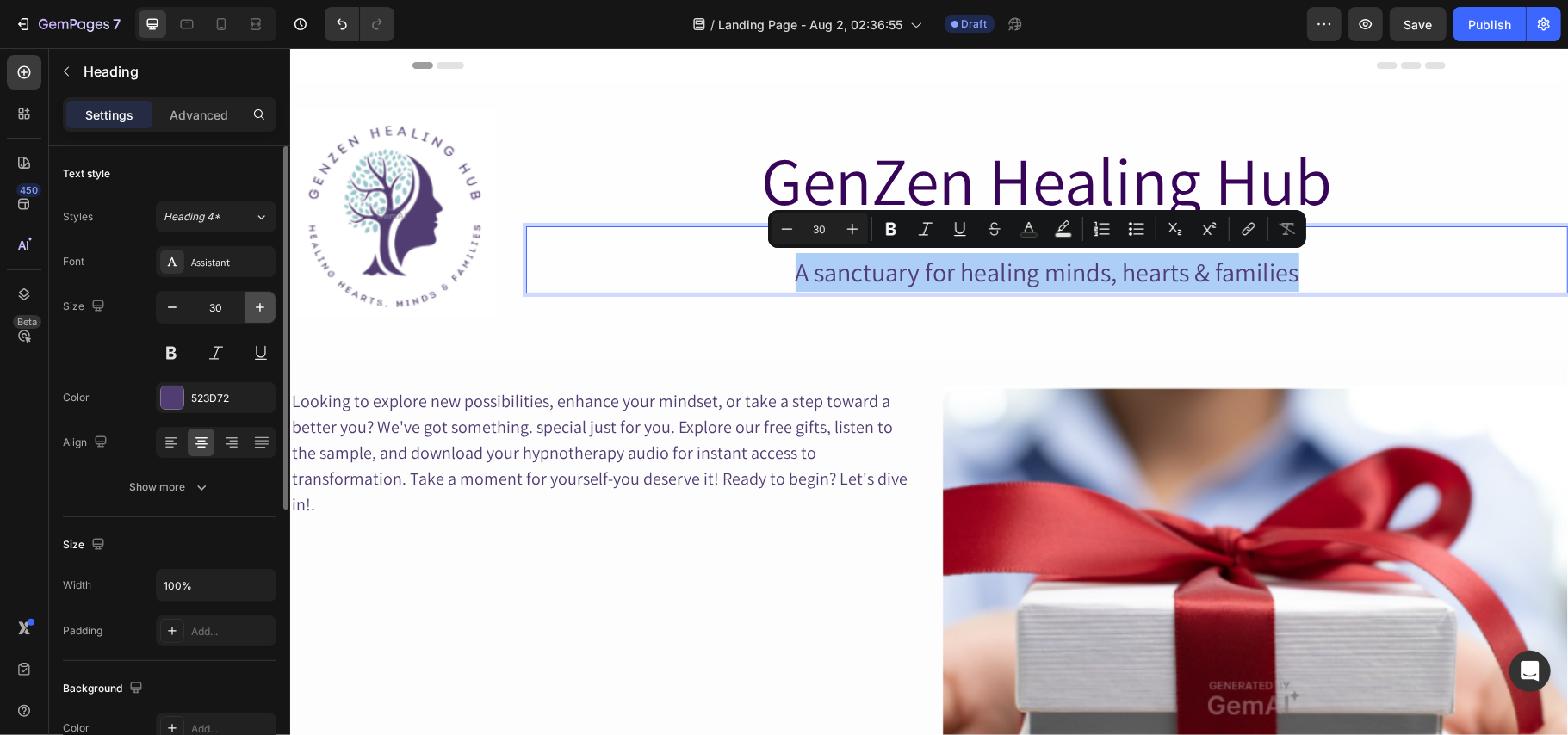 click 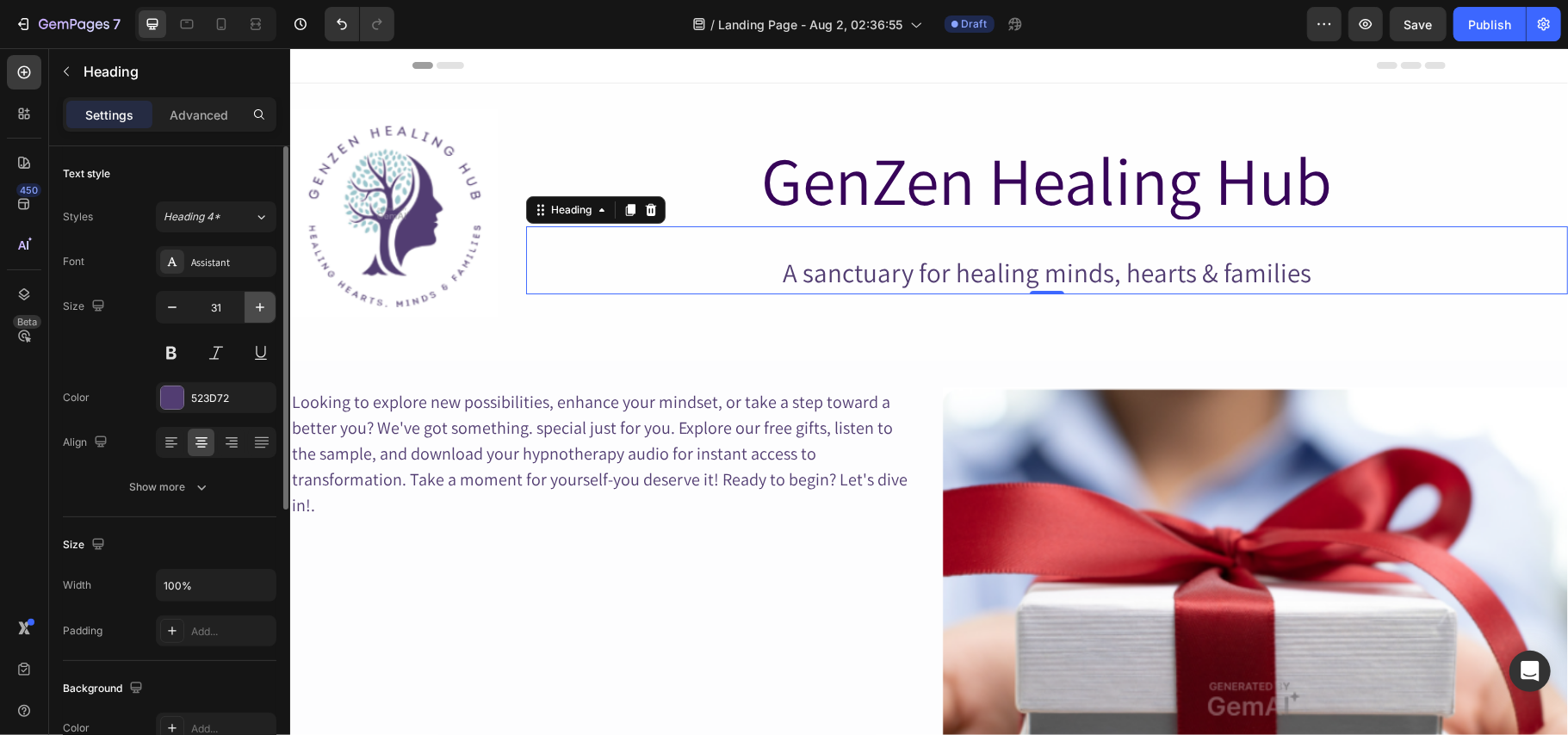 click 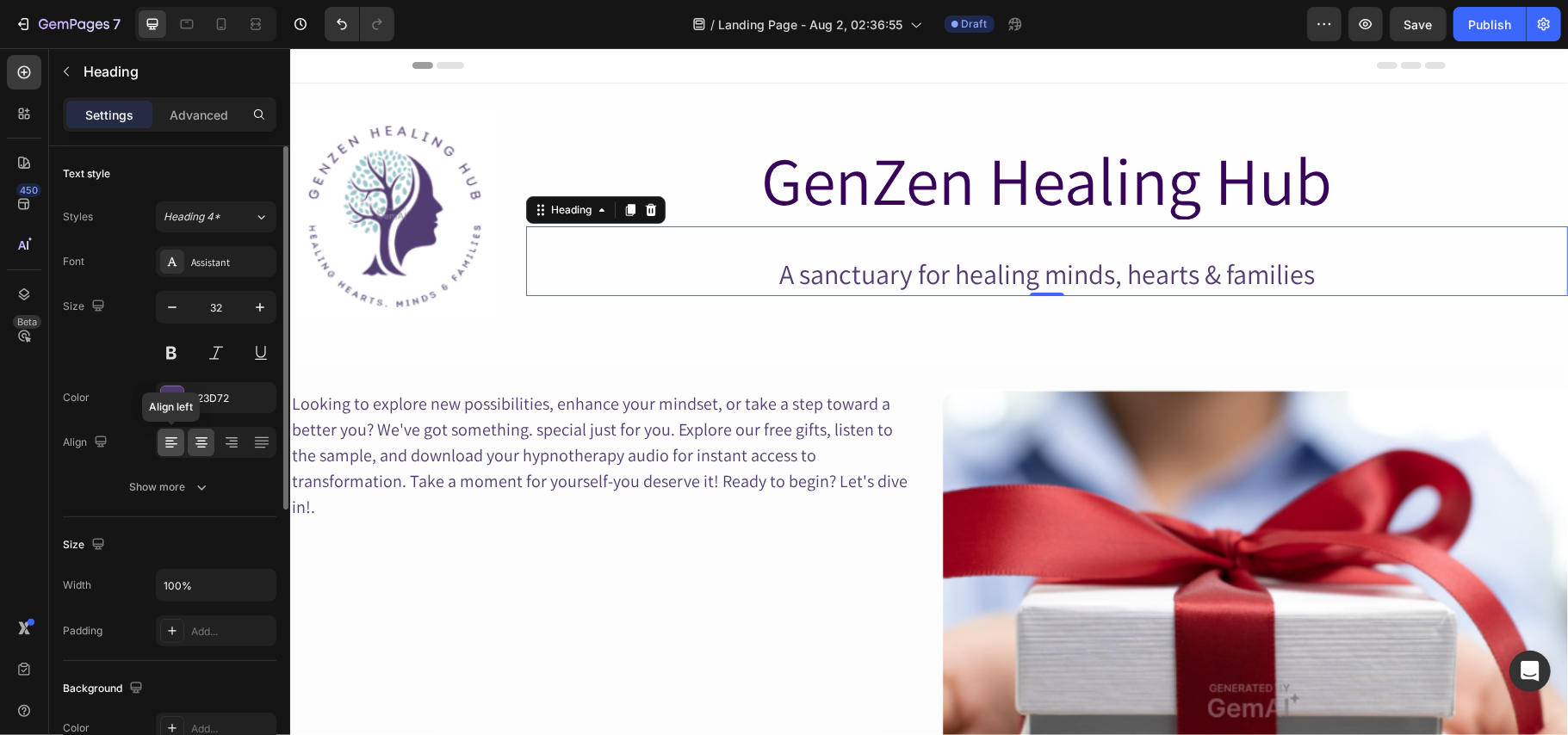 click 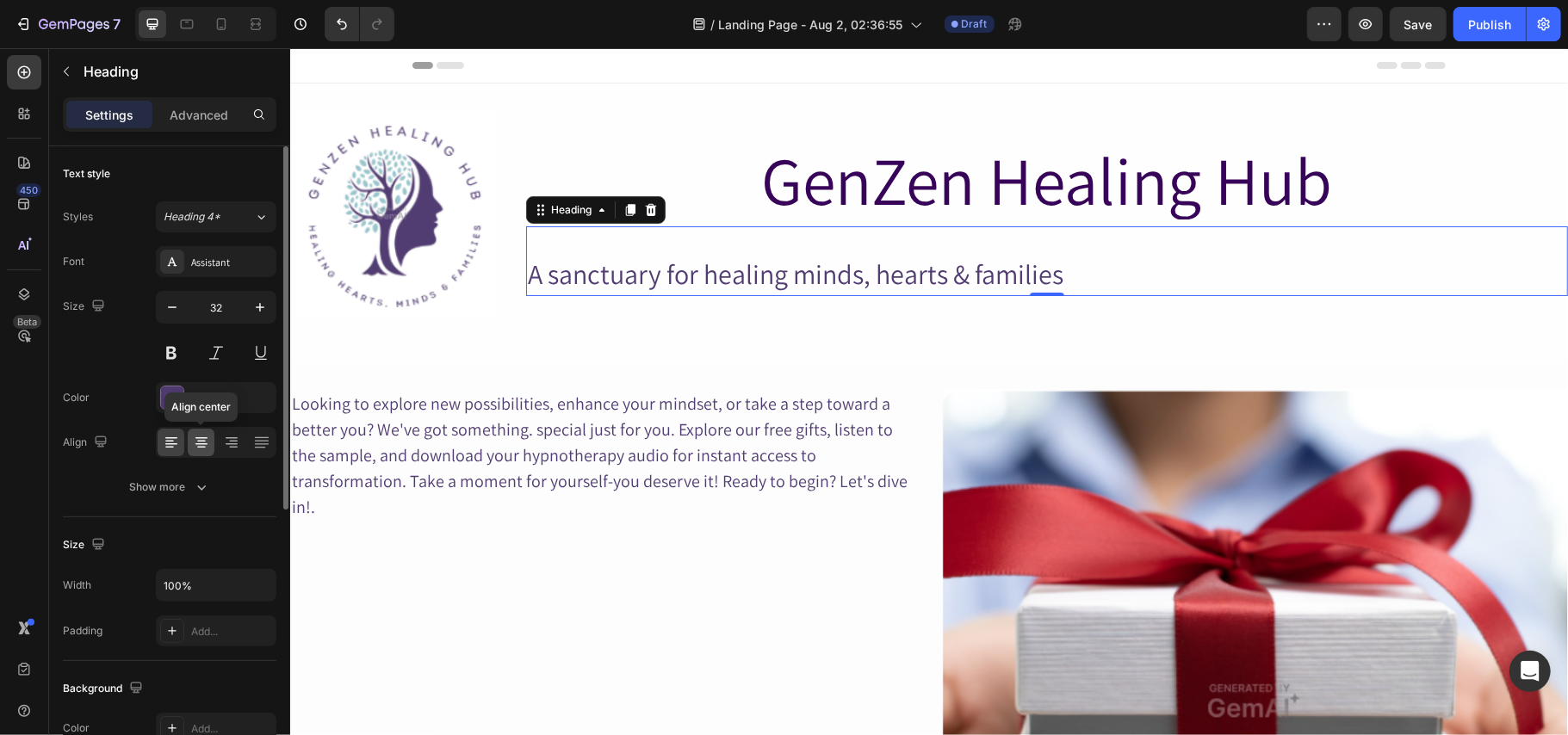 click 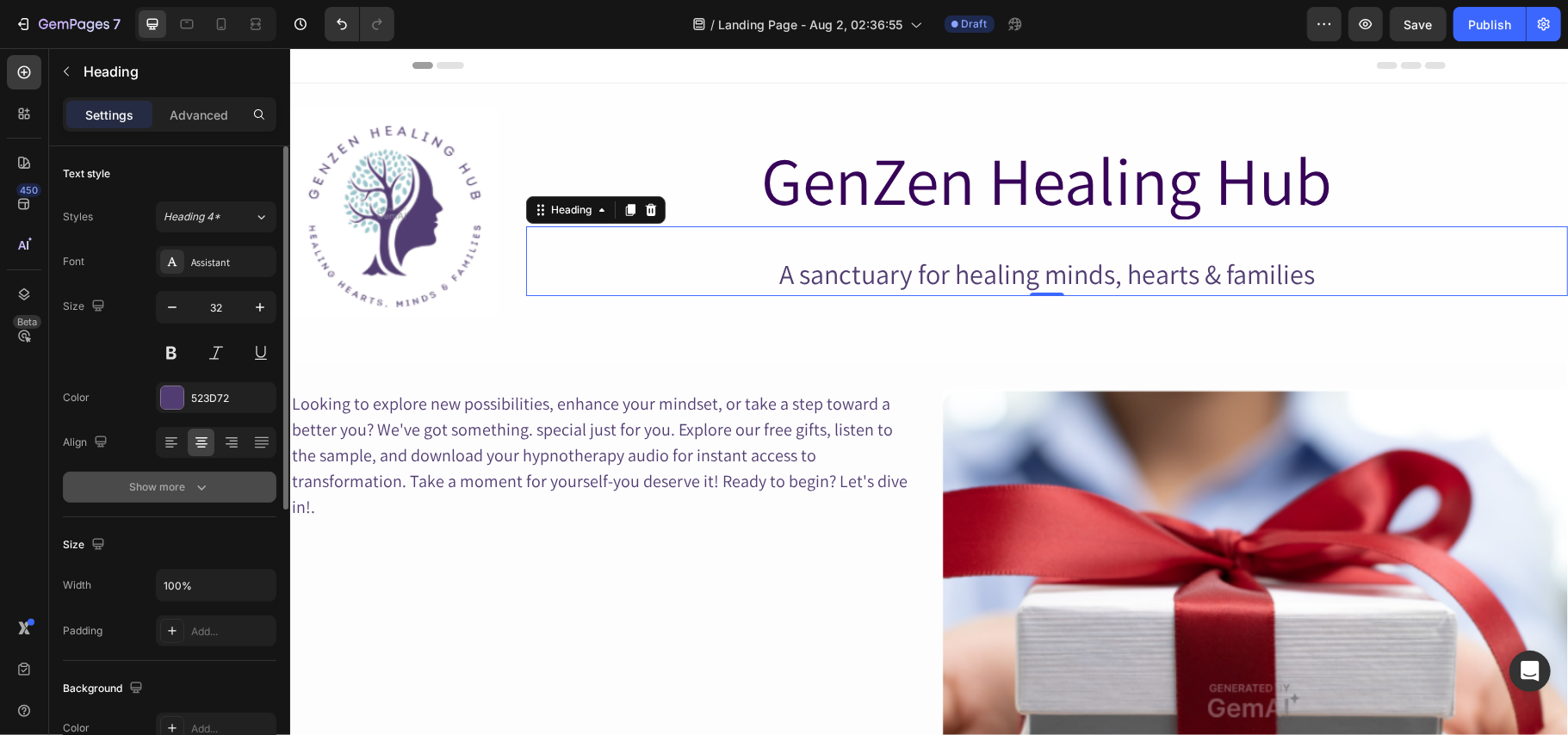 click 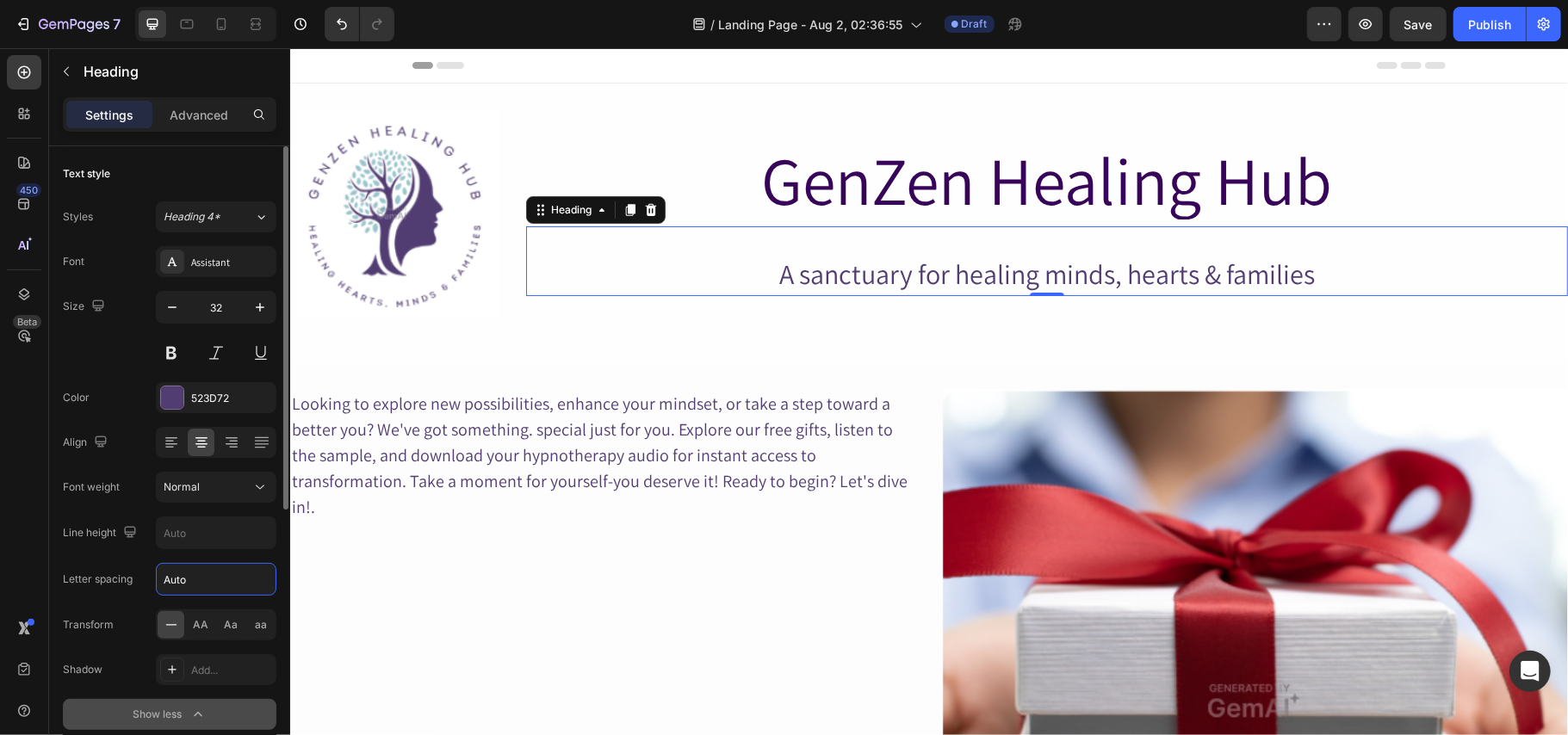 click on "Auto" at bounding box center [216, 579] 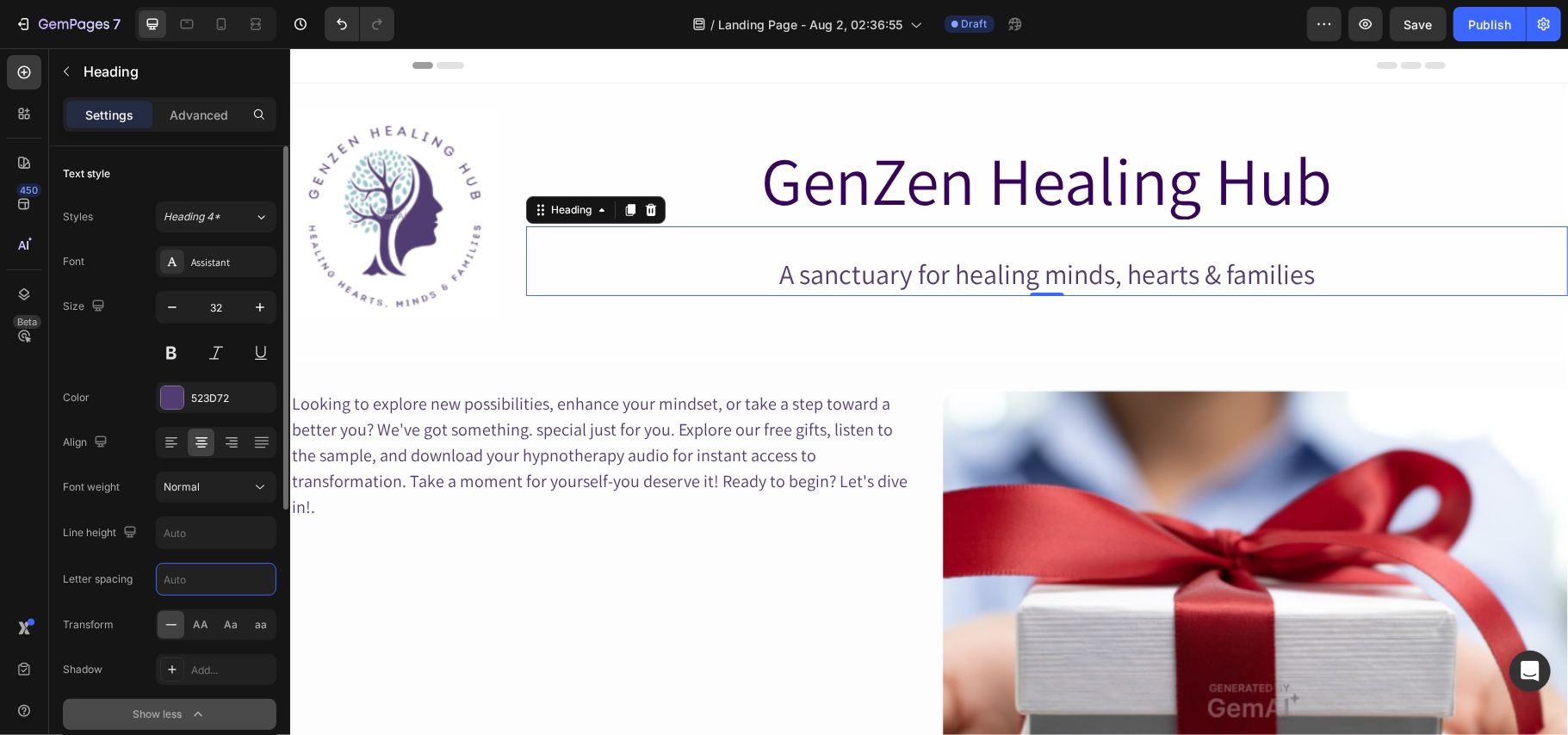 type on "e" 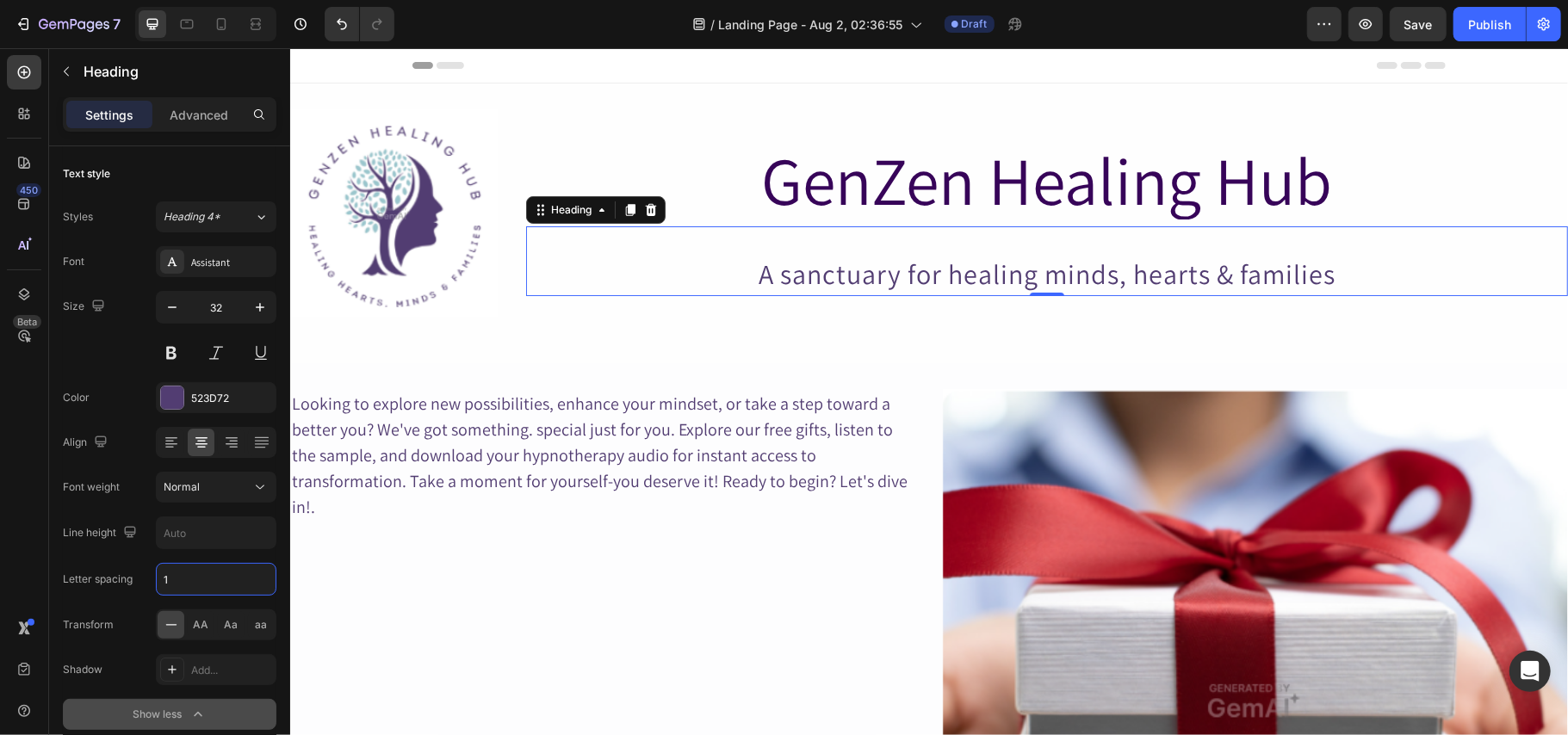 type on "1" 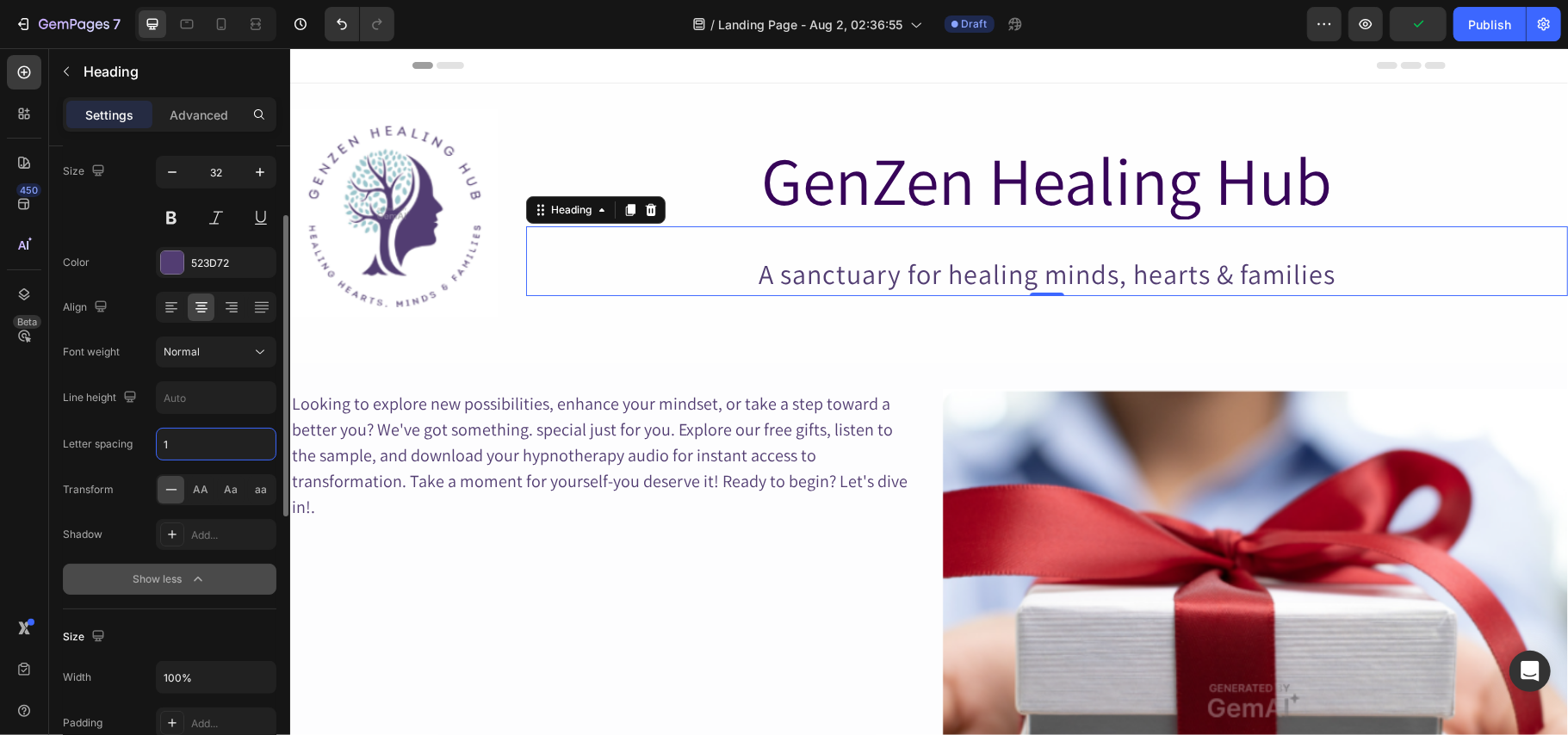 scroll, scrollTop: 139, scrollLeft: 0, axis: vertical 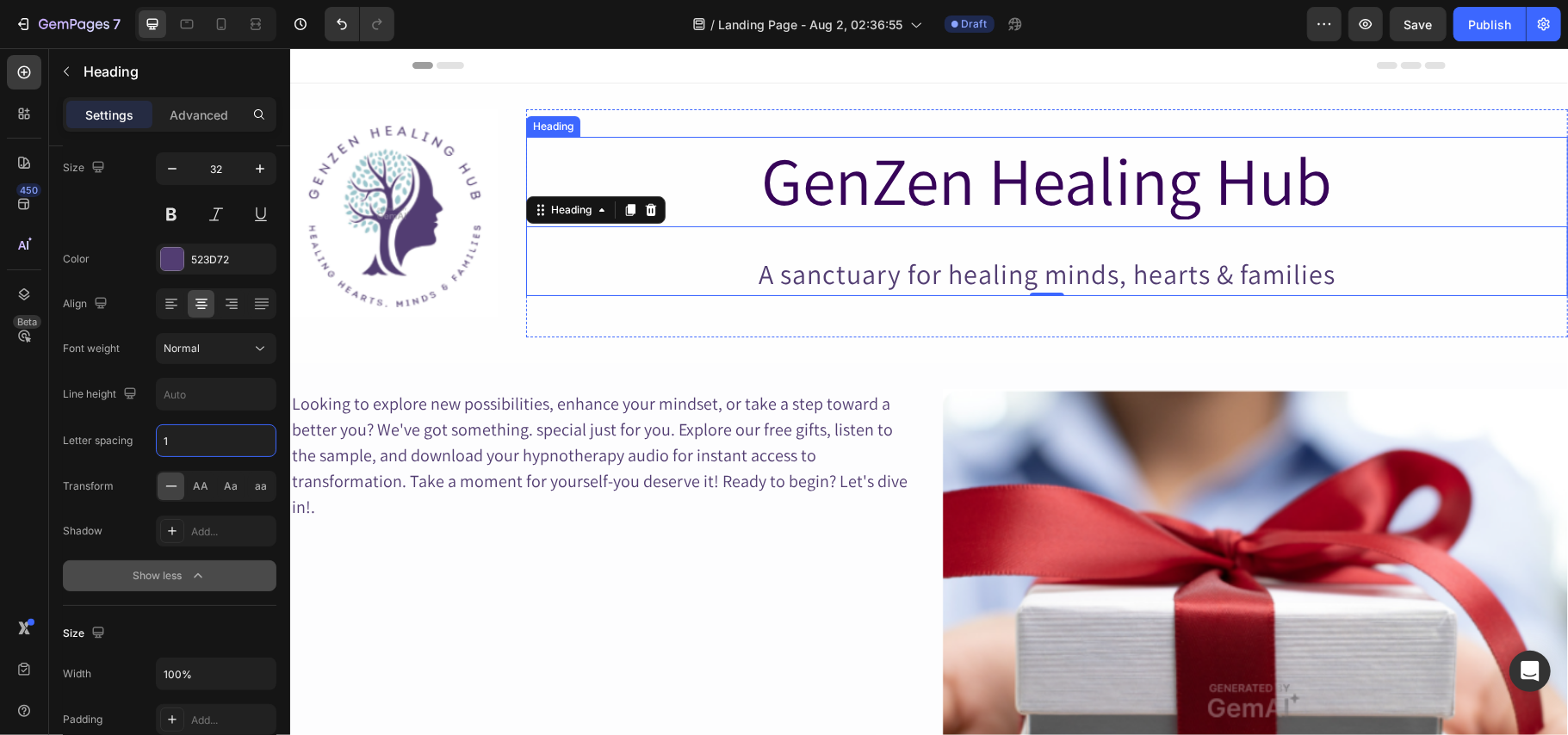 click on "GenZen Healing Hub" at bounding box center (1046, 179) 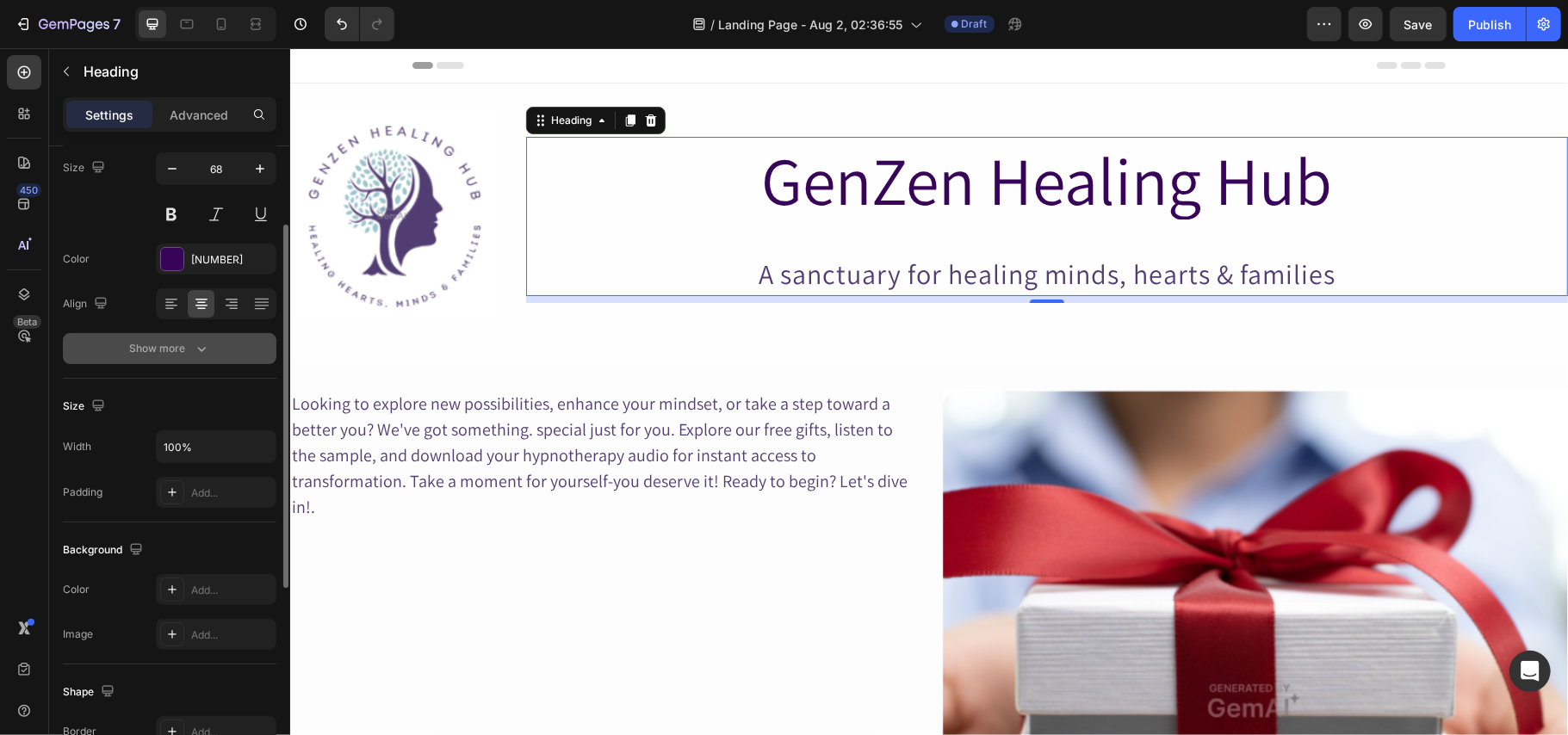 click on "Show more" at bounding box center (170, 349) 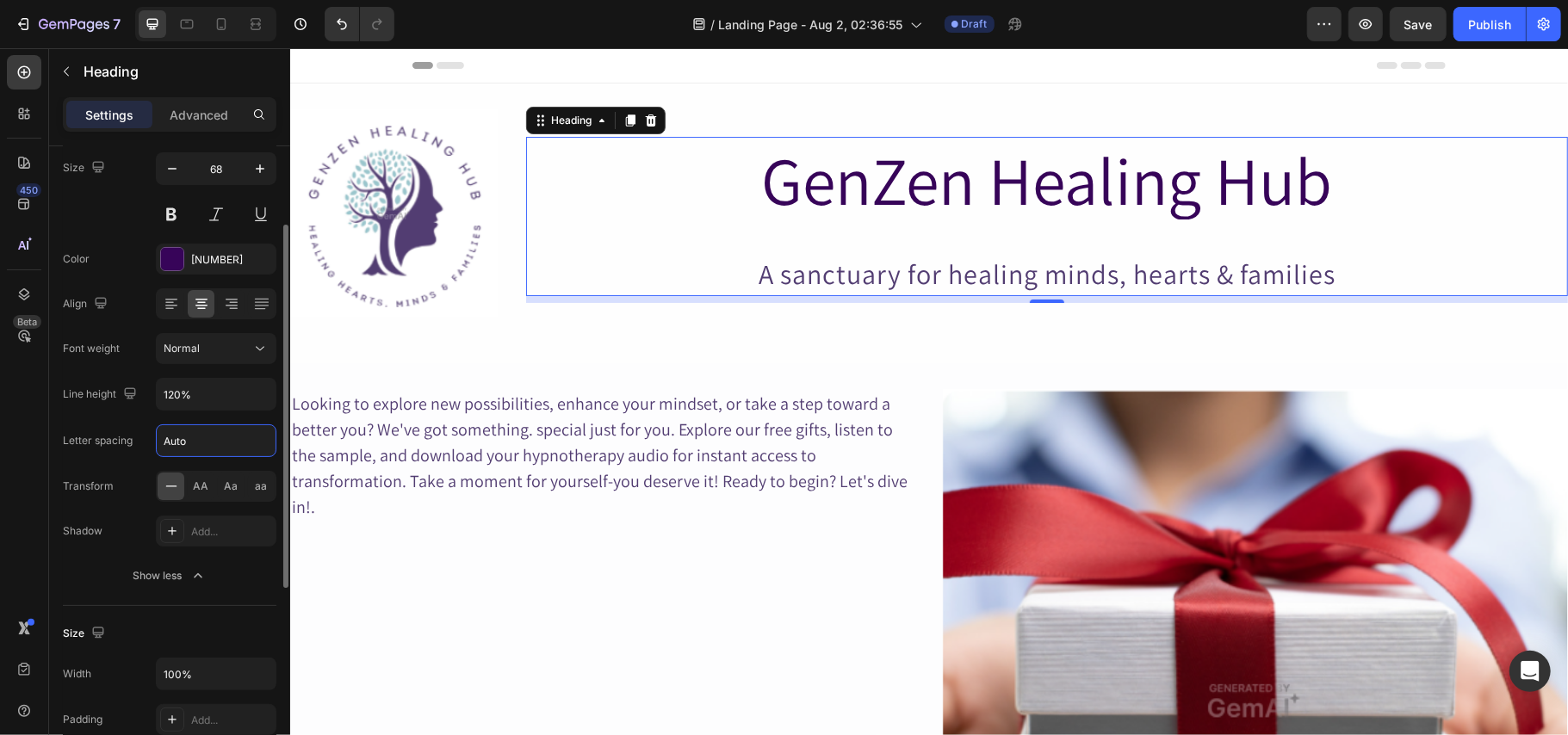 click on "Auto" at bounding box center (216, 441) 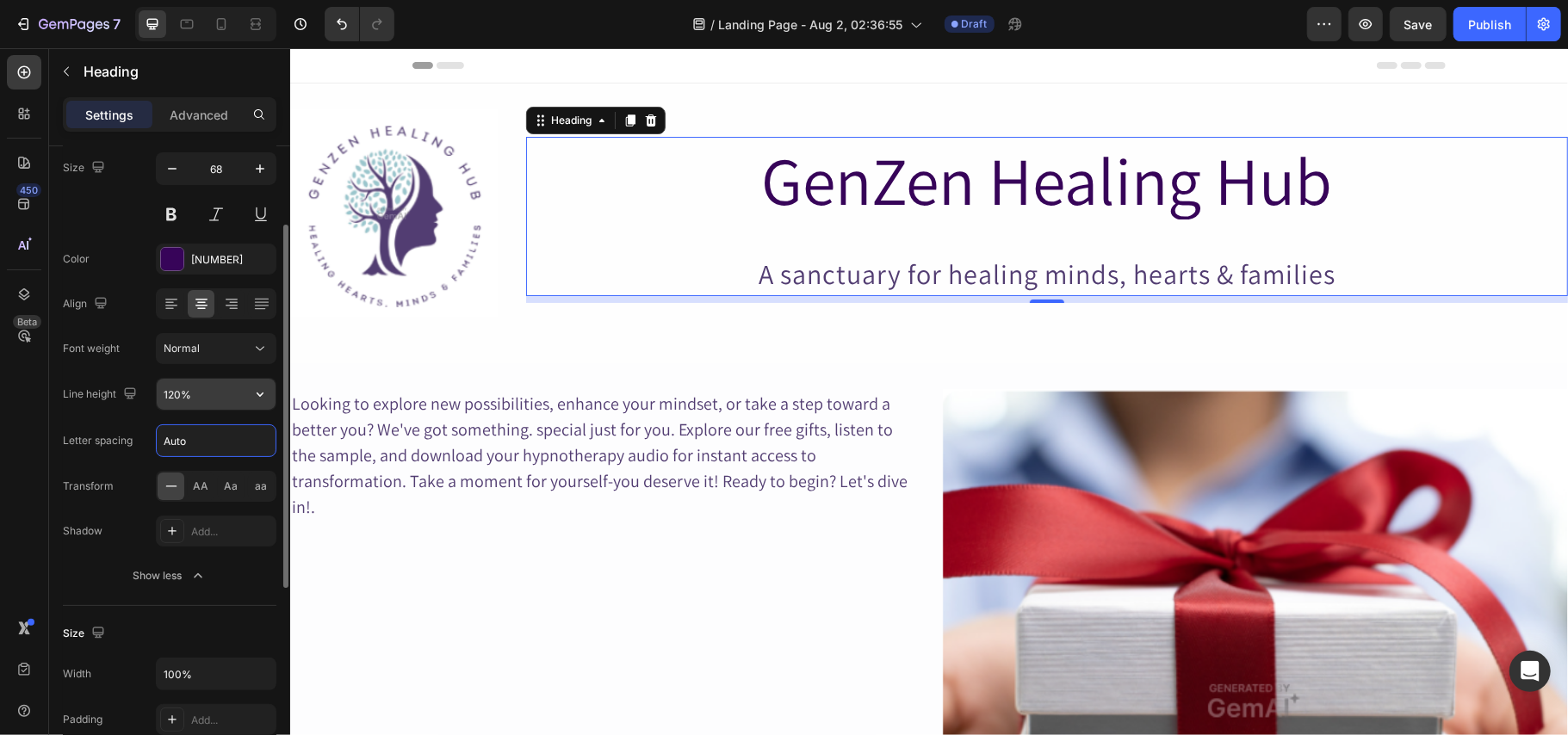 click on "120%" at bounding box center (216, 394) 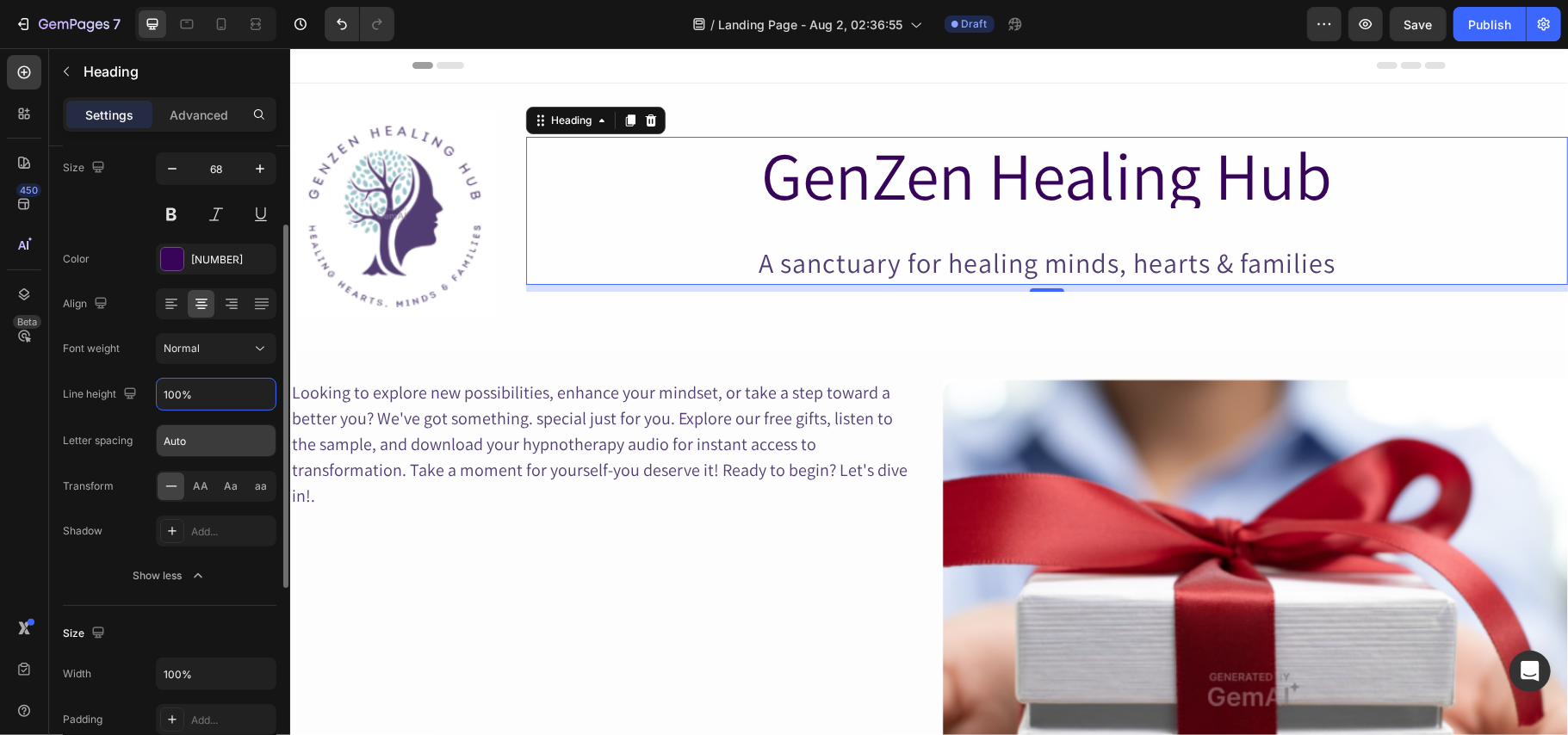 type on "100%" 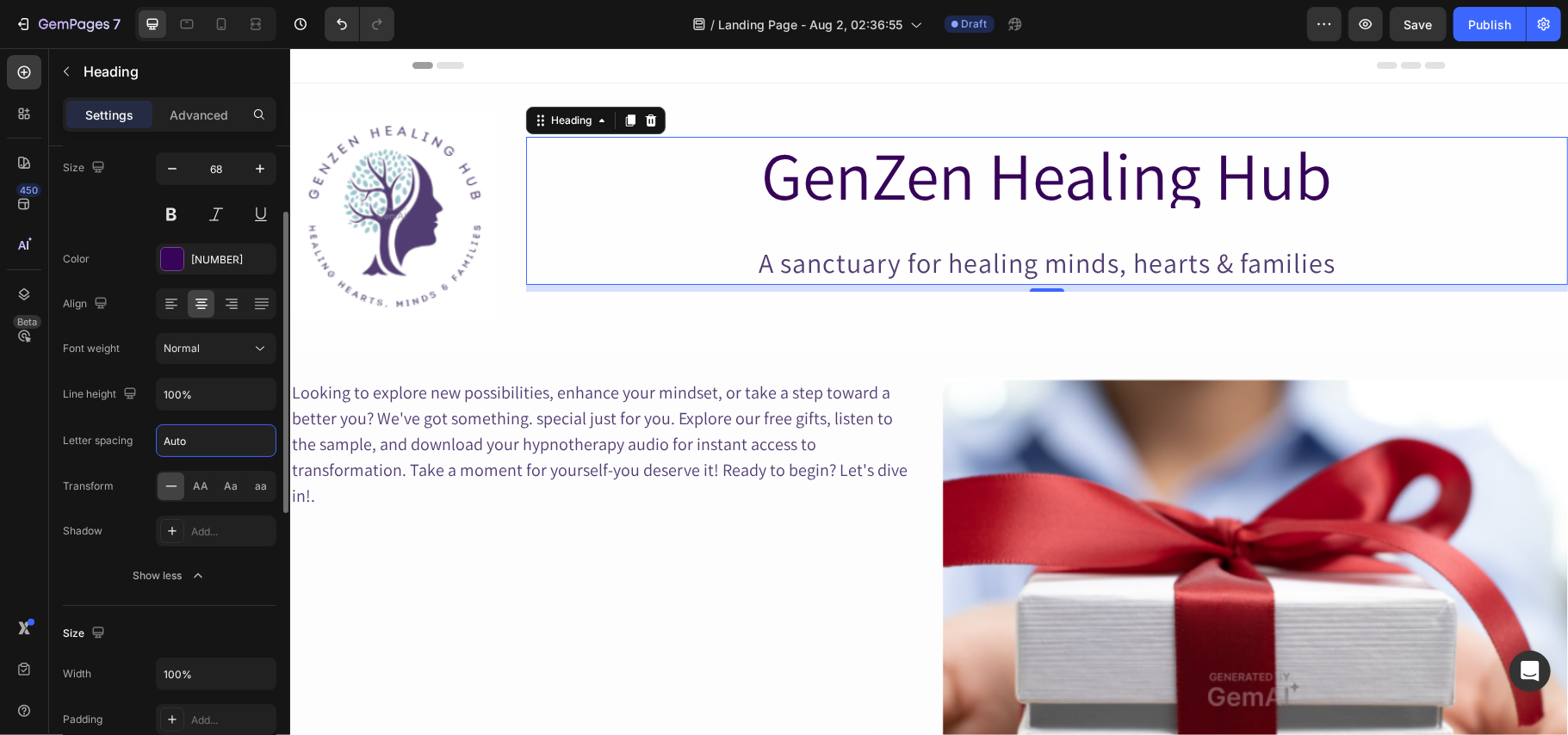 click on "Auto" at bounding box center (216, 441) 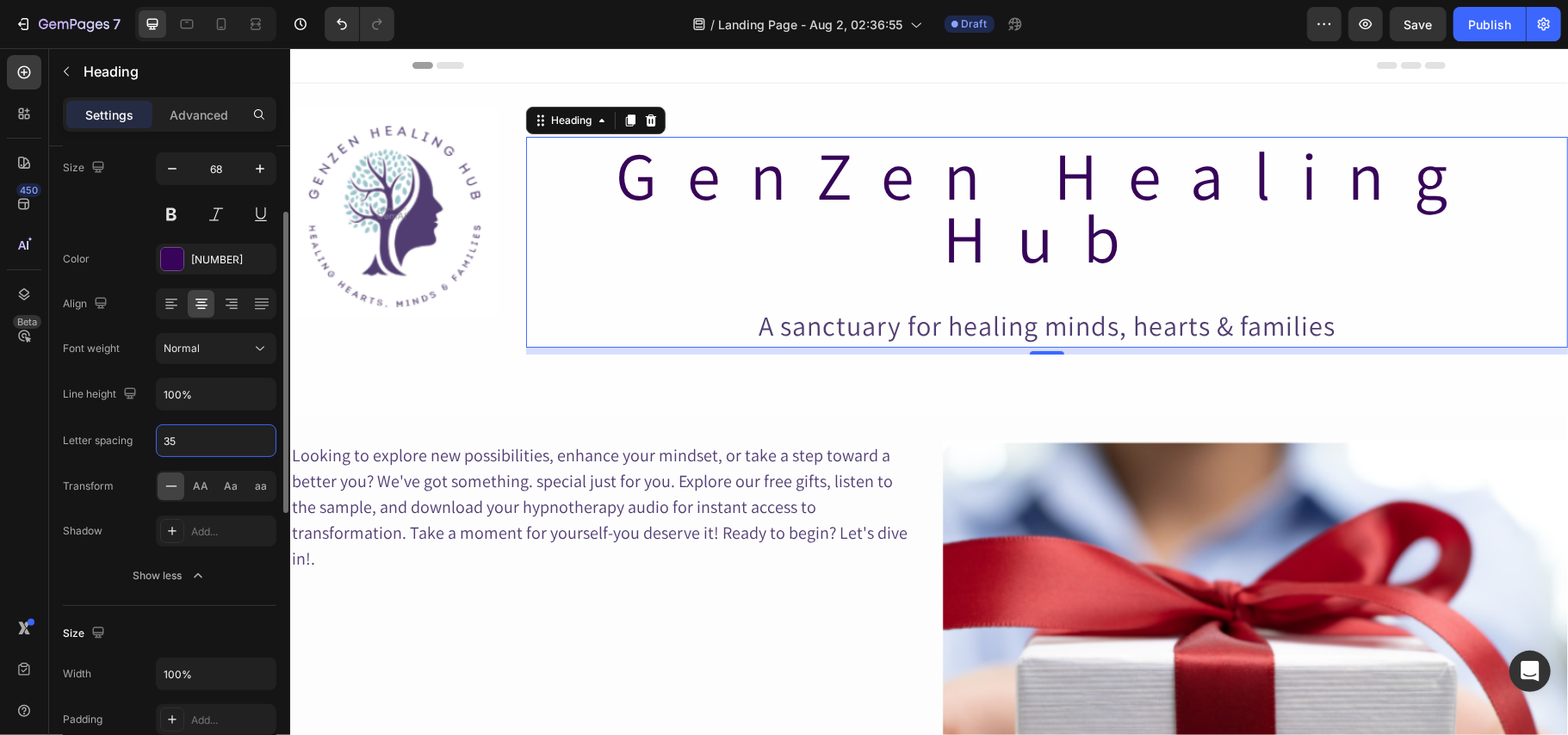 type on "3" 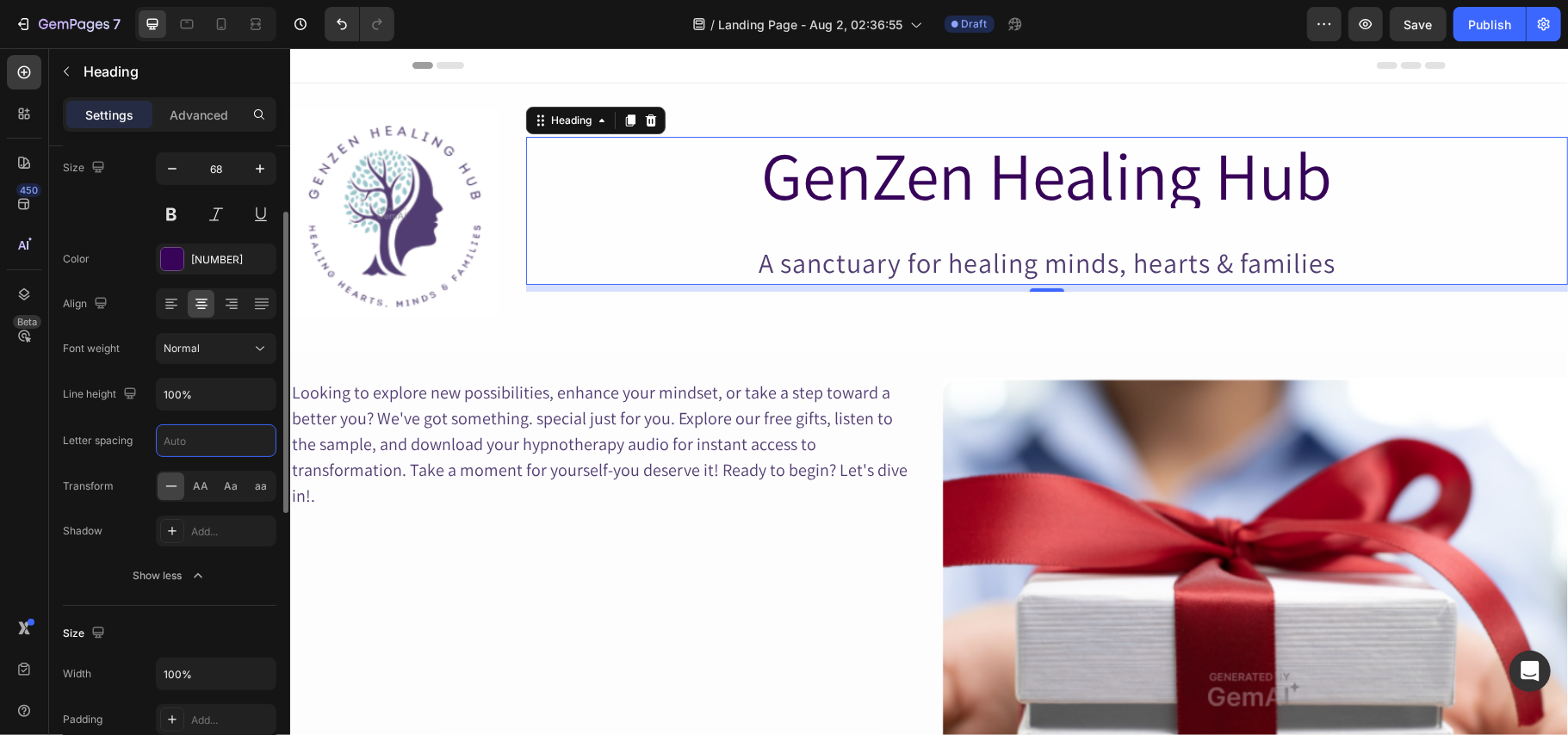 type on "7" 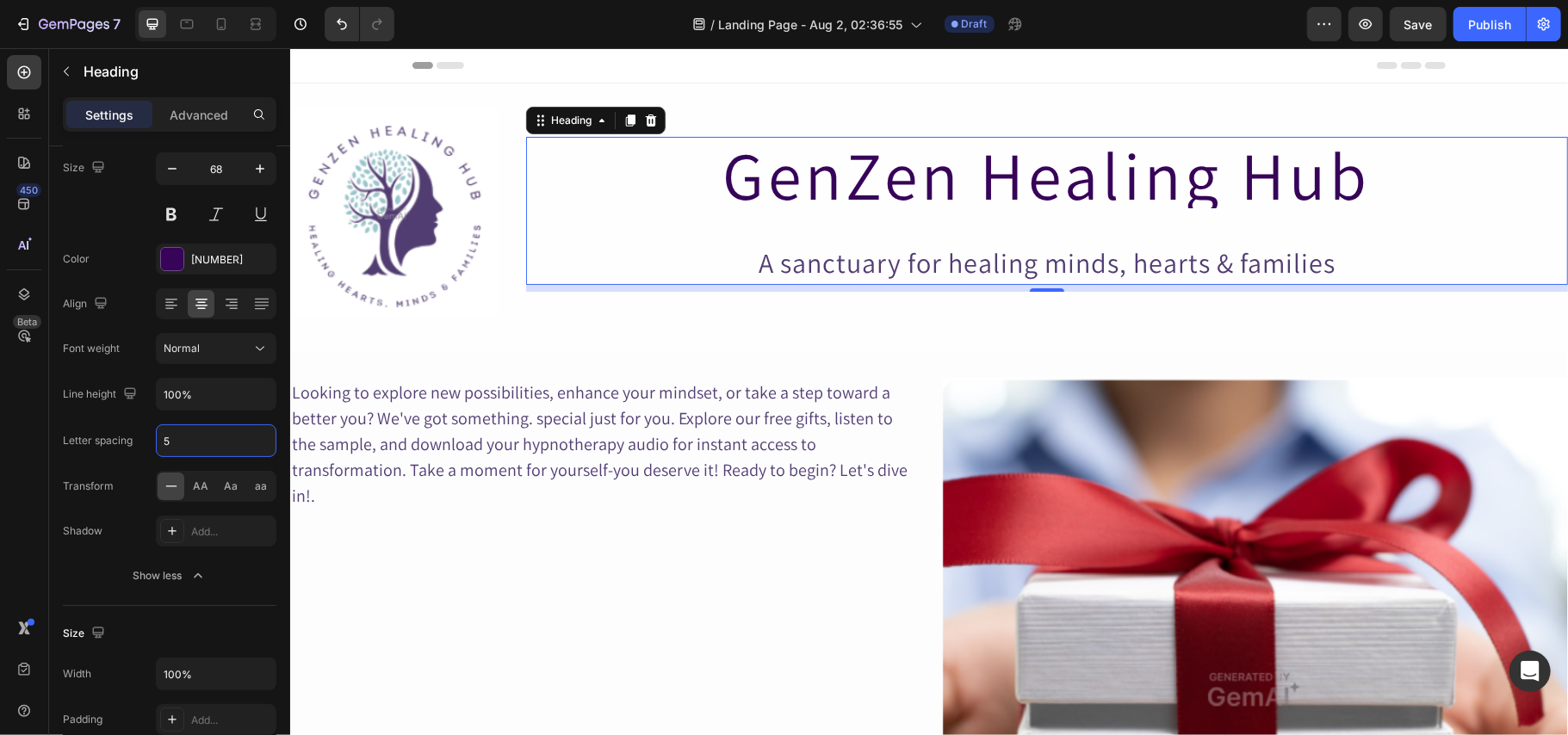 type on "5" 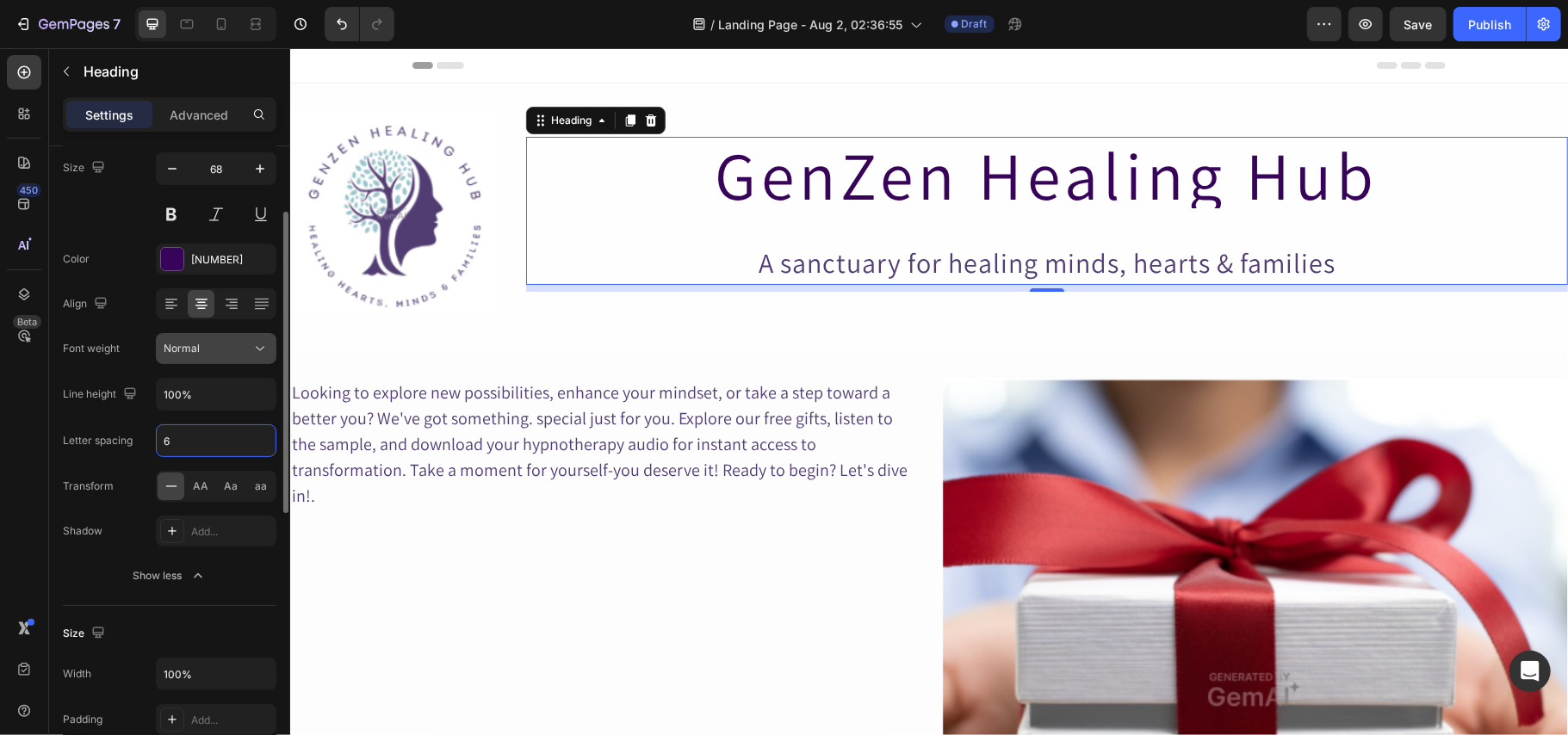 type on "6" 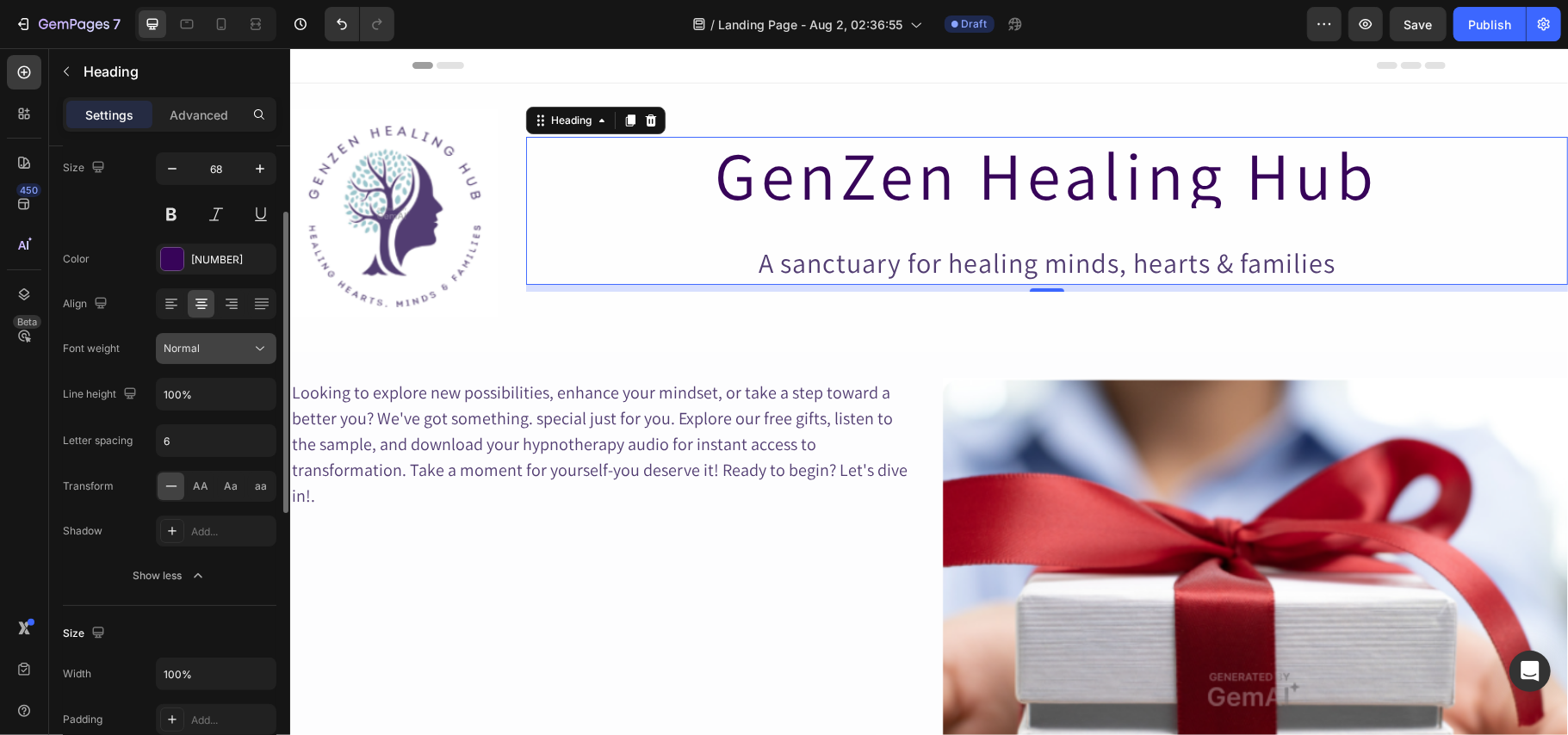 click 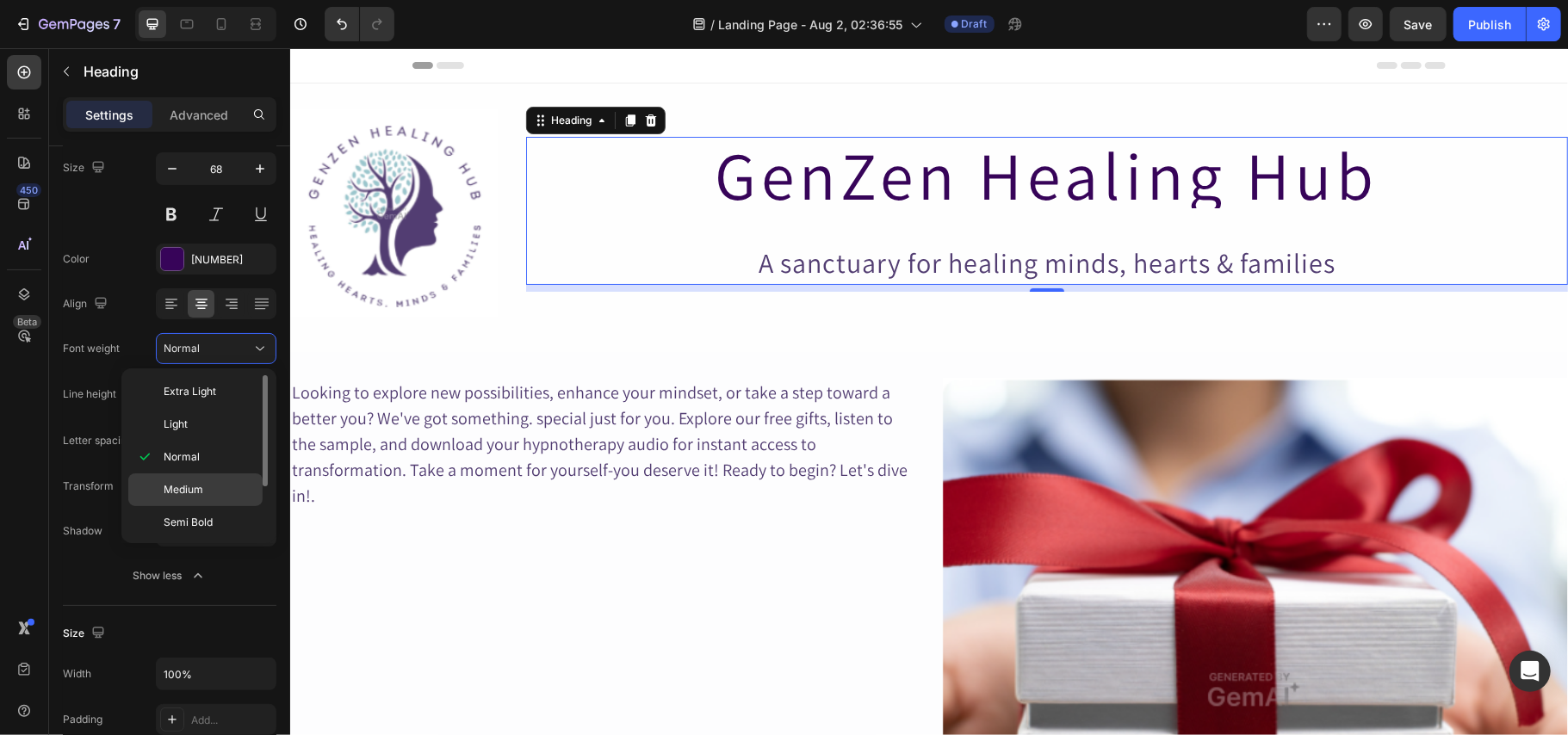 click on "Medium" 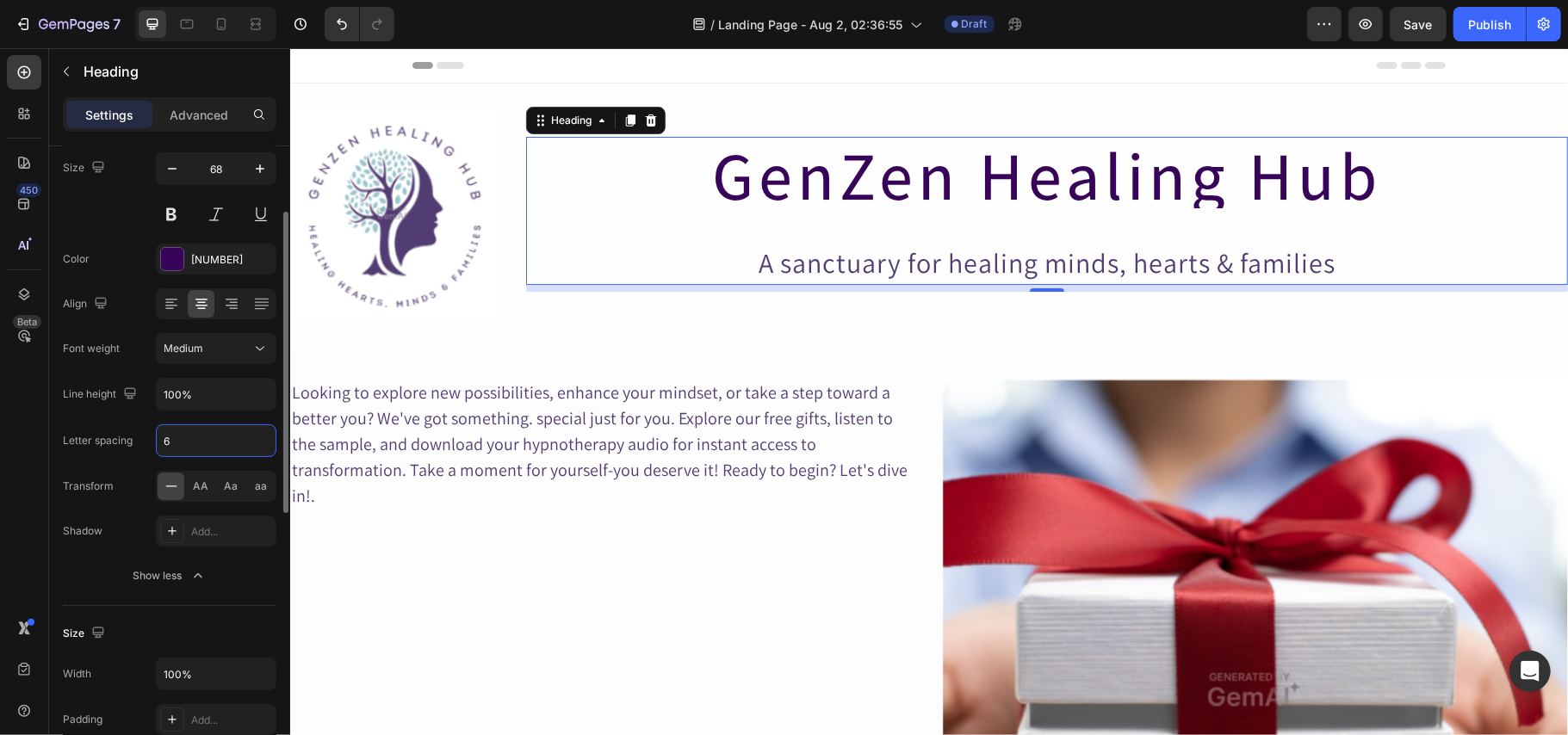 click on "6" at bounding box center [216, 441] 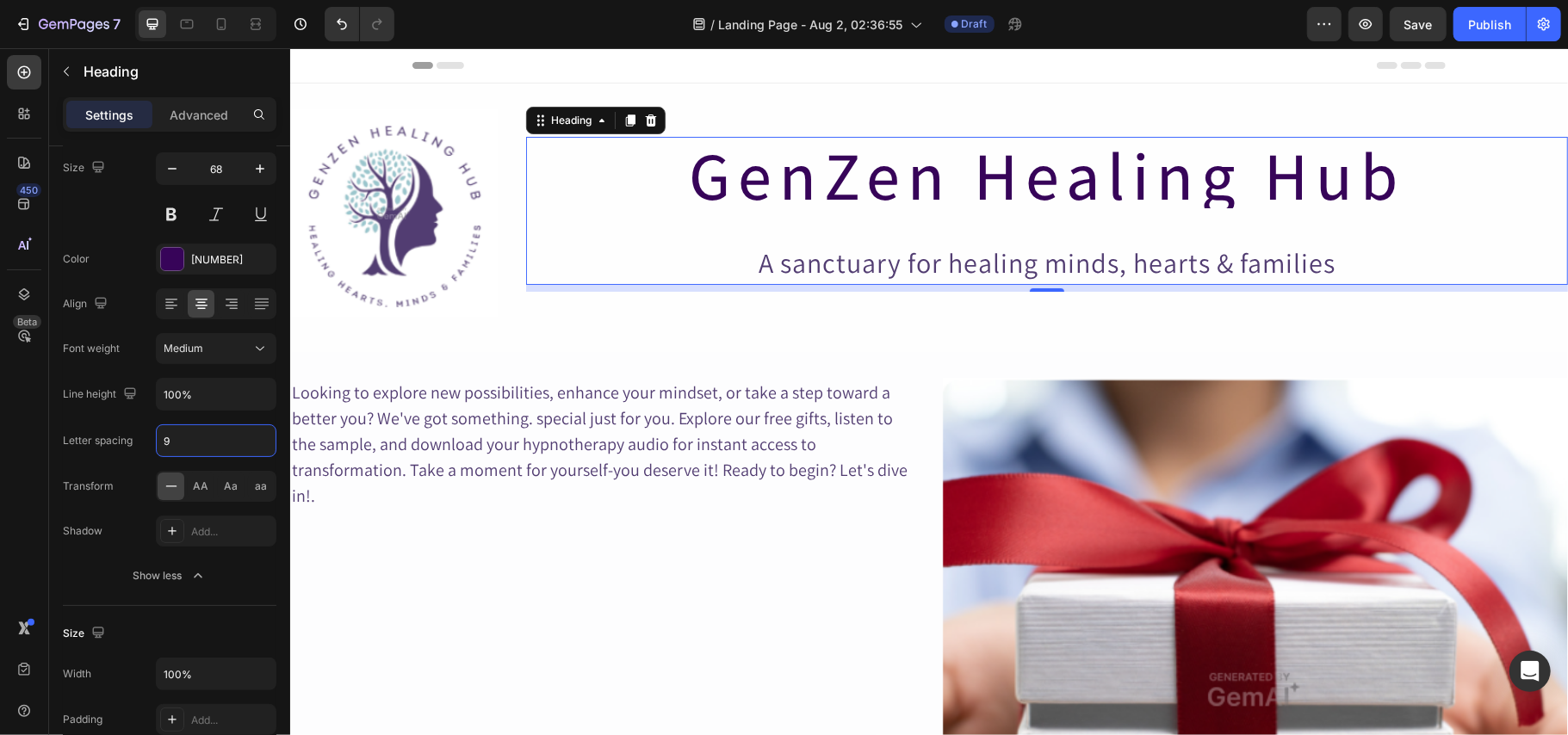 type 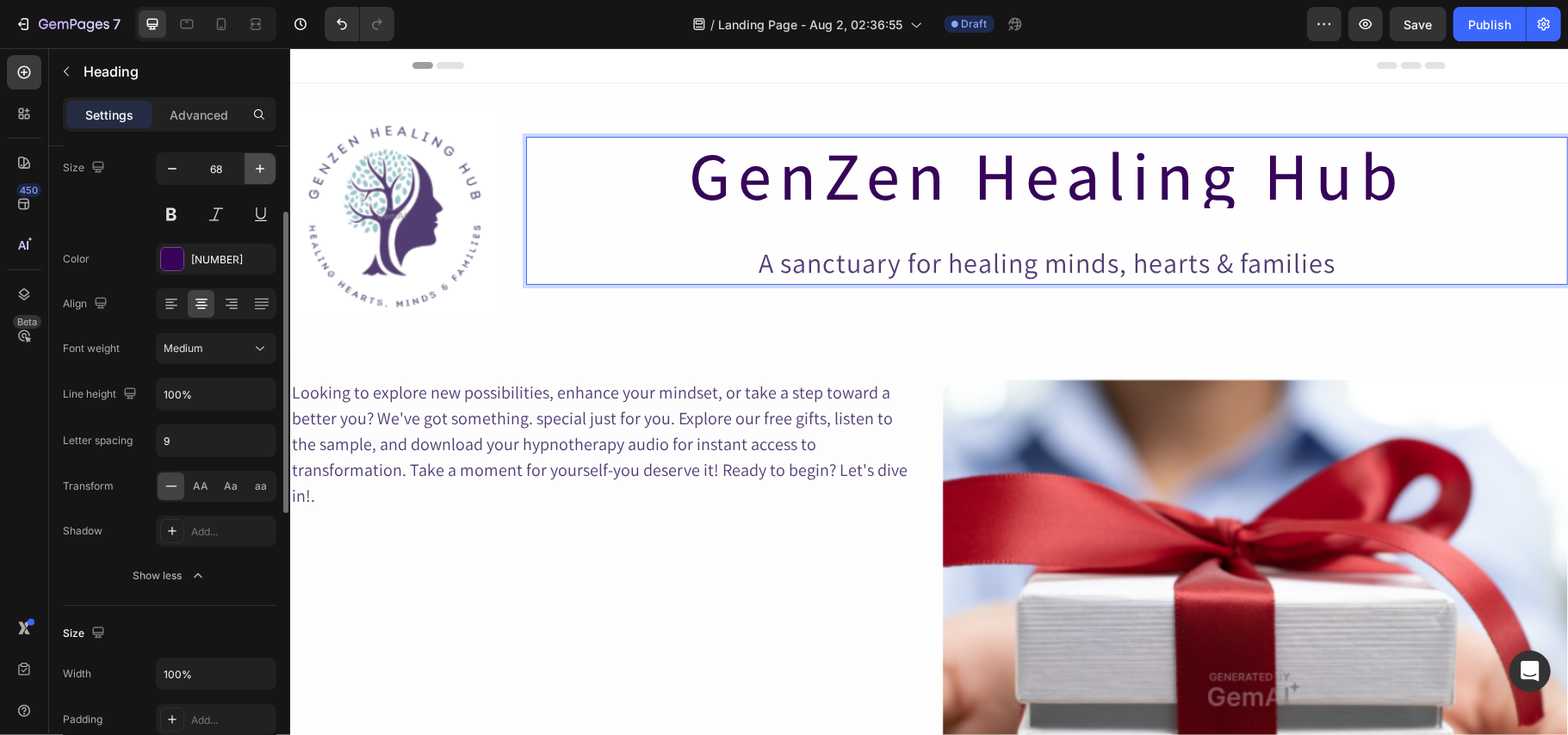 click 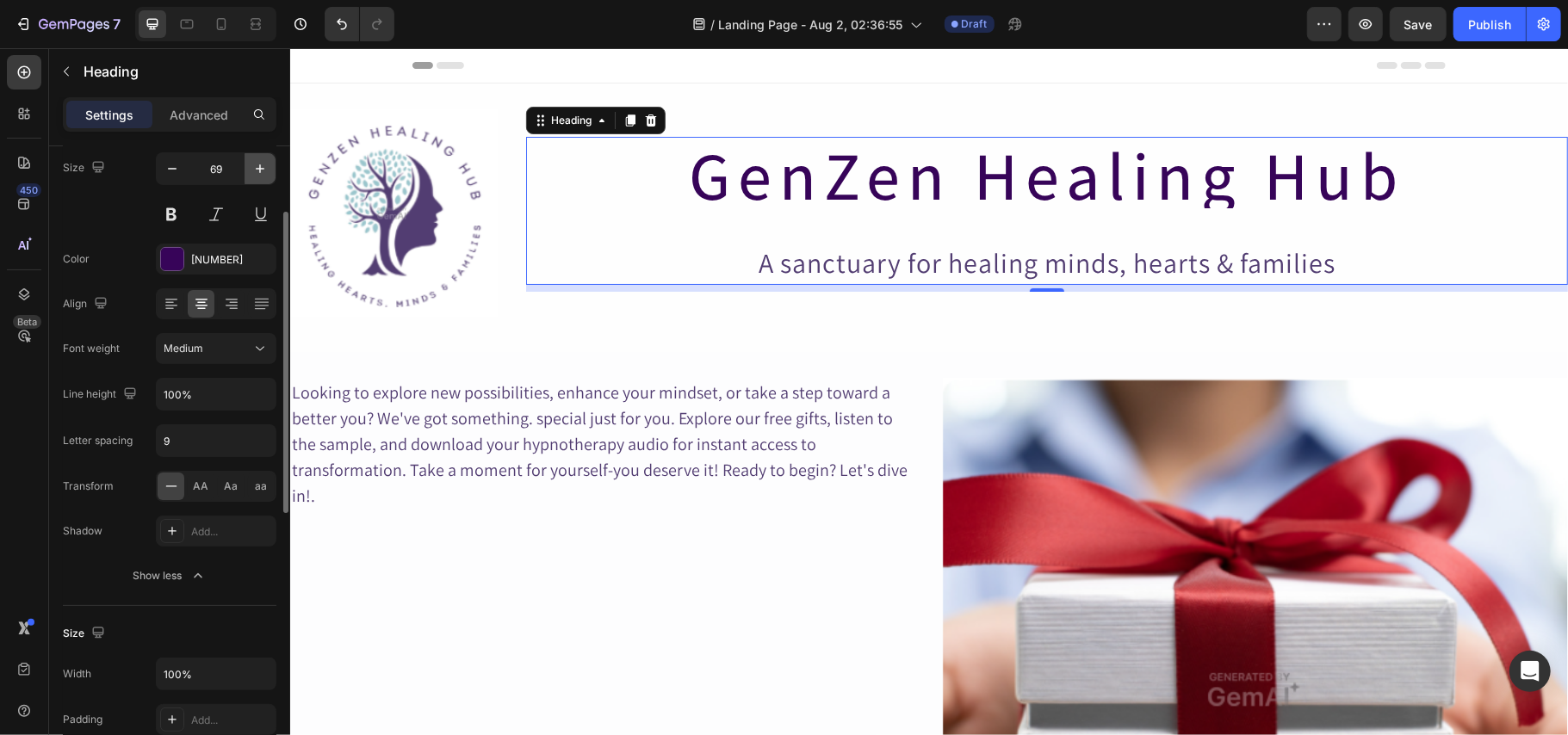 click 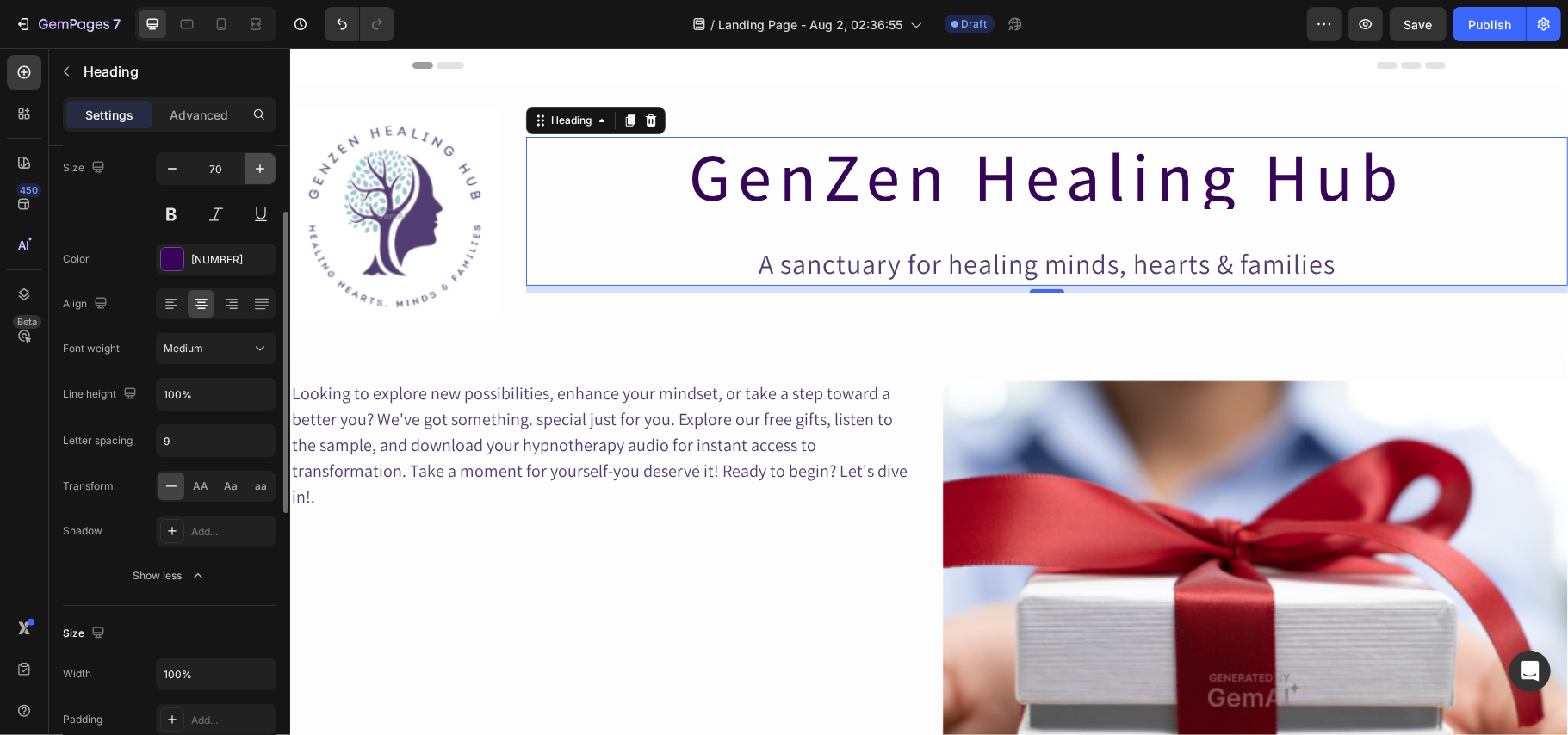 click 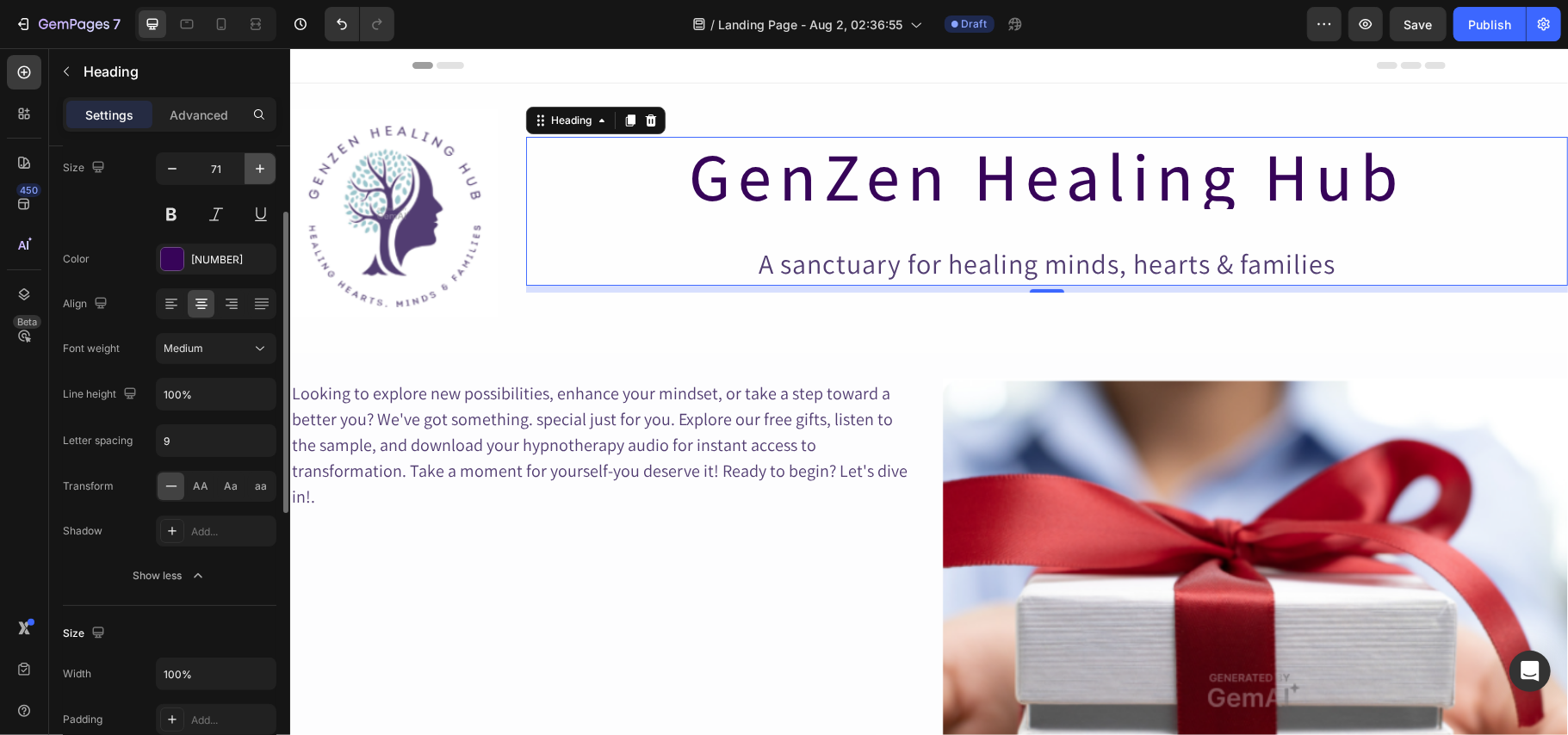 click 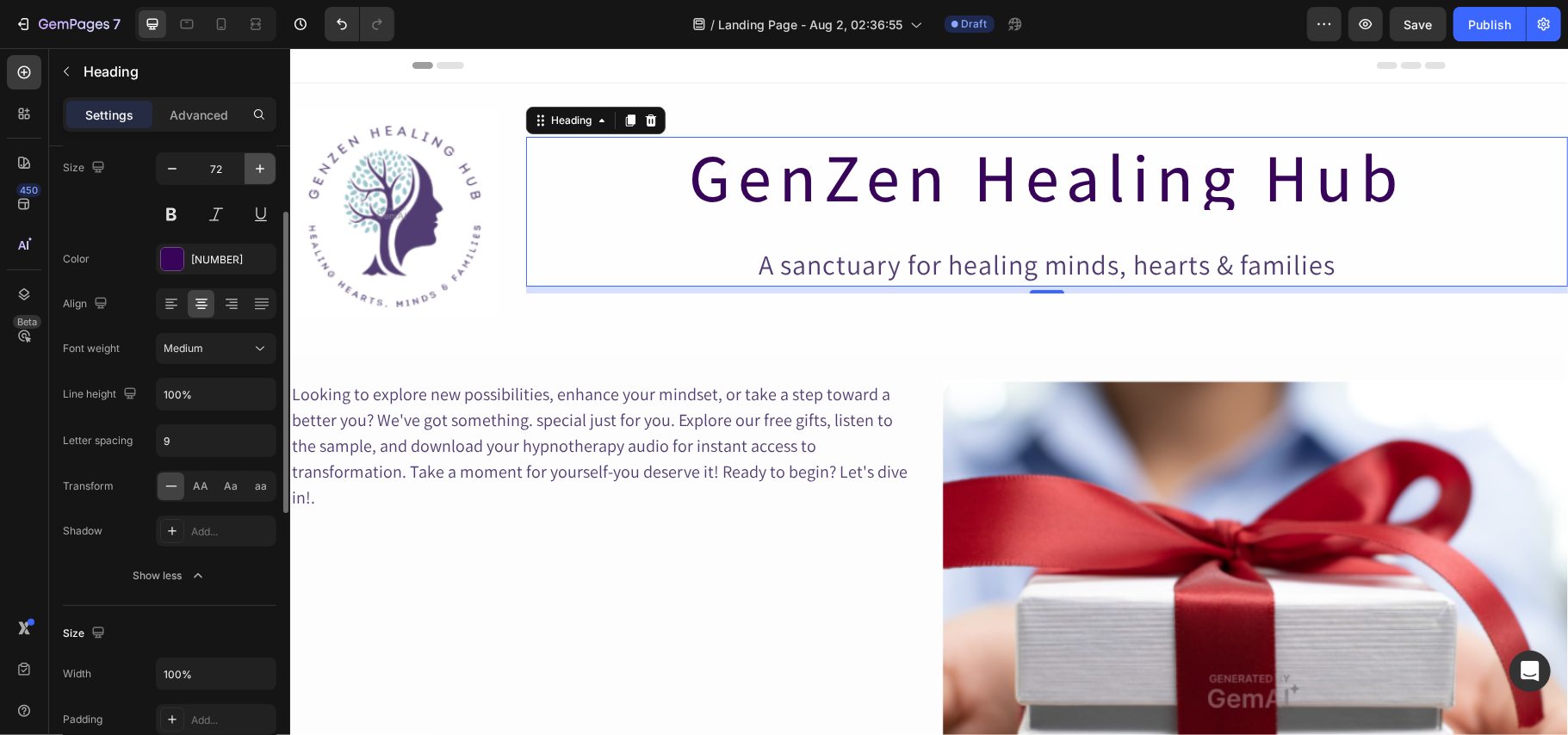 click 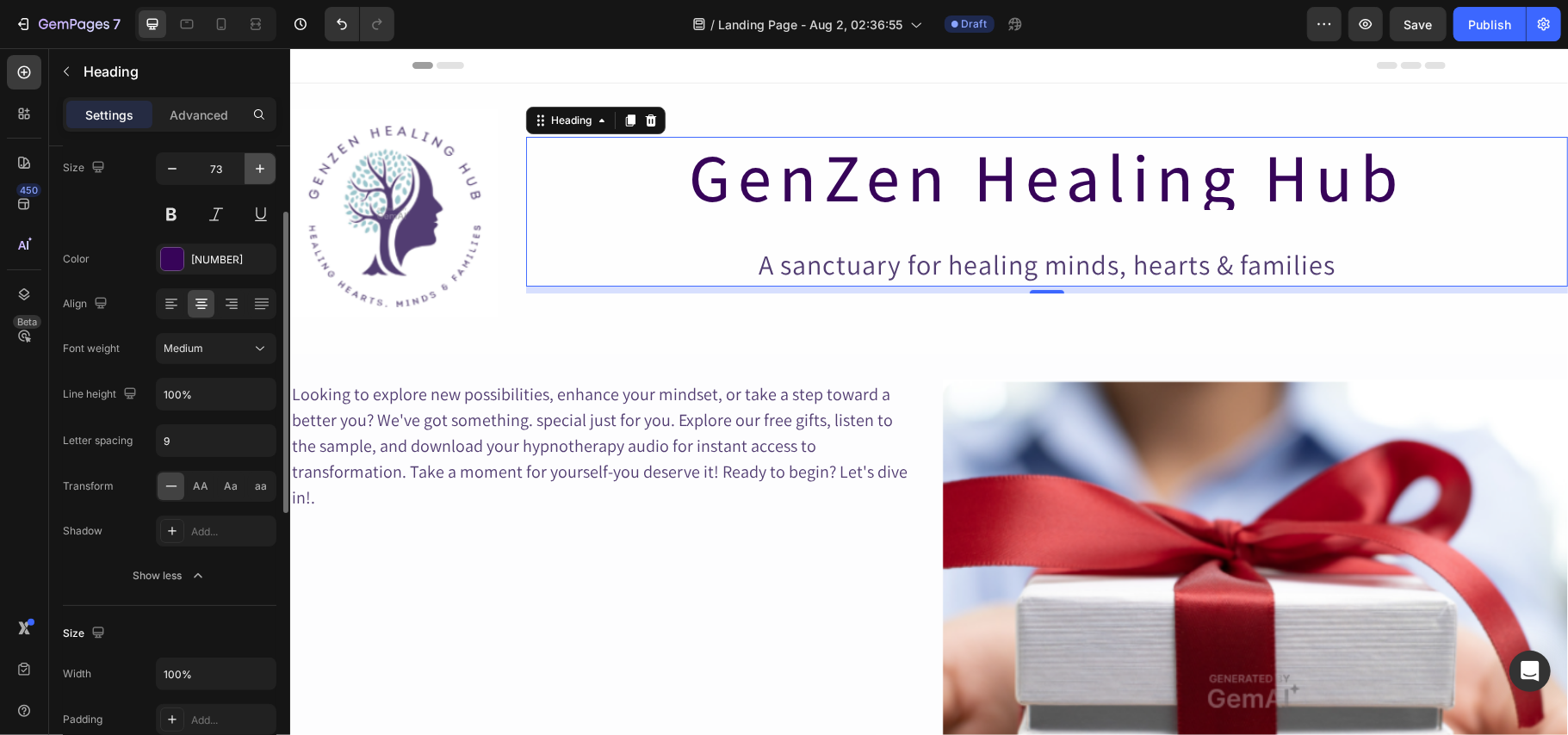 click 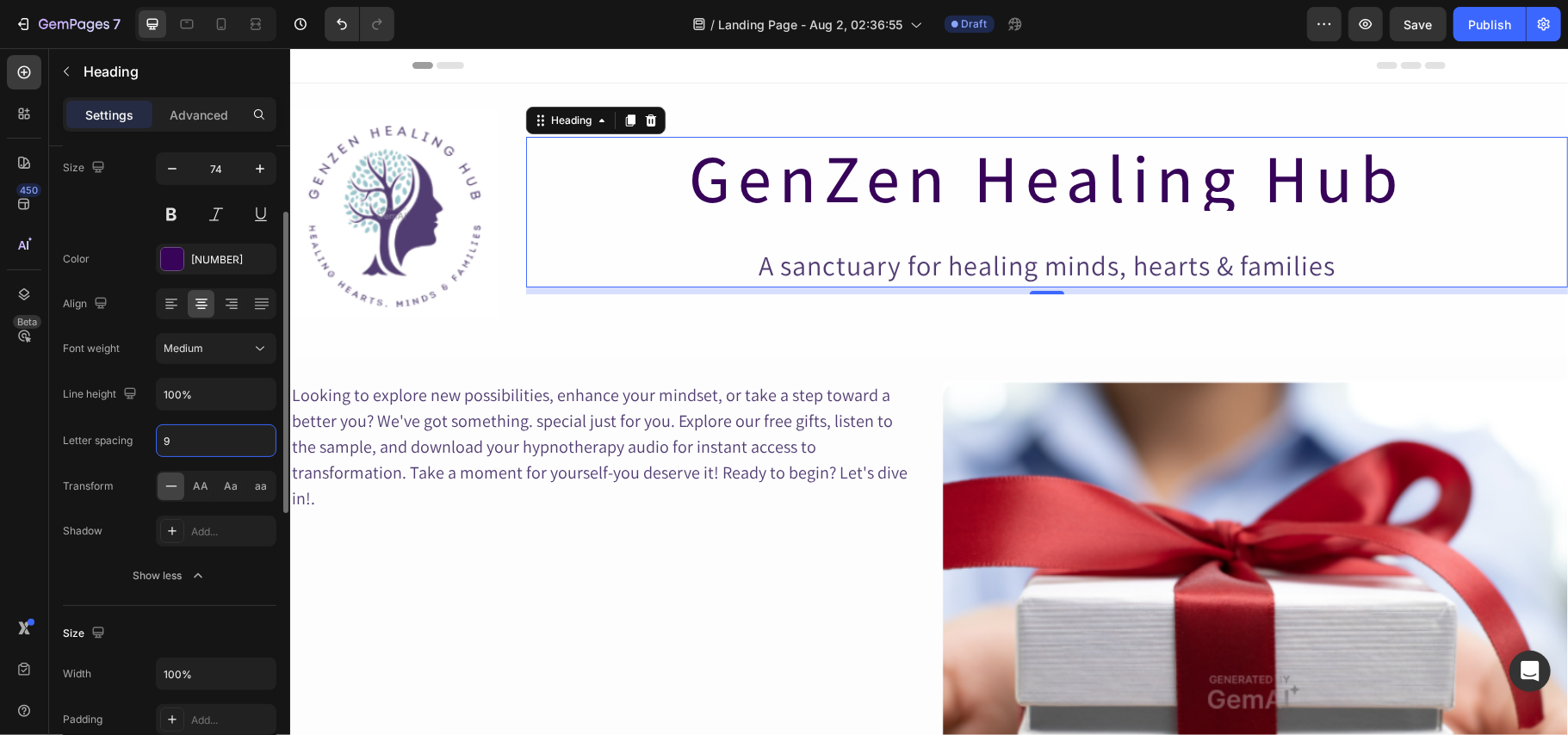 click on "9" at bounding box center [216, 441] 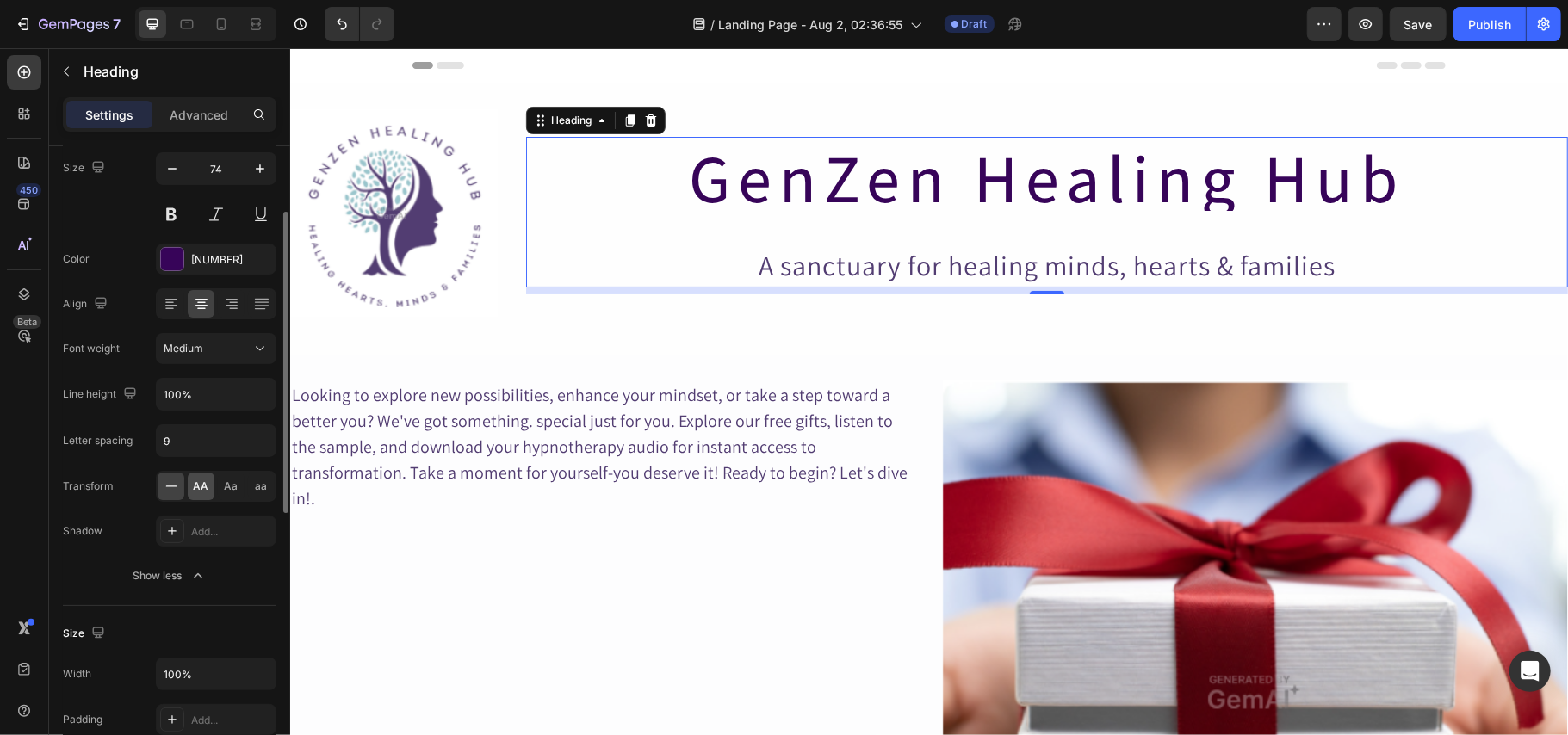 click on "AA" 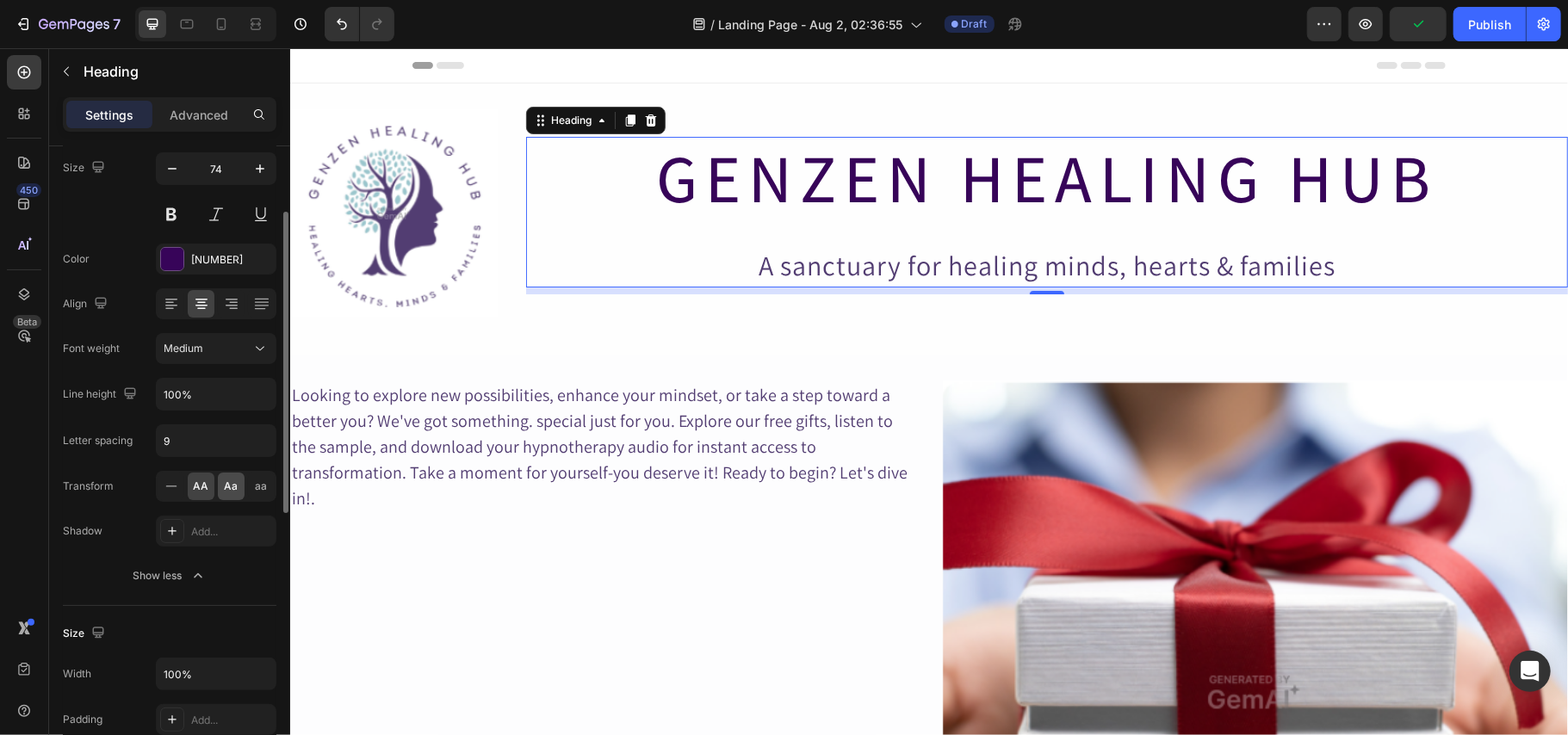 click on "Aa" 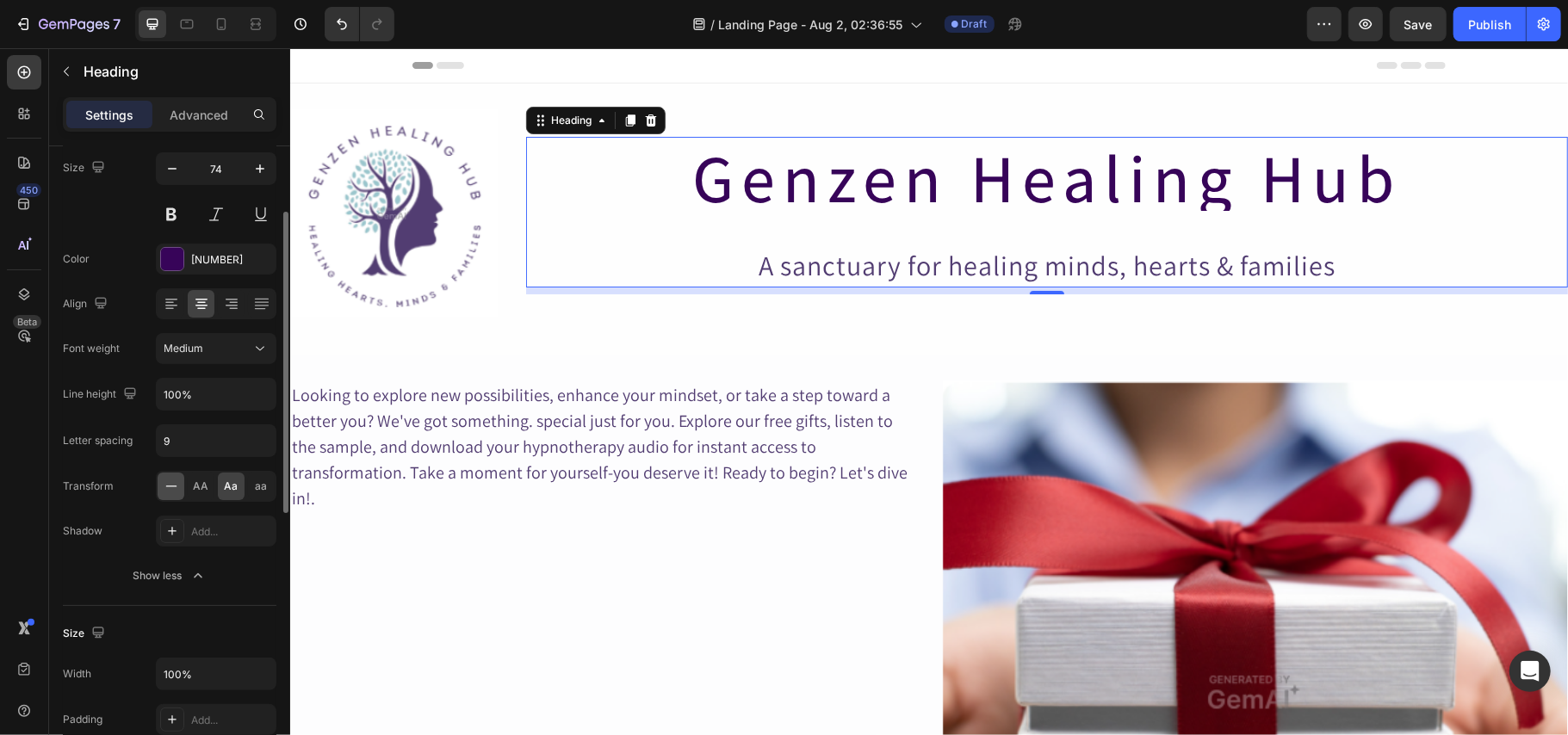 click 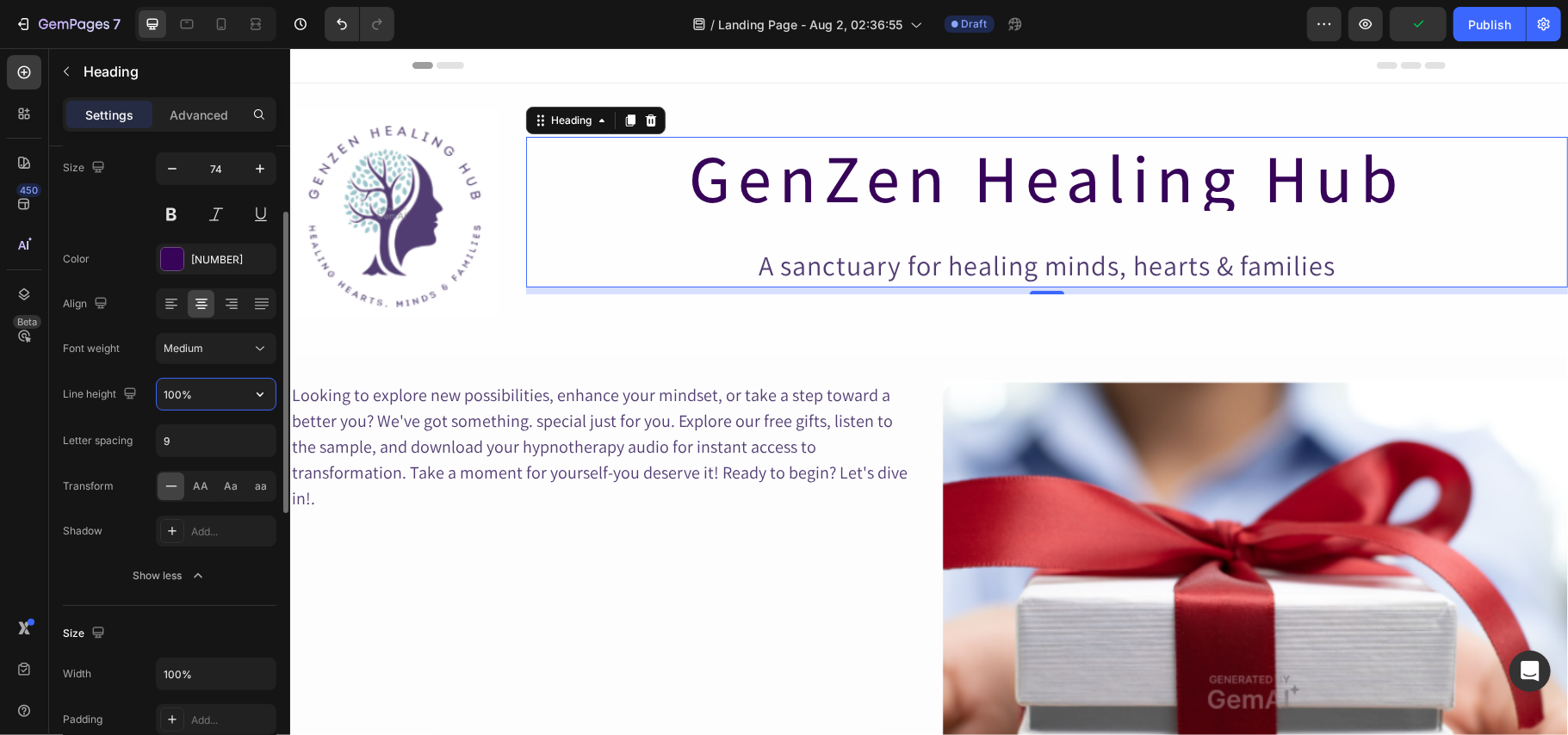 click on "100%" at bounding box center (216, 394) 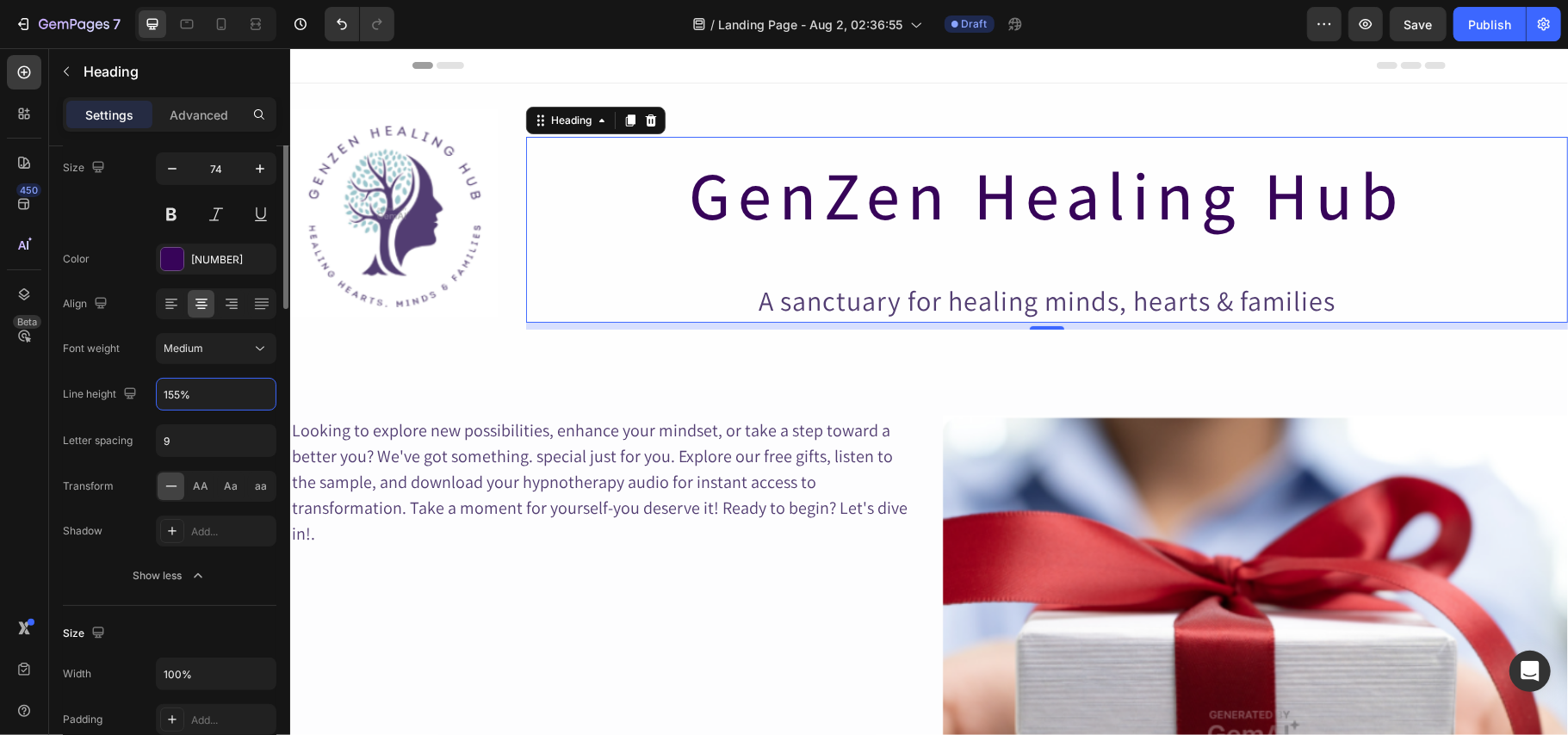 scroll, scrollTop: 0, scrollLeft: 0, axis: both 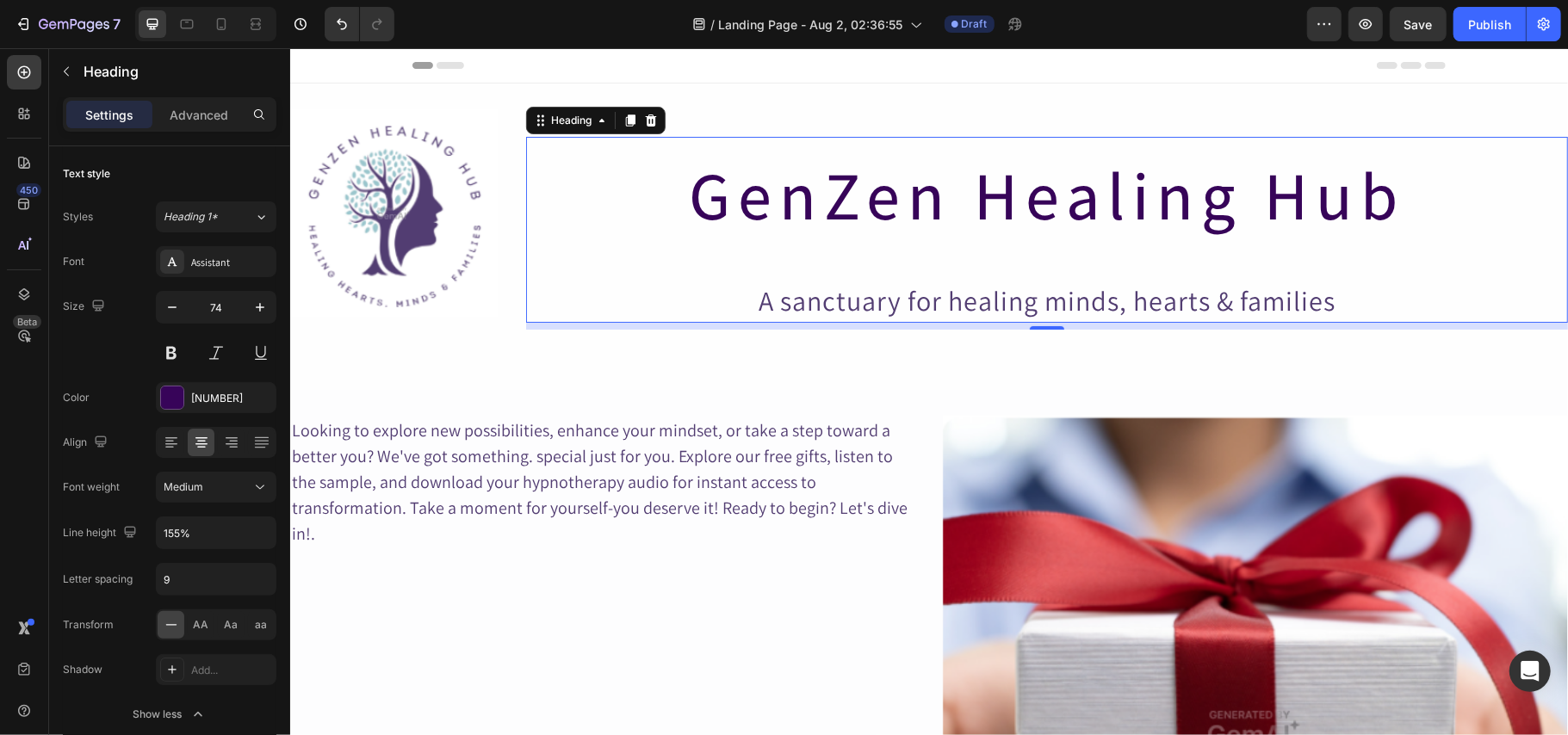 click on "Settings Advanced" at bounding box center [170, 114] 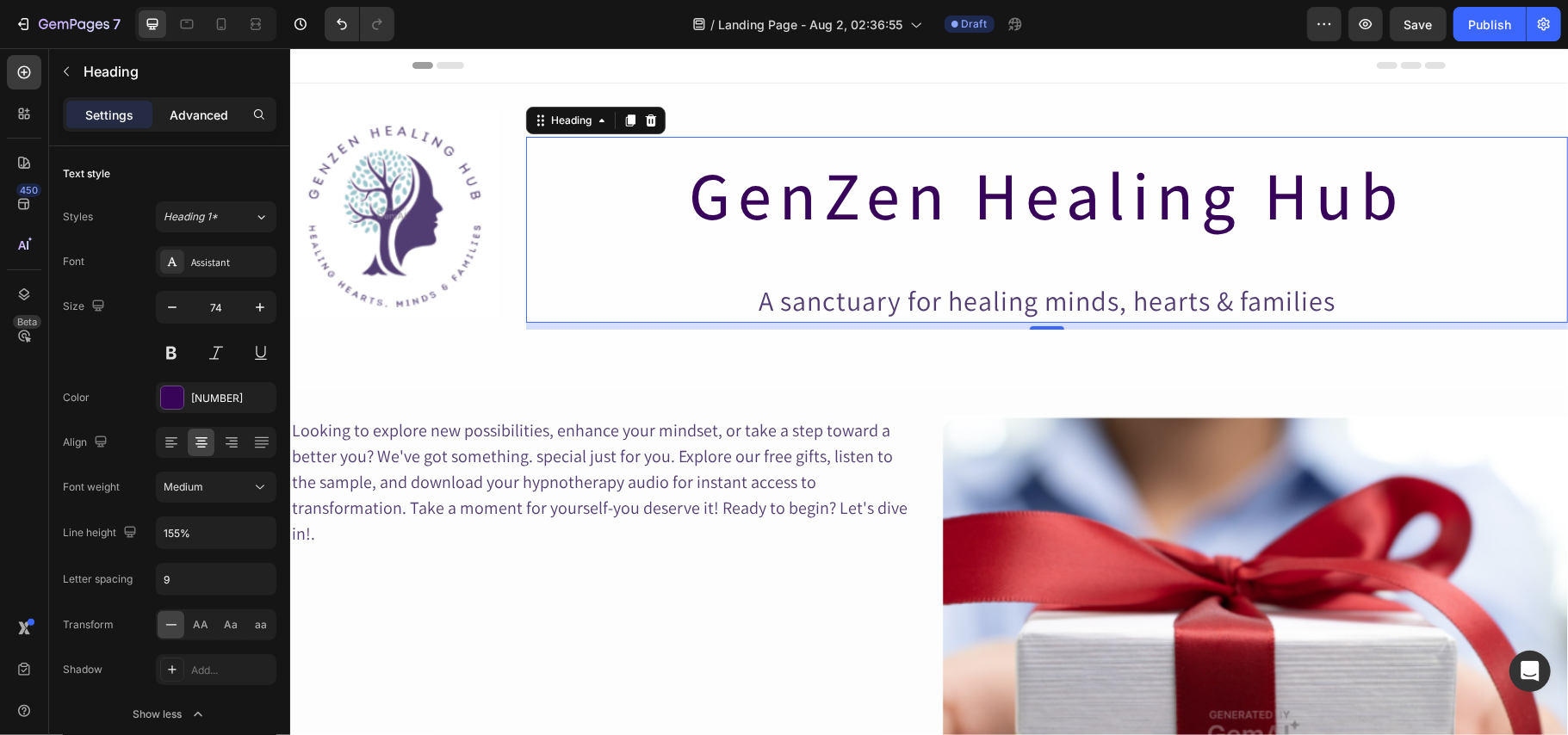 click on "Advanced" at bounding box center (199, 114) 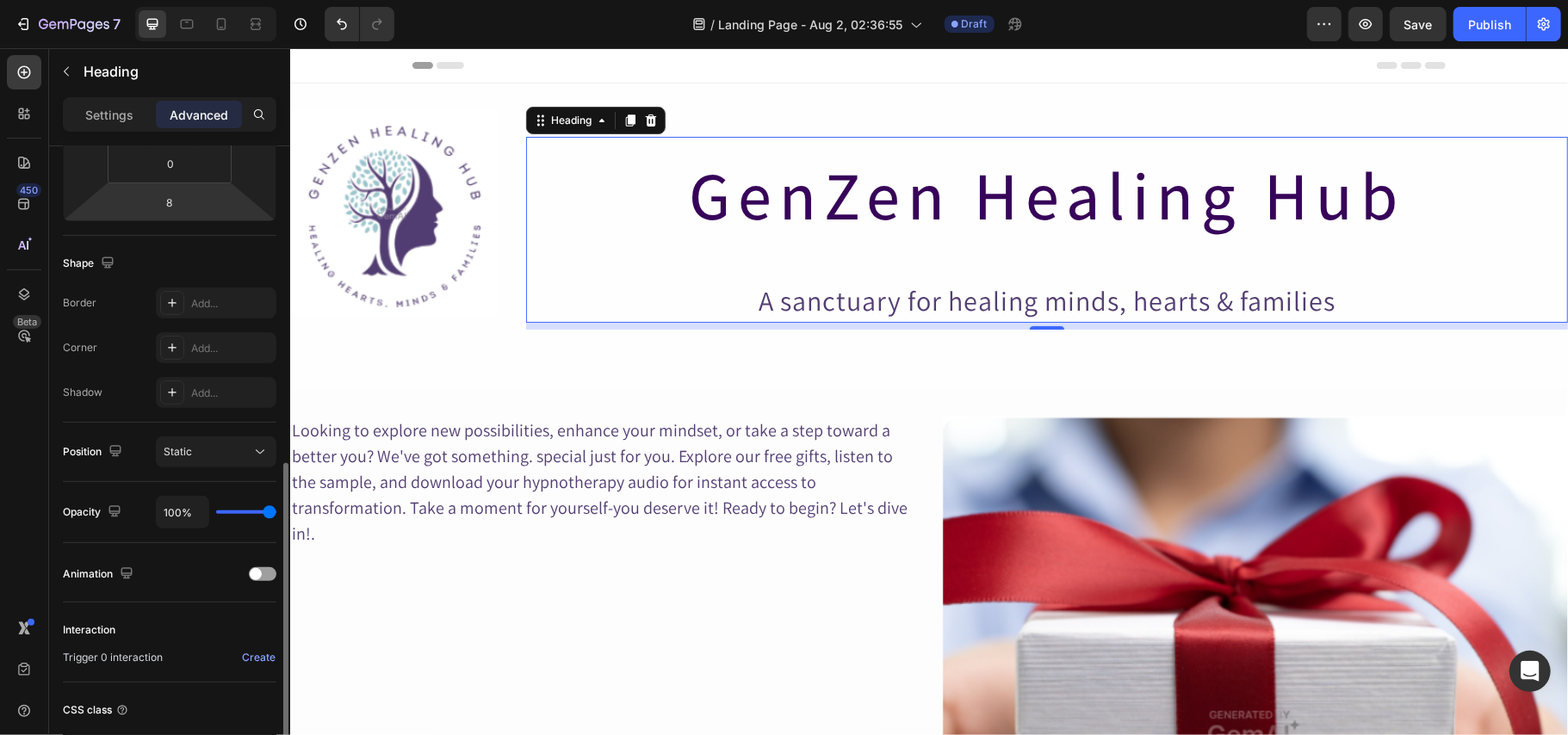 scroll, scrollTop: 428, scrollLeft: 0, axis: vertical 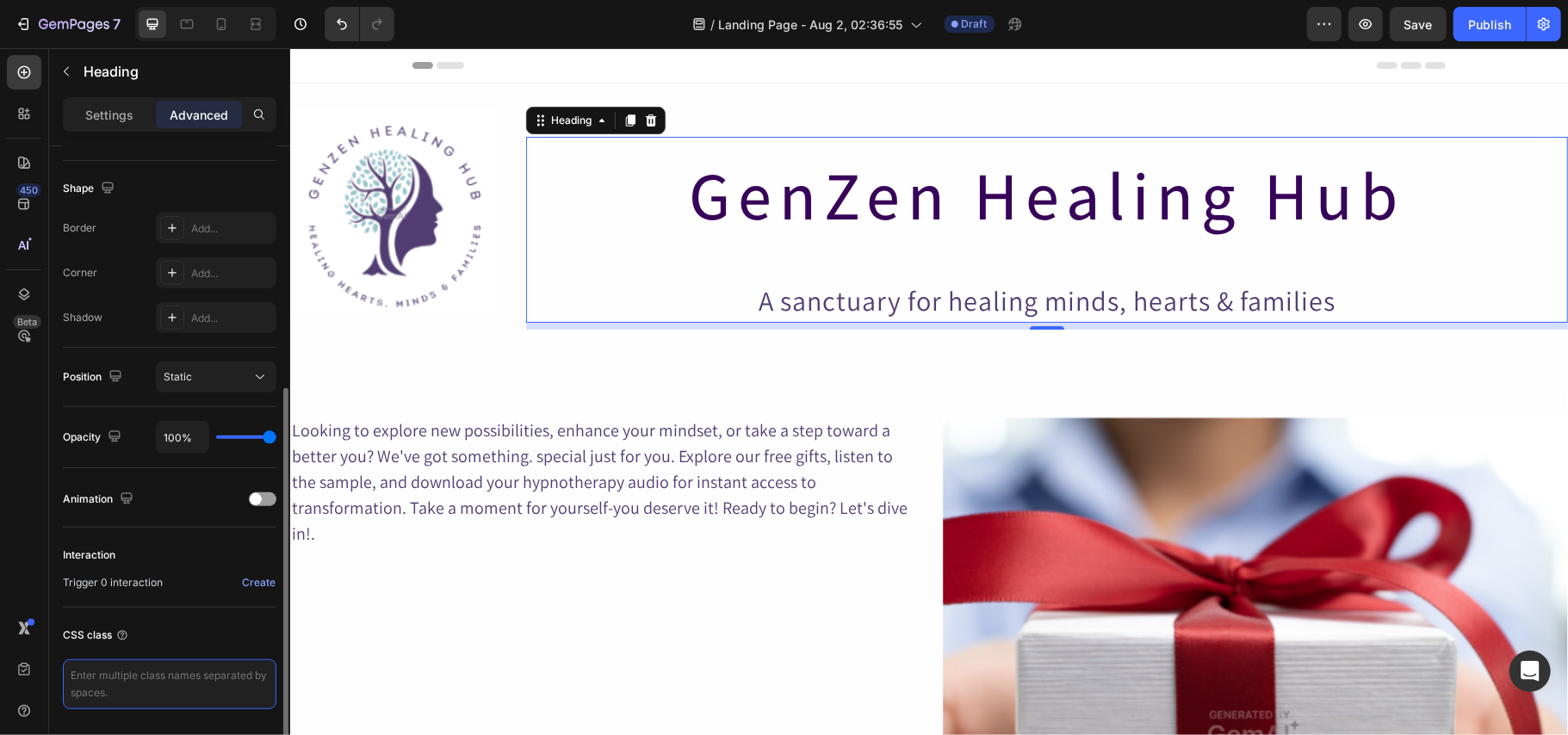 click at bounding box center (170, 684) 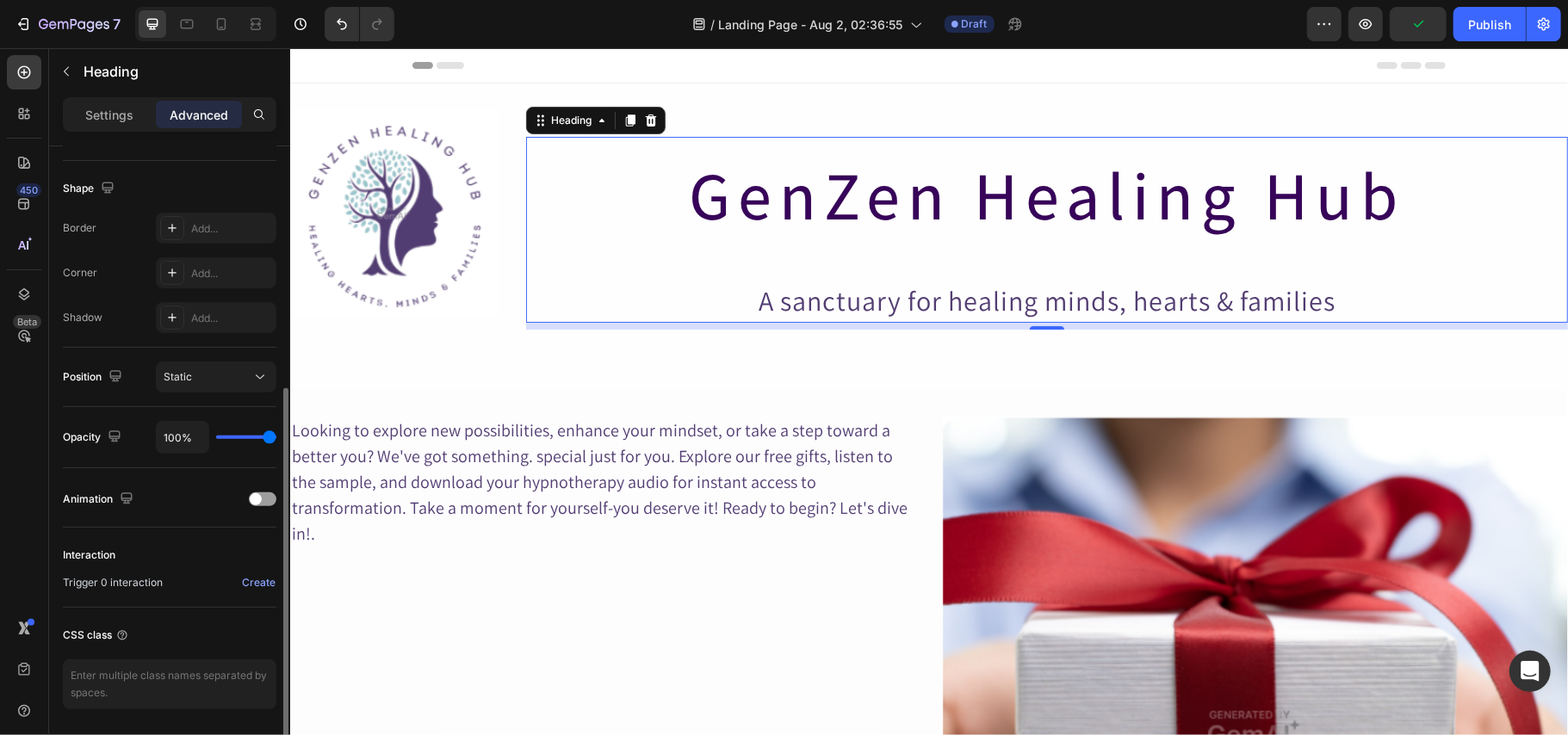 drag, startPoint x: 217, startPoint y: 435, endPoint x: 272, endPoint y: 435, distance: 55 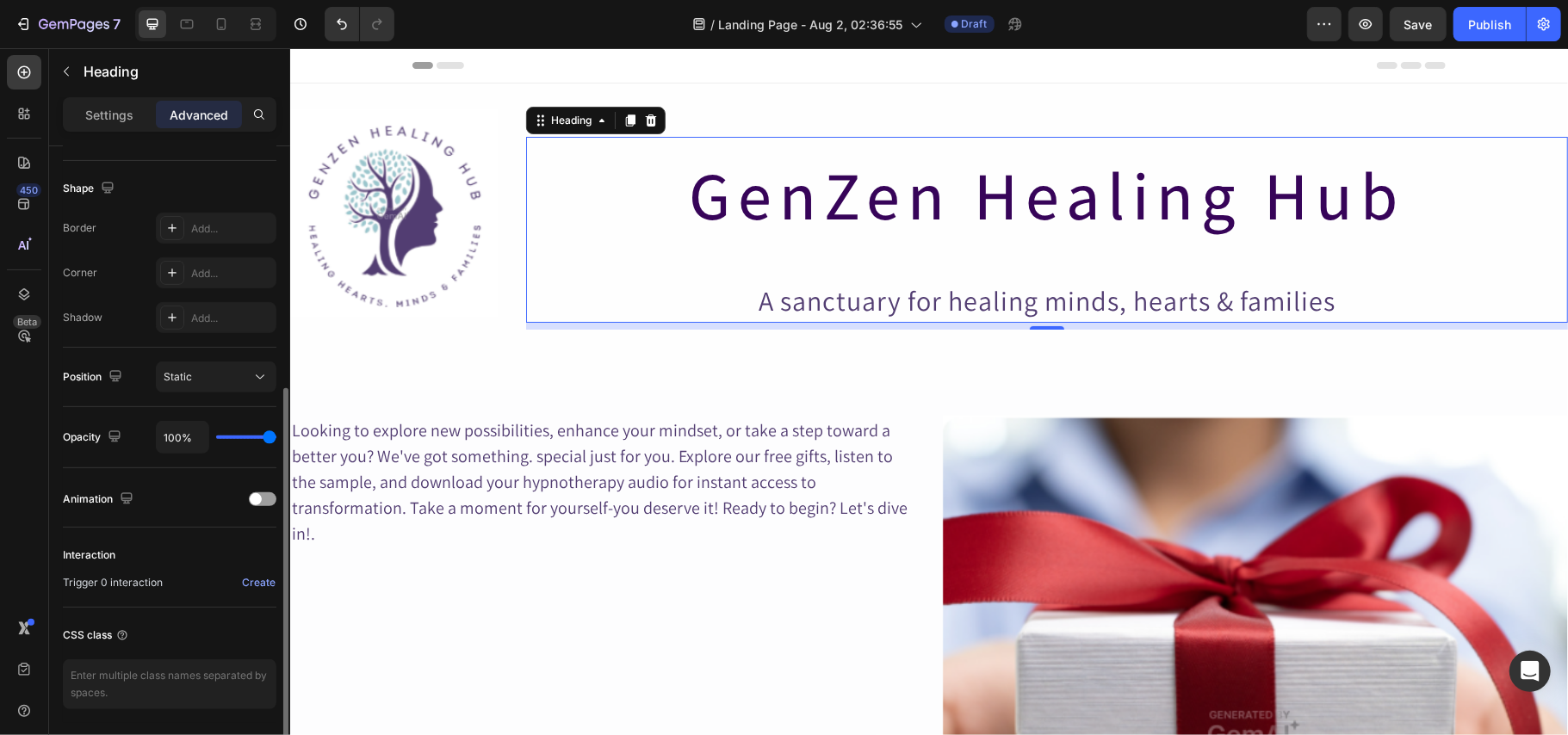drag, startPoint x: 272, startPoint y: 435, endPoint x: 327, endPoint y: 428, distance: 55.44367 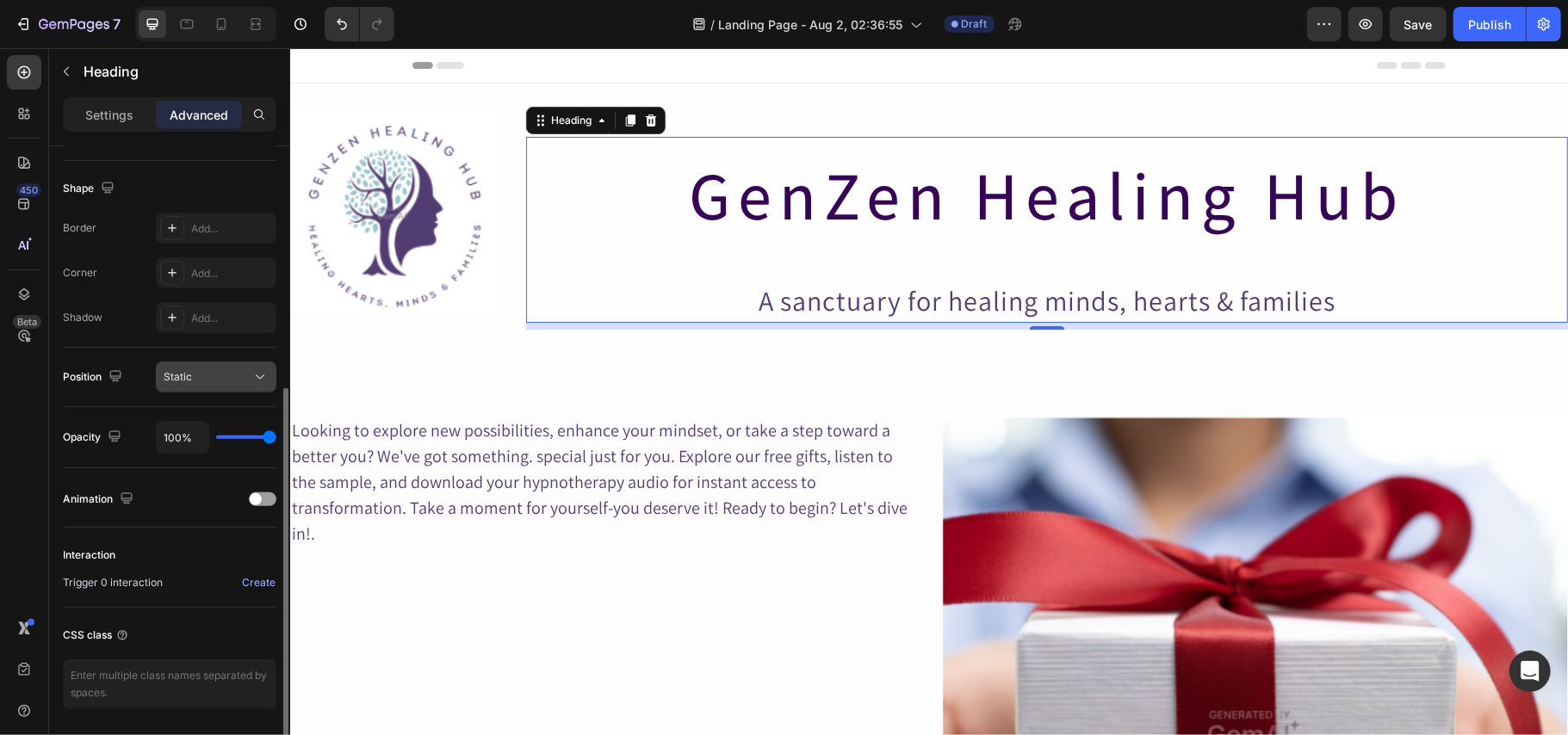 click on "Static" 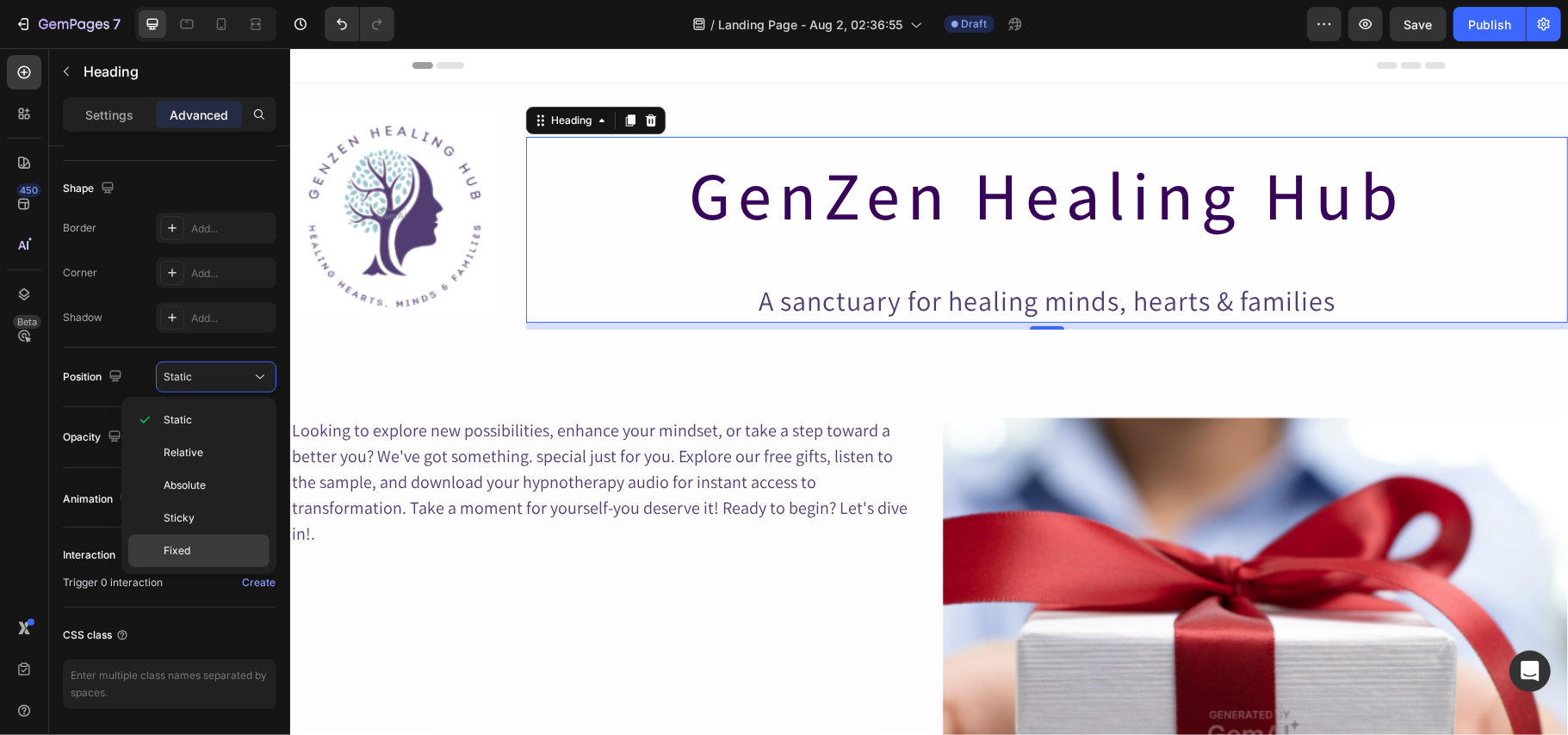 click on "Fixed" 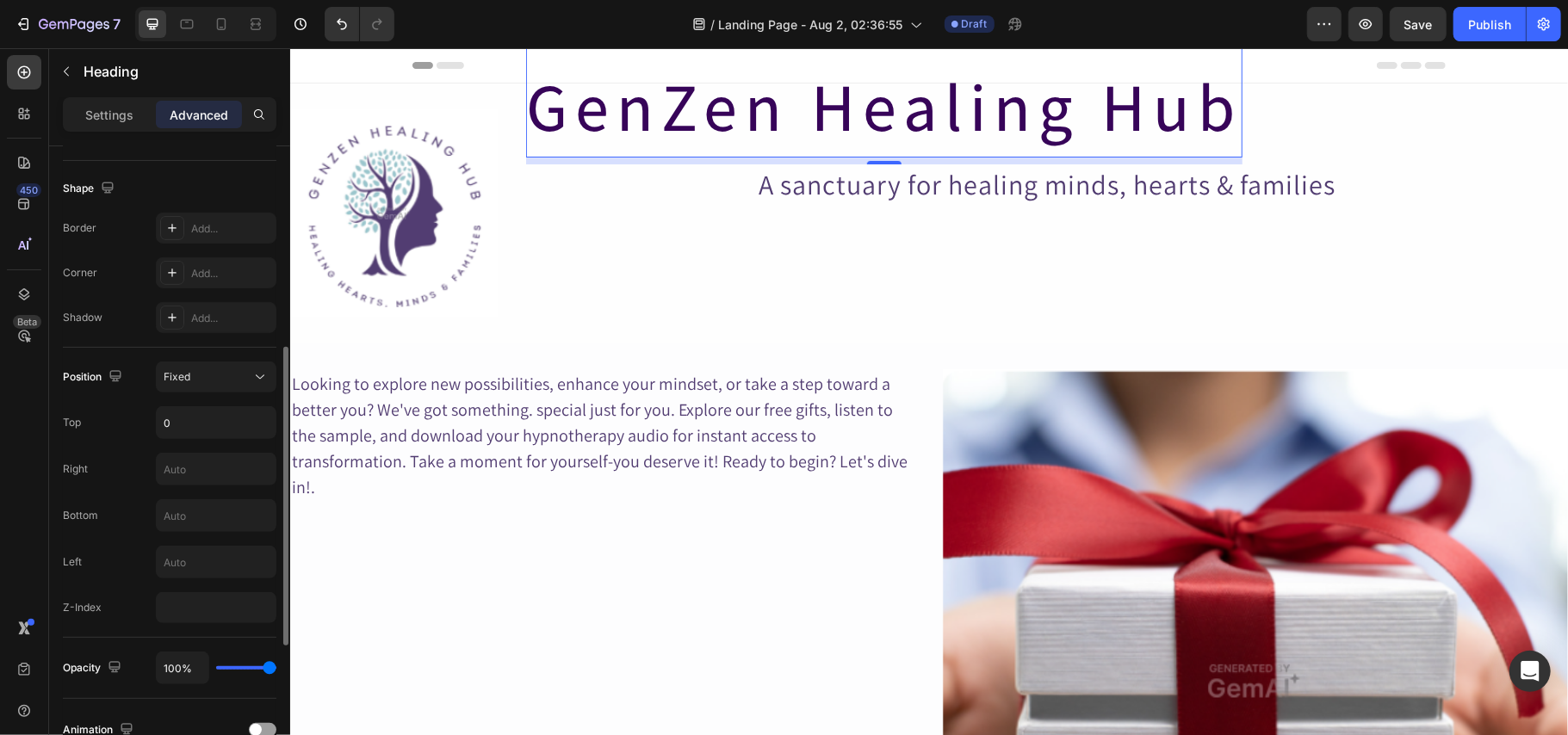 click on "Position Fixed Top 0 Right Bottom Left Z-Index" 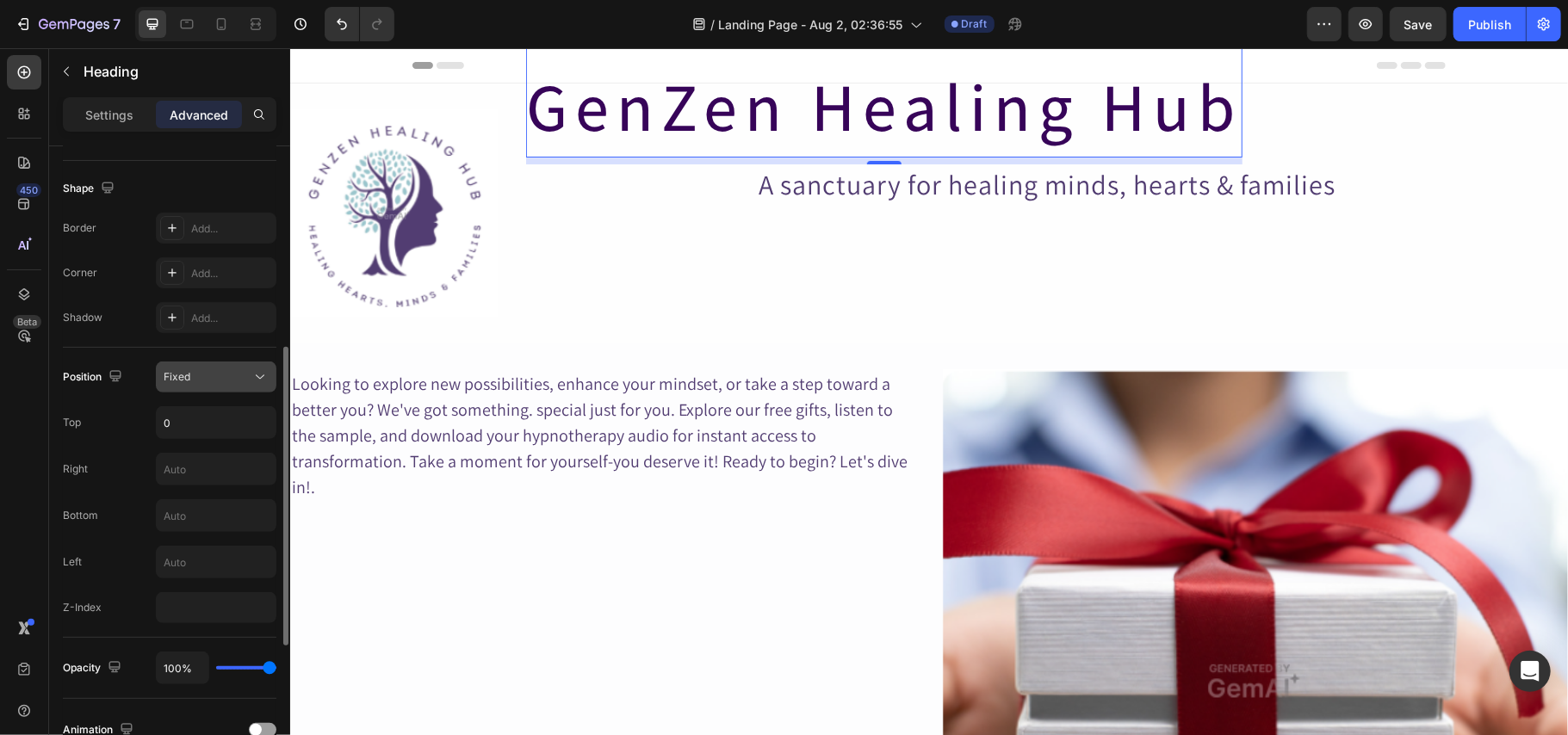 click 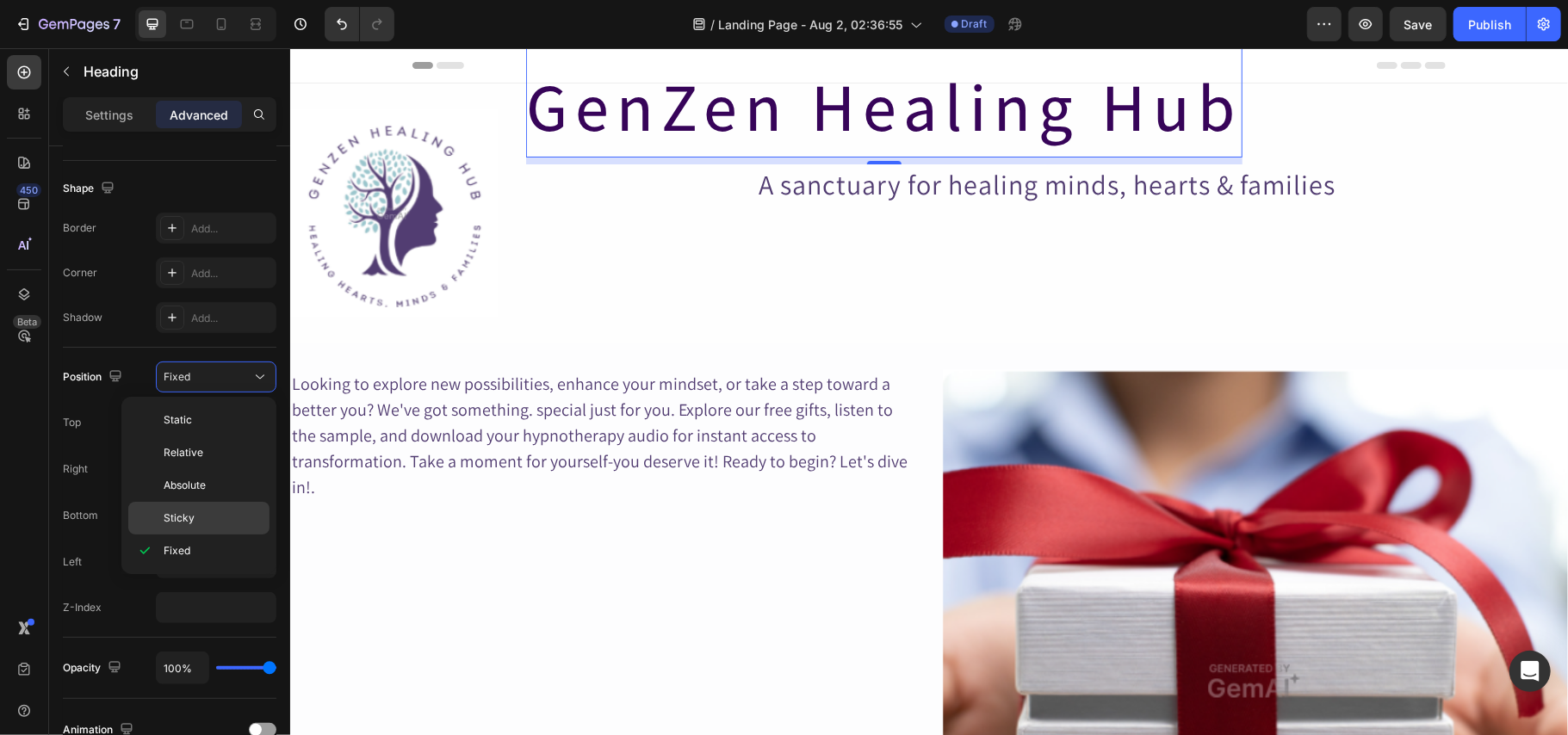 click on "Sticky" 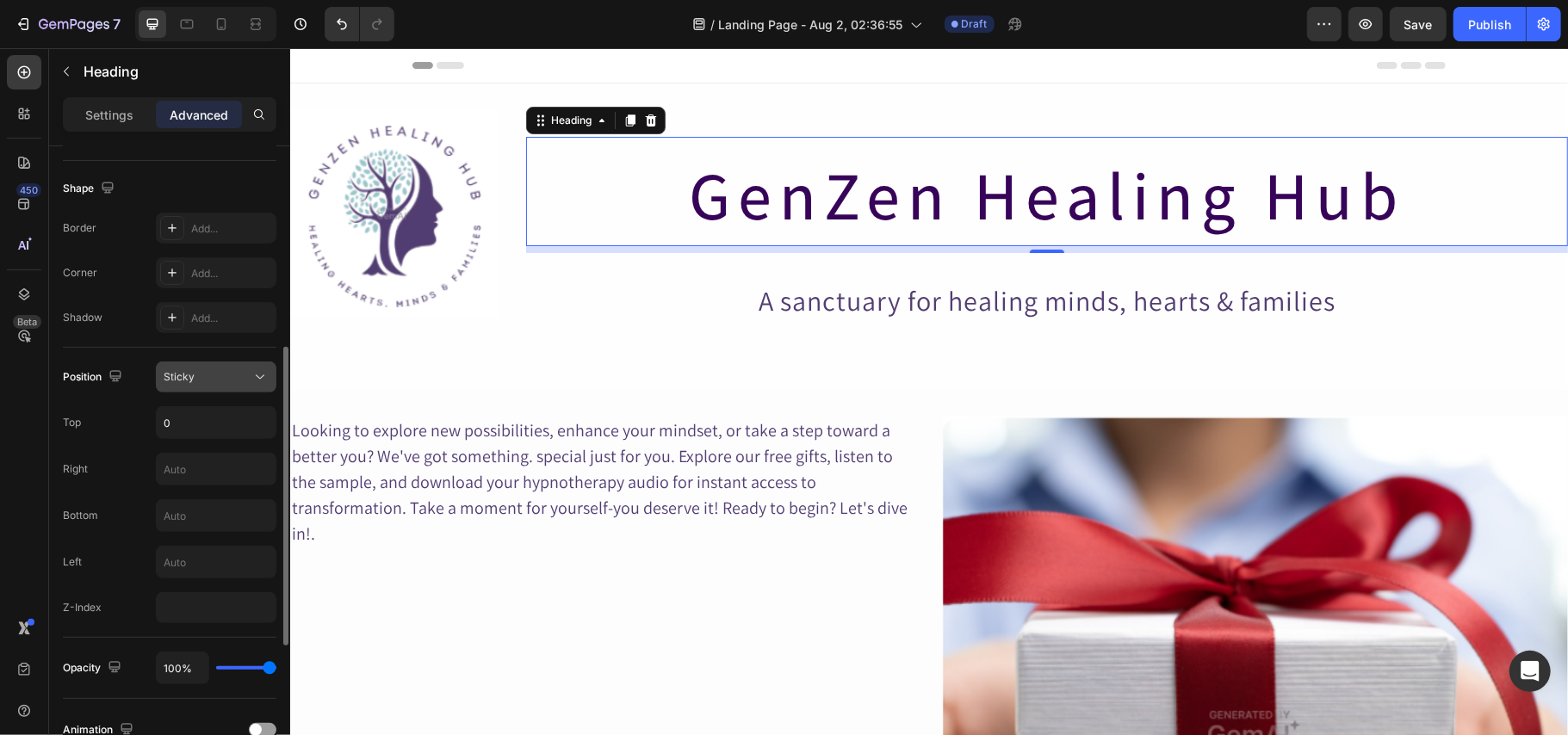 click on "Sticky" at bounding box center (208, 377) 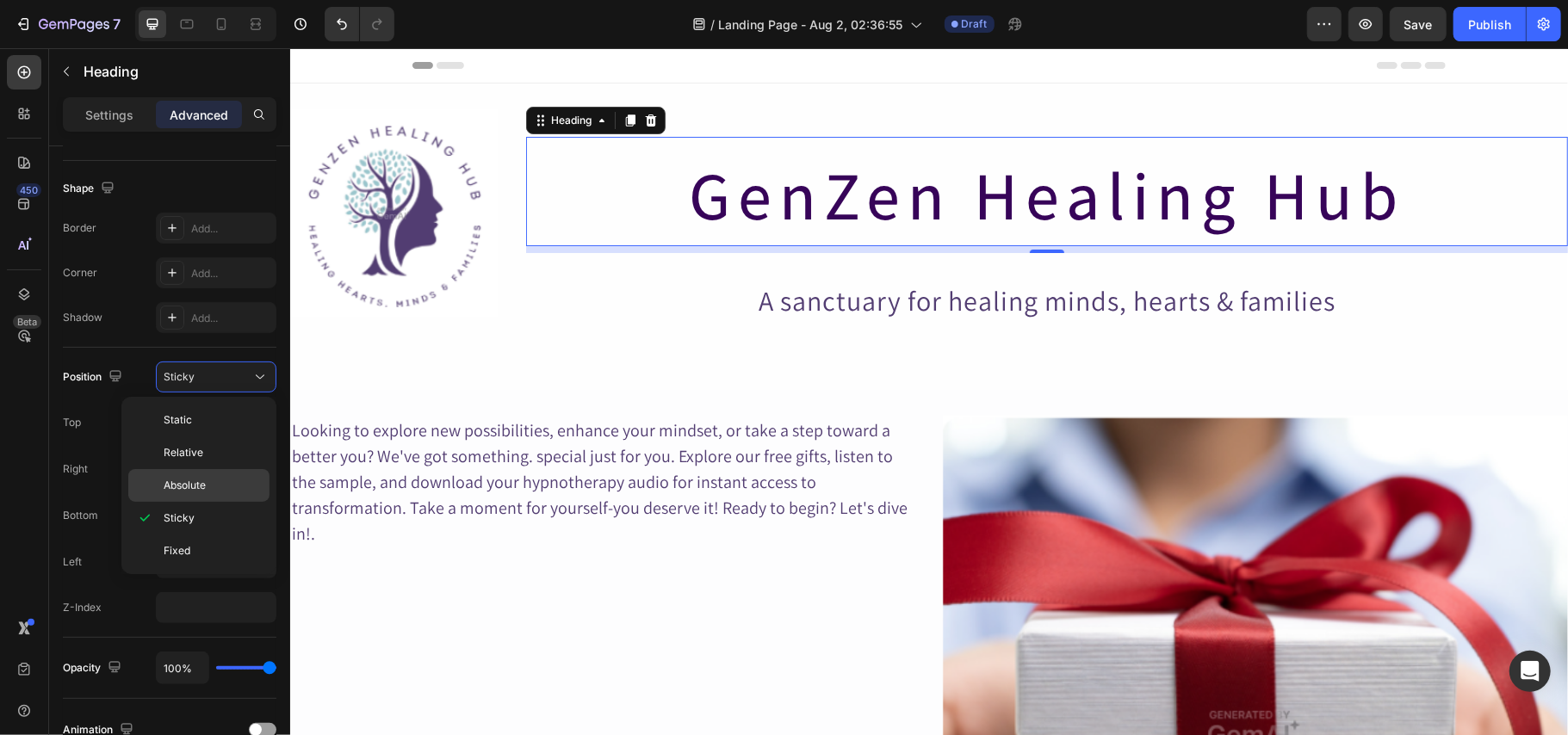 click on "Absolute" at bounding box center [213, 485] 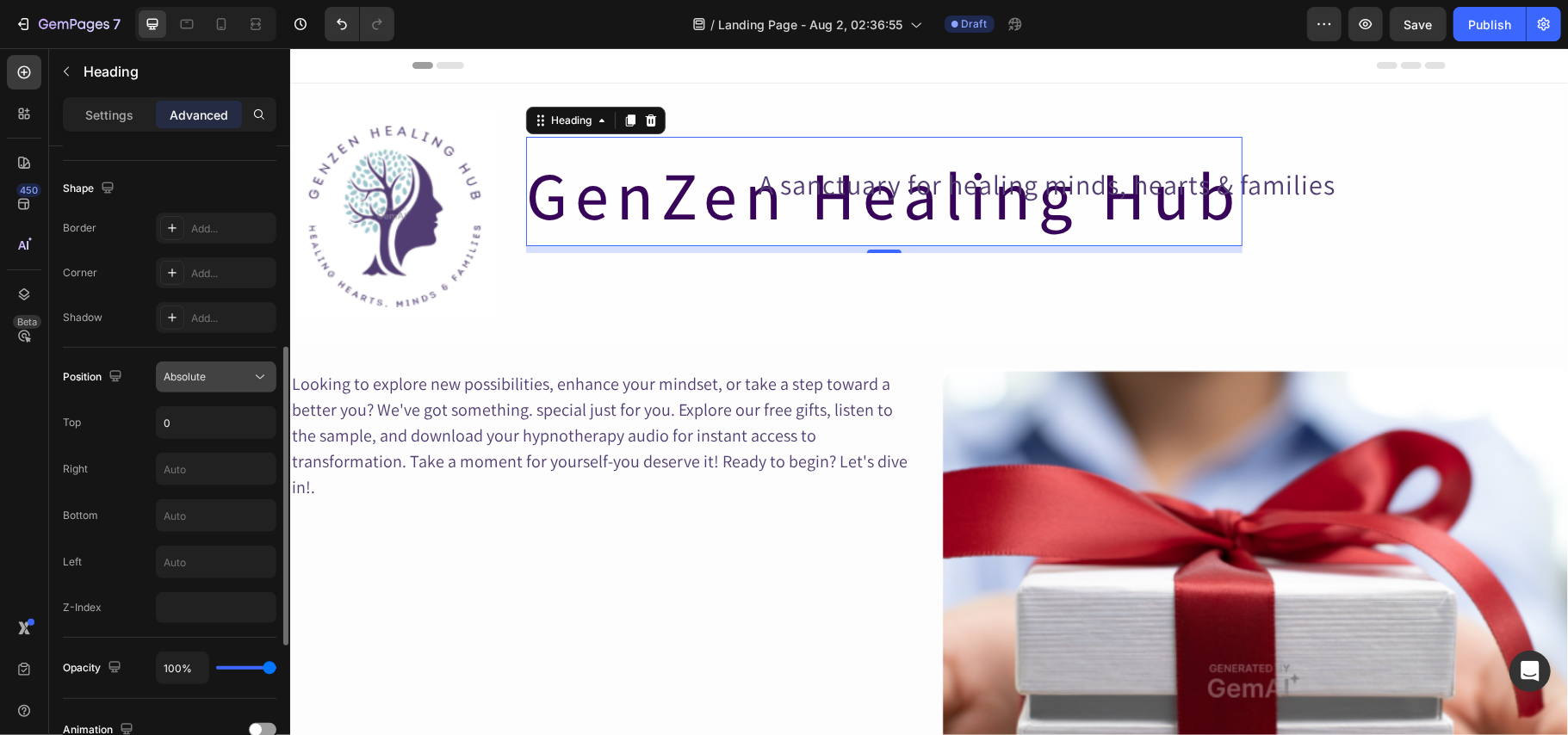 click 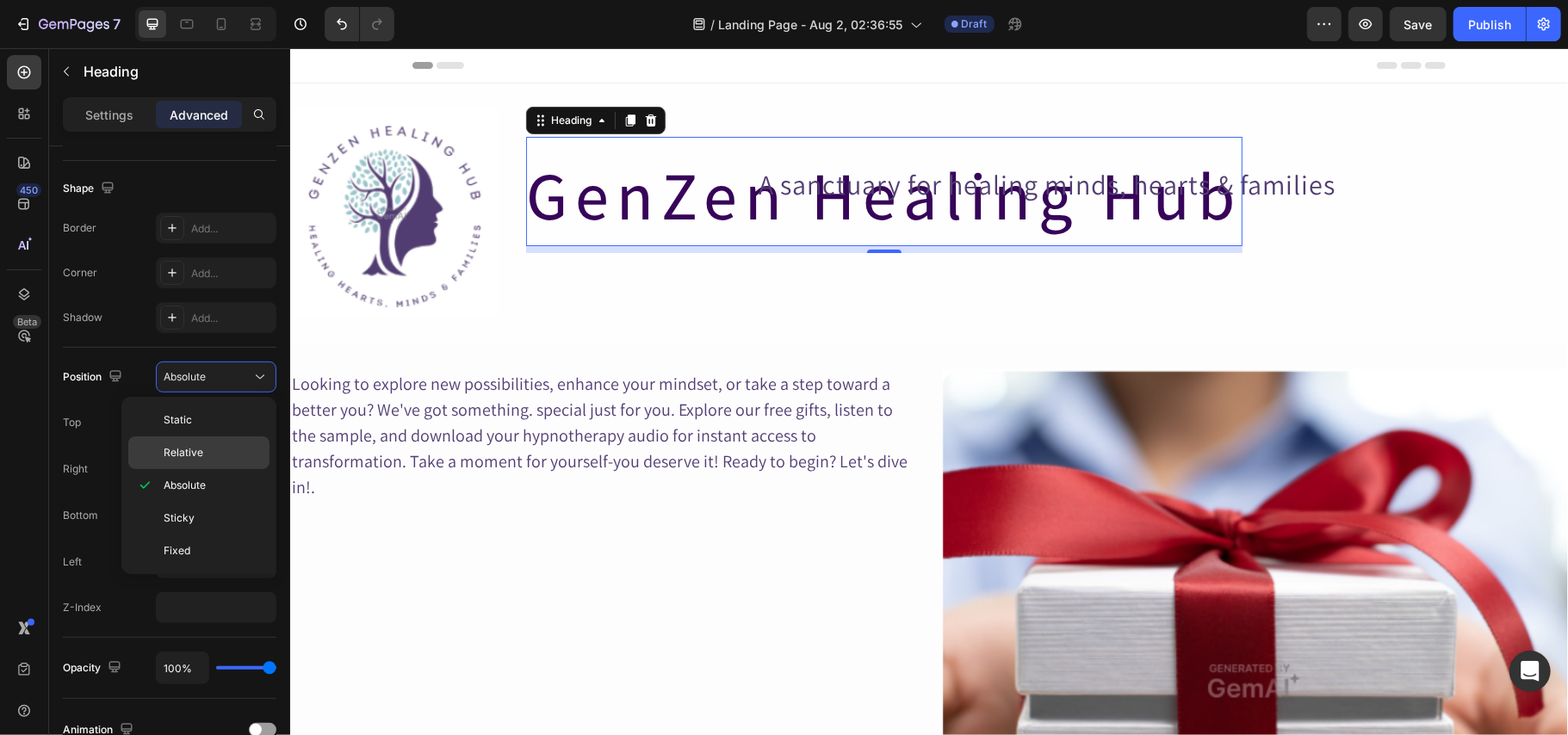 click on "Relative" at bounding box center [213, 453] 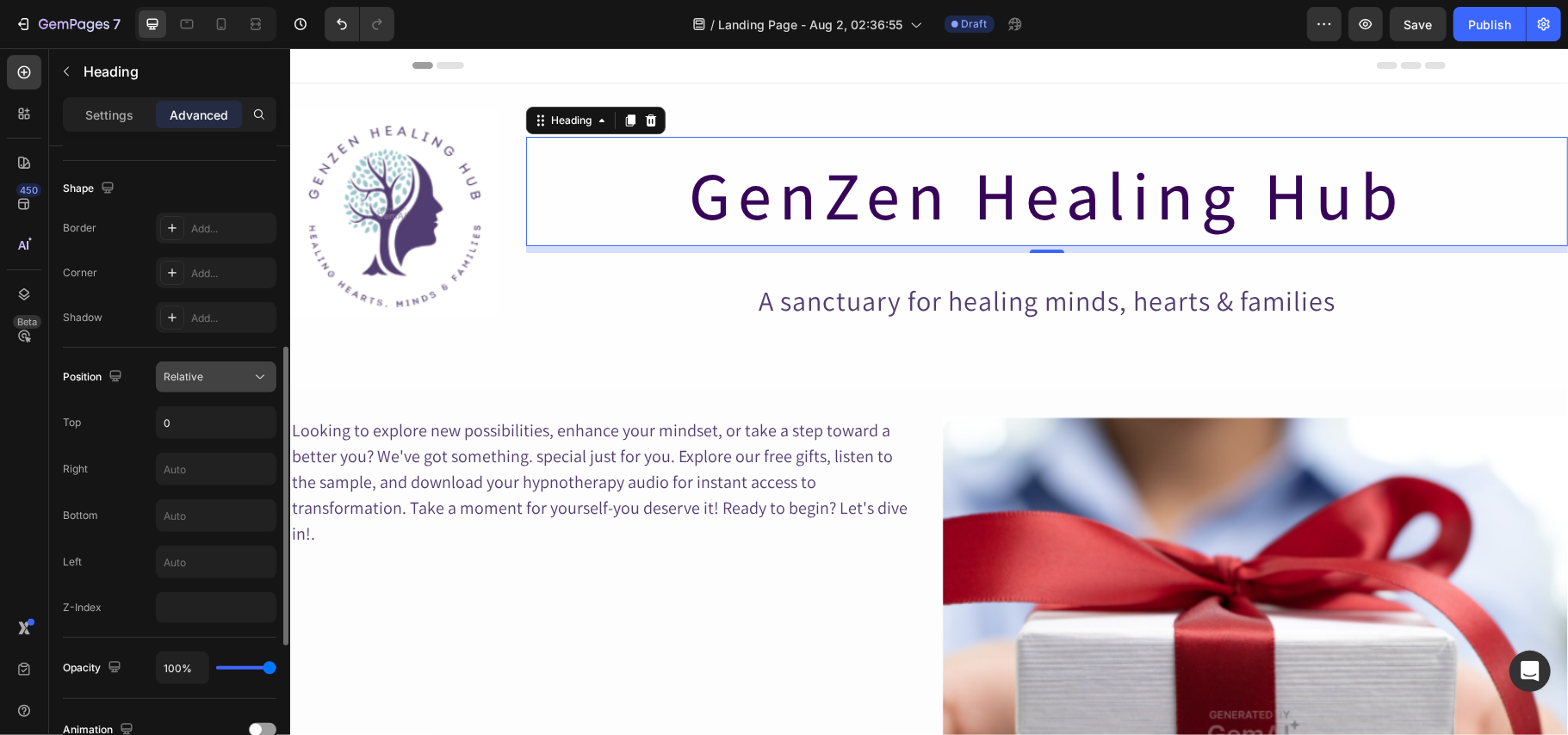 click 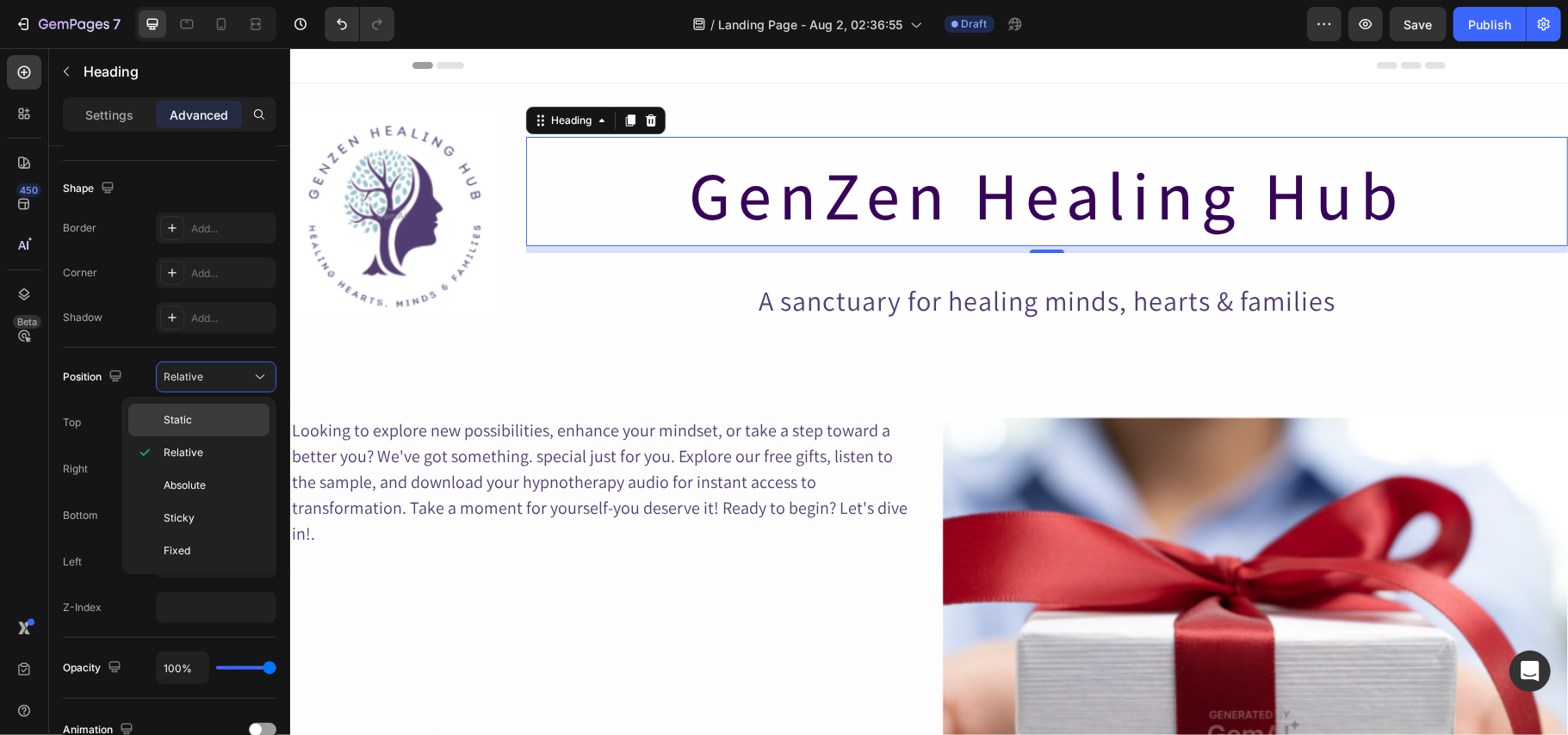 click on "Static" at bounding box center (213, 420) 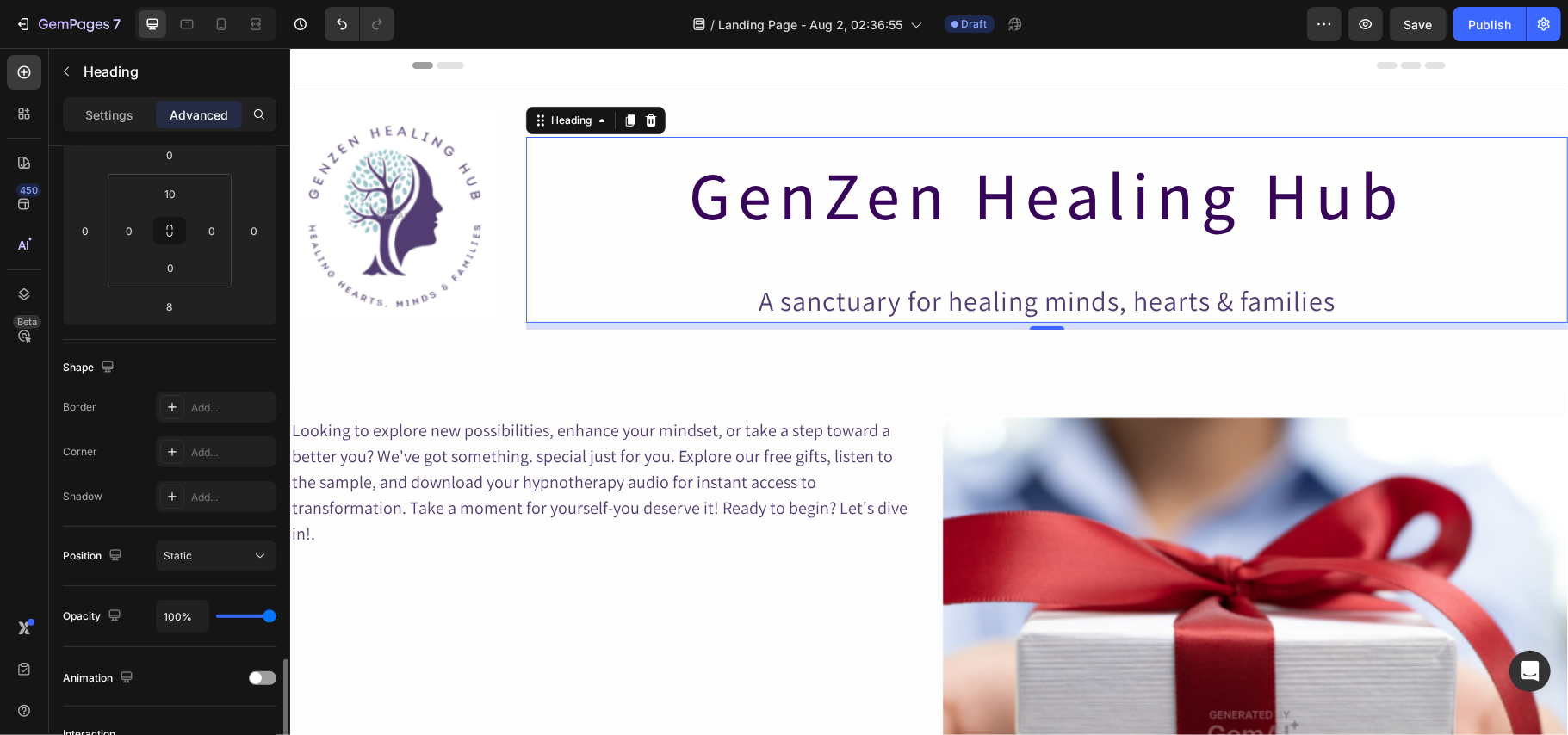 scroll, scrollTop: 486, scrollLeft: 0, axis: vertical 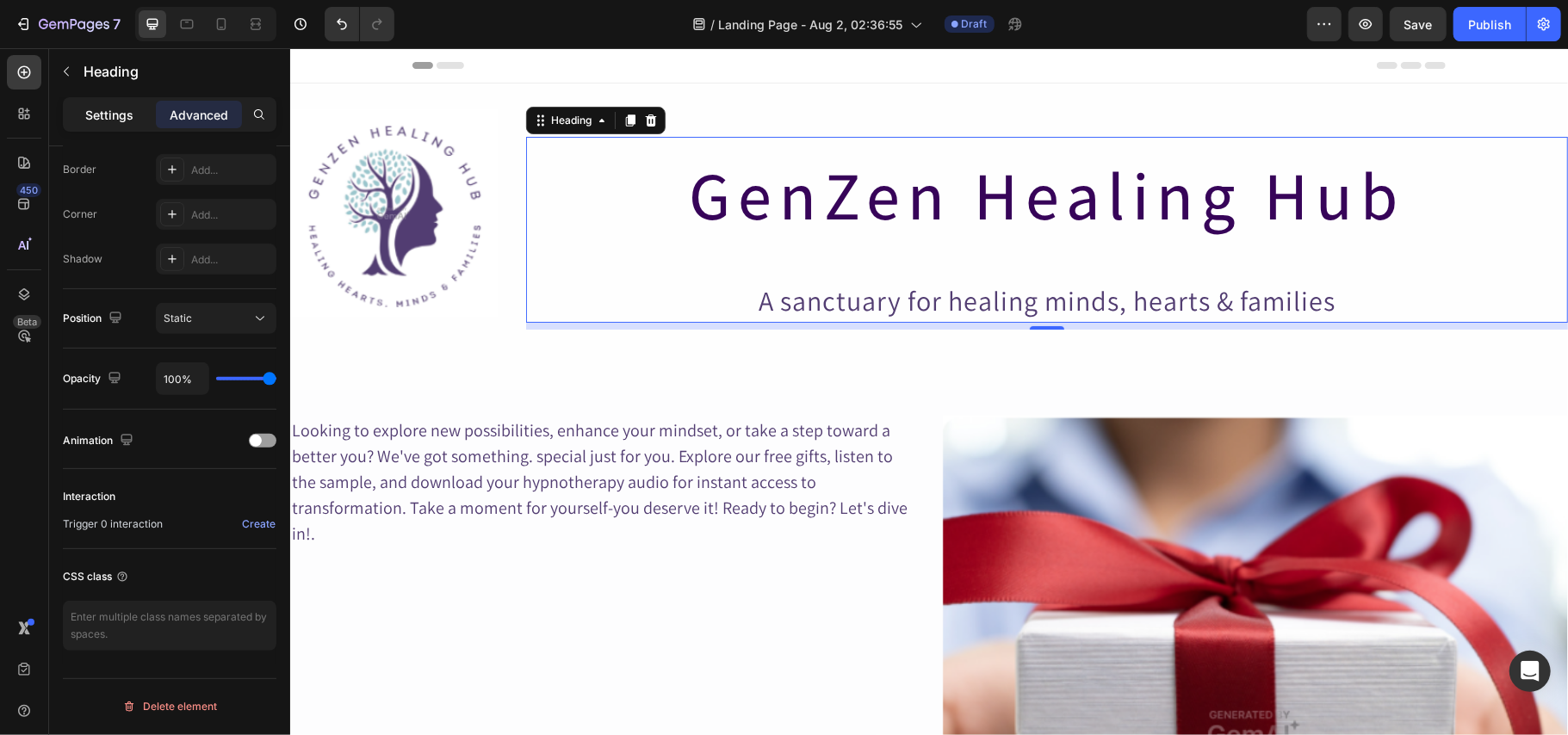 click on "Settings" at bounding box center (109, 114) 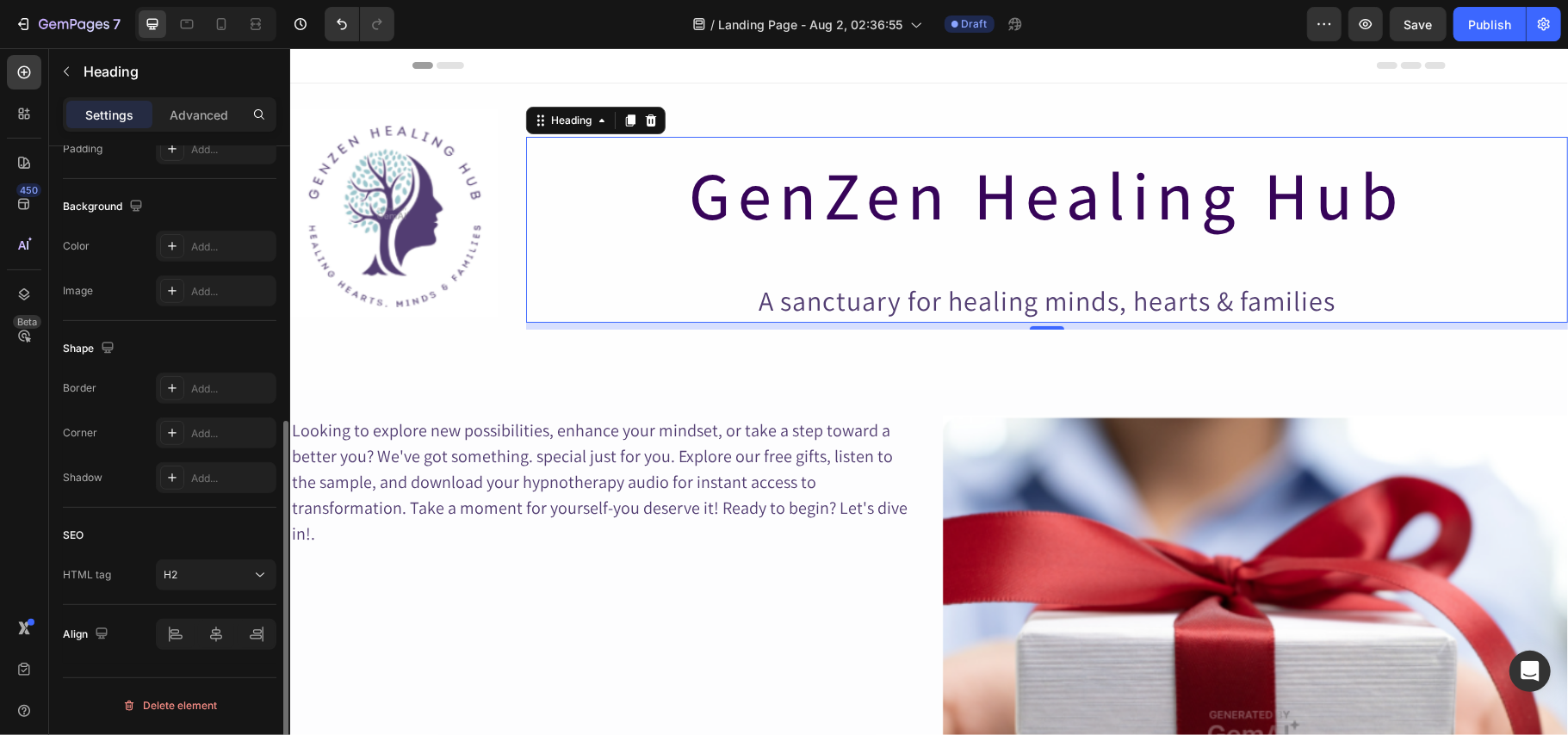 scroll, scrollTop: 482, scrollLeft: 0, axis: vertical 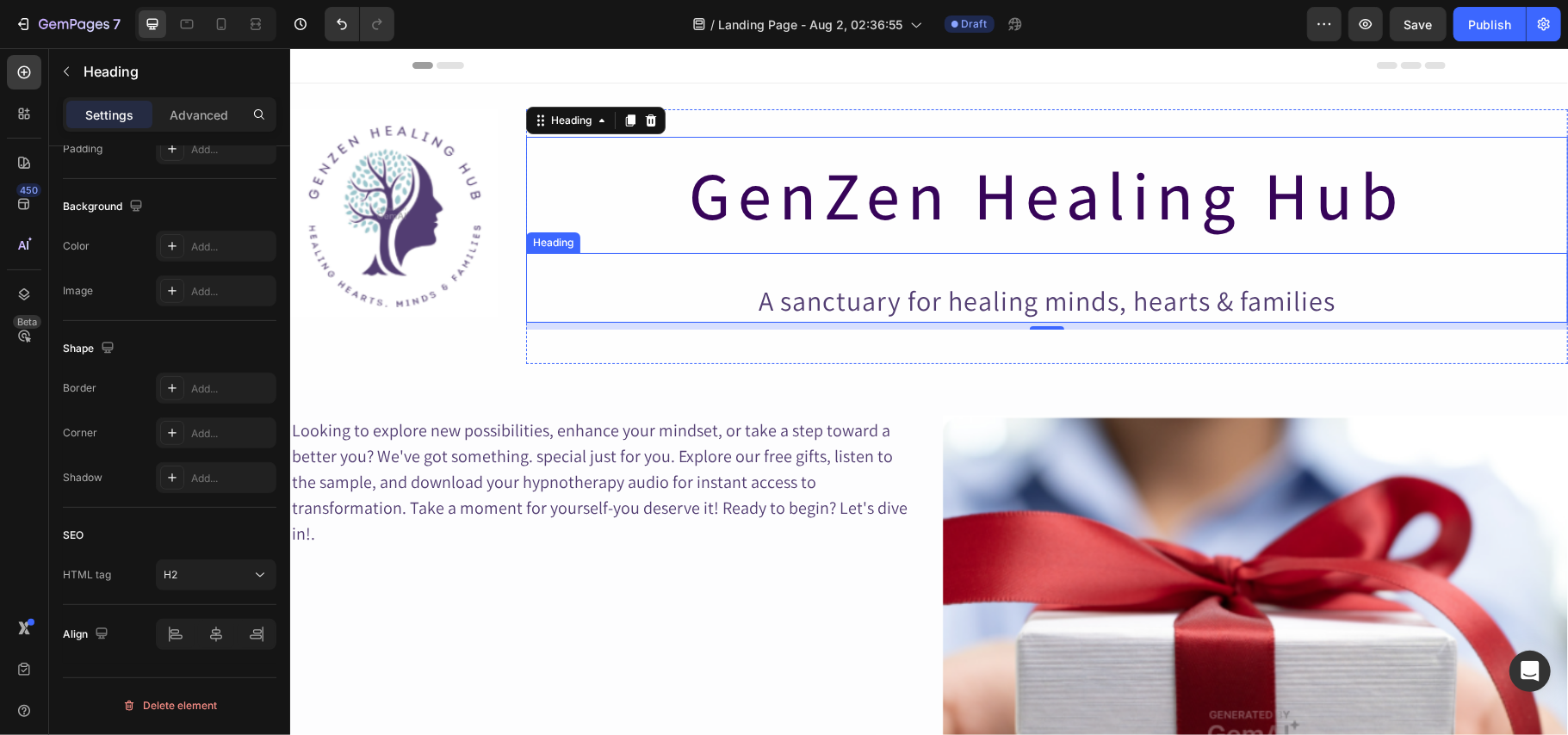 click on "A sanctuary for healing minds, hearts & families" at bounding box center (1046, 300) 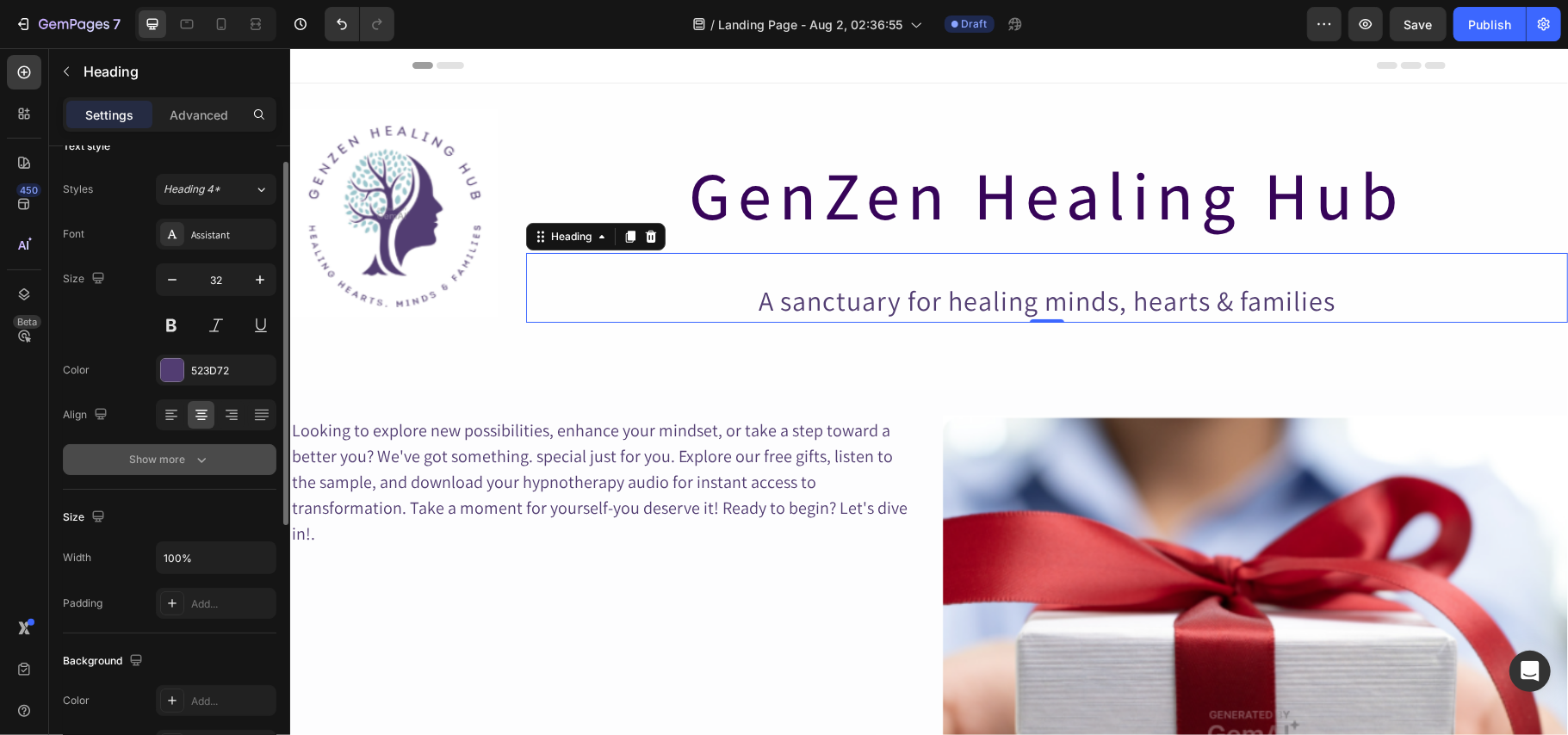 scroll, scrollTop: 26, scrollLeft: 0, axis: vertical 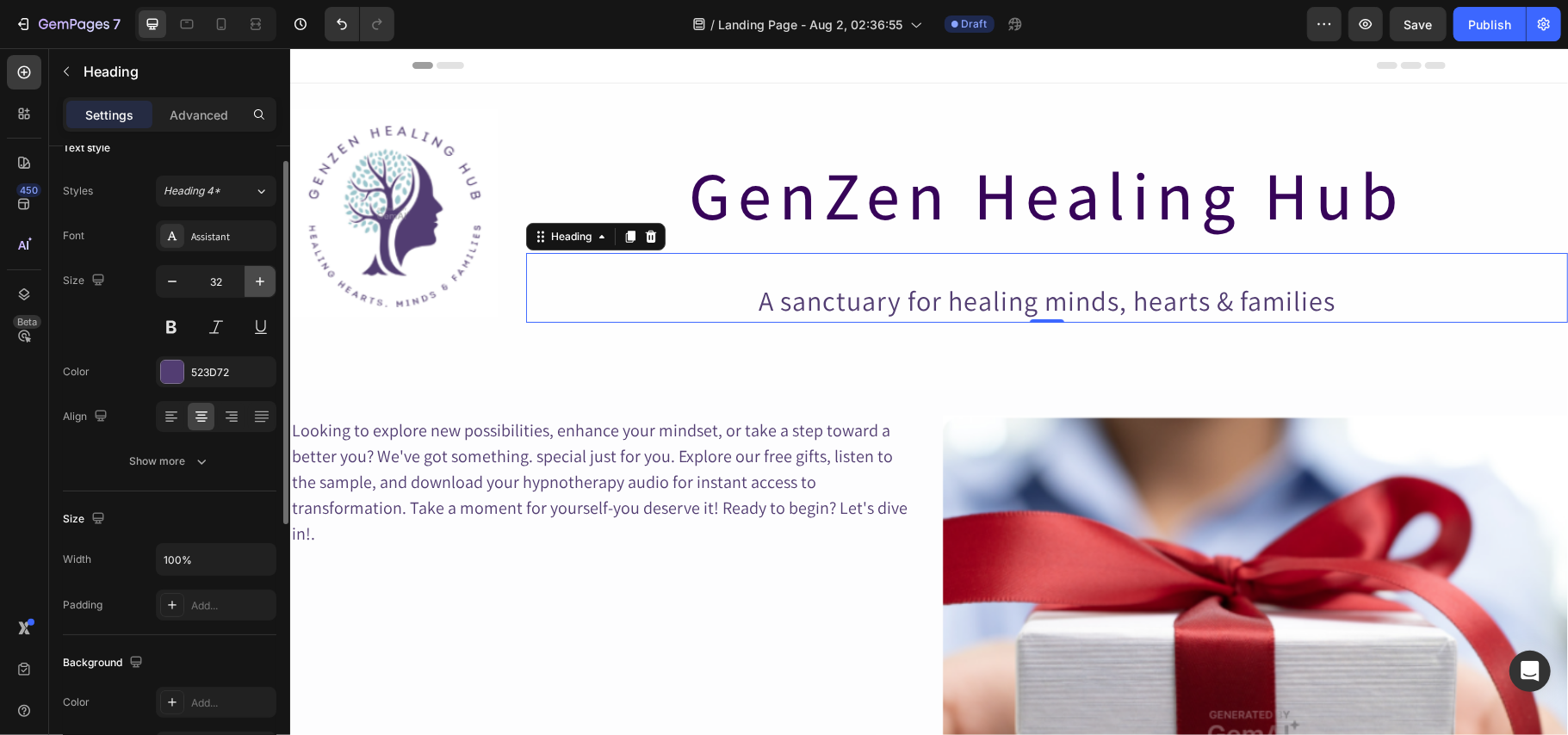 click 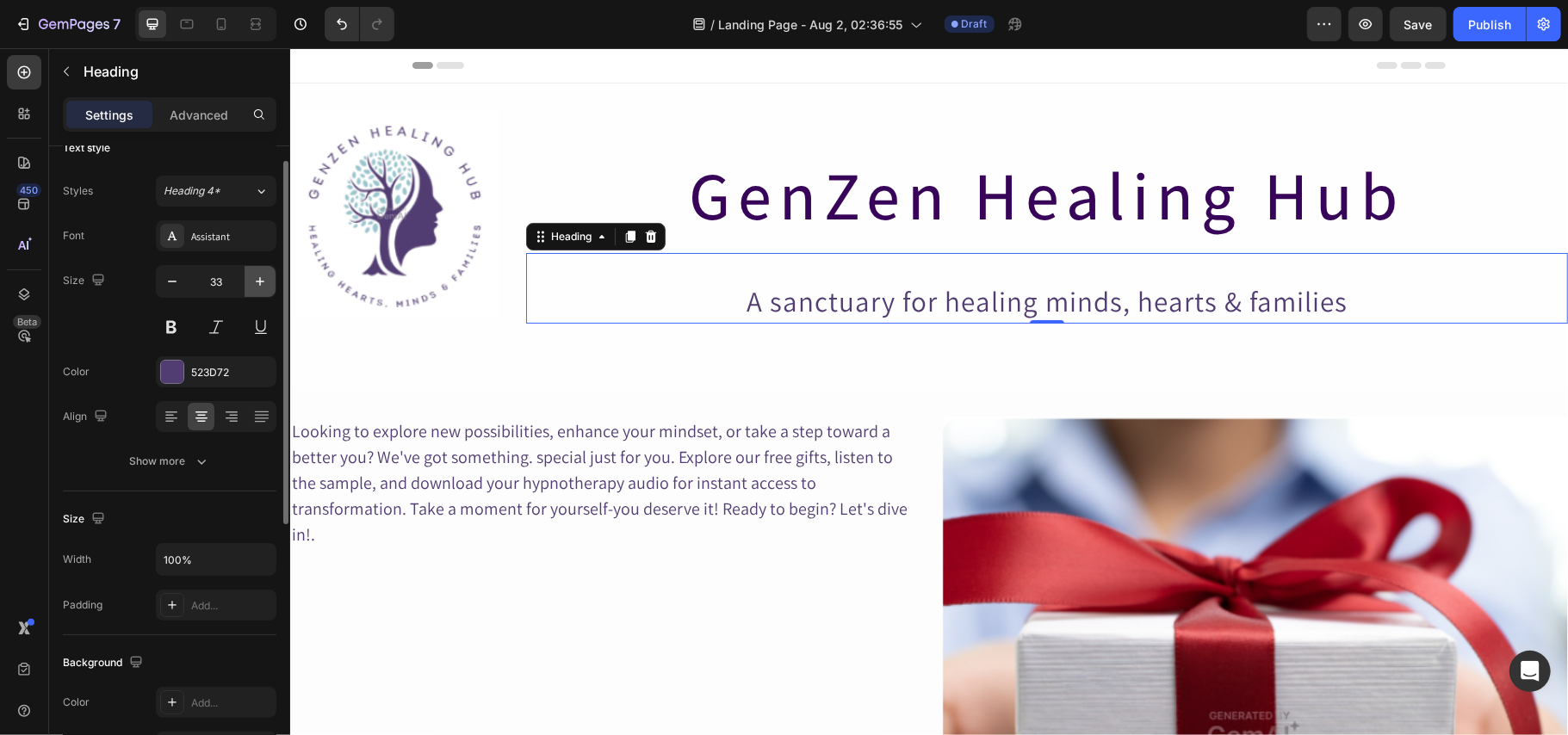 click 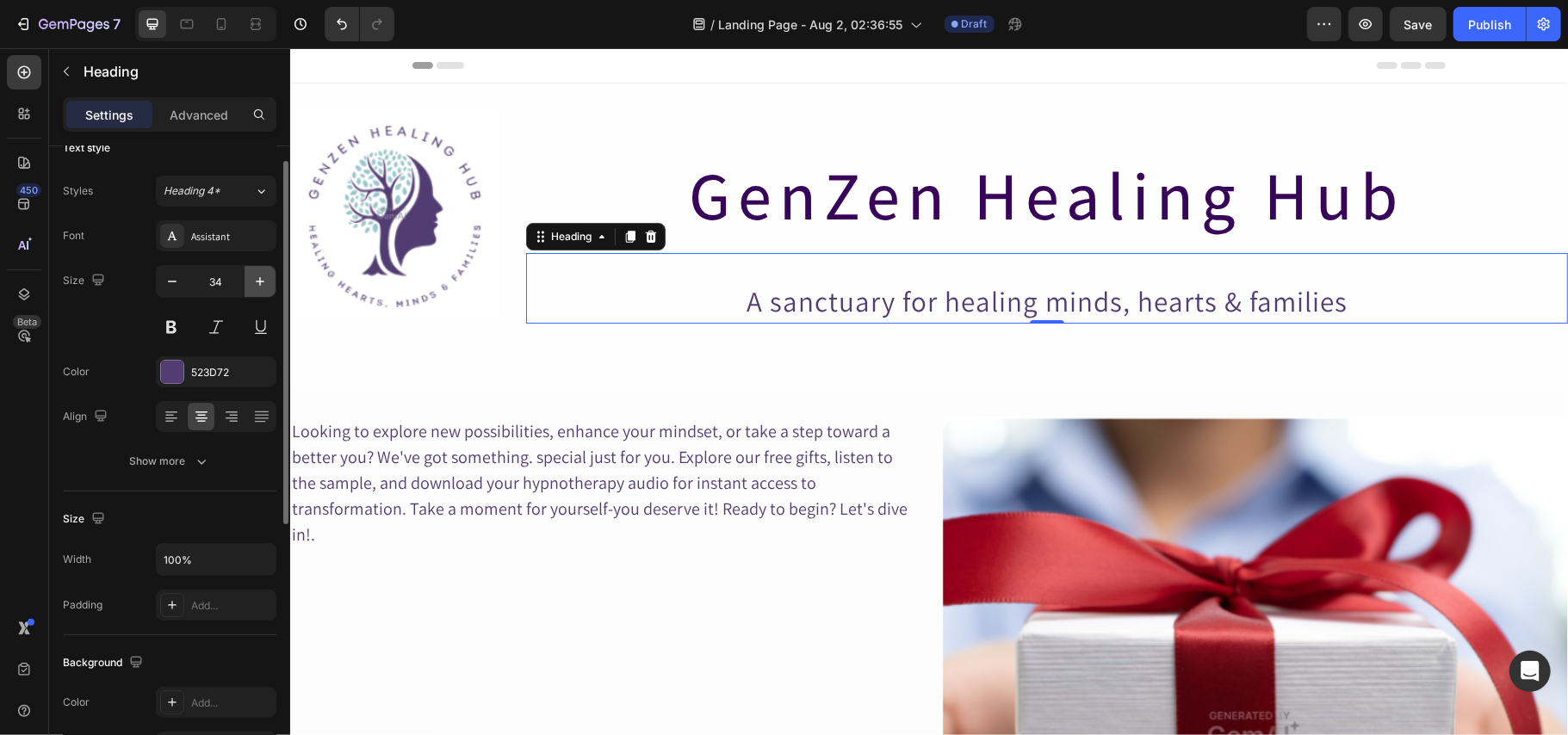 click 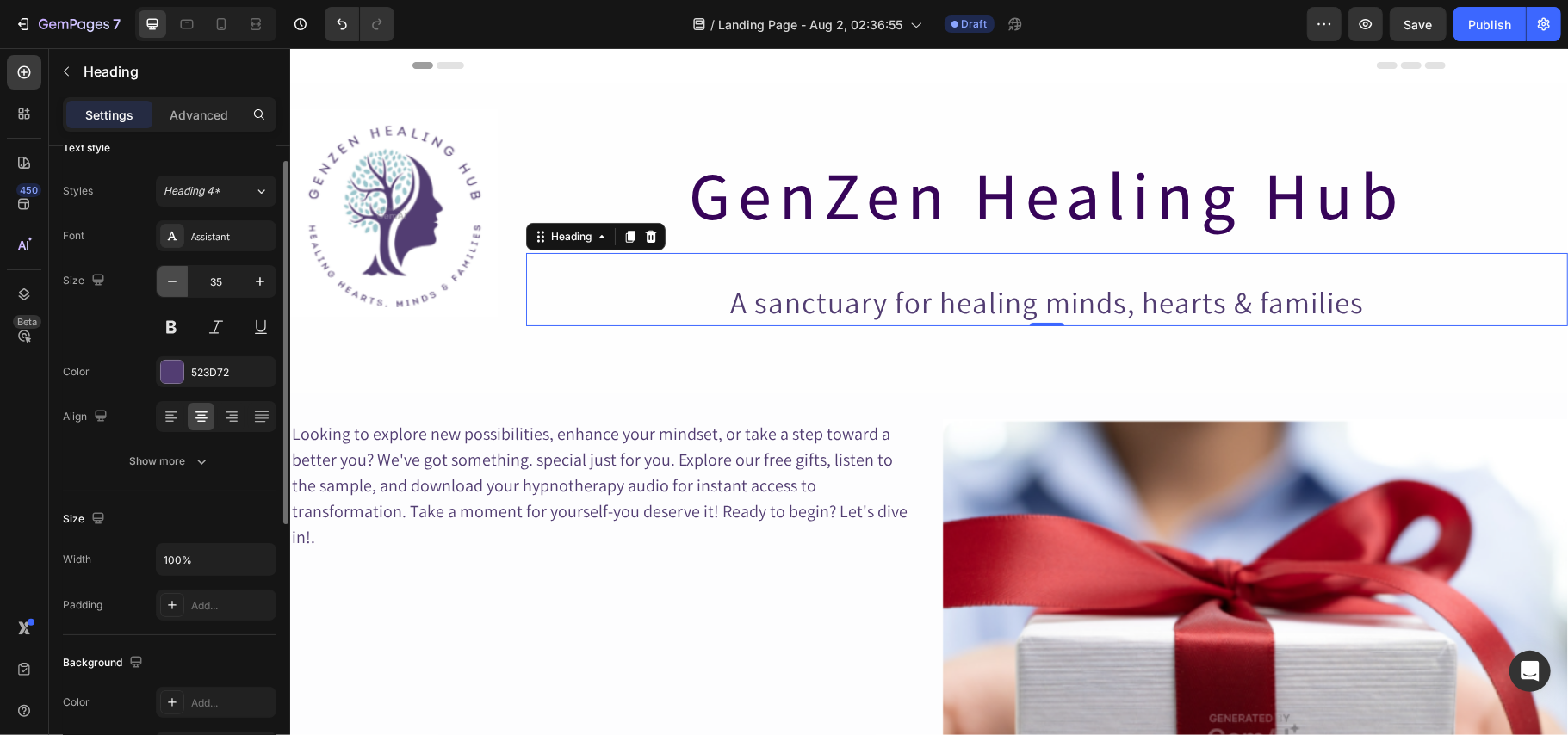 click 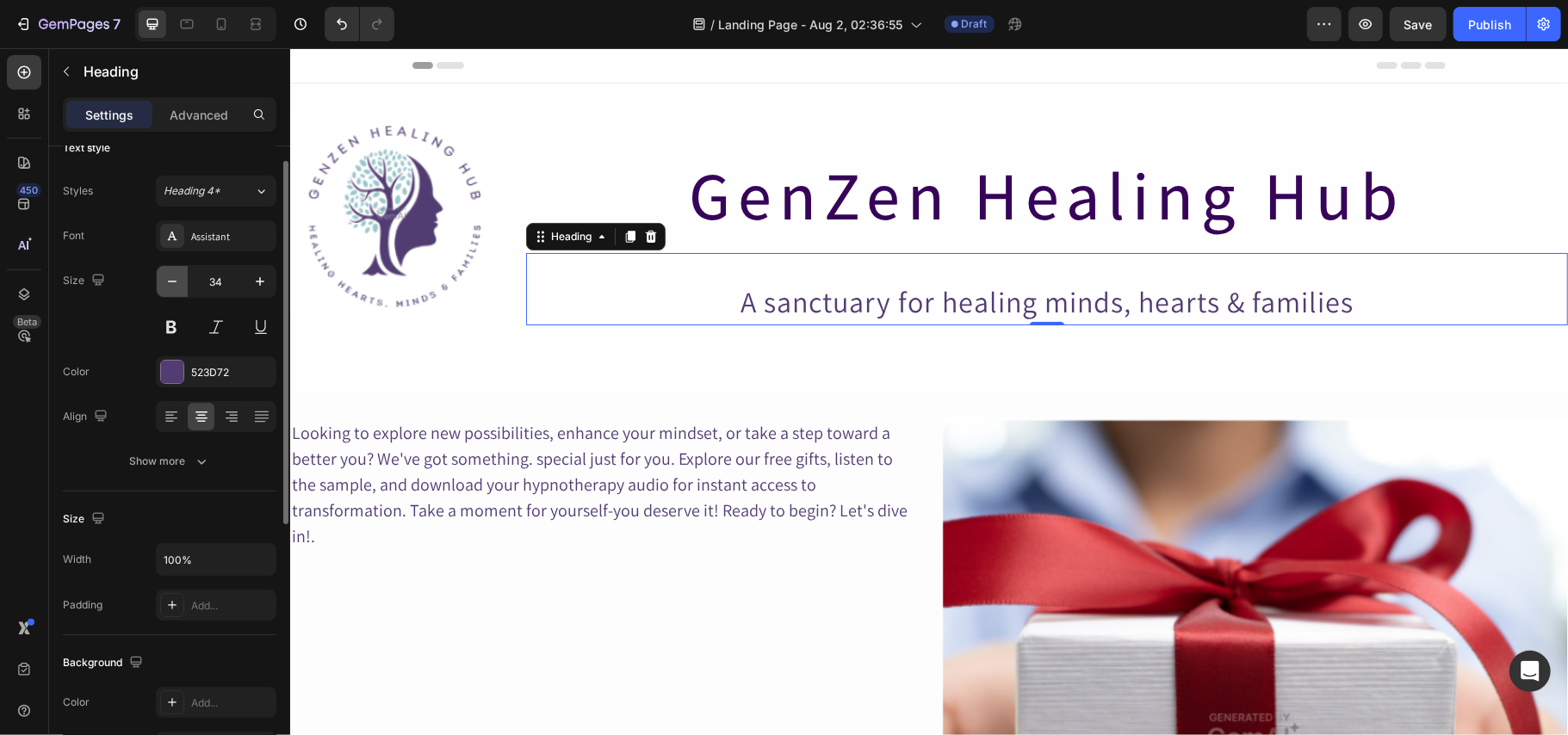click 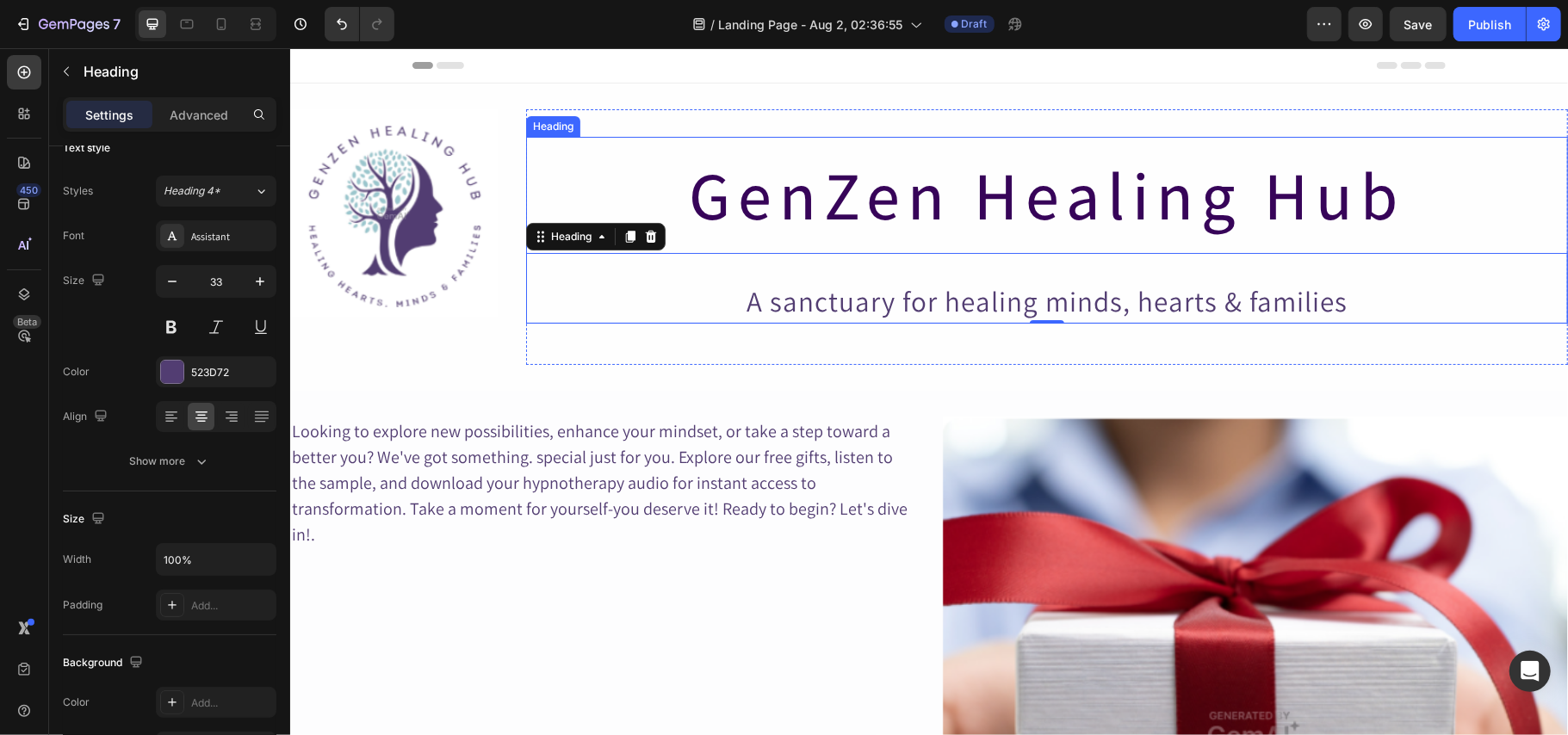 click on "GenZen Healing Hub" at bounding box center (1046, 194) 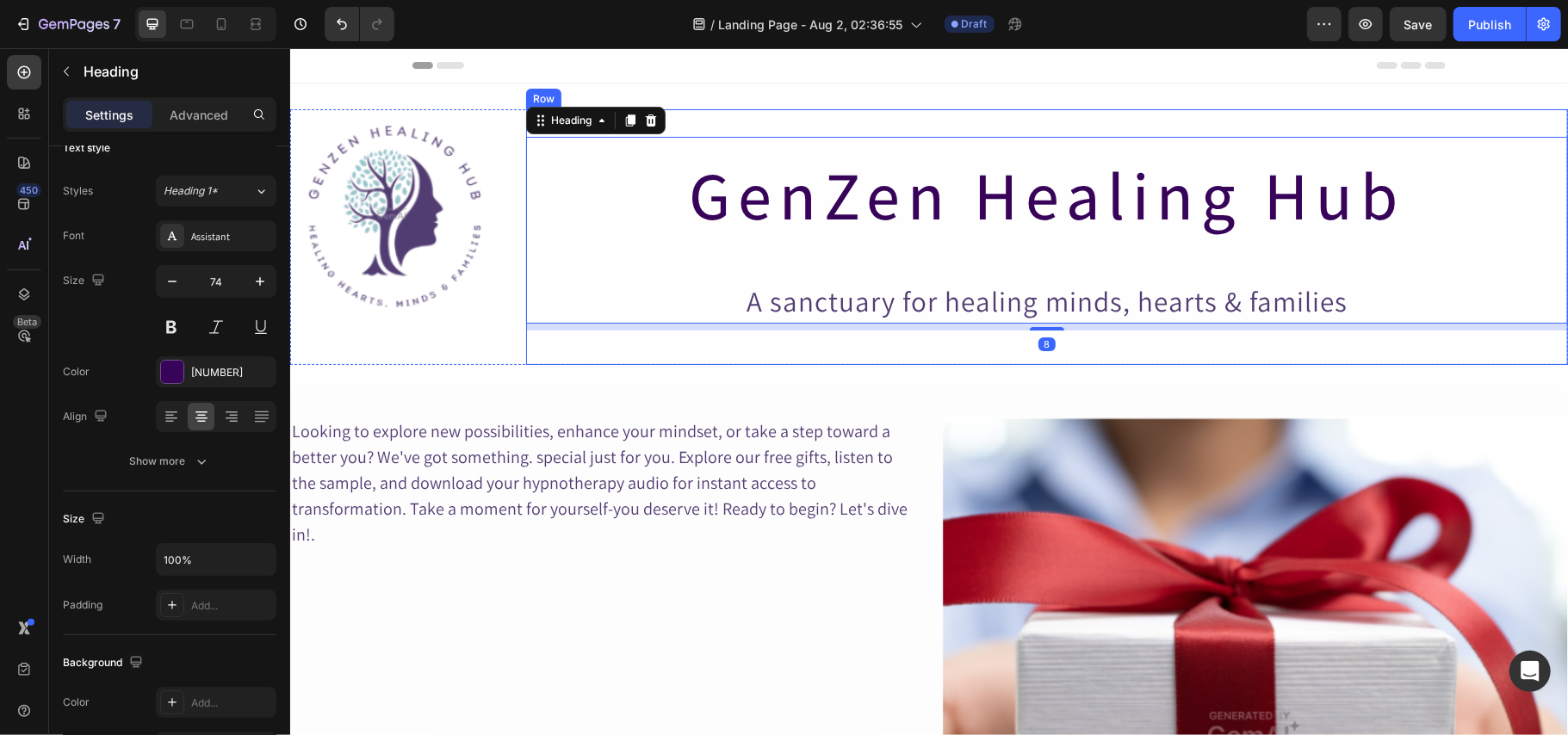 click on "GenZen Healing Hub Heading   8 A sanctuary for healing minds, hearts & families Heading Row" at bounding box center [1046, 236] 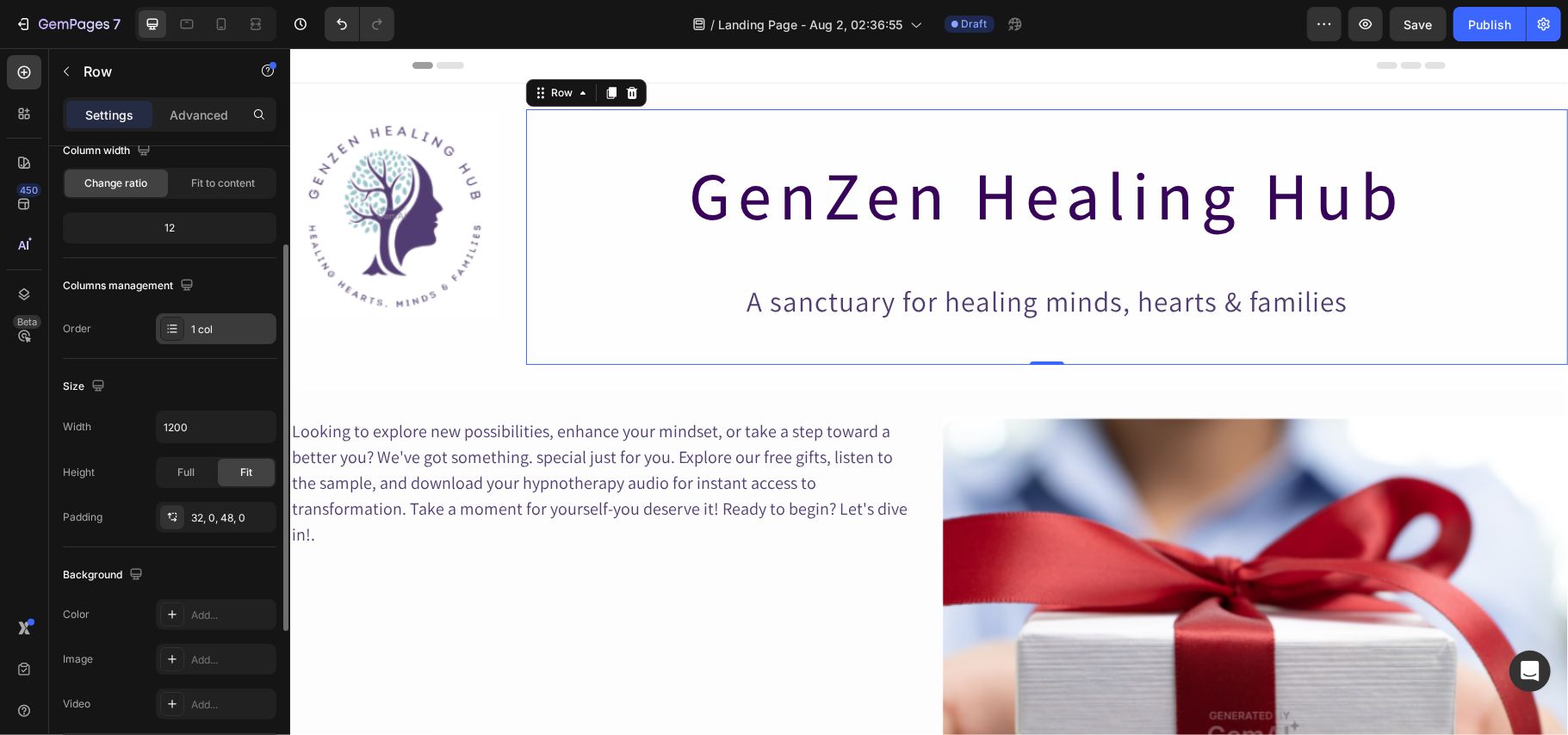 scroll, scrollTop: 160, scrollLeft: 0, axis: vertical 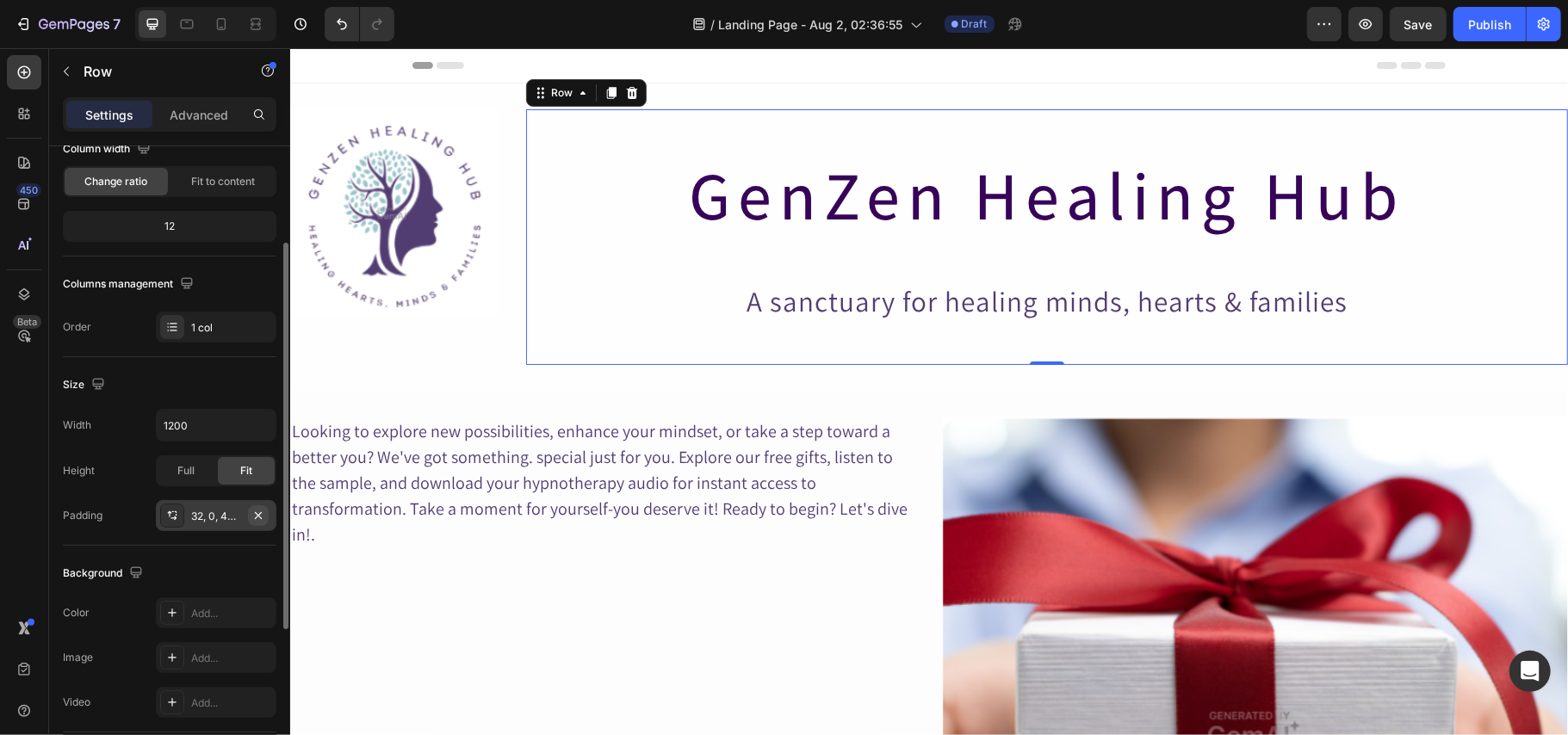 click 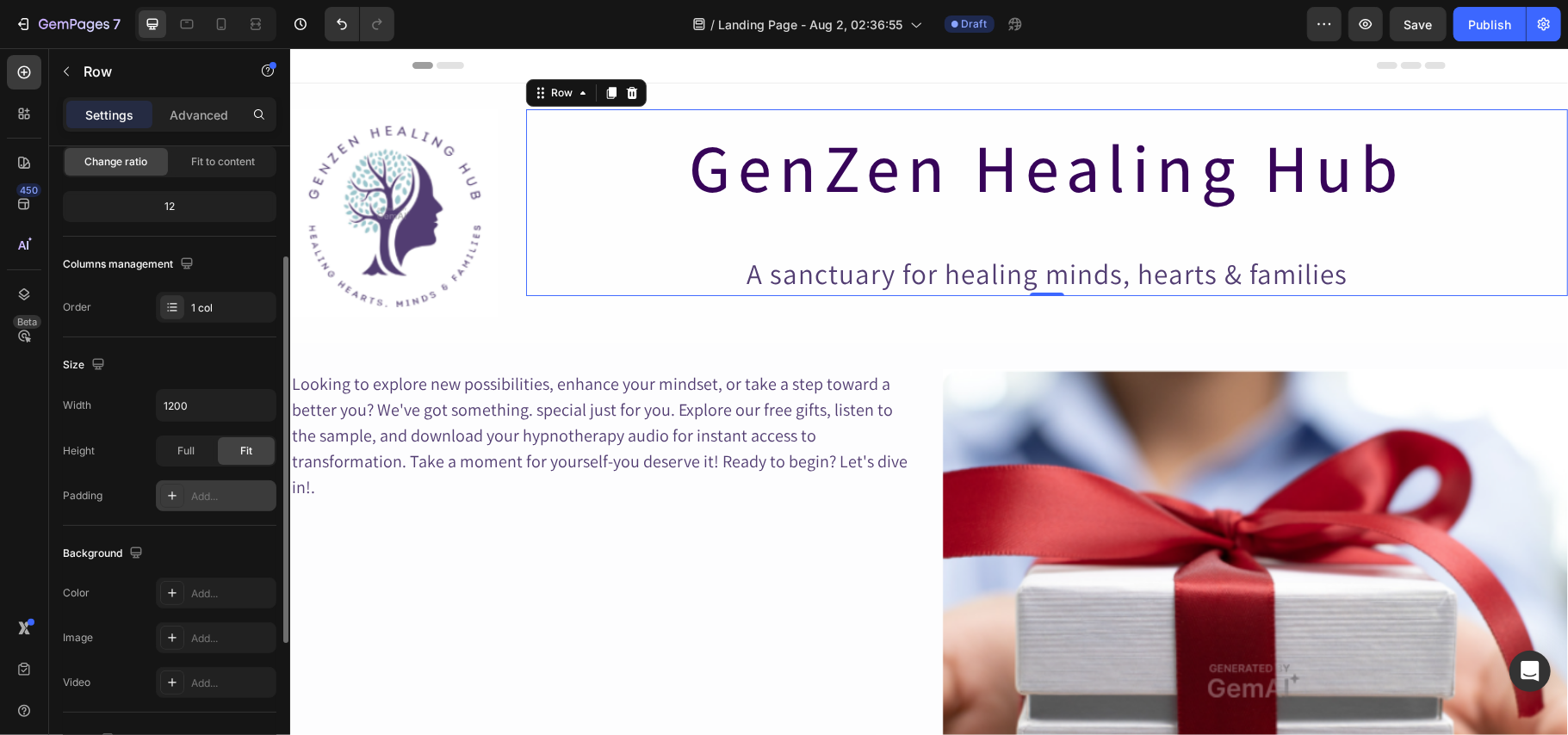 scroll, scrollTop: 181, scrollLeft: 0, axis: vertical 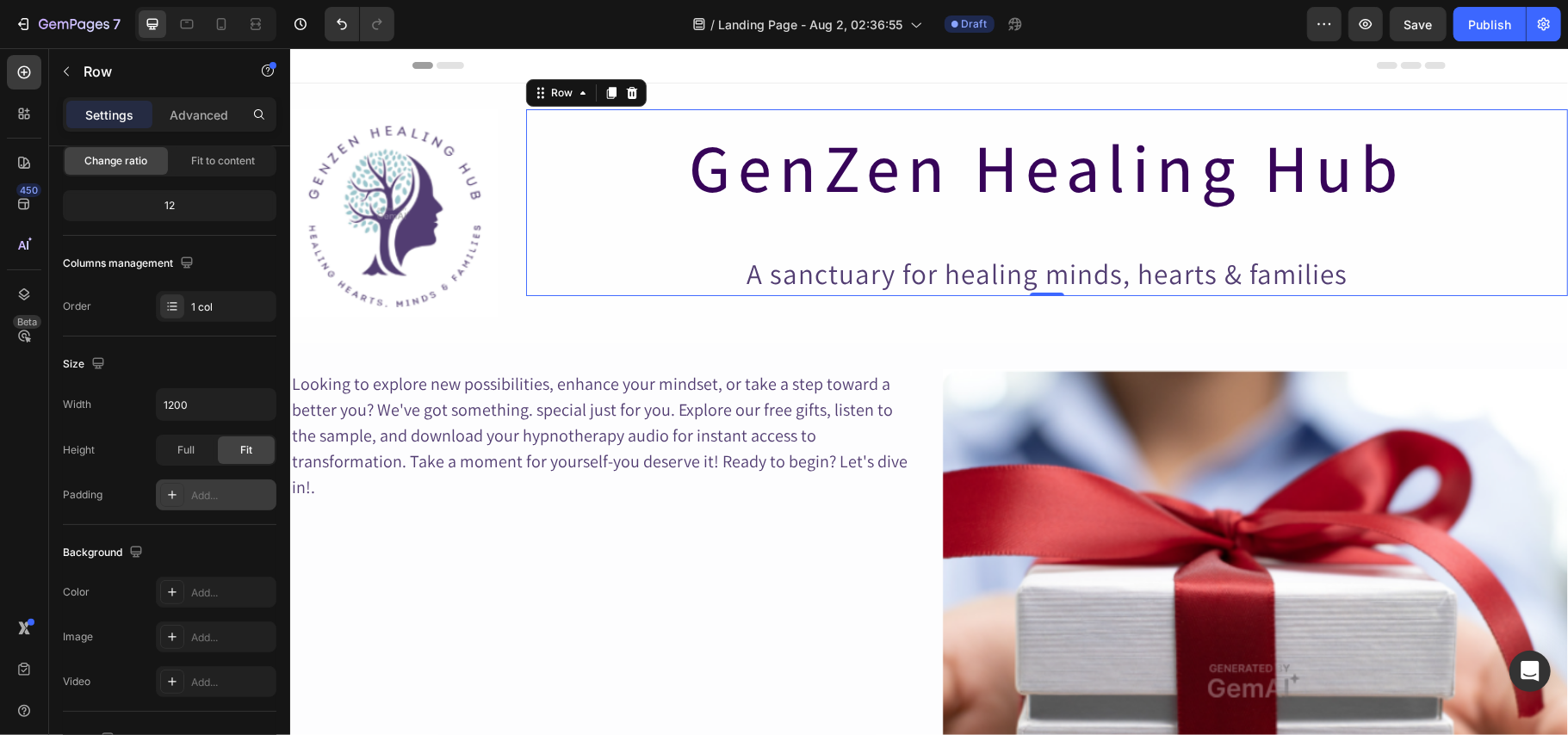 click on "Add..." at bounding box center [232, 496] 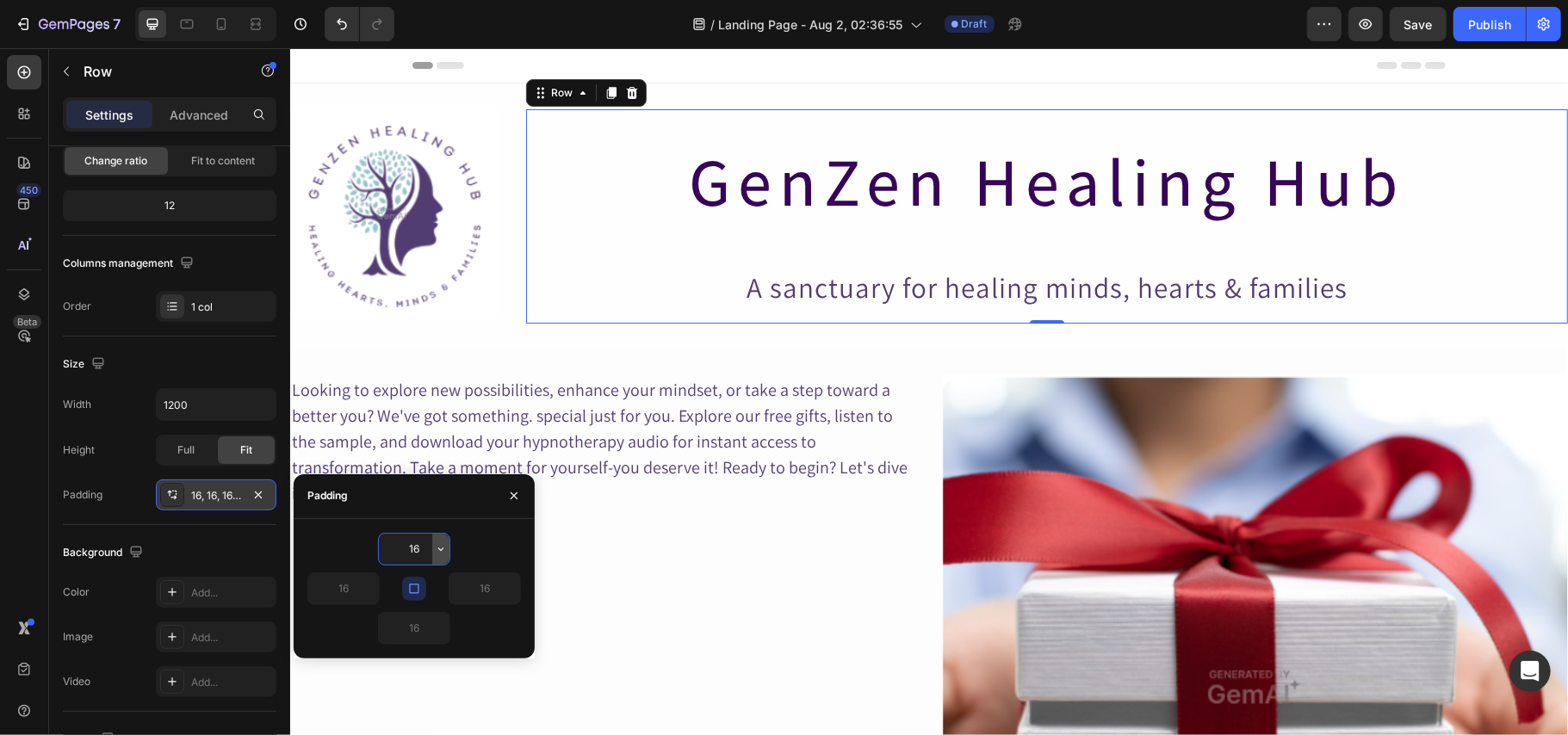 click 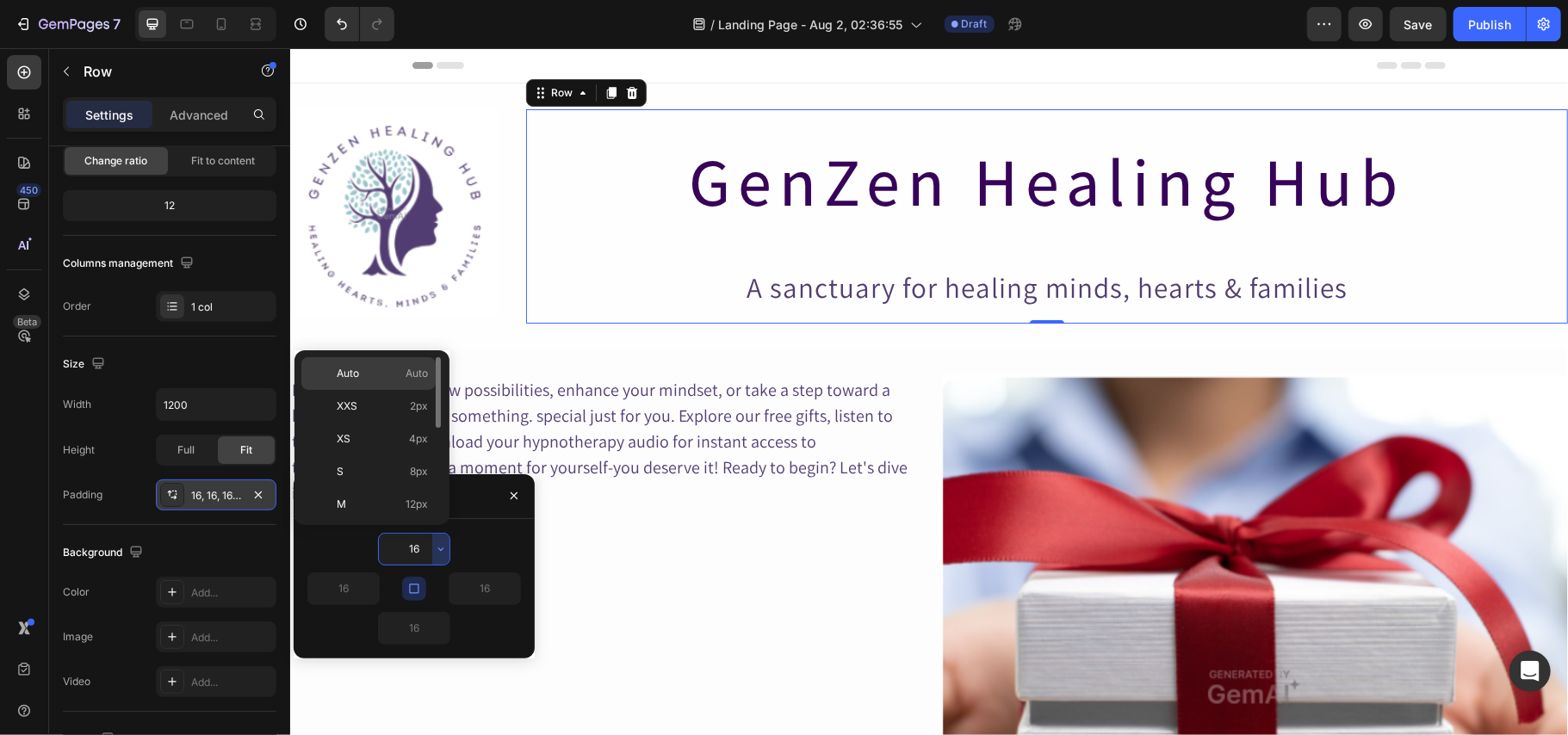click on "Auto Auto" at bounding box center (382, 374) 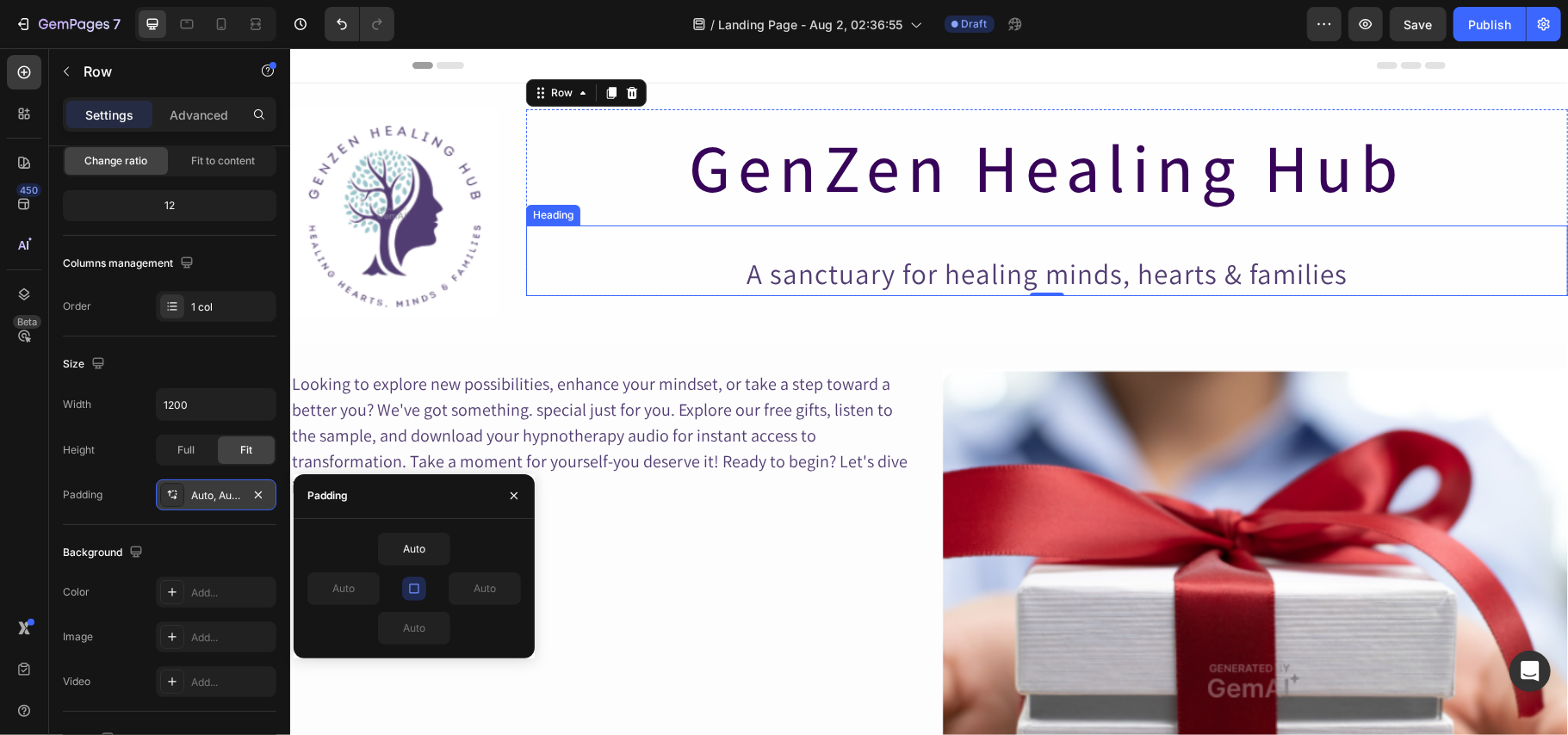 click on "A sanctuary for healing minds, hearts & families Heading" at bounding box center [1046, 260] 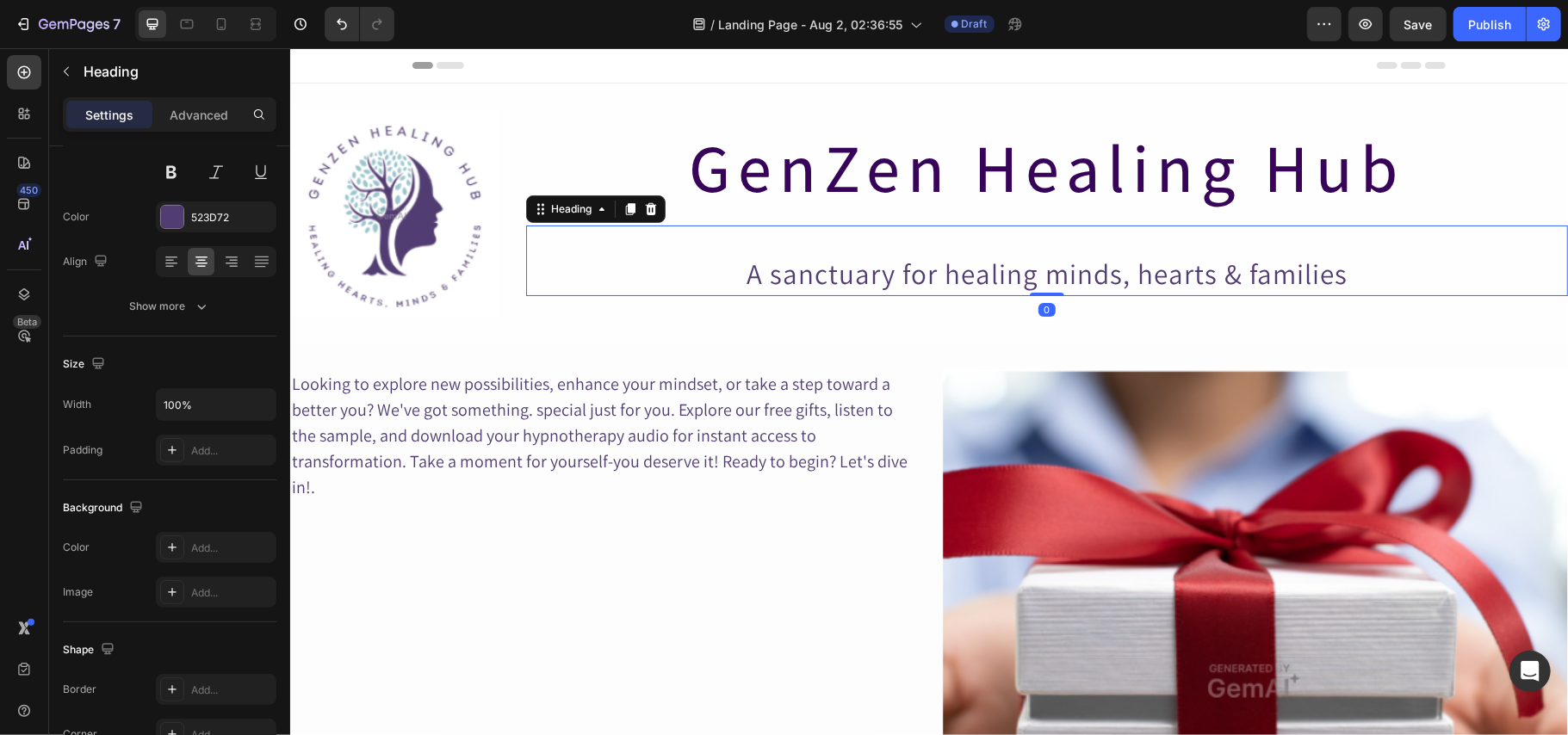 scroll, scrollTop: 0, scrollLeft: 0, axis: both 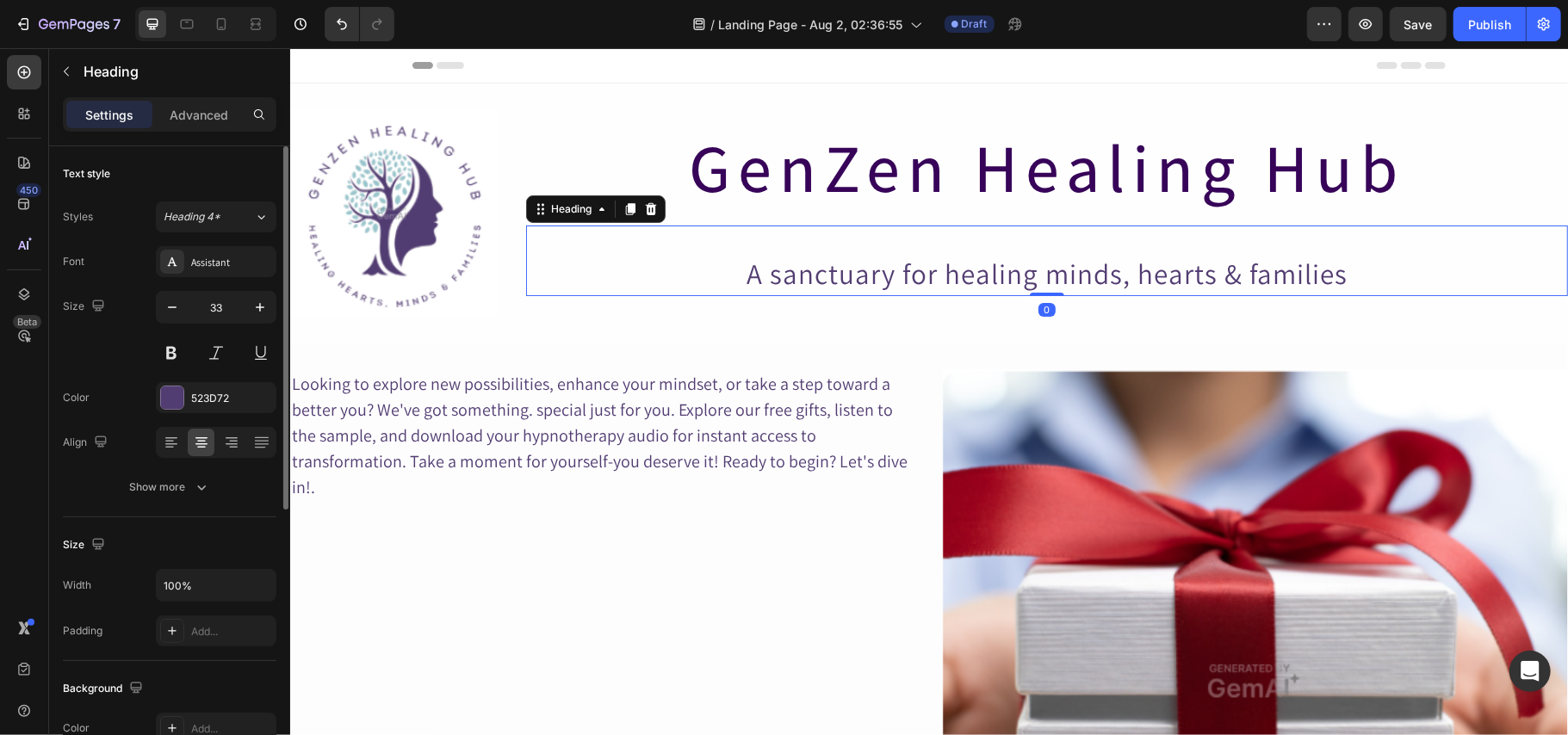 click on "A sanctuary for healing minds, hearts & families Heading   0" at bounding box center (1046, 260) 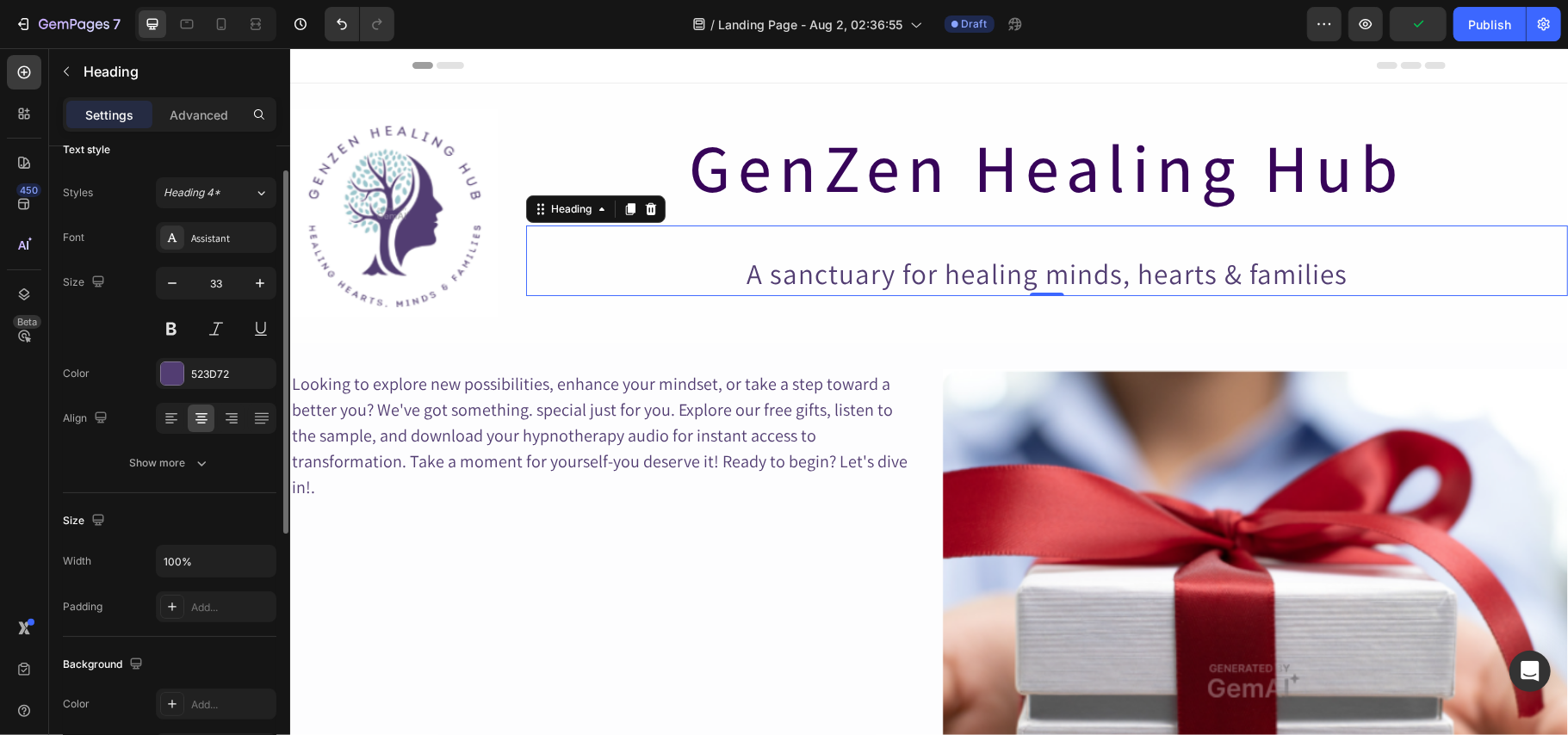 scroll, scrollTop: 15, scrollLeft: 0, axis: vertical 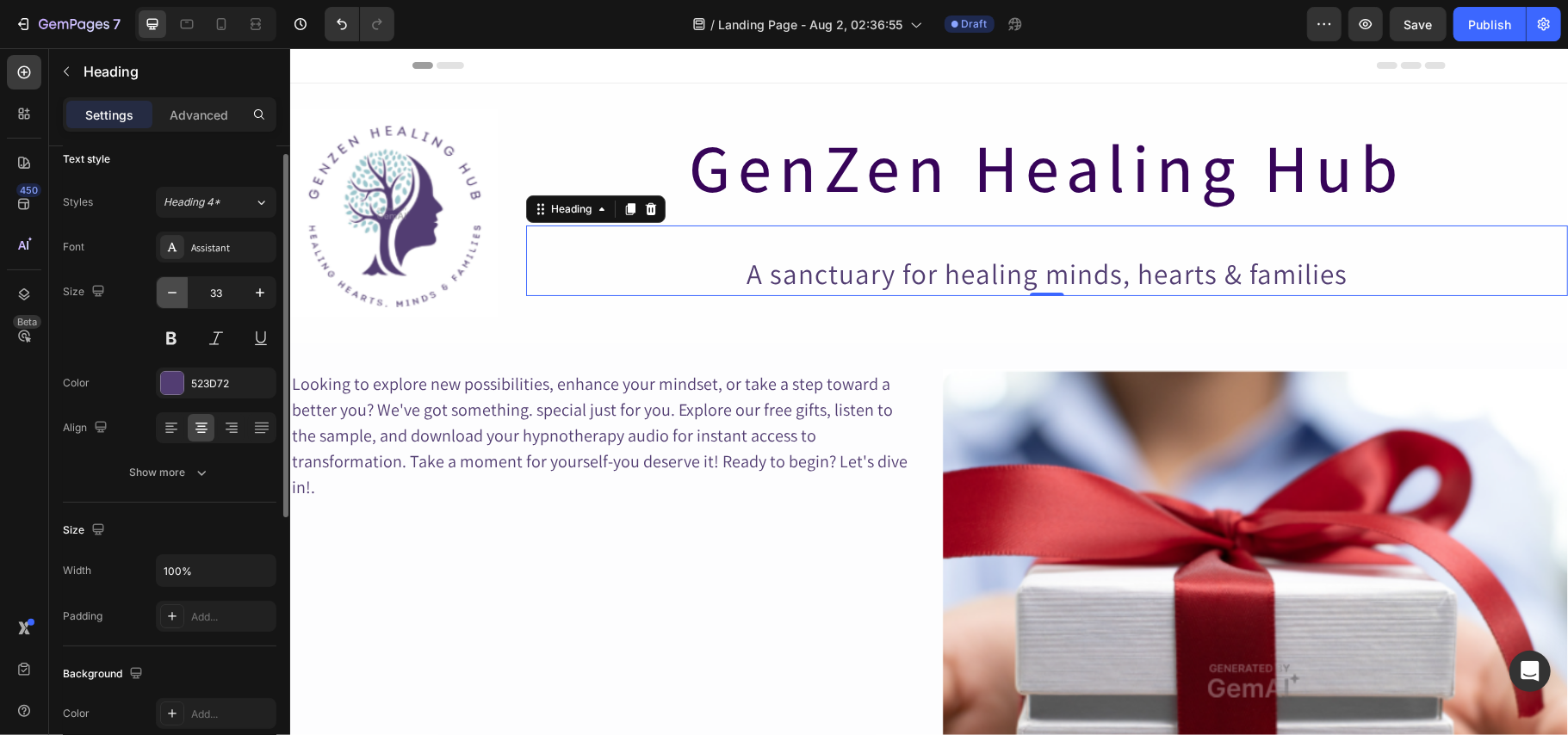 click 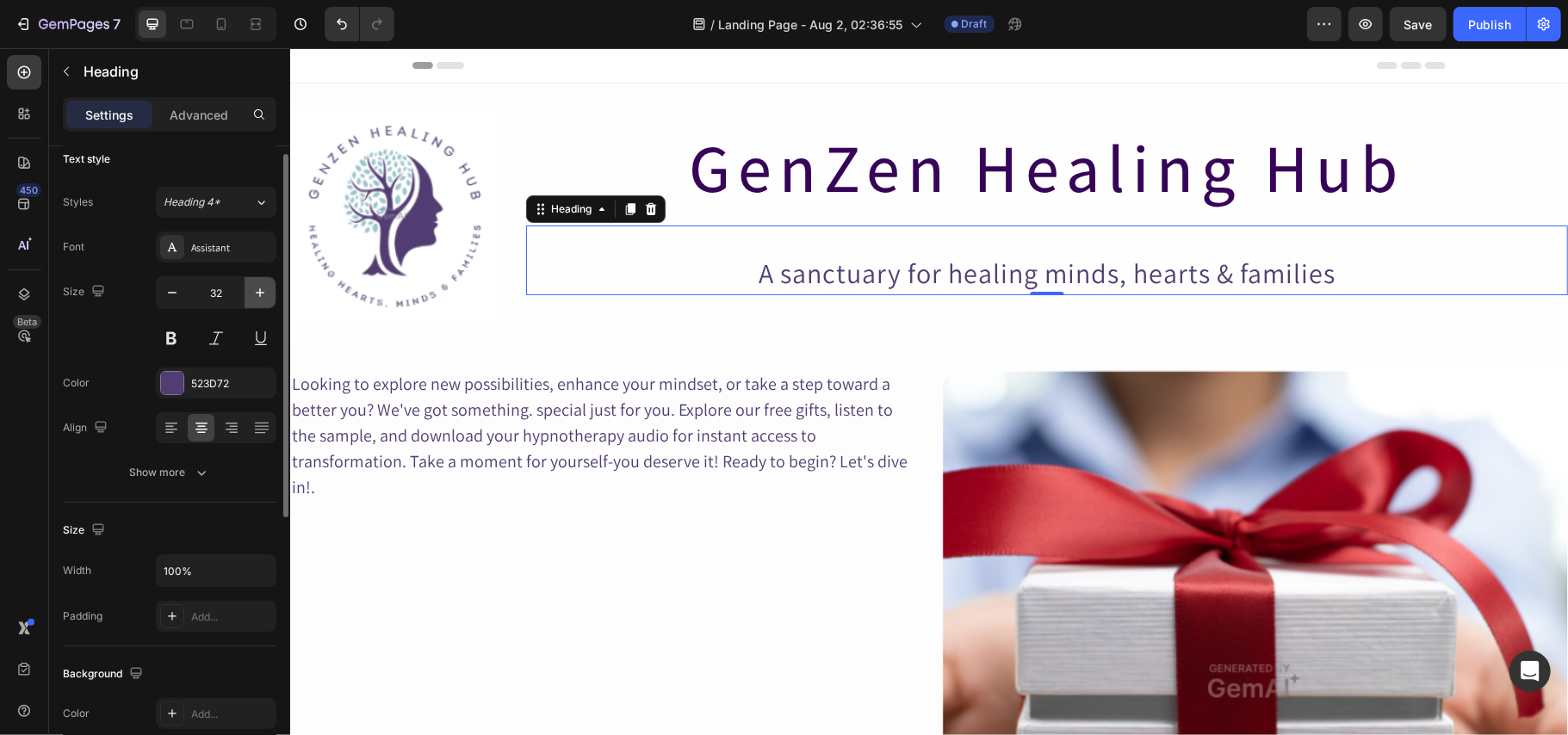 click 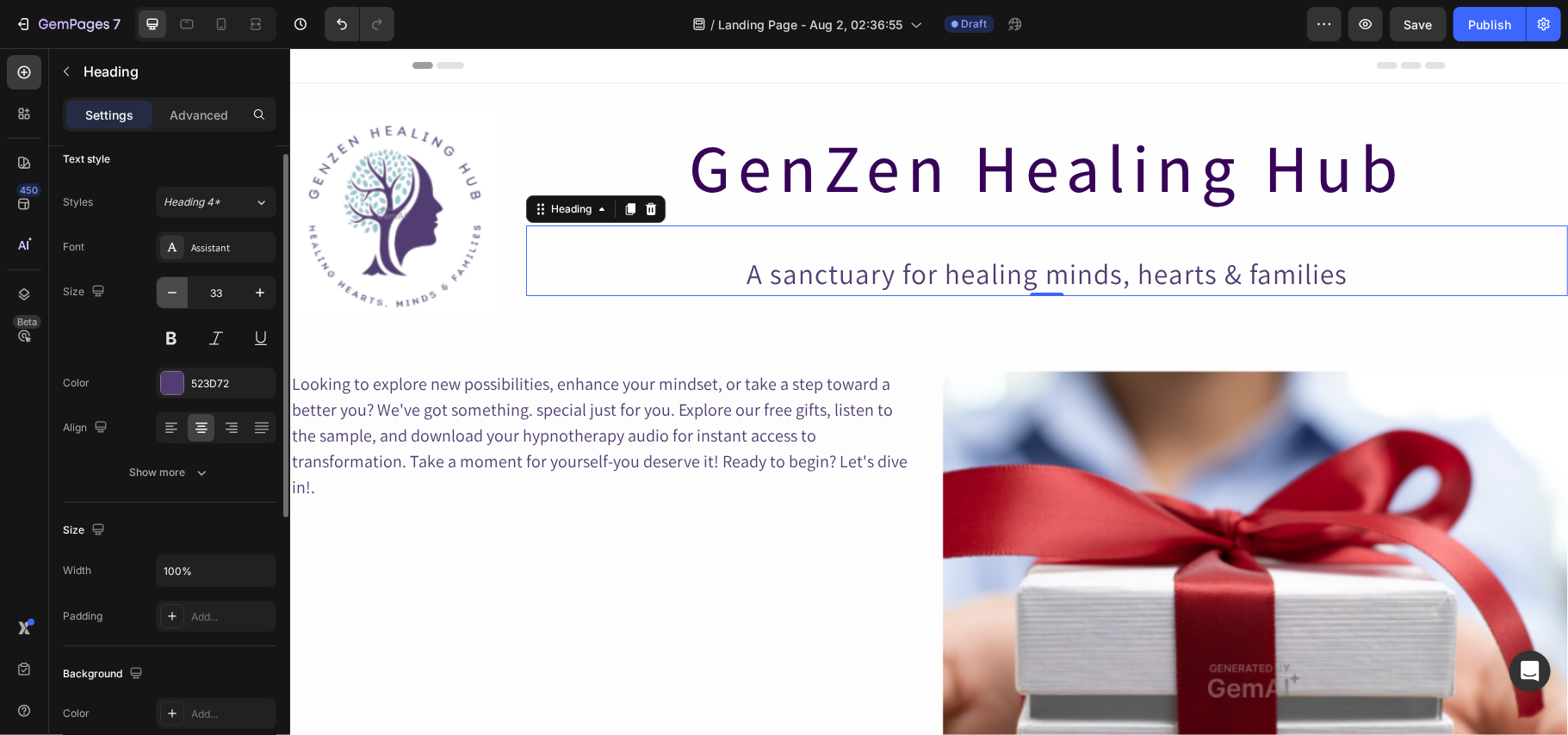 click 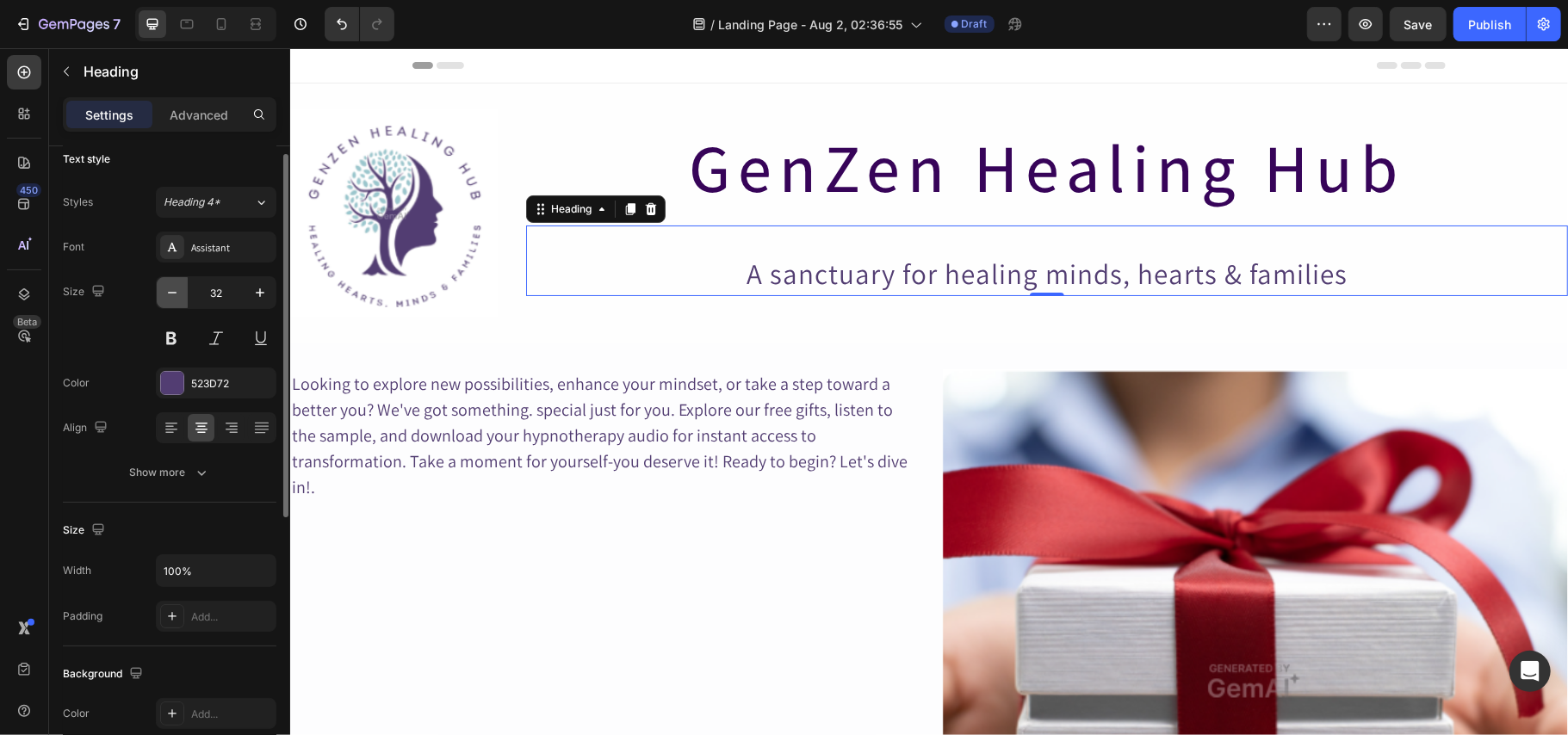 click 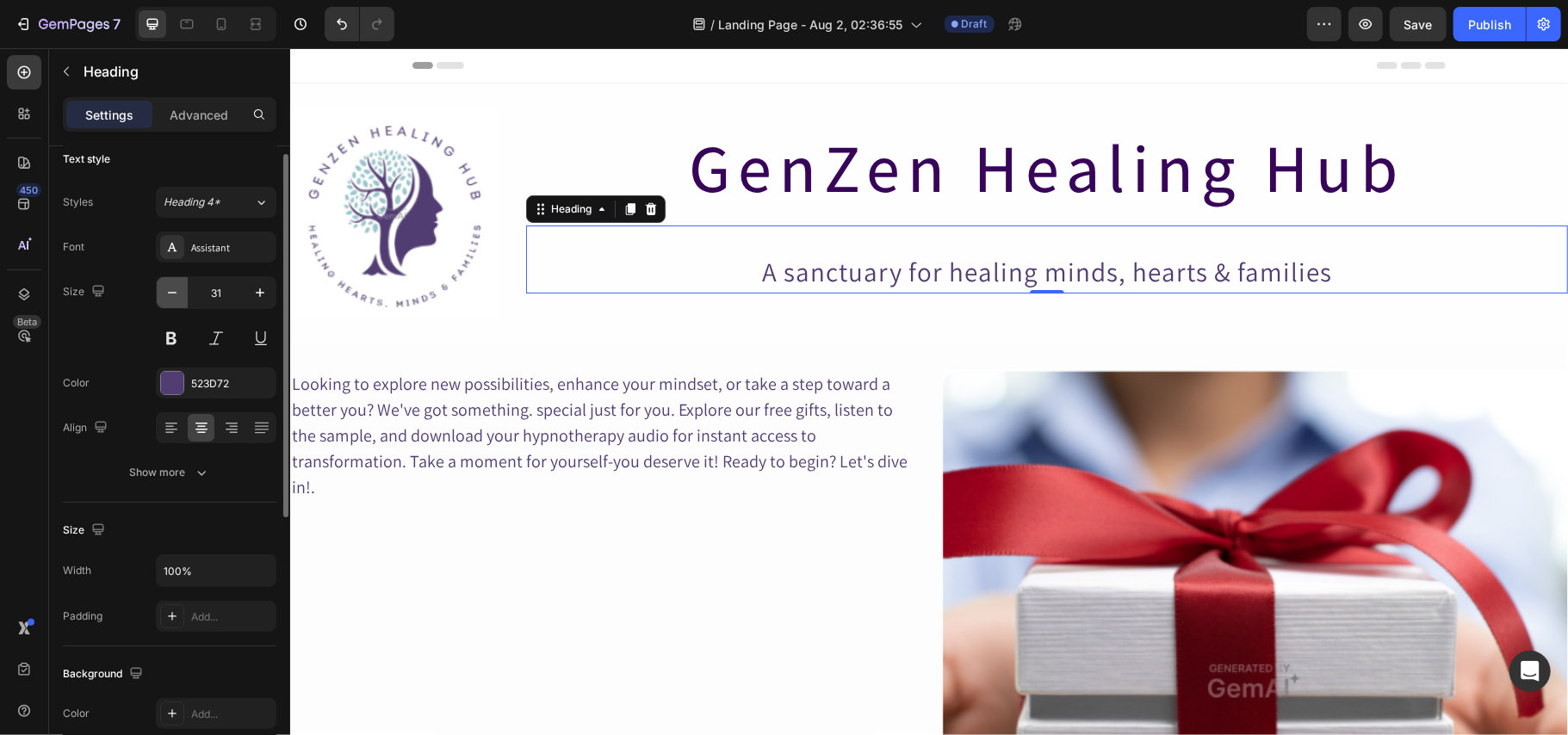 click 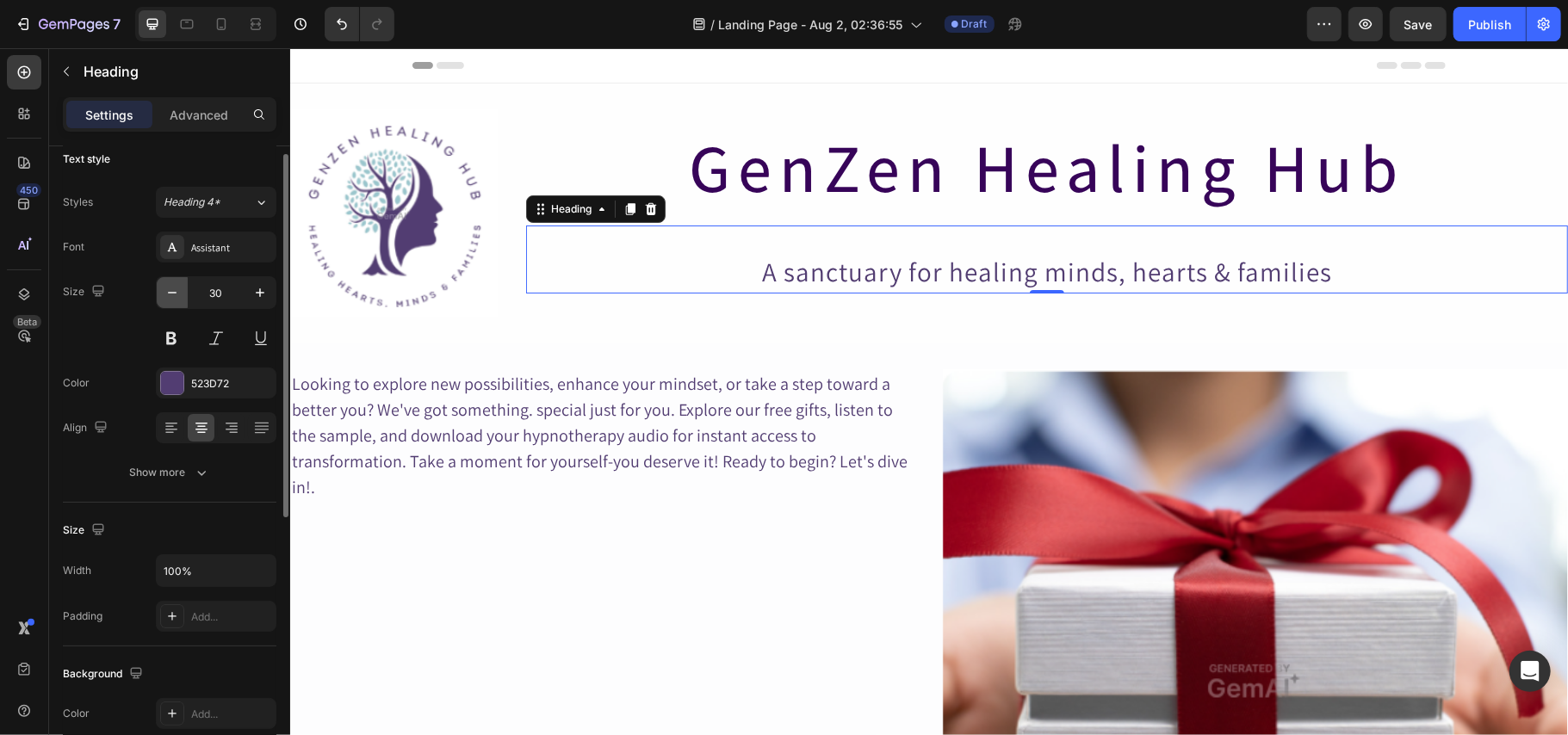 click 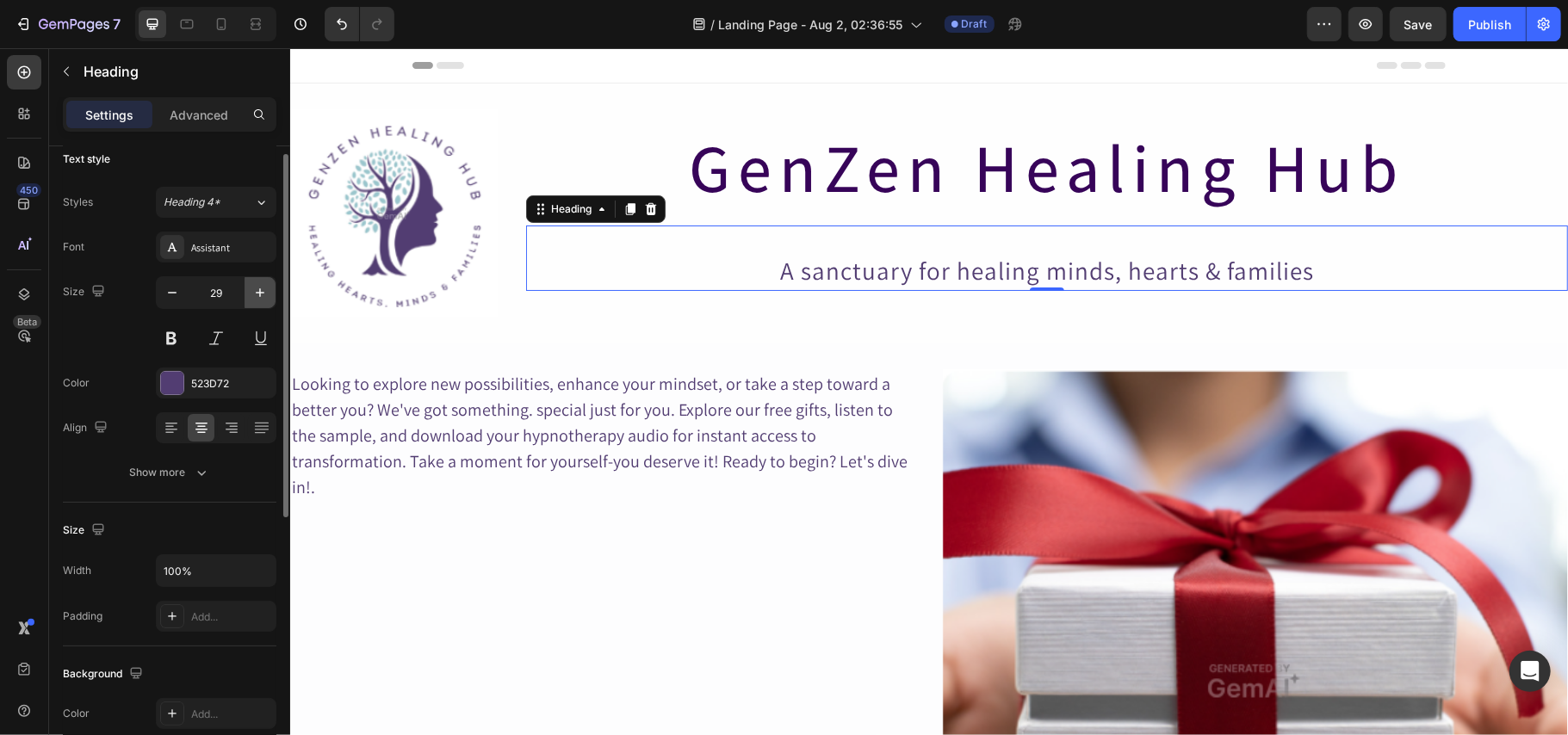click 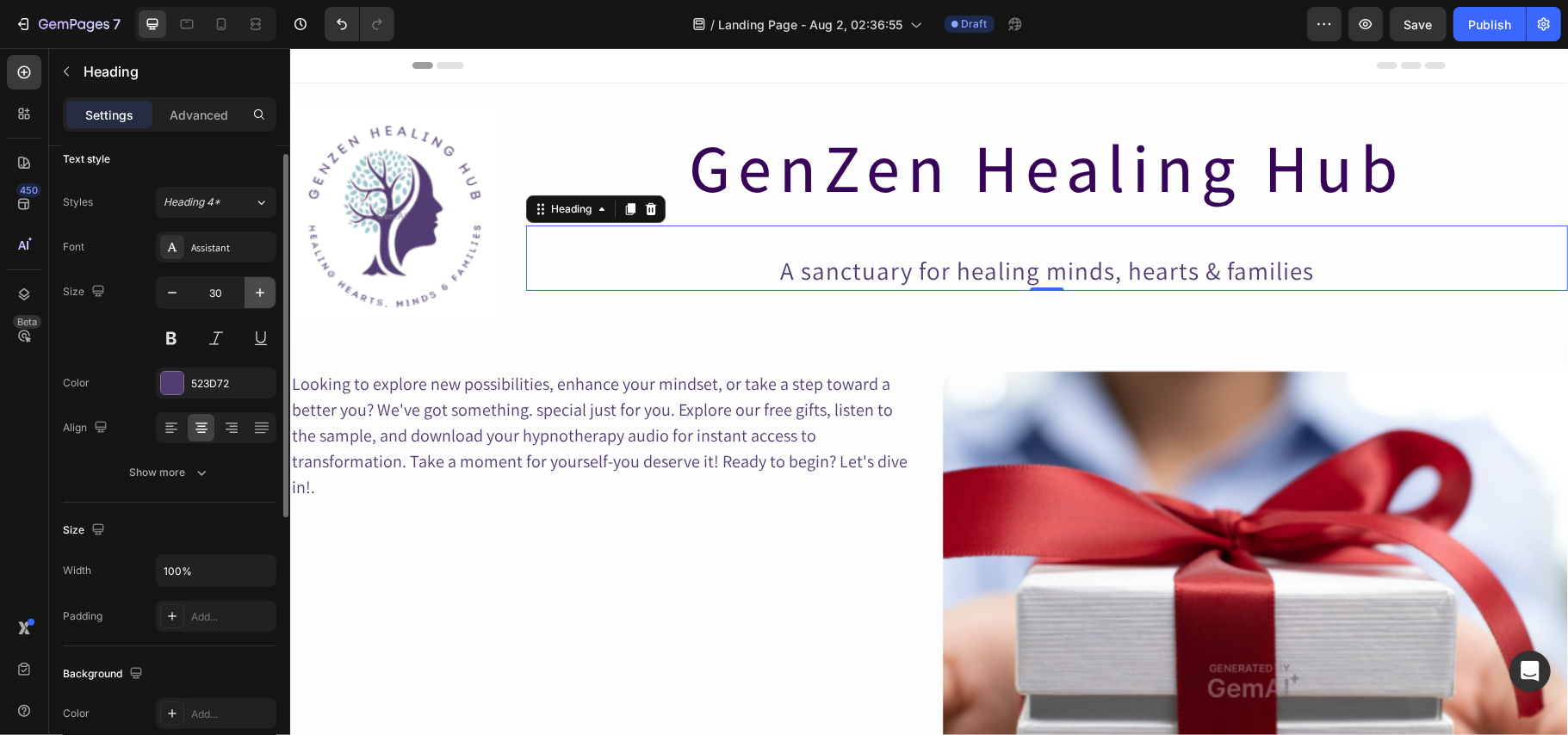 click 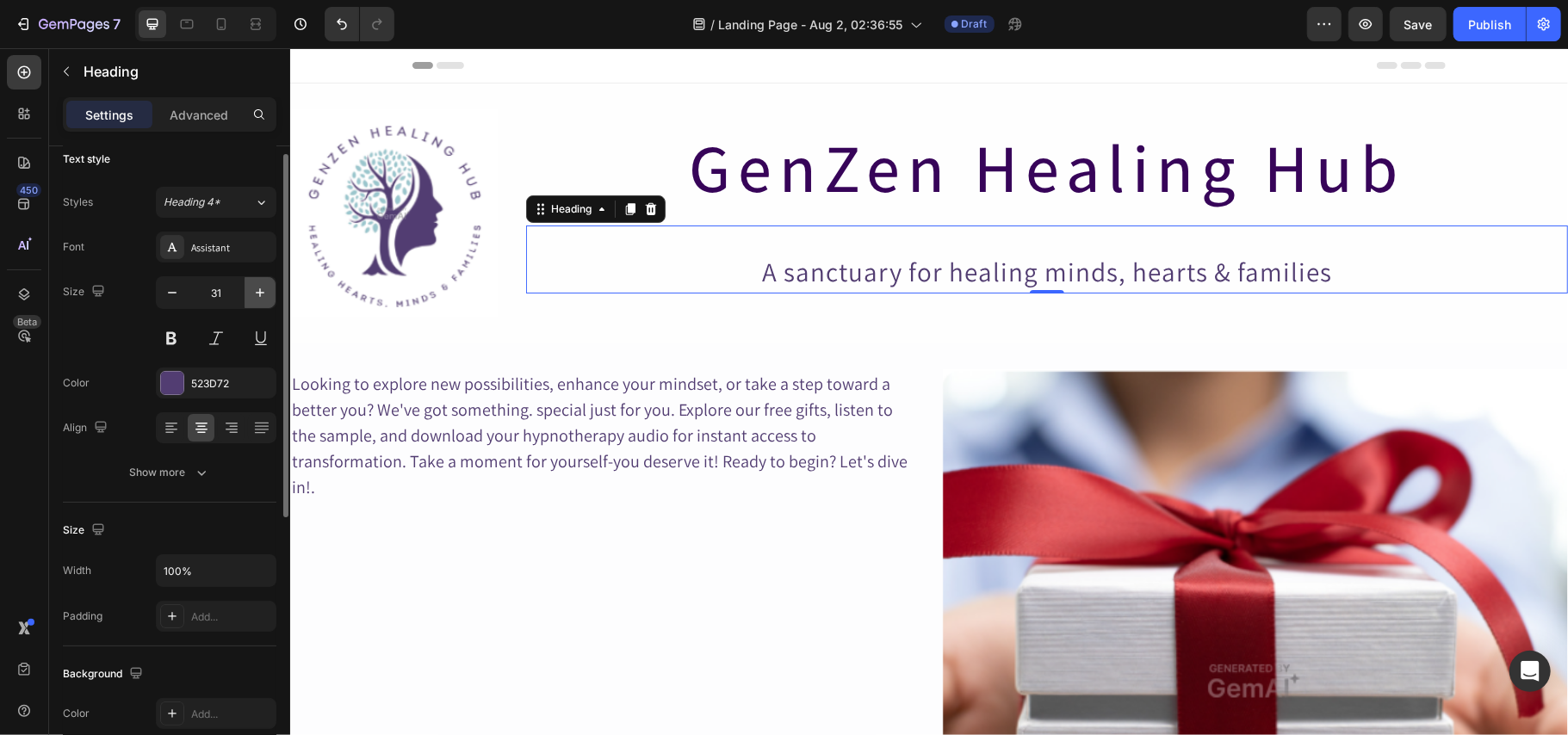 click 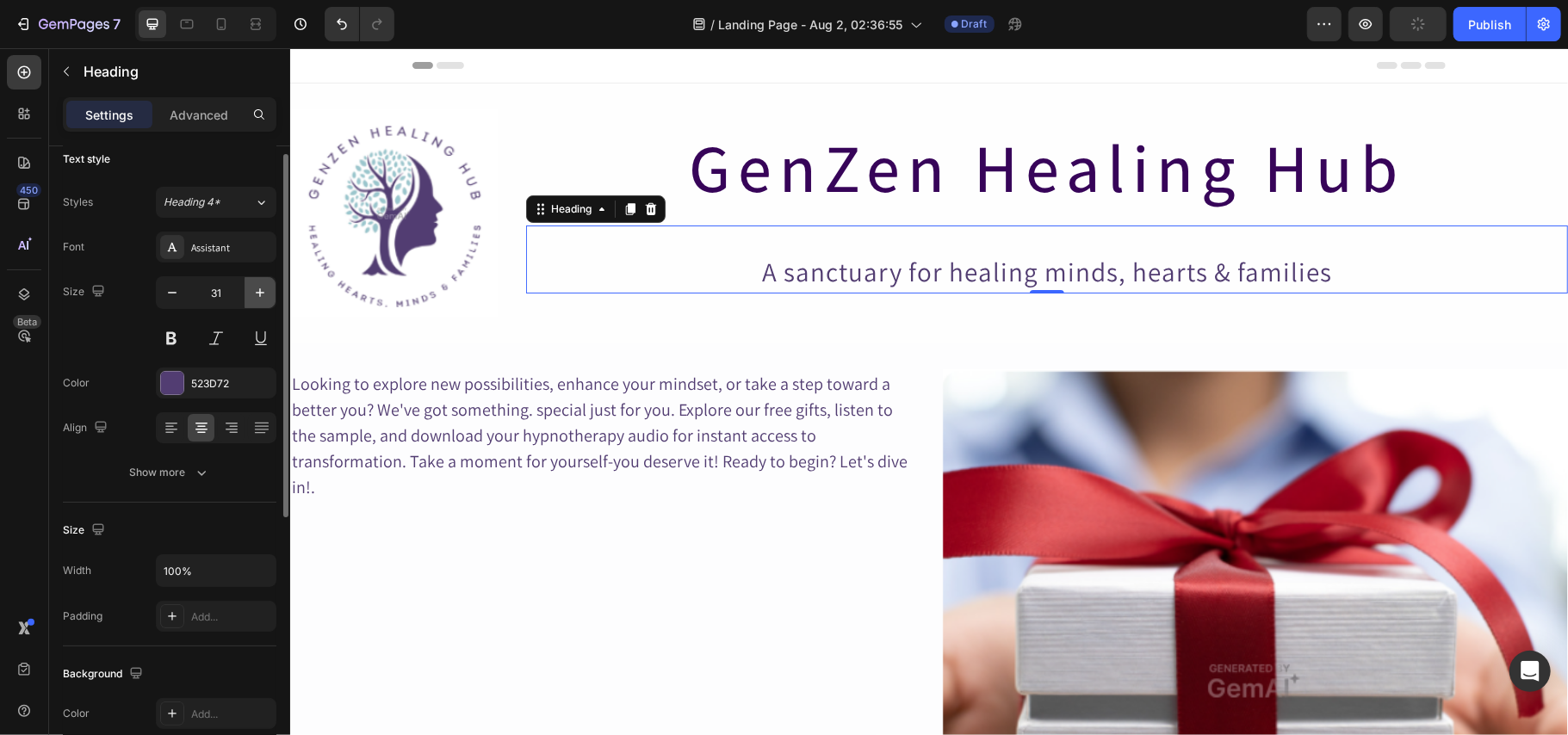 click 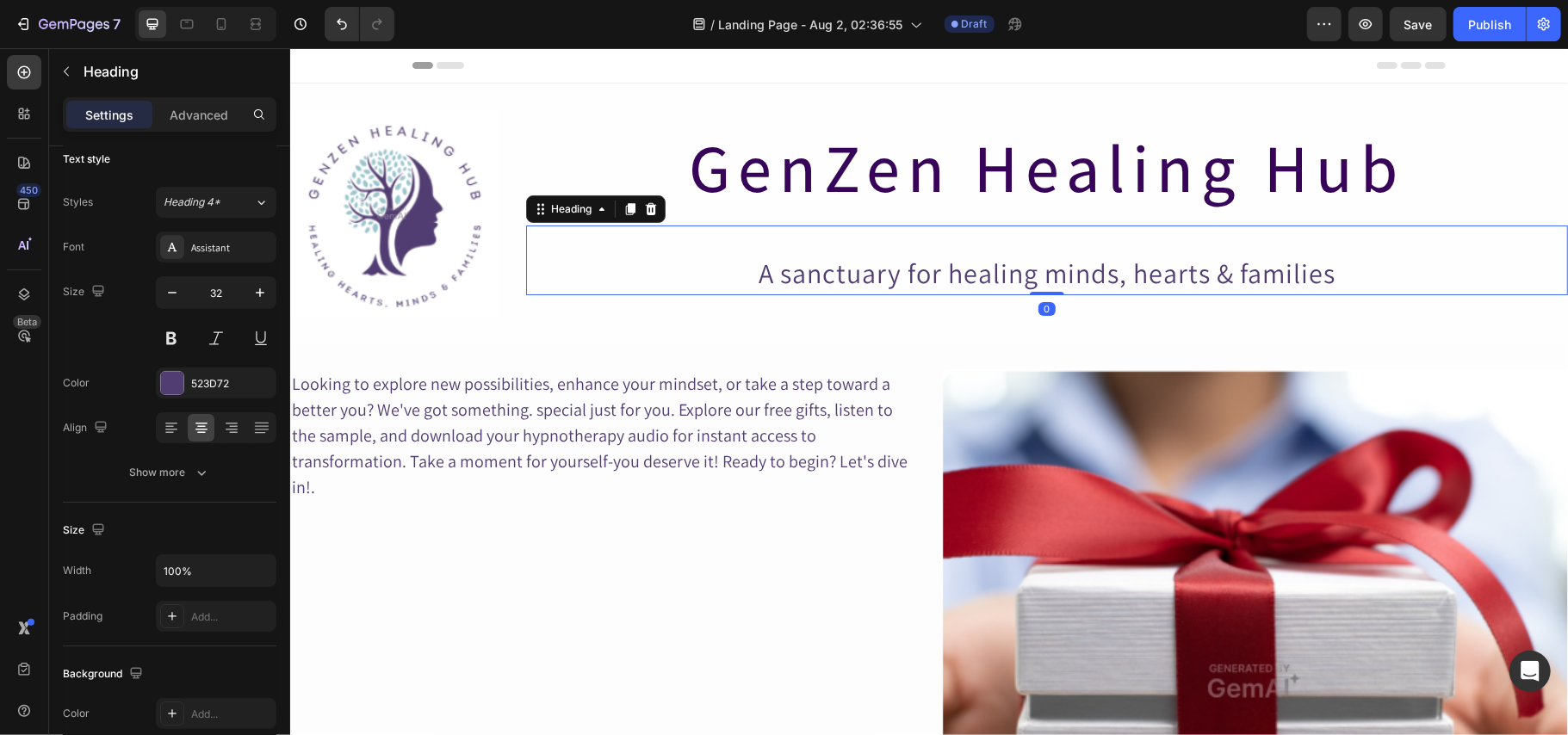 drag, startPoint x: 1044, startPoint y: 292, endPoint x: 1042, endPoint y: 262, distance: 30.066593 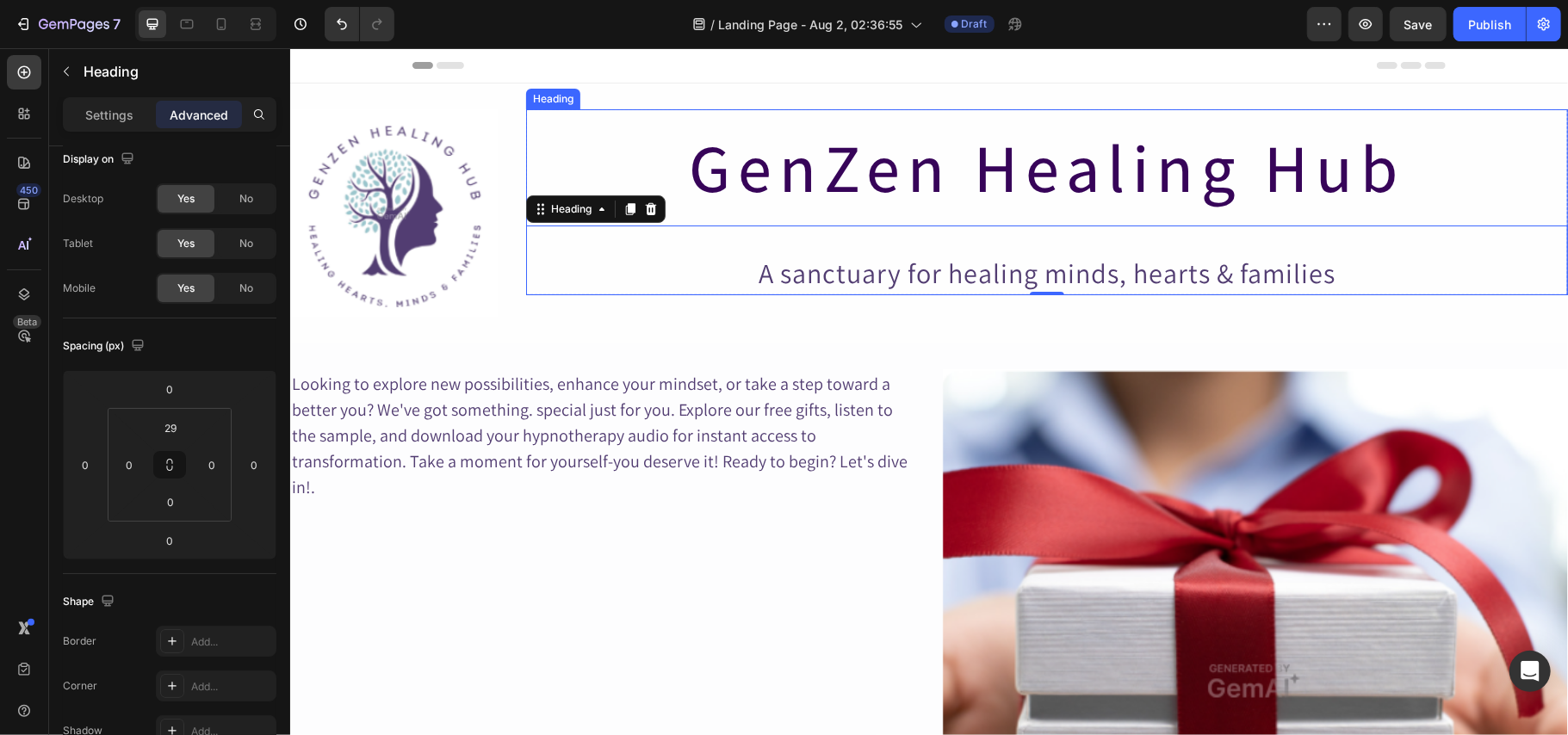 click on "GenZen Healing Hub" at bounding box center (1046, 166) 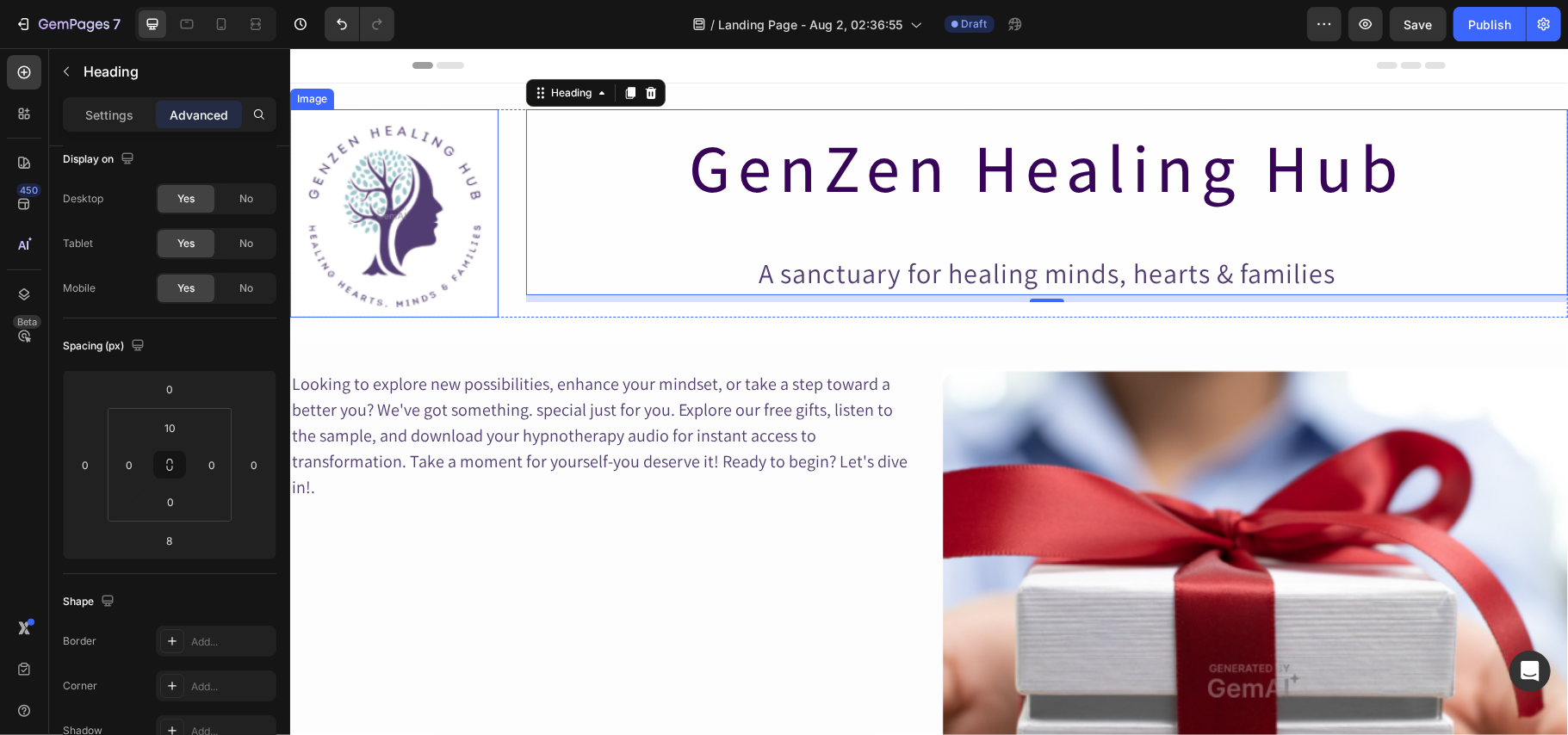 click at bounding box center (394, 213) 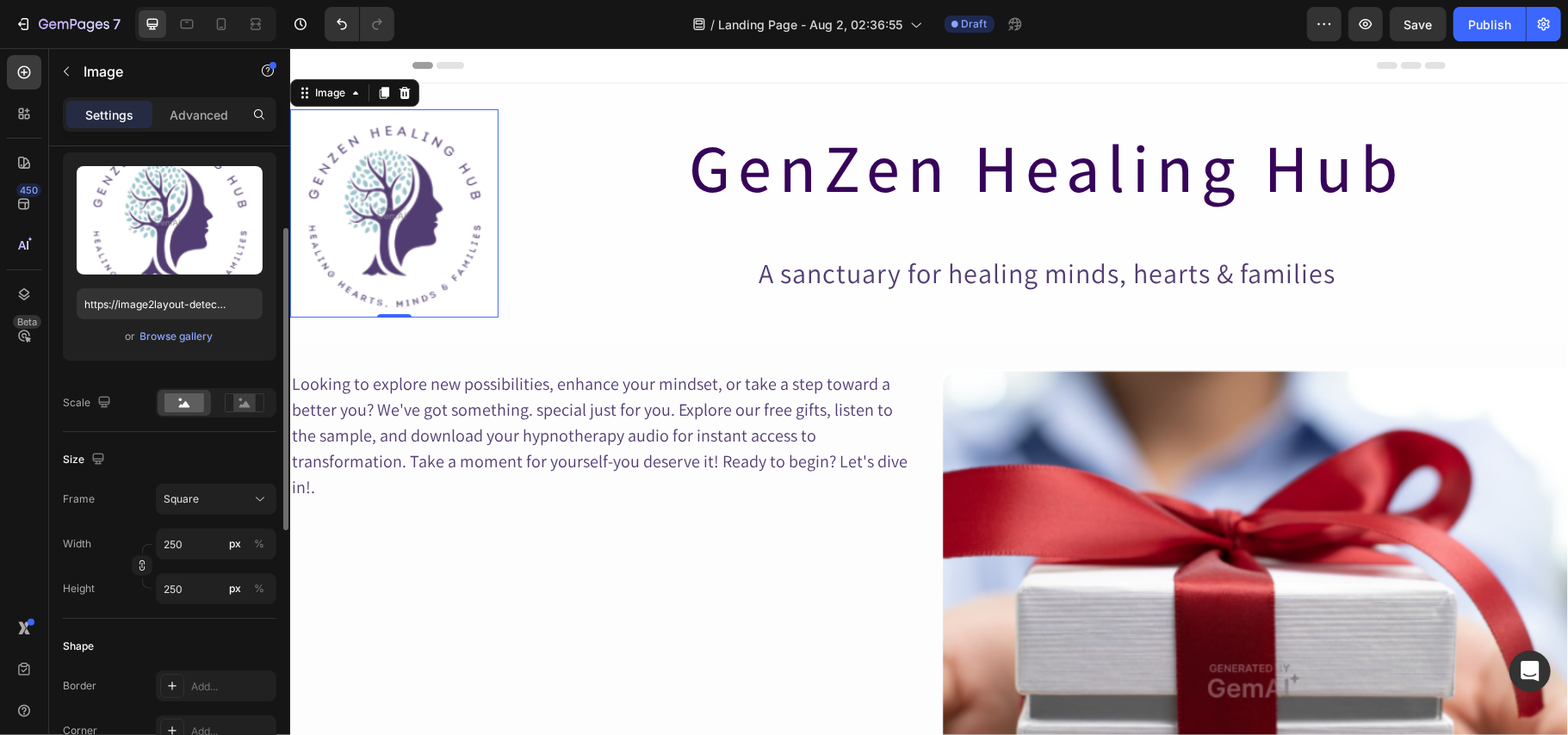 scroll, scrollTop: 169, scrollLeft: 0, axis: vertical 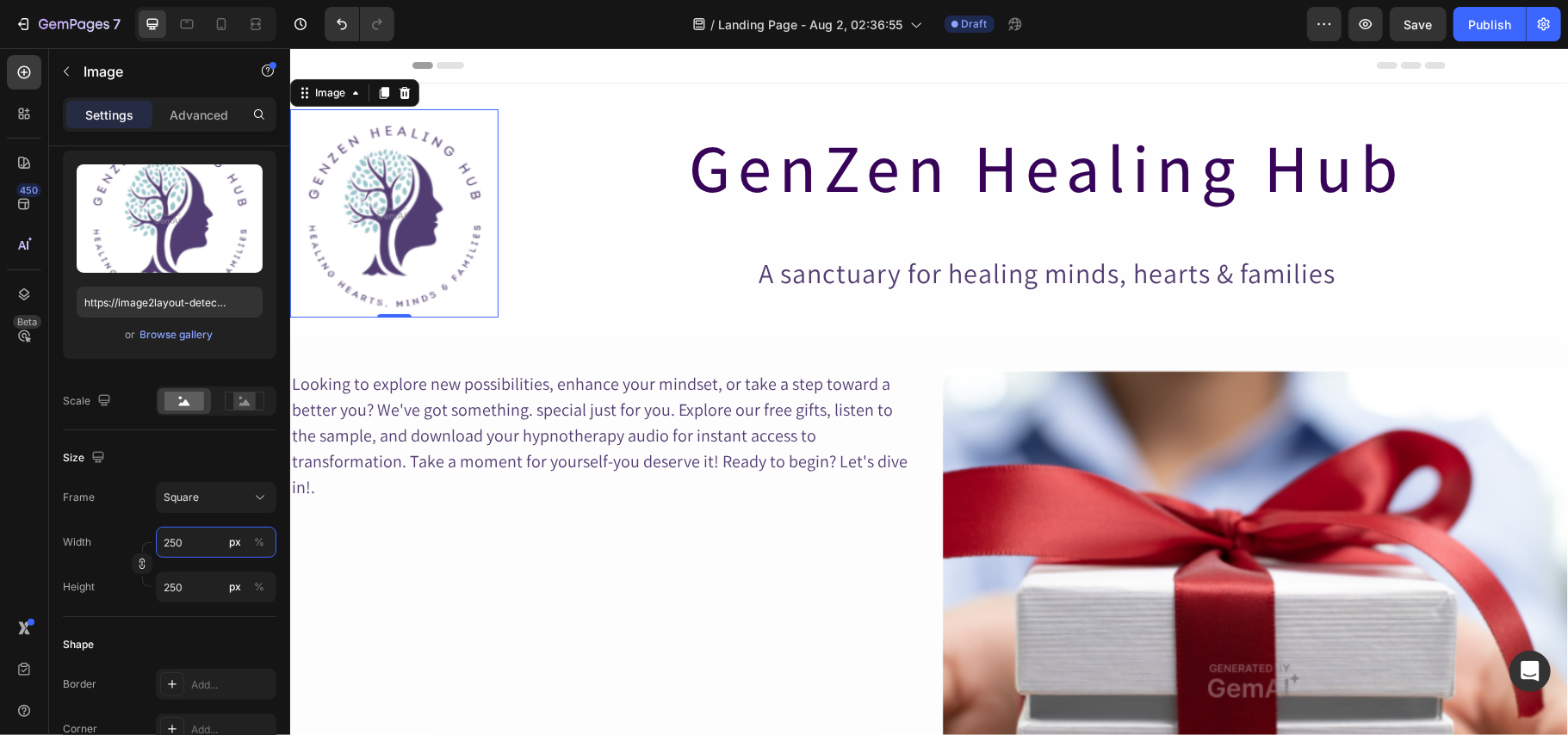 click on "250" at bounding box center [216, 542] 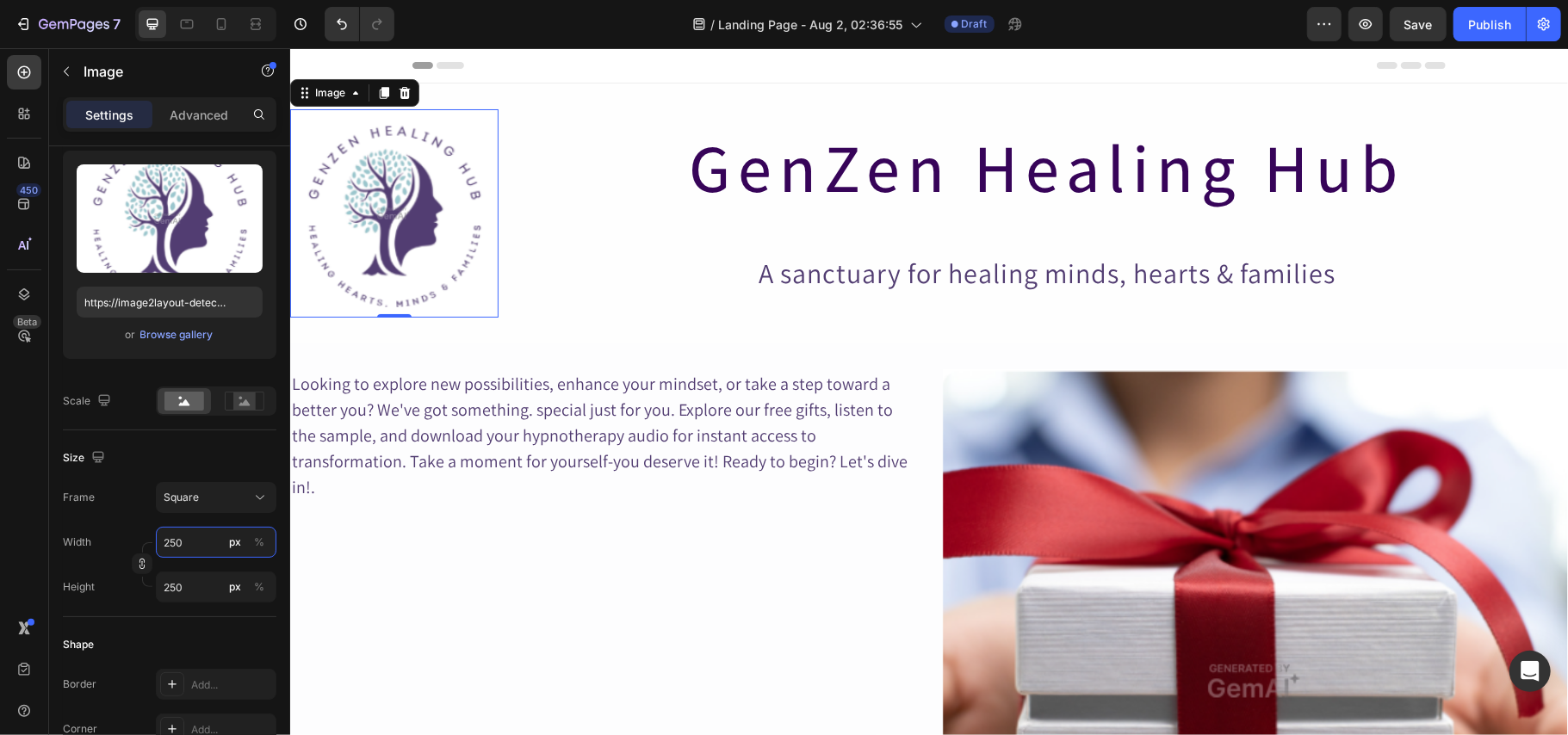 click on "250" at bounding box center [216, 542] 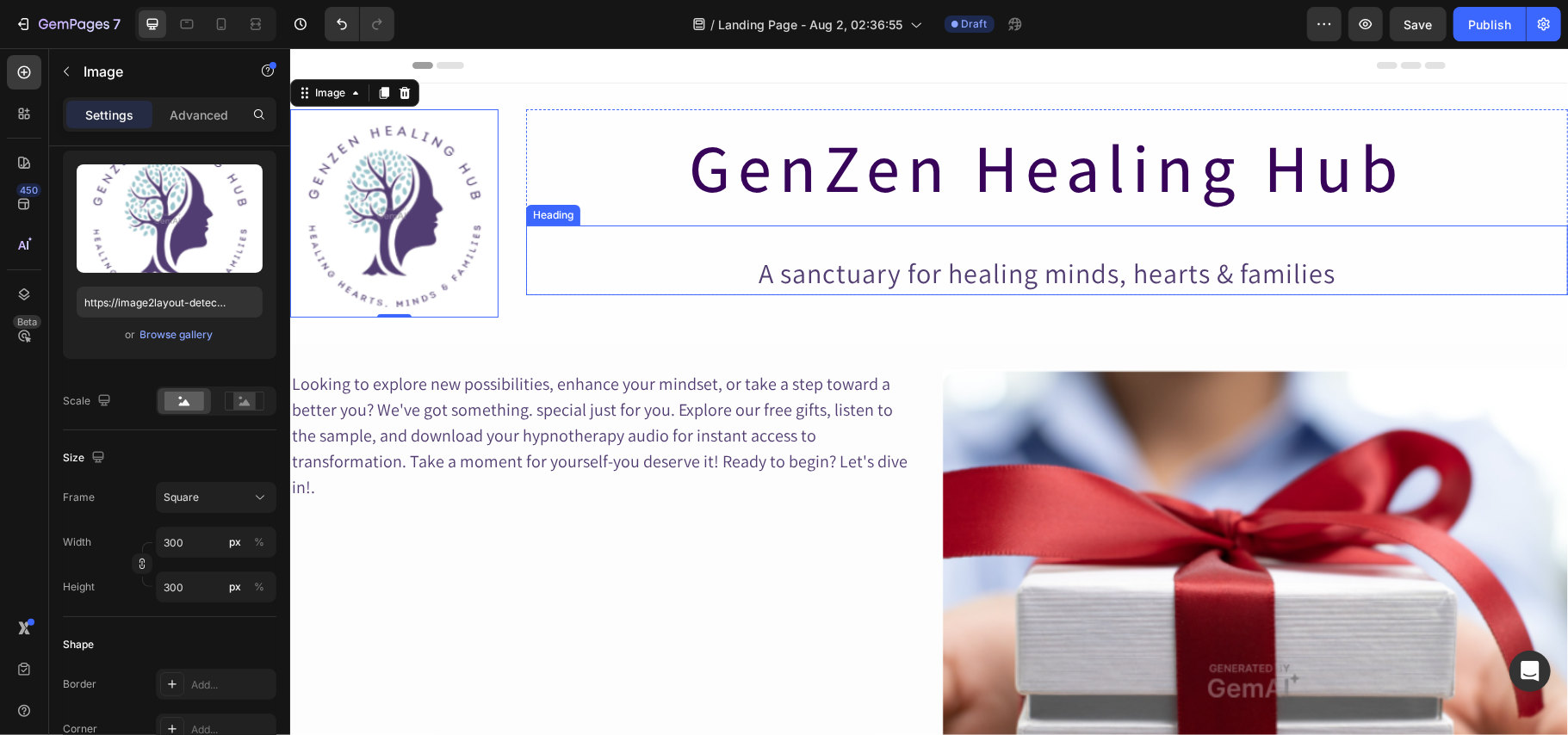 click on "Heading" at bounding box center (552, 214) 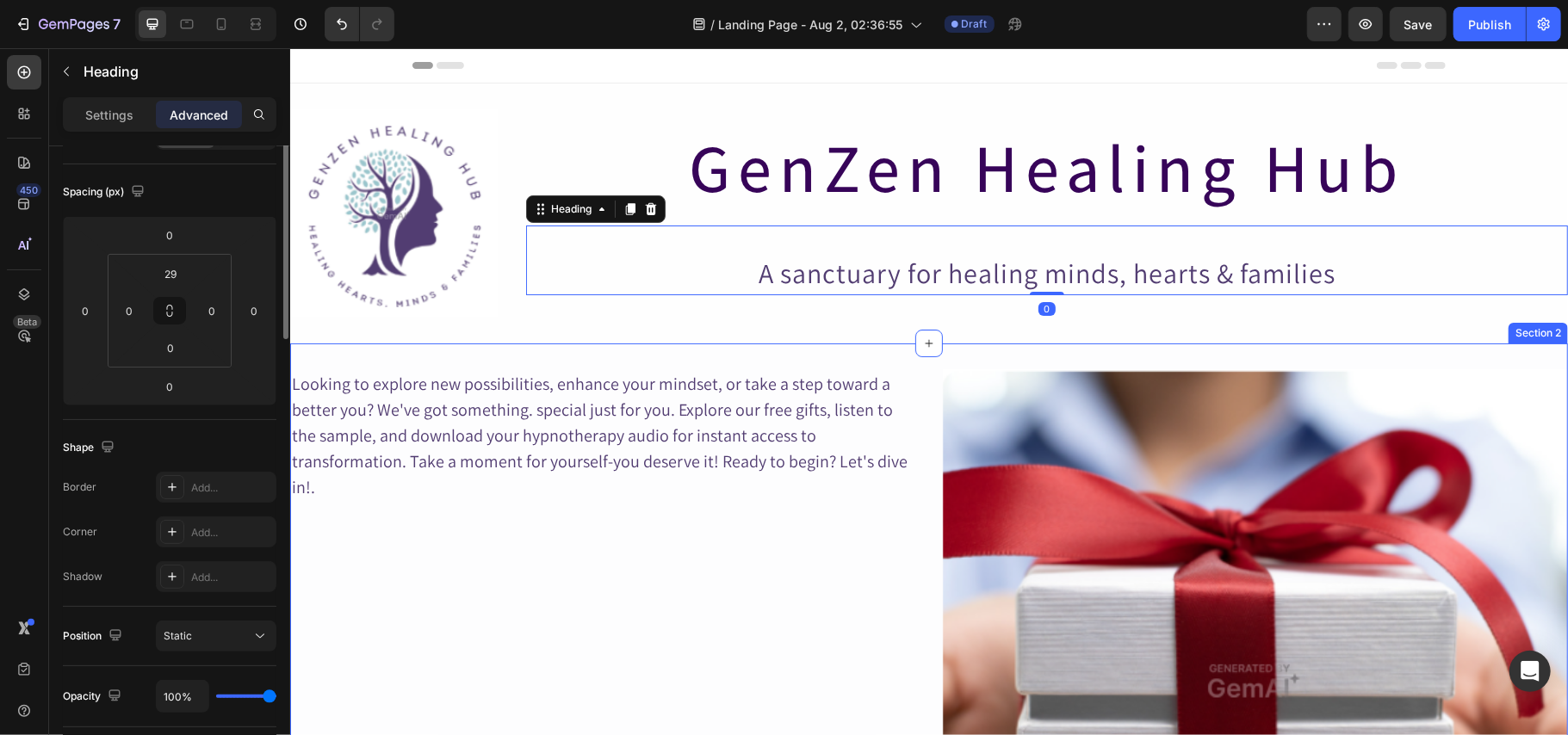 scroll, scrollTop: 0, scrollLeft: 0, axis: both 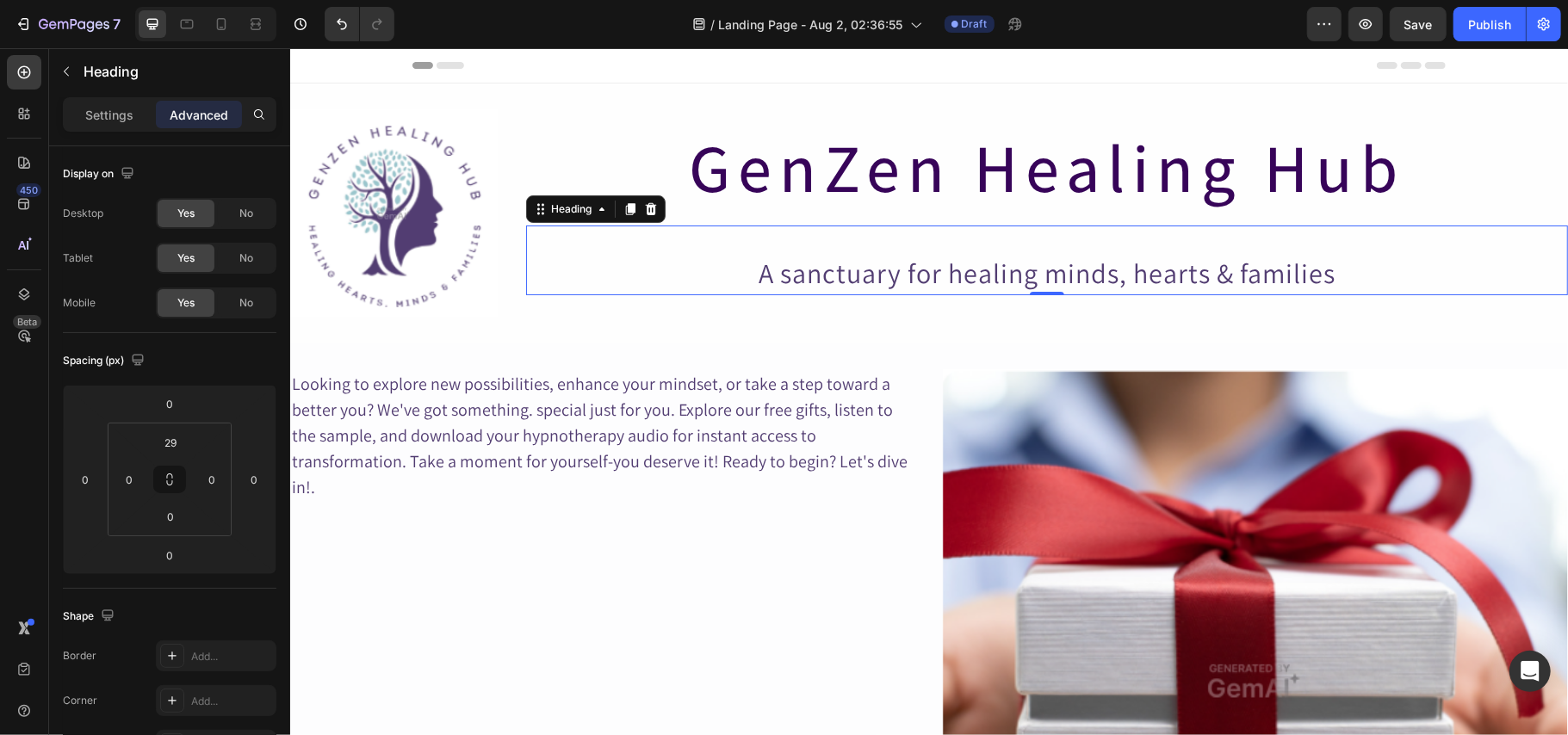 click on "A sanctuary for healing minds, hearts & families" at bounding box center [1046, 272] 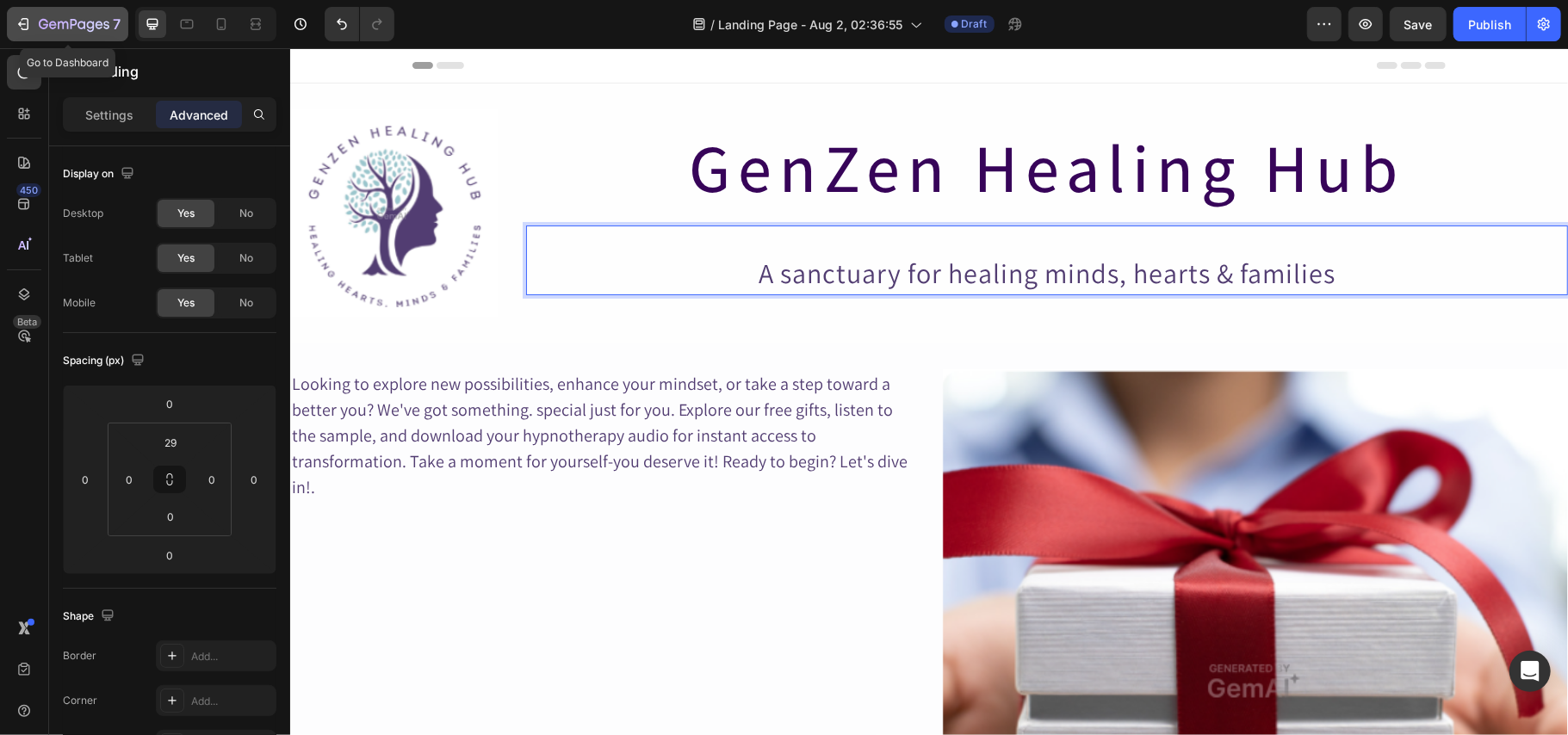 click 